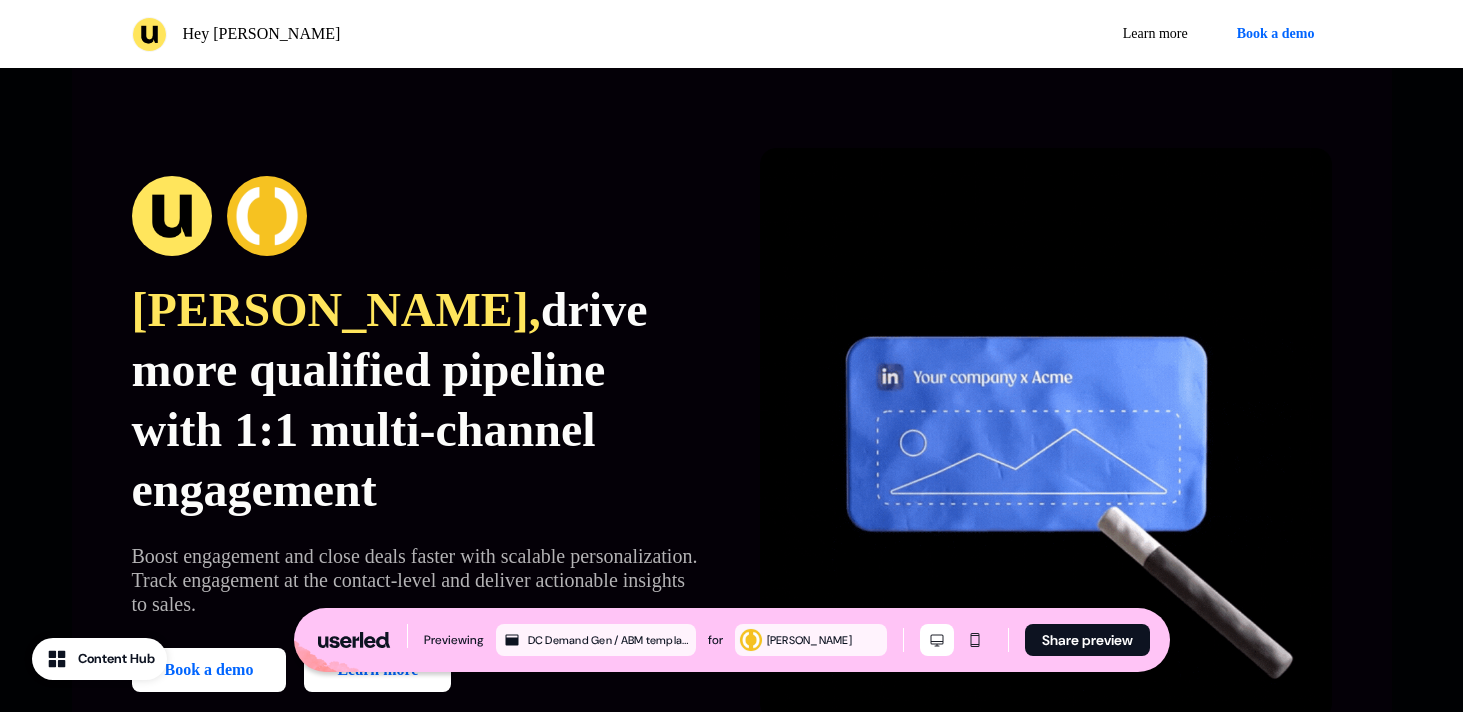 scroll, scrollTop: 1291, scrollLeft: 0, axis: vertical 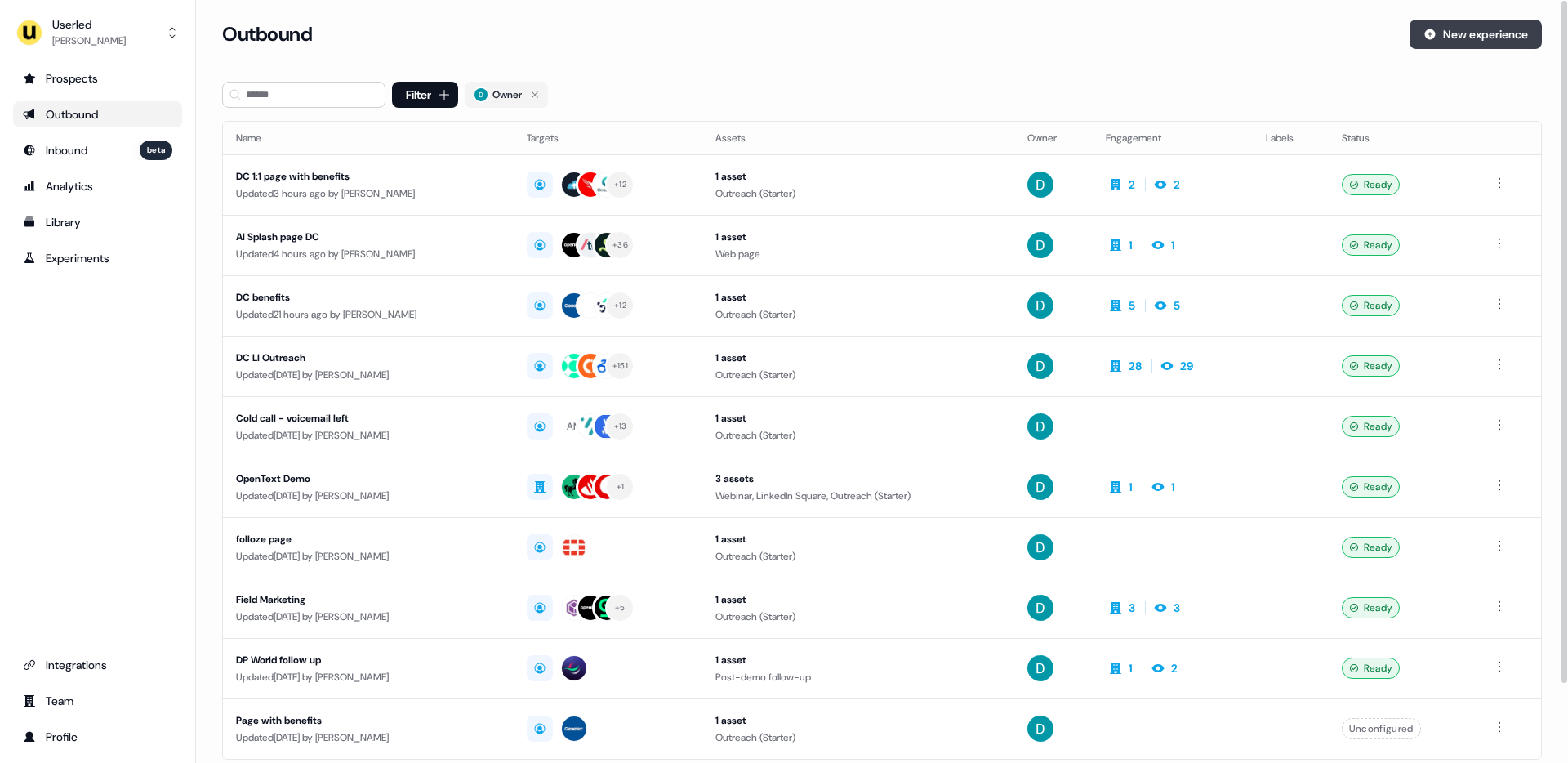 click on "New experience" at bounding box center (1476, 34) 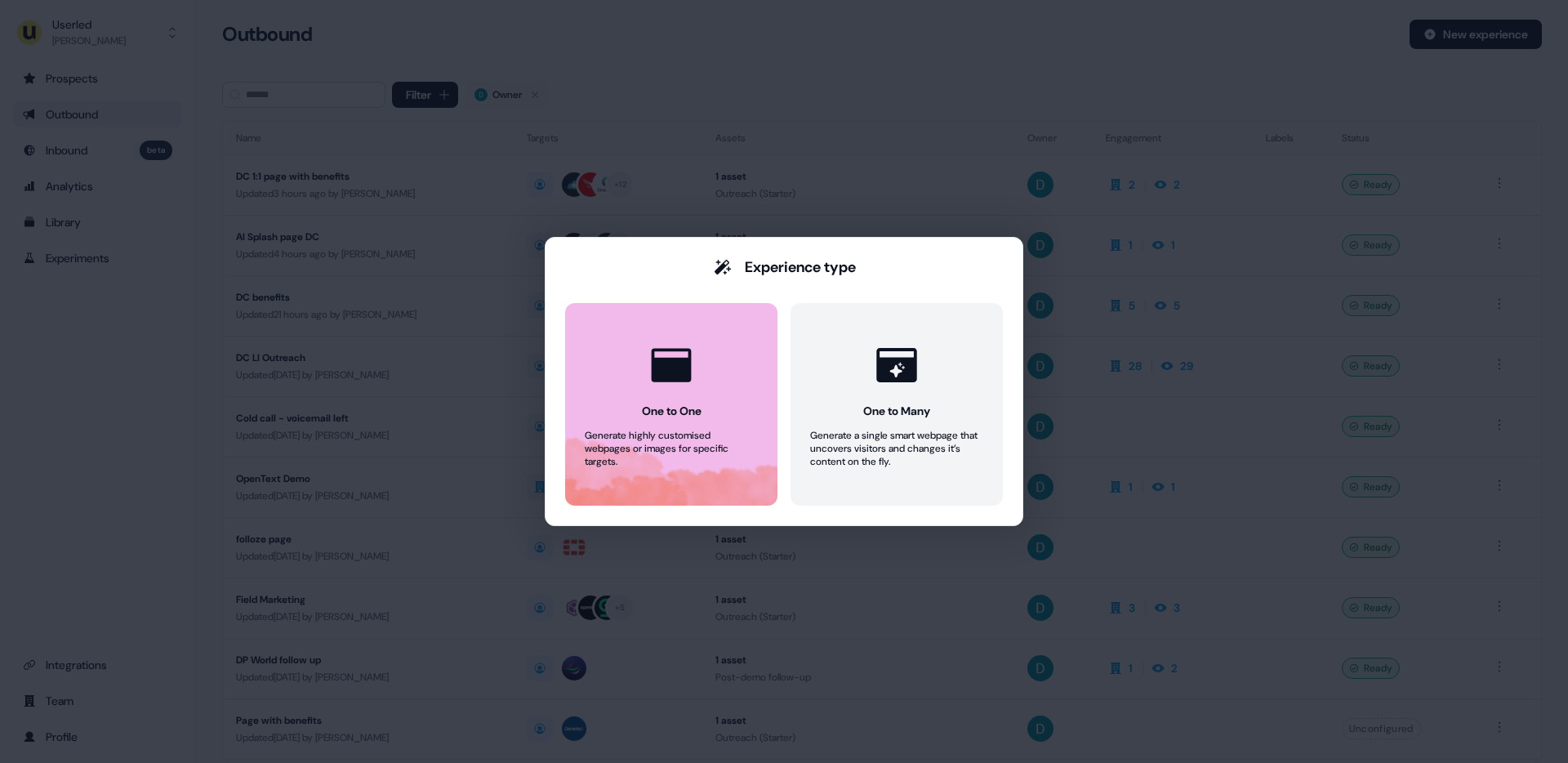 click on "Generate highly customised webpages or images for specific targets." at bounding box center [671, 448] 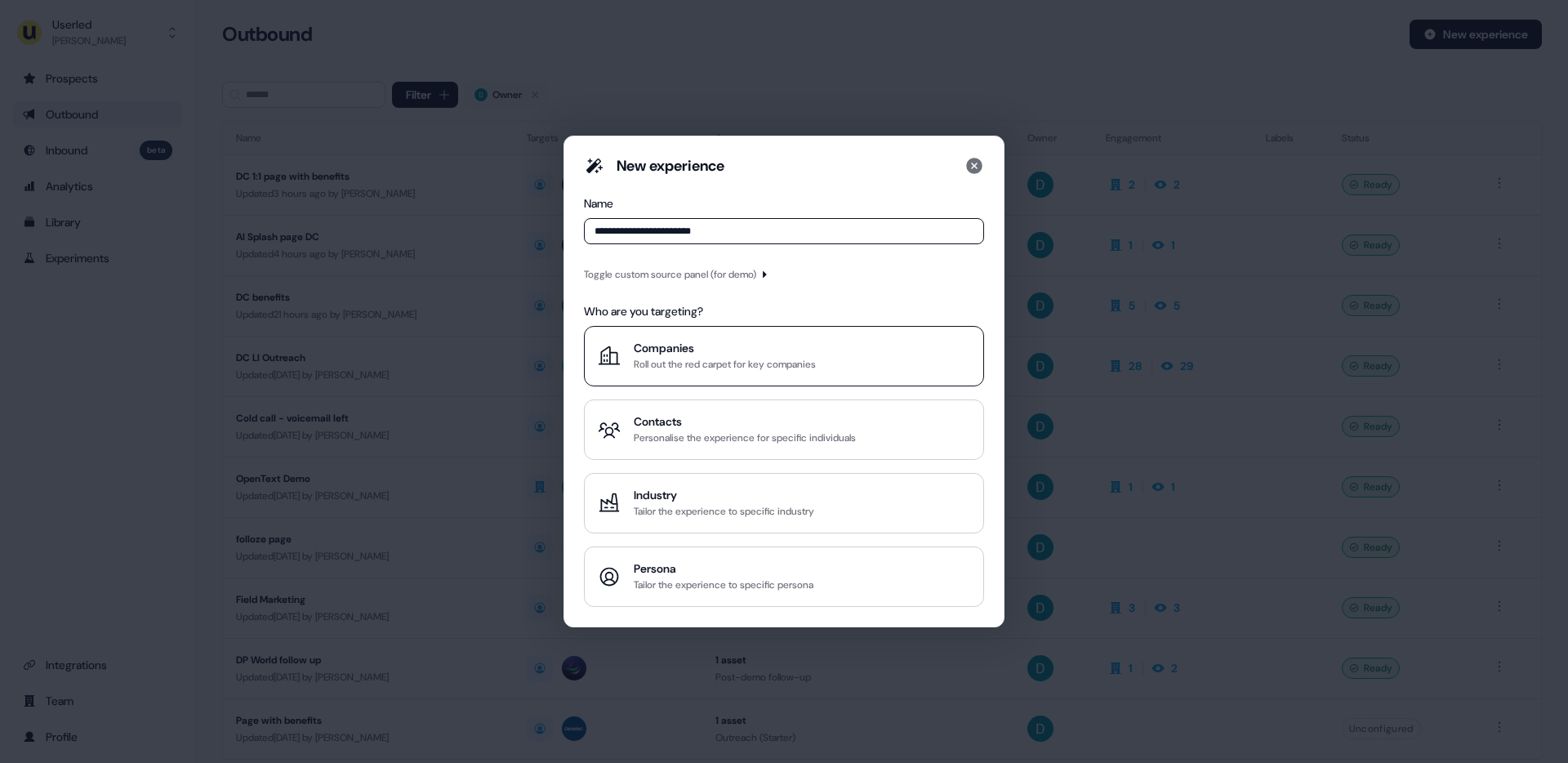 type on "**********" 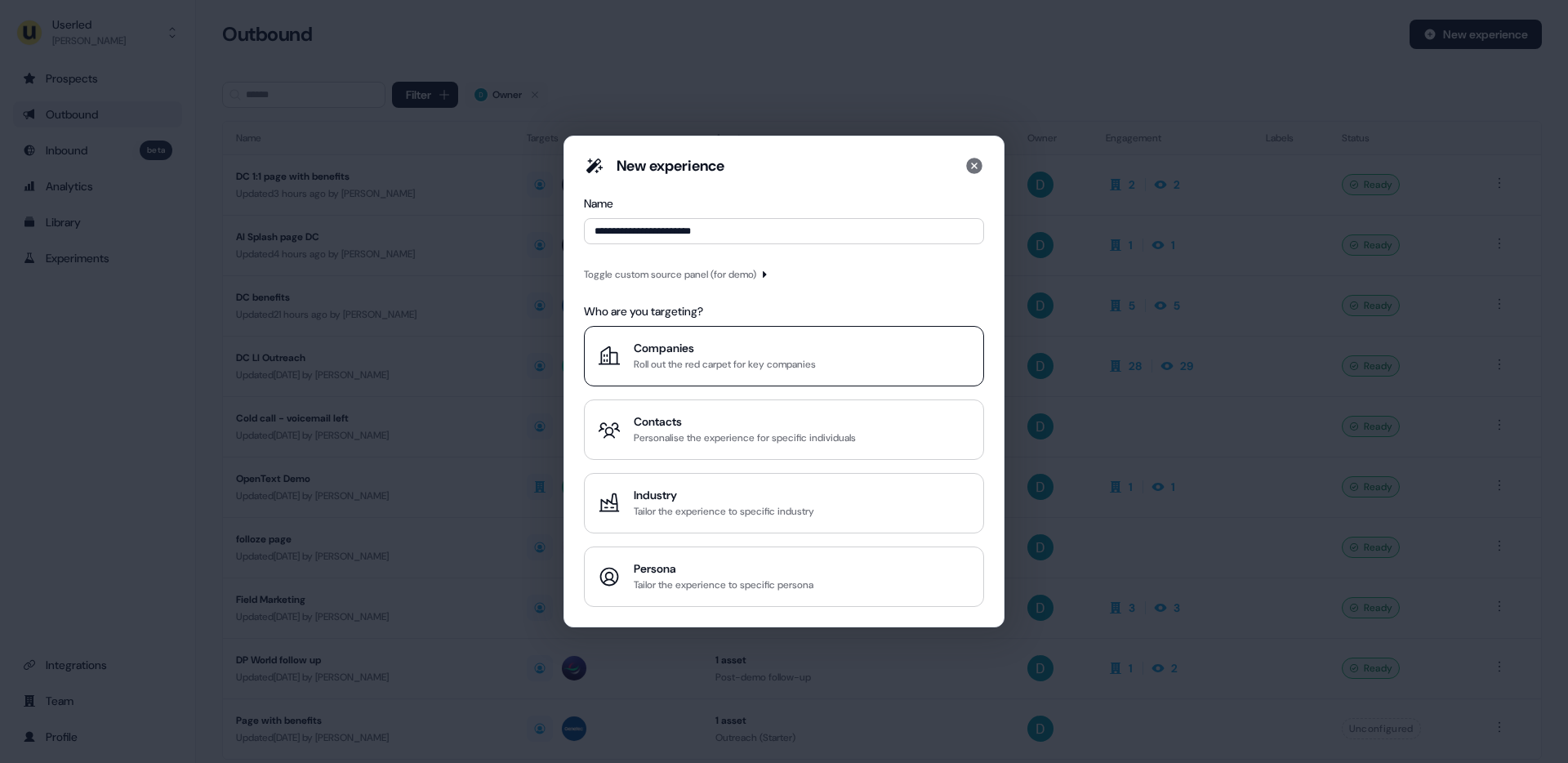 click on "Companies Roll out the red carpet for key companies" at bounding box center (784, 356) 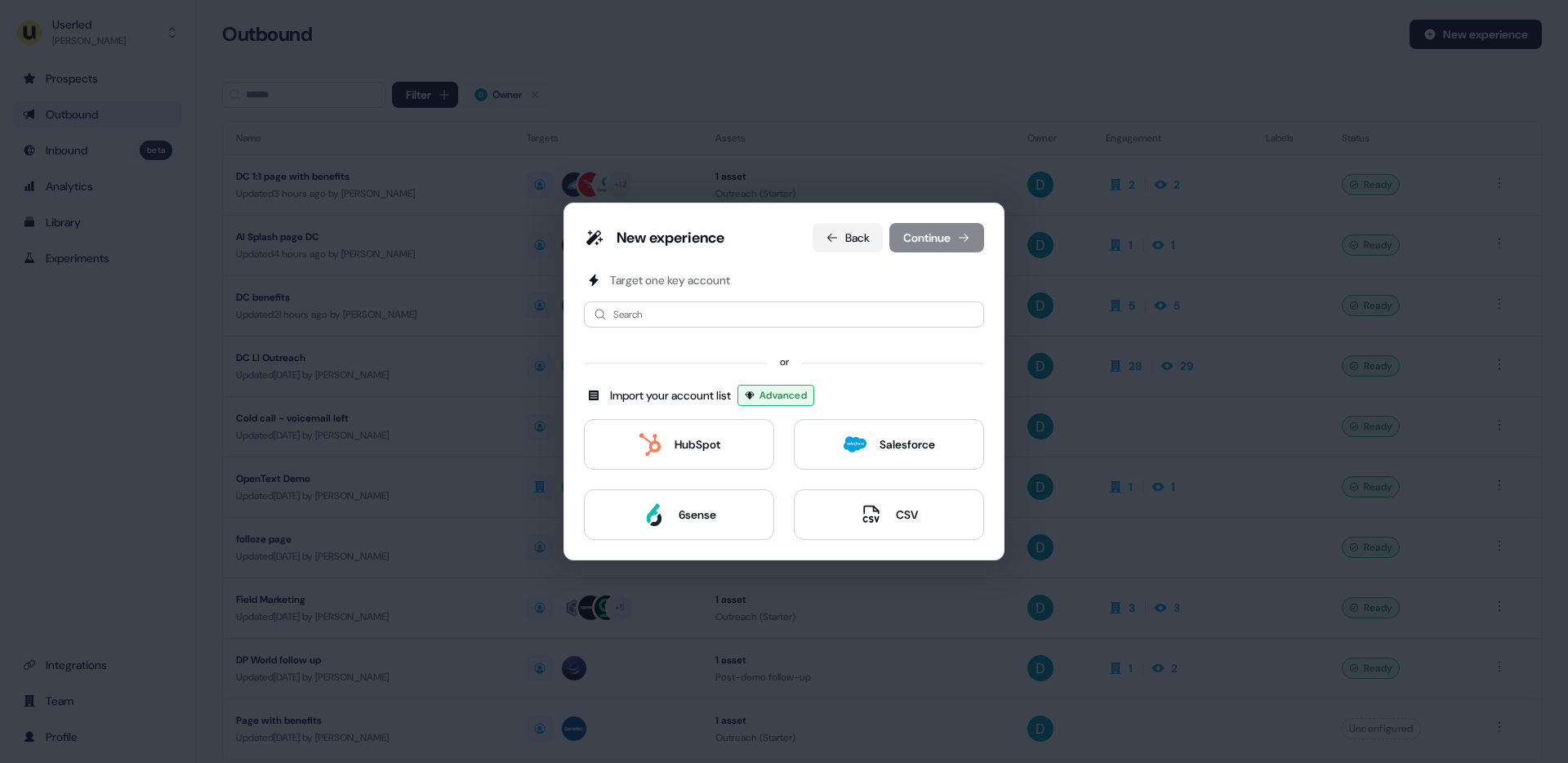 click on "Back" at bounding box center (848, 238) 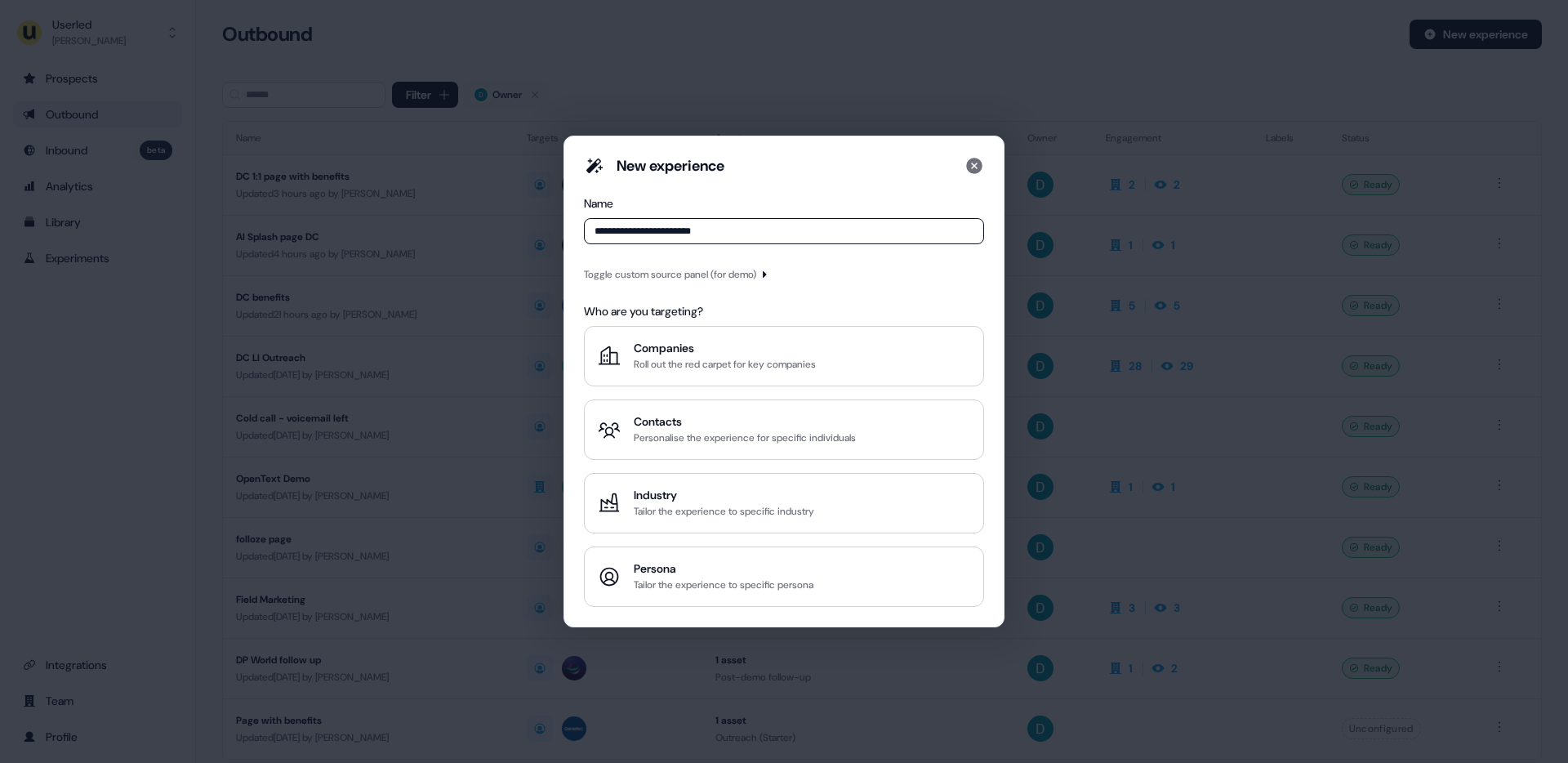 click on "Toggle custom source panel (for demo)" at bounding box center [670, 274] 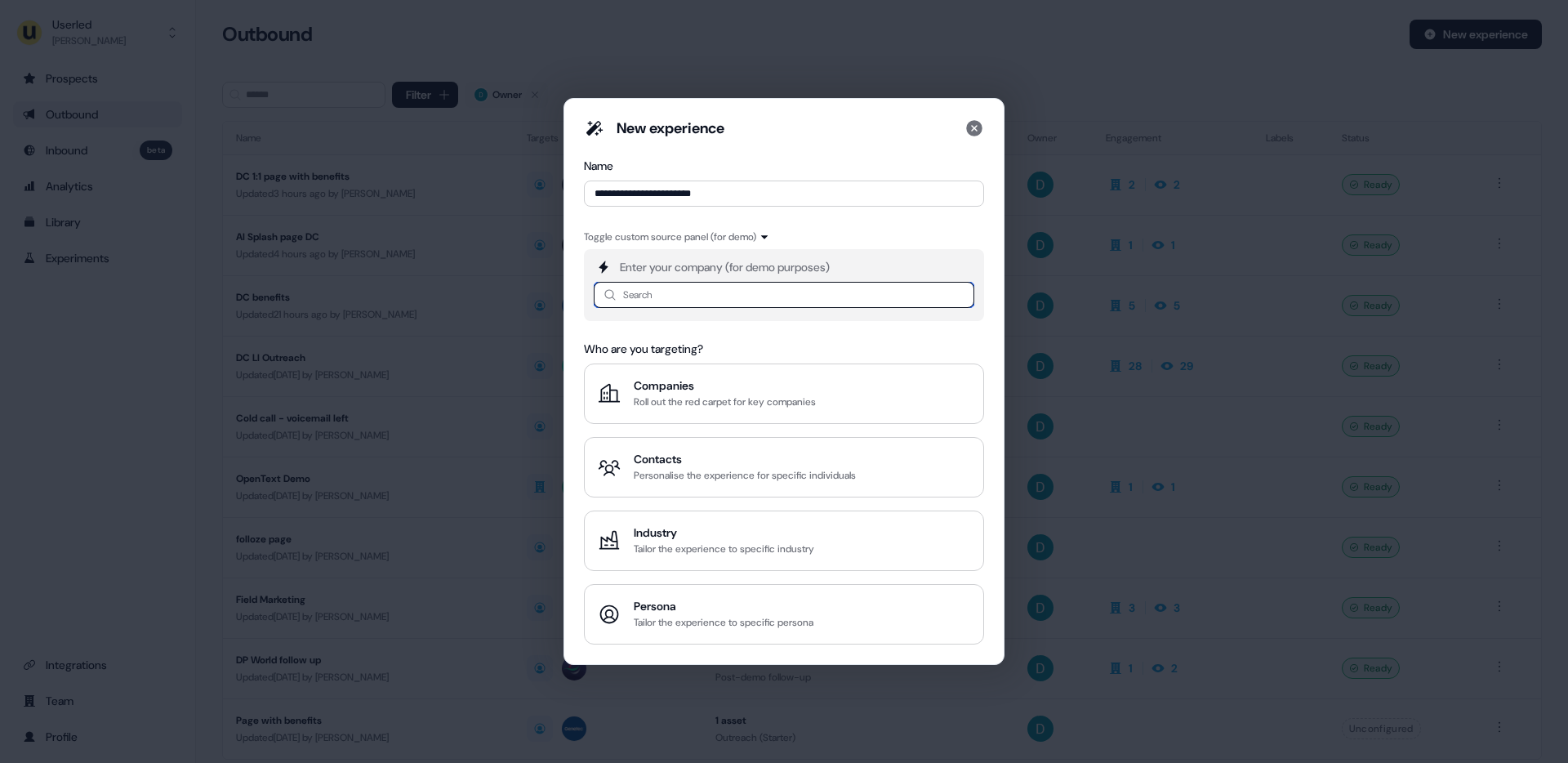 click at bounding box center [784, 295] 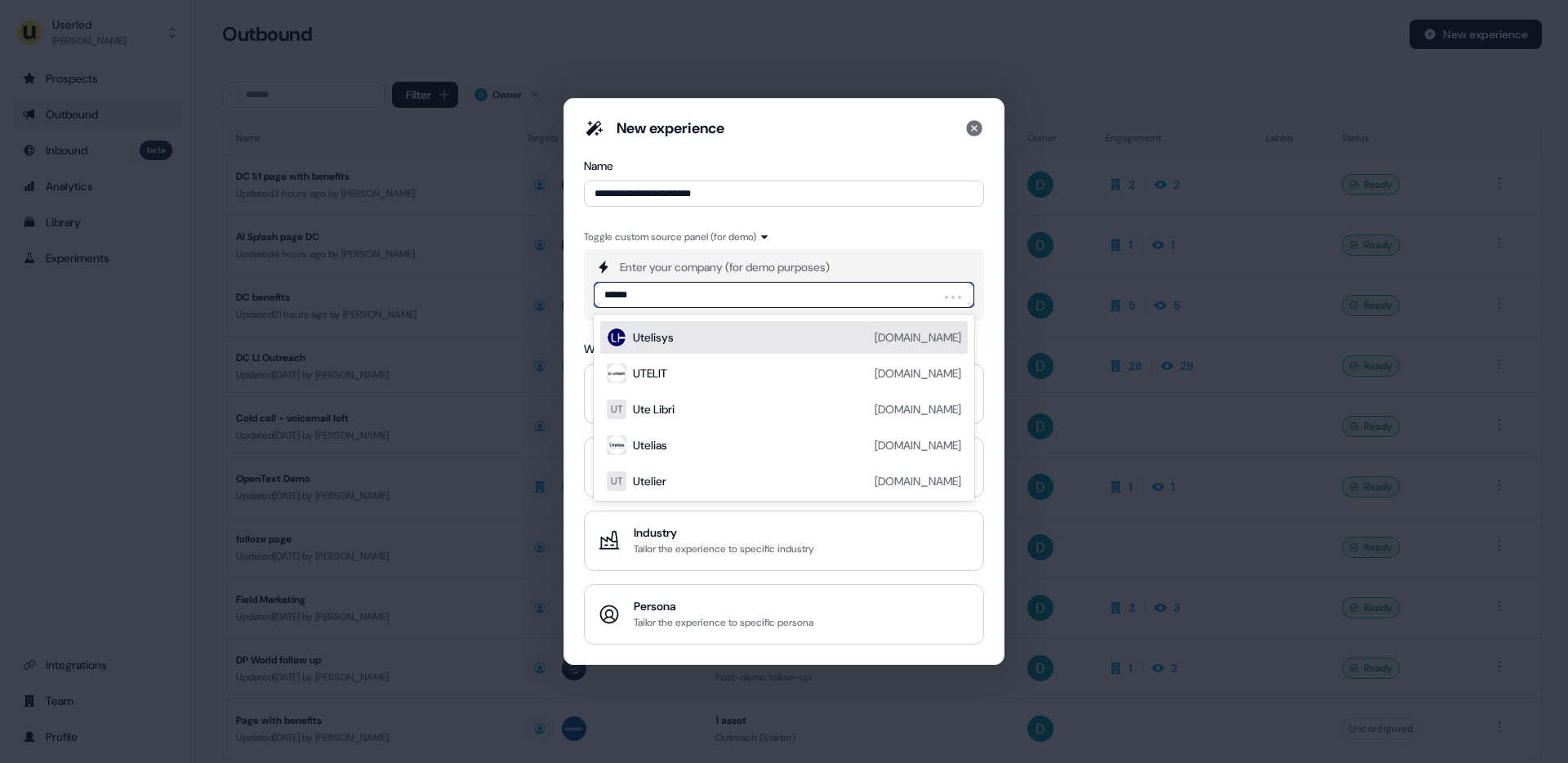 type on "*******" 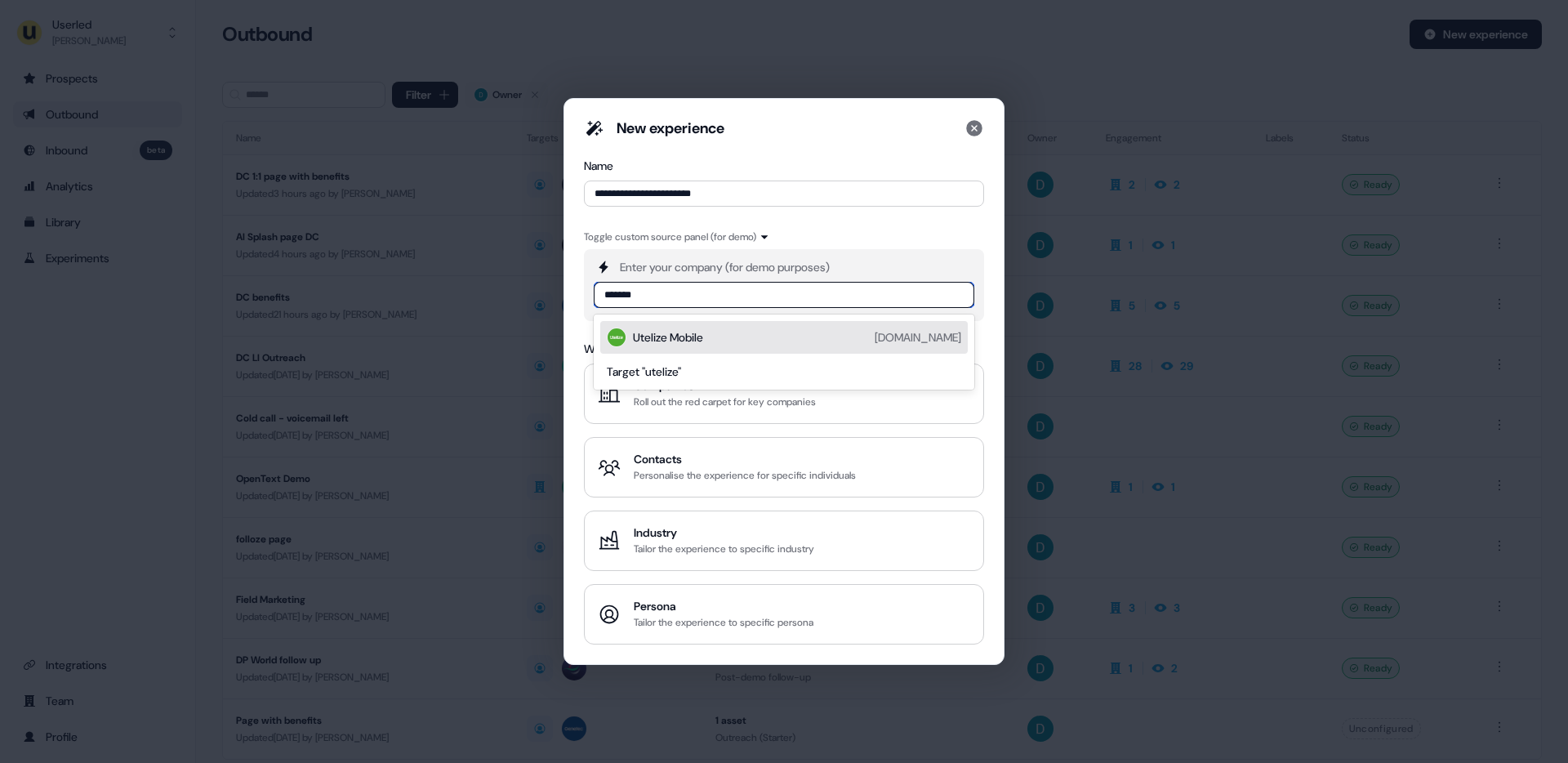 click on "Utelize Mobile [DOMAIN_NAME]" at bounding box center (797, 337) 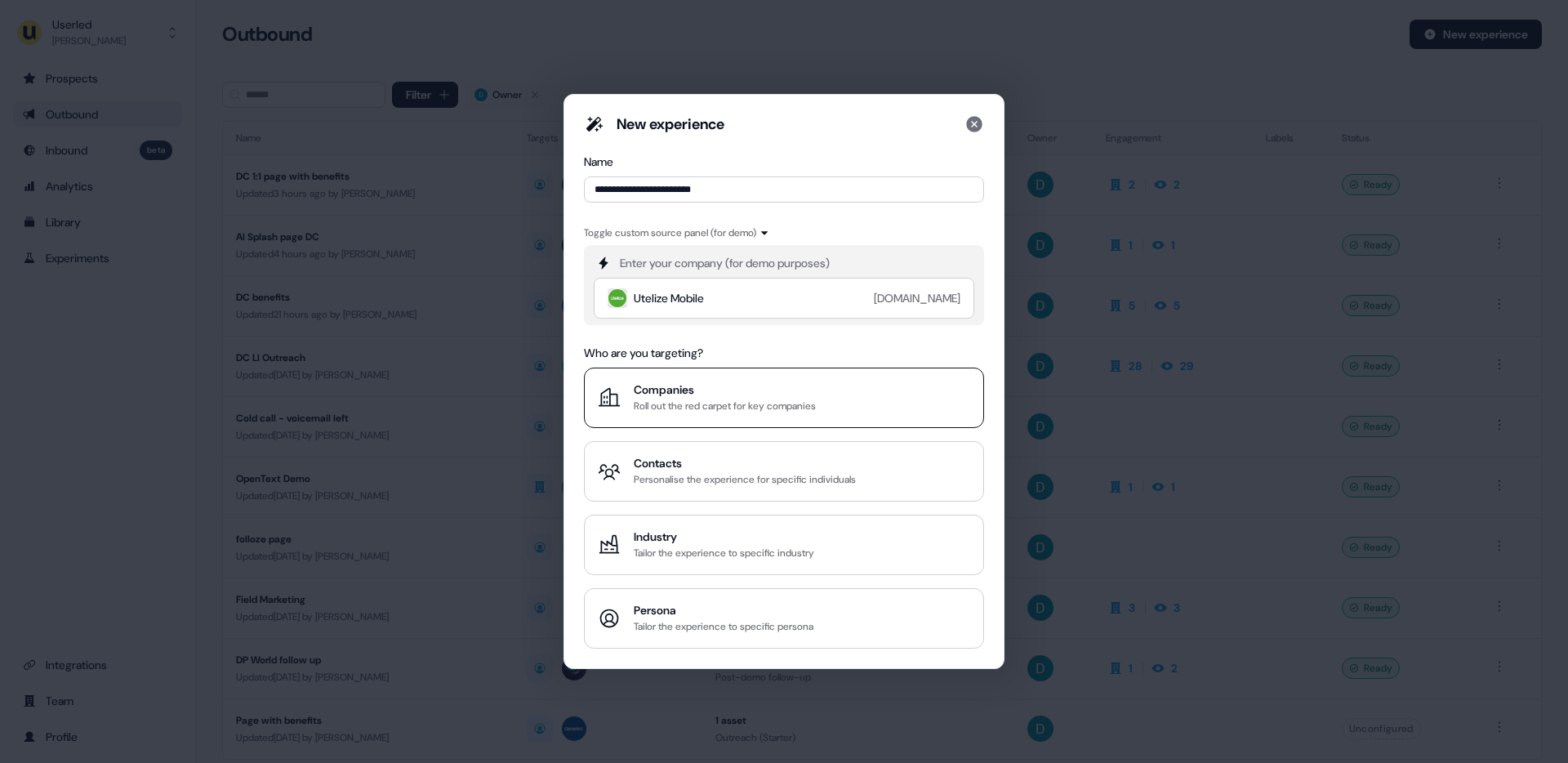 click on "Companies Roll out the red carpet for key companies" at bounding box center (784, 398) 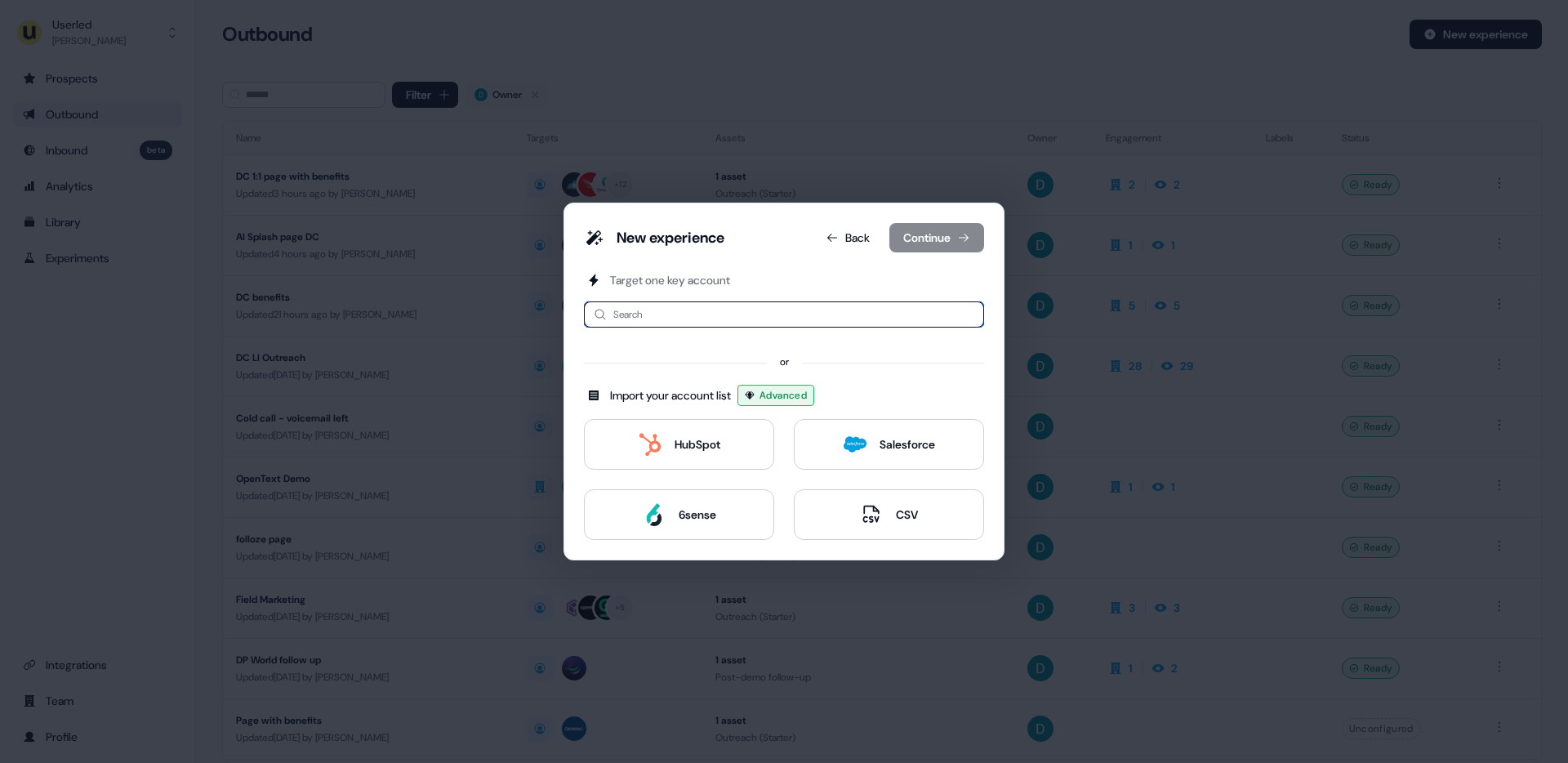 click at bounding box center [784, 315] 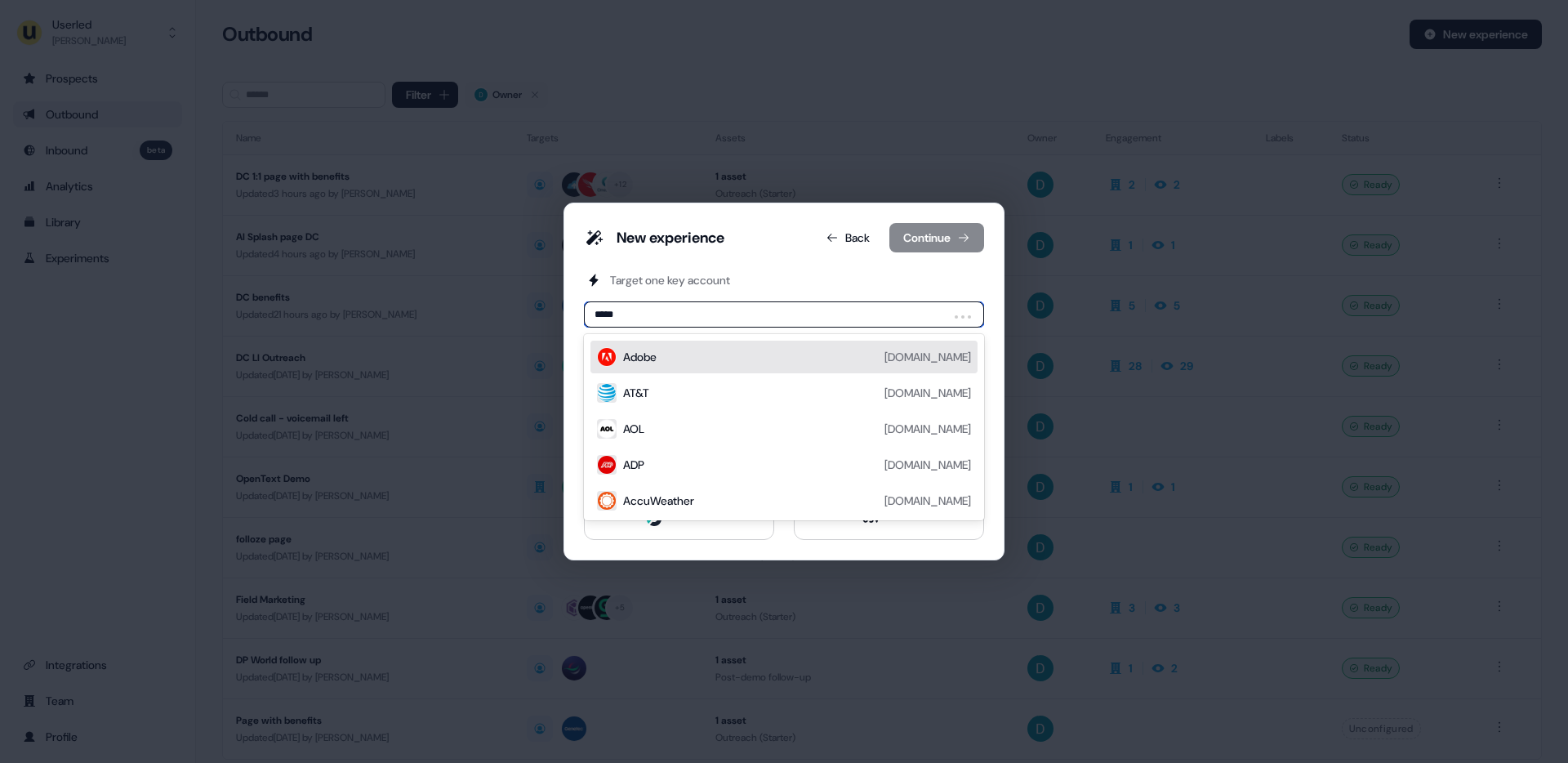 type on "******" 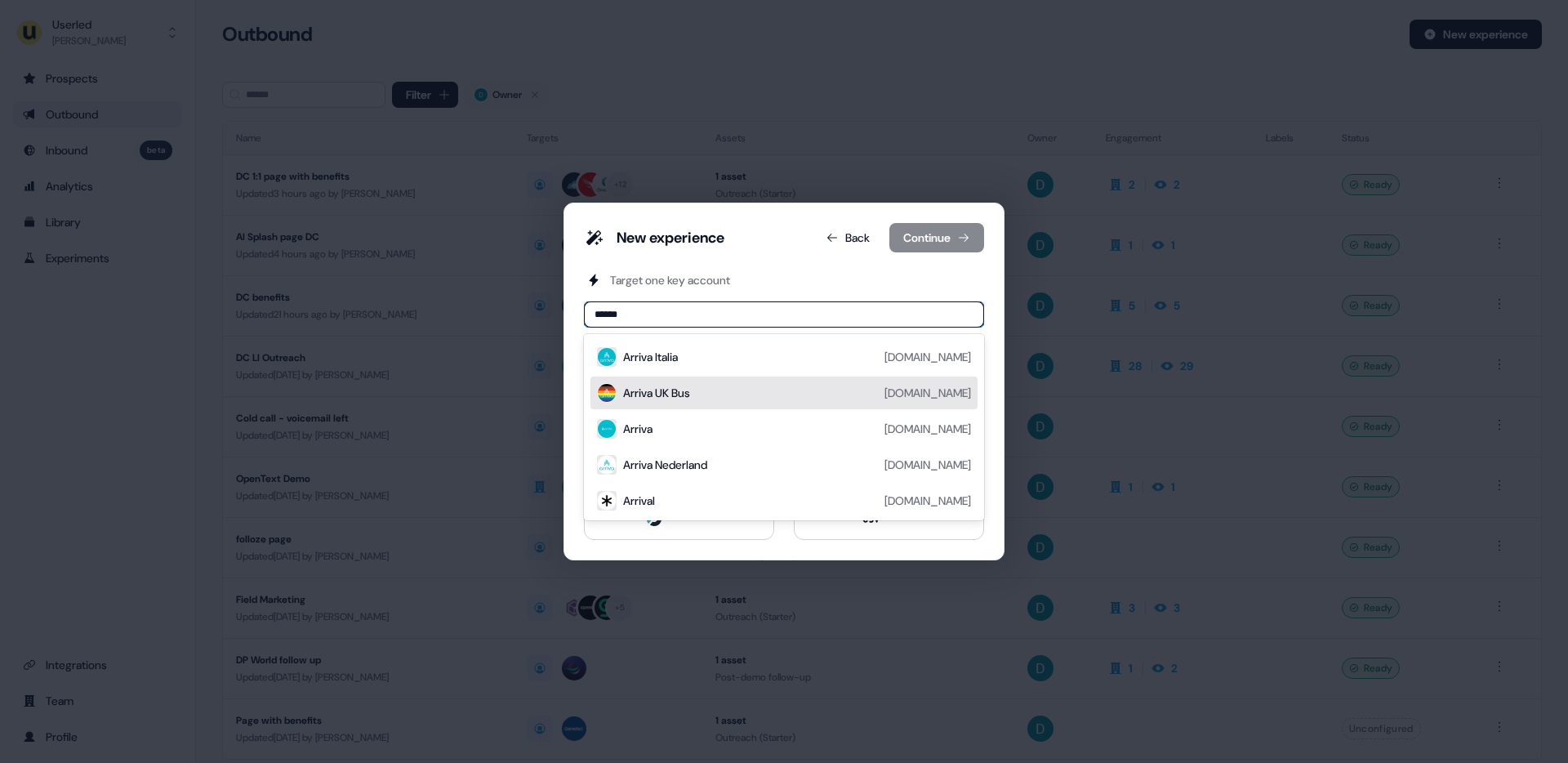 click on "Arriva UK Bus [DOMAIN_NAME]" at bounding box center [797, 393] 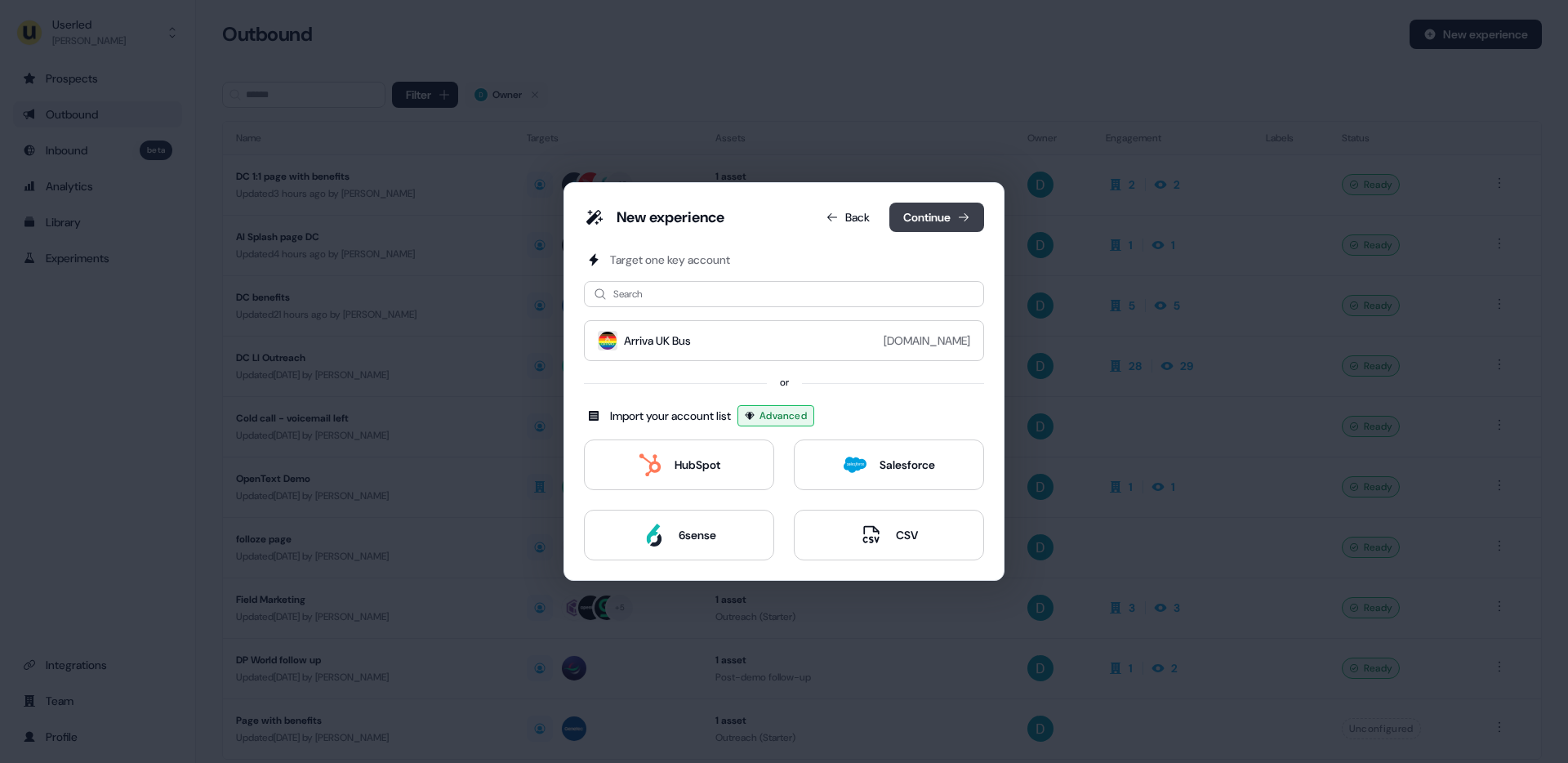 click on "Continue" at bounding box center [937, 217] 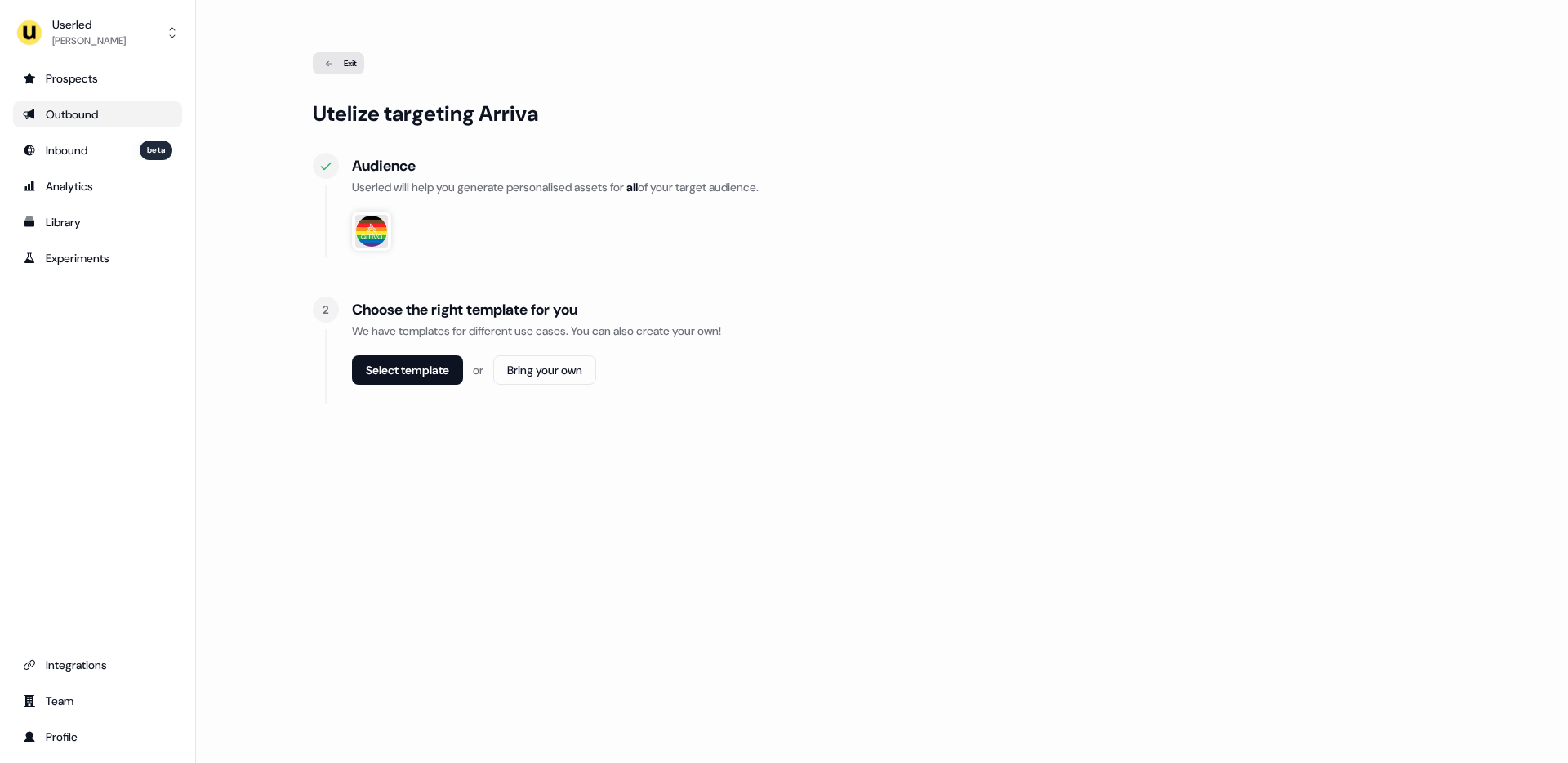click on "Choose the right template for you We have templates for different use cases. You can also create your own! Select template or Bring your own" at bounding box center [902, 350] 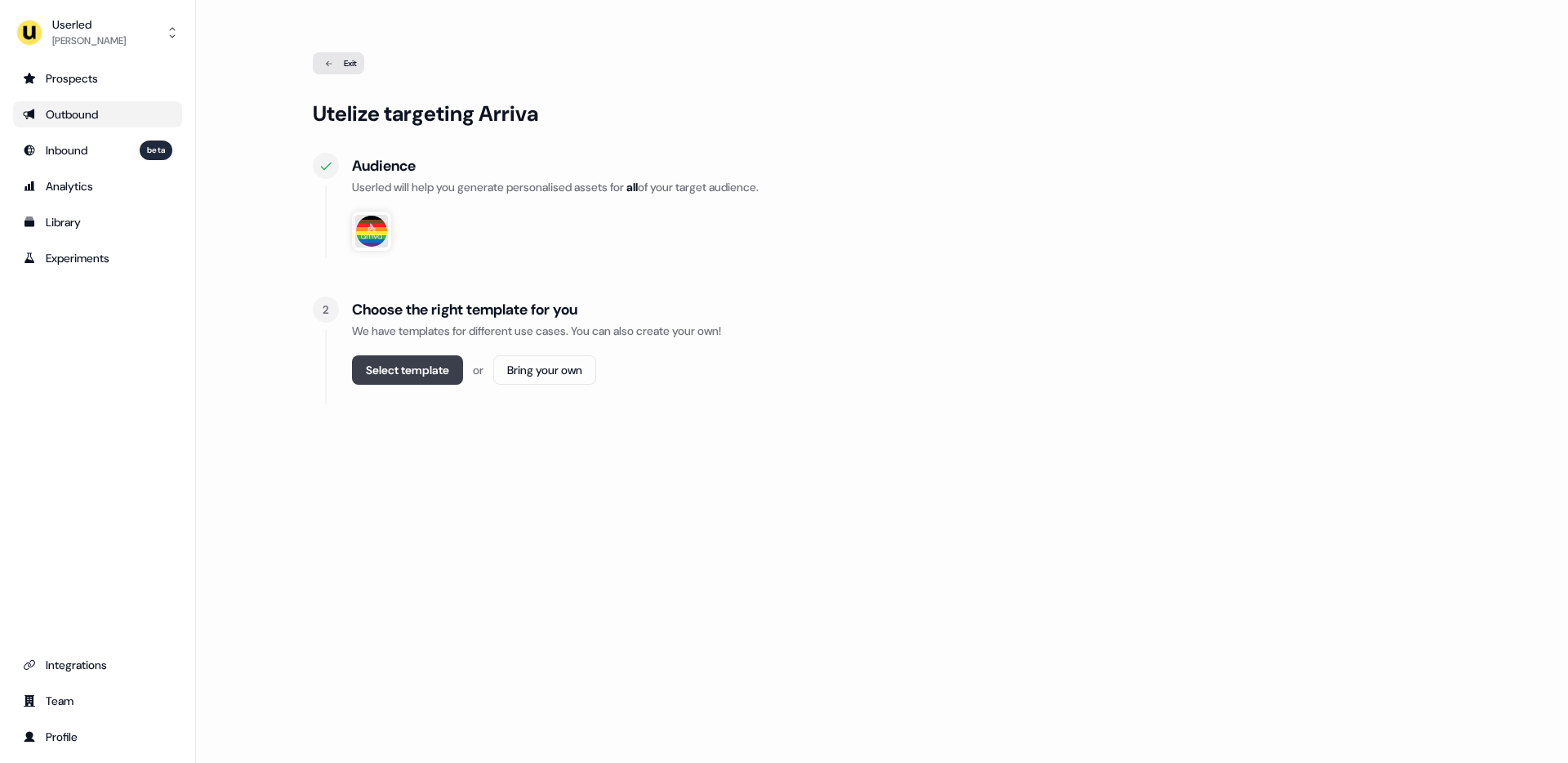 click on "Select template" at bounding box center (408, 370) 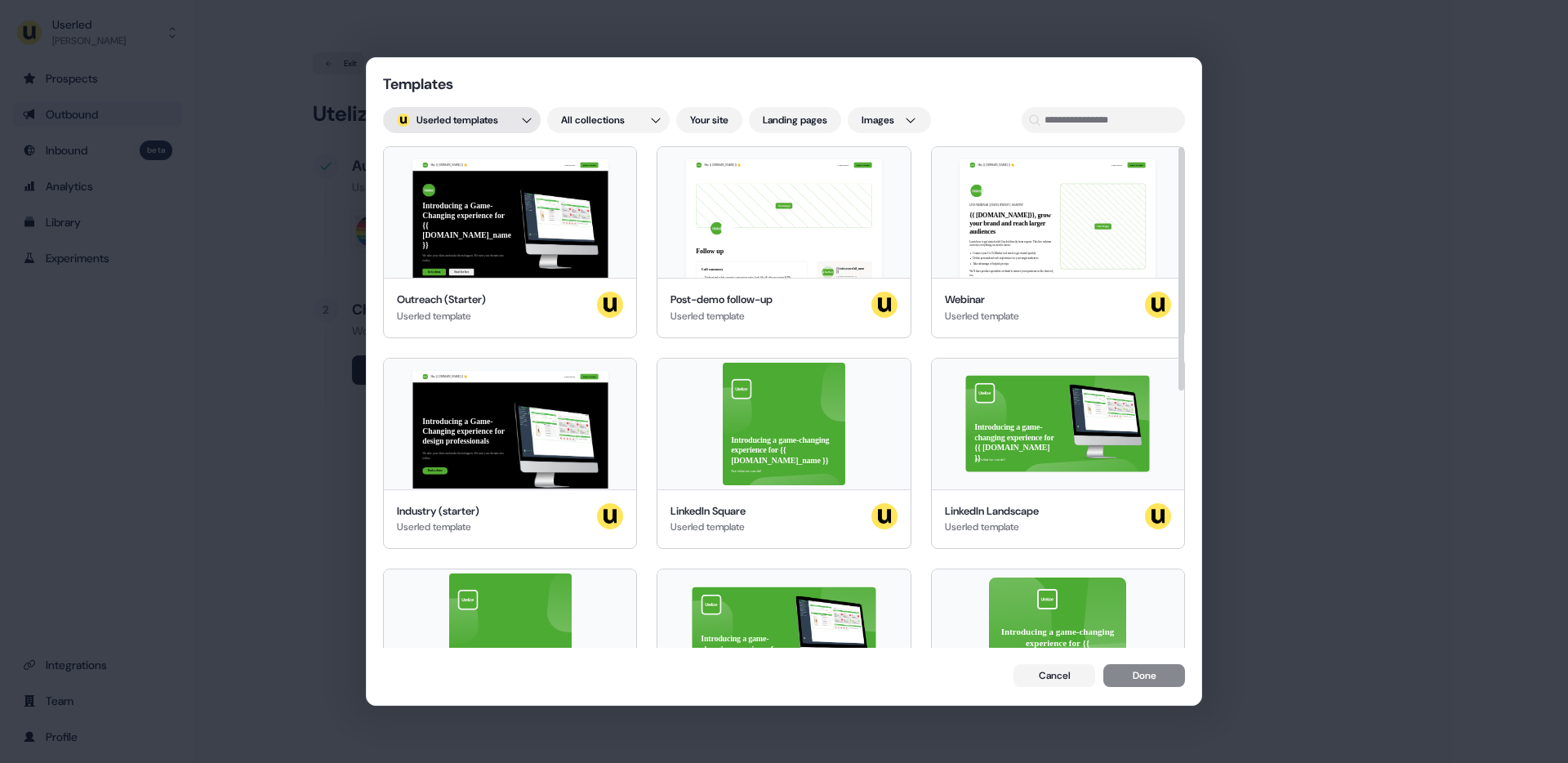 click on "Templates ; Userled   templates All collections Your site Landing pages Images Hey {{ [DOMAIN_NAME] }} 👋 Learn more Book a demo Introducing a Game-Changing experience for {{ [DOMAIN_NAME]_name }} We take your ideas and make them happen. We turn your dreams into reality. Get a demo Start for free {{ [DOMAIN_NAME]_name }}, join our team of incredible partners Outreach (Starter) Userled template Hey {{ [DOMAIN_NAME] }} 👋 Learn more Book a demo Your image Follow up Call summary Understand what current conversion rates look like & discuss target KPIs 3 key features will be delivered by Q2 2035. The lower priority requests will be delivered by Q3. Next steps 45min session to discuss how to hit the ground running ie. Set up Sales landing pages & increase conversion of current Ads Introduce [PERSON_NAME] & [PERSON_NAME] to 2x customers Terms Term: 3 month POC including 1 hr/ week onboarding sessions to hit the ground running Pricing: £XXXX for 3 months  Not found {{ traits.owner.full_name }} Webinar" at bounding box center (784, 382) 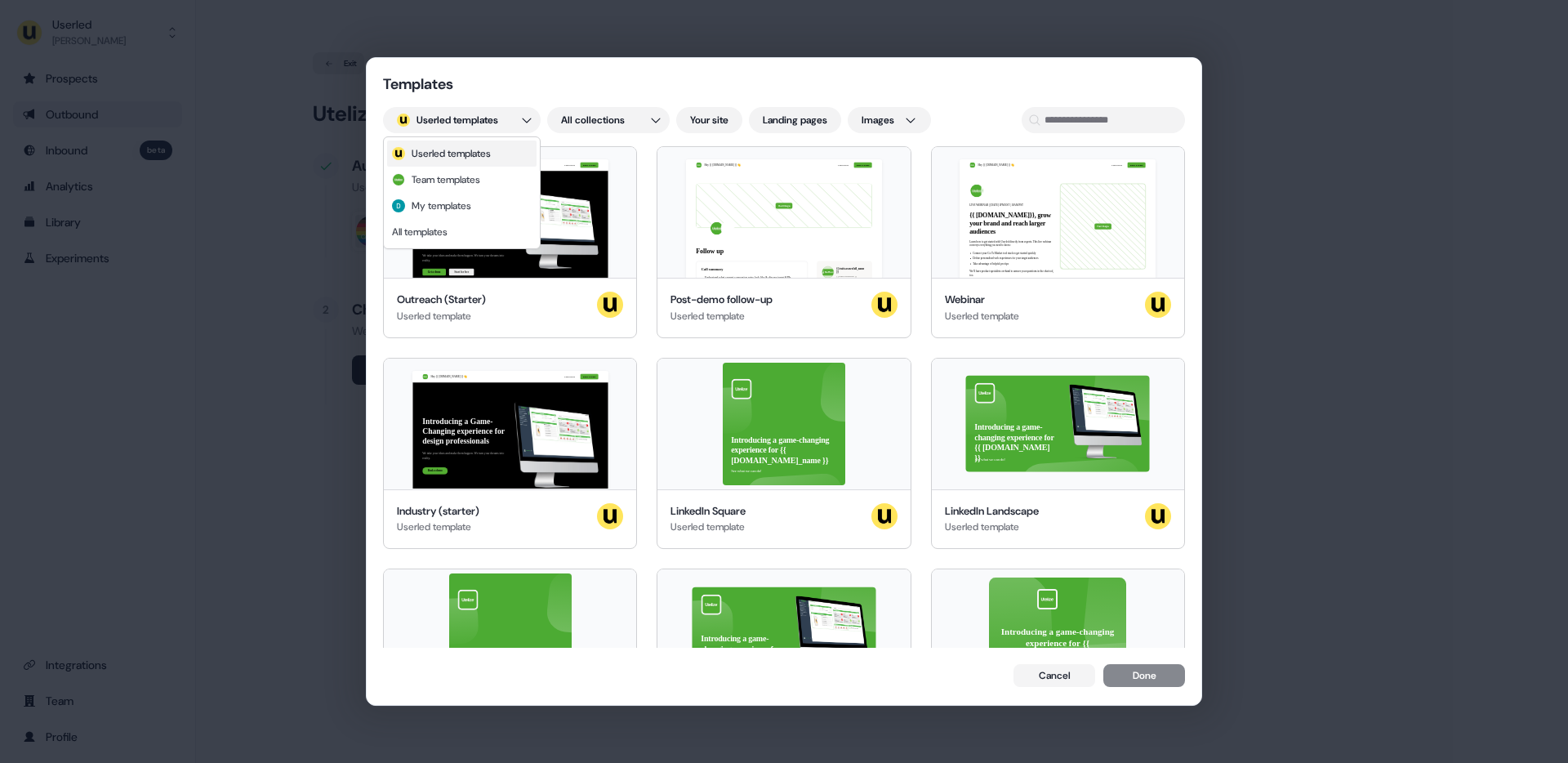 click on "; Userled templates" at bounding box center (461, 154) 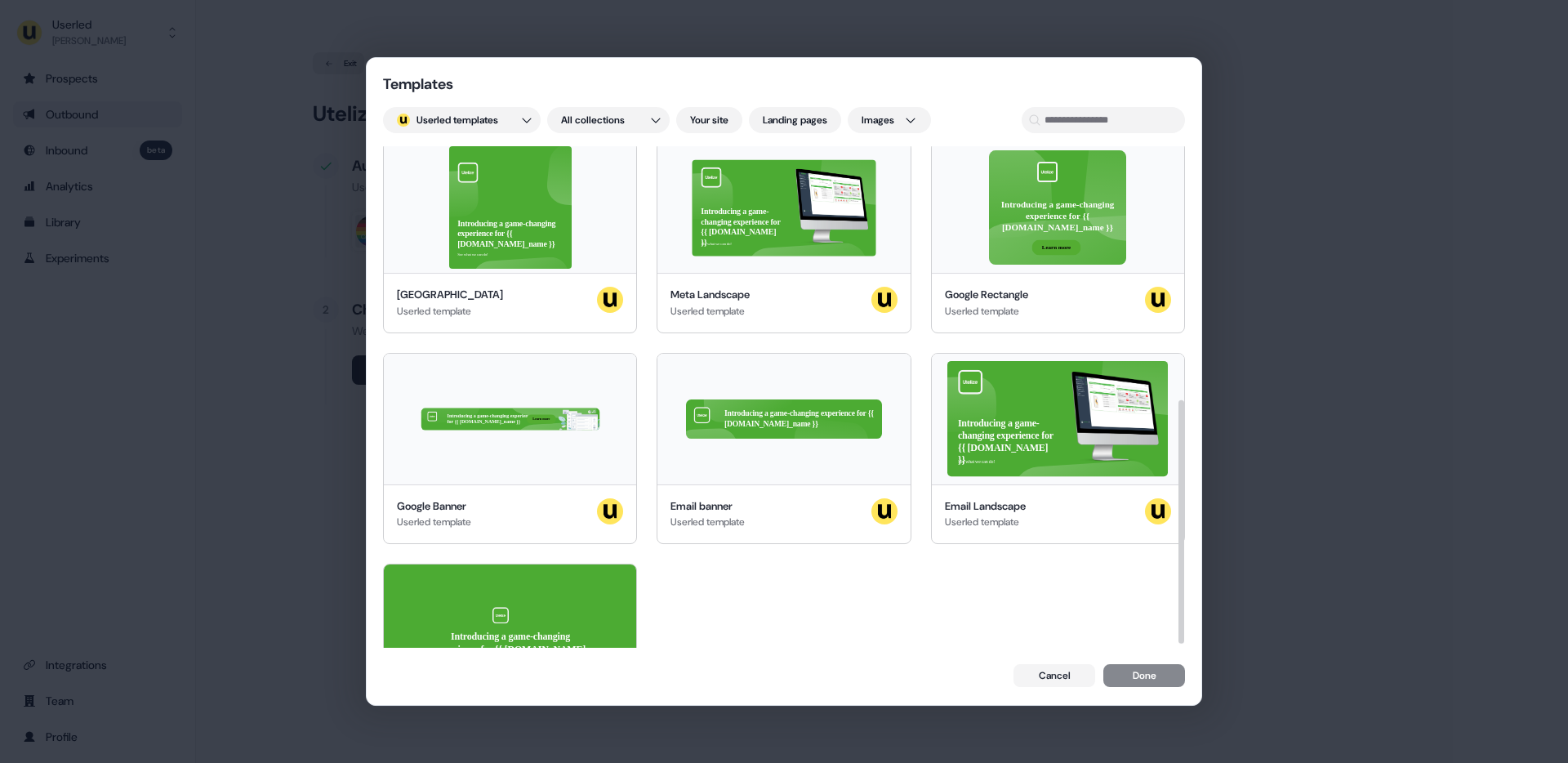 scroll, scrollTop: 0, scrollLeft: 0, axis: both 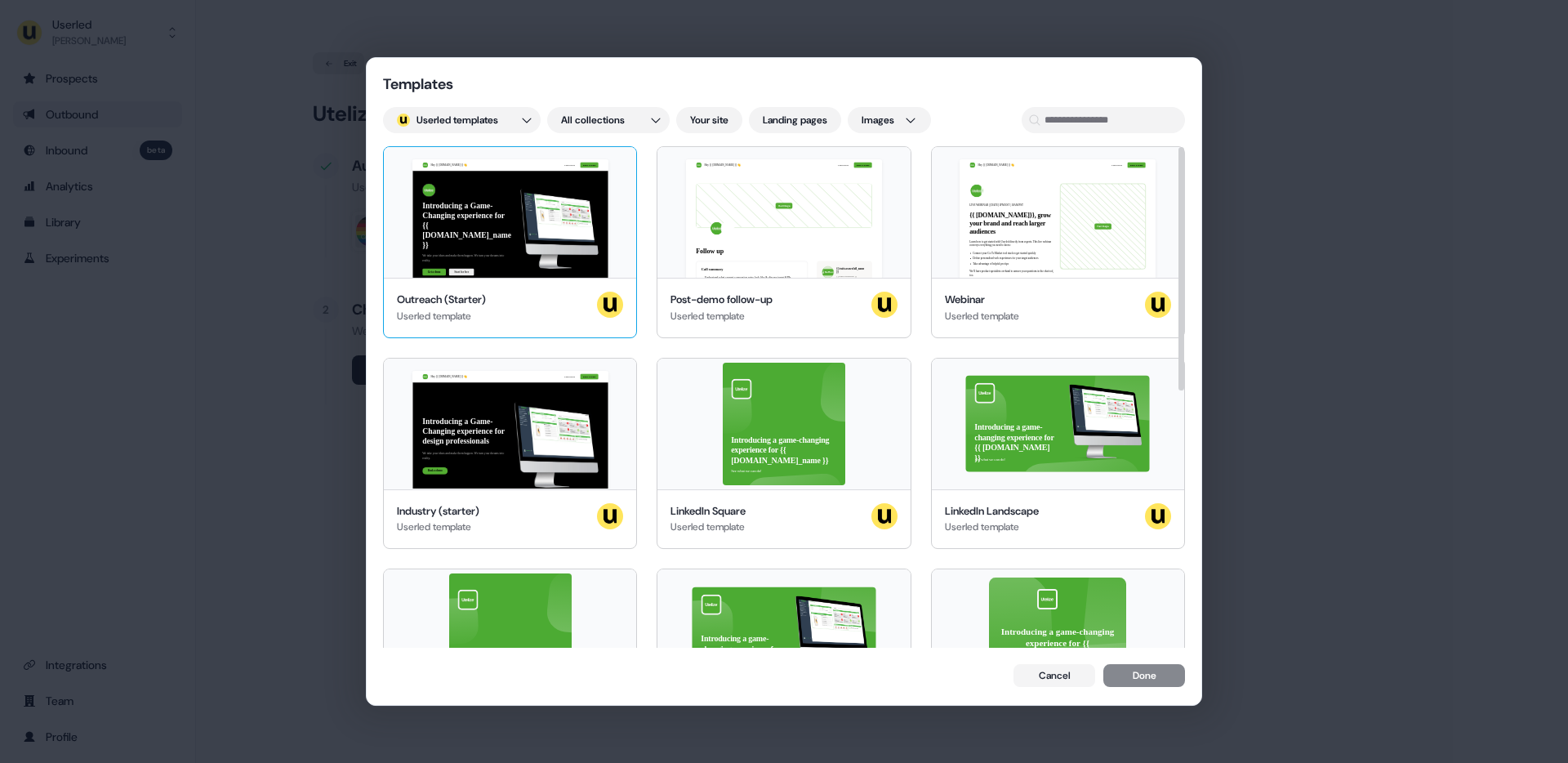 click on "Hey {{ [DOMAIN_NAME] }} 👋 Learn more Book a demo Introducing a Game-Changing experience for {{ [DOMAIN_NAME]_name }} We take your ideas and make them happen. We turn your dreams into reality. Get a demo Start for free {{ [DOMAIN_NAME]_name }}, join our team of incredible partners" at bounding box center (510, 212) 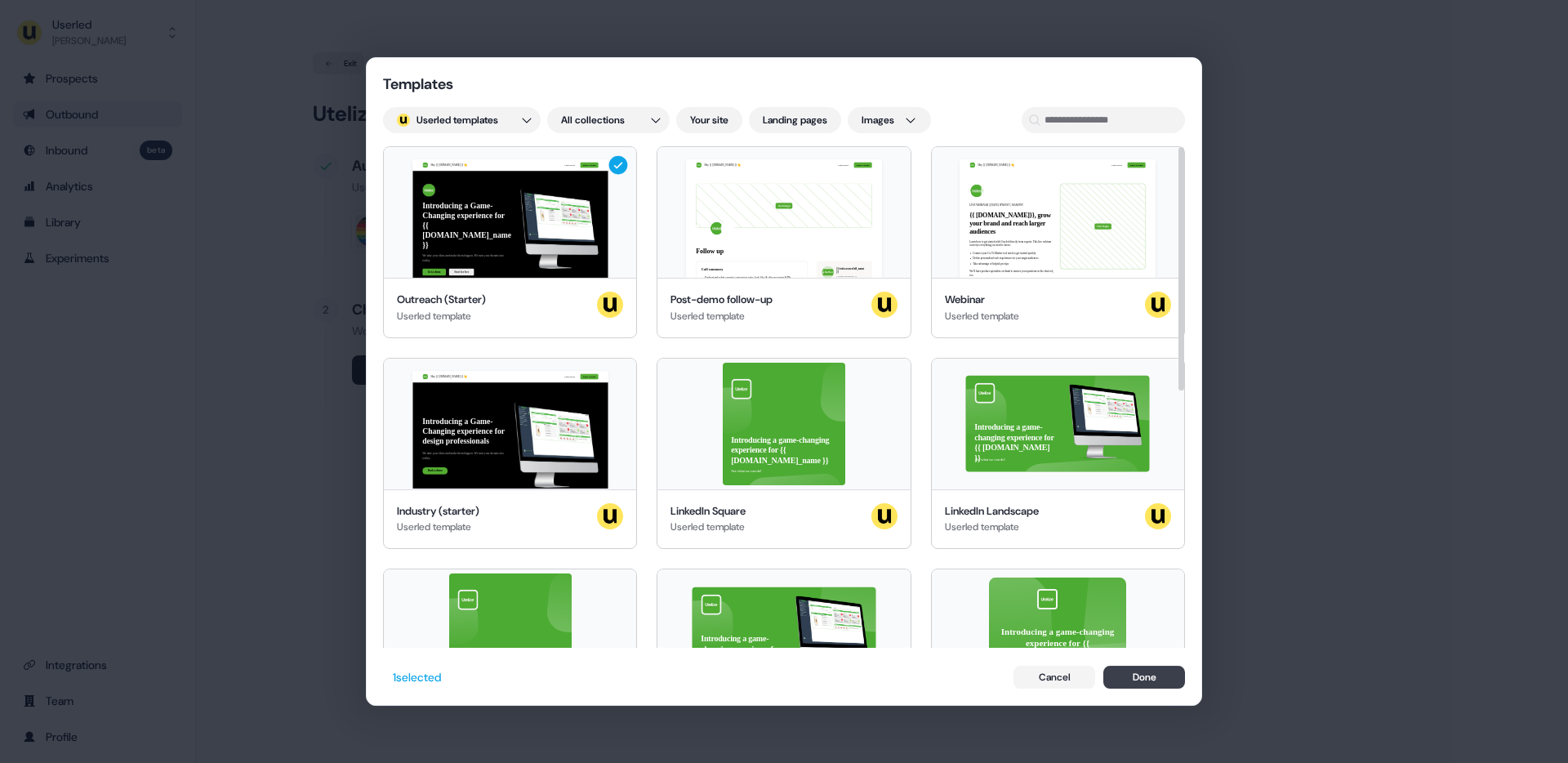 click on "Done" at bounding box center (1144, 677) 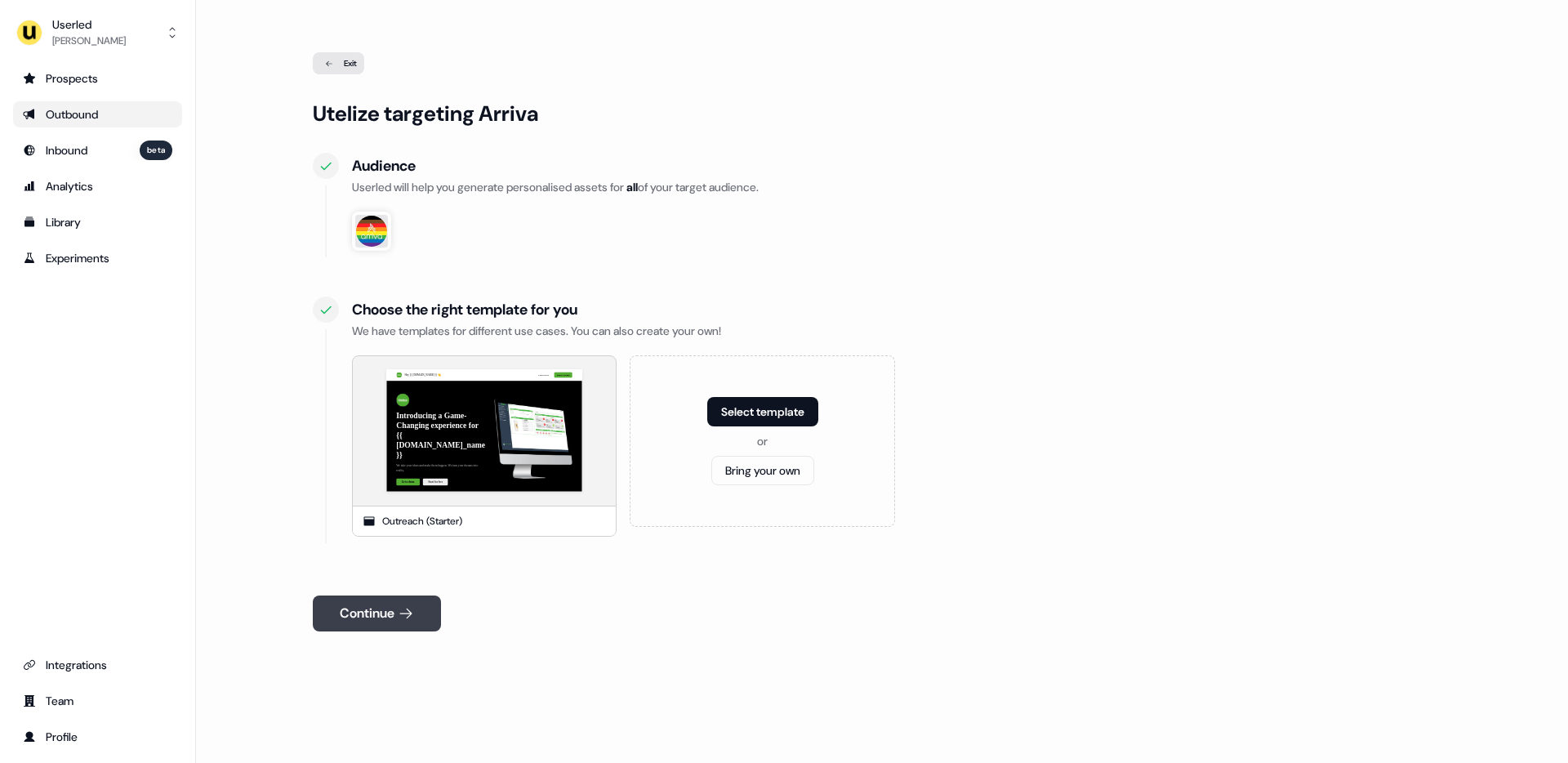 click on "Continue" at bounding box center [376, 614] 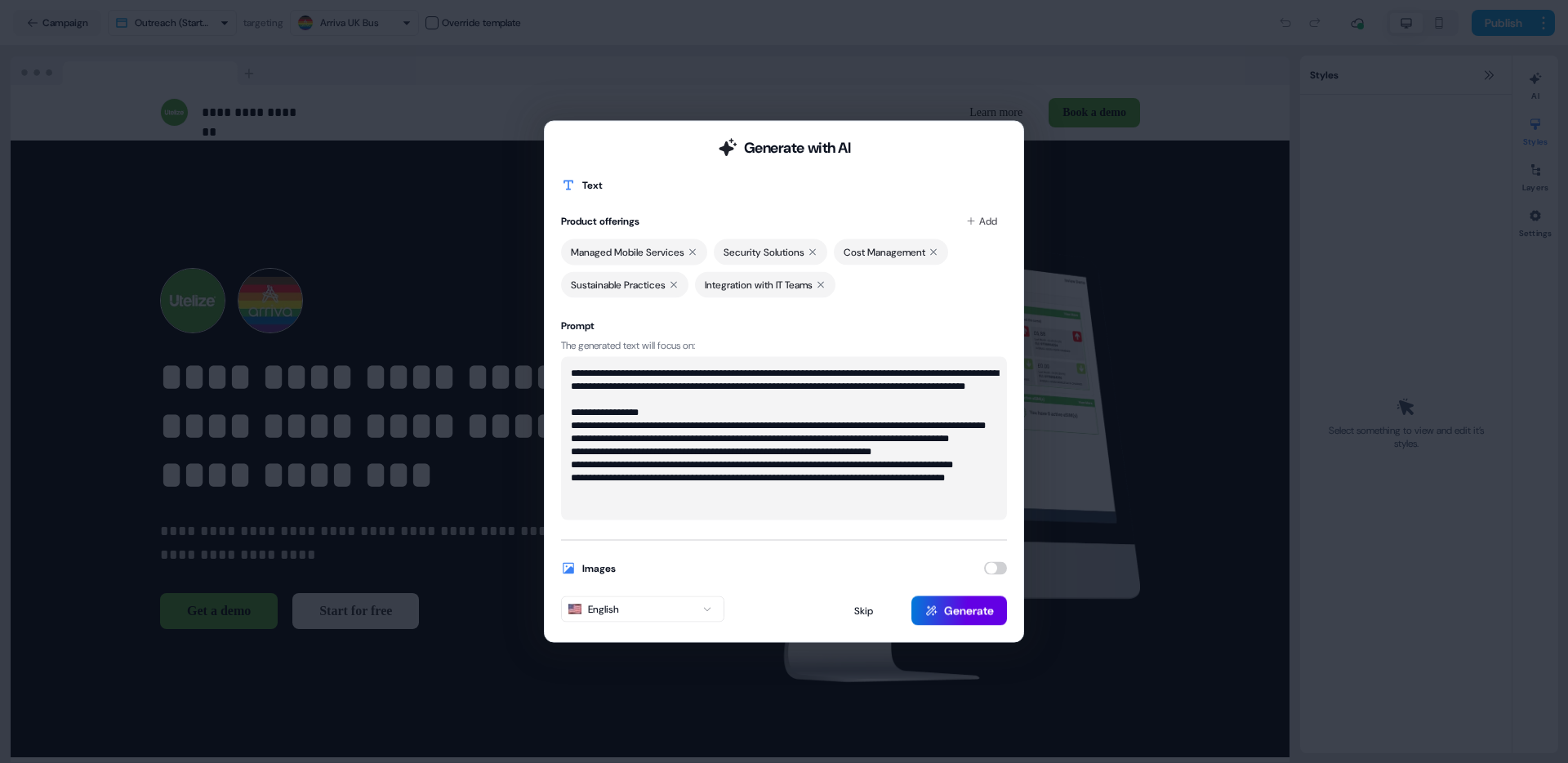 click at bounding box center (996, 569) 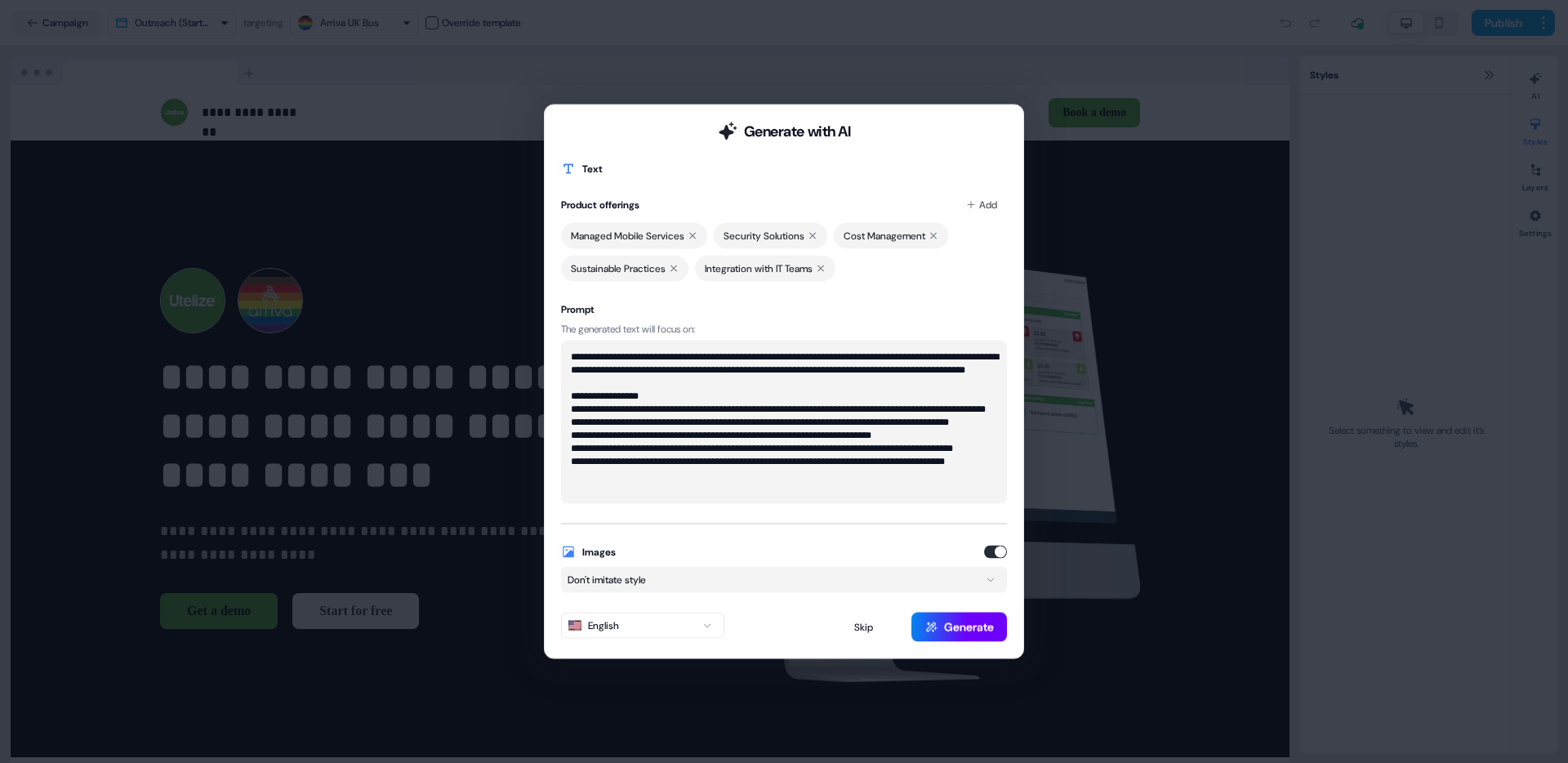 click on "Generate" at bounding box center (959, 627) 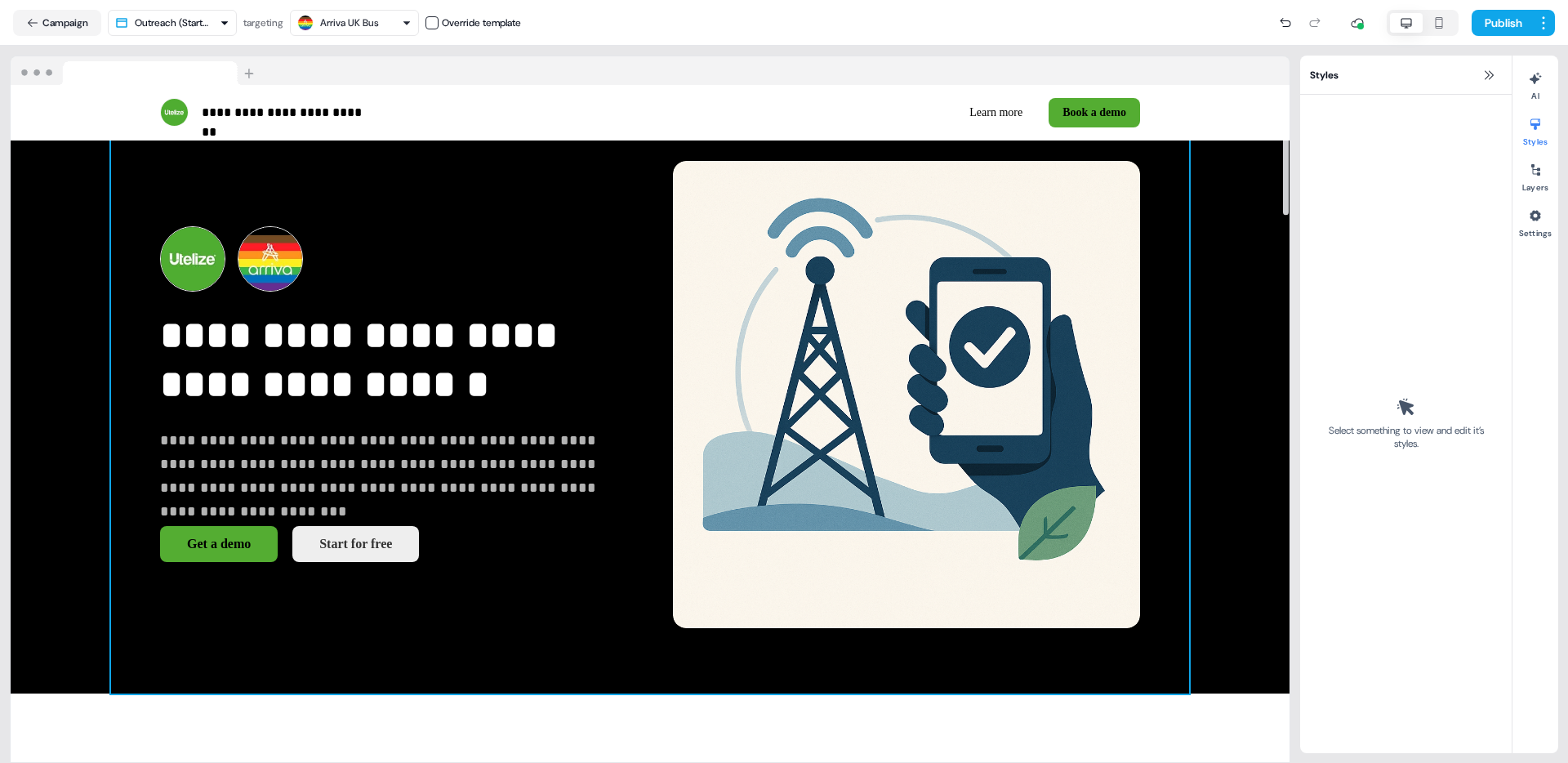 scroll, scrollTop: 38, scrollLeft: 0, axis: vertical 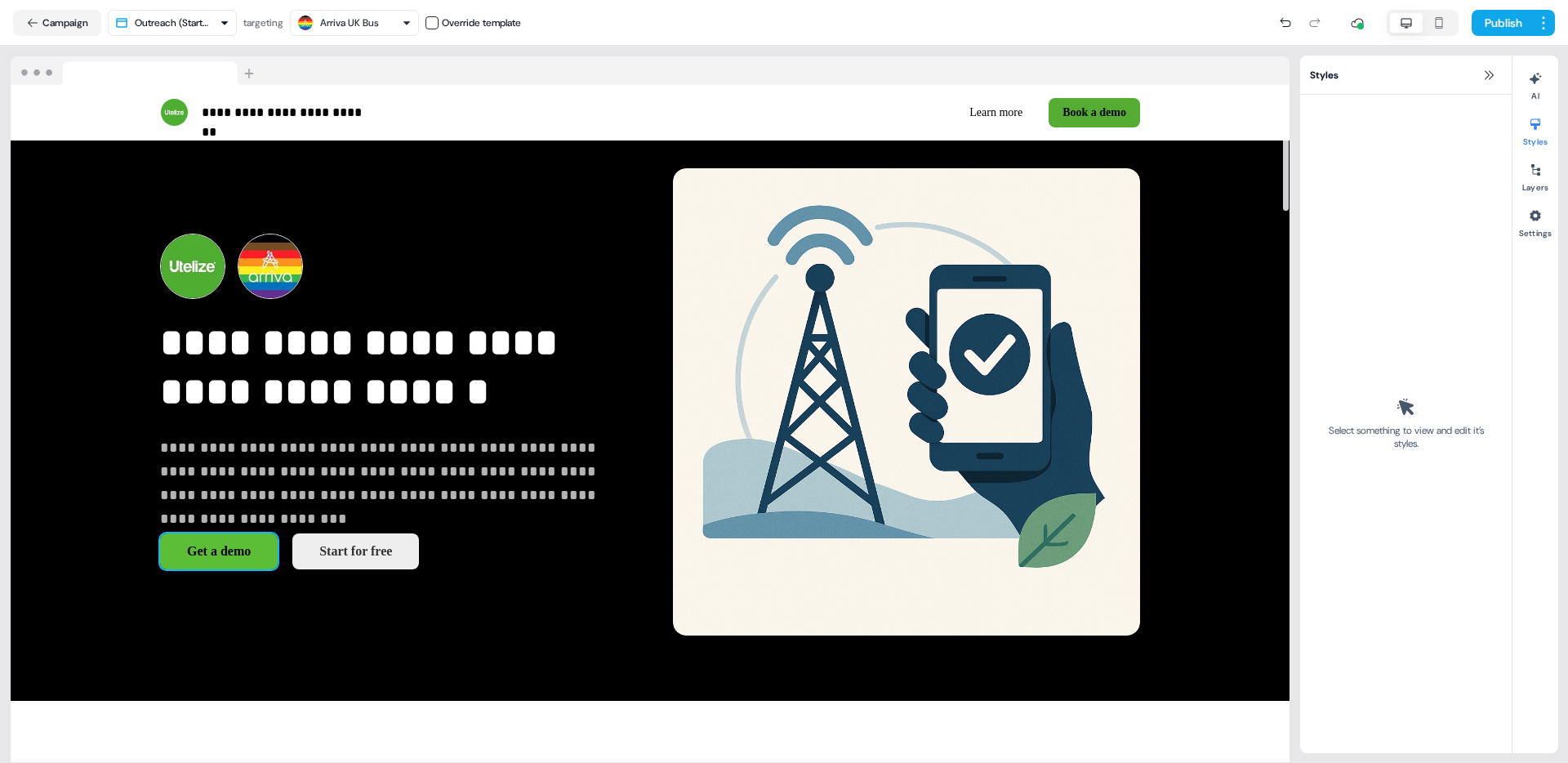 click on "Get a demo" at bounding box center [219, 551] 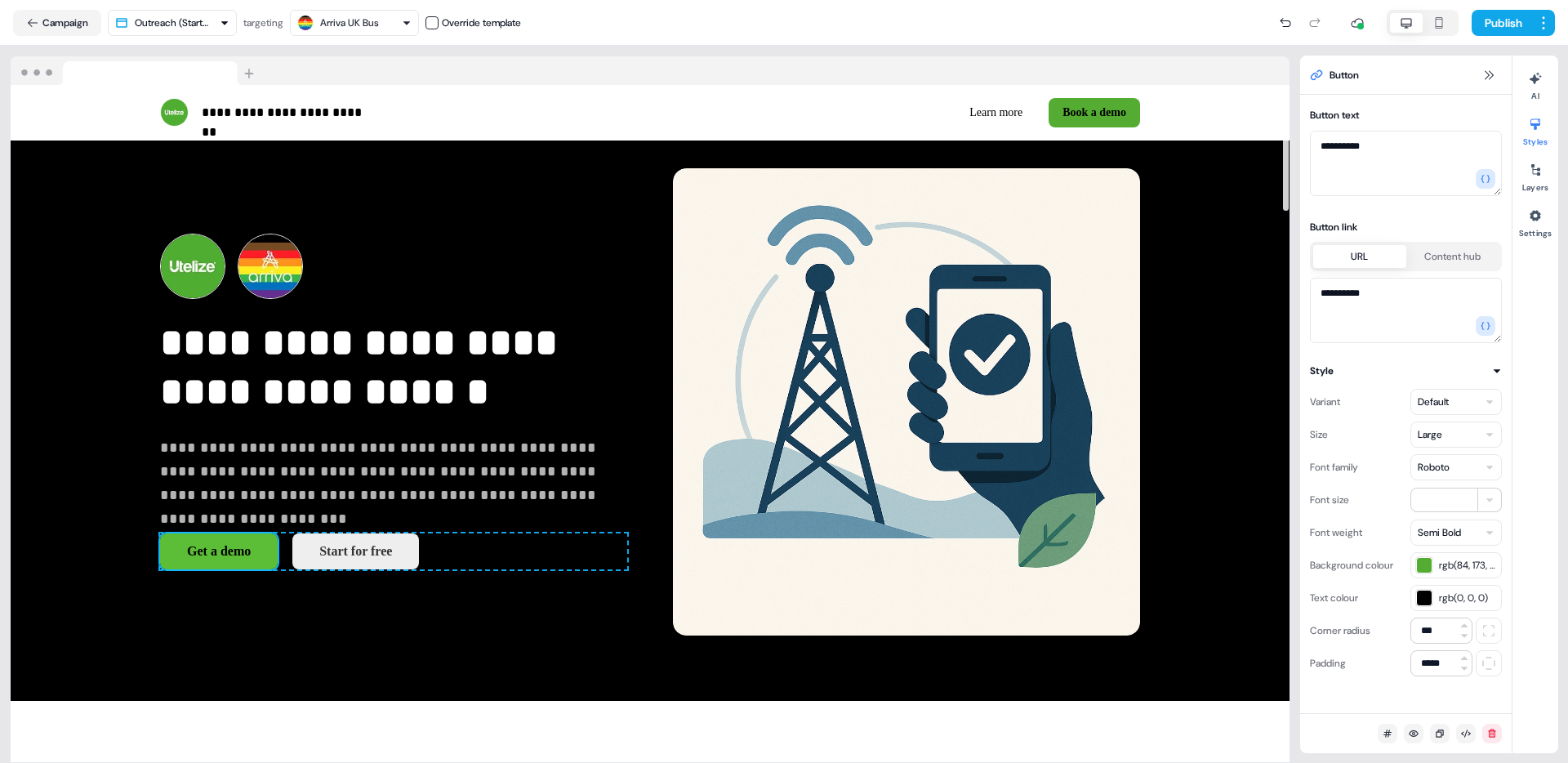 click on "Get a demo" at bounding box center (219, 551) 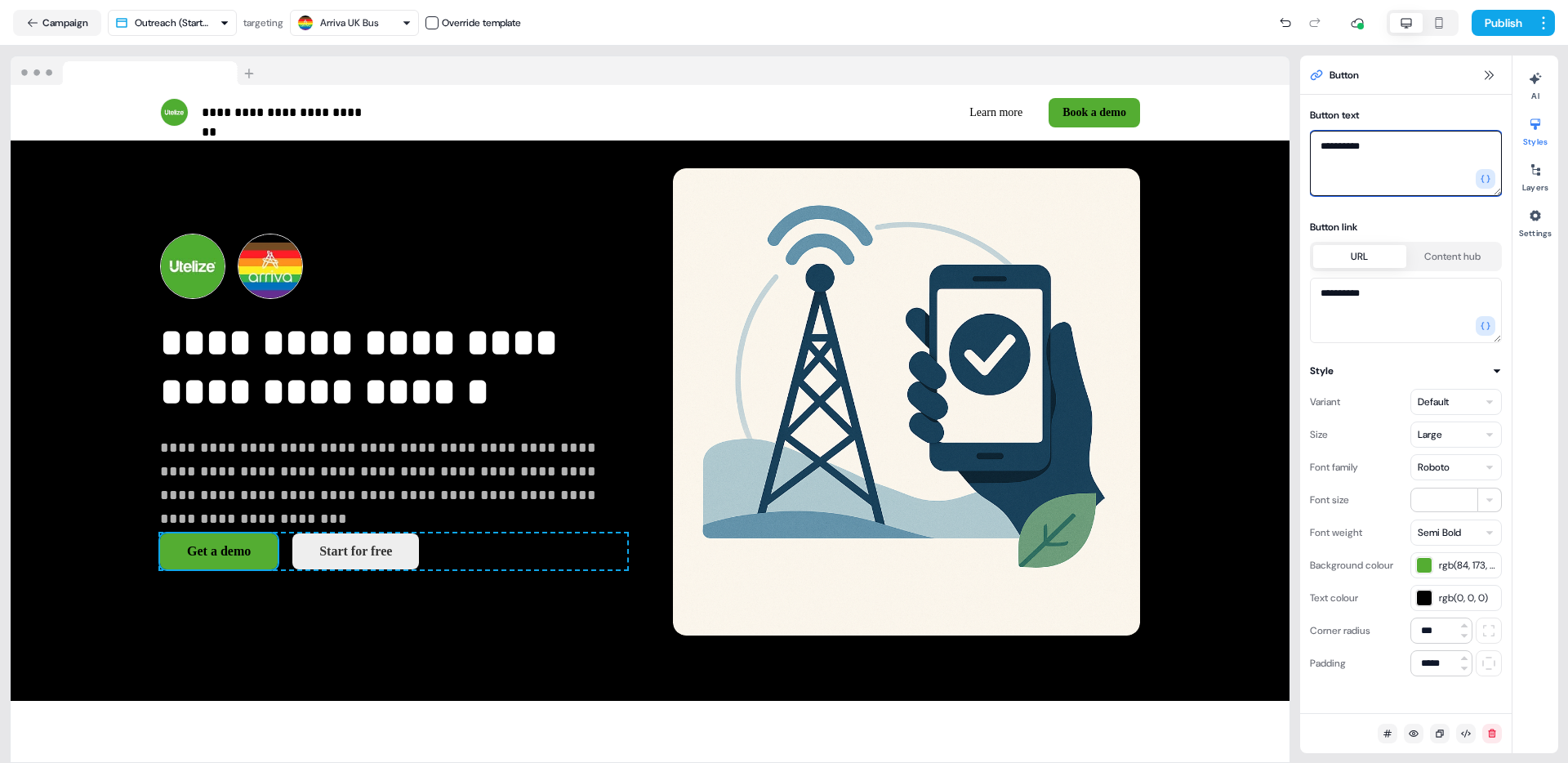 drag, startPoint x: 1445, startPoint y: 154, endPoint x: 1301, endPoint y: 151, distance: 144.03125 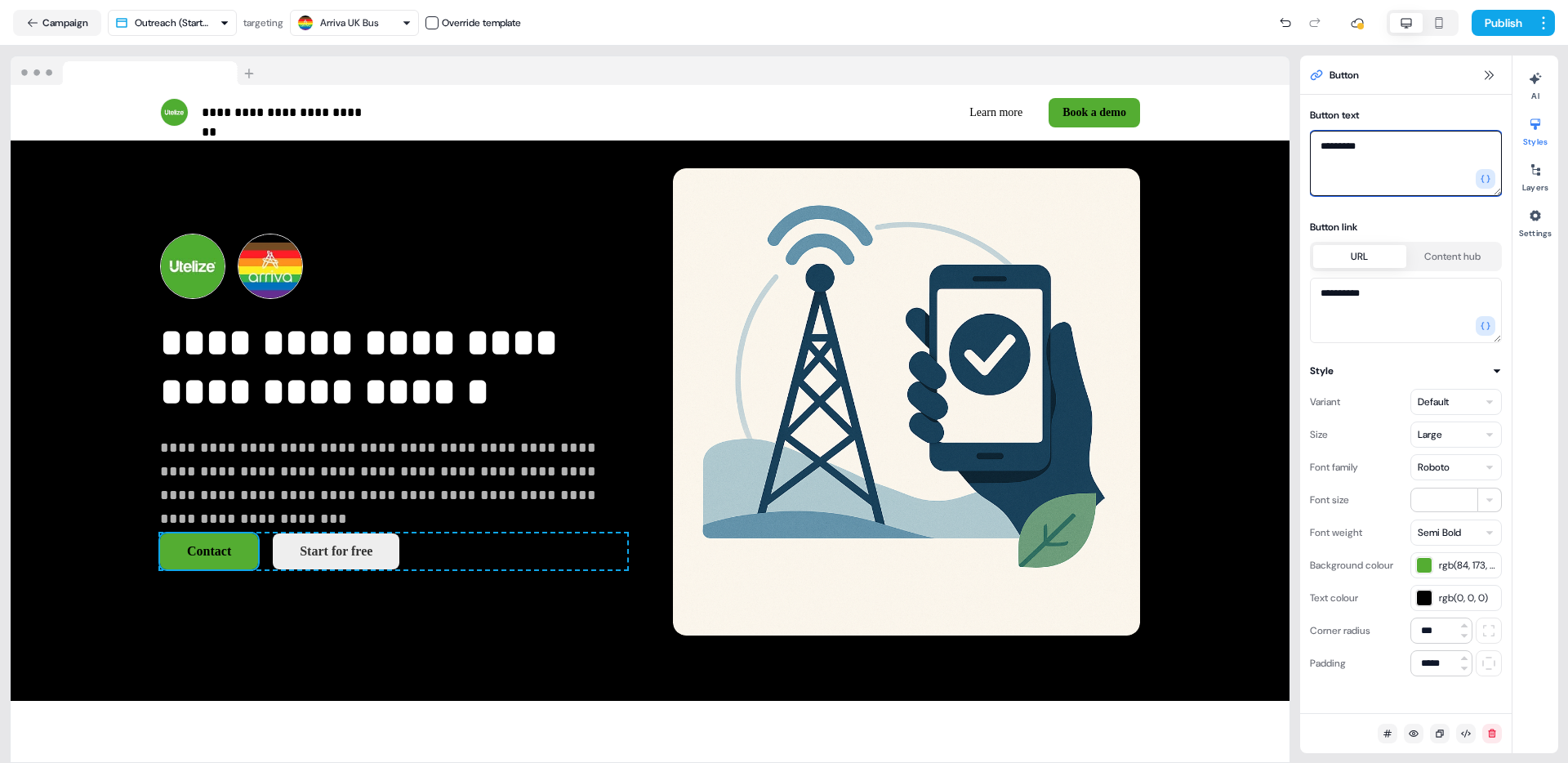 type on "**********" 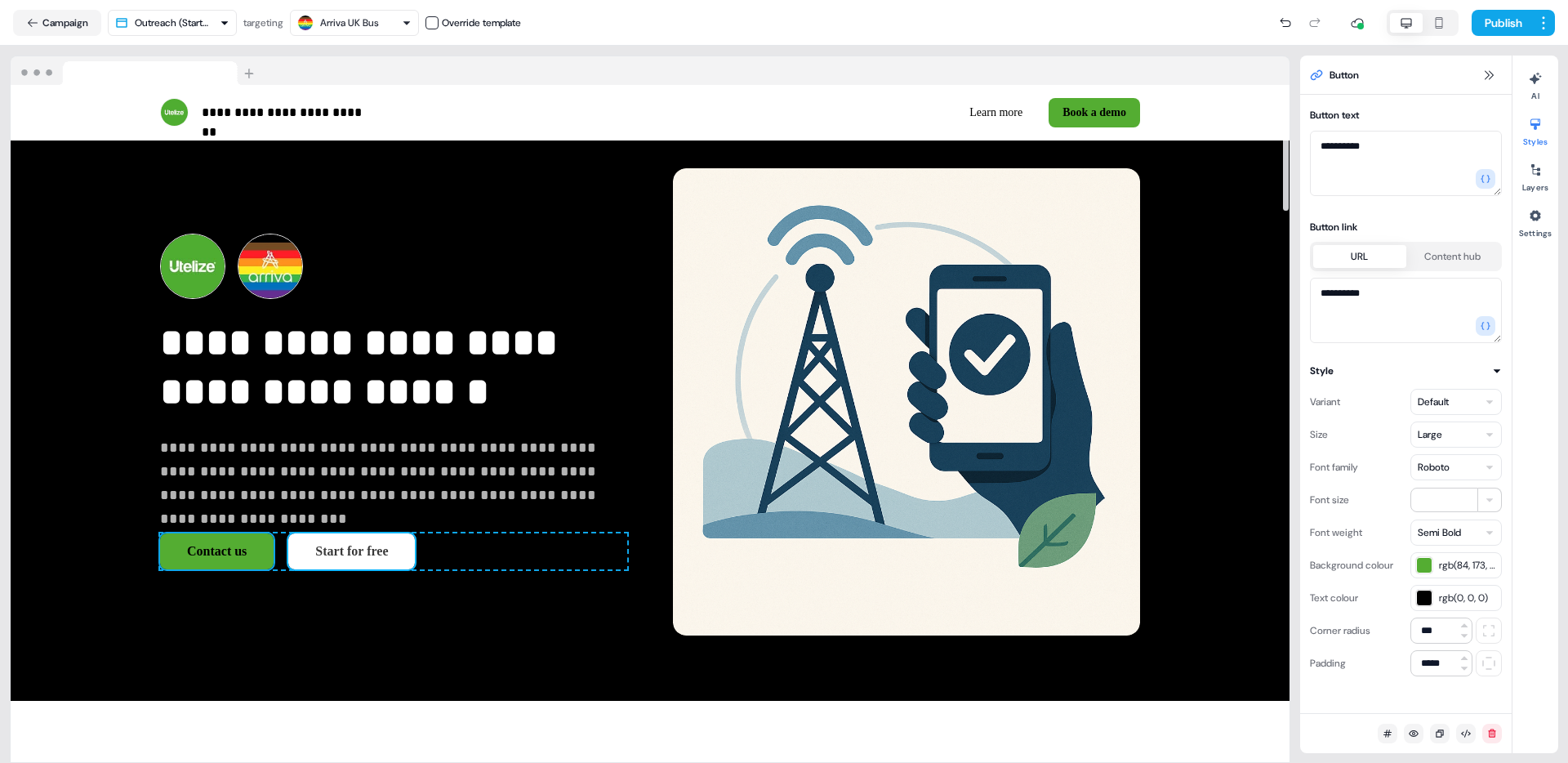 click on "Start for free" at bounding box center [351, 551] 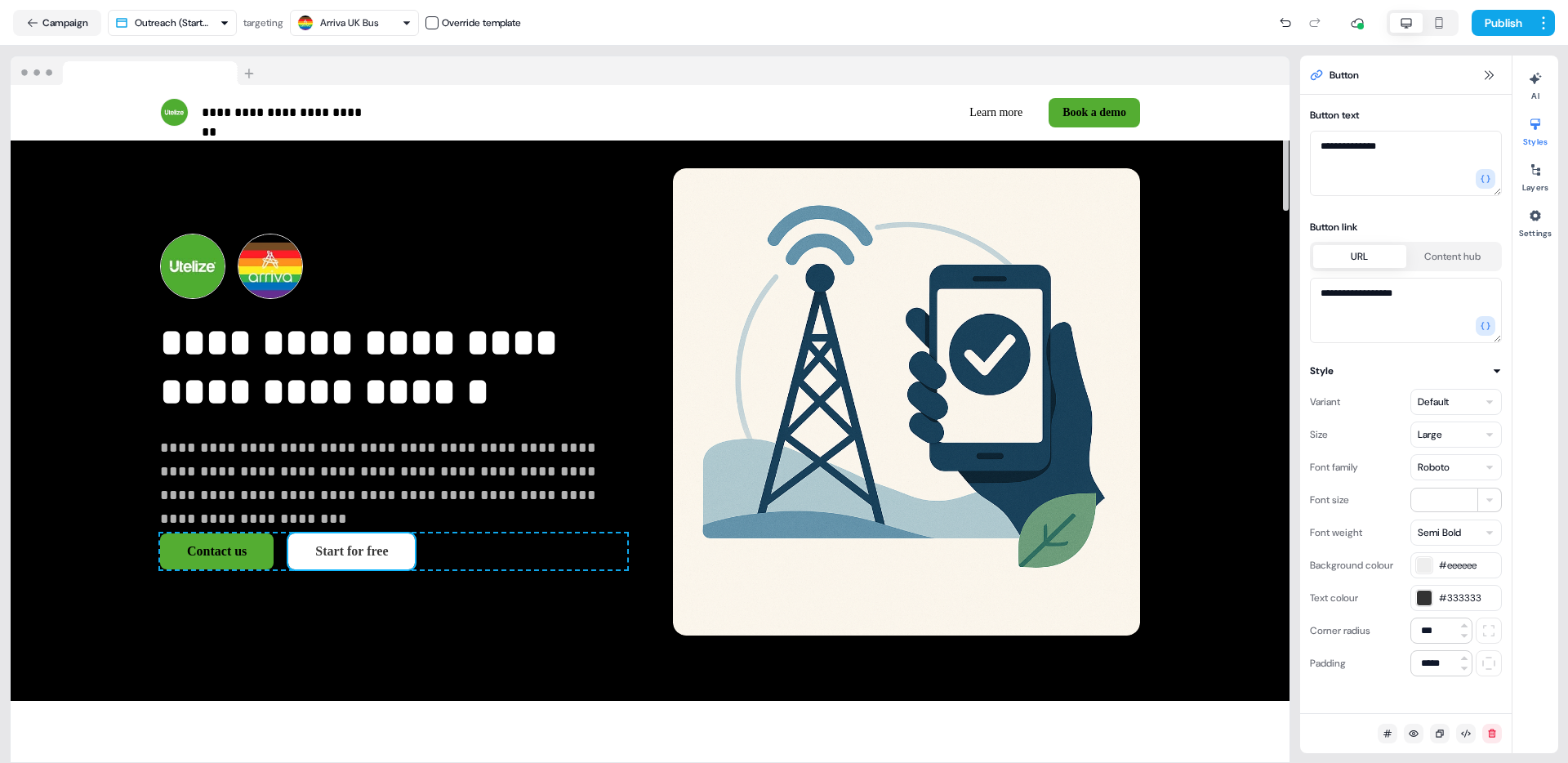 click on "Start for free" at bounding box center [351, 551] 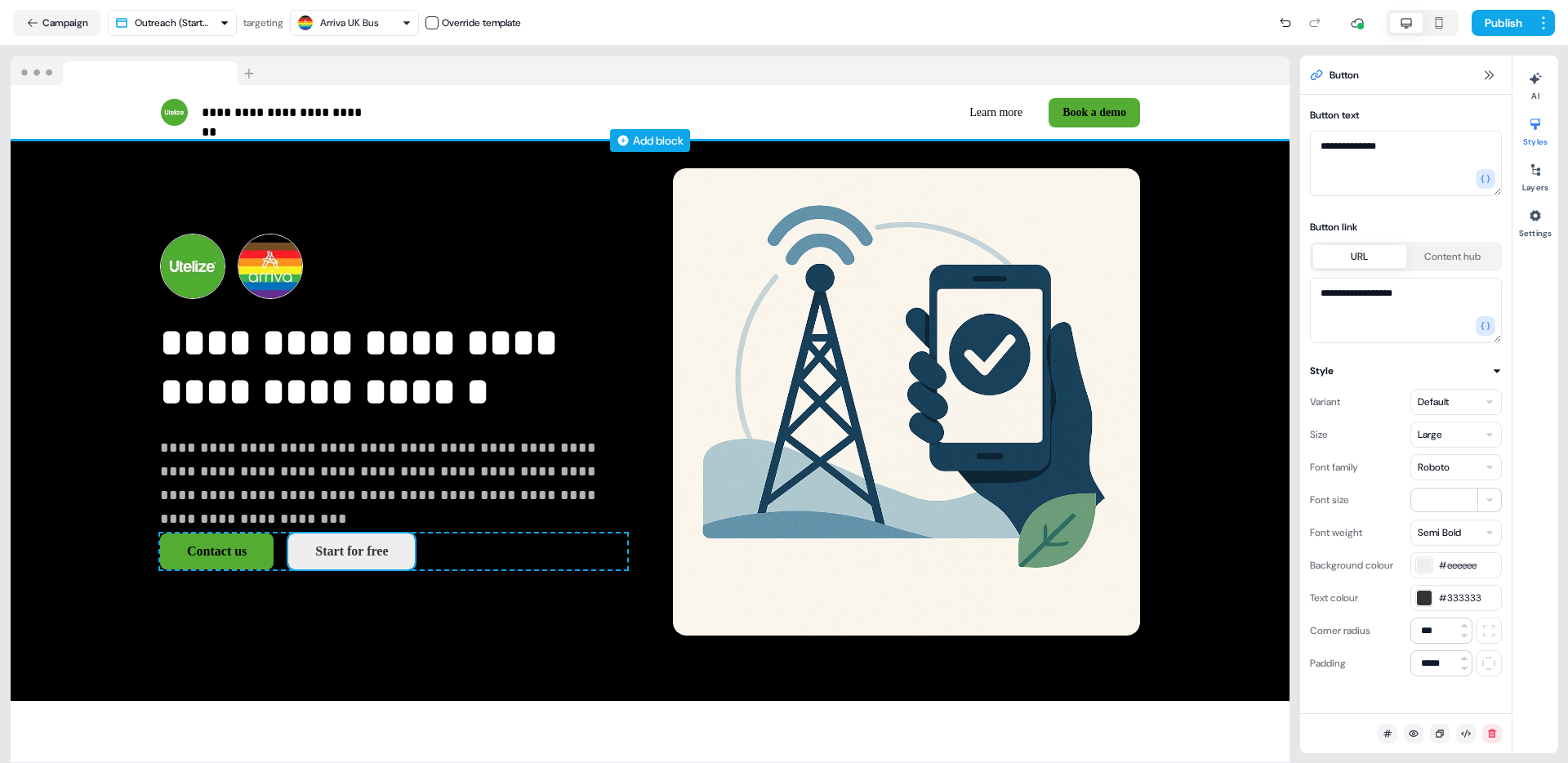 drag, startPoint x: 1396, startPoint y: 145, endPoint x: 1263, endPoint y: 145, distance: 133 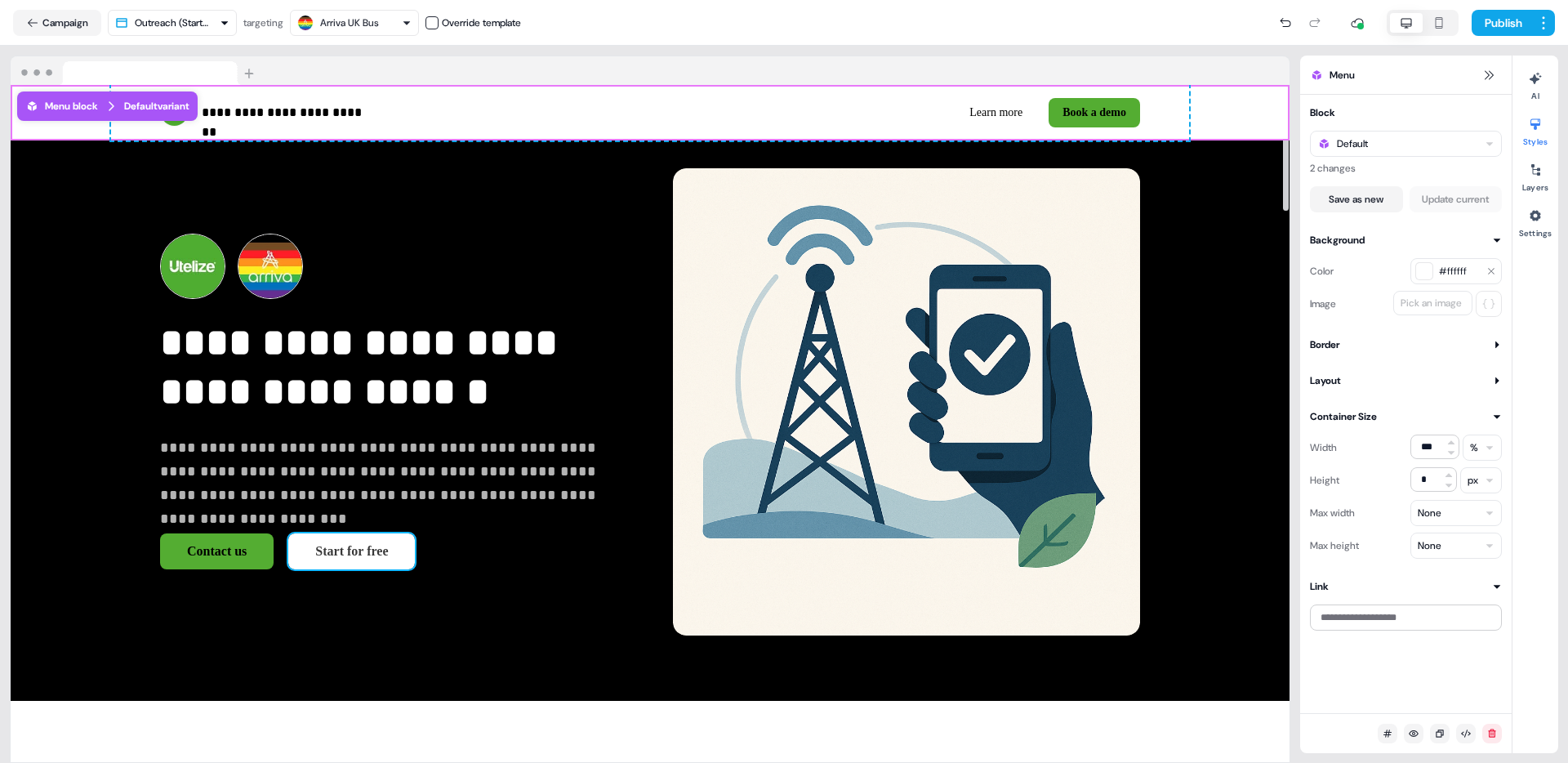 click on "Start for free" at bounding box center [351, 551] 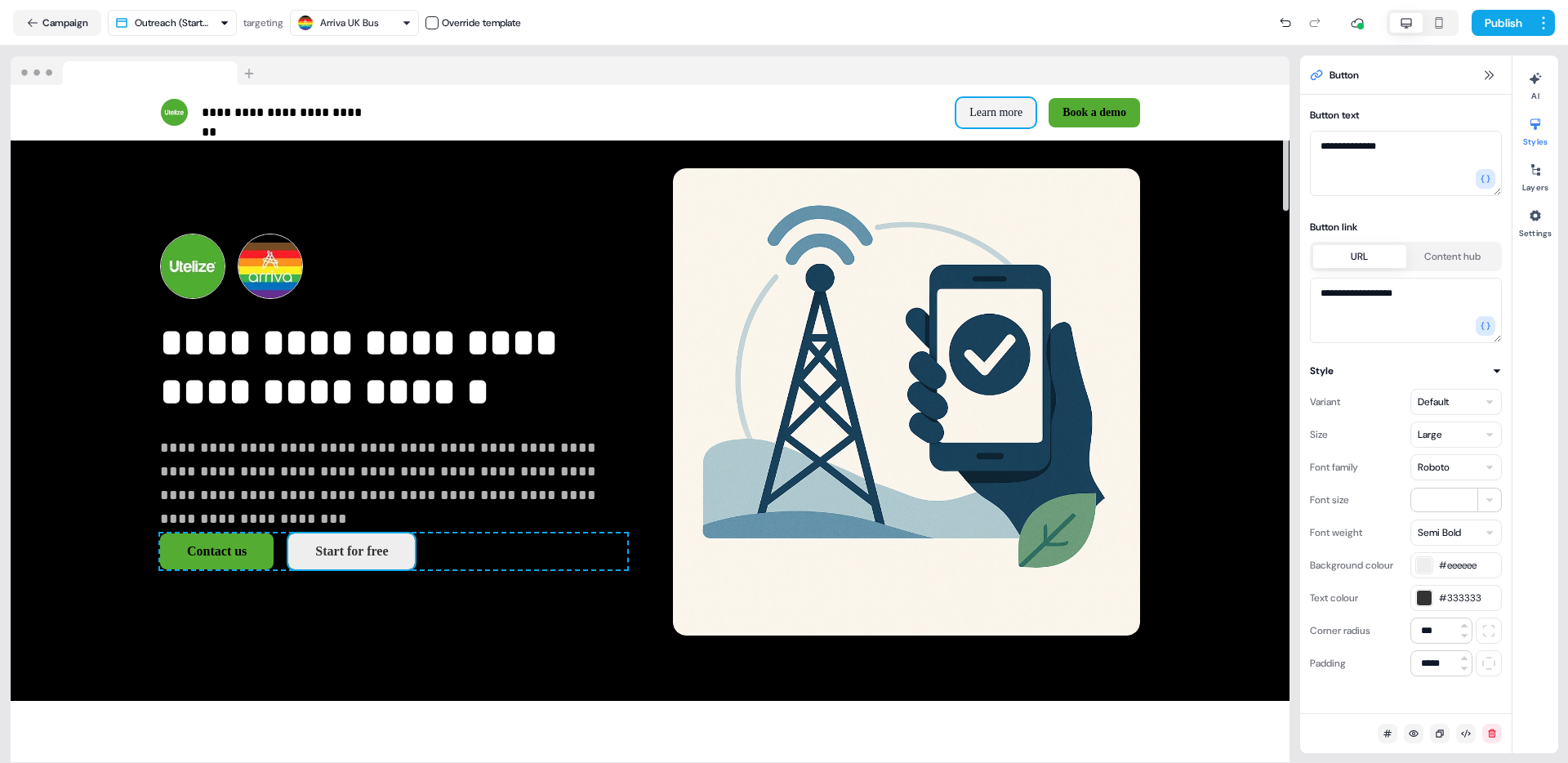 click on "Learn more" at bounding box center [996, 113] 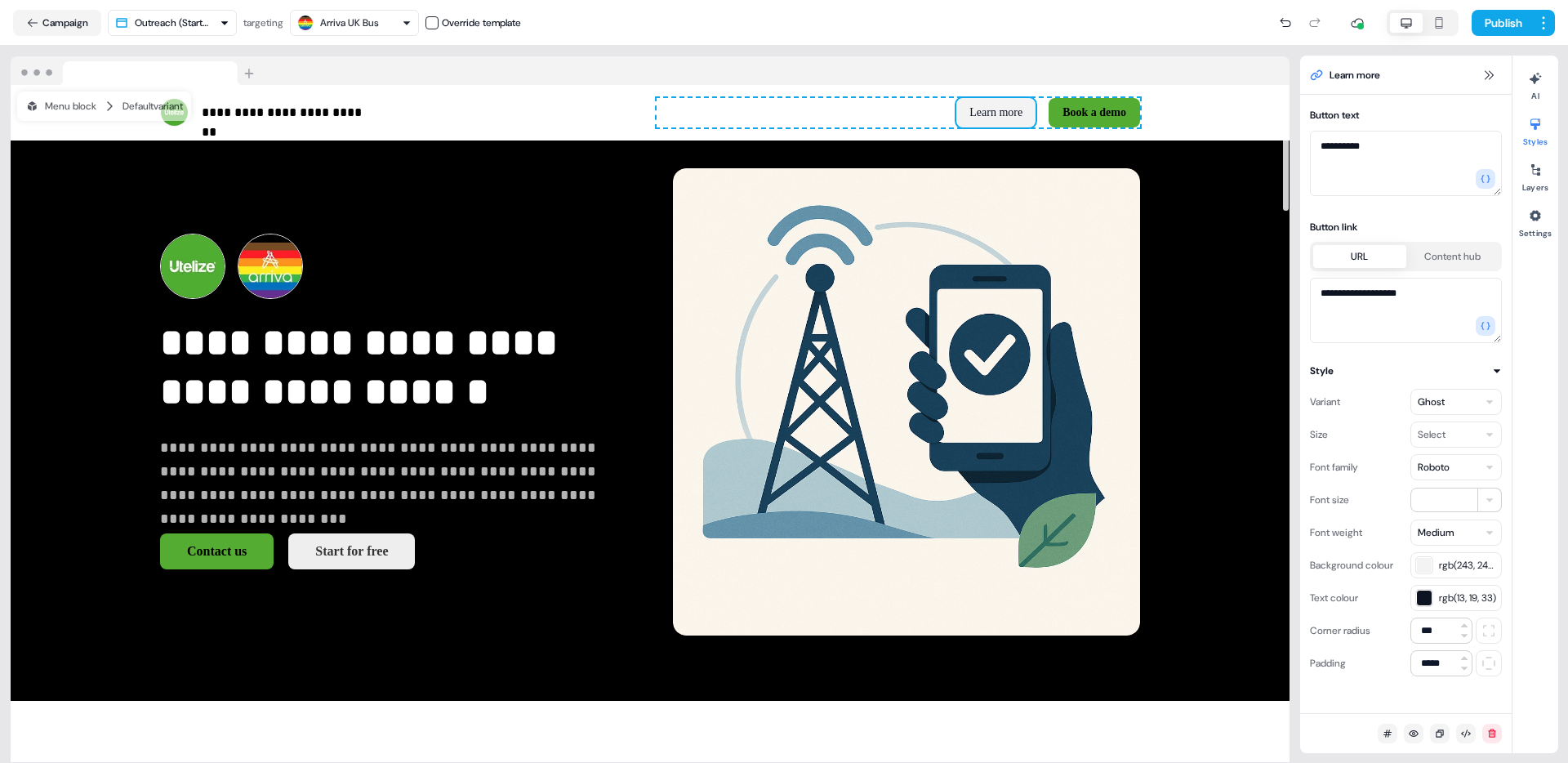 click on "Learn more" at bounding box center (996, 113) 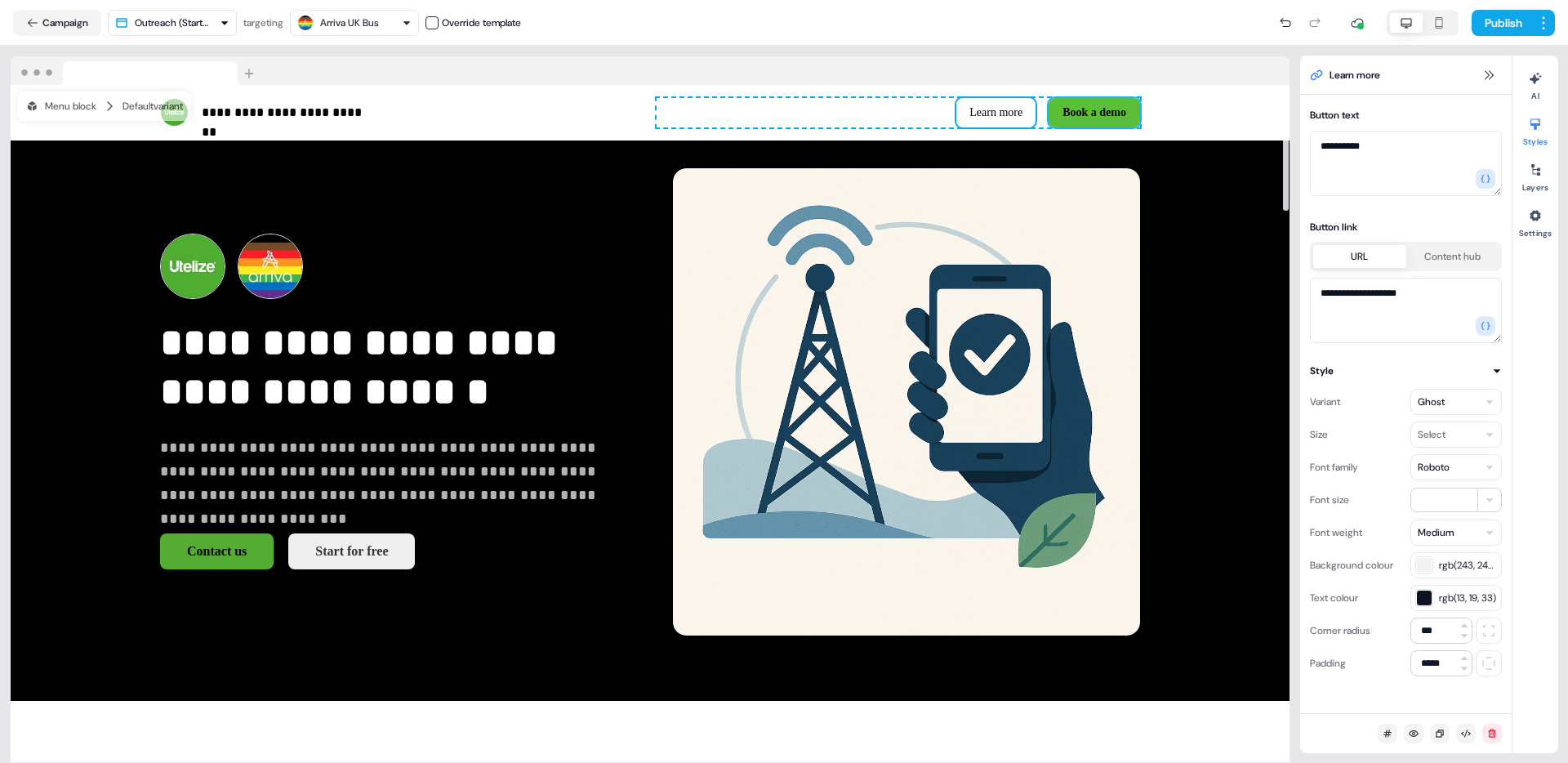 click on "Book a demo" at bounding box center [1094, 113] 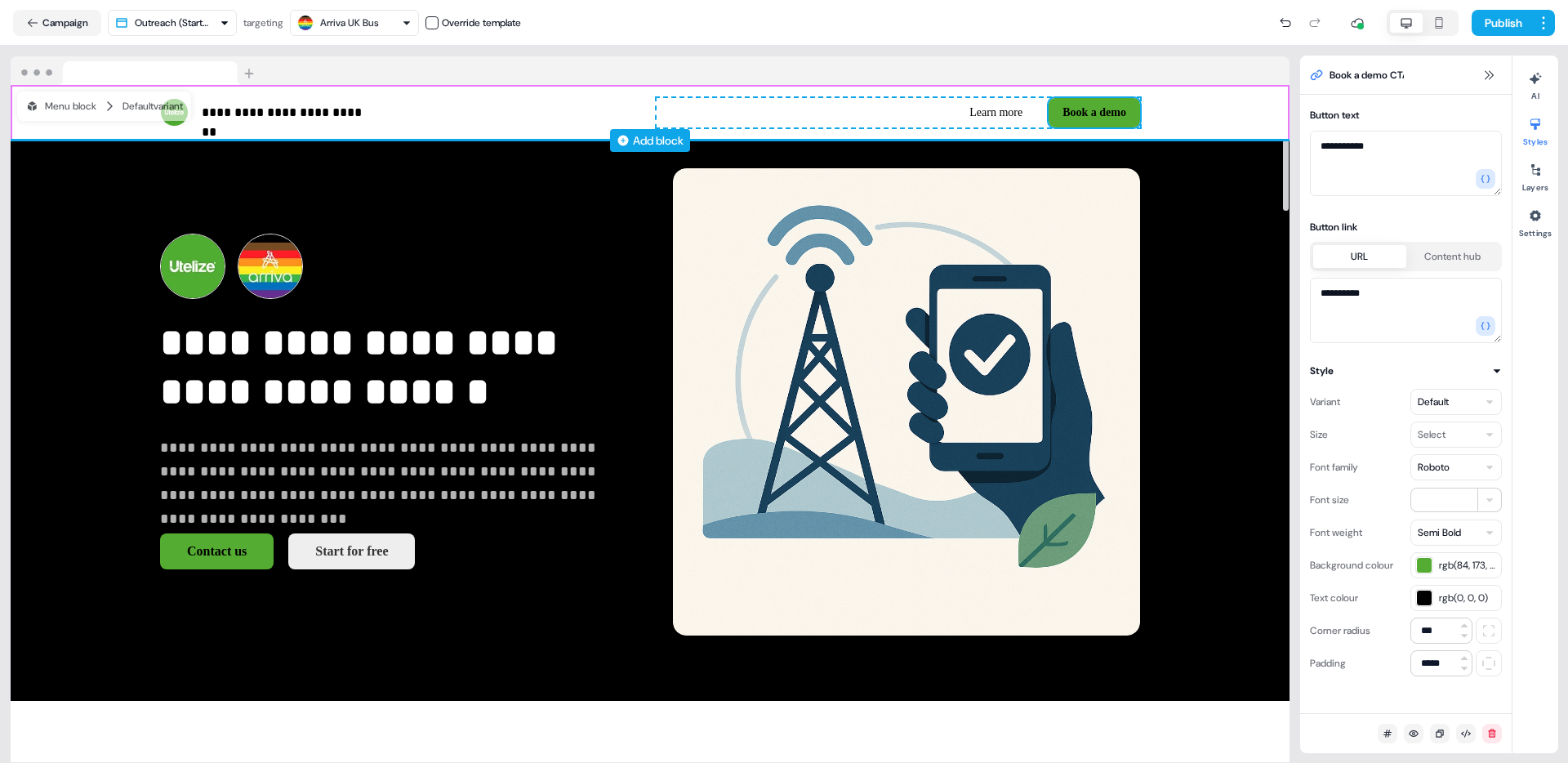 drag, startPoint x: 1426, startPoint y: 146, endPoint x: 1241, endPoint y: 146, distance: 185 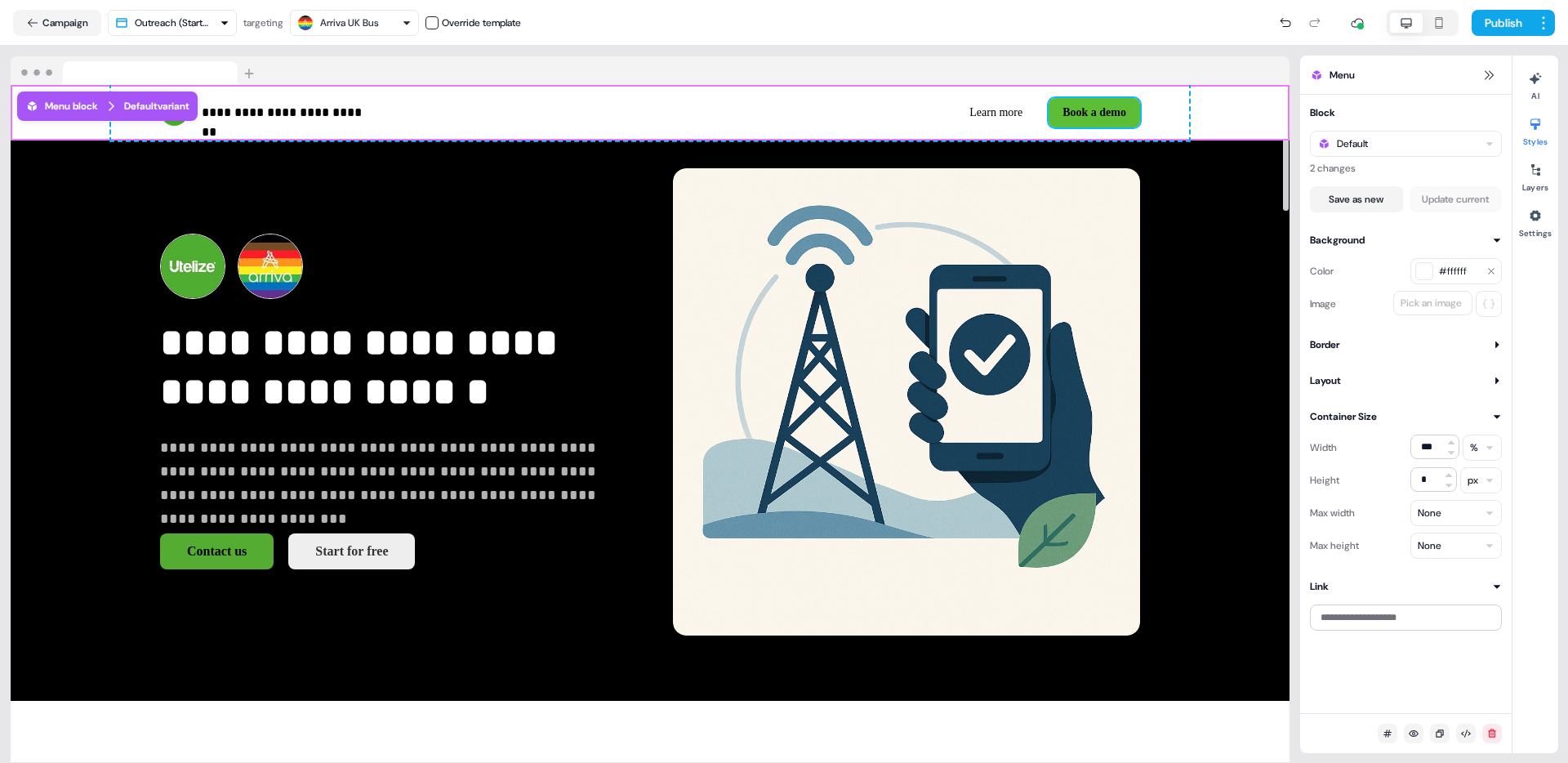click on "Book a demo" at bounding box center [1094, 113] 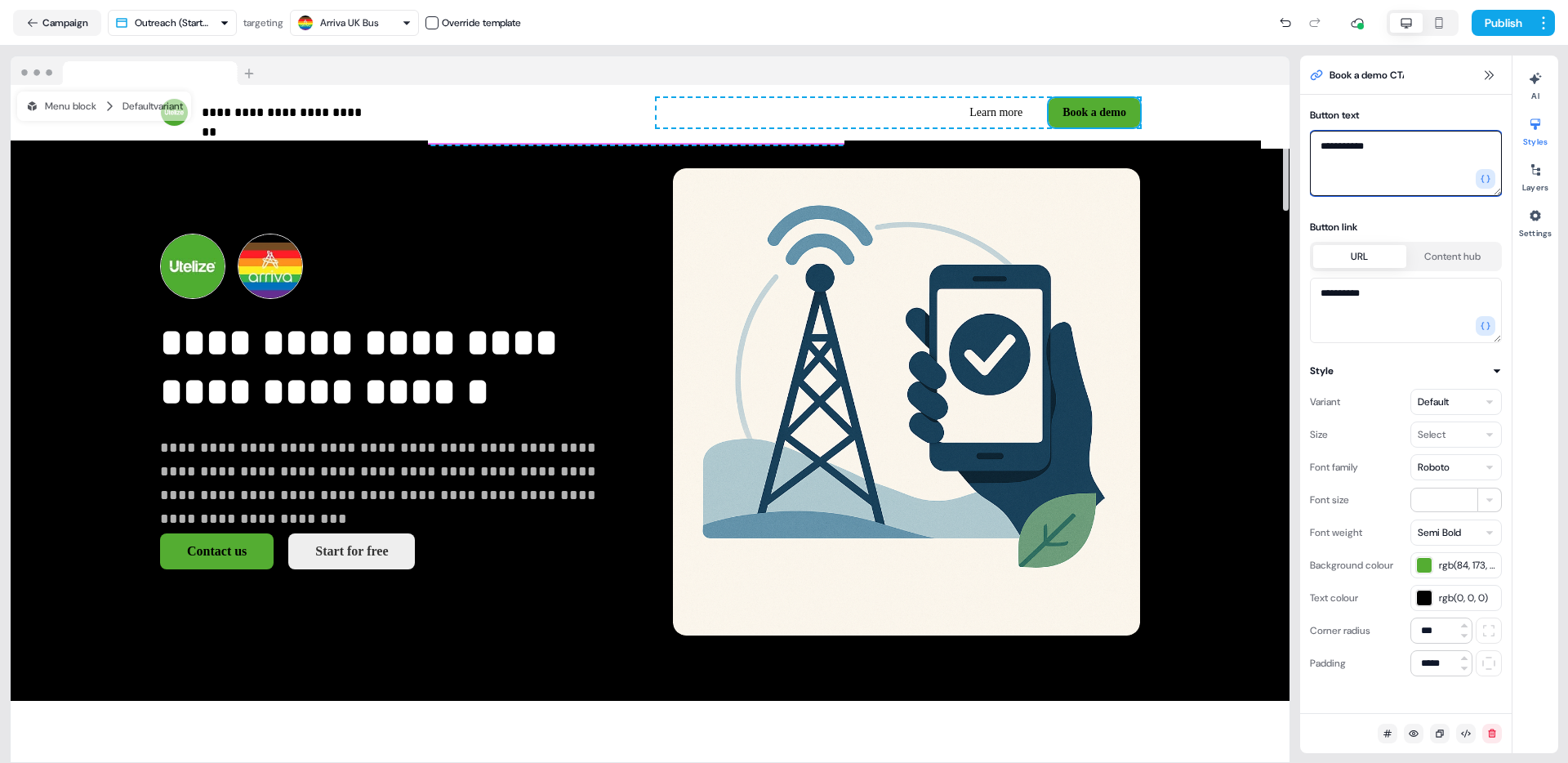 click on "**********" at bounding box center [1405, 163] 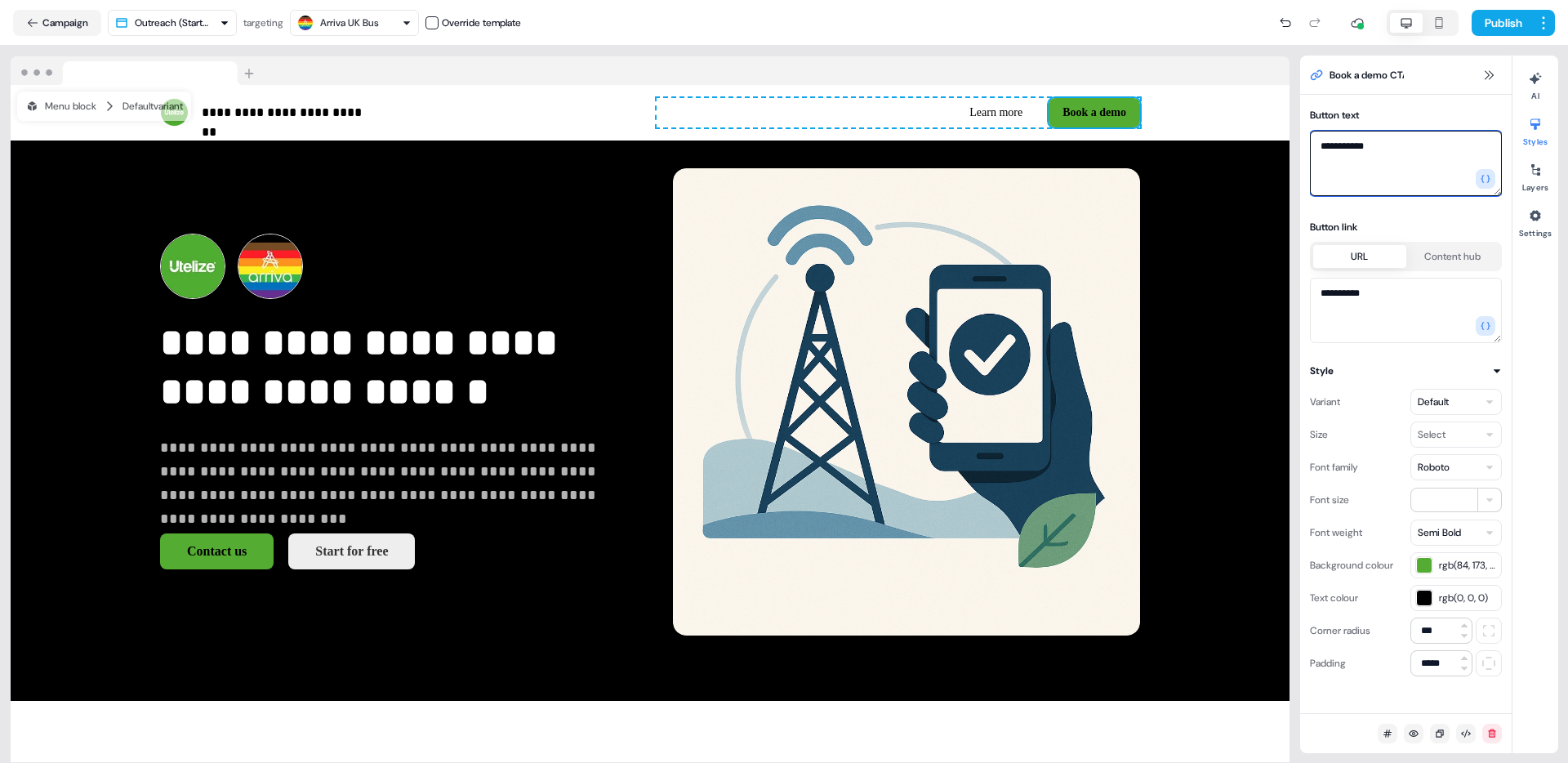 drag, startPoint x: 1393, startPoint y: 151, endPoint x: 1318, endPoint y: 147, distance: 75.10659 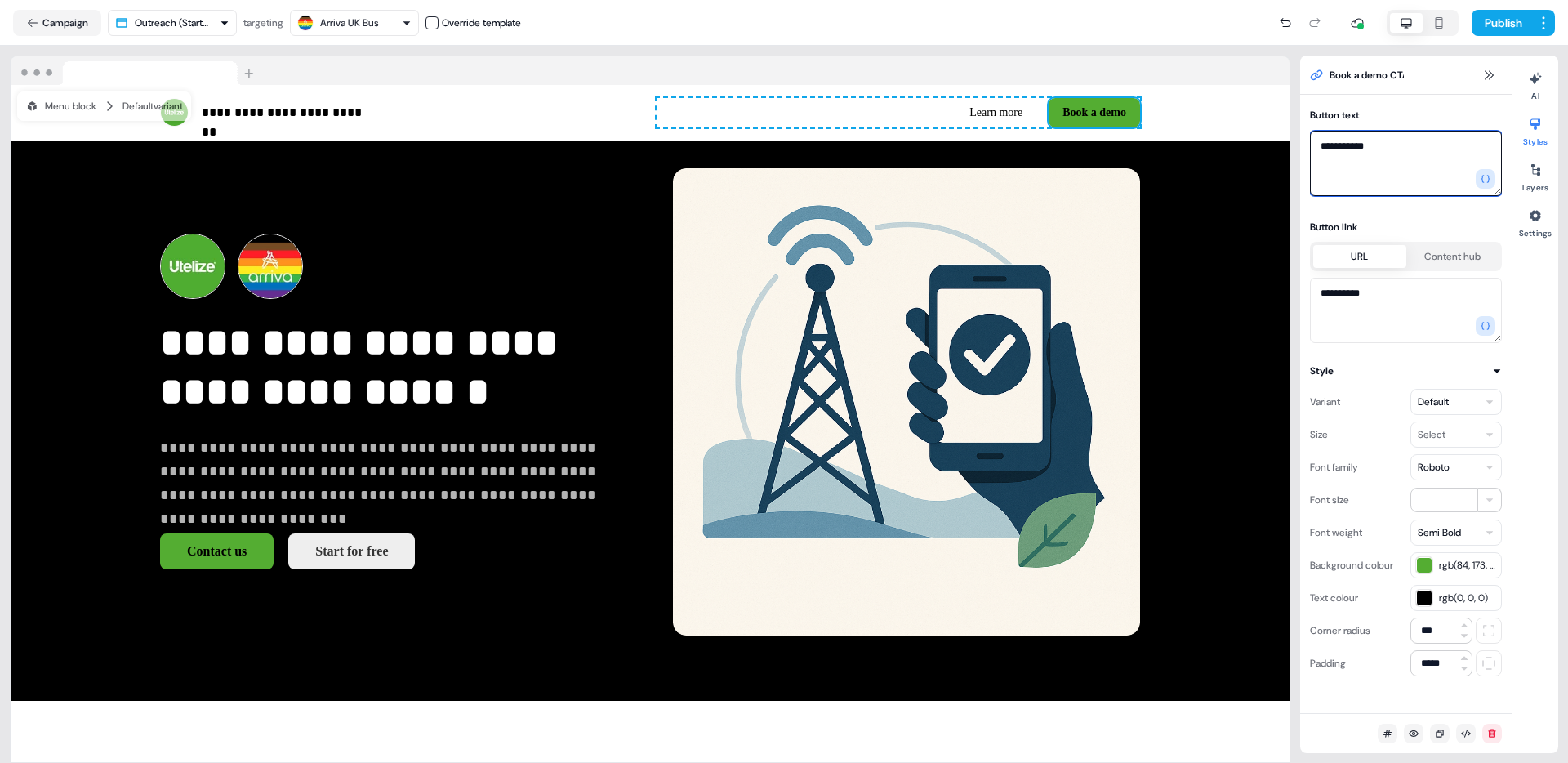 click on "**********" at bounding box center [1405, 163] 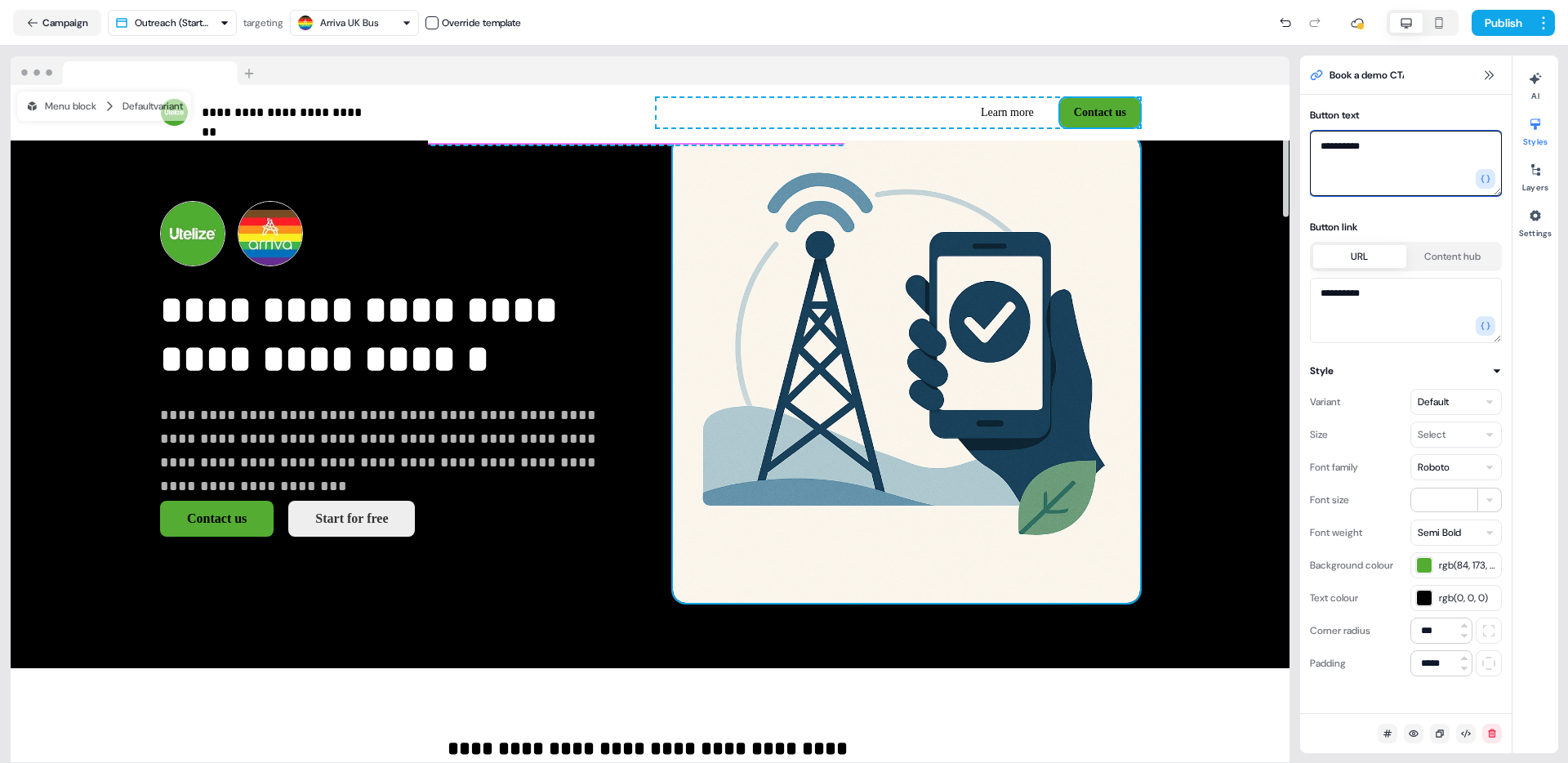 scroll, scrollTop: 73, scrollLeft: 0, axis: vertical 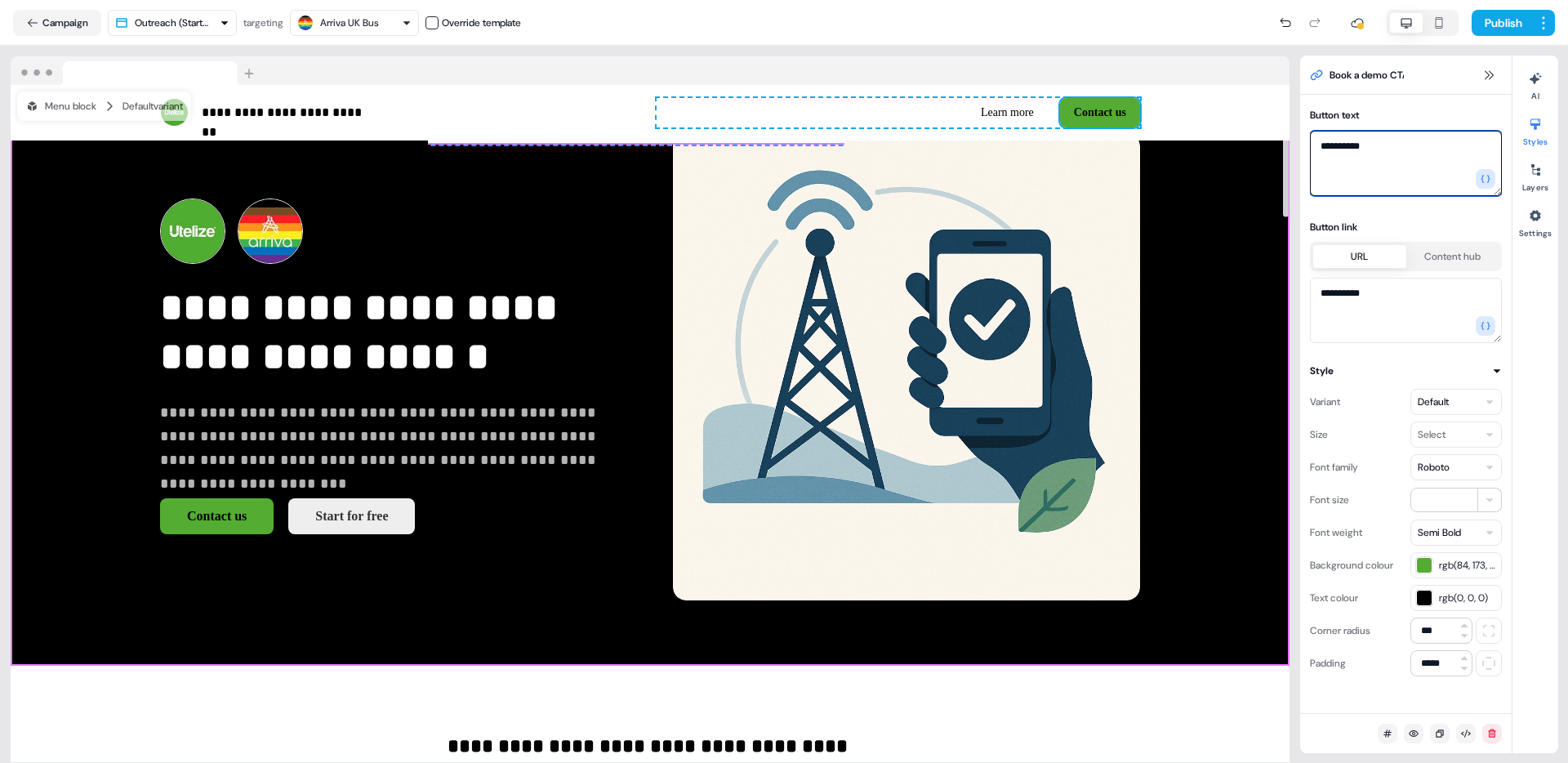 type on "**********" 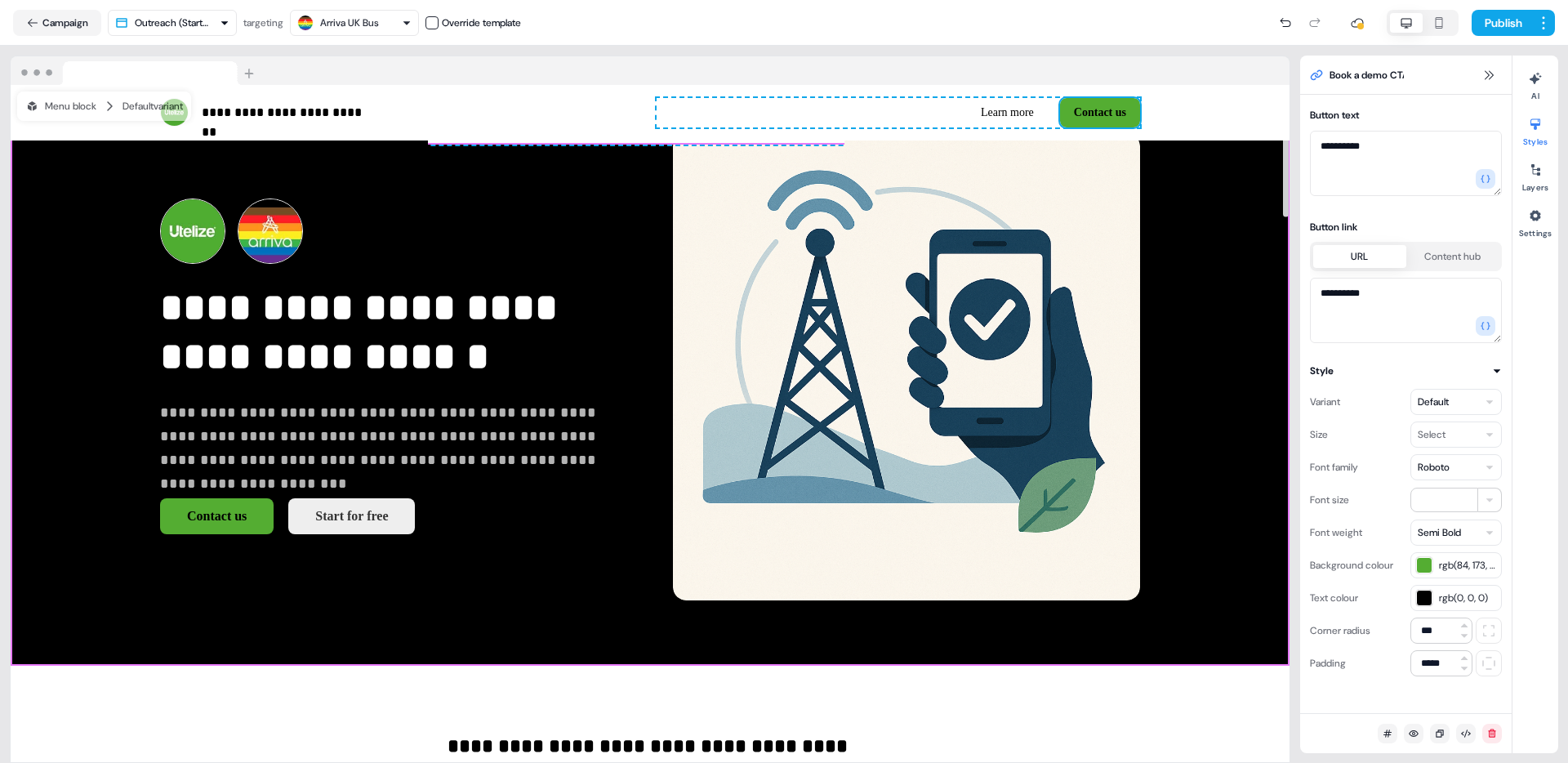 click on "**********" at bounding box center [650, 367] 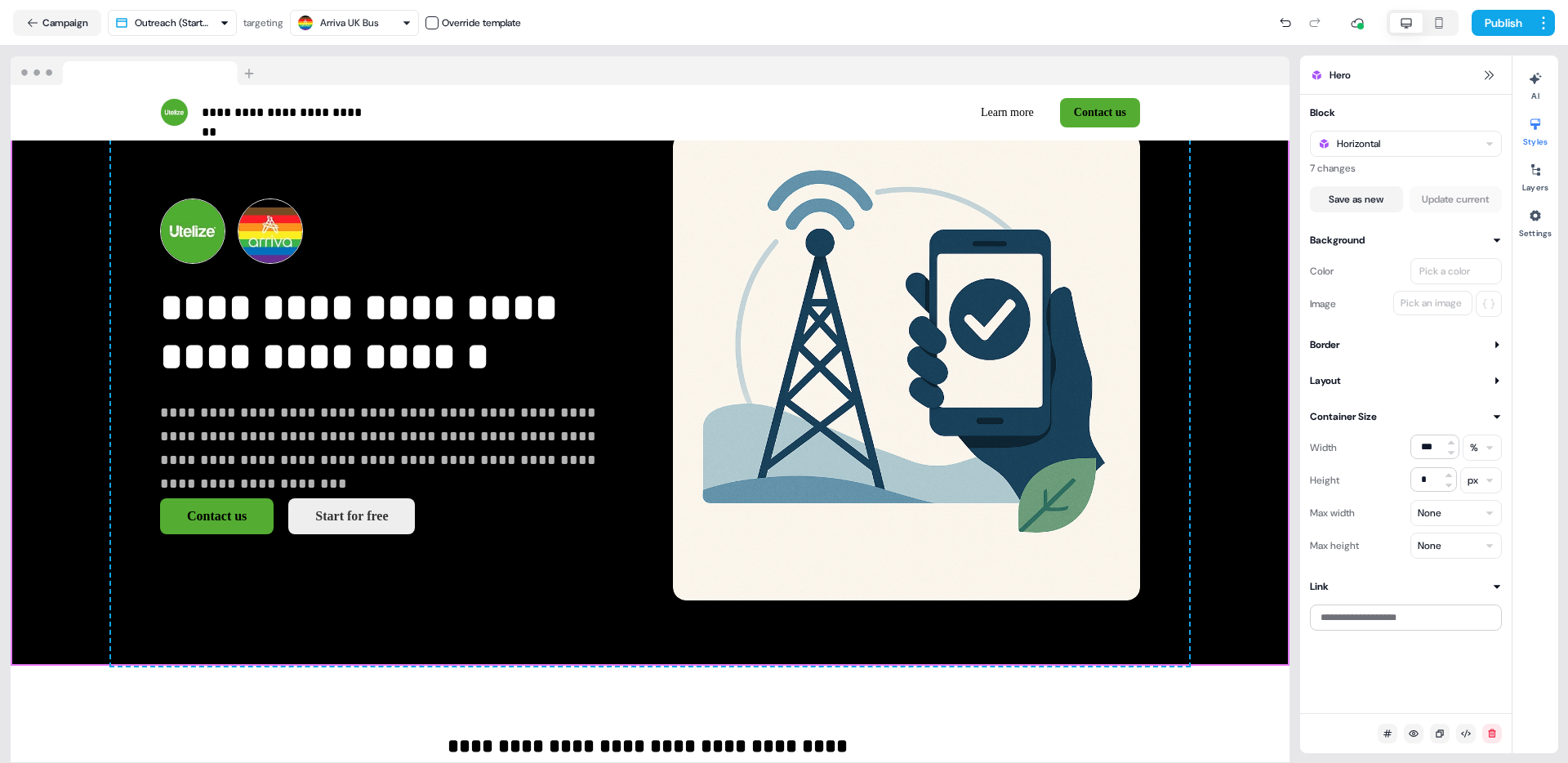 click on "Pick a color" at bounding box center [1445, 271] 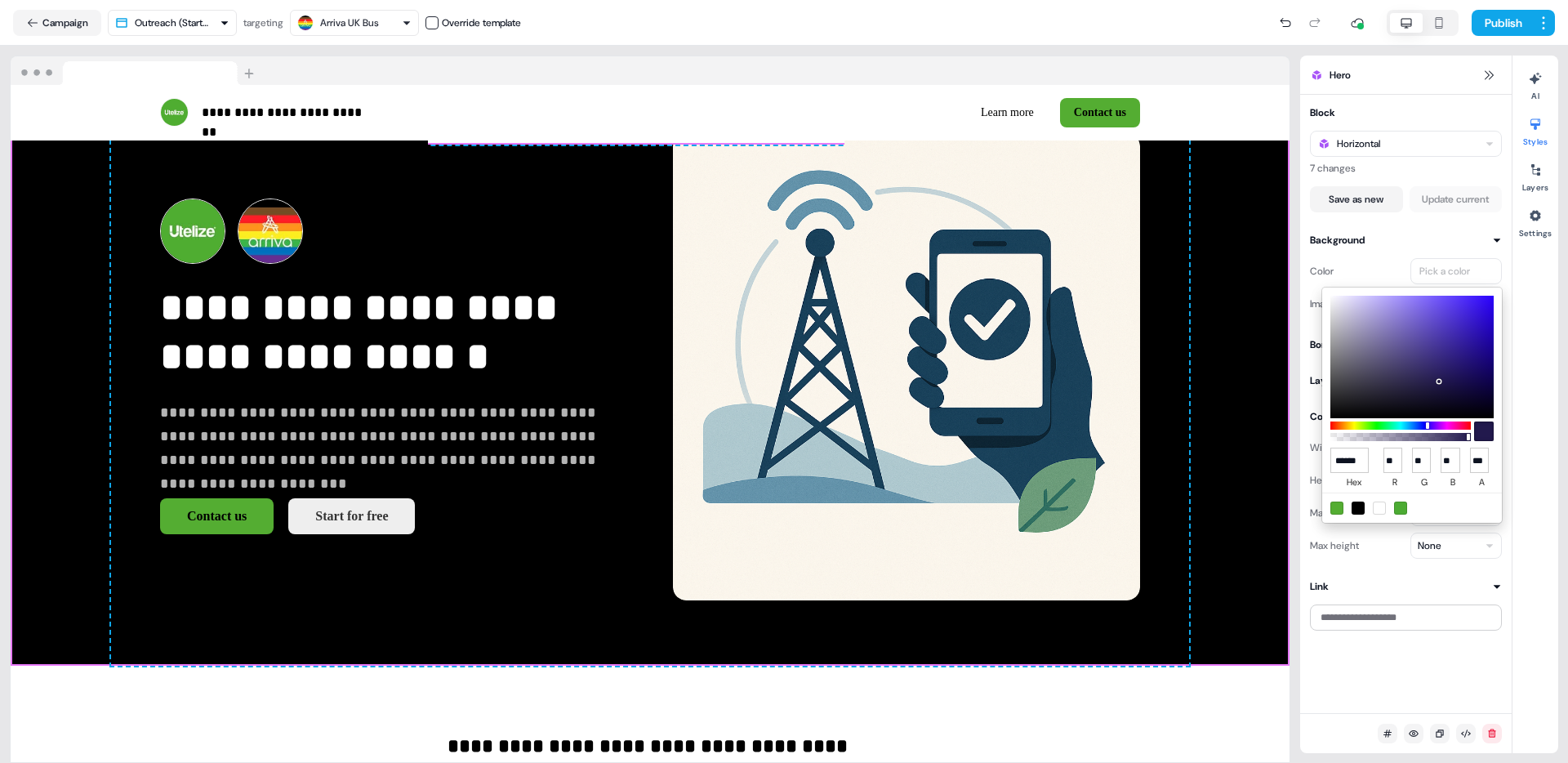click at bounding box center (1401, 508) 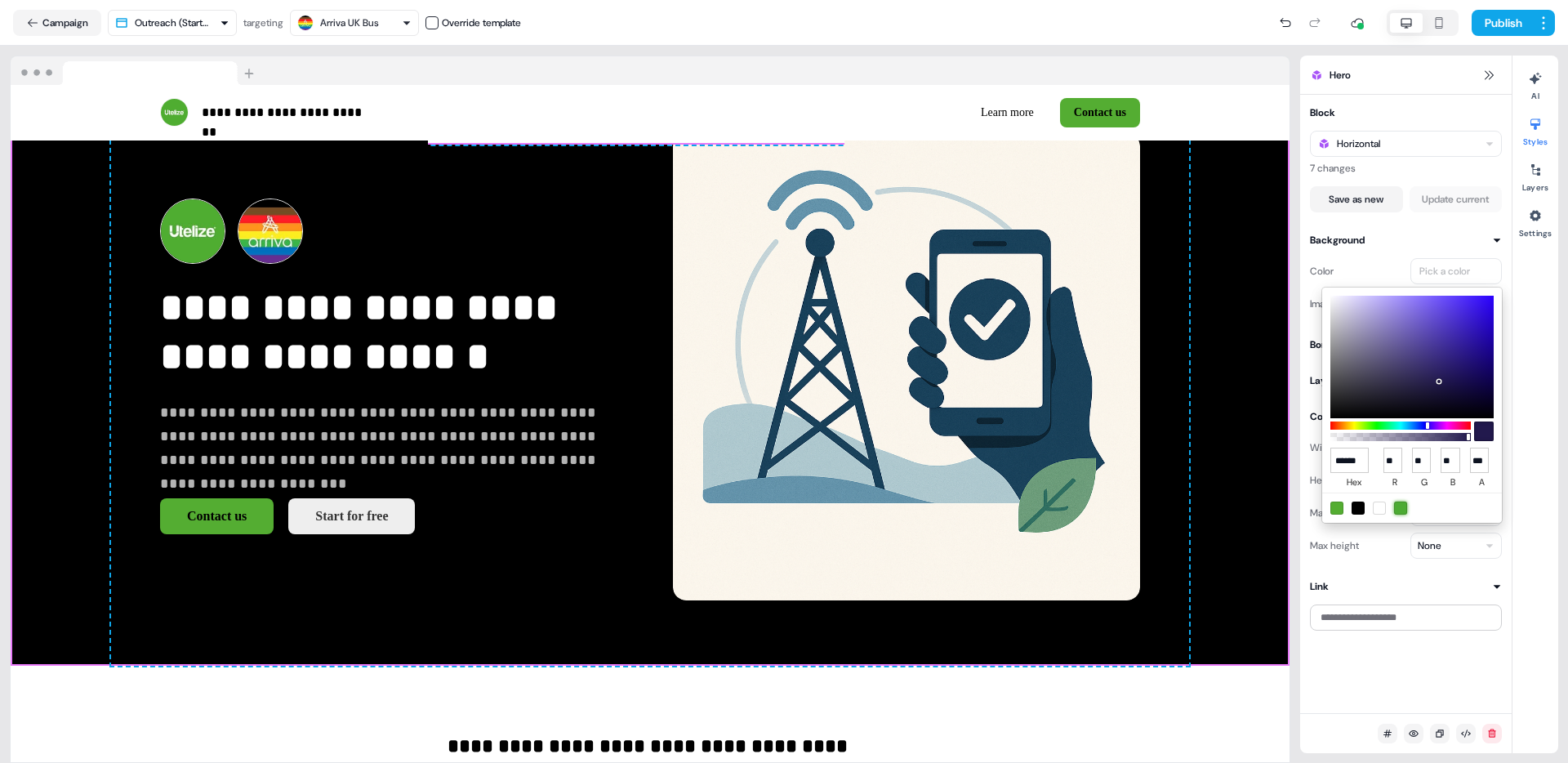 type on "******" 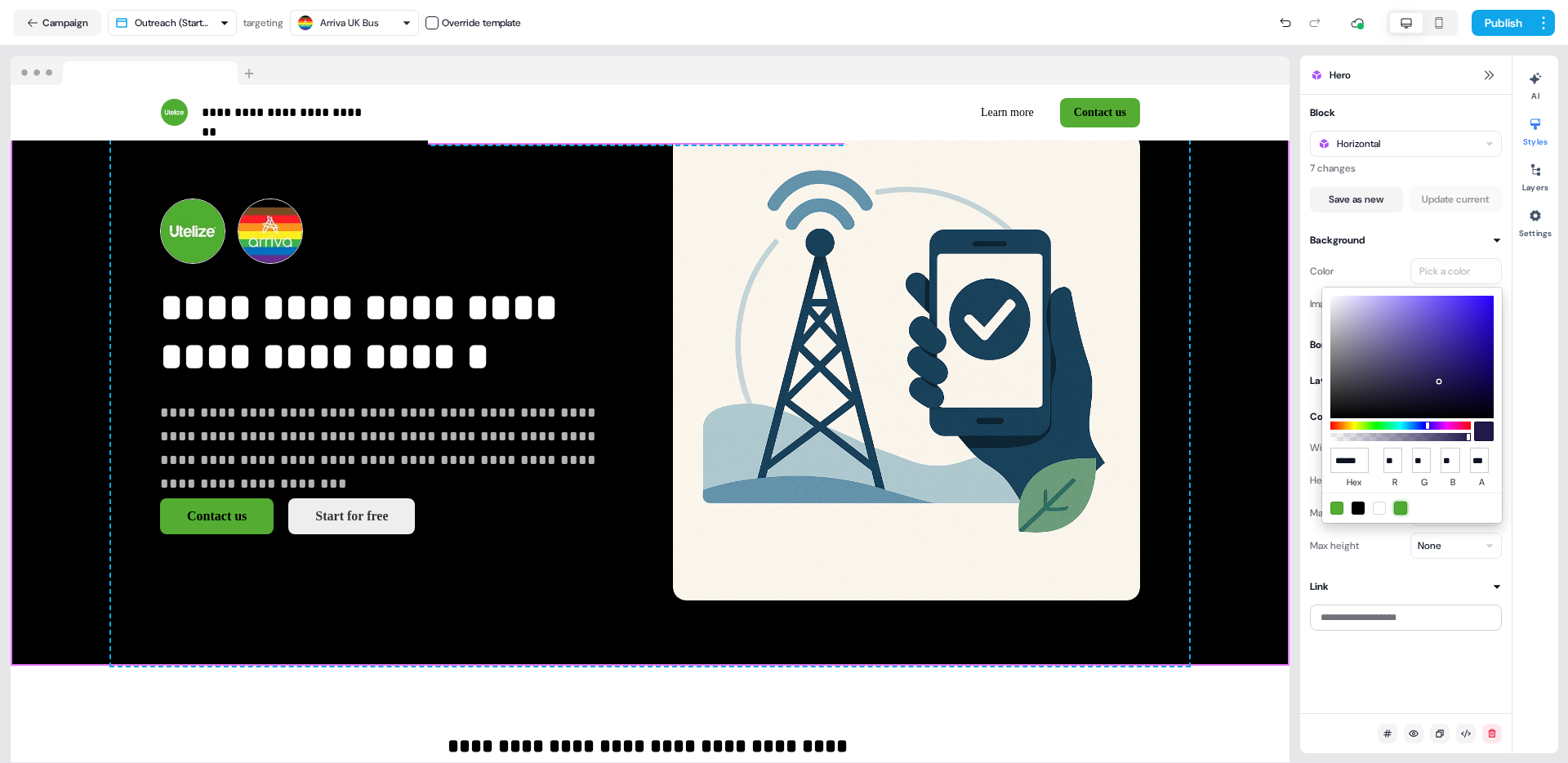 type on "**" 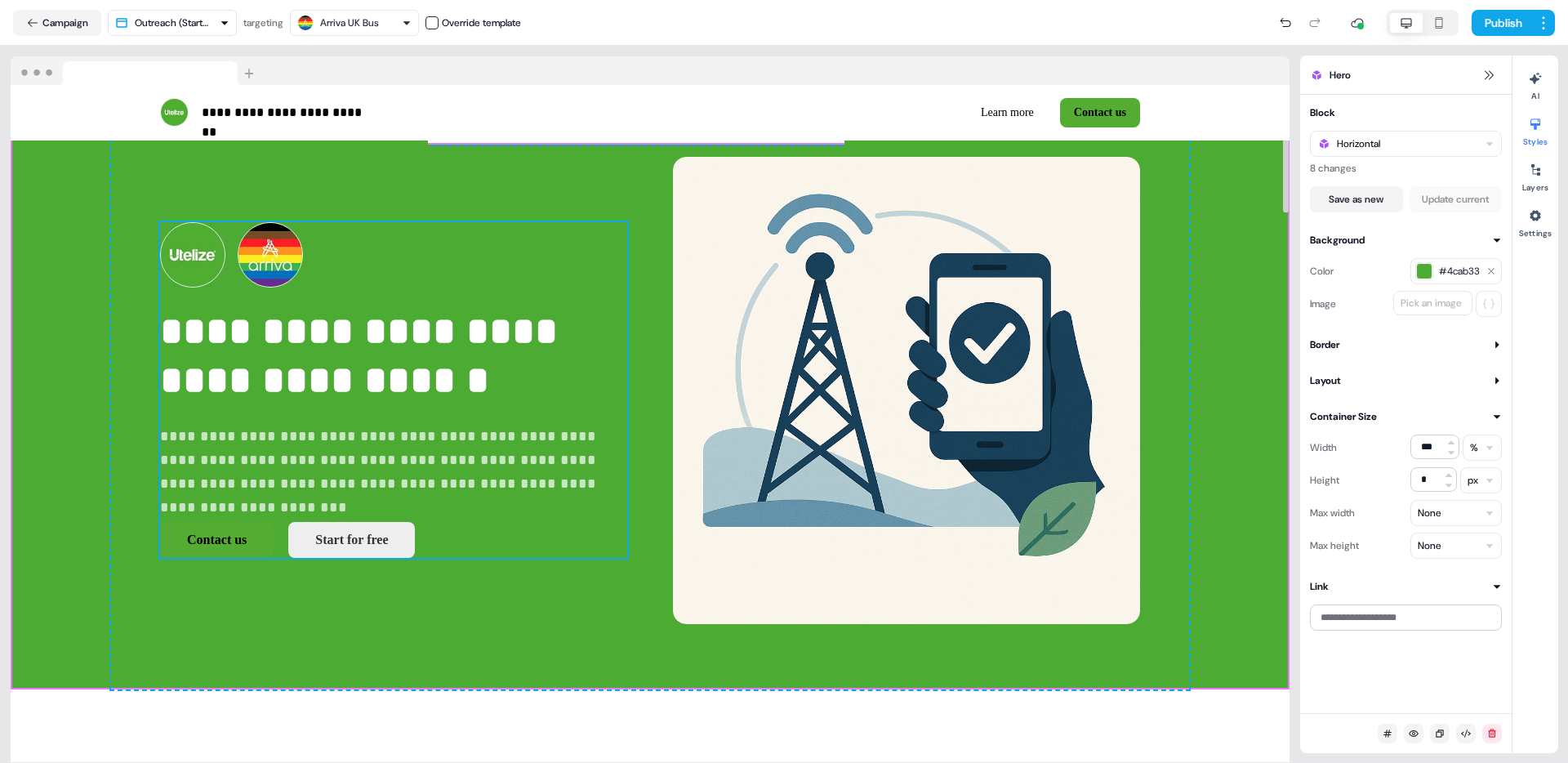 scroll, scrollTop: 48, scrollLeft: 0, axis: vertical 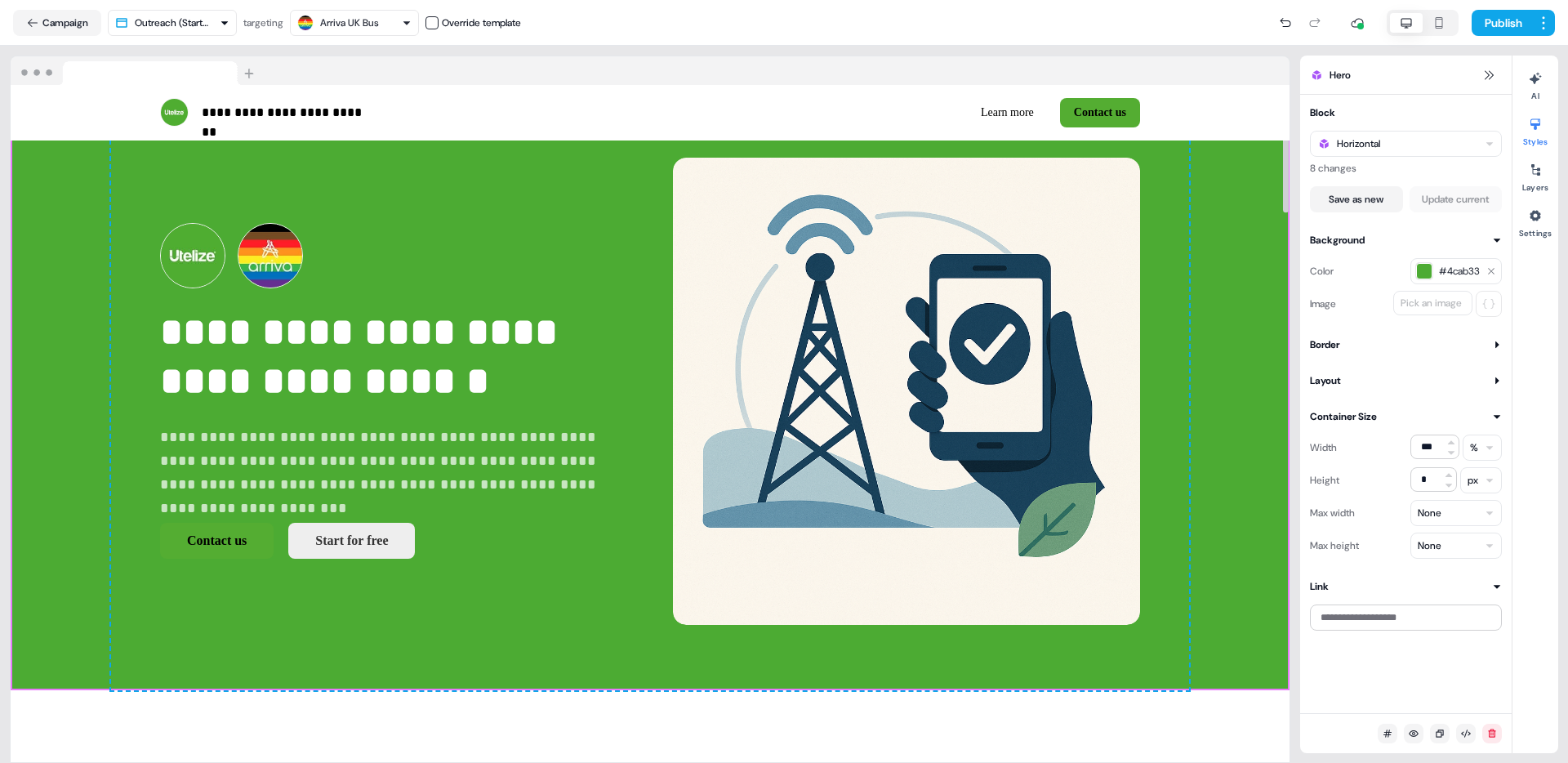 click on "**********" at bounding box center [650, 391] 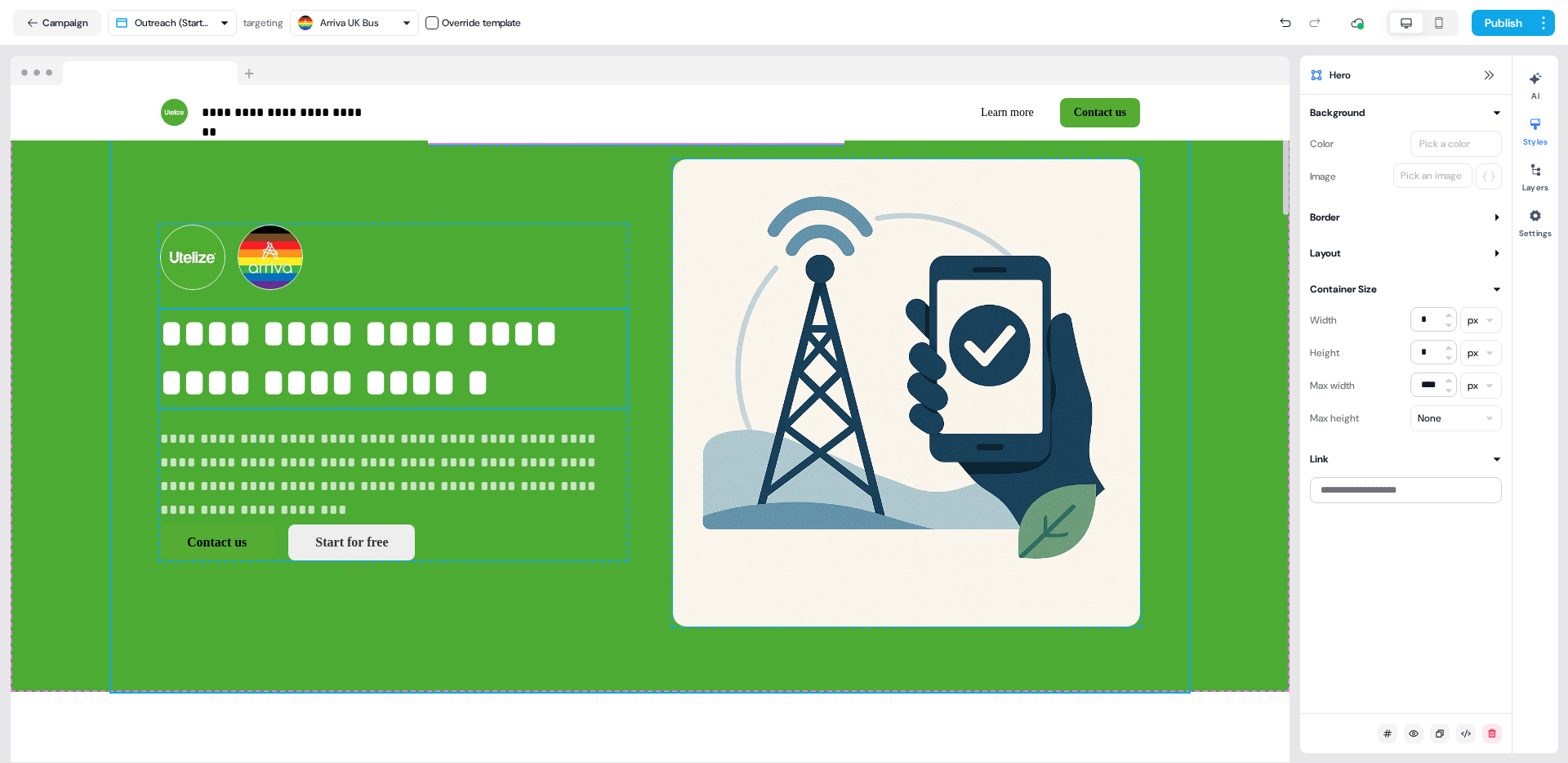 scroll, scrollTop: 61, scrollLeft: 0, axis: vertical 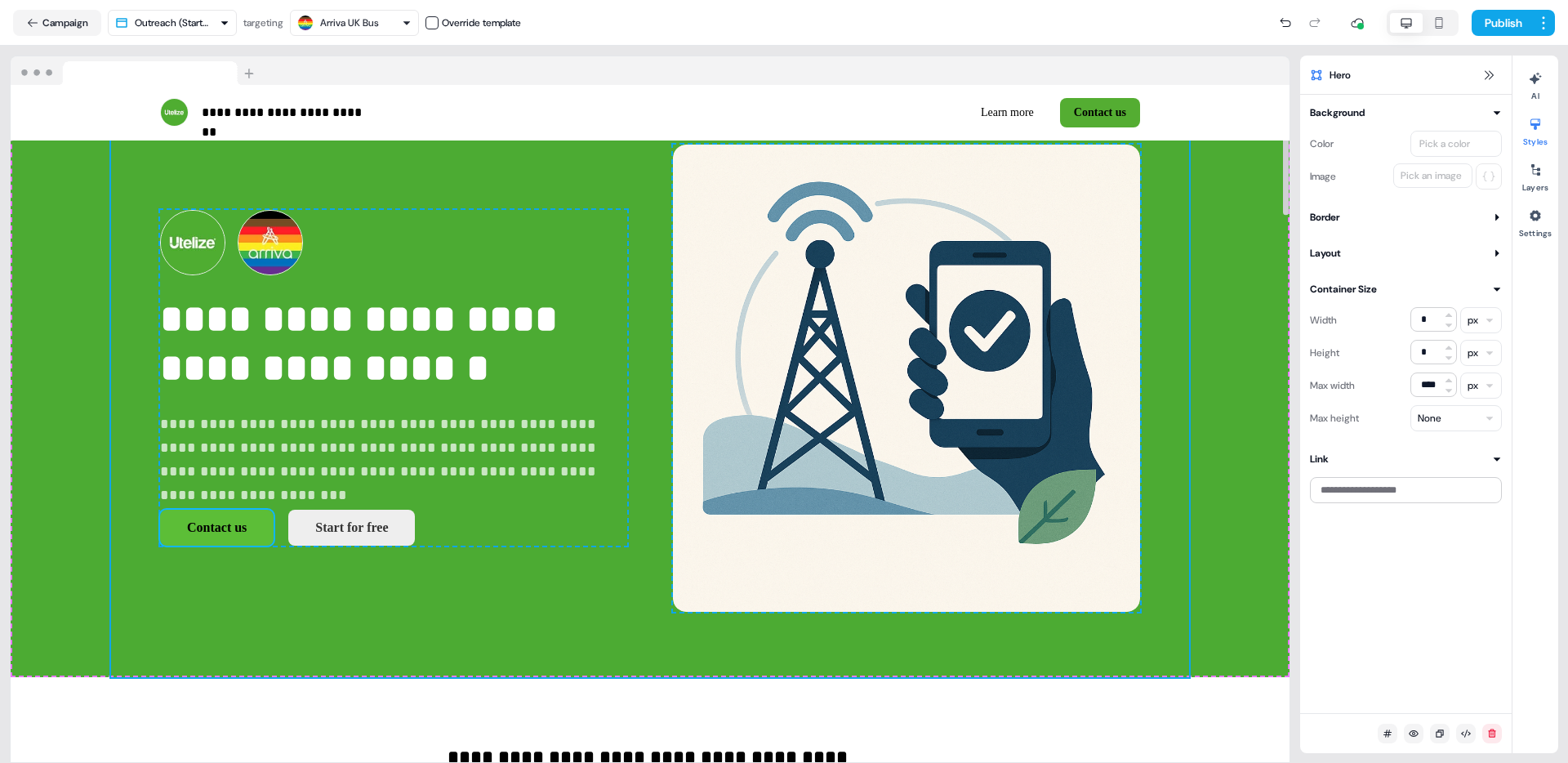 click on "Contact us" at bounding box center (216, 528) 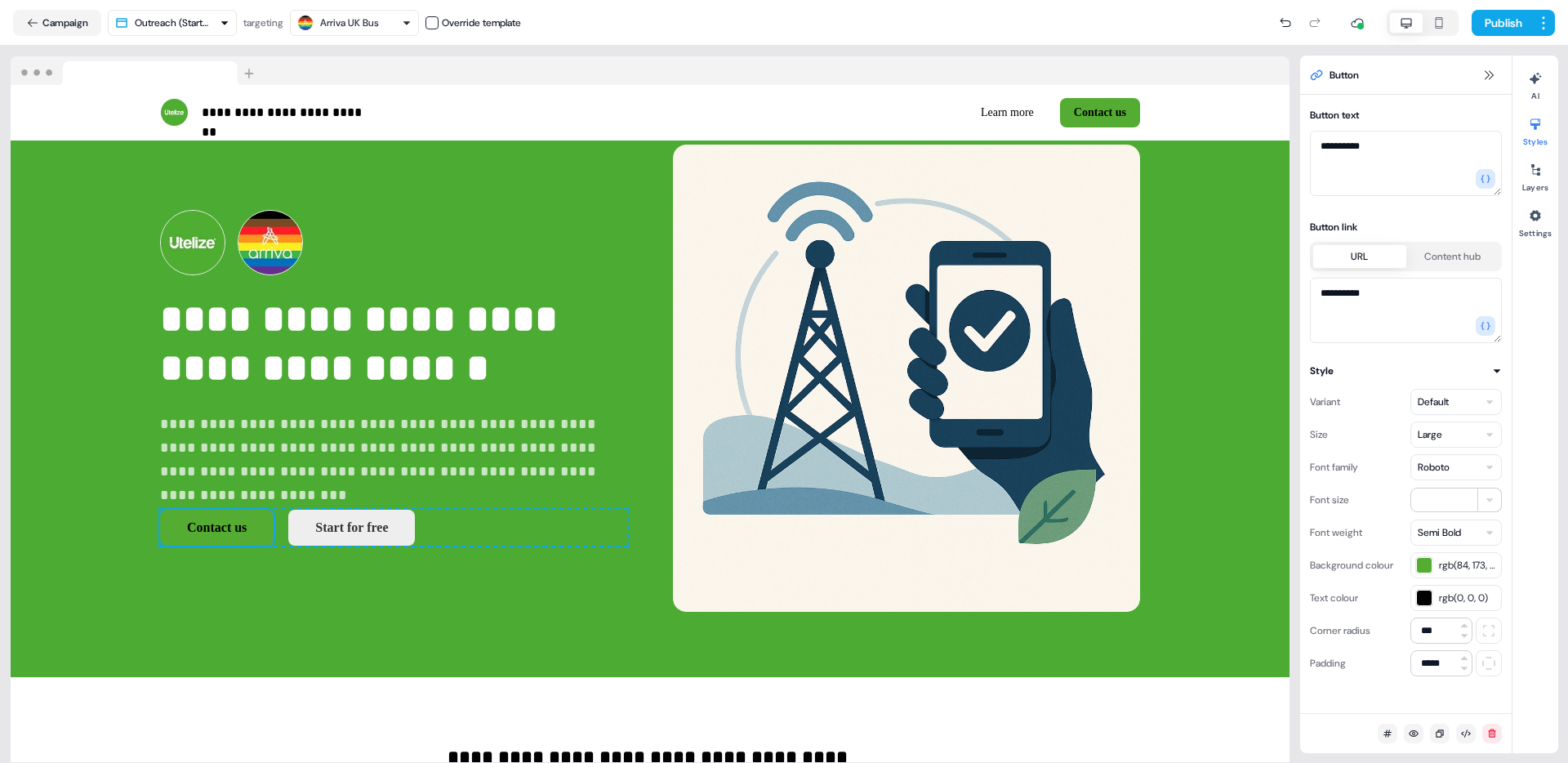 click on "rgb(84, 173, 50)" at bounding box center [1456, 565] 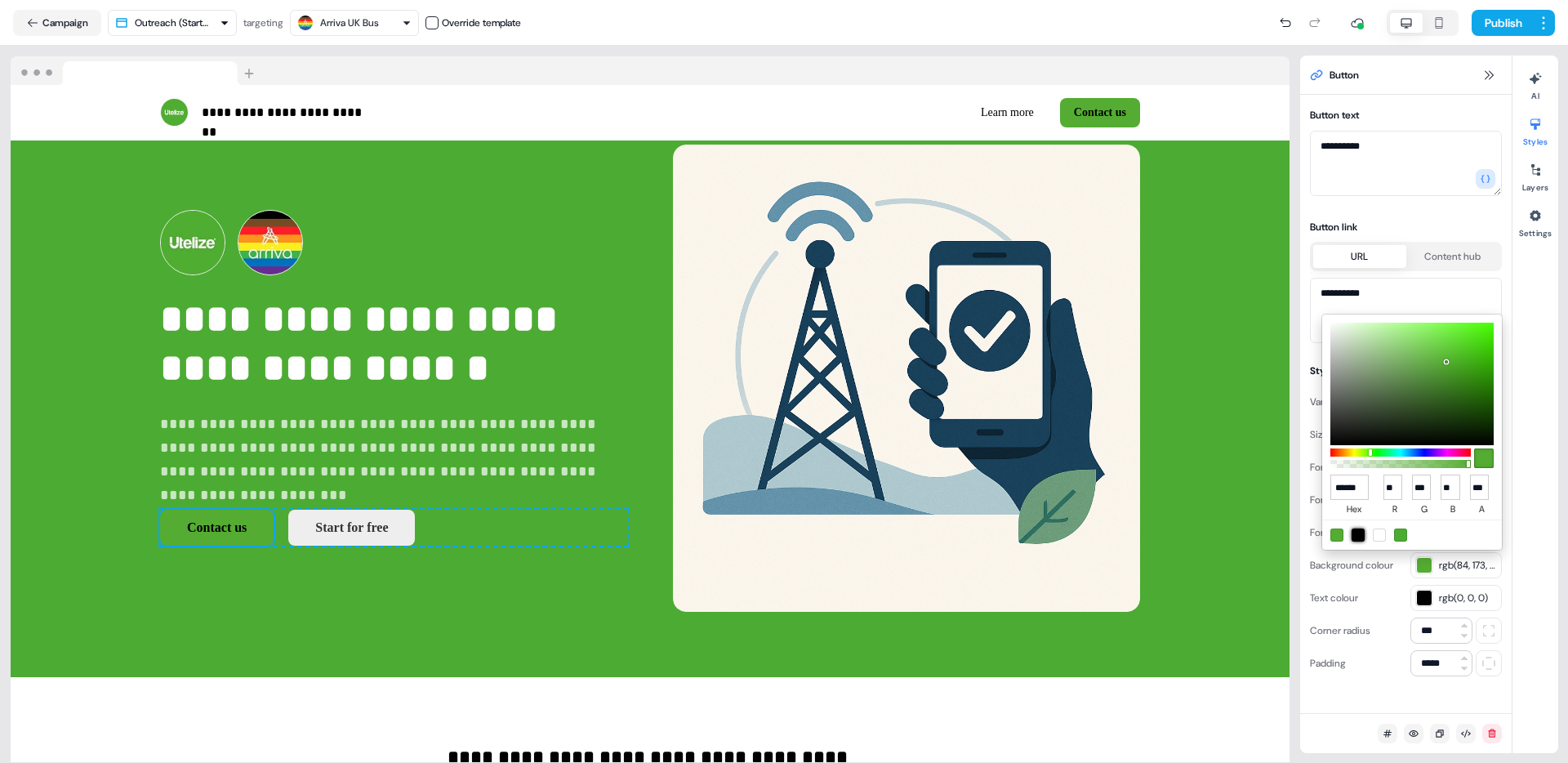 click at bounding box center [1358, 535] 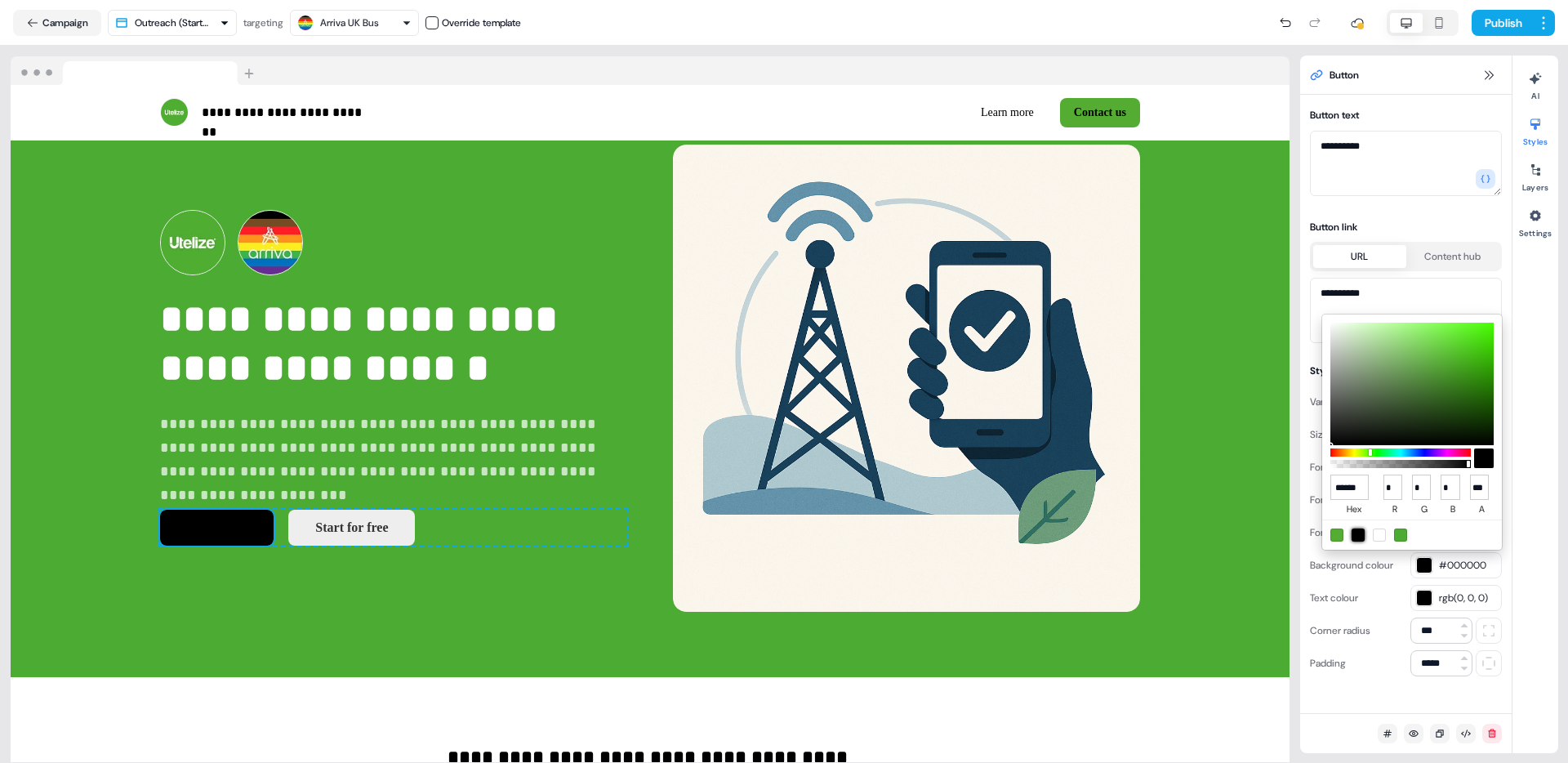 click on "**********" at bounding box center (784, 382) 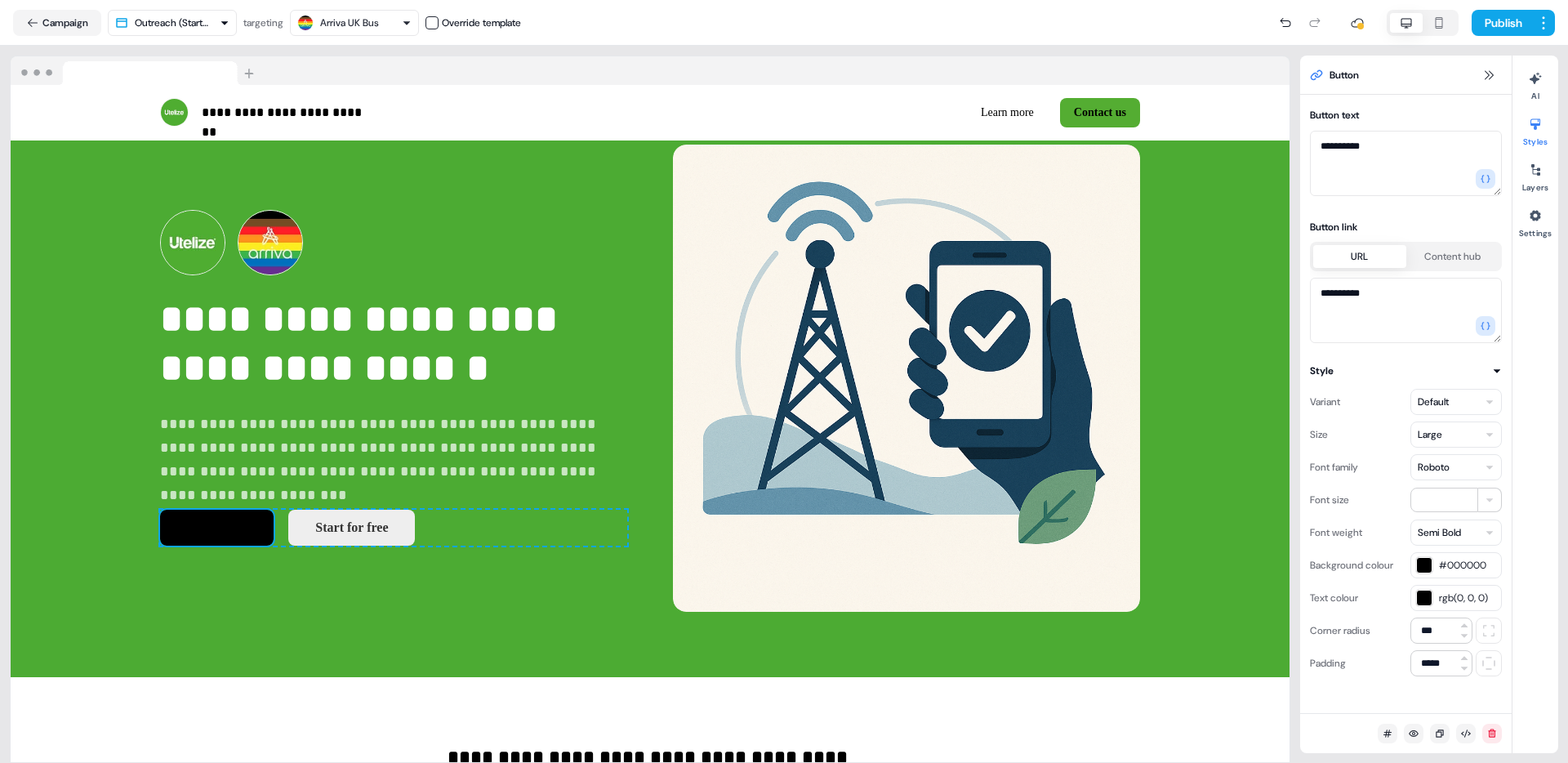 click on "rgb(0, 0, 0)" at bounding box center [1468, 598] 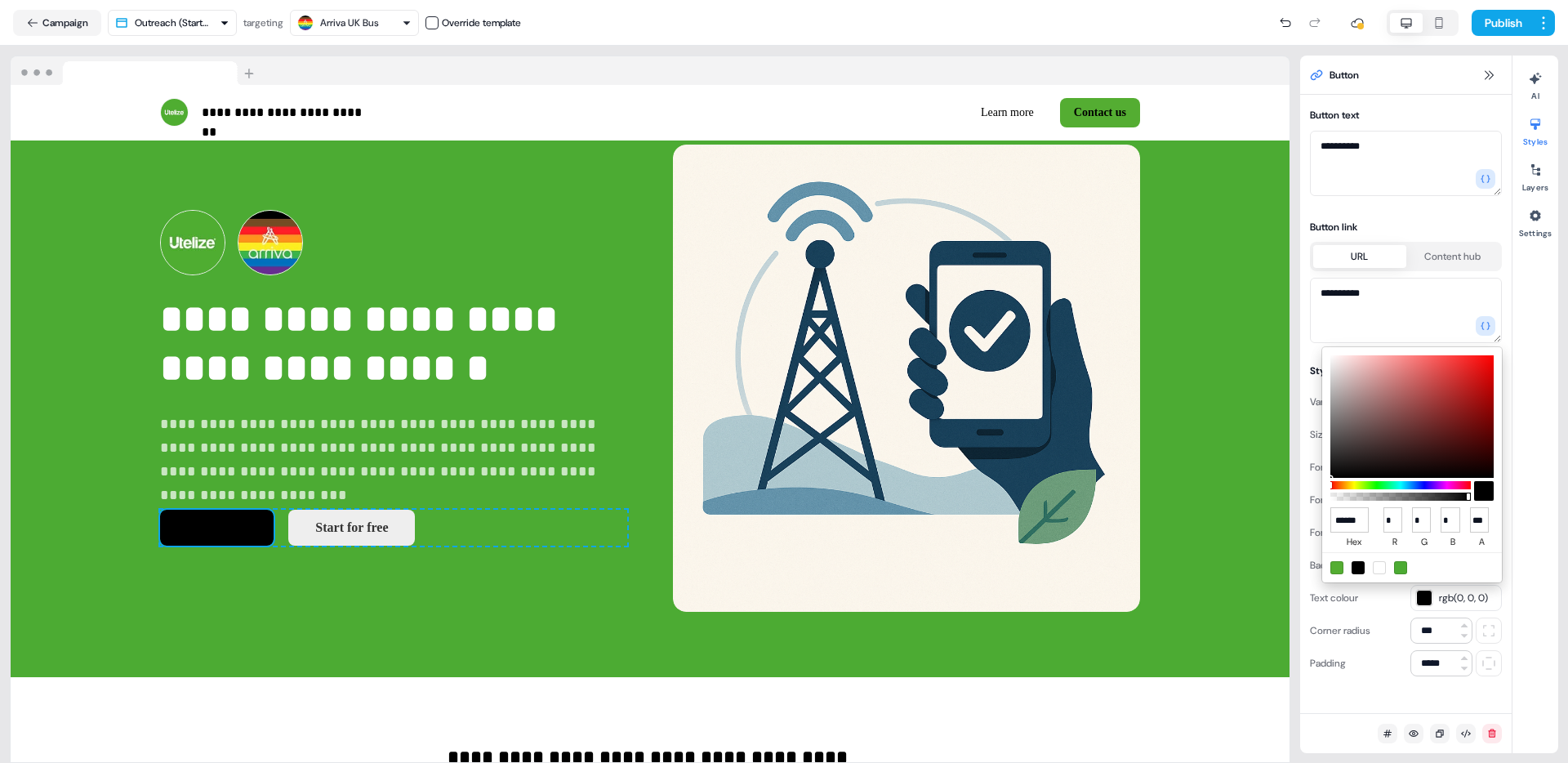 click at bounding box center [1379, 568] 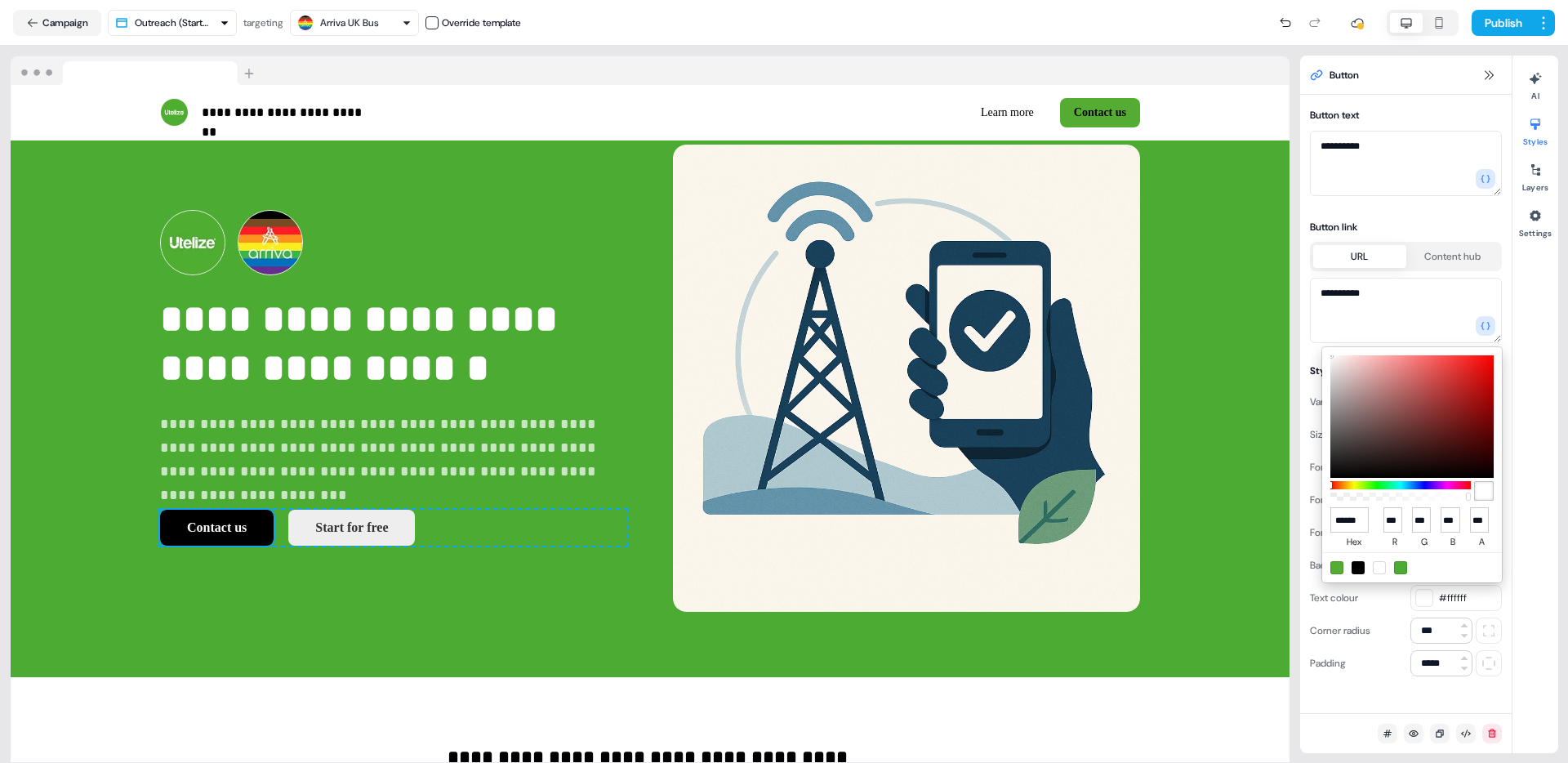 click on "**********" at bounding box center (784, 382) 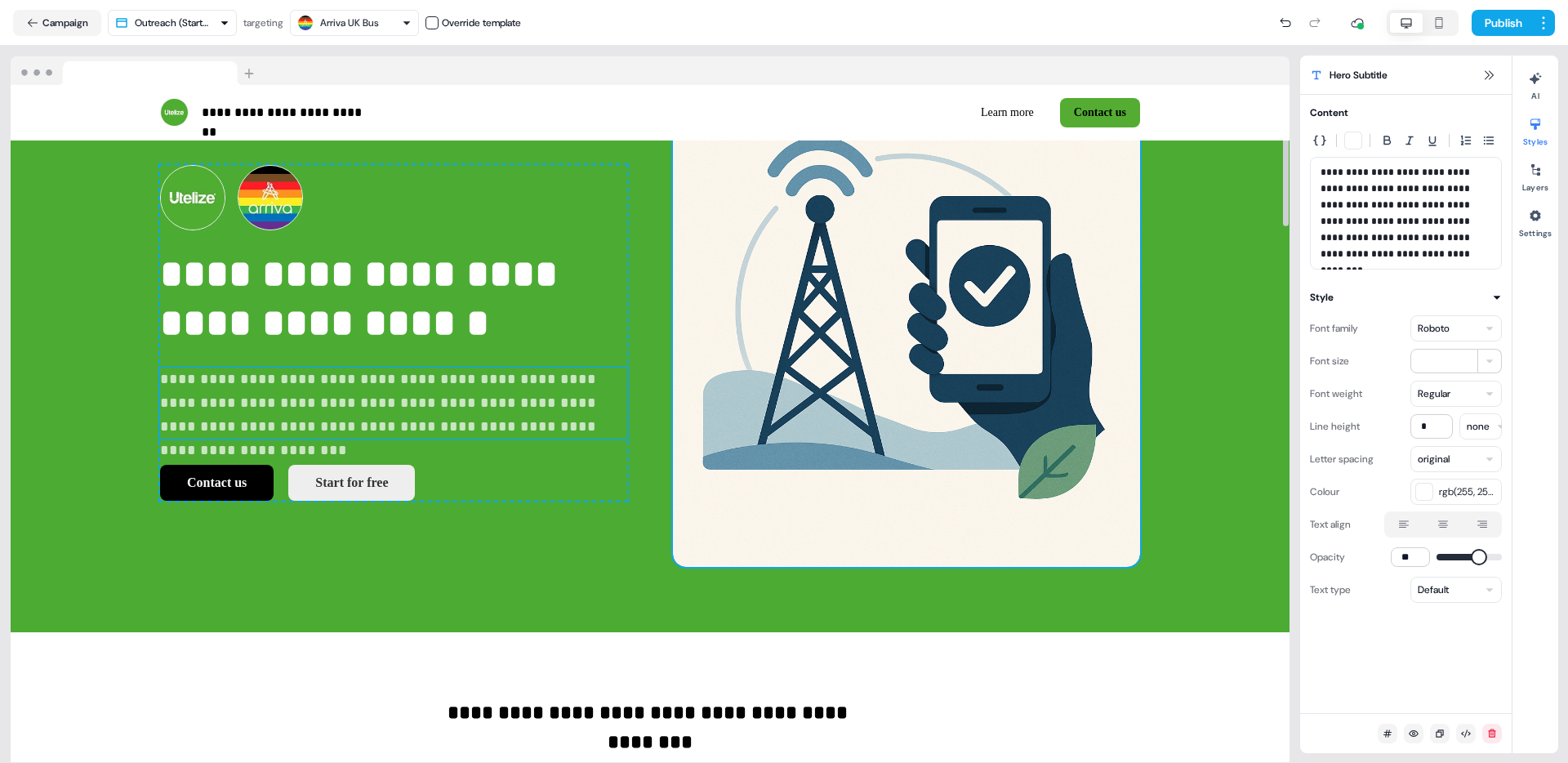 scroll, scrollTop: 136, scrollLeft: 0, axis: vertical 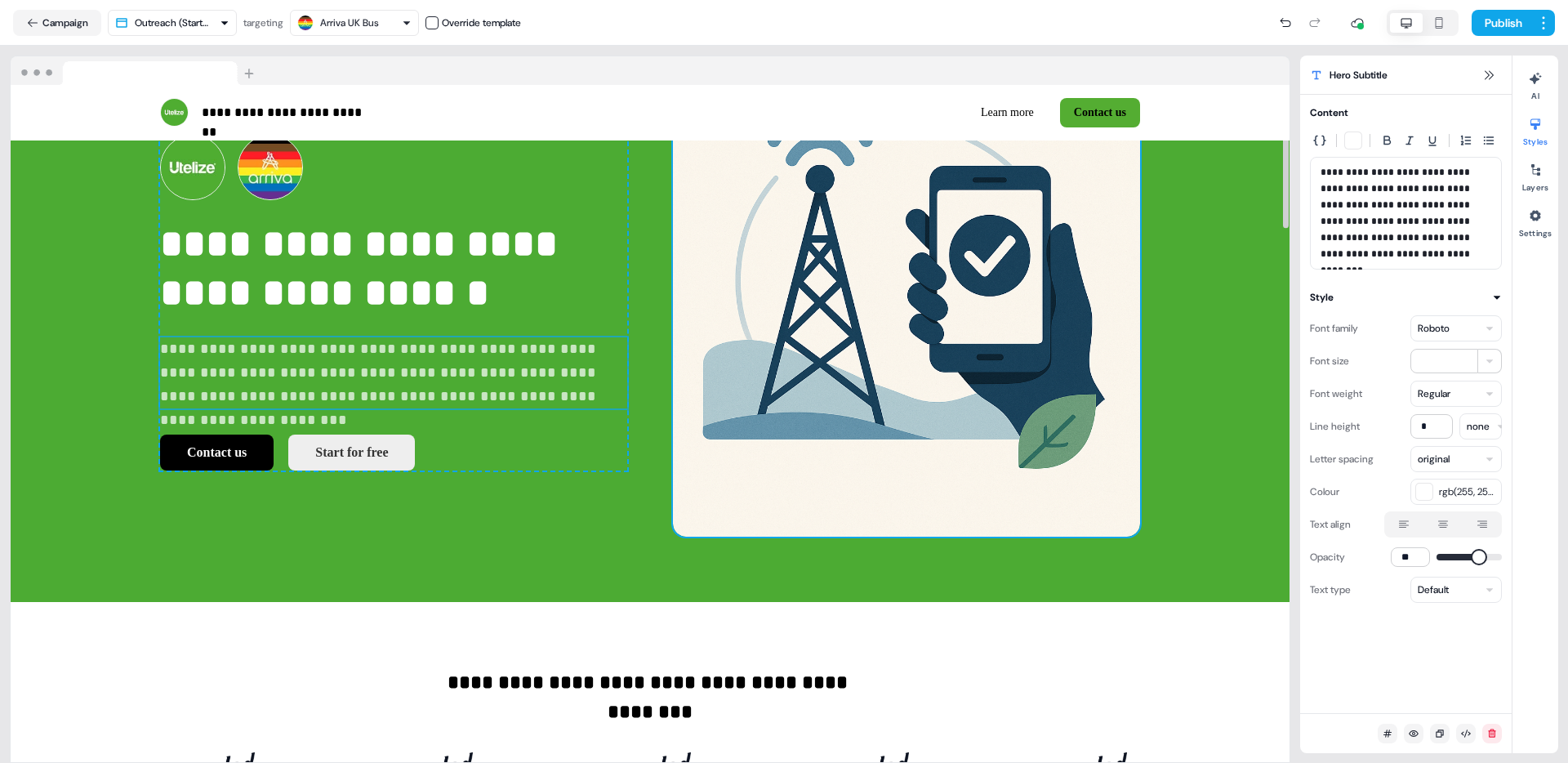 click at bounding box center (906, 303) 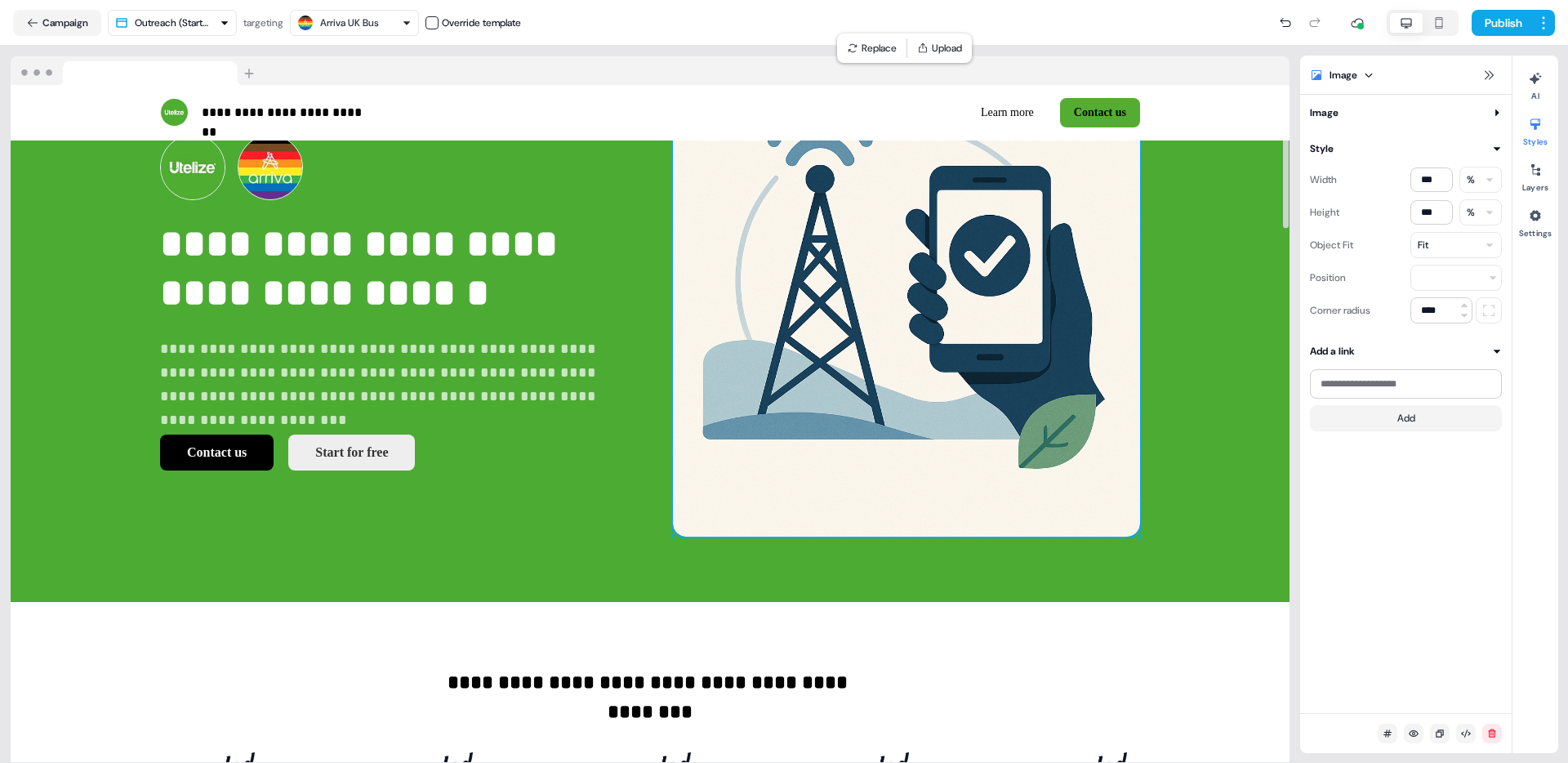 click at bounding box center (906, 303) 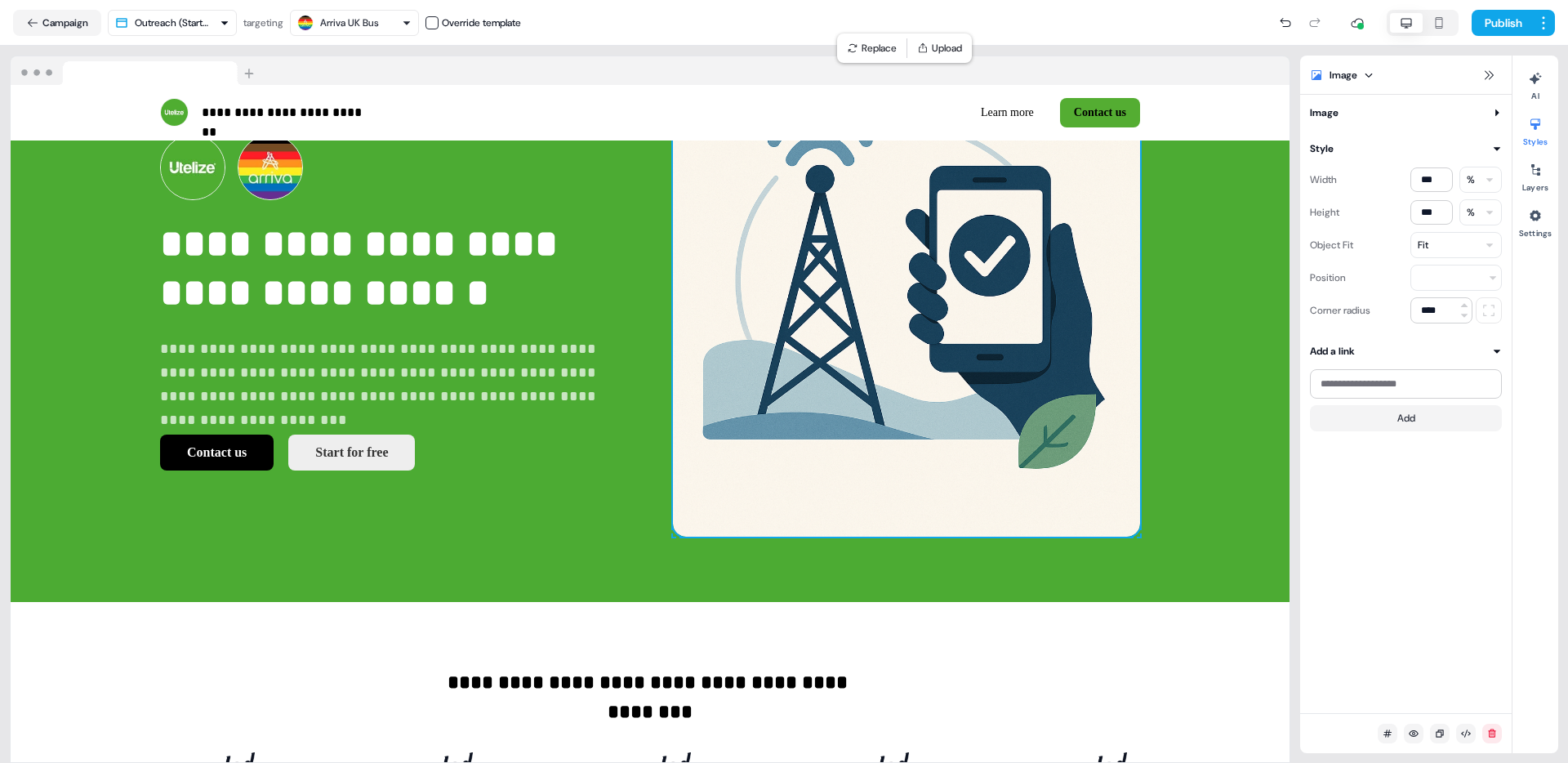 click on "Image" at bounding box center [1405, 113] 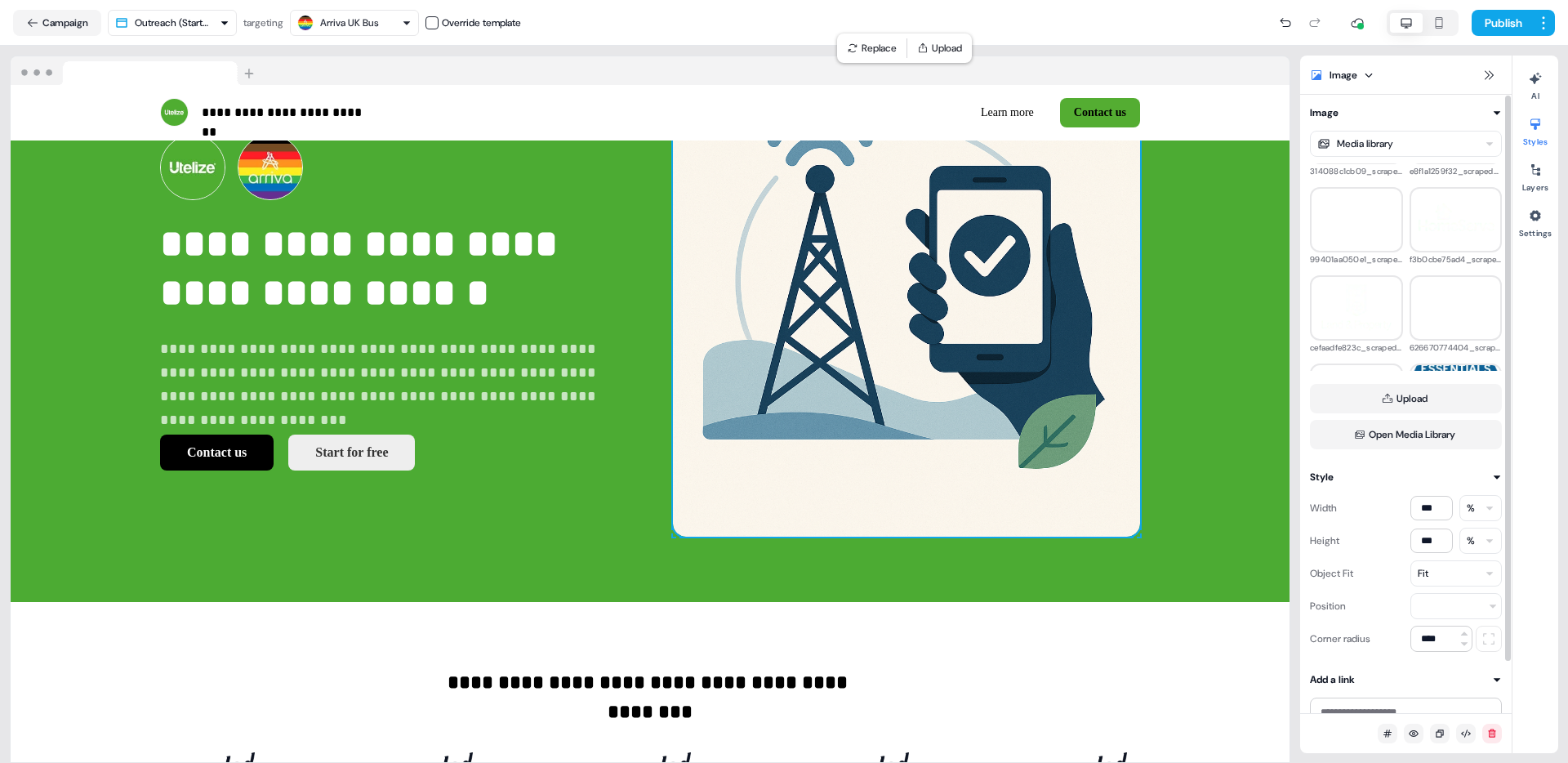 scroll, scrollTop: 678, scrollLeft: 0, axis: vertical 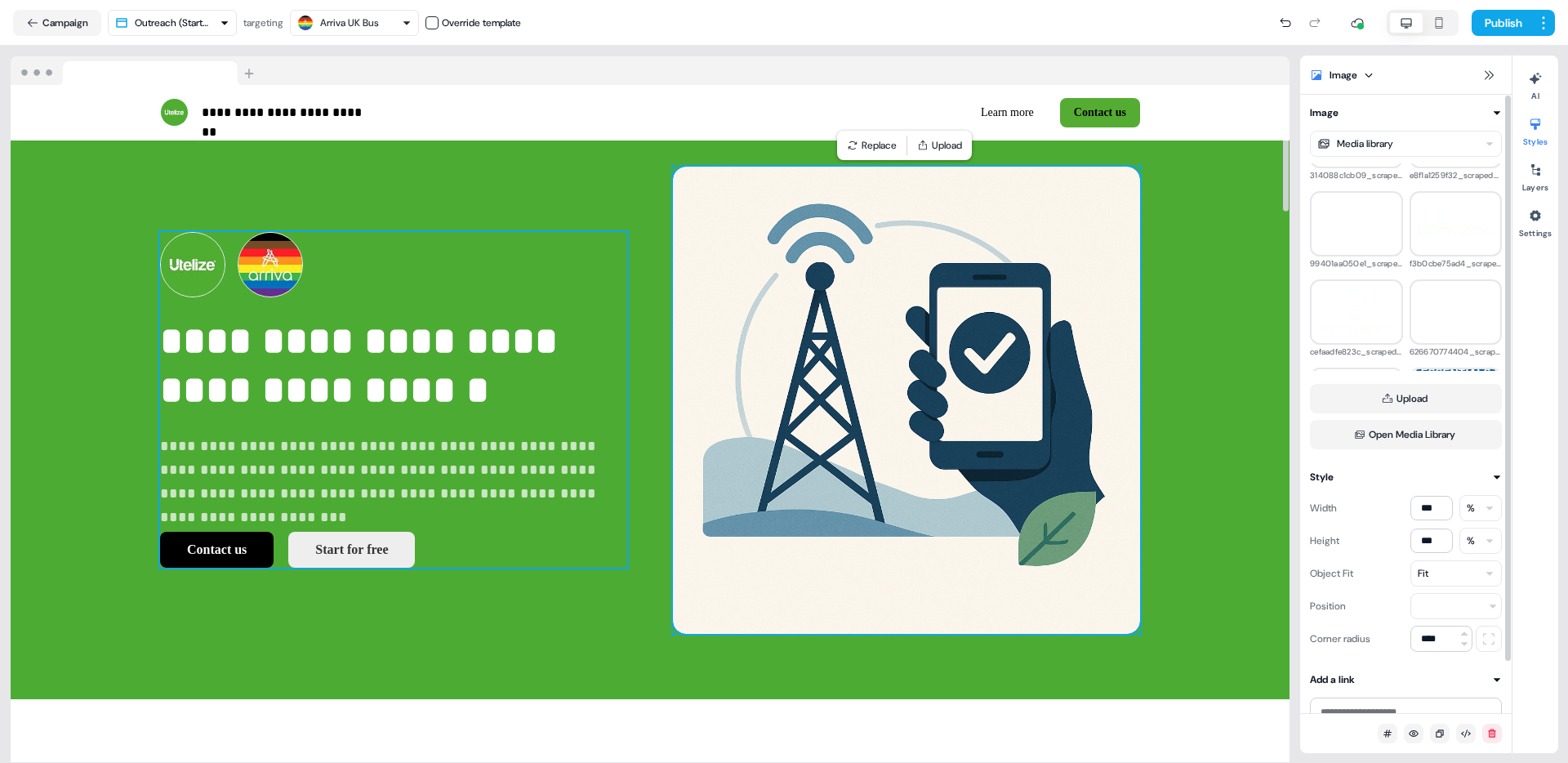 click on "**********" at bounding box center [394, 400] 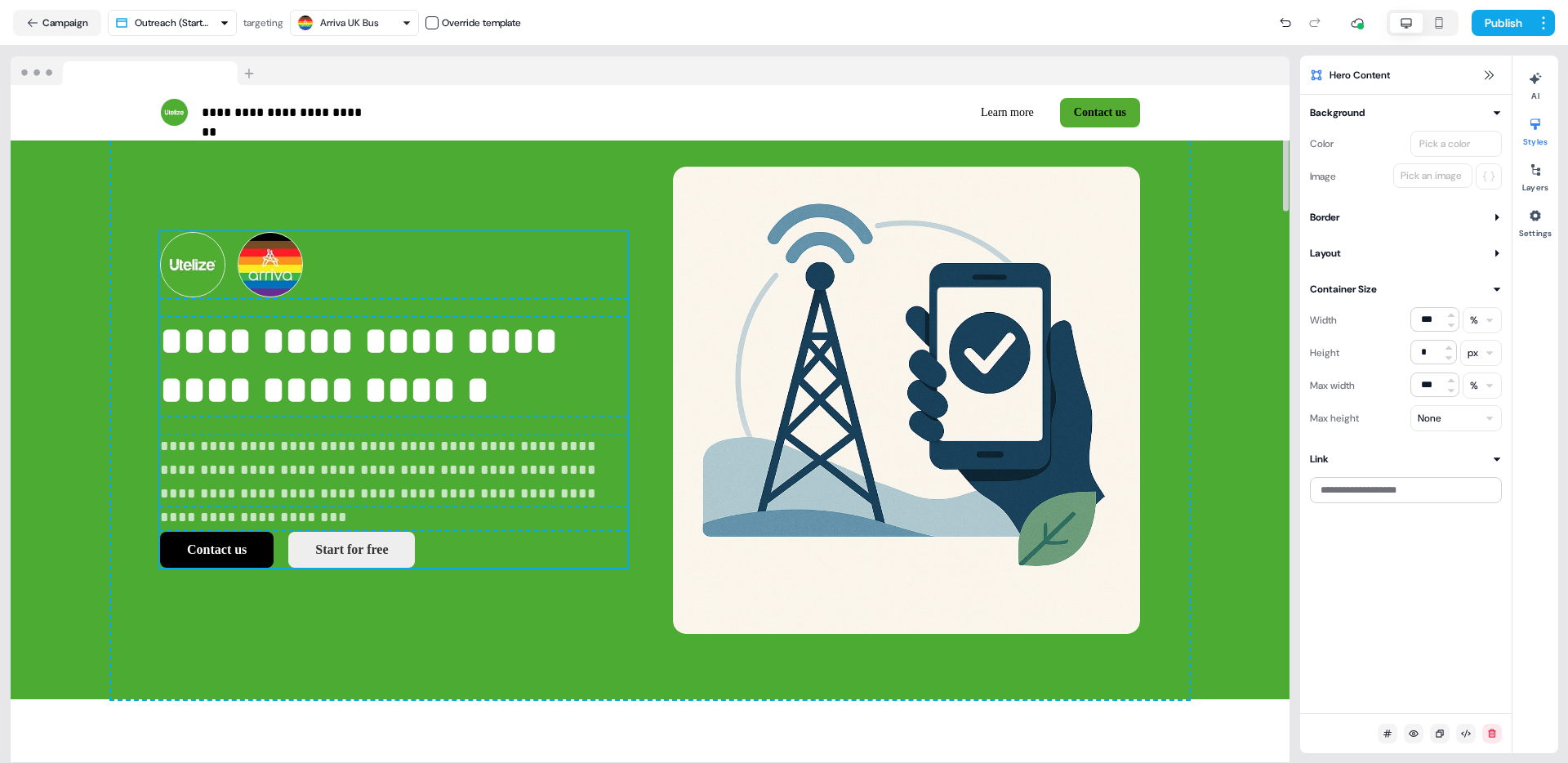 click on "**********" at bounding box center [394, 400] 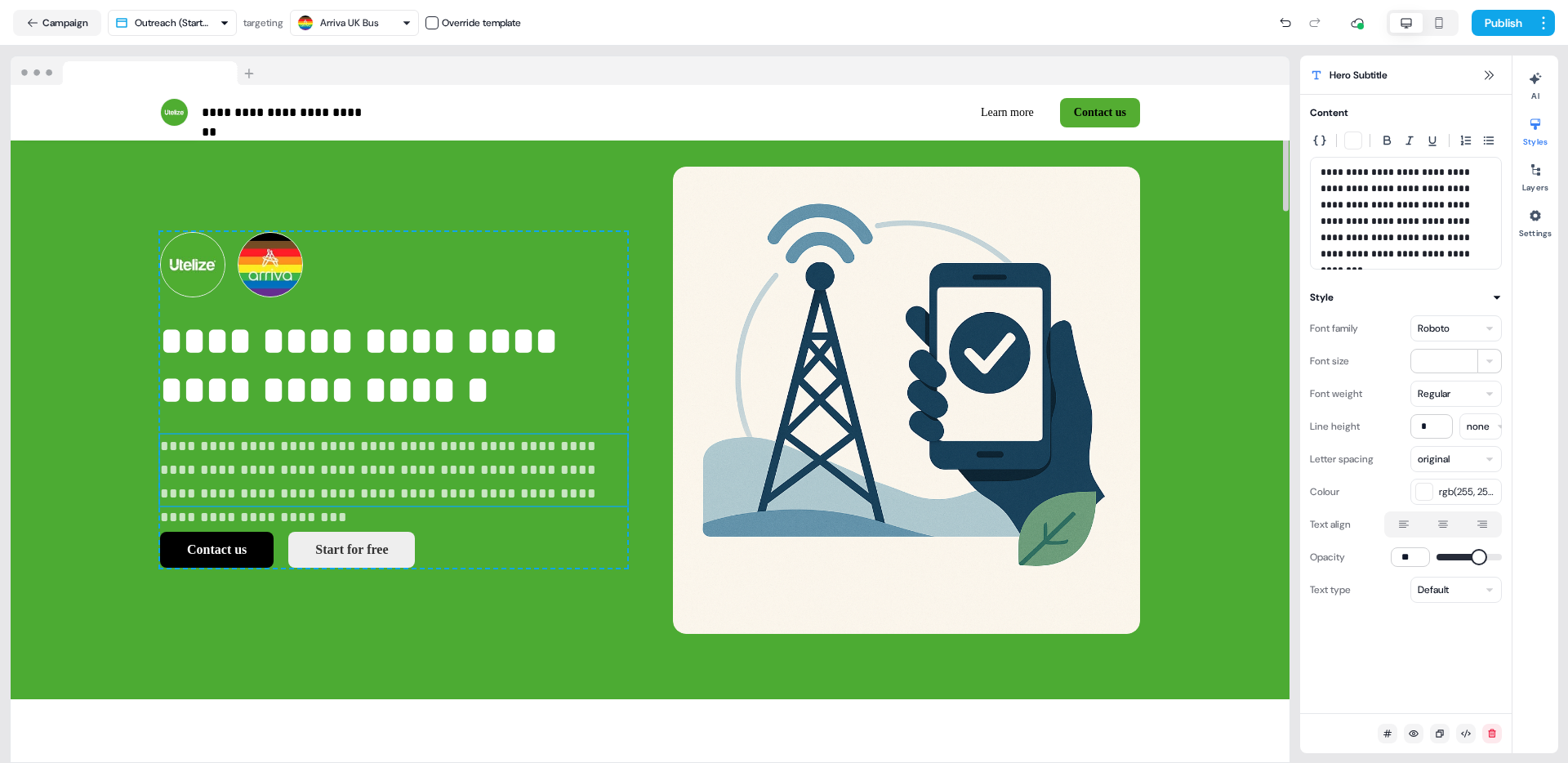 click on "**********" at bounding box center [394, 471] 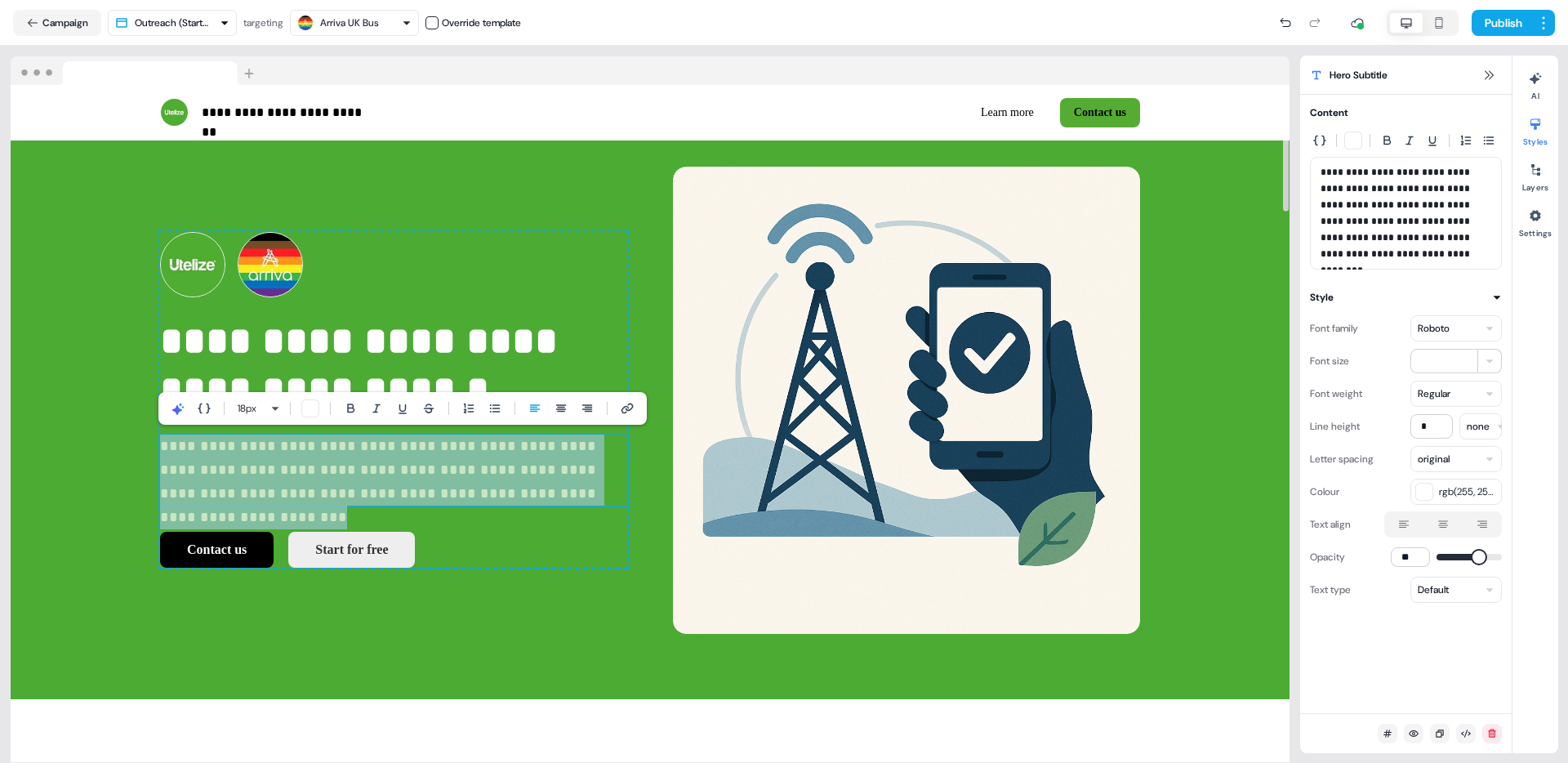 click on "Roboto" at bounding box center (1433, 328) 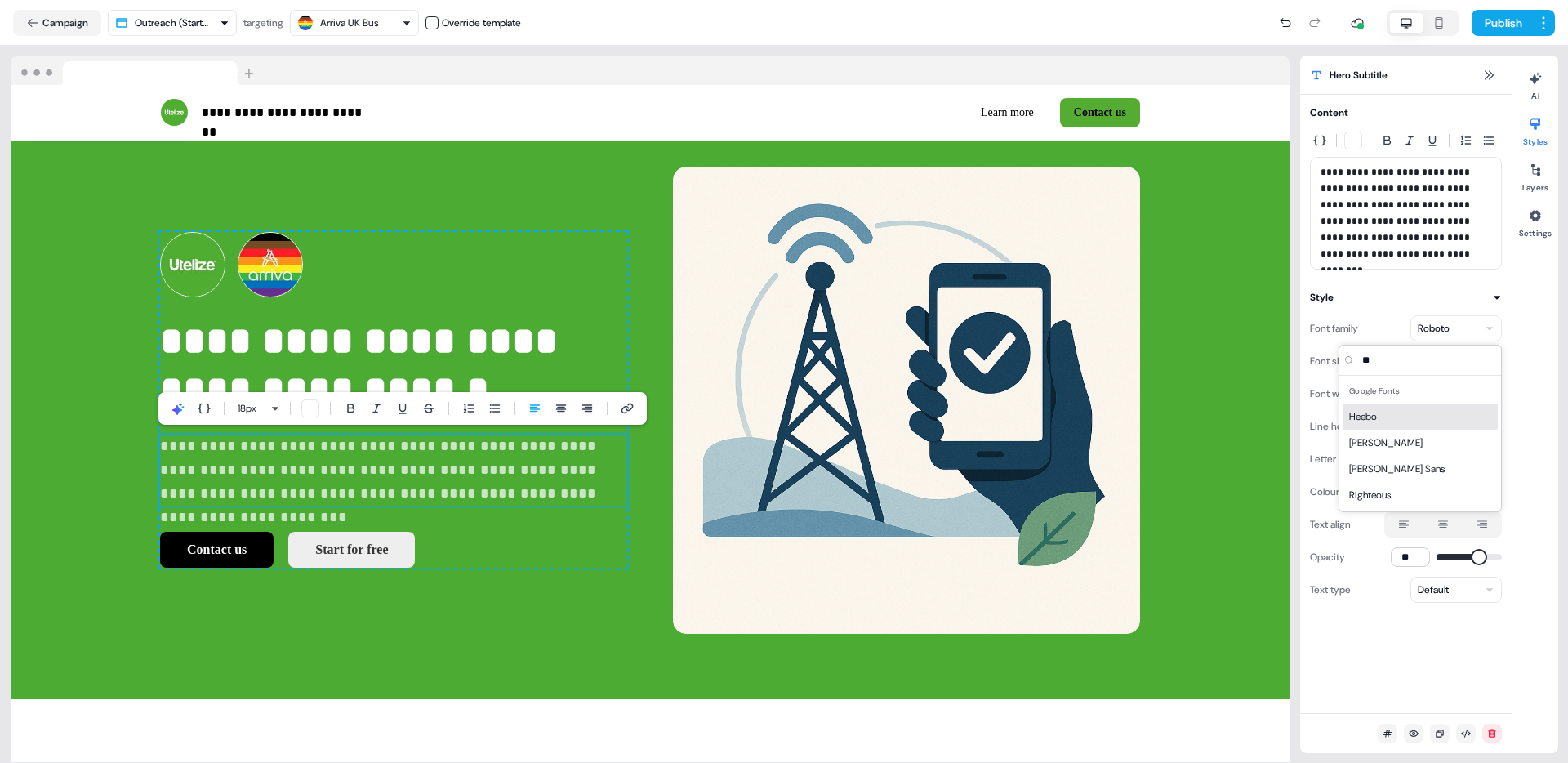 type on "*" 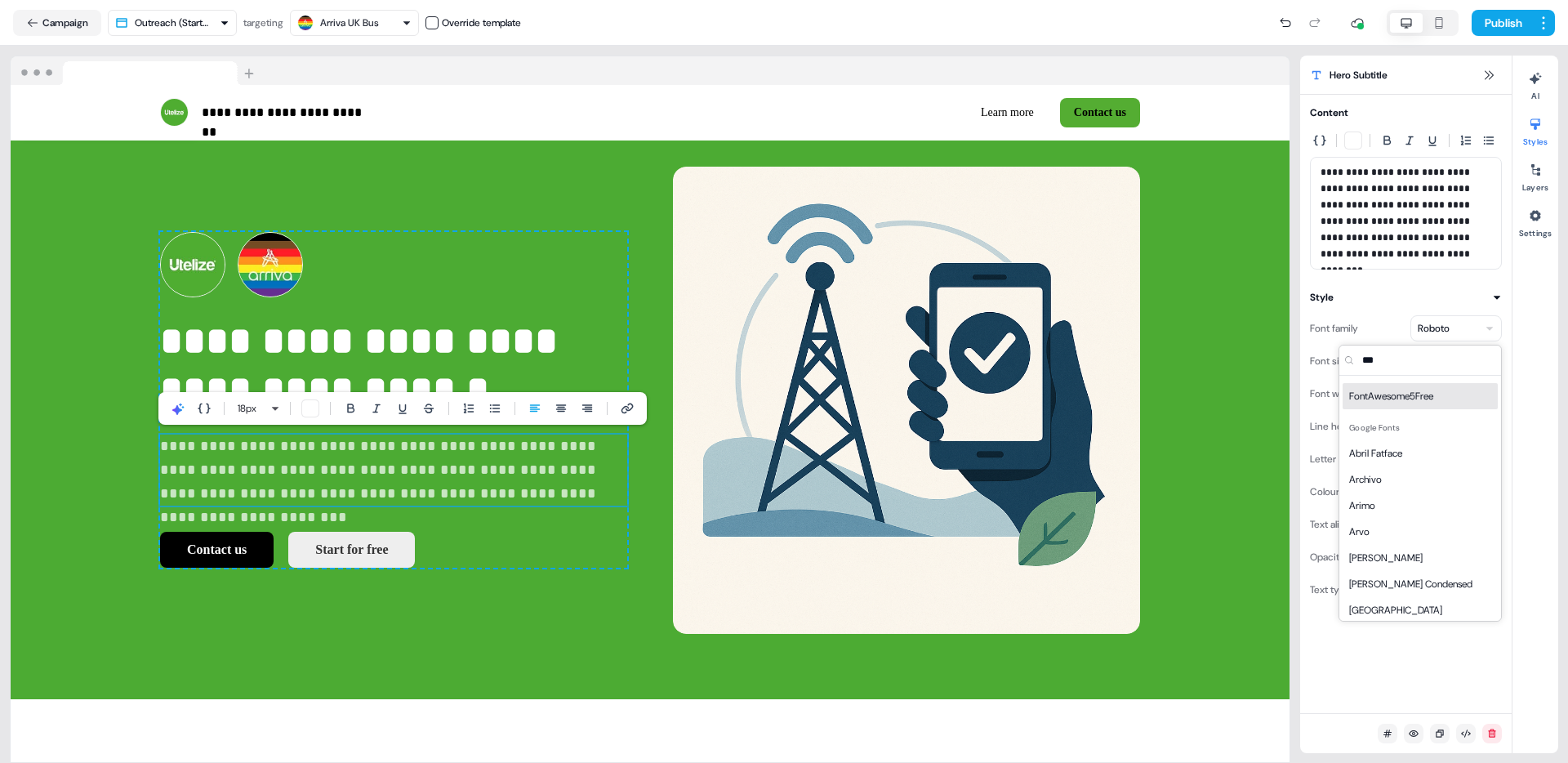 scroll, scrollTop: 0, scrollLeft: 0, axis: both 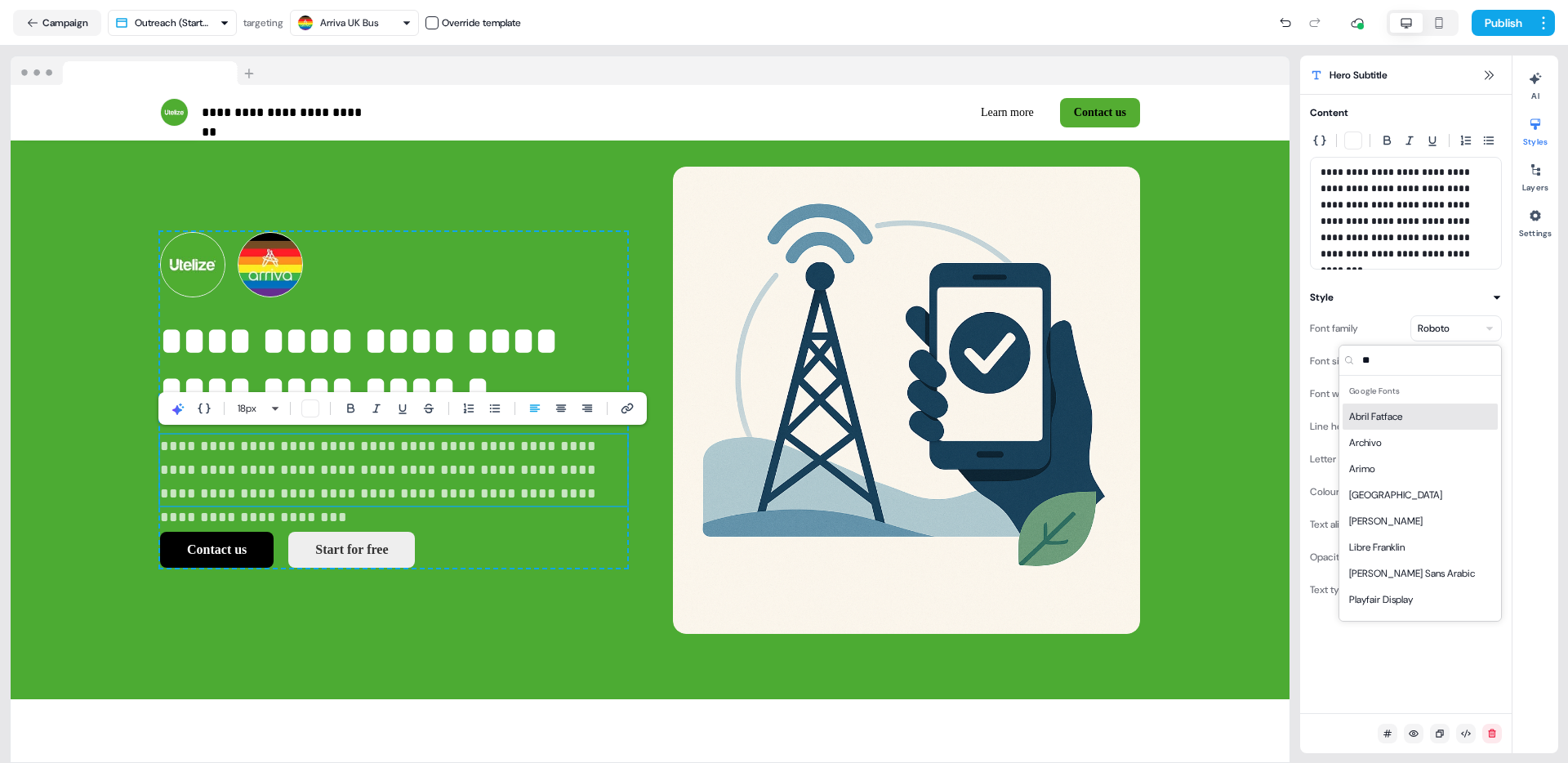 type on "*" 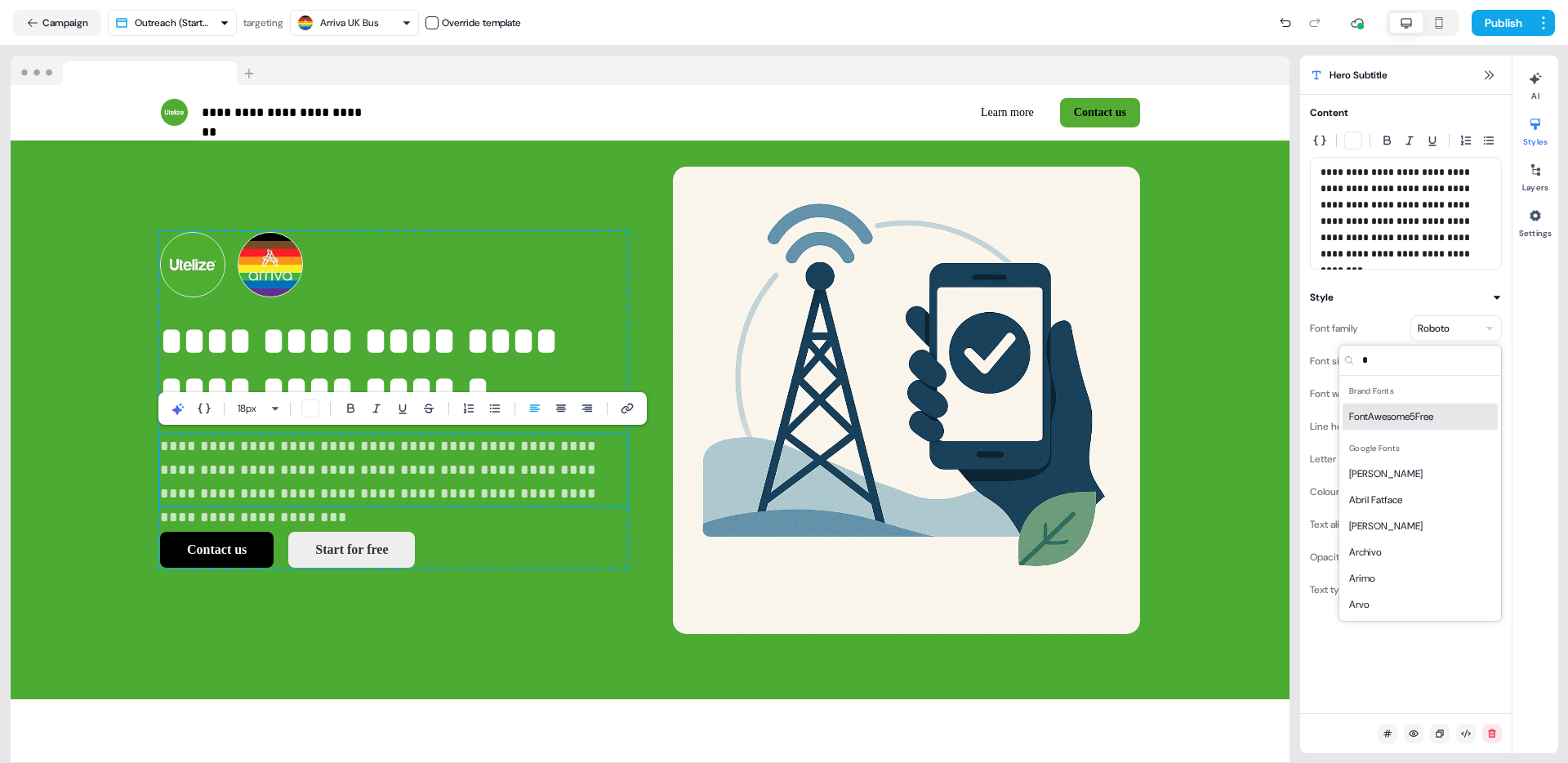 type 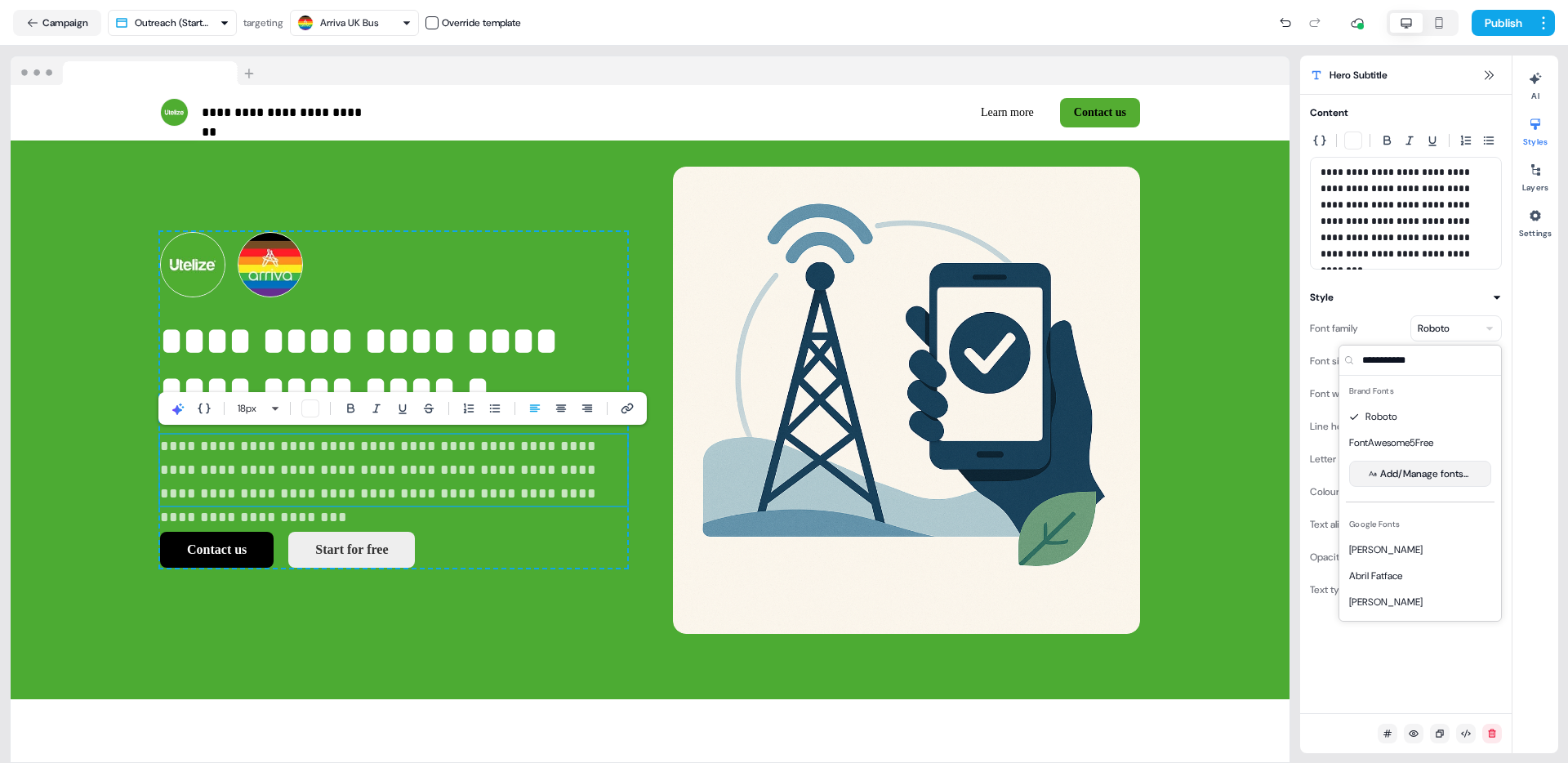 click on "Add/Manage fonts..." at bounding box center [1420, 474] 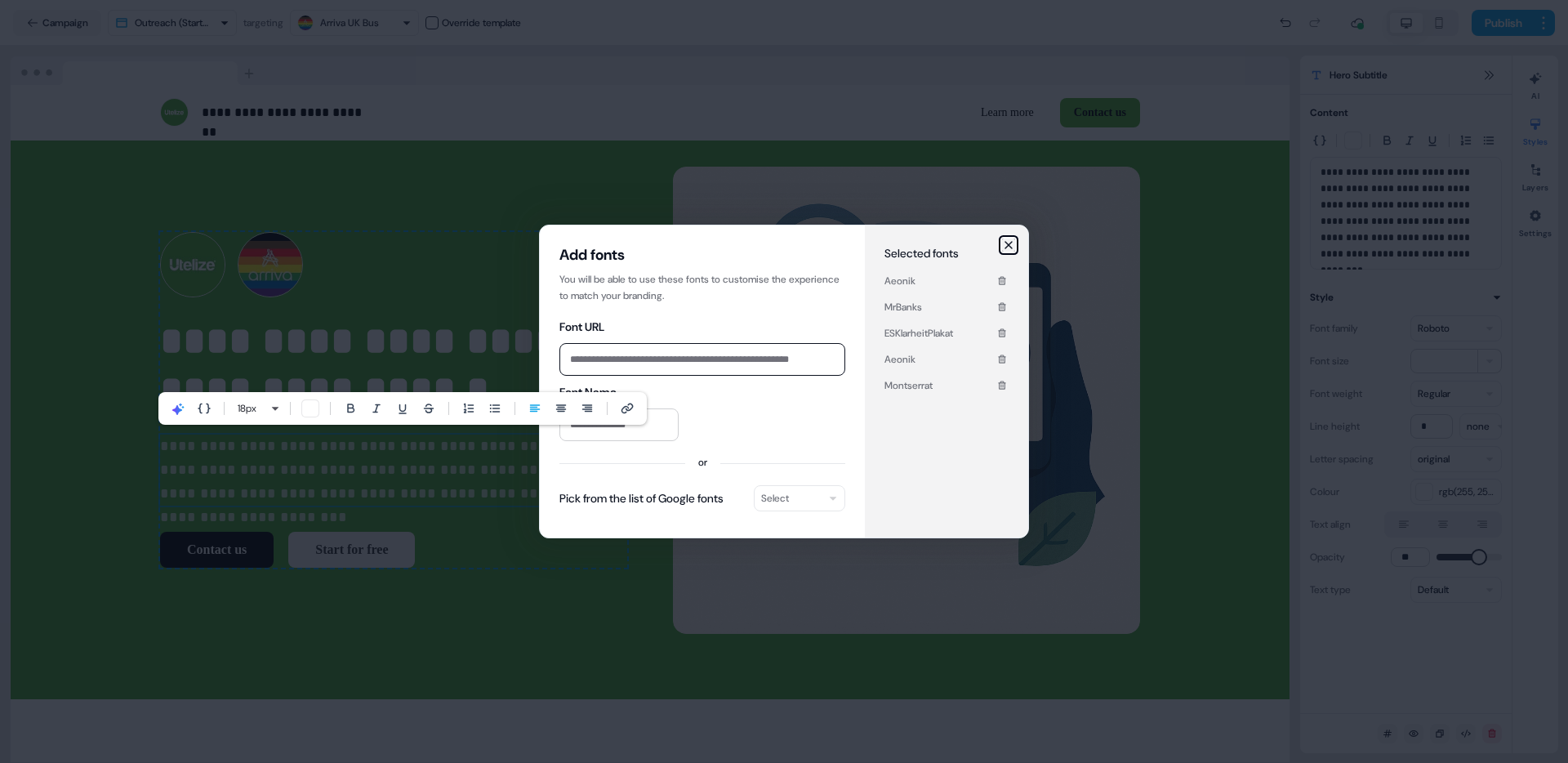 click 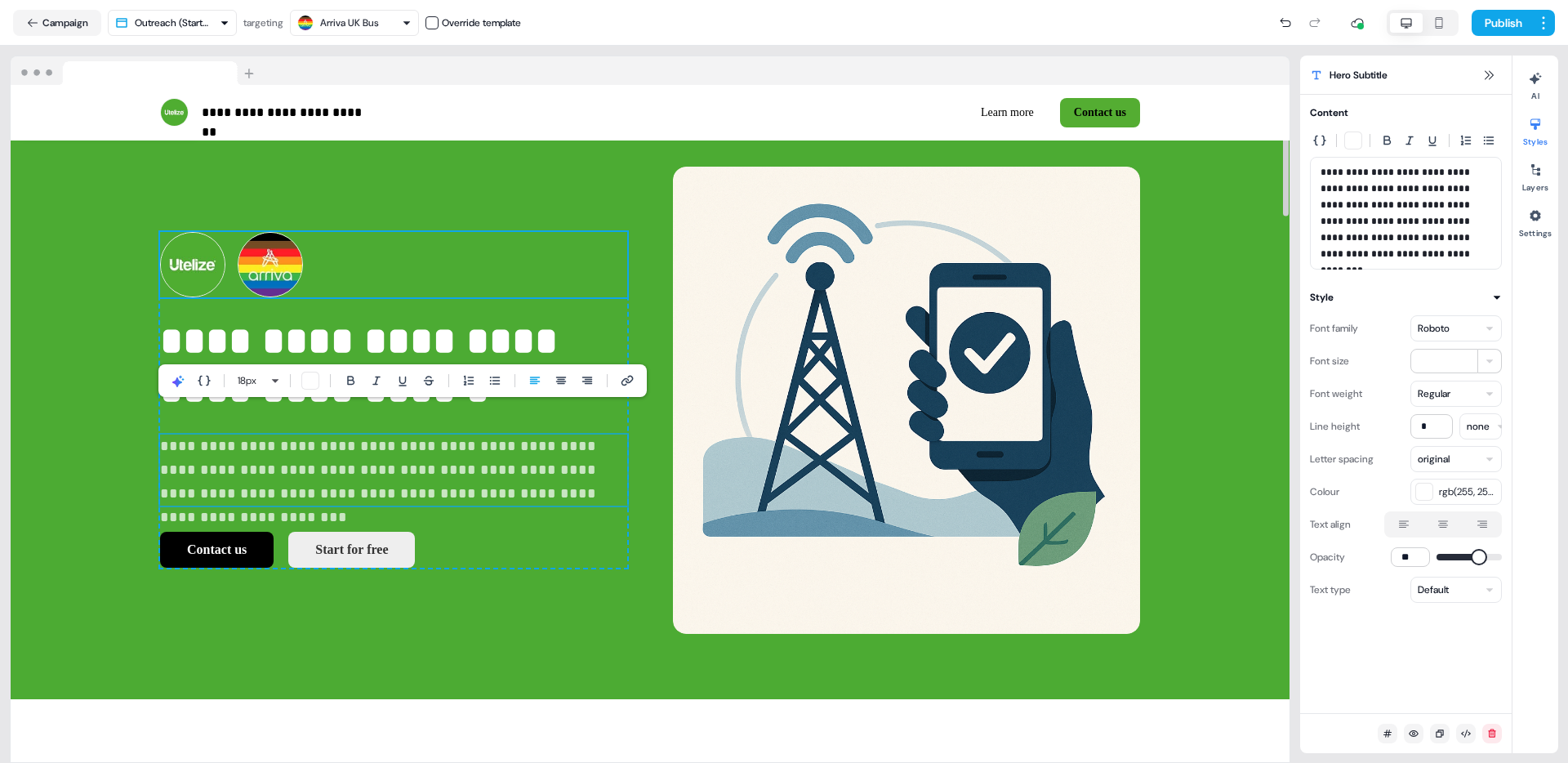 scroll, scrollTop: 138, scrollLeft: 0, axis: vertical 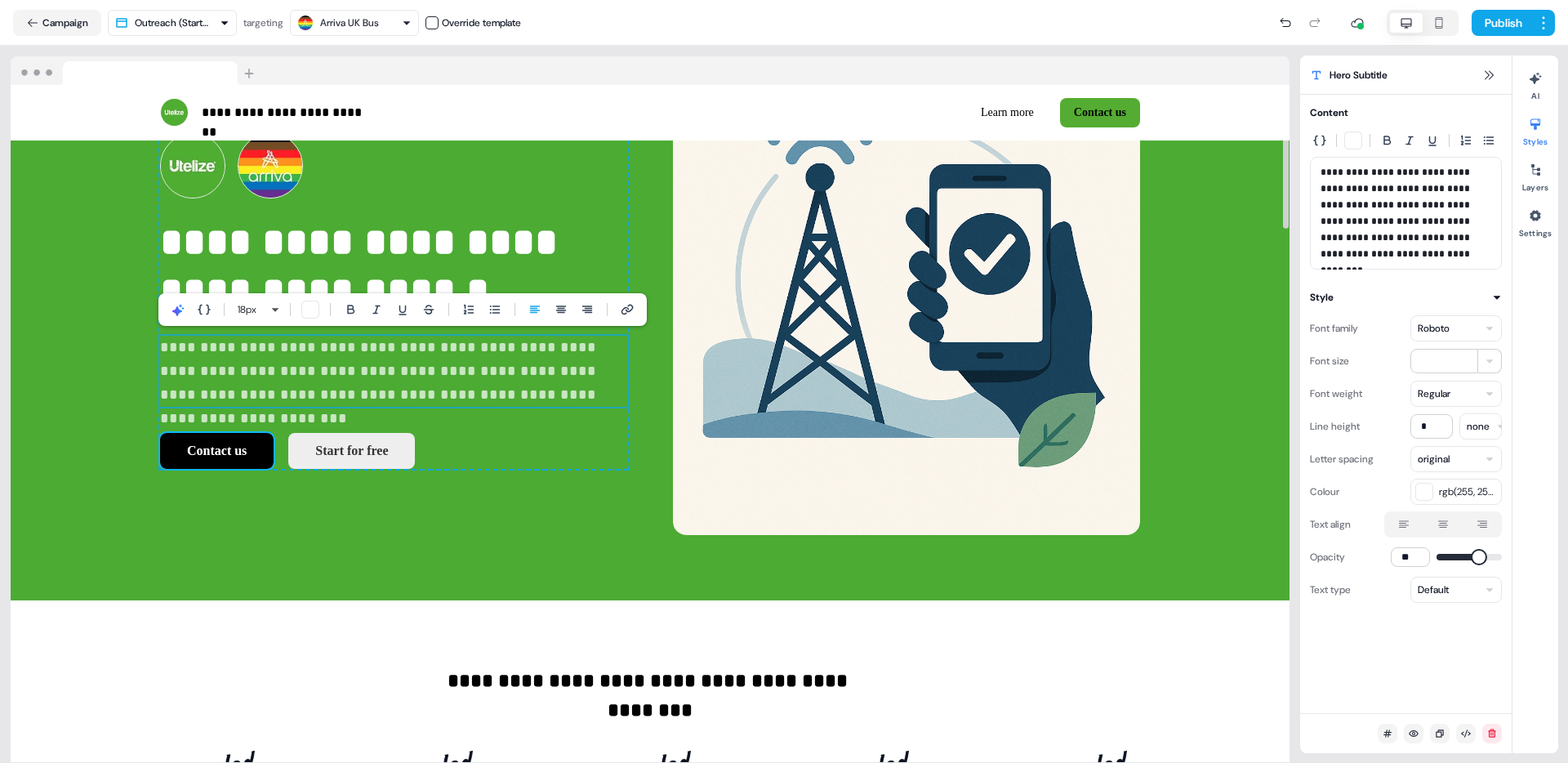 click on "Contact us" at bounding box center (216, 451) 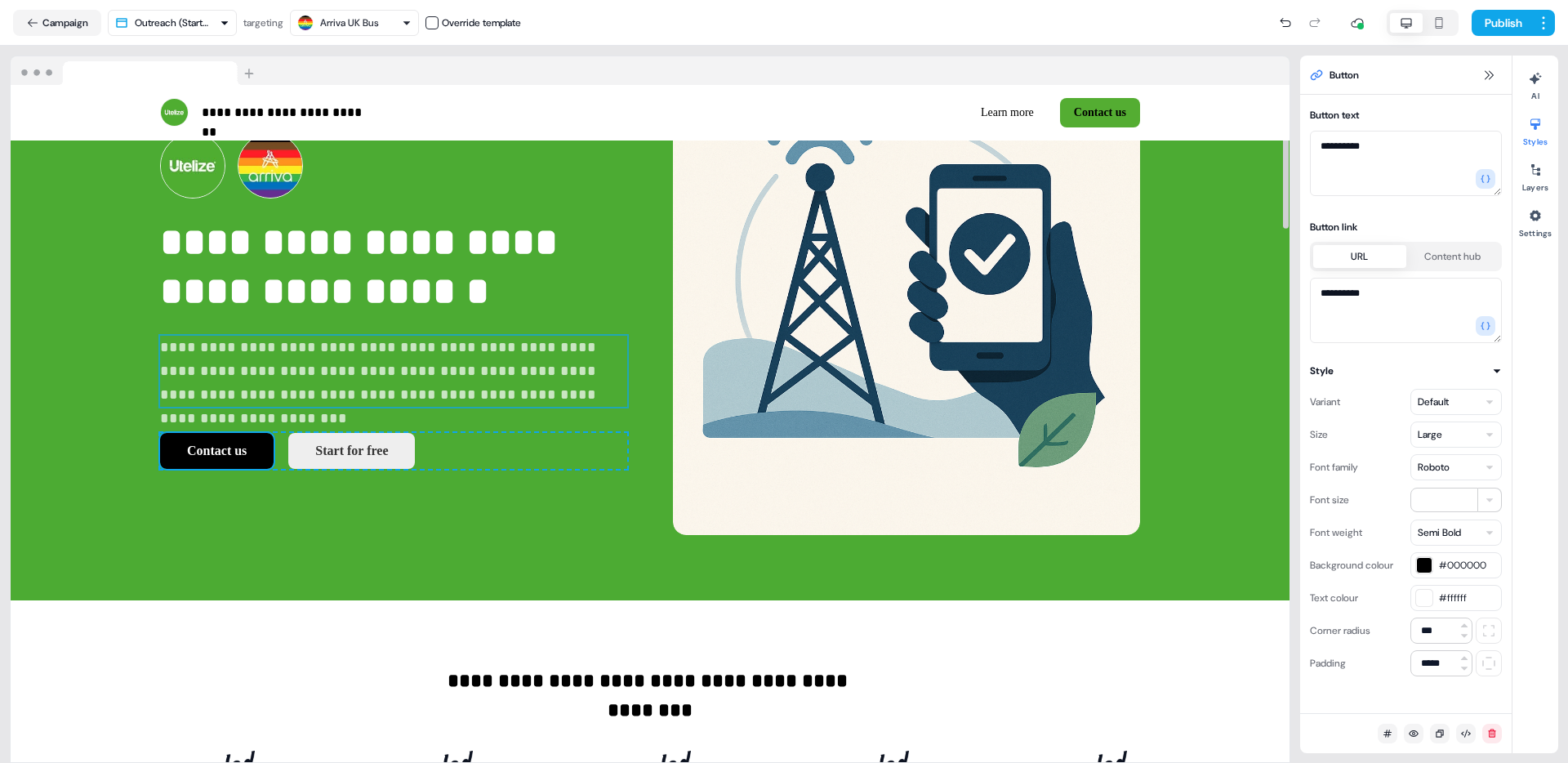 click on "**********" at bounding box center (394, 372) 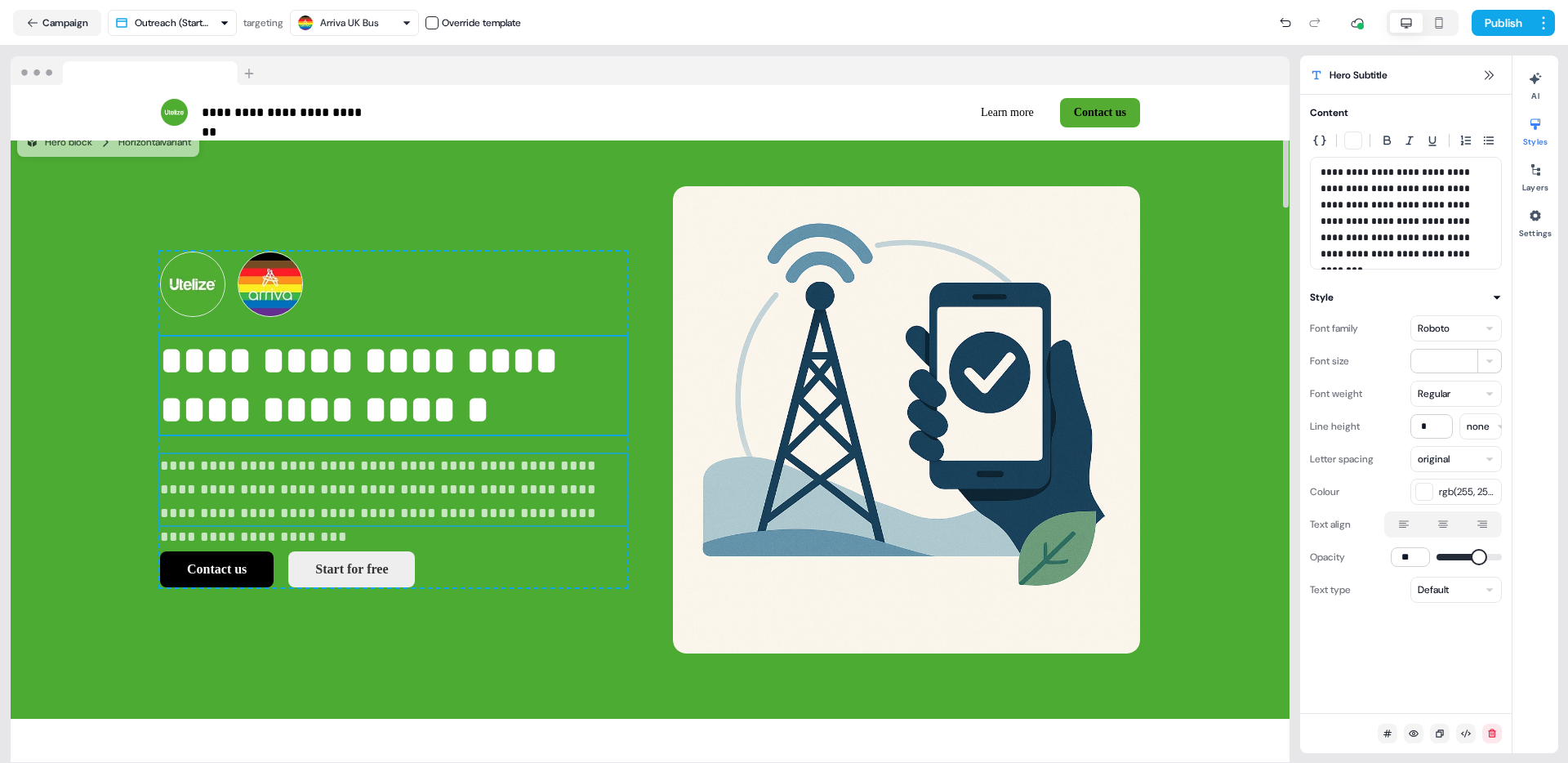 scroll, scrollTop: 29, scrollLeft: 0, axis: vertical 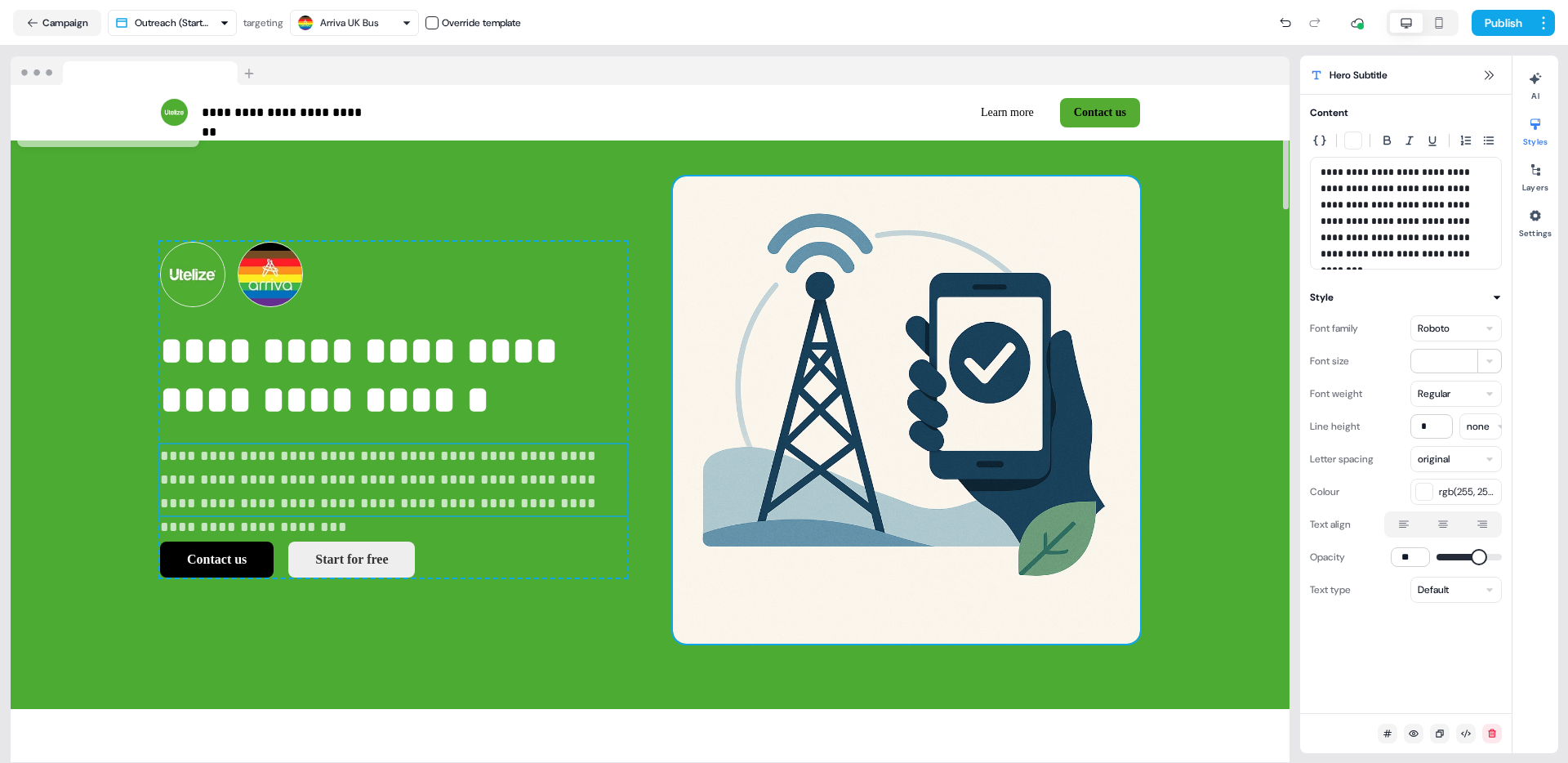 click at bounding box center [906, 410] 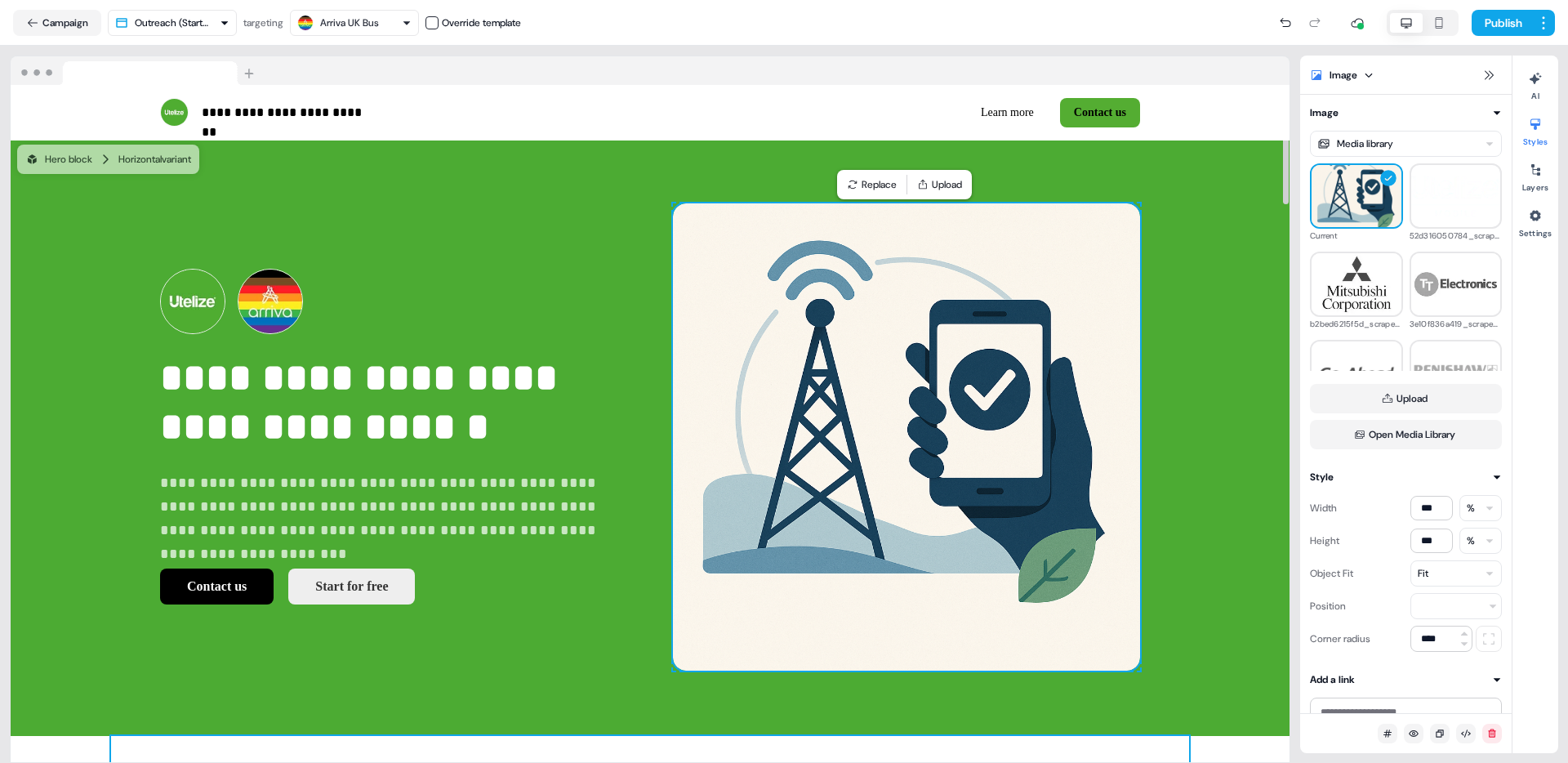 scroll, scrollTop: 0, scrollLeft: 0, axis: both 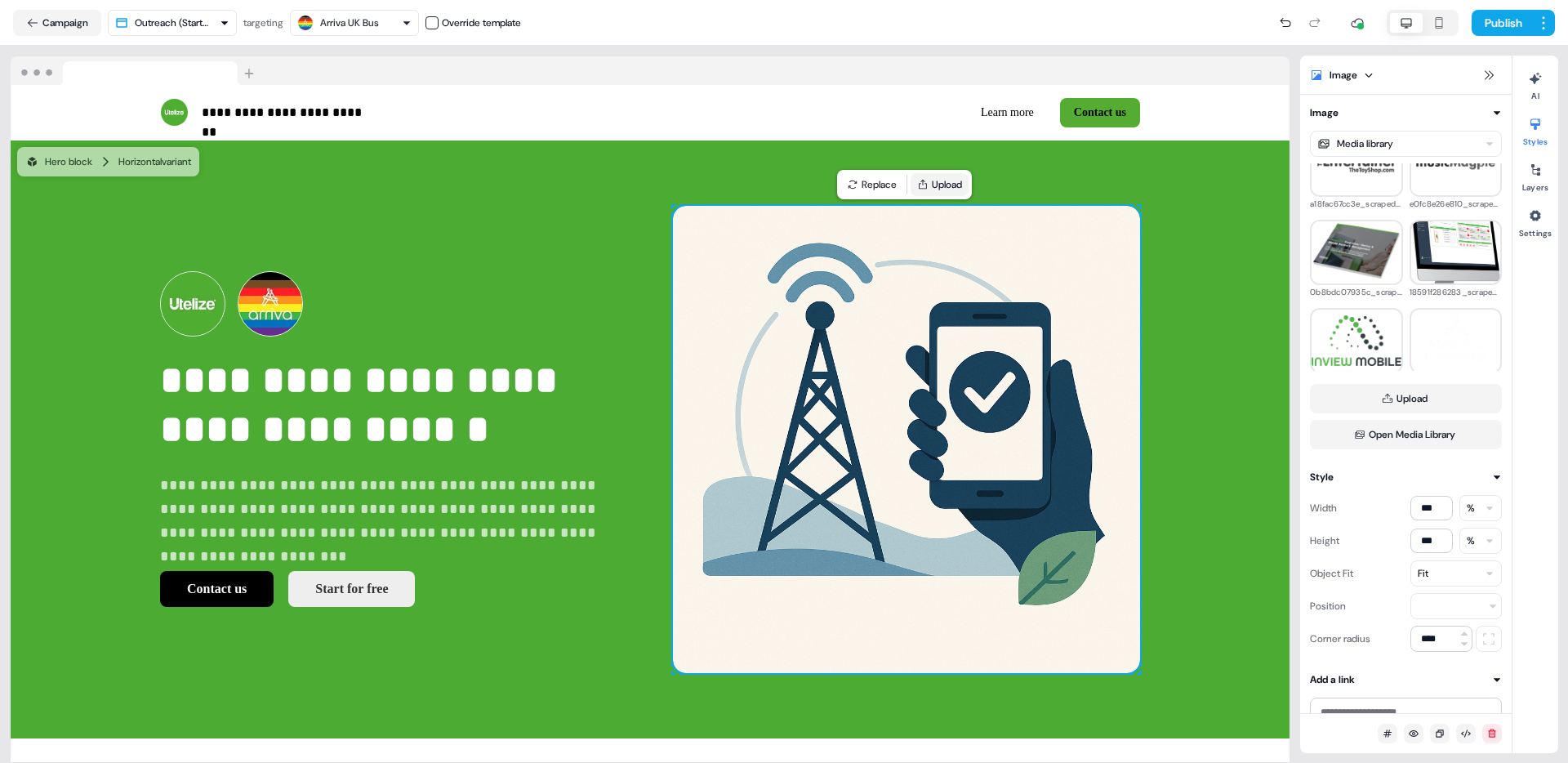 click on "Upload" at bounding box center [939, 185] 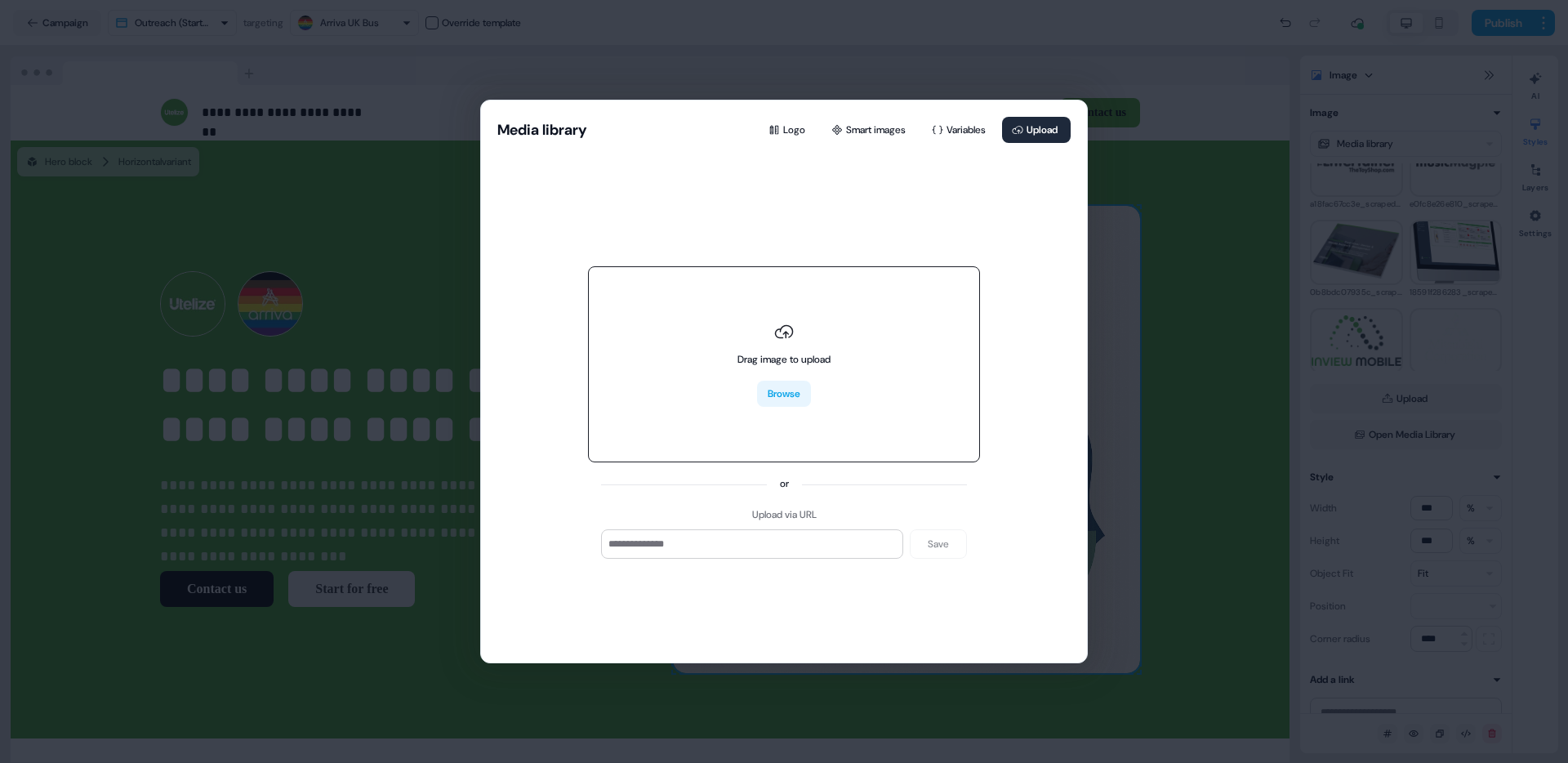 click on "Browse" at bounding box center [784, 394] 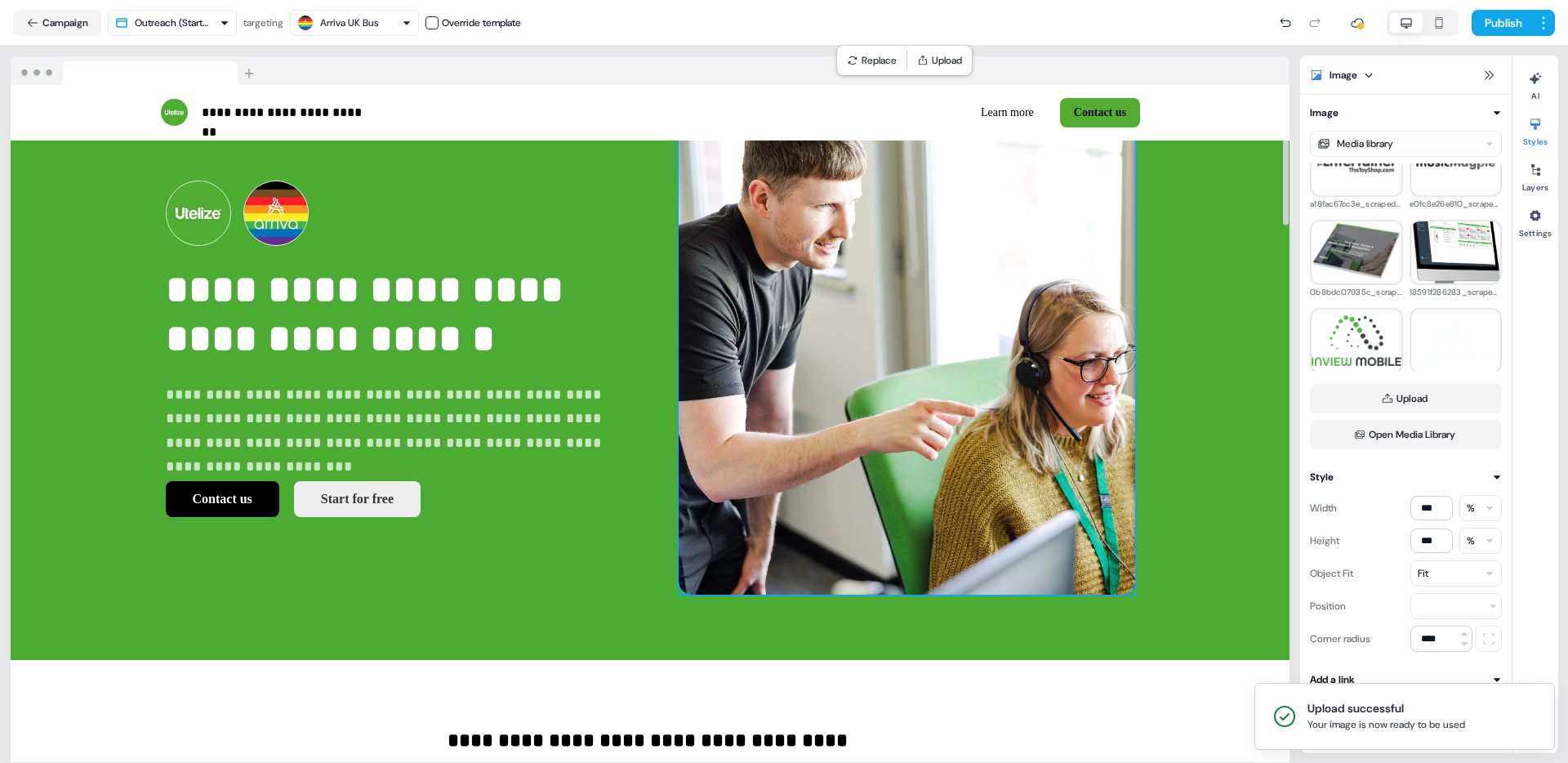 scroll, scrollTop: 124, scrollLeft: 0, axis: vertical 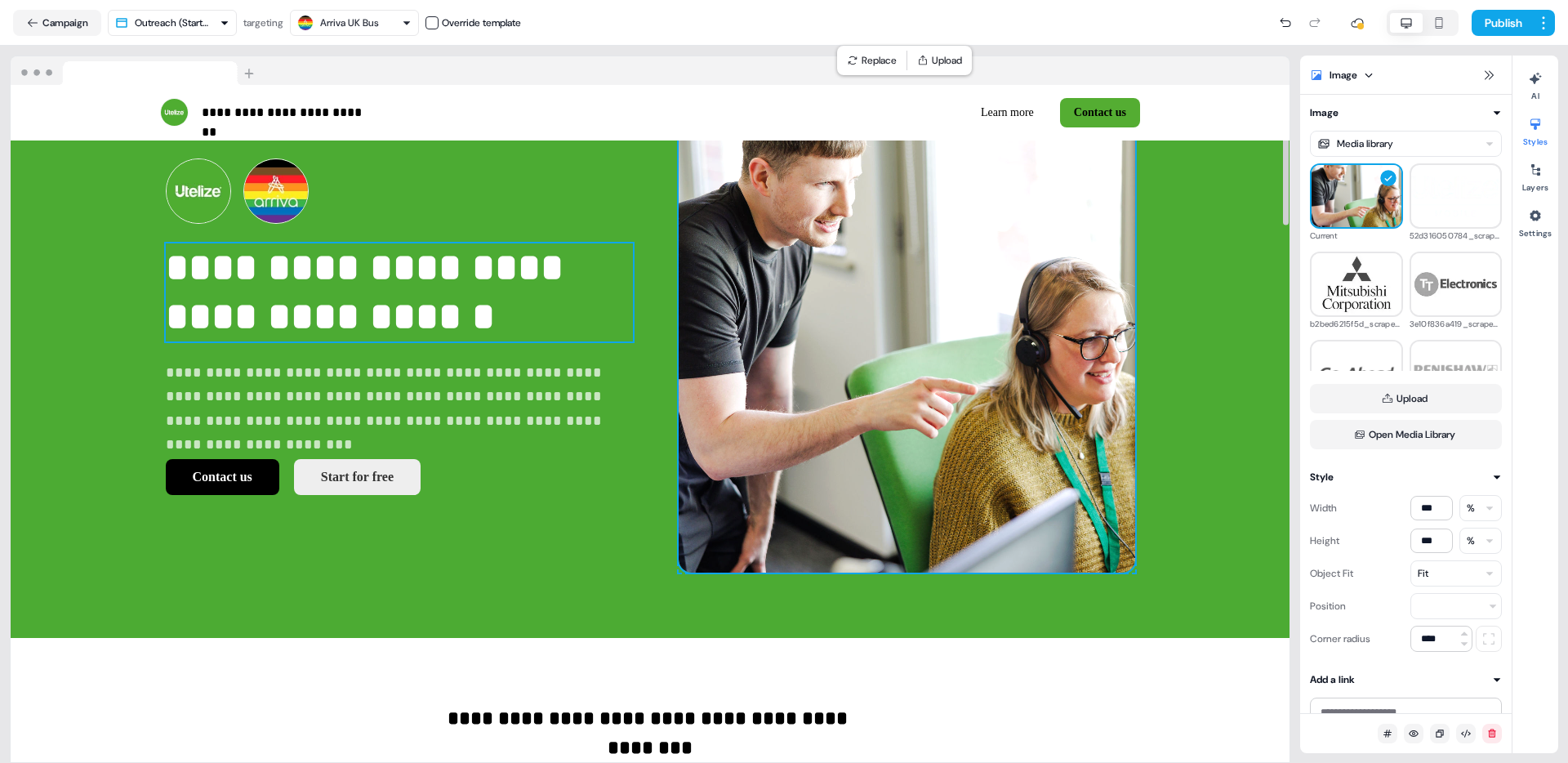 click on "**********" at bounding box center [399, 292] 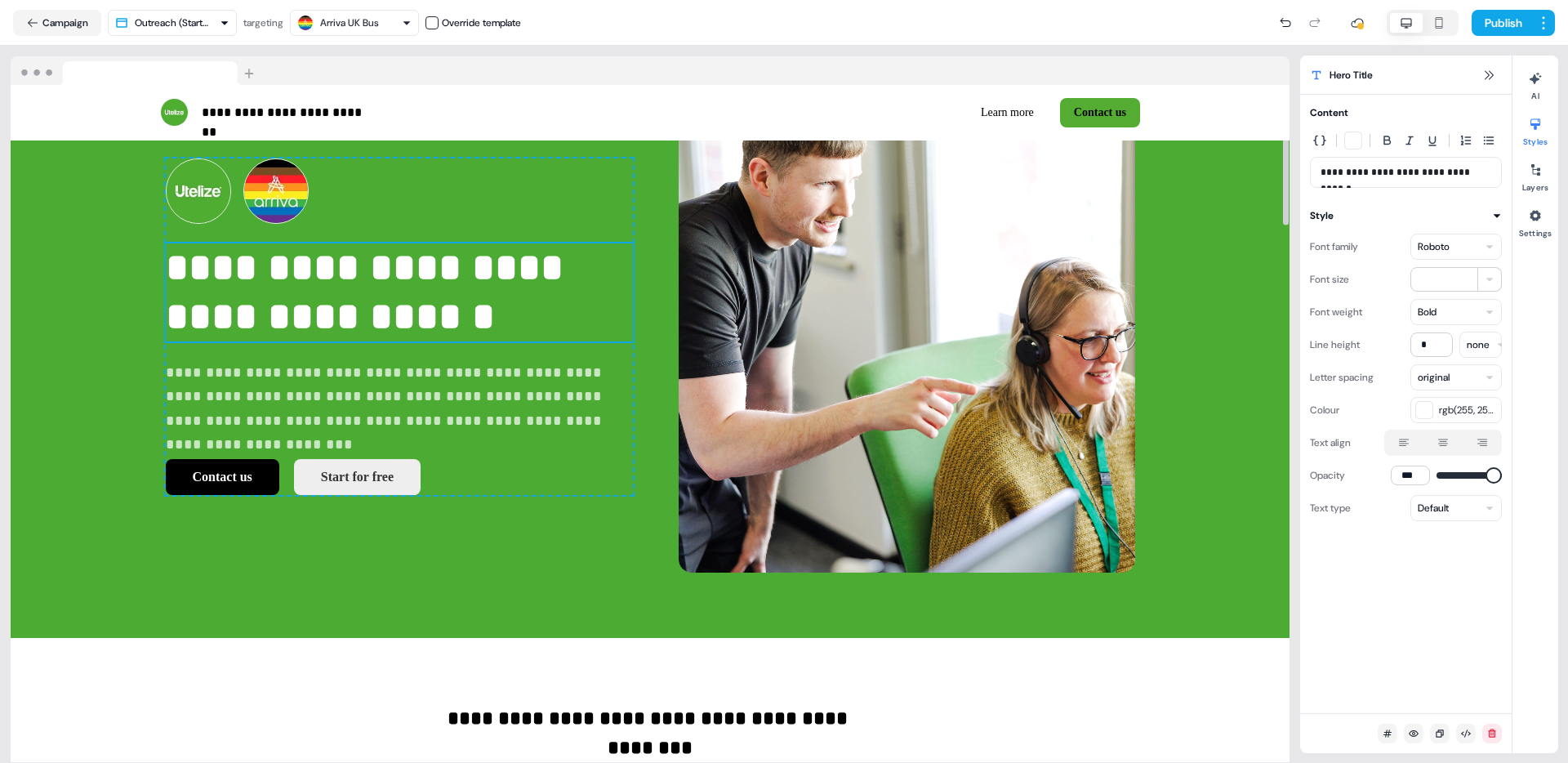 click on "**********" at bounding box center [399, 292] 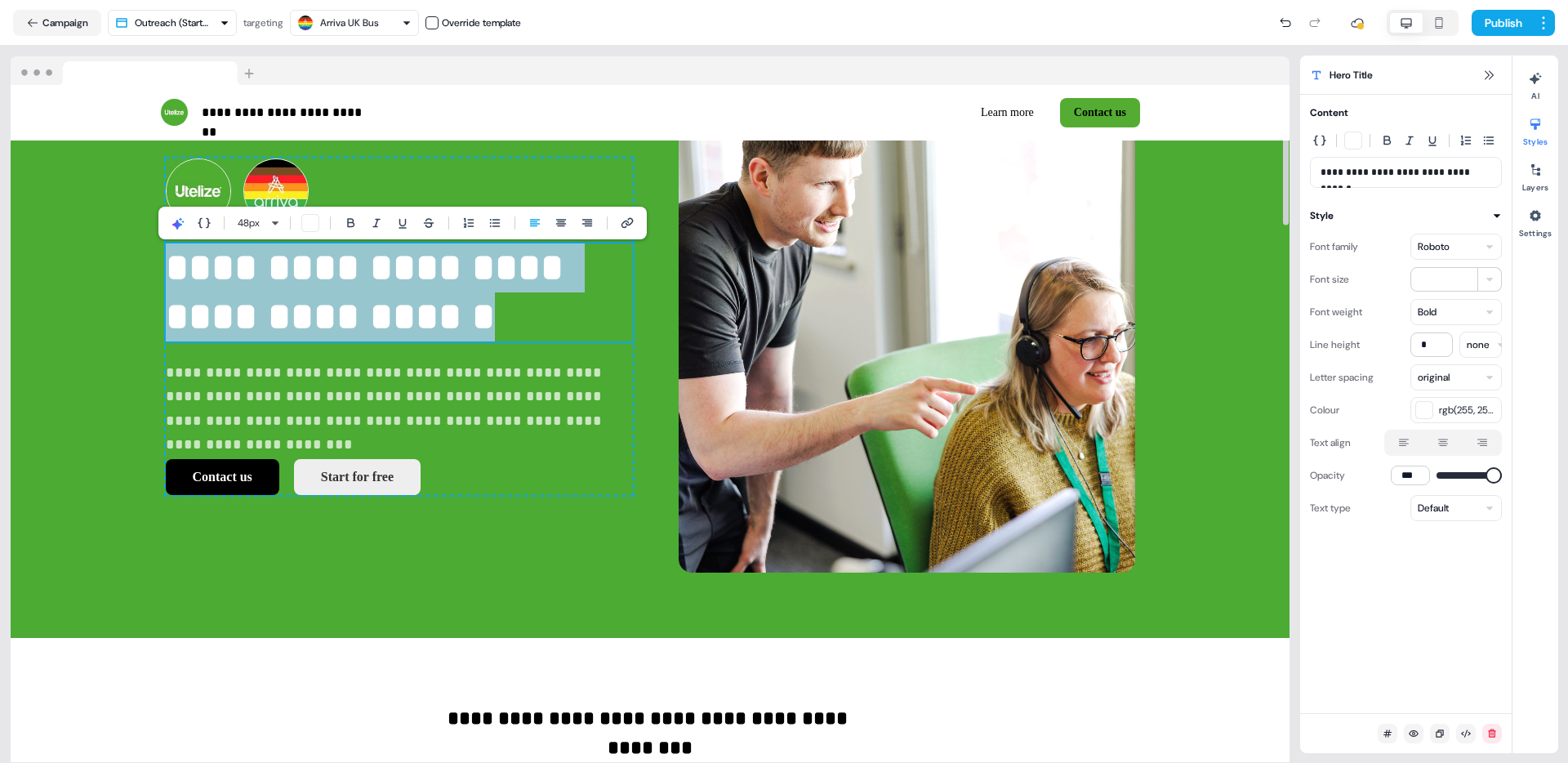 click on "**********" at bounding box center (399, 292) 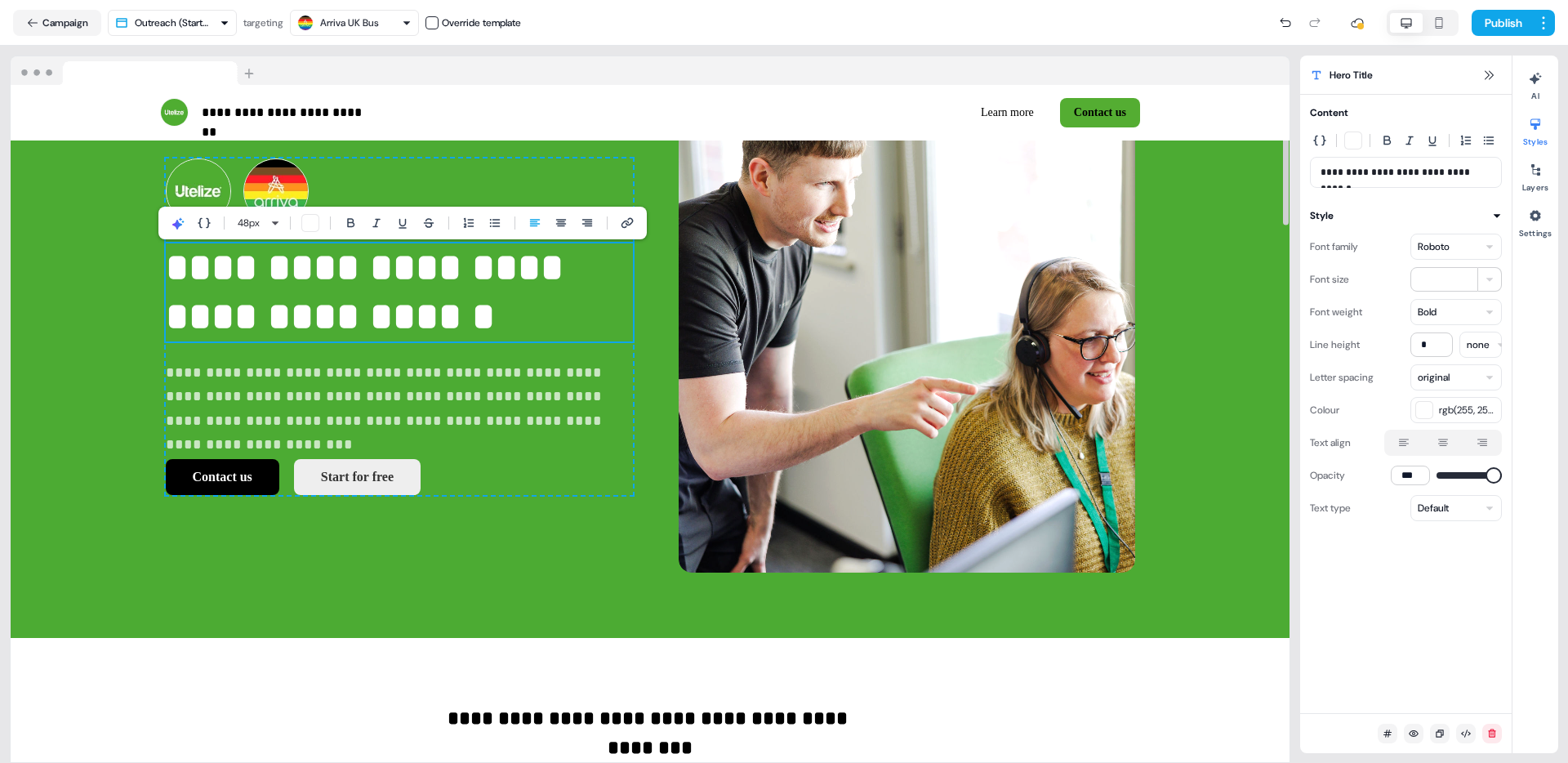 click on "**********" at bounding box center (399, 292) 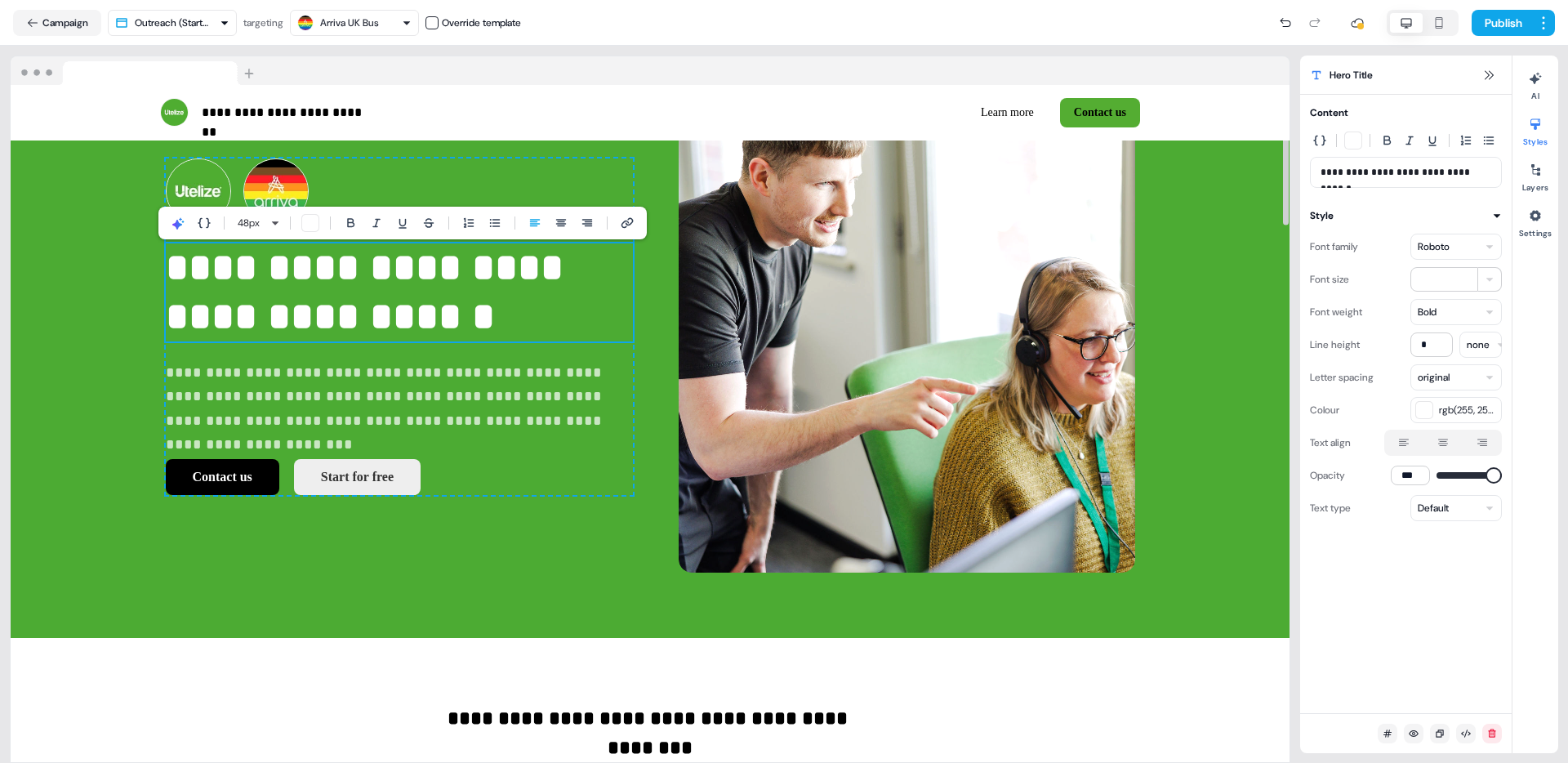 type 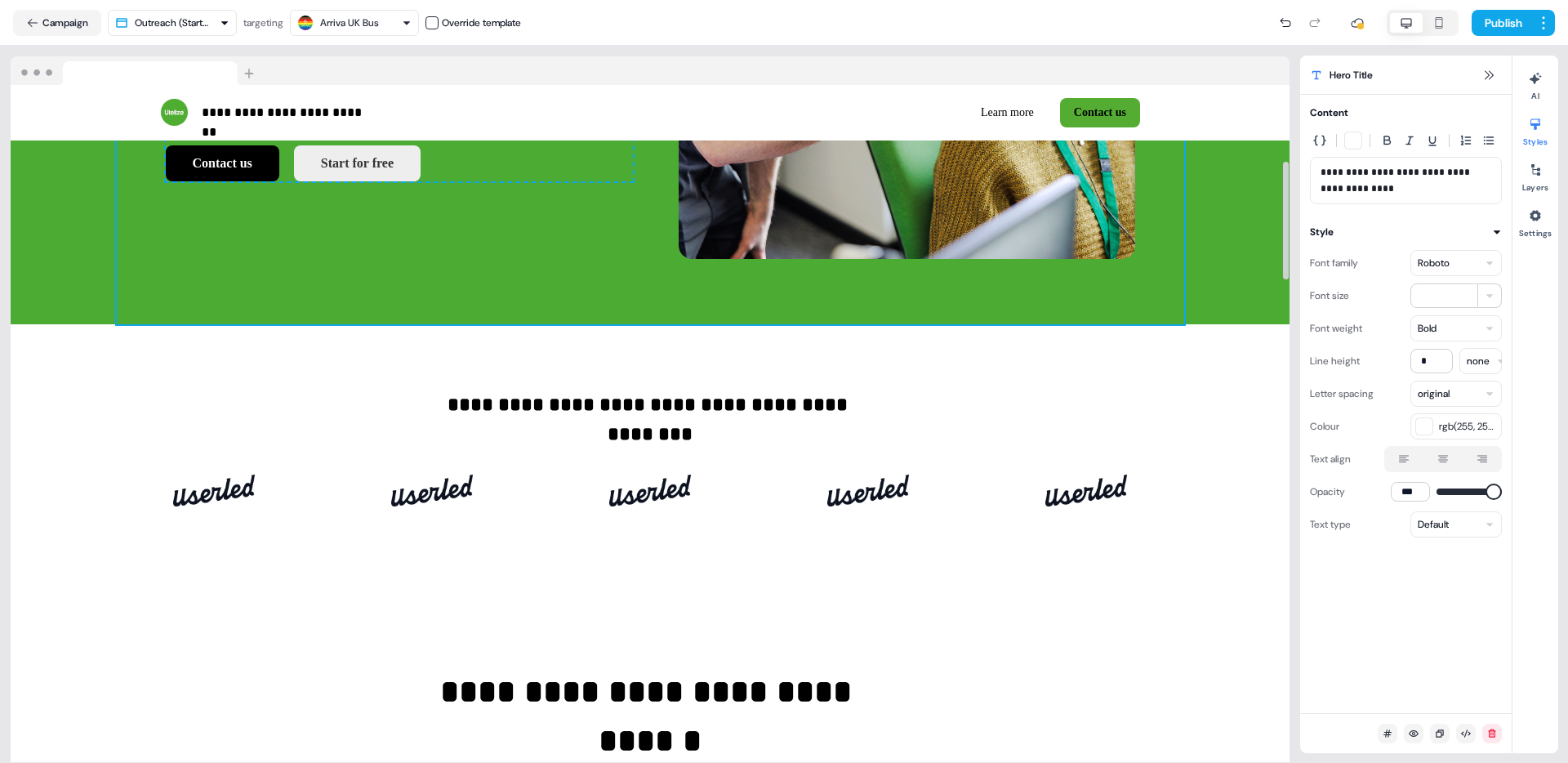 scroll, scrollTop: 437, scrollLeft: 0, axis: vertical 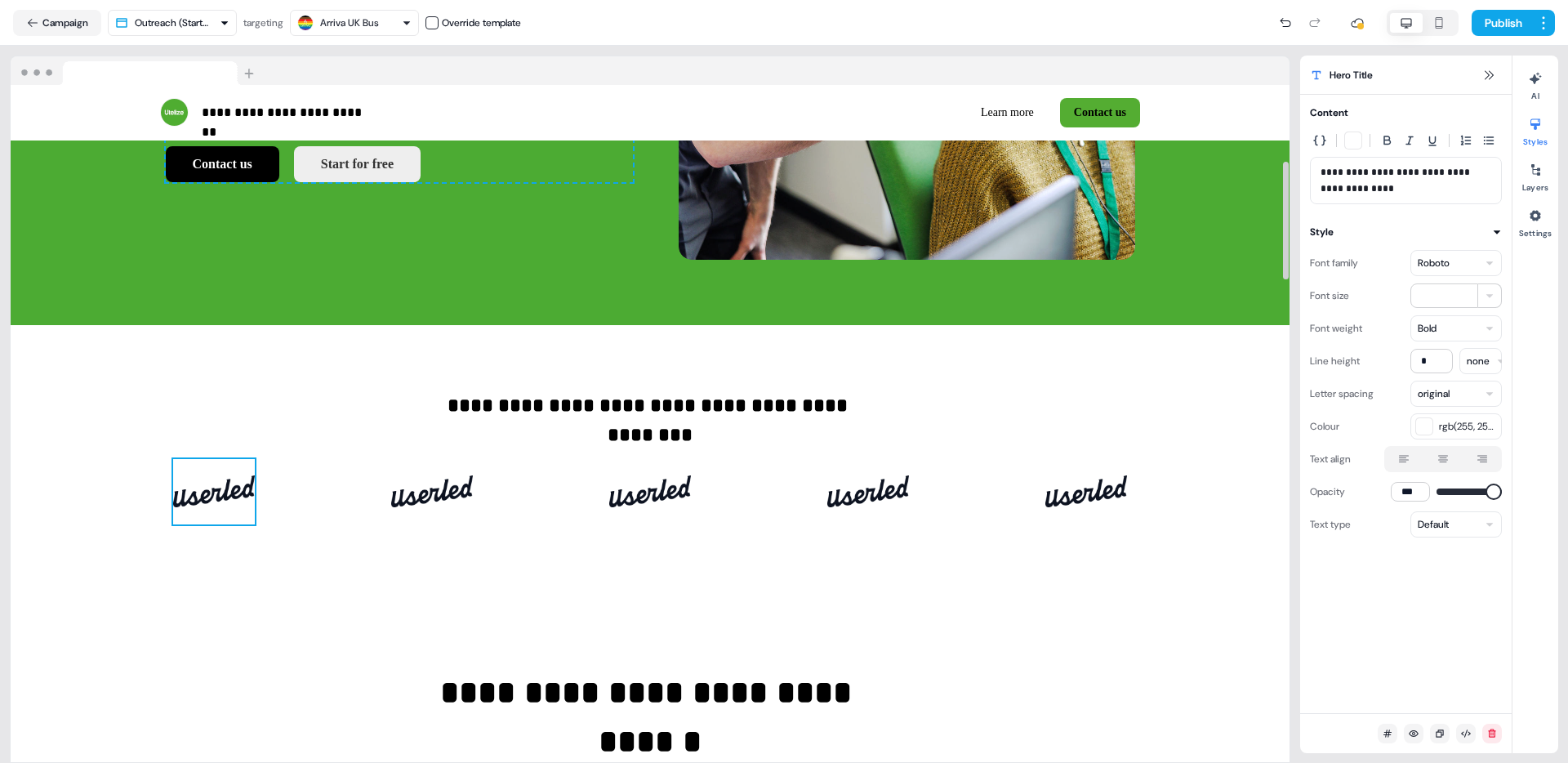 click at bounding box center [214, 492] 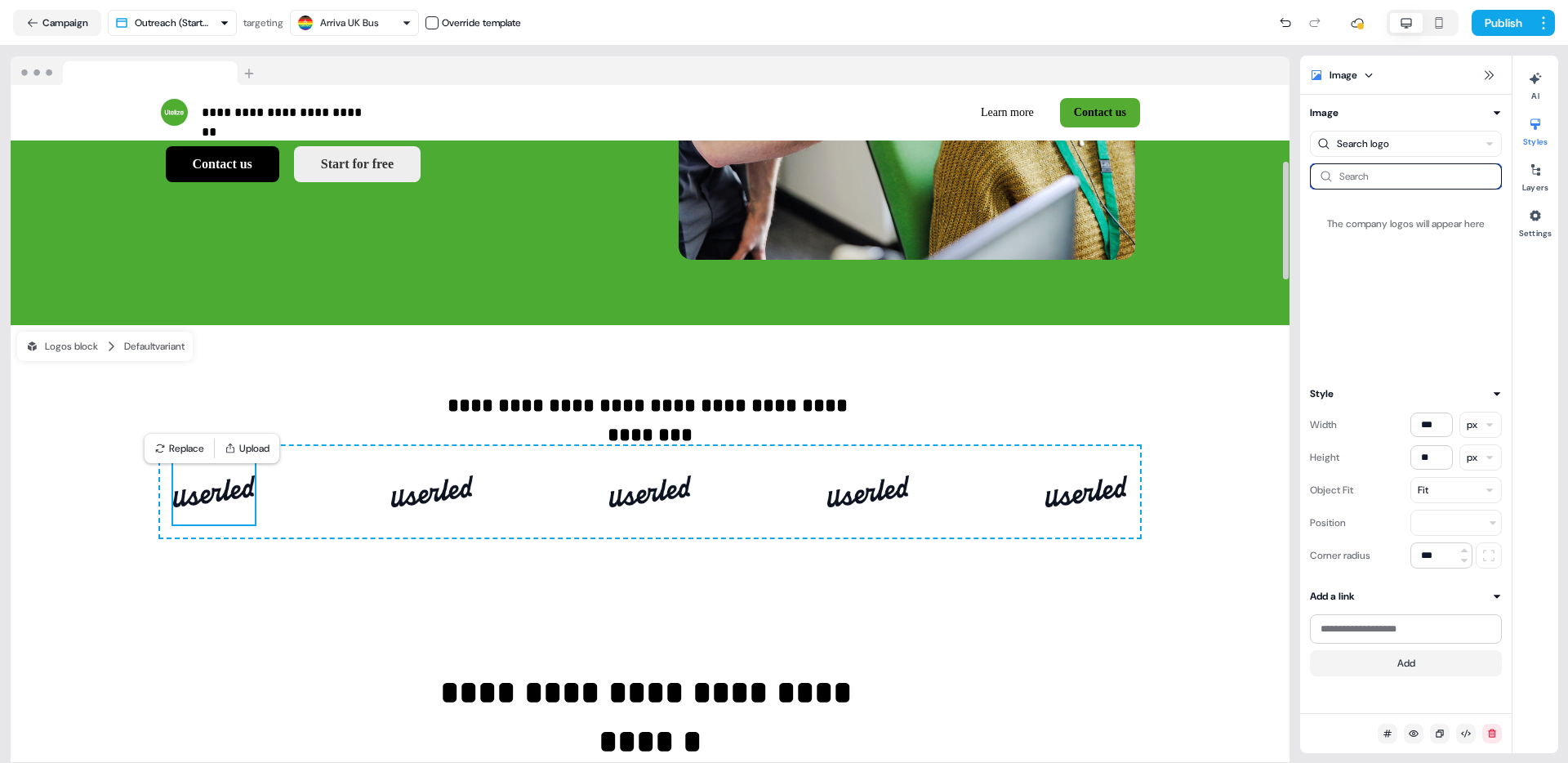 click at bounding box center (1405, 176) 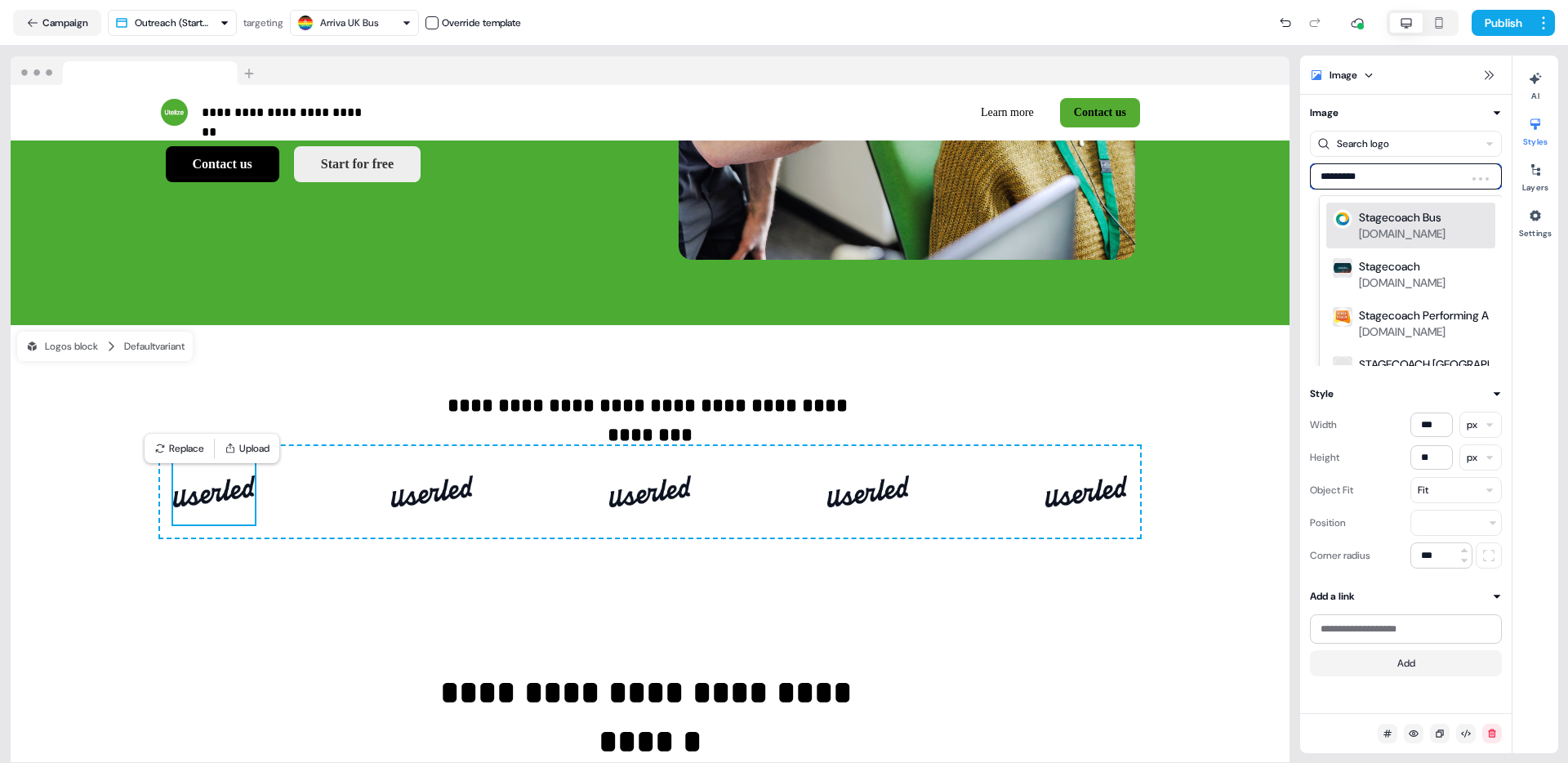 type on "**********" 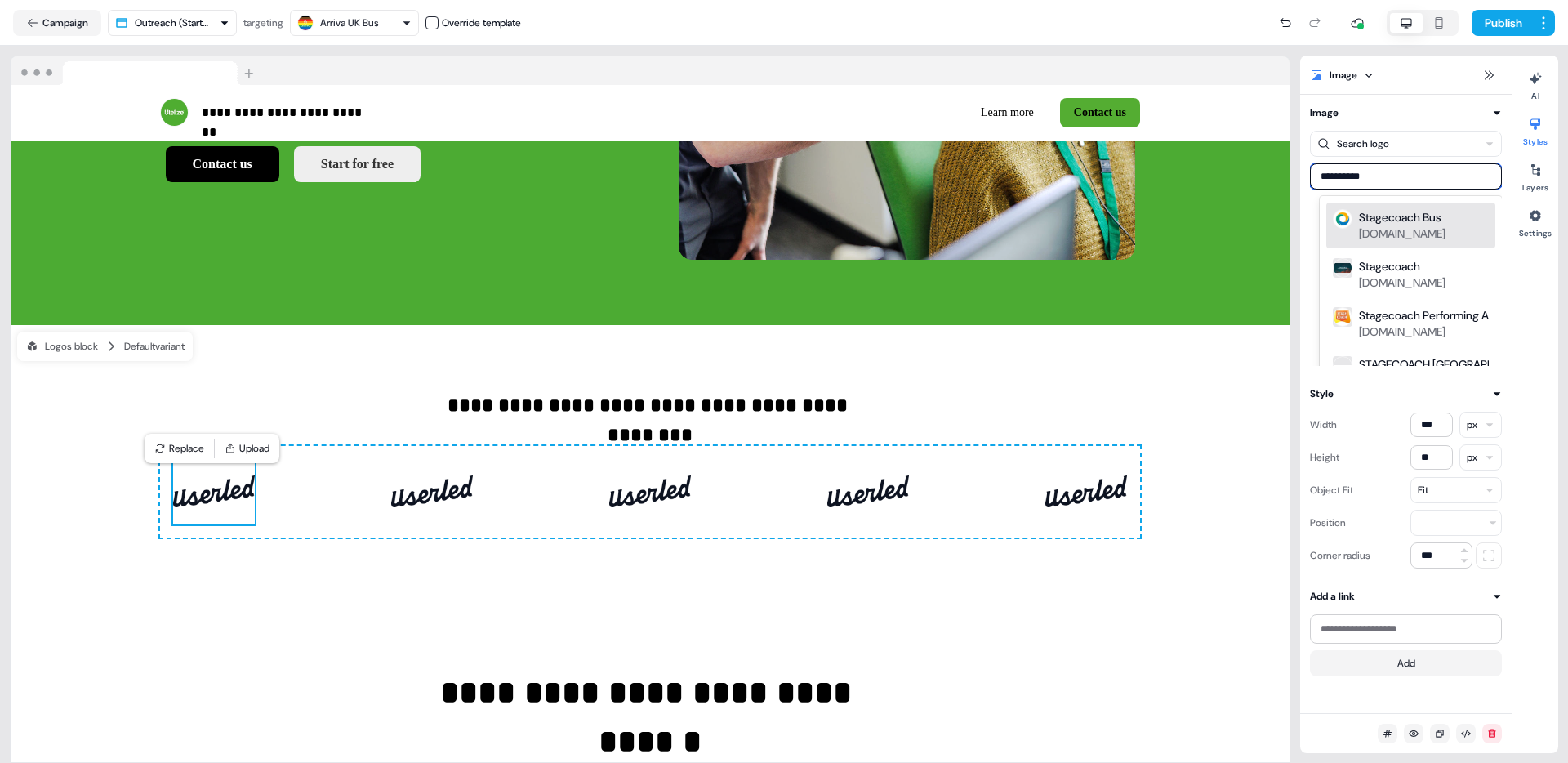 click on "[DOMAIN_NAME]" at bounding box center (1402, 234) 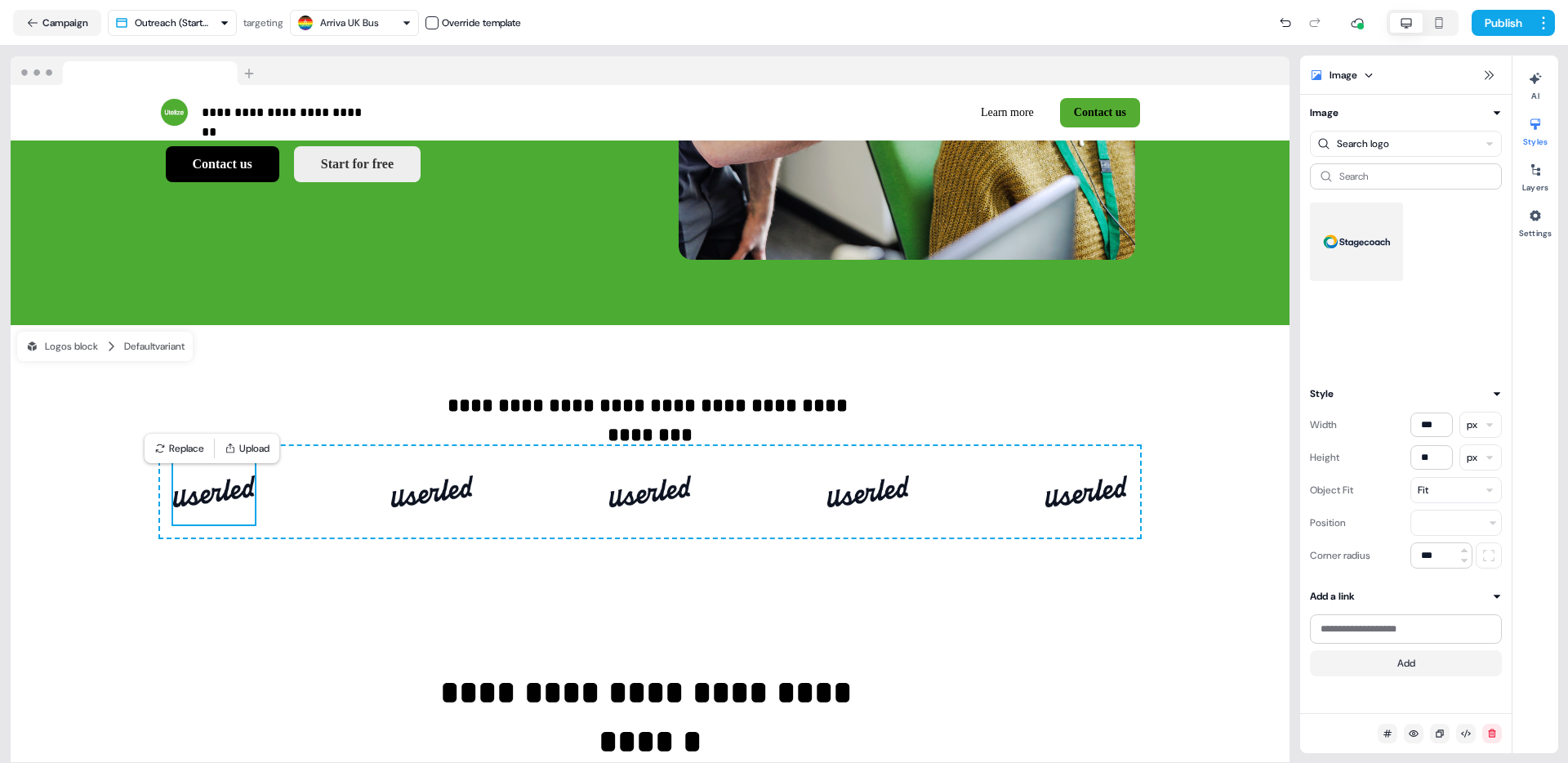 click at bounding box center [1356, 242] 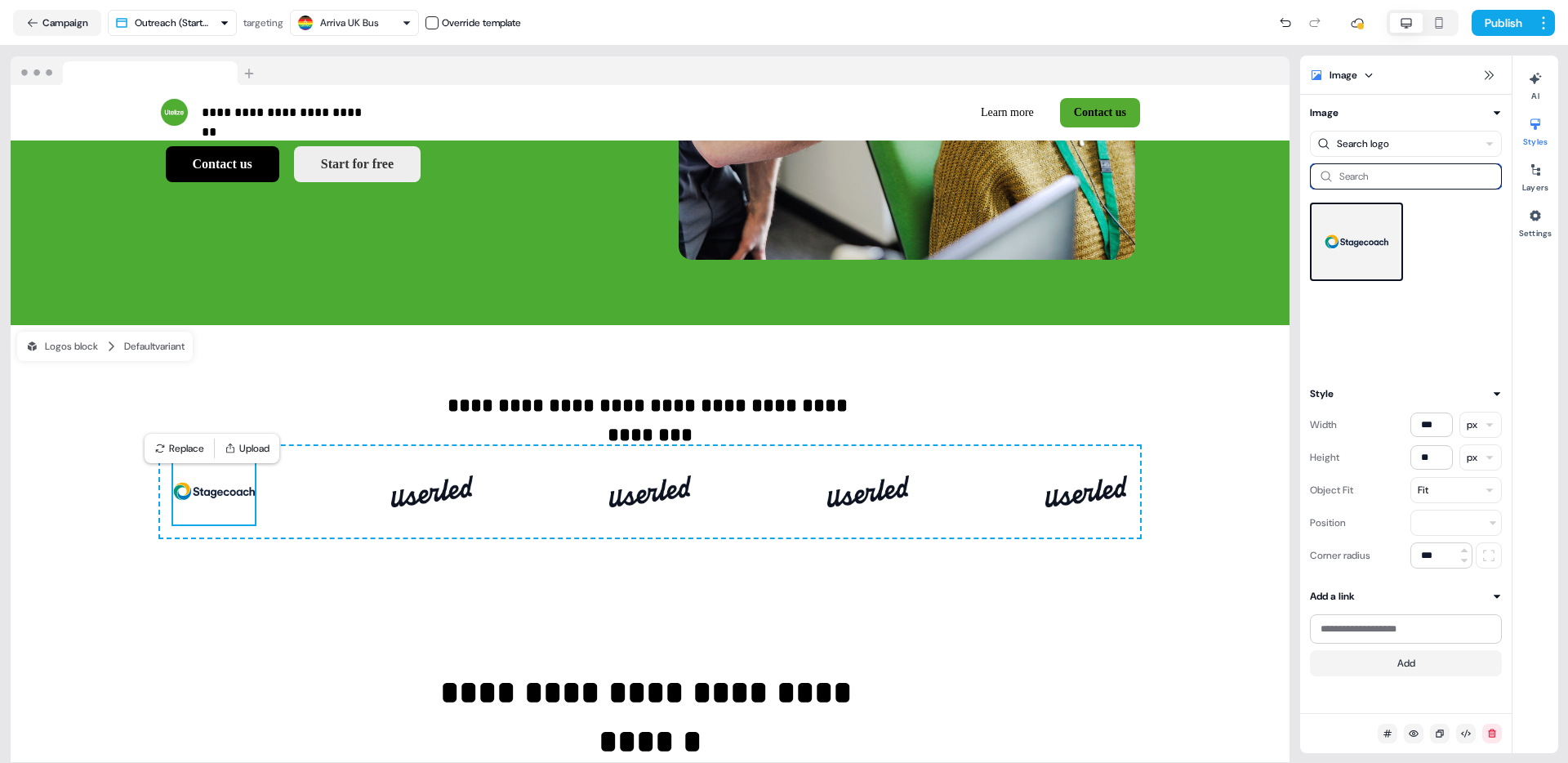 click at bounding box center (1405, 176) 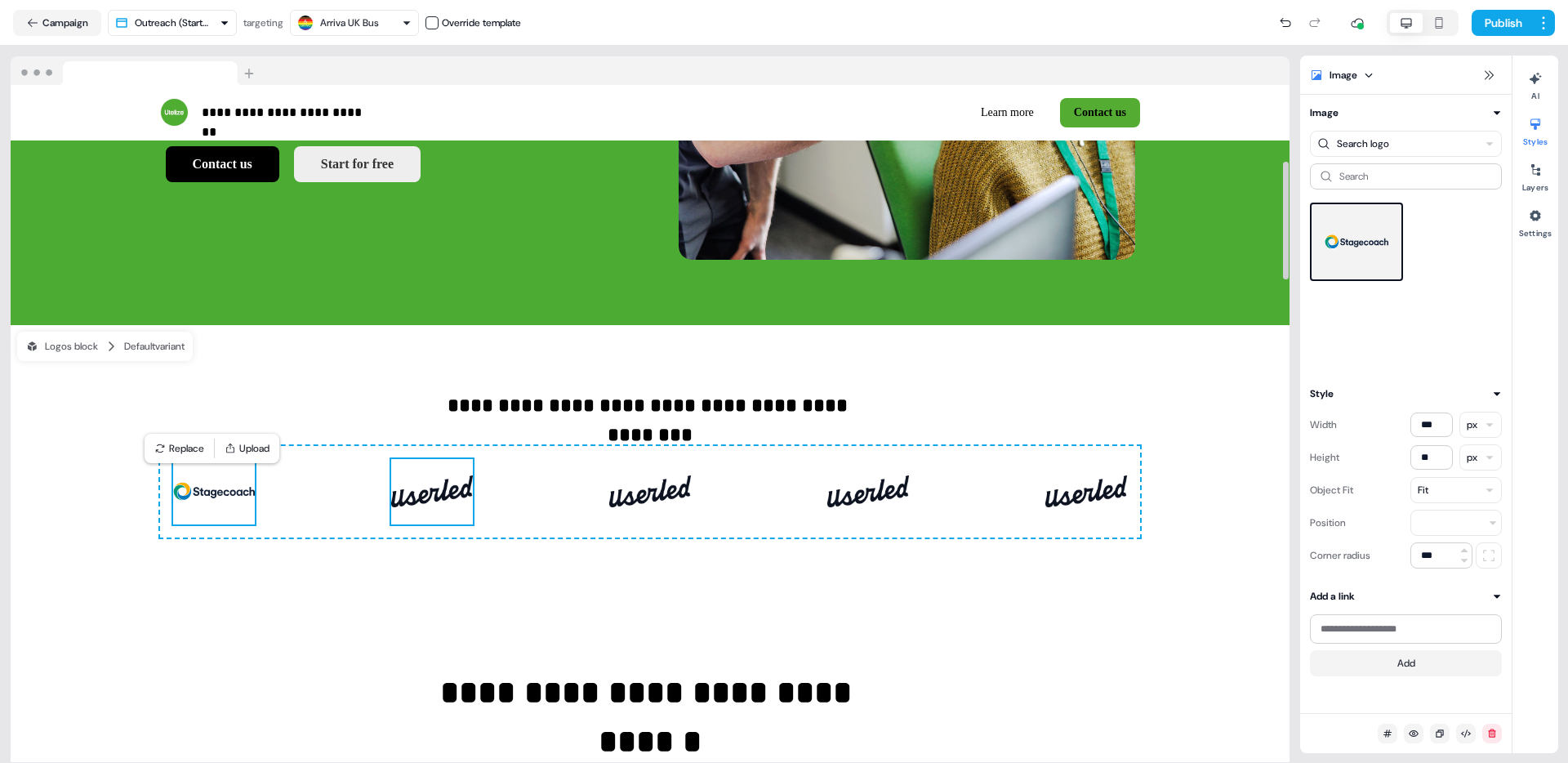 click at bounding box center [432, 492] 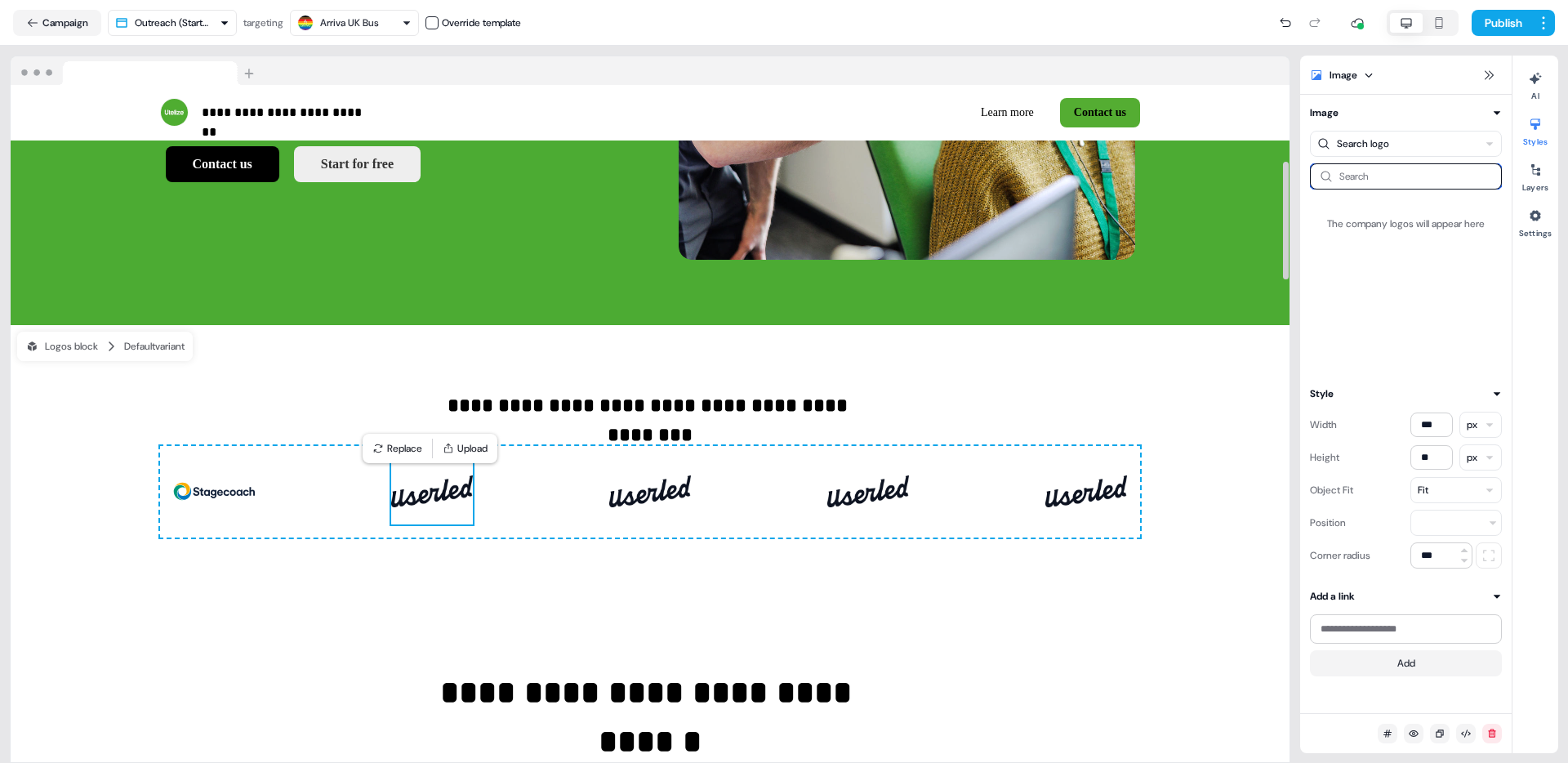 click at bounding box center (1405, 176) 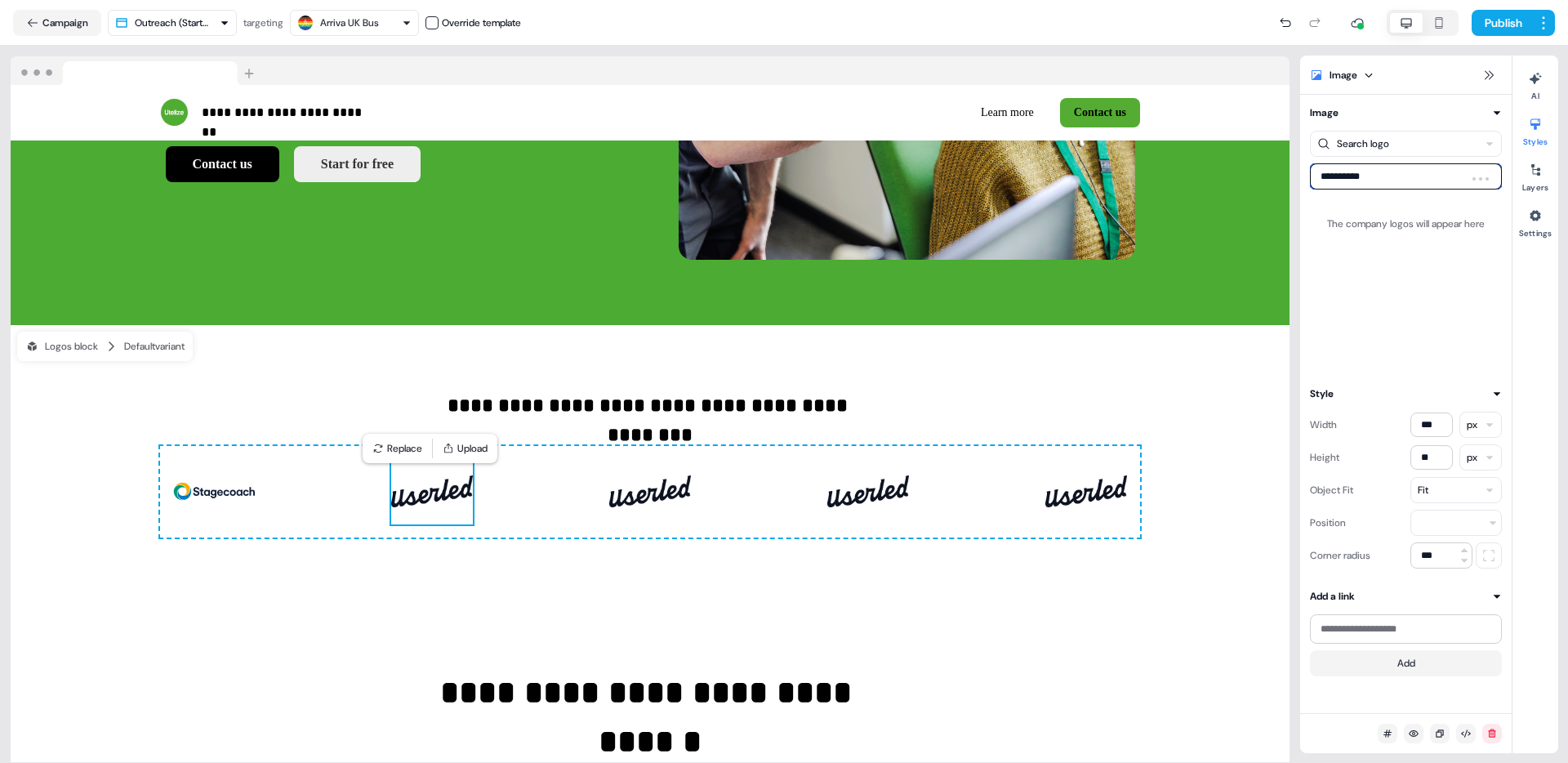 type on "**********" 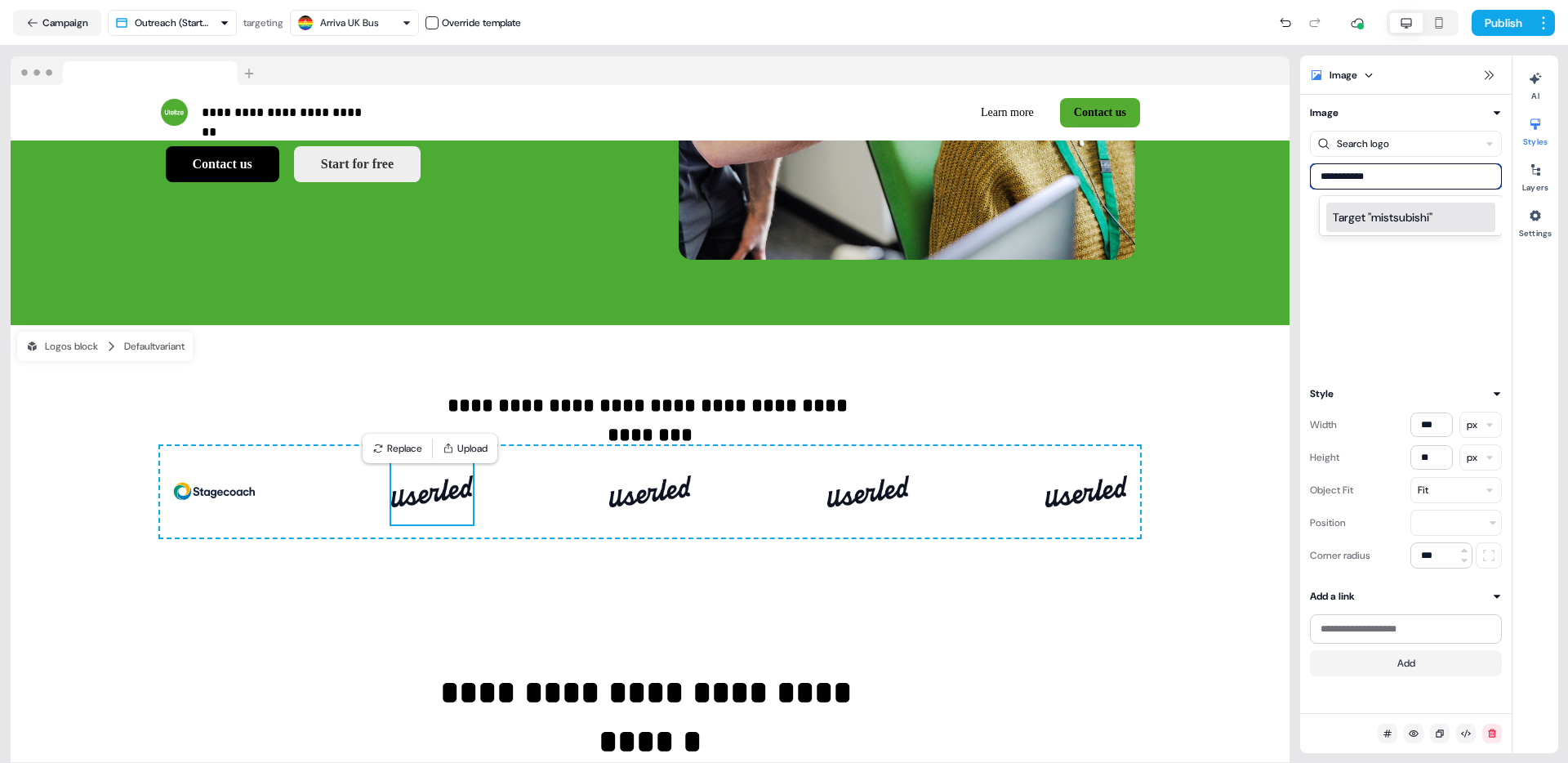 click on "Target " mistsubishi "" at bounding box center (1410, 217) 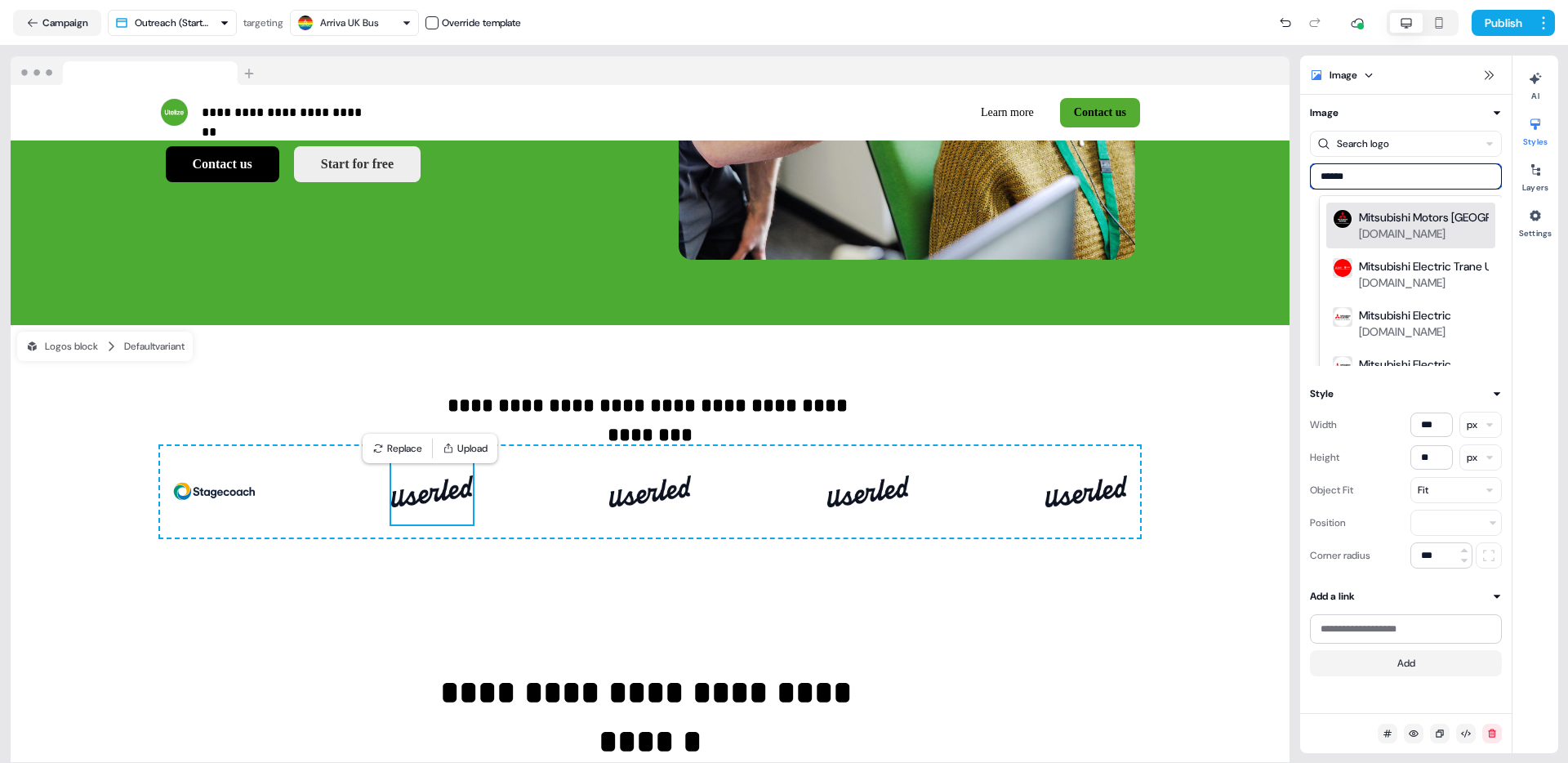 type on "*****" 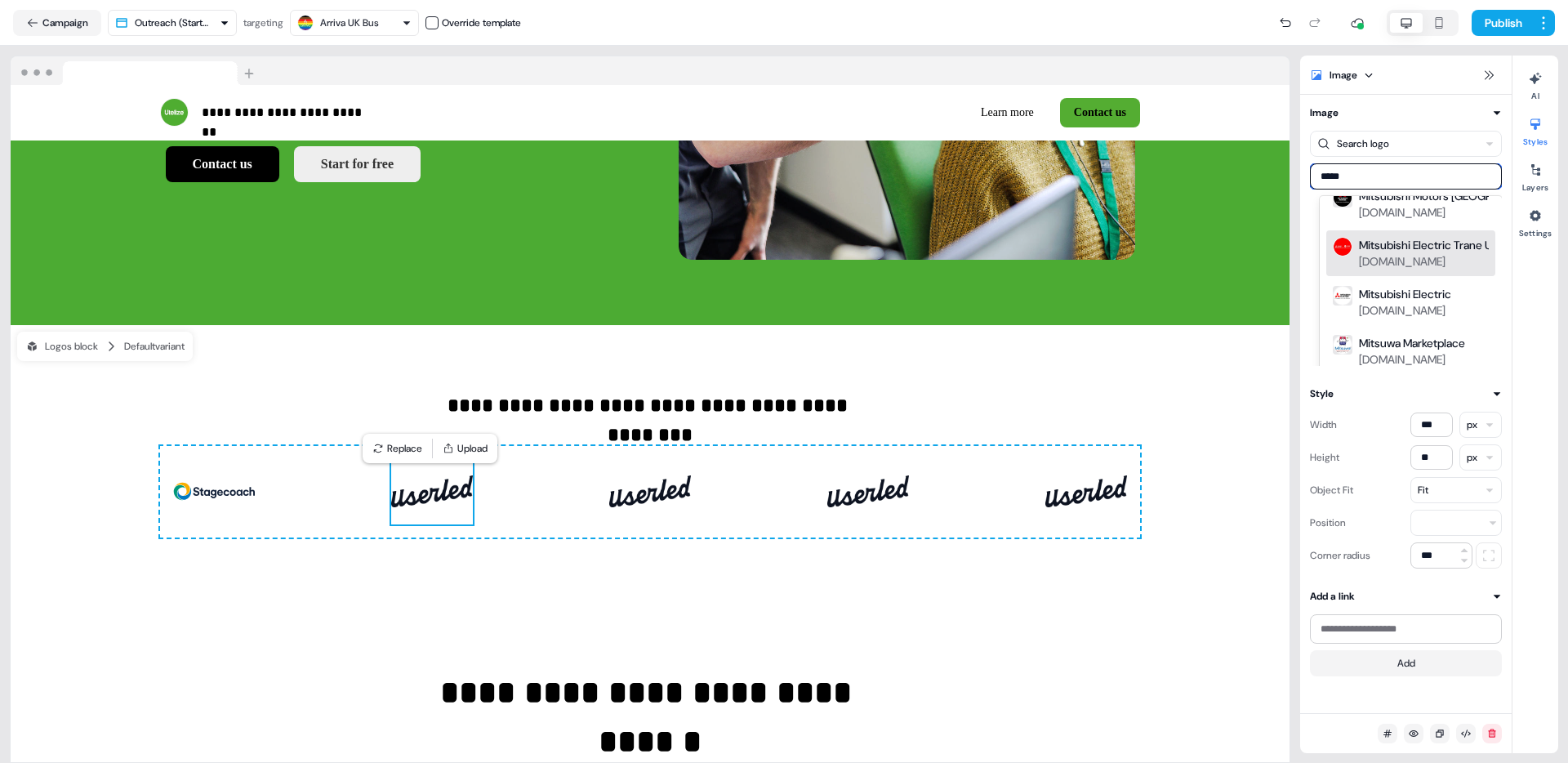 scroll, scrollTop: 0, scrollLeft: 0, axis: both 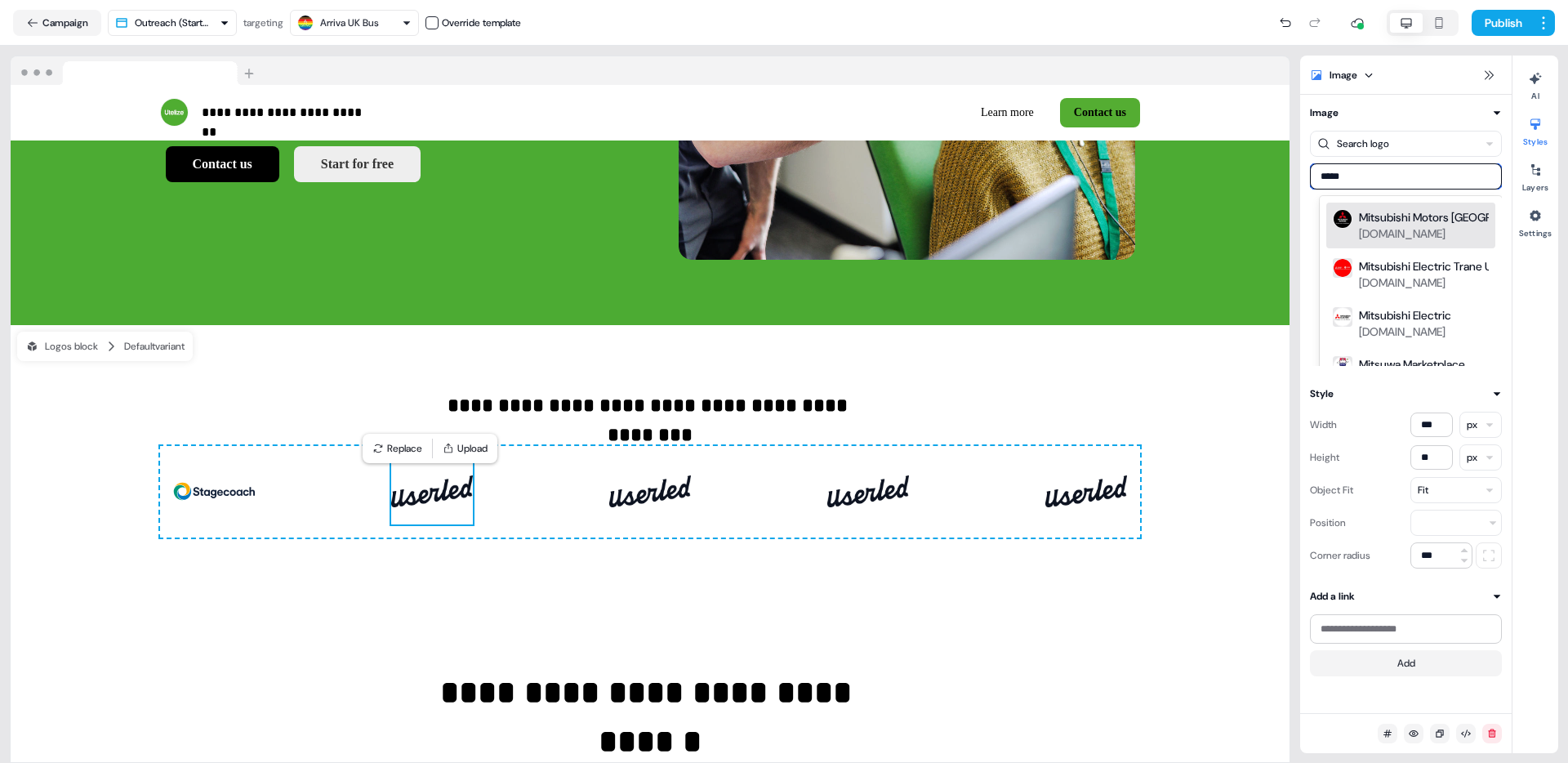 click on "Mitsubishi Motors [GEOGRAPHIC_DATA]" at bounding box center [1460, 217] 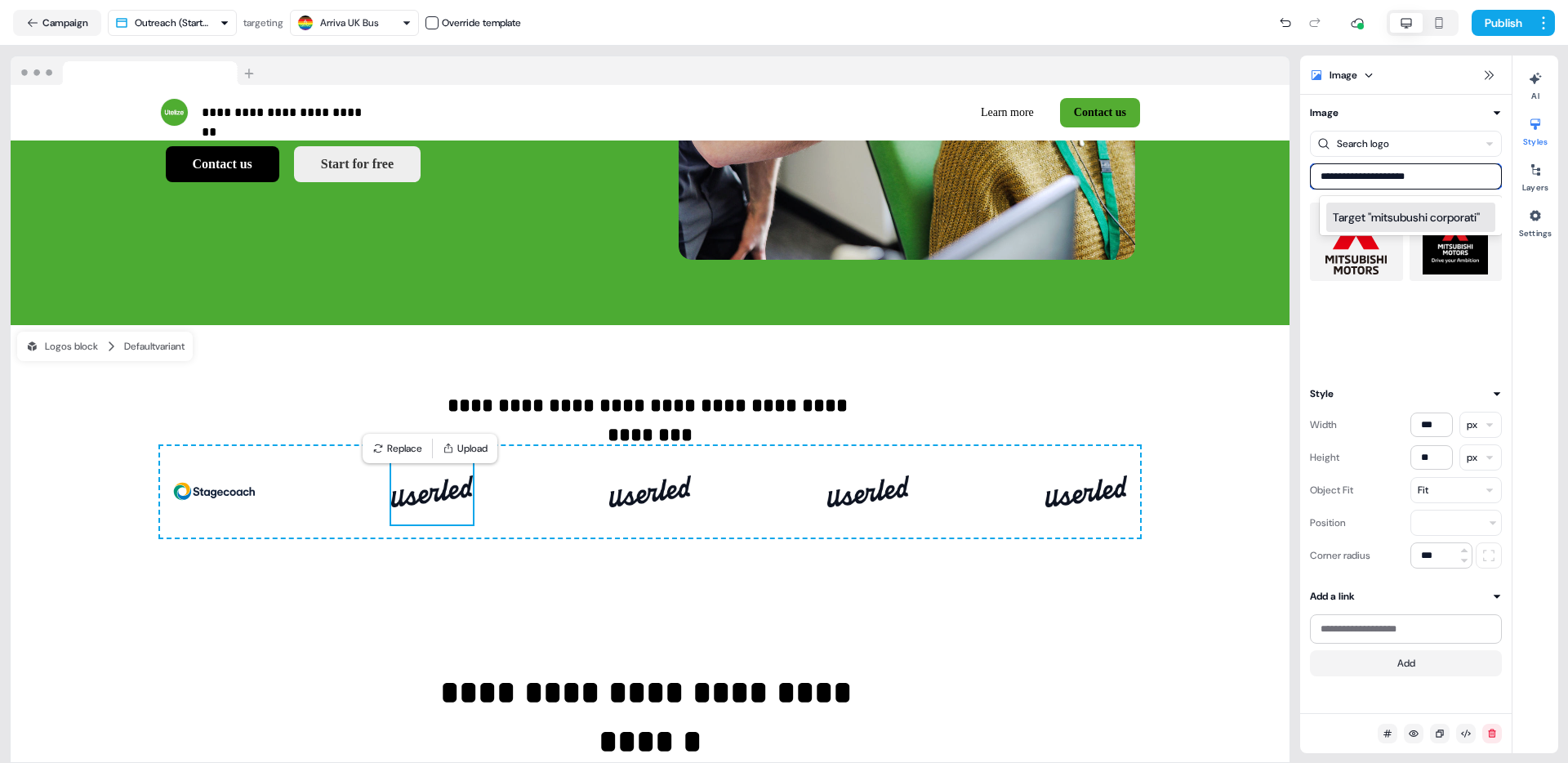 type on "**********" 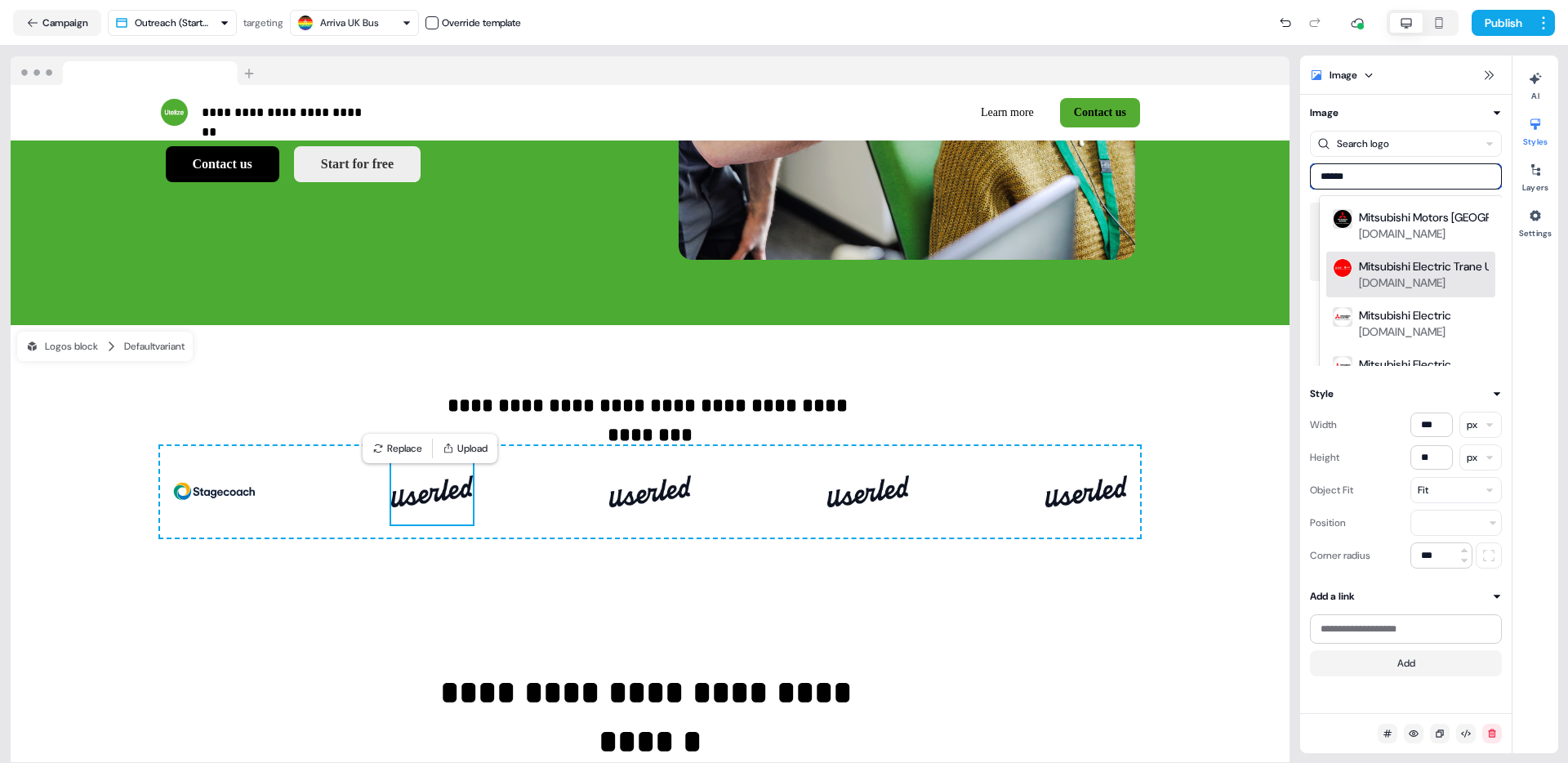 scroll, scrollTop: 39, scrollLeft: 0, axis: vertical 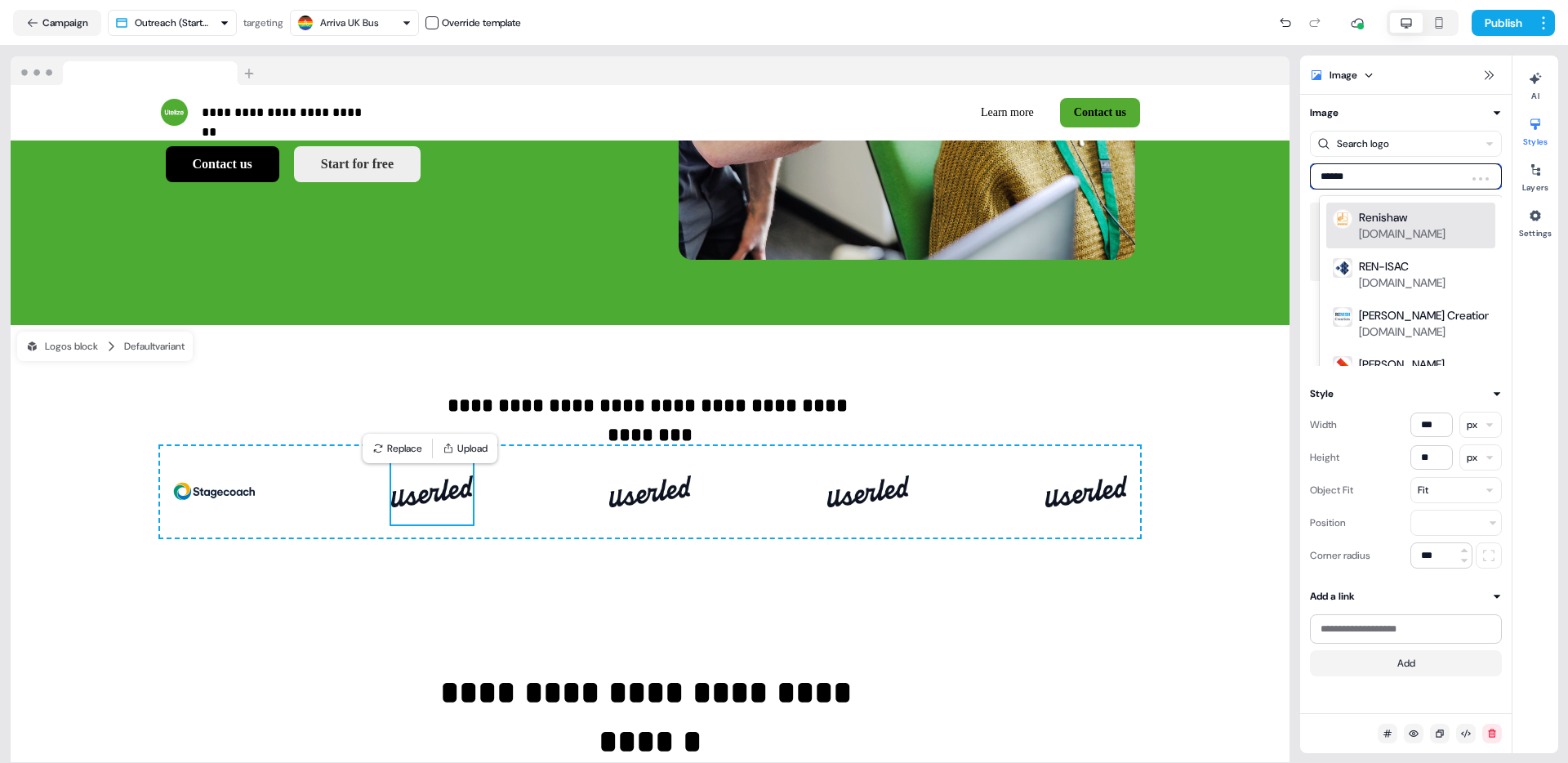 type on "*******" 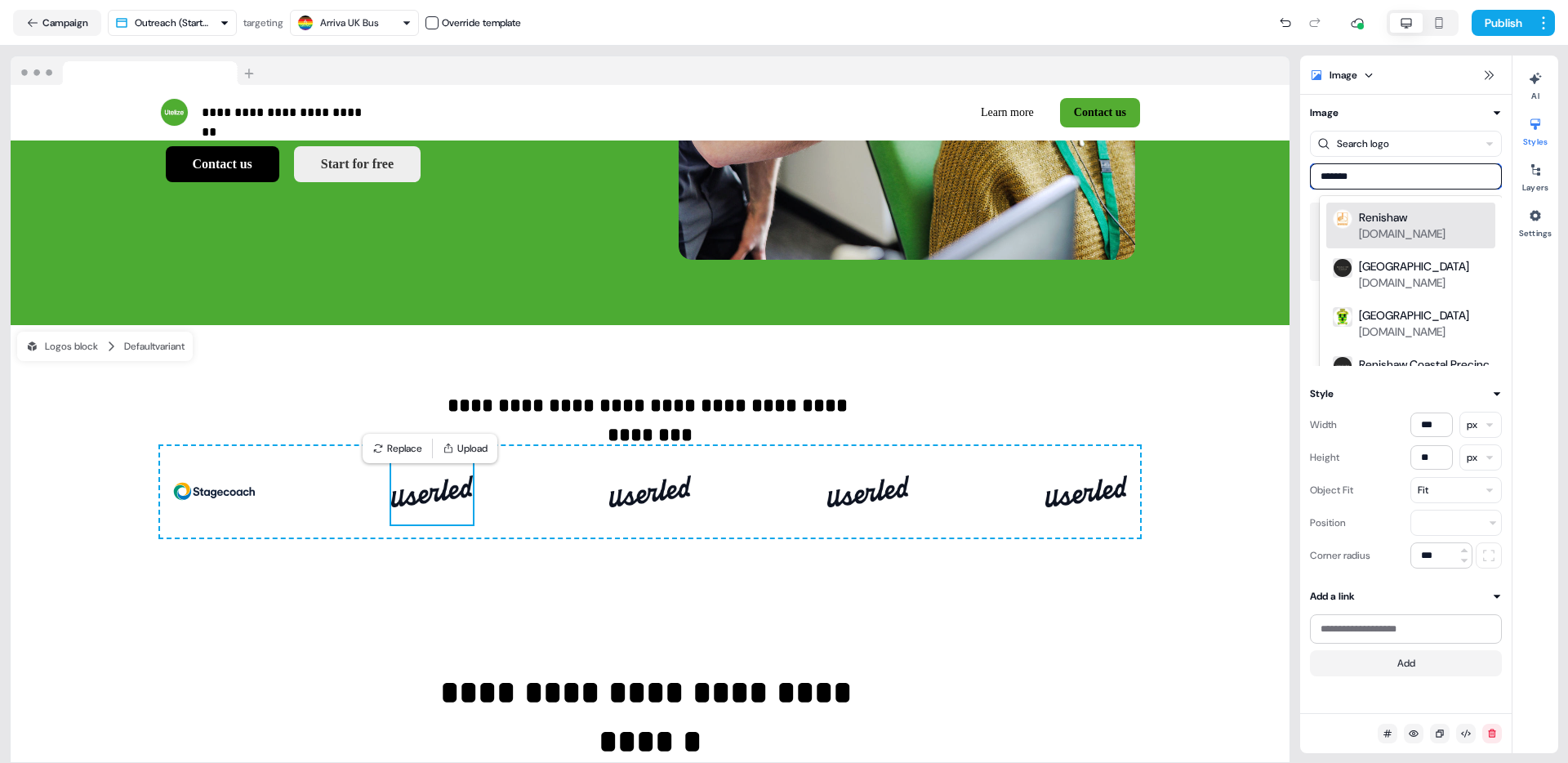 click on "Renishaw [DOMAIN_NAME]" at bounding box center [1423, 225] 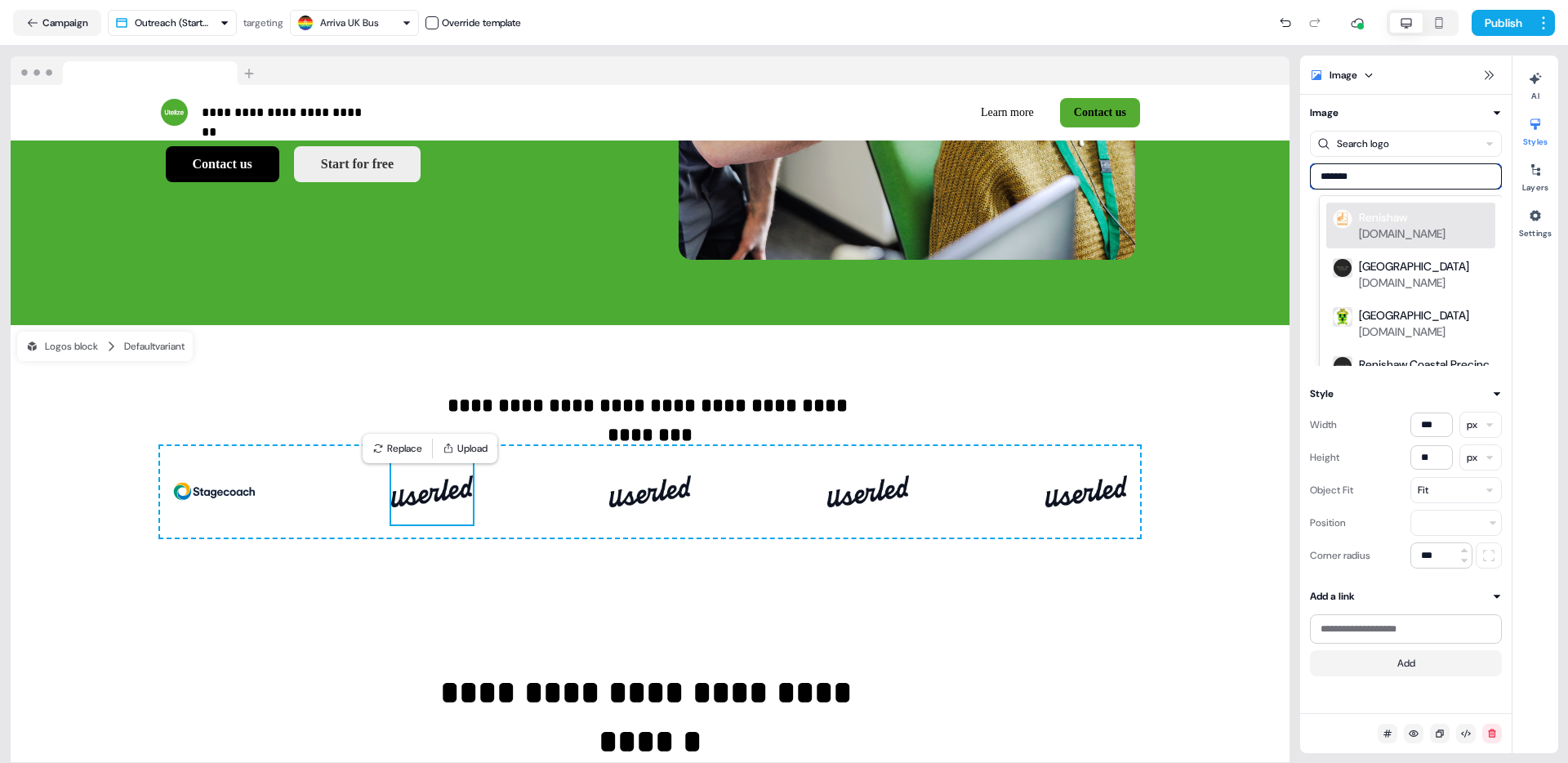 type on "********" 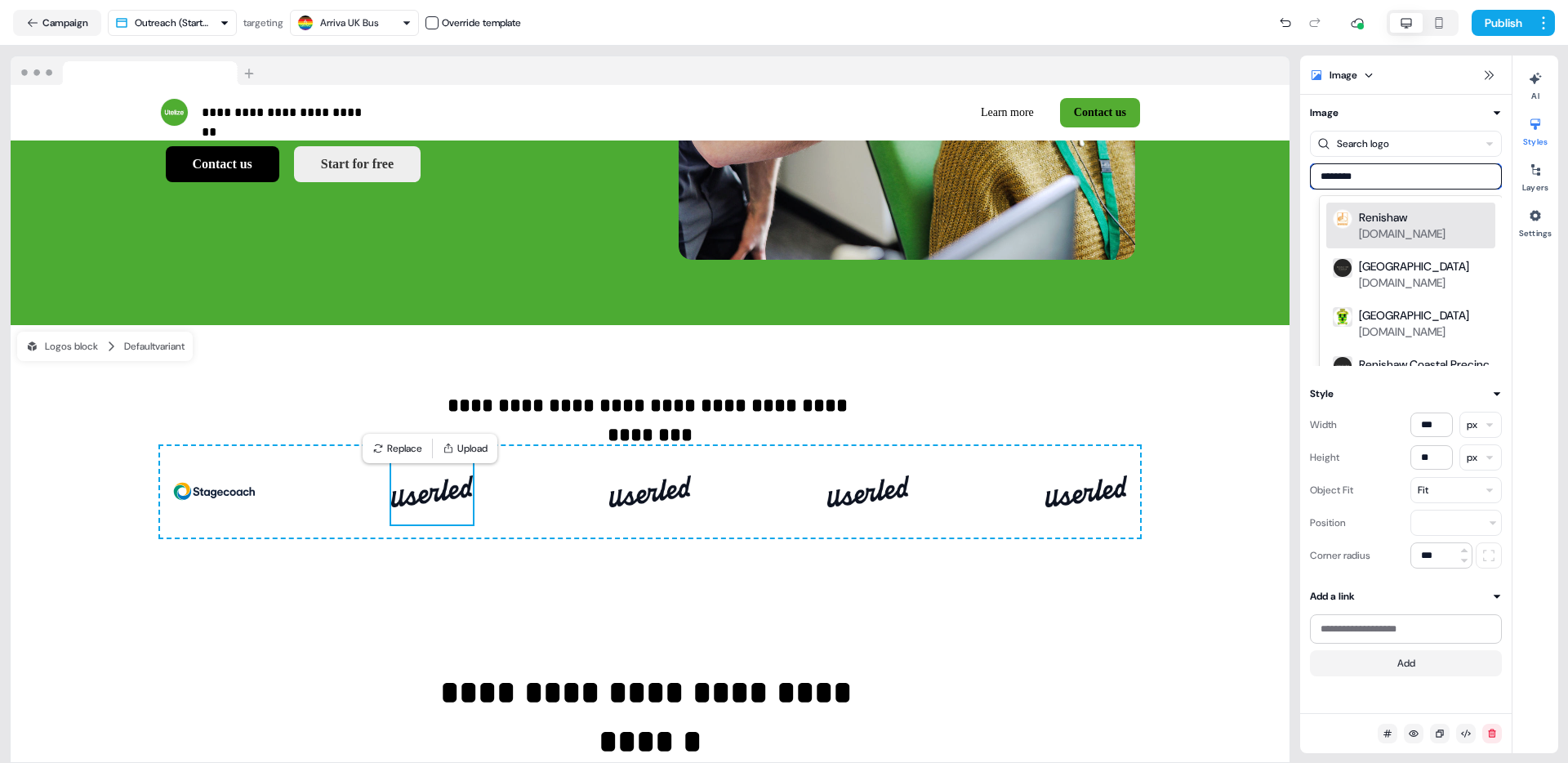 click on "[DOMAIN_NAME]" at bounding box center (1402, 234) 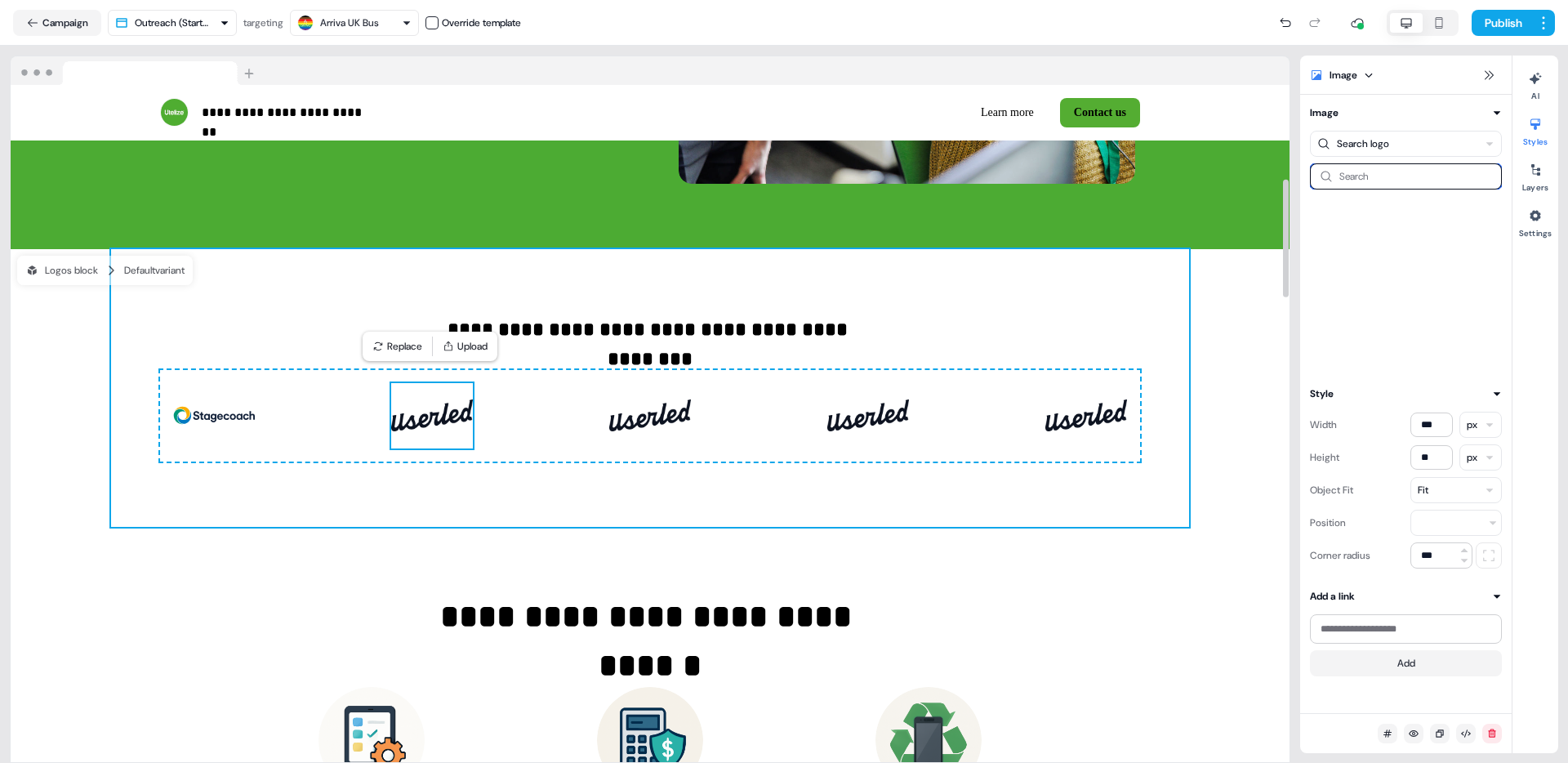 scroll, scrollTop: 542, scrollLeft: 0, axis: vertical 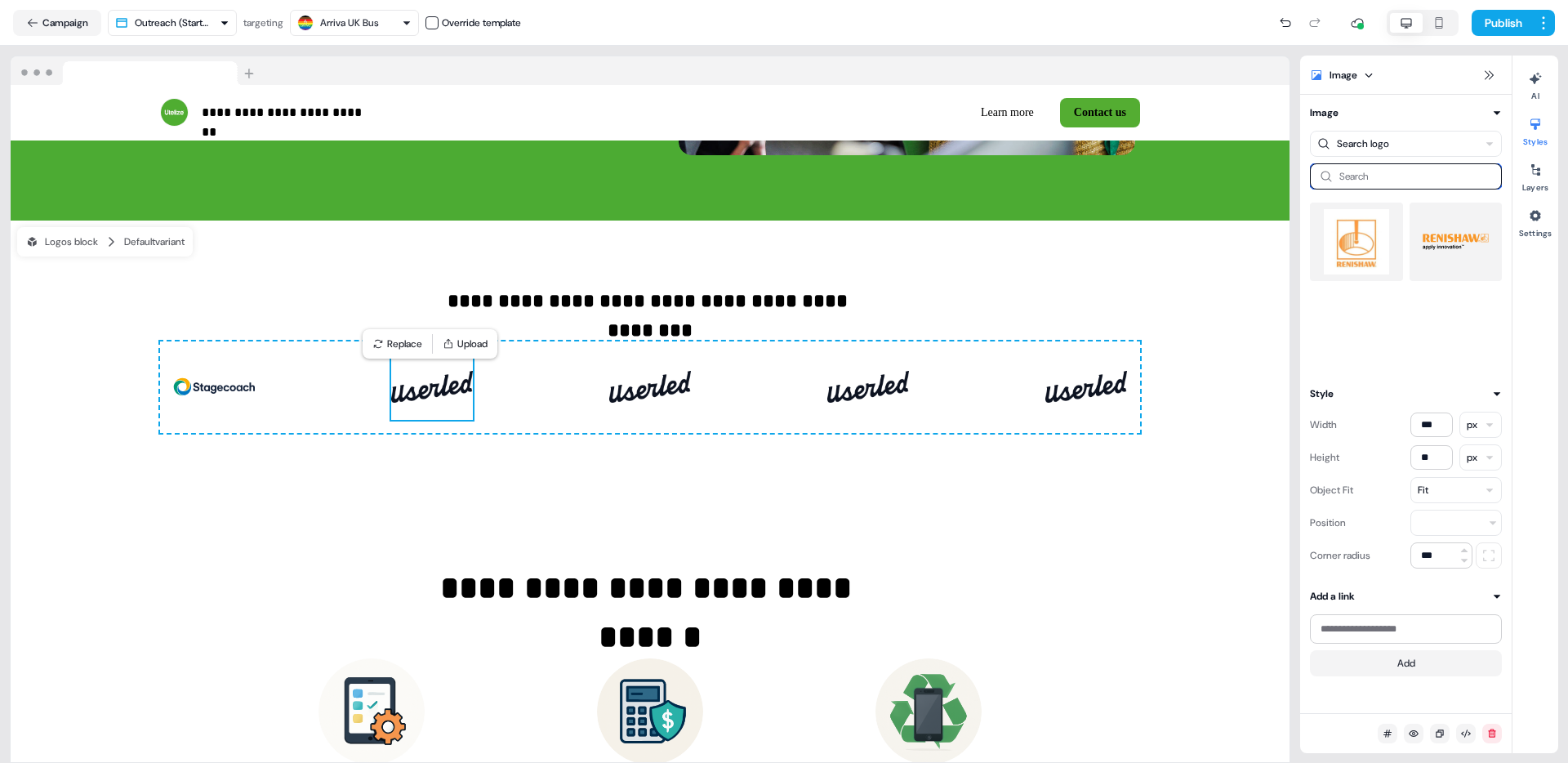 type 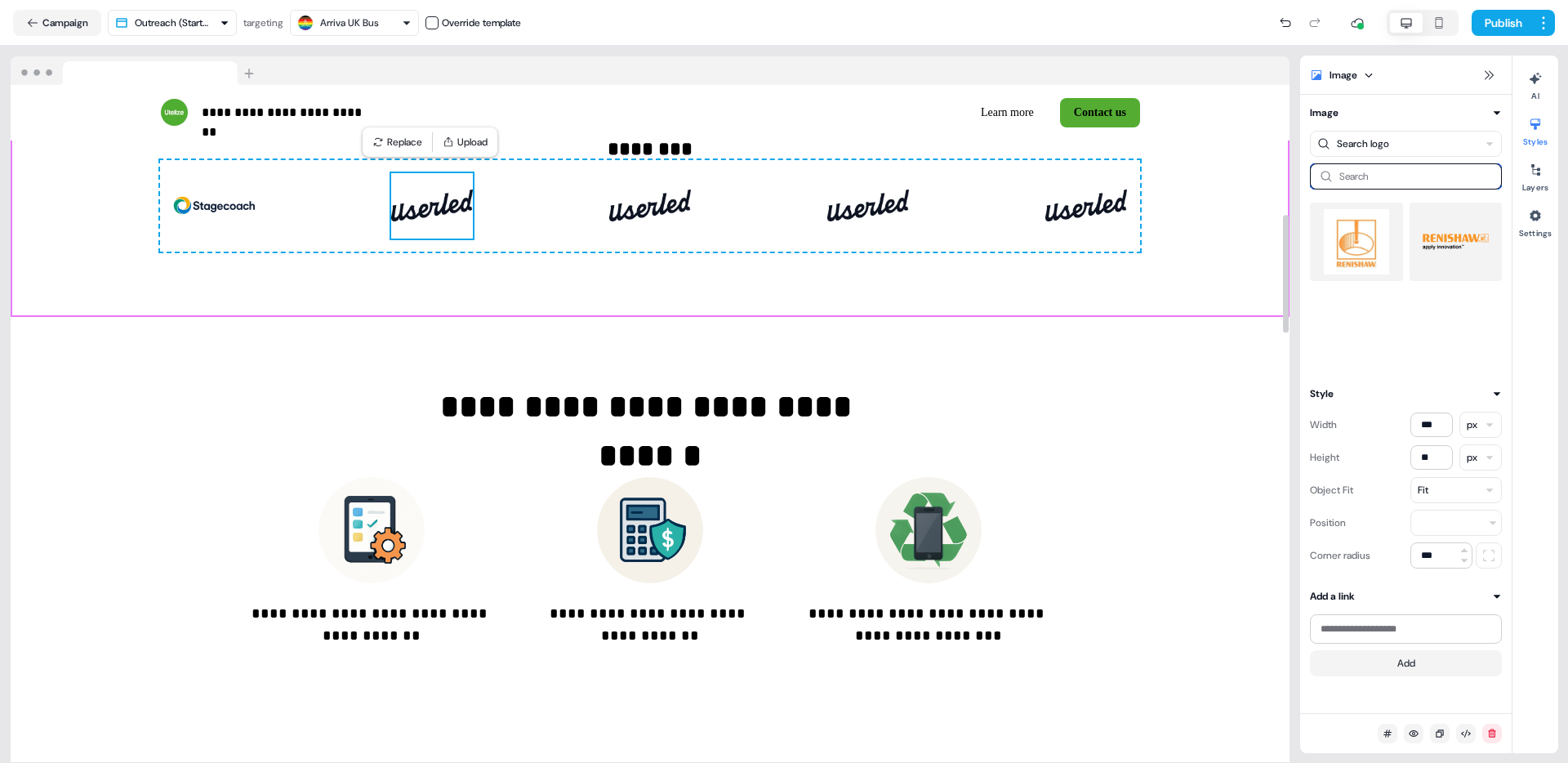 scroll, scrollTop: 744, scrollLeft: 0, axis: vertical 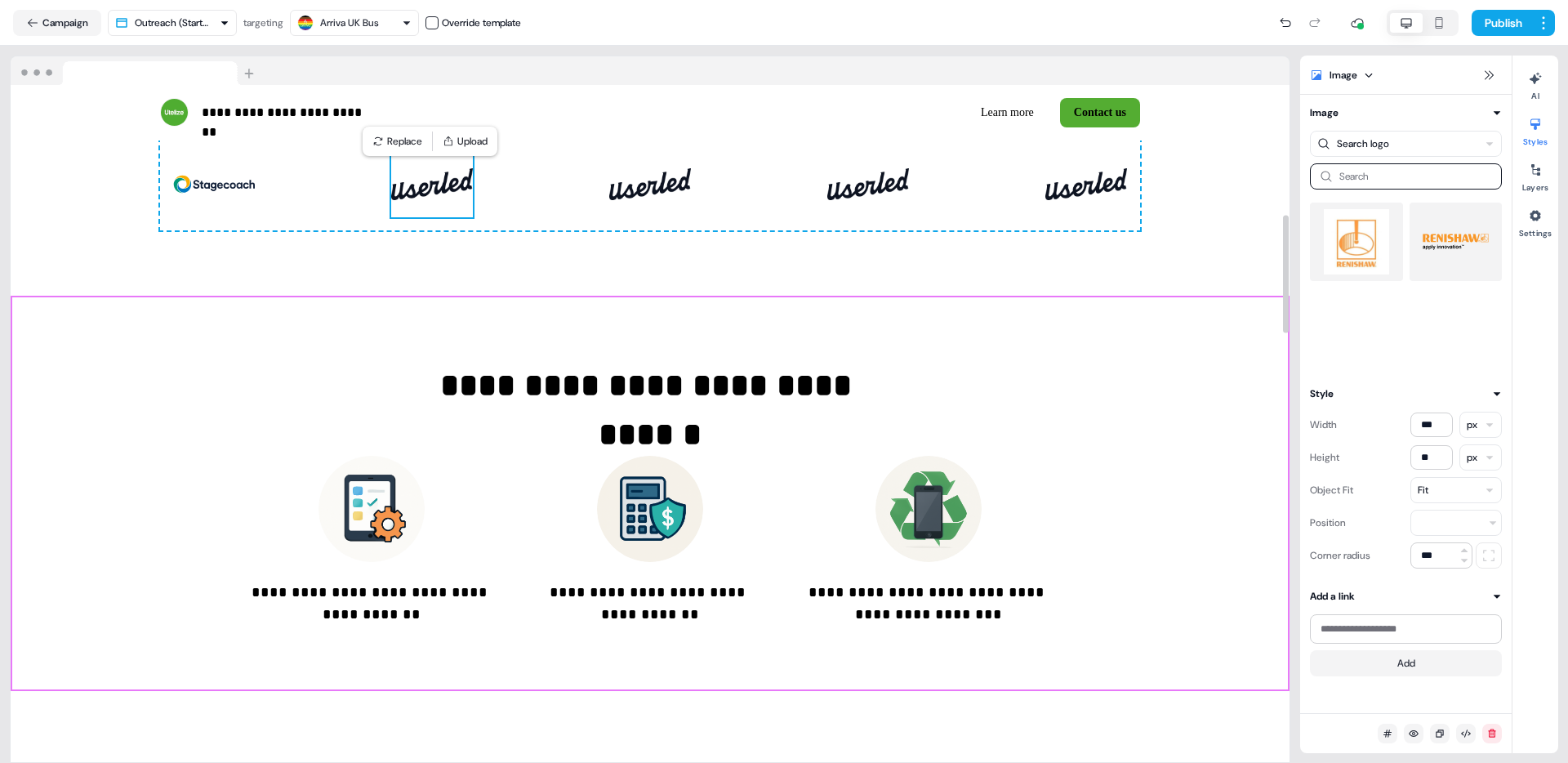 click on "**********" at bounding box center (650, 493) 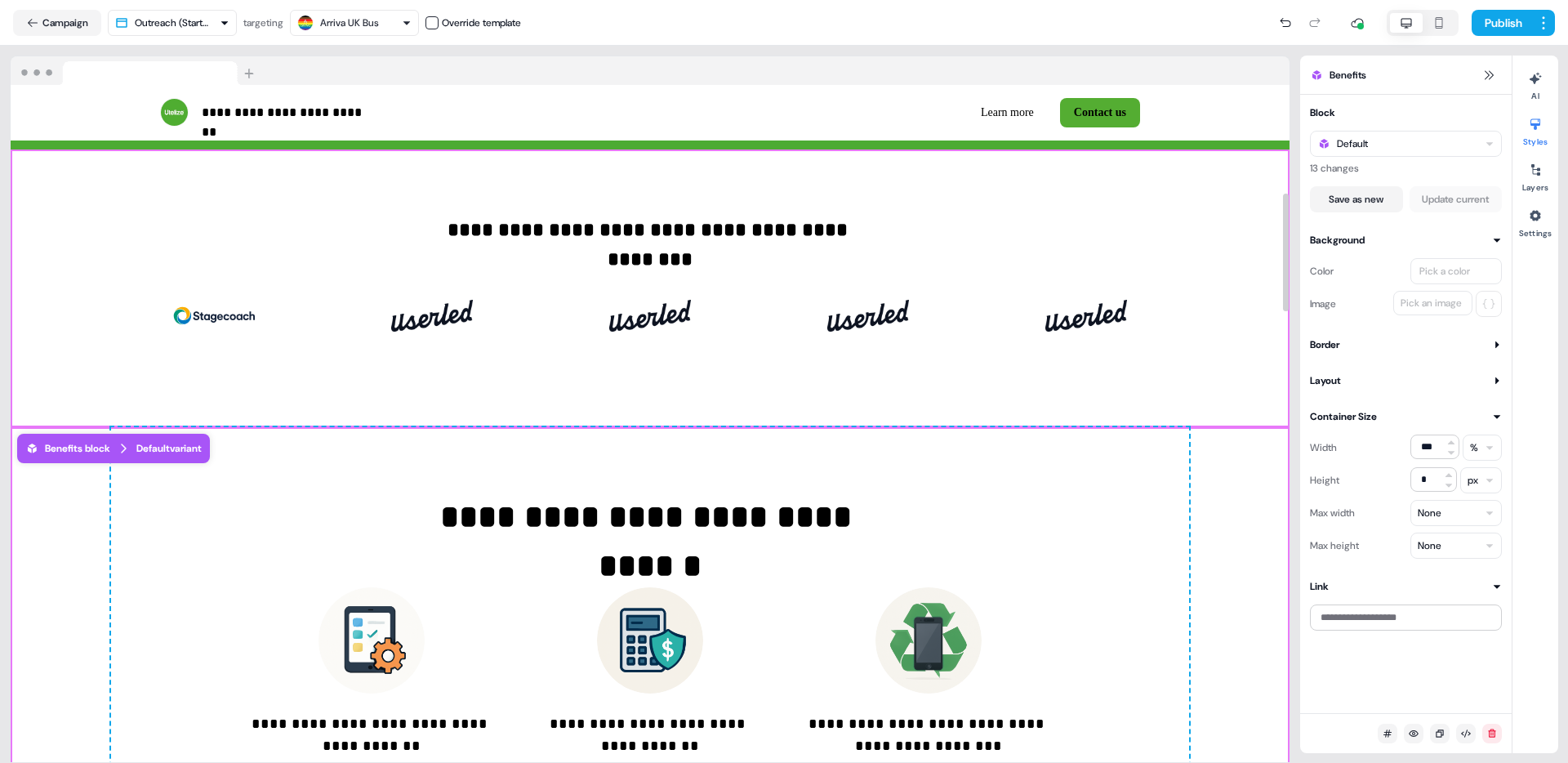 scroll, scrollTop: 619, scrollLeft: 0, axis: vertical 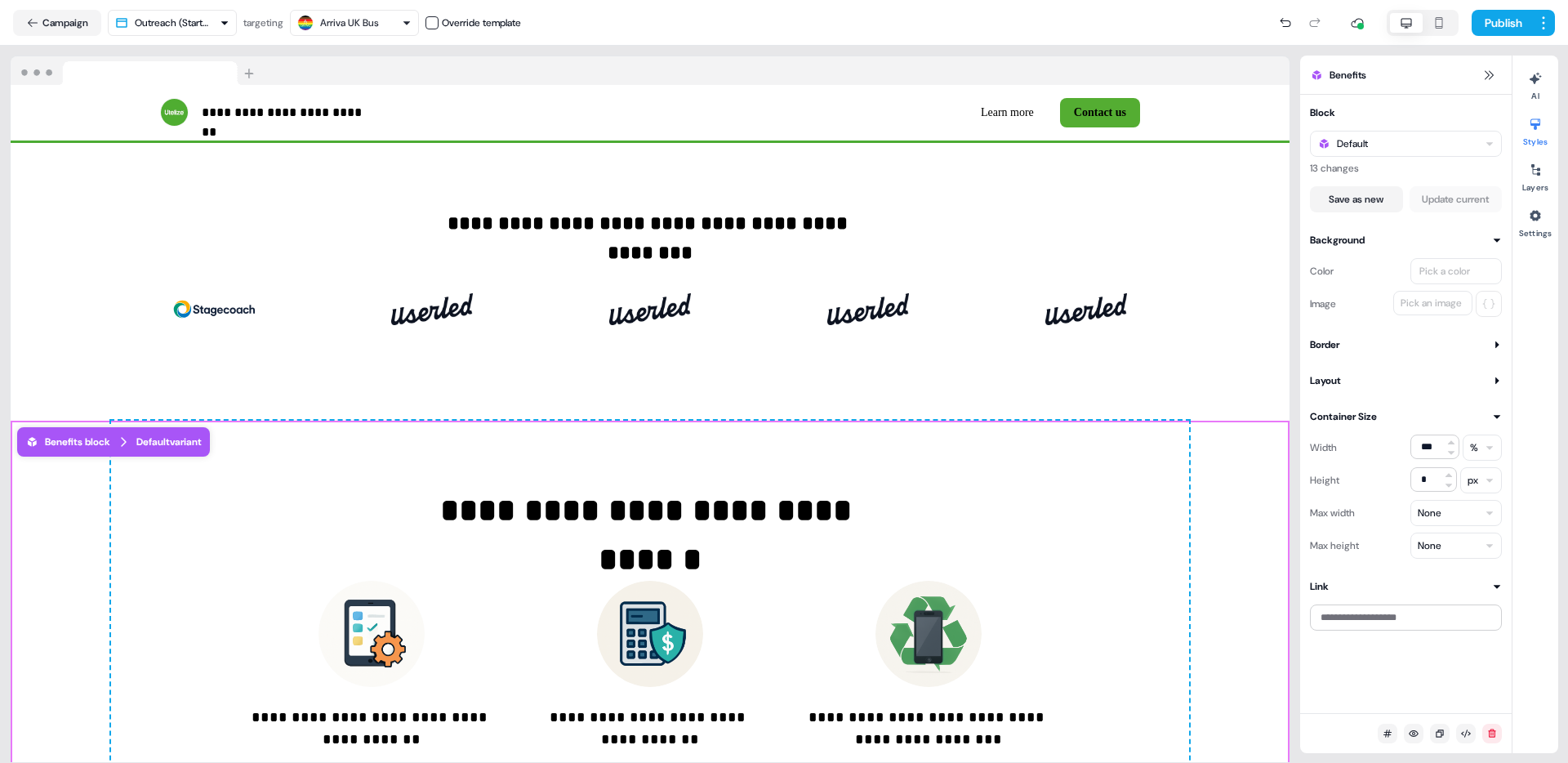 click on "Pick an image" at bounding box center (1431, 303) 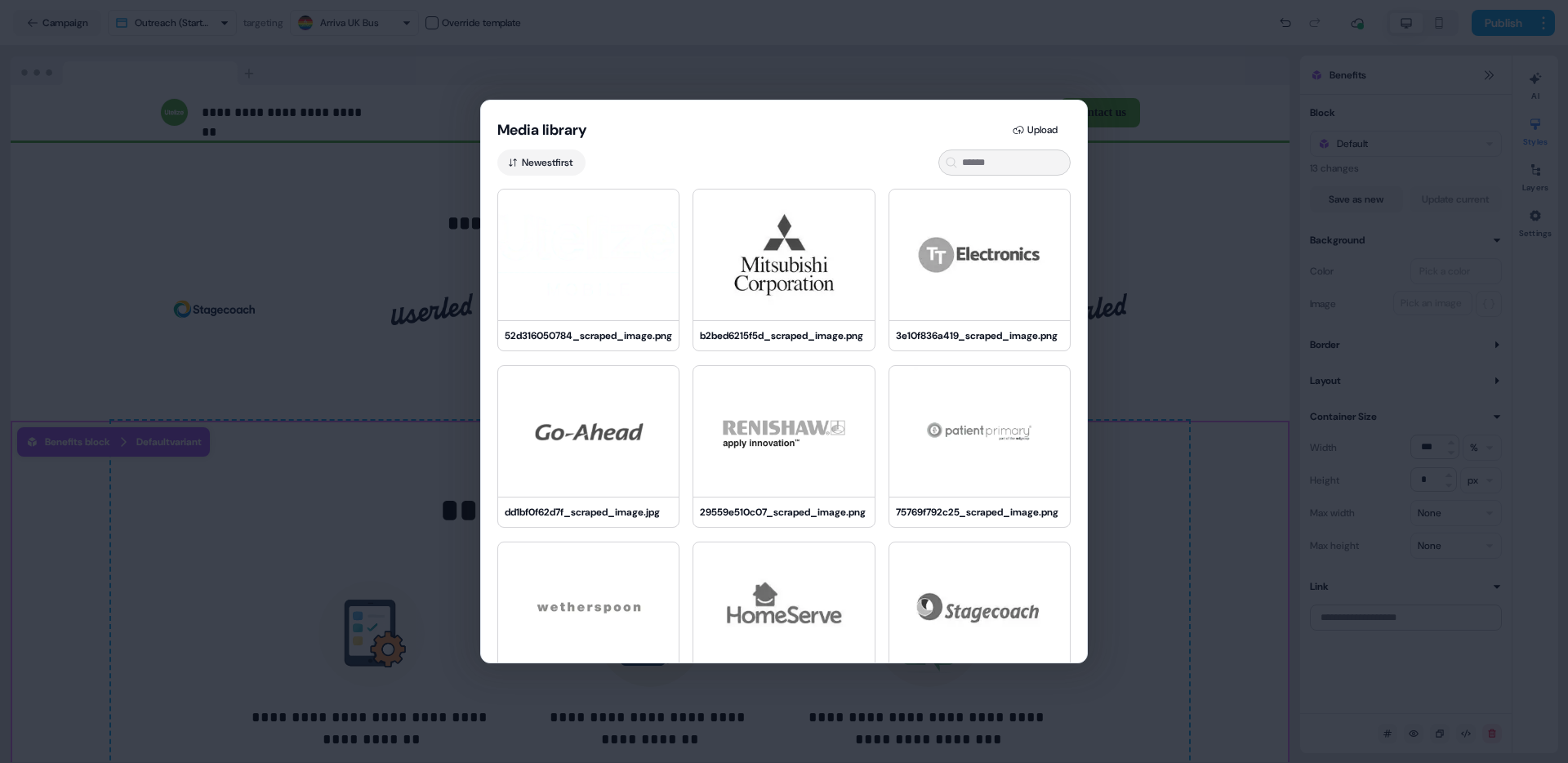 click on "Media library Upload Newest  first 52d316050784_scraped_image.png b2bed6215f5d_scraped_image.png 3e10f836a419_scraped_image.png dd1bf0f62d7f_scraped_image.jpg 29559e510c07_scraped_image.png 75769f792c25_scraped_image.png da9179bce69e_scraped_image.png 111d771e851c_scraped_image.png 34acce70305f_scraped_image.png a18fac67cc3e_scraped_image.jpg e0fc8e26e810_scraped_image.jpg 0b8bdc07935c_scraped_image.jpg" at bounding box center [784, 382] 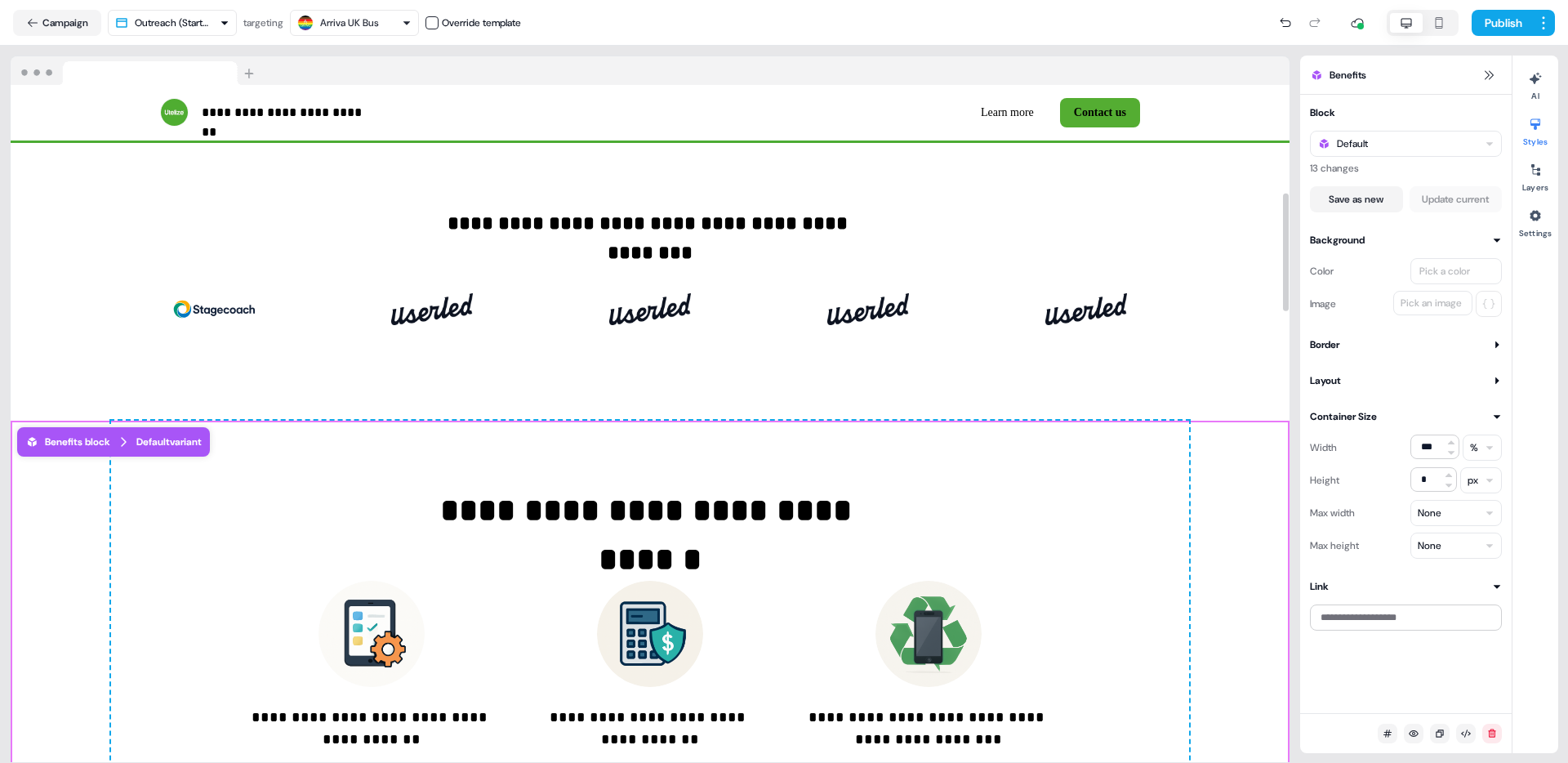 click on "**********" at bounding box center (650, 618) 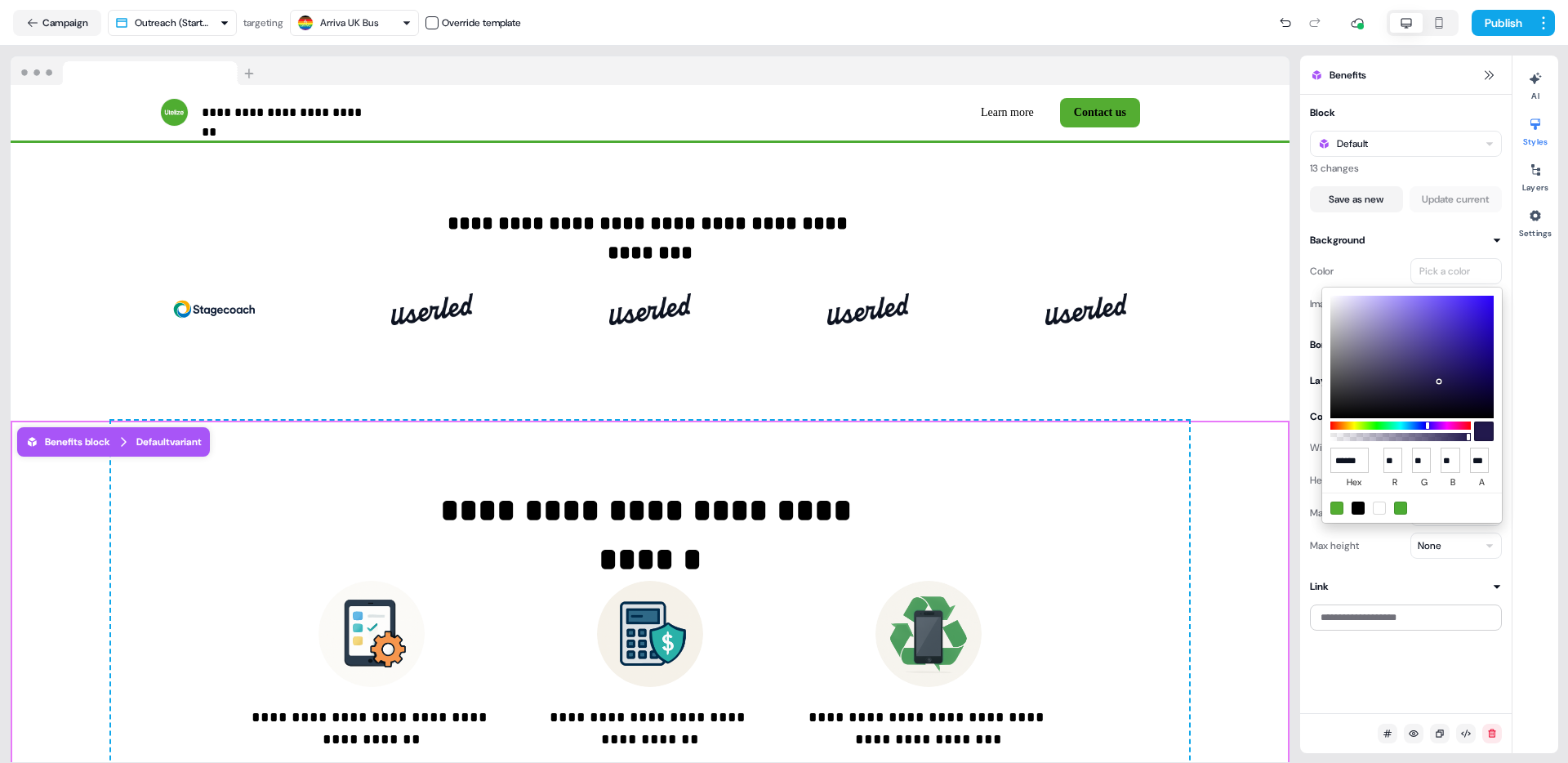 click at bounding box center [1379, 508] 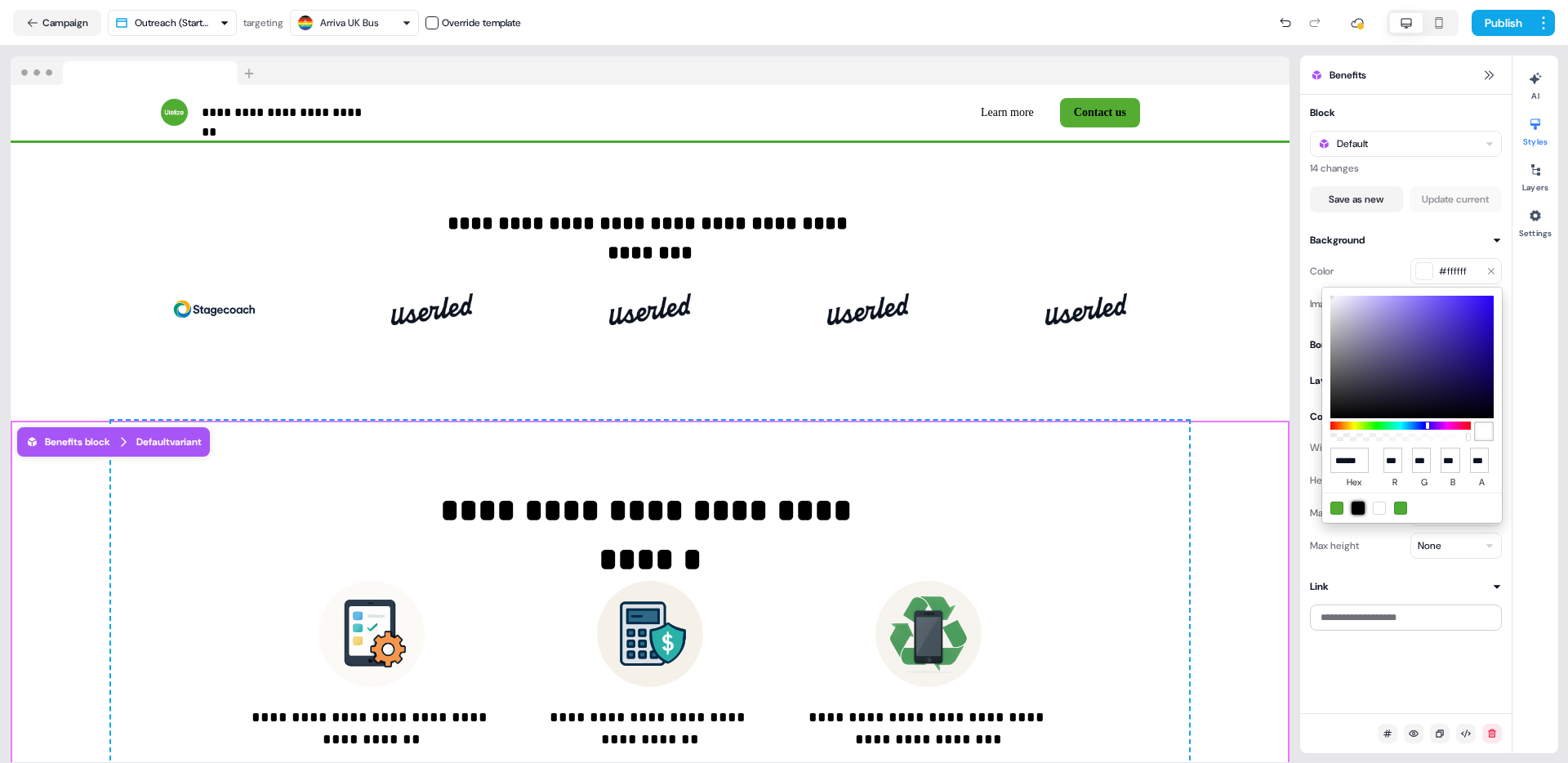 click at bounding box center [1358, 508] 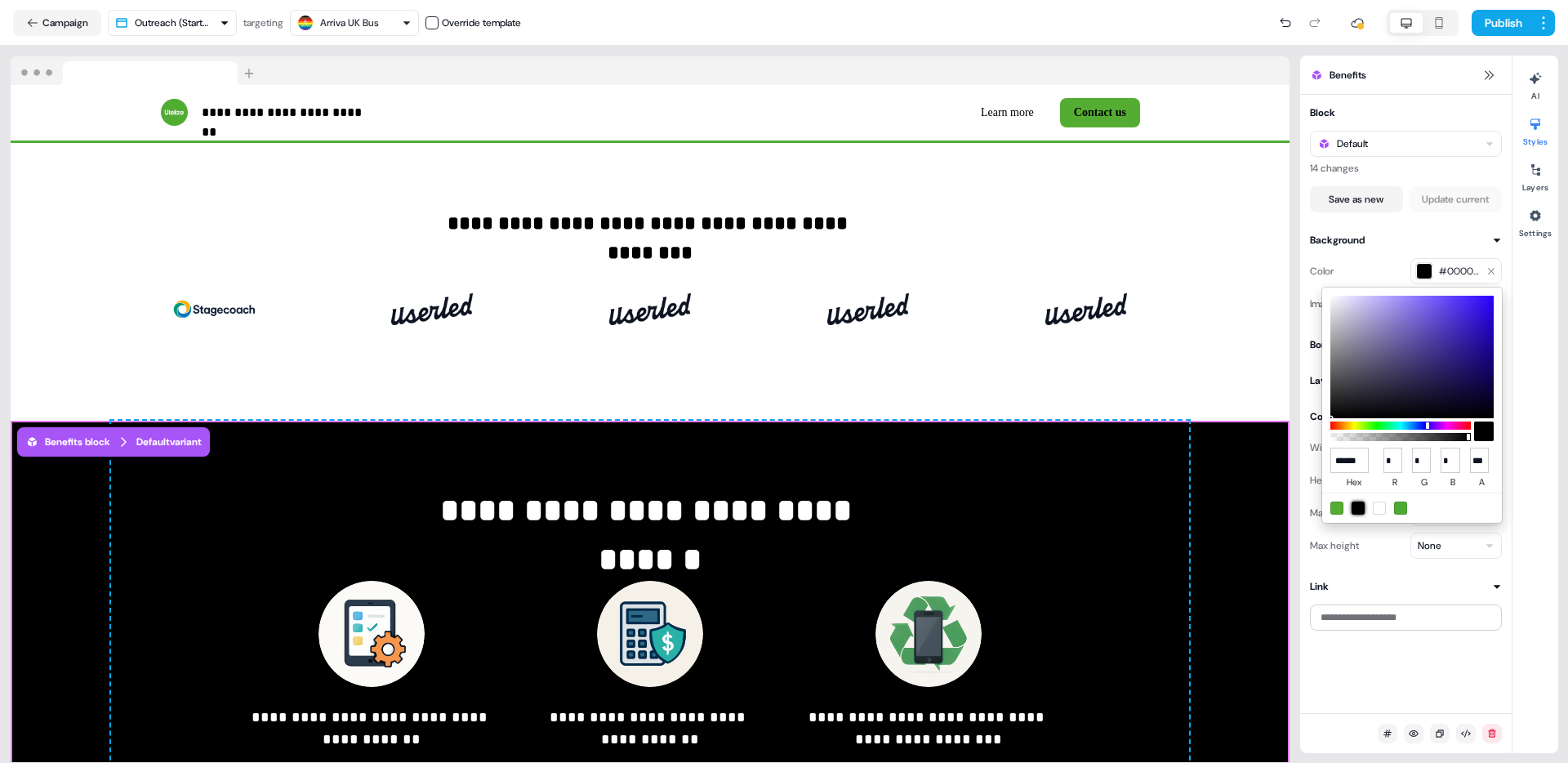 click at bounding box center [1401, 508] 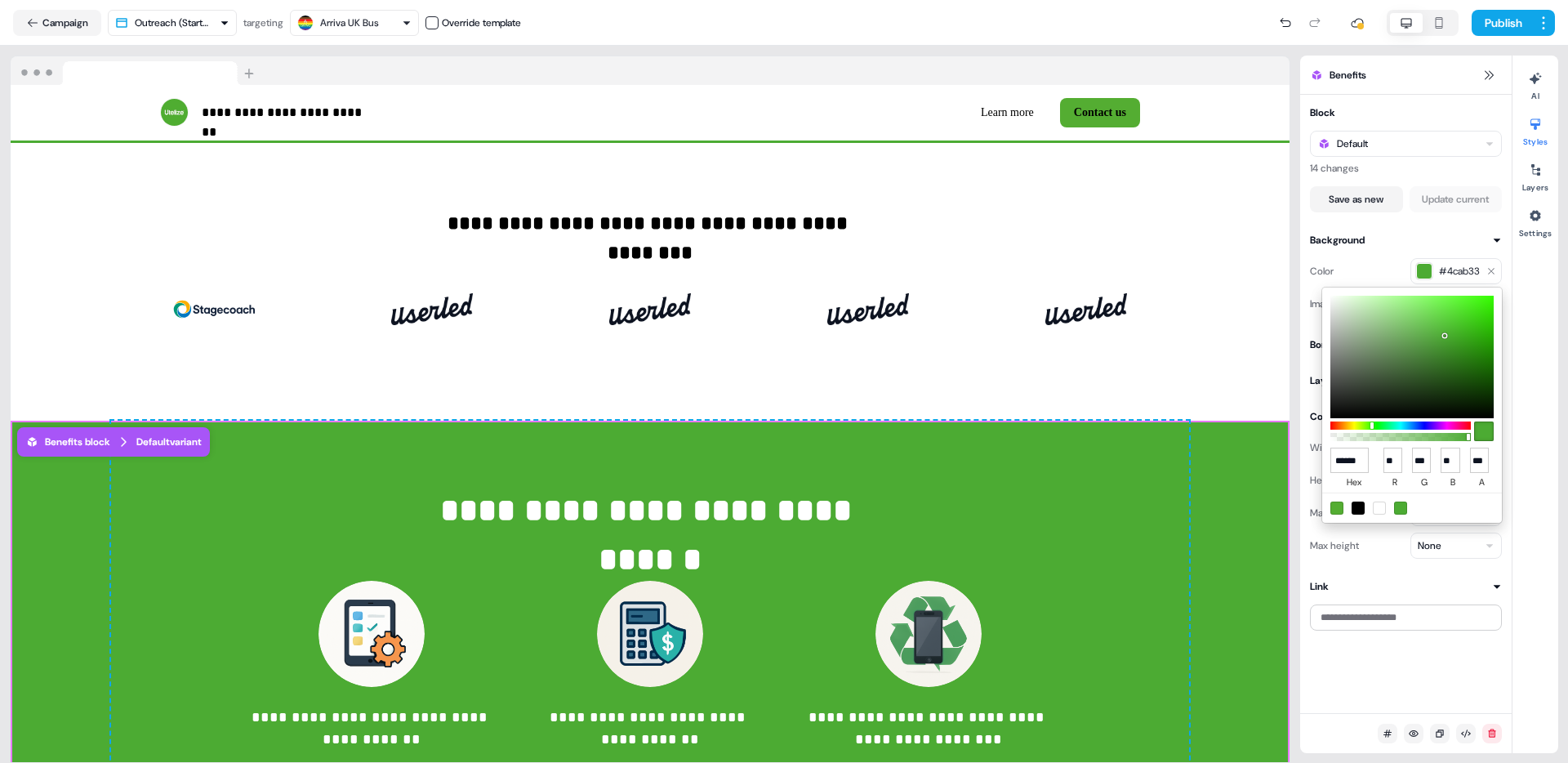 click on "**********" at bounding box center (784, 382) 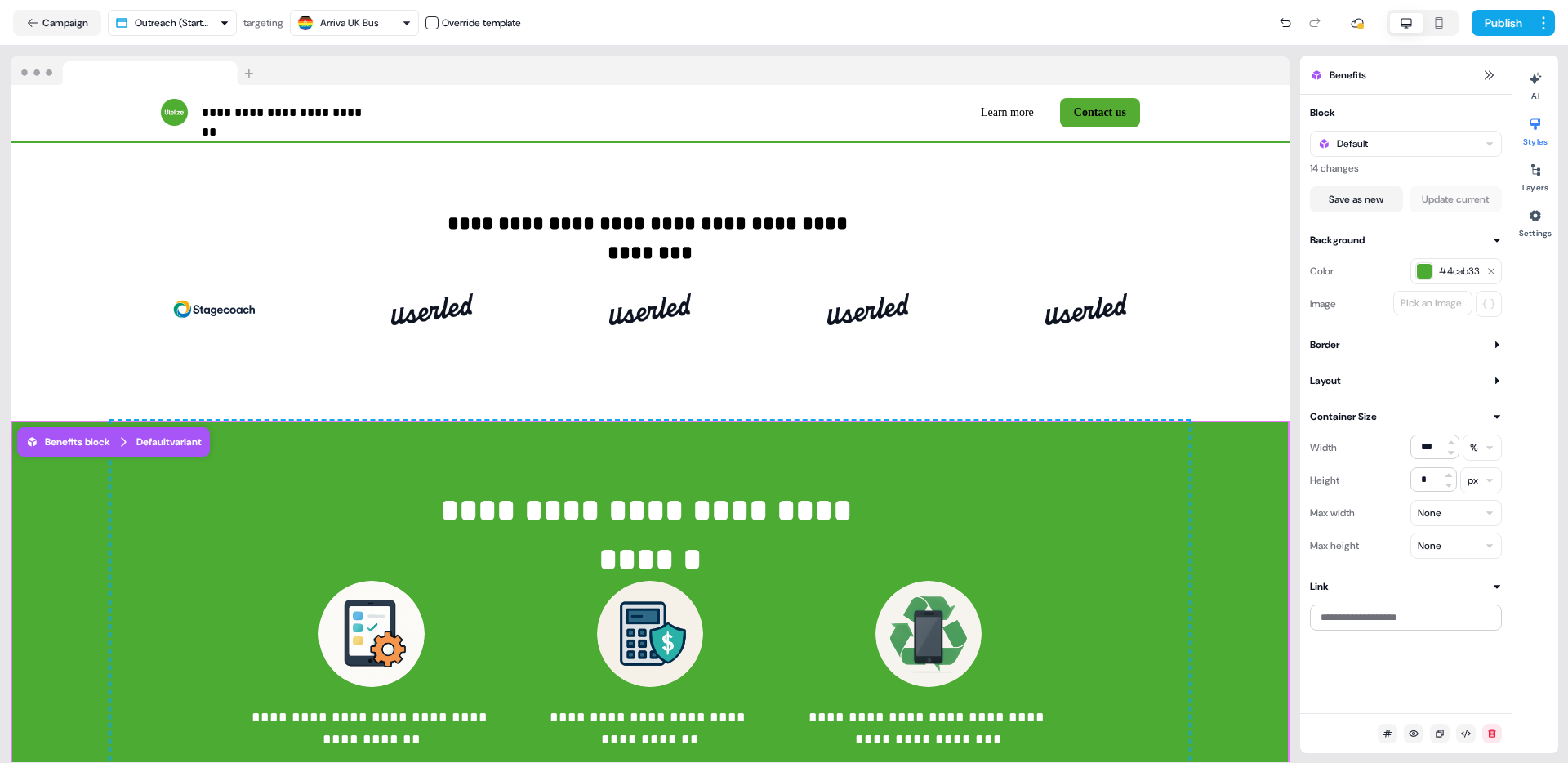 click at bounding box center (1424, 271) 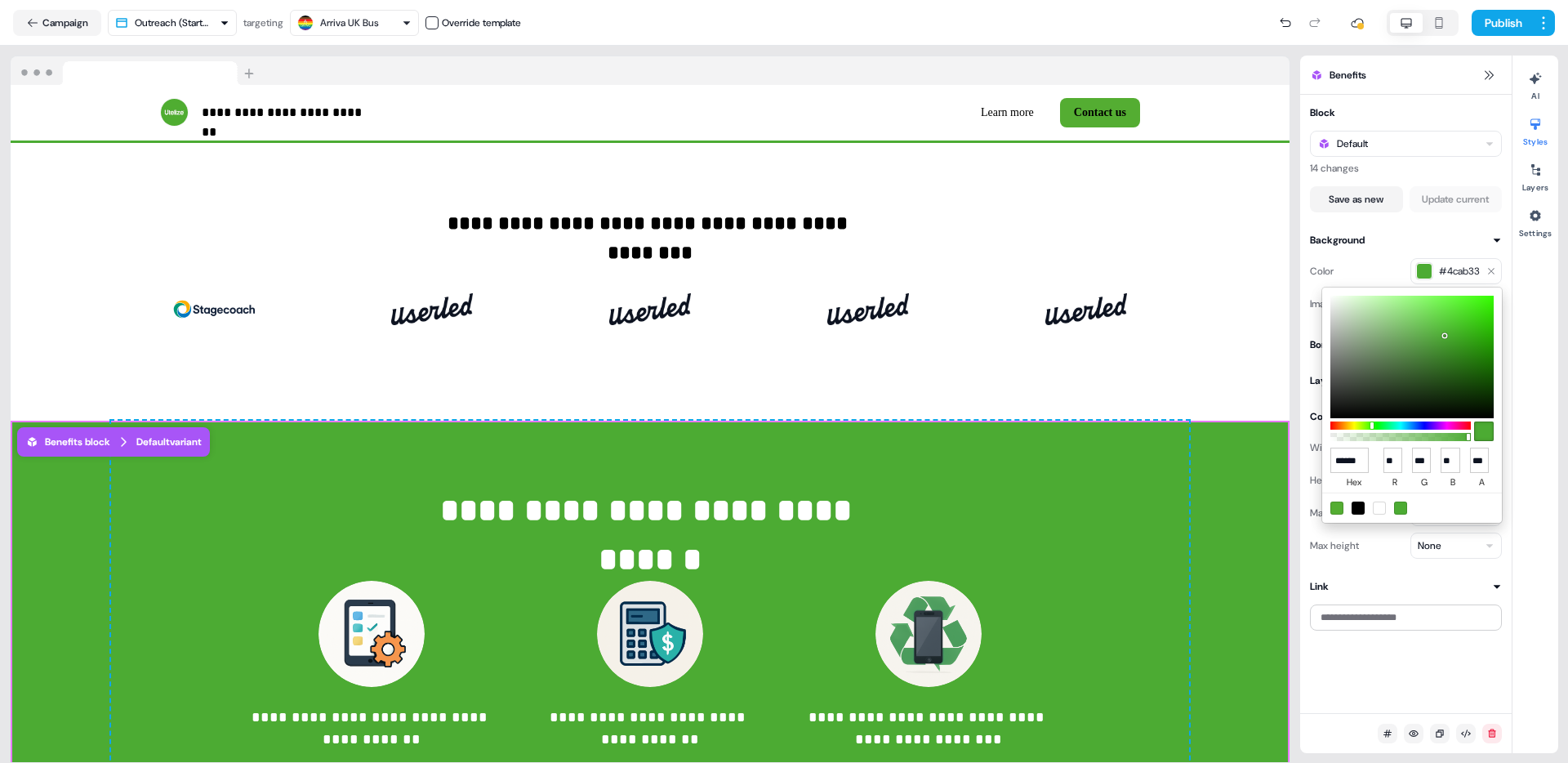 click at bounding box center (1401, 508) 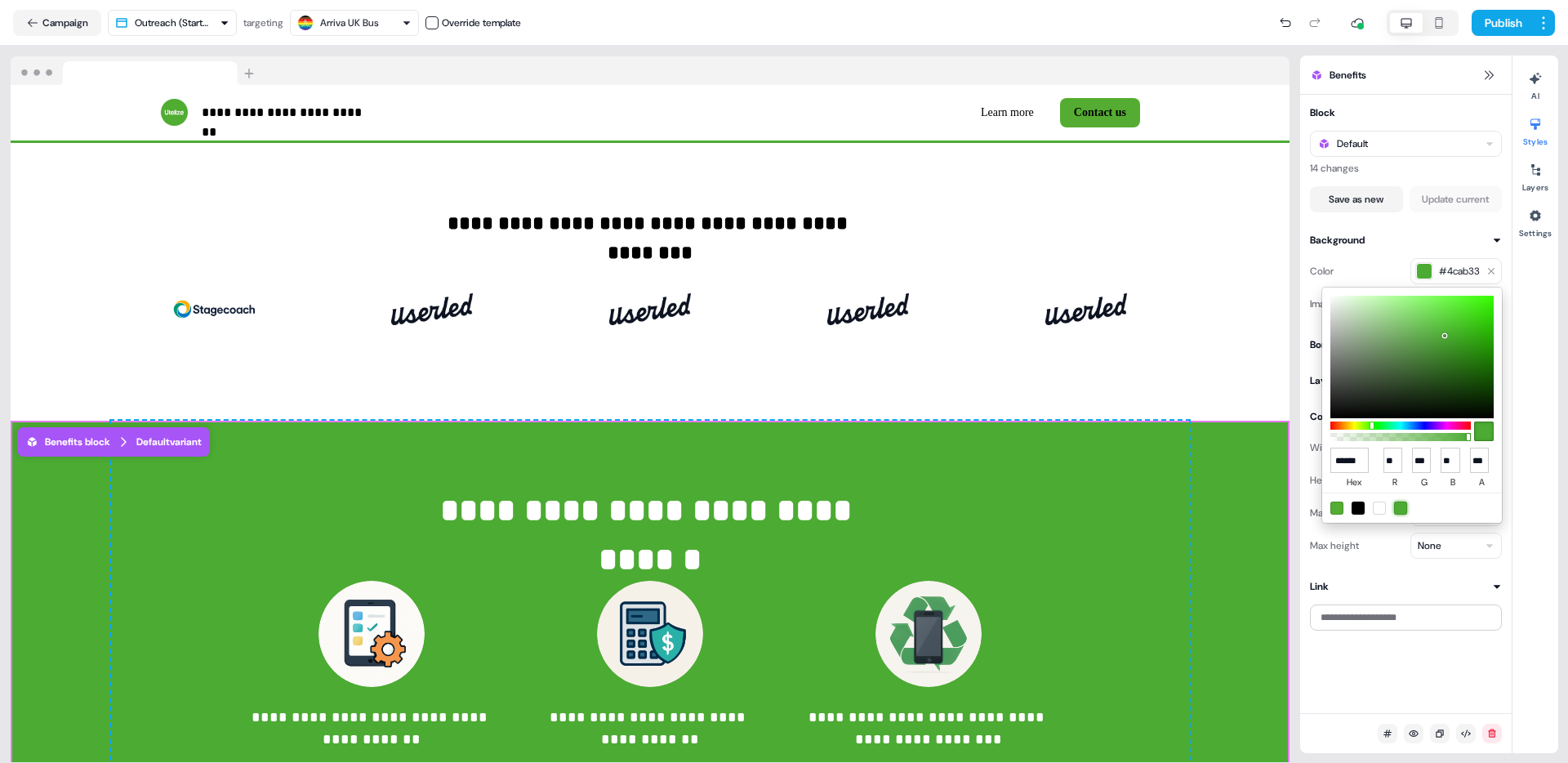 click at bounding box center [1337, 508] 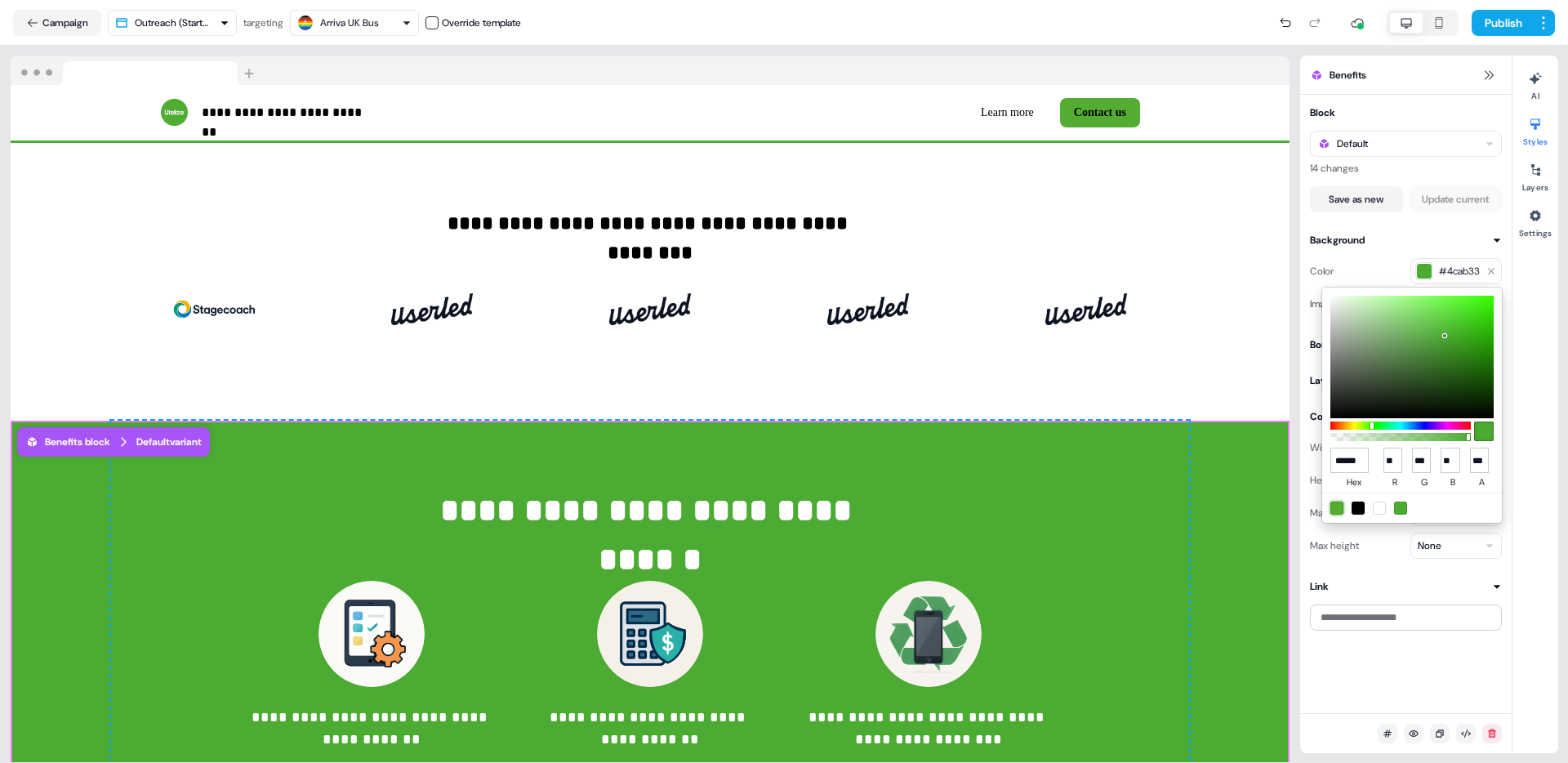 type on "******" 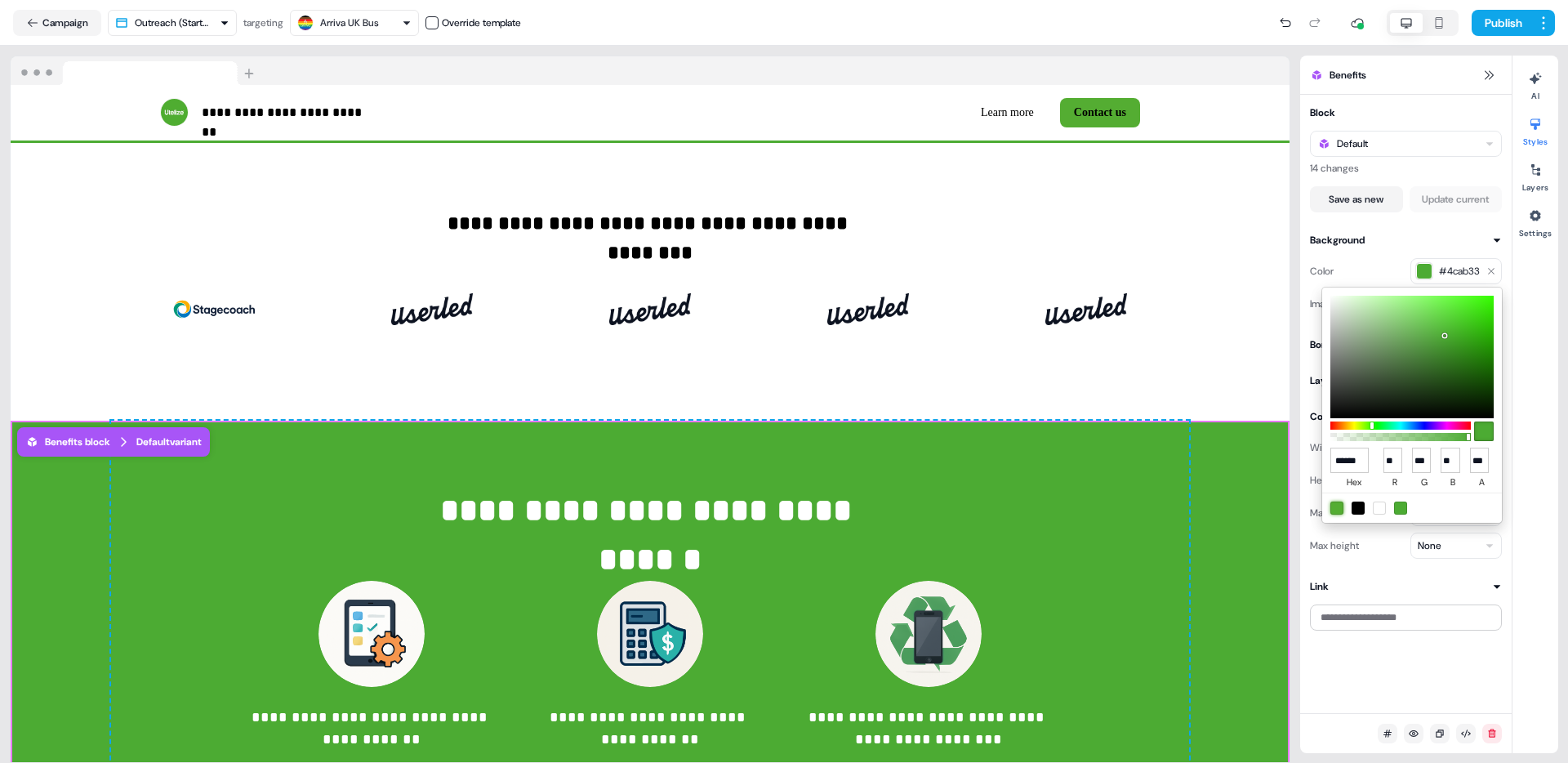 type on "**" 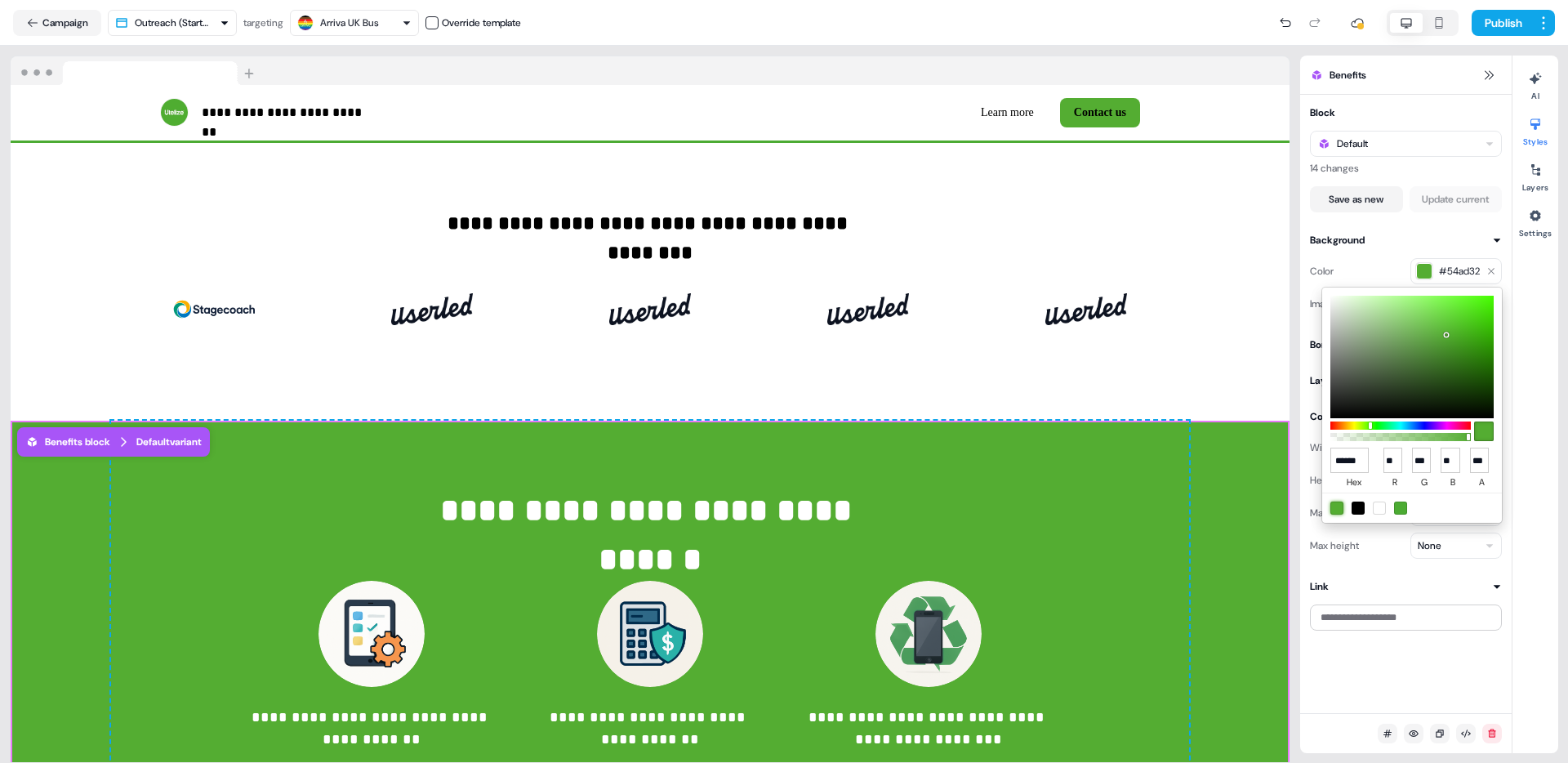 click on "**********" at bounding box center [784, 382] 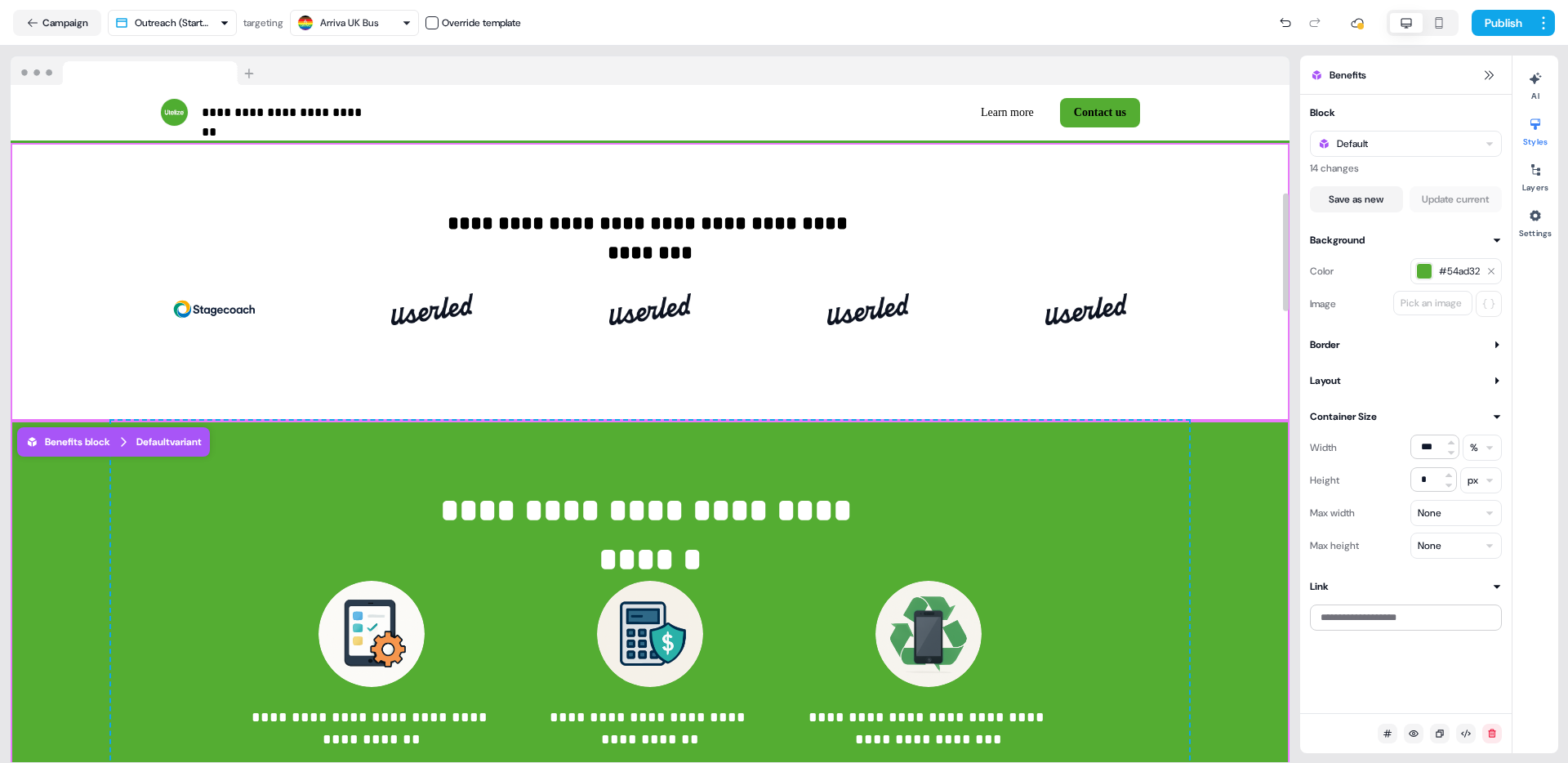 click on "**********" at bounding box center [650, 282] 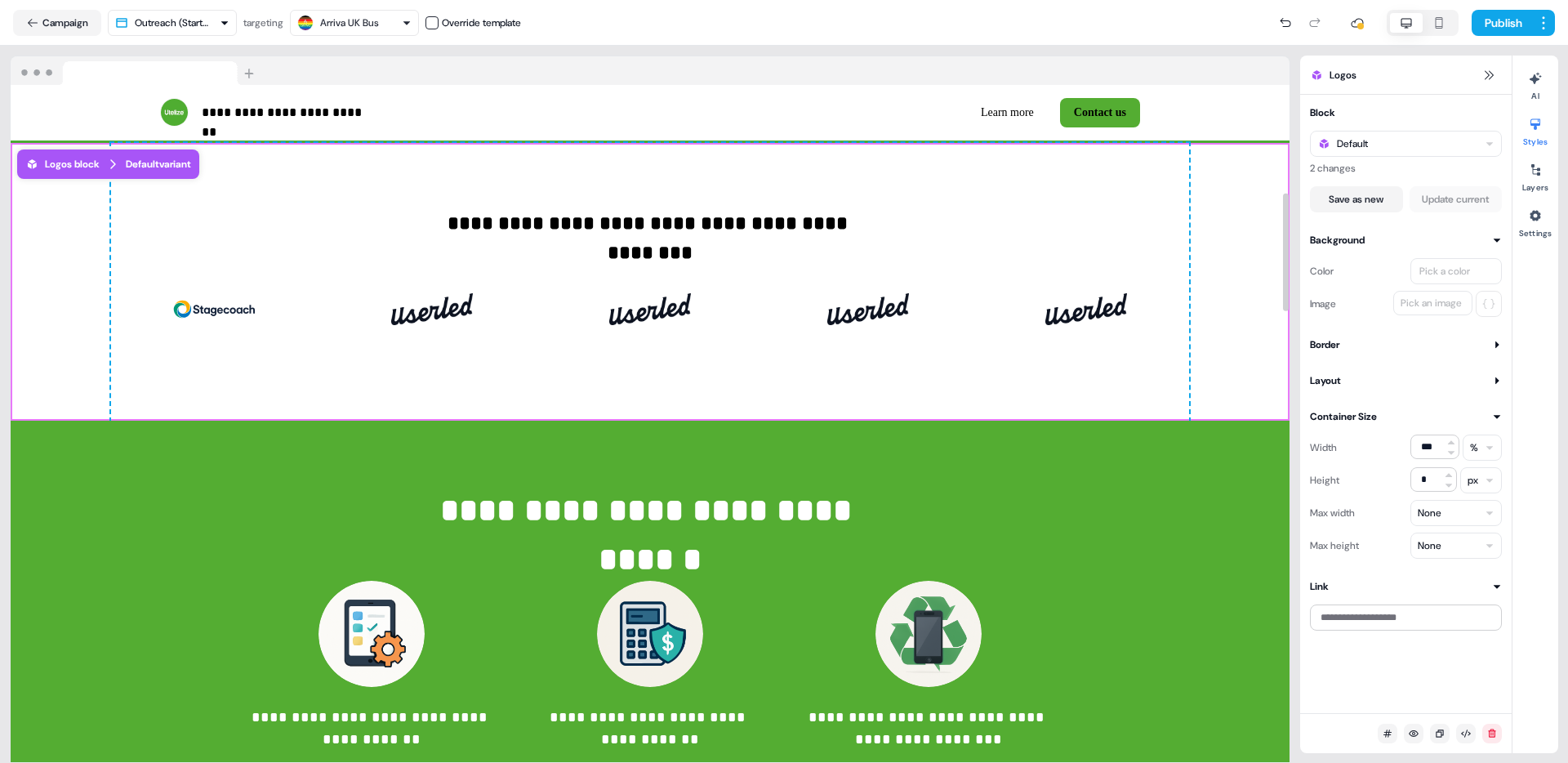 click on "Pick a color" at bounding box center [1445, 271] 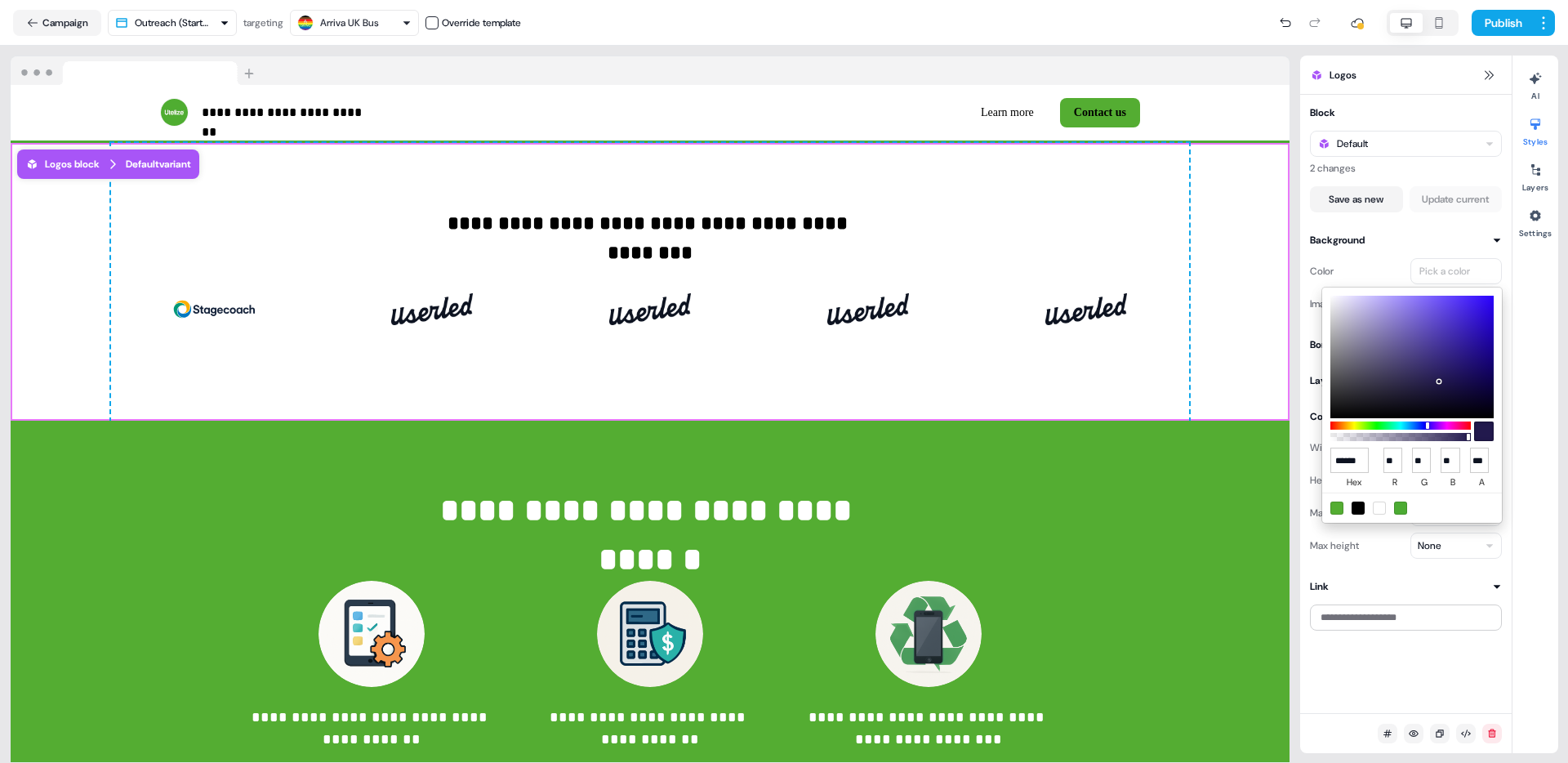 click at bounding box center [1337, 508] 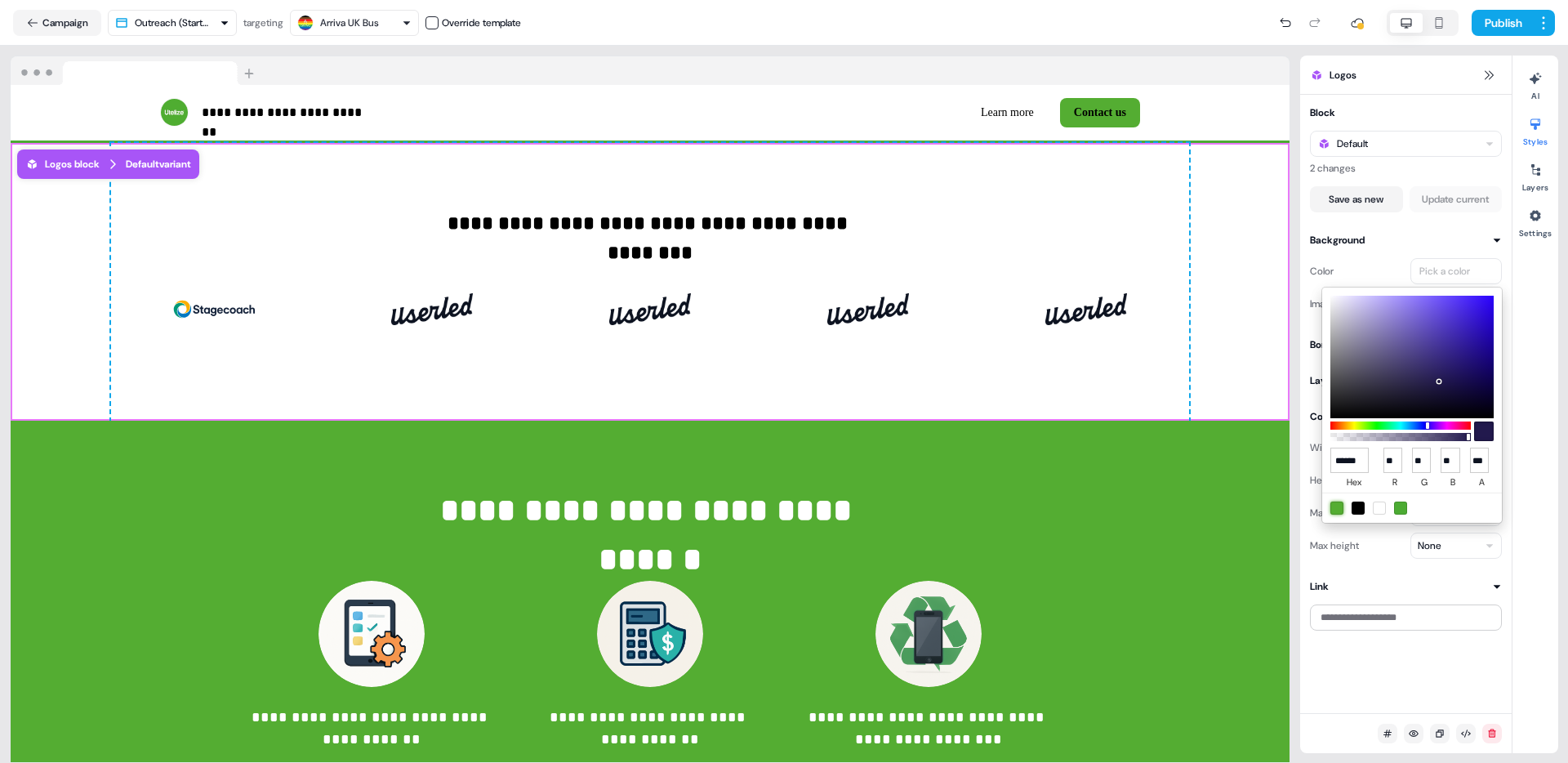 type on "******" 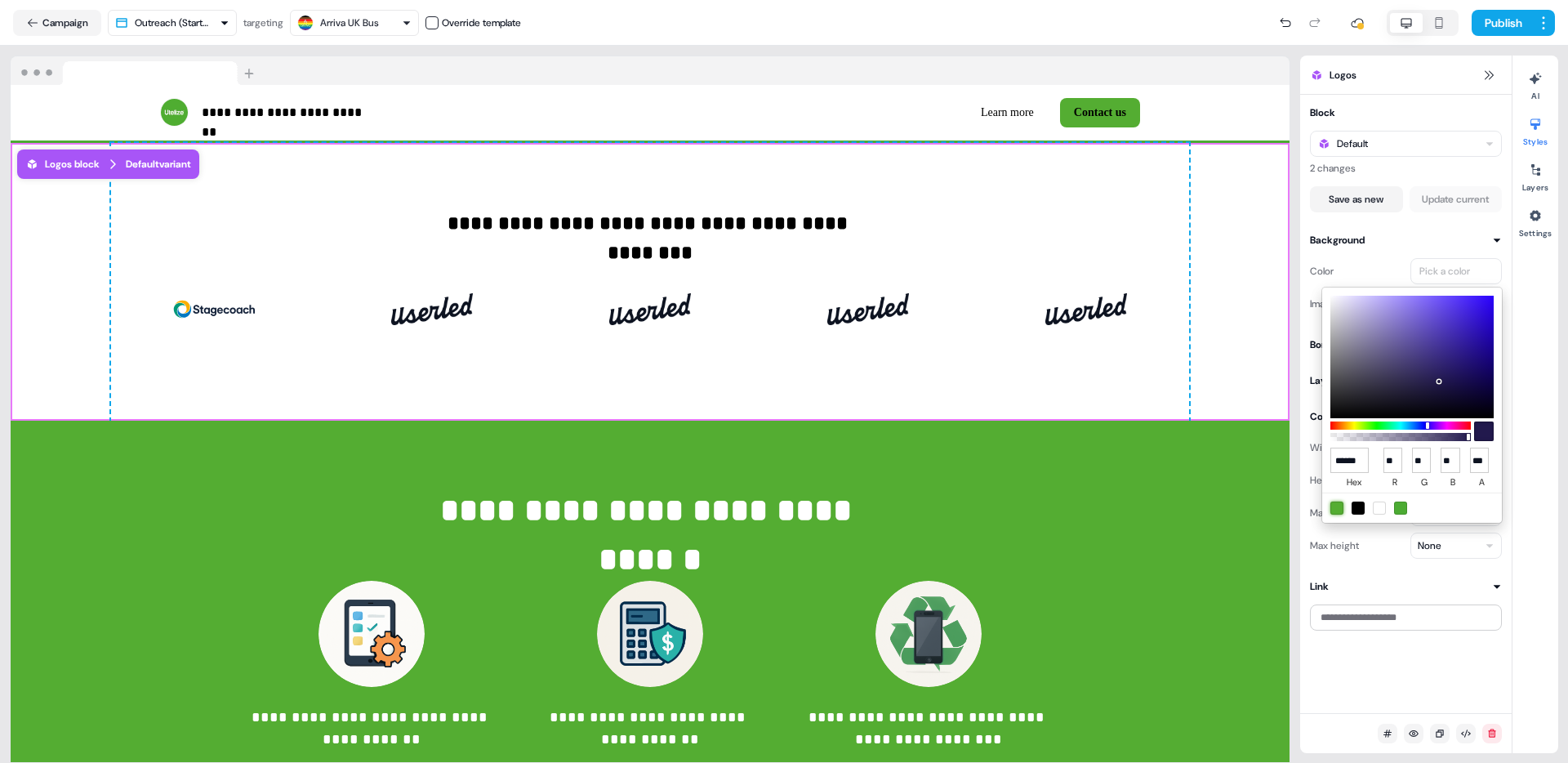 type on "**" 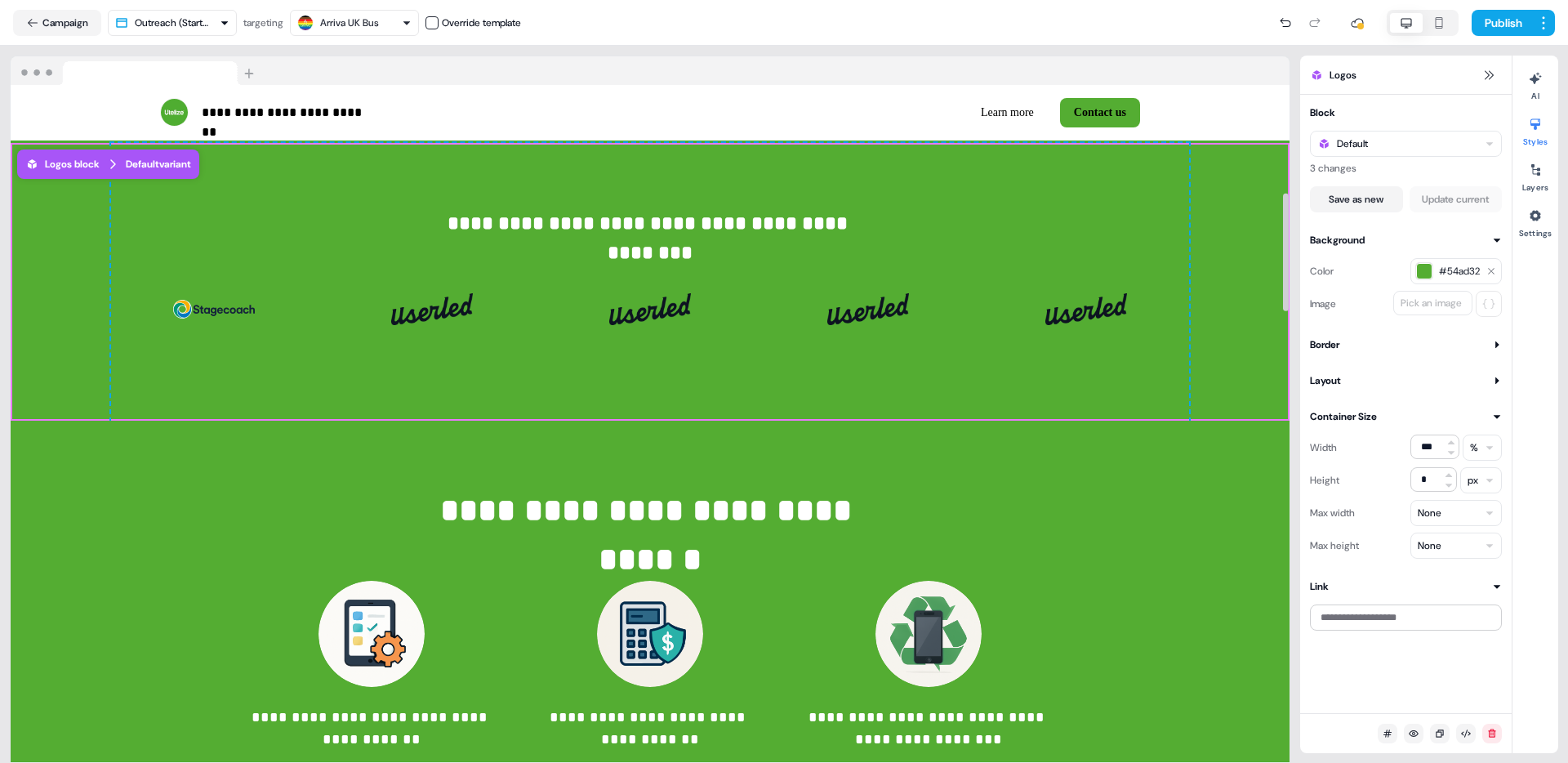 click on "**********" at bounding box center [650, 282] 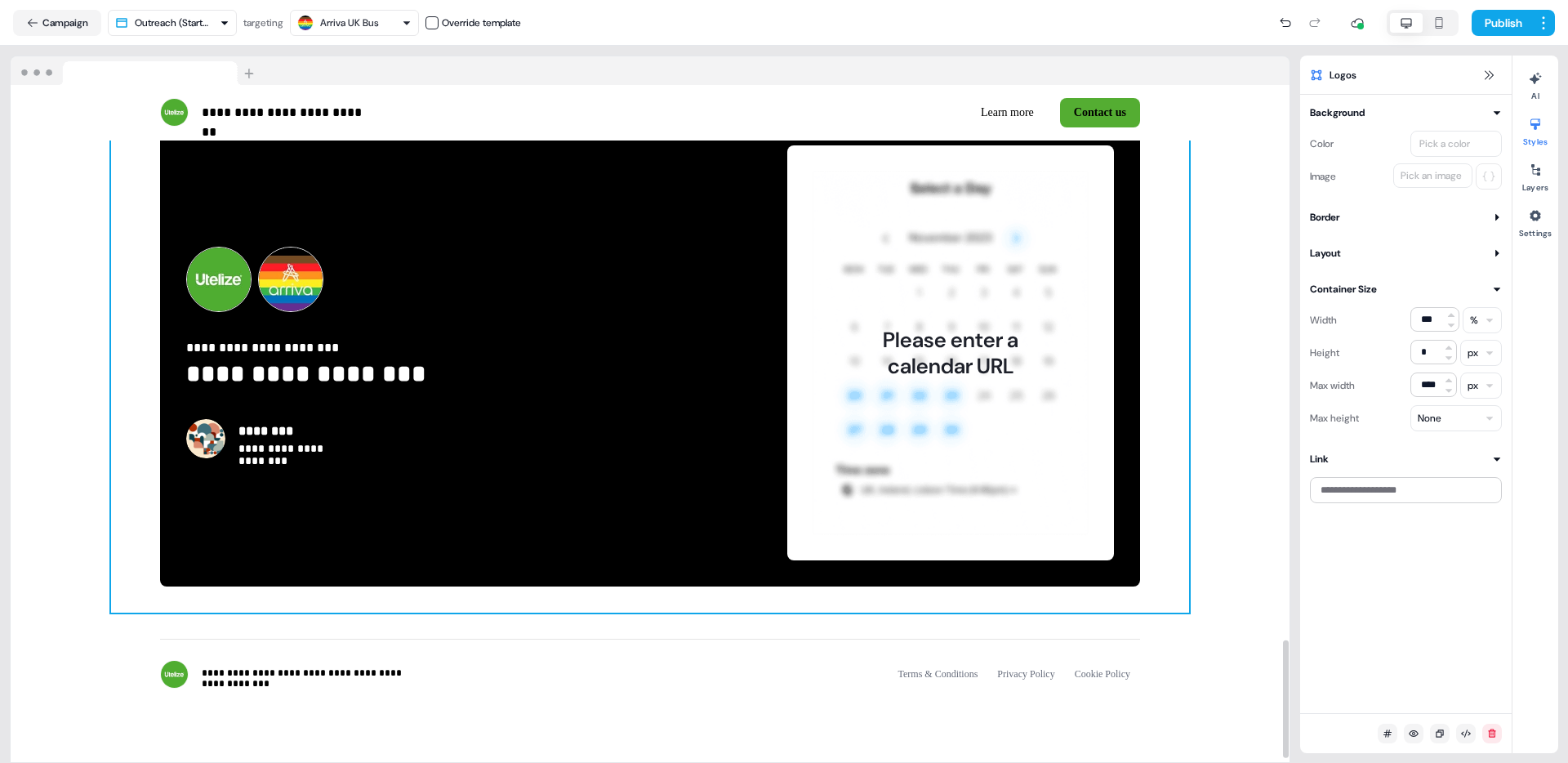 scroll, scrollTop: 3202, scrollLeft: 0, axis: vertical 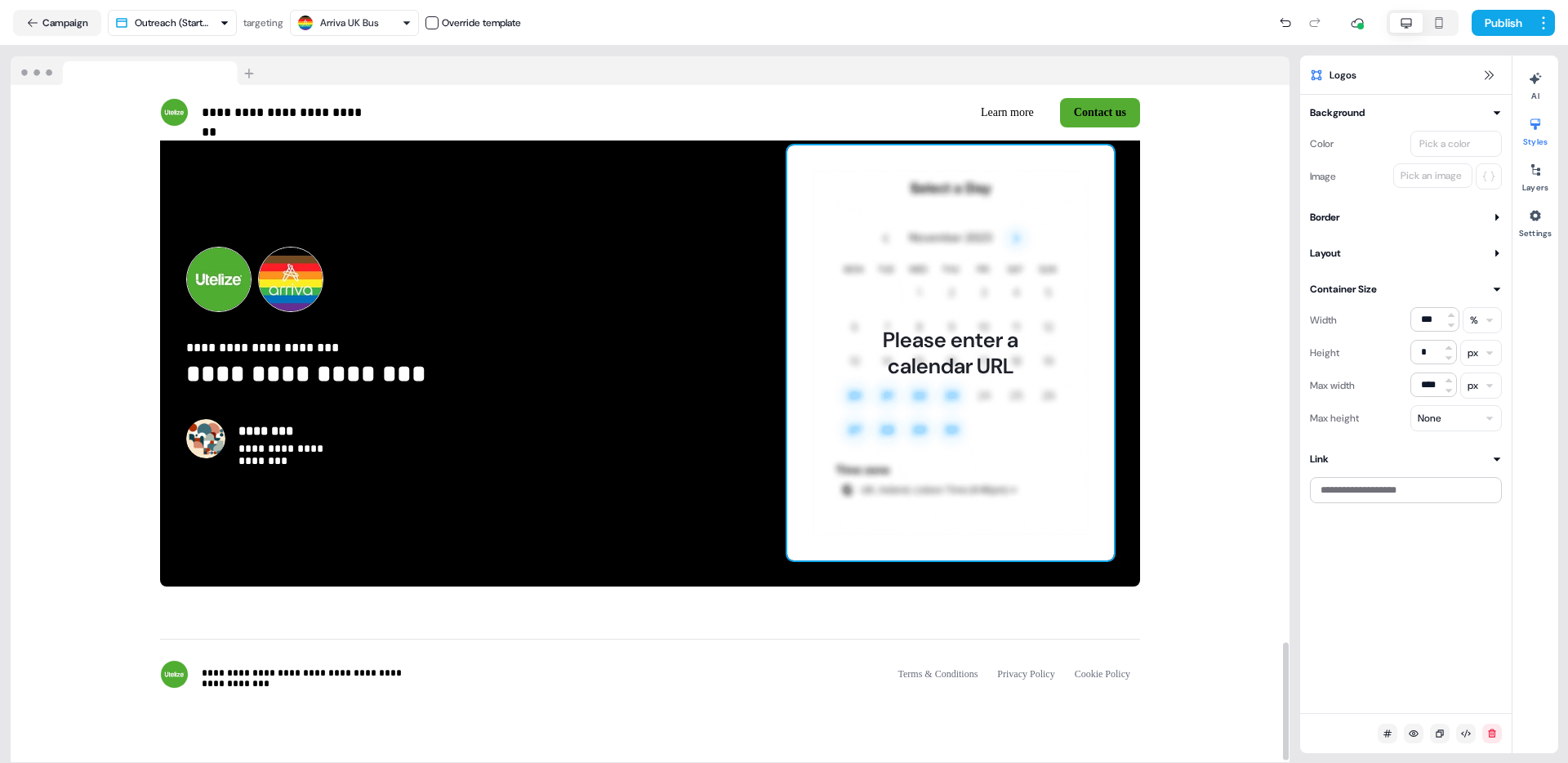 click on "Please enter a calendar URL" at bounding box center (951, 353) 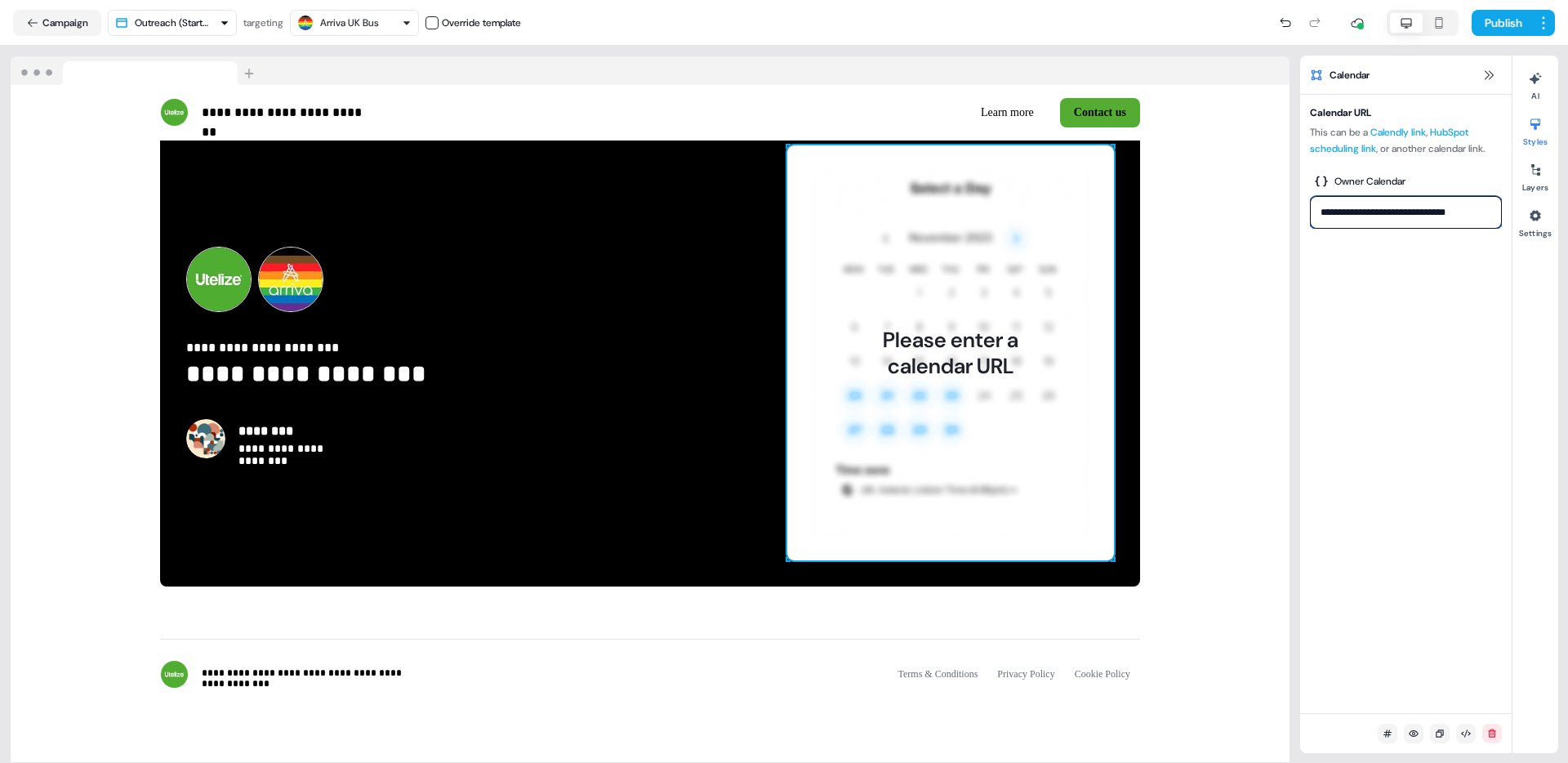 drag, startPoint x: 1470, startPoint y: 214, endPoint x: 1314, endPoint y: 214, distance: 156 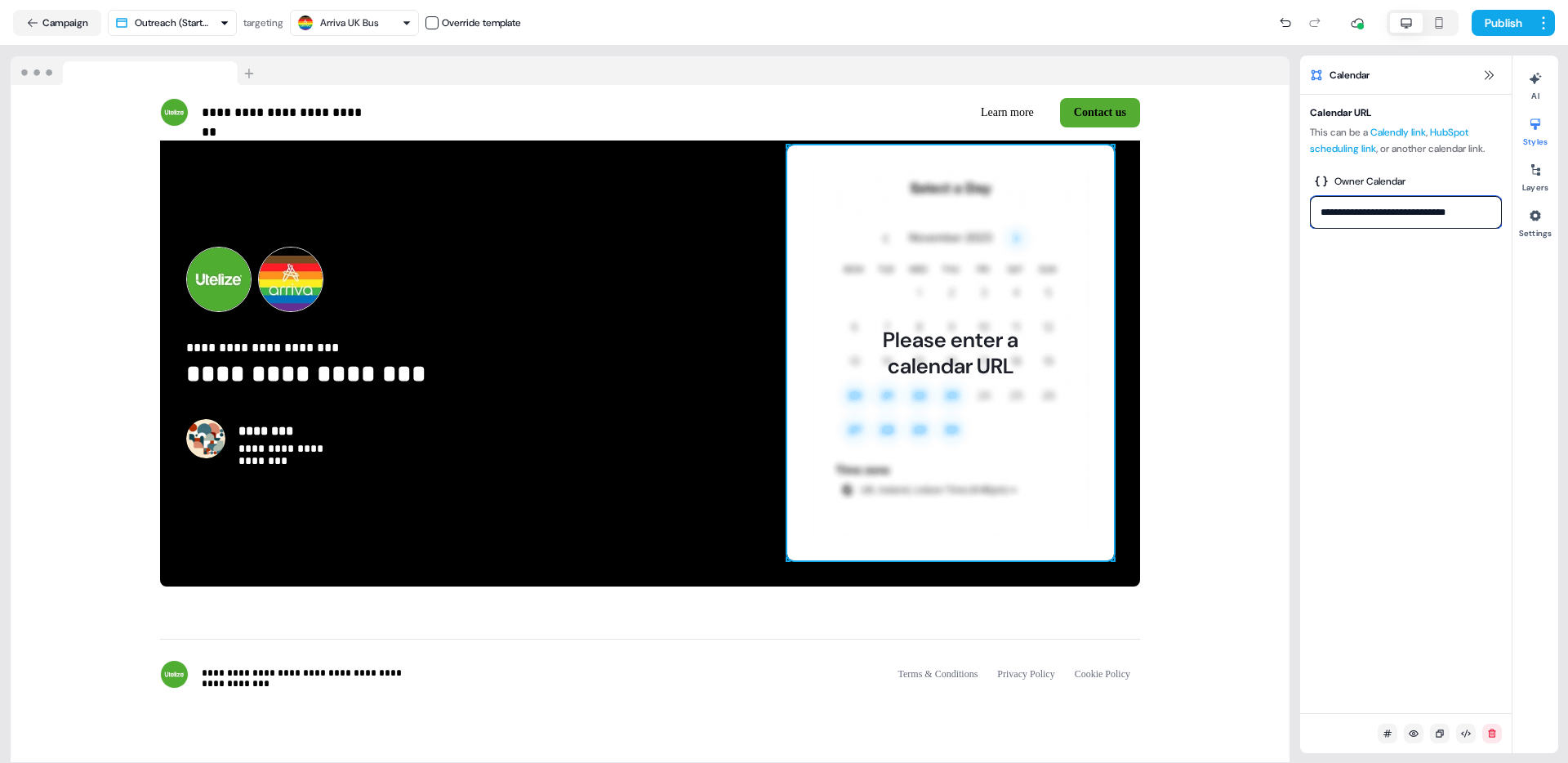 click on "**********" at bounding box center (1405, 212) 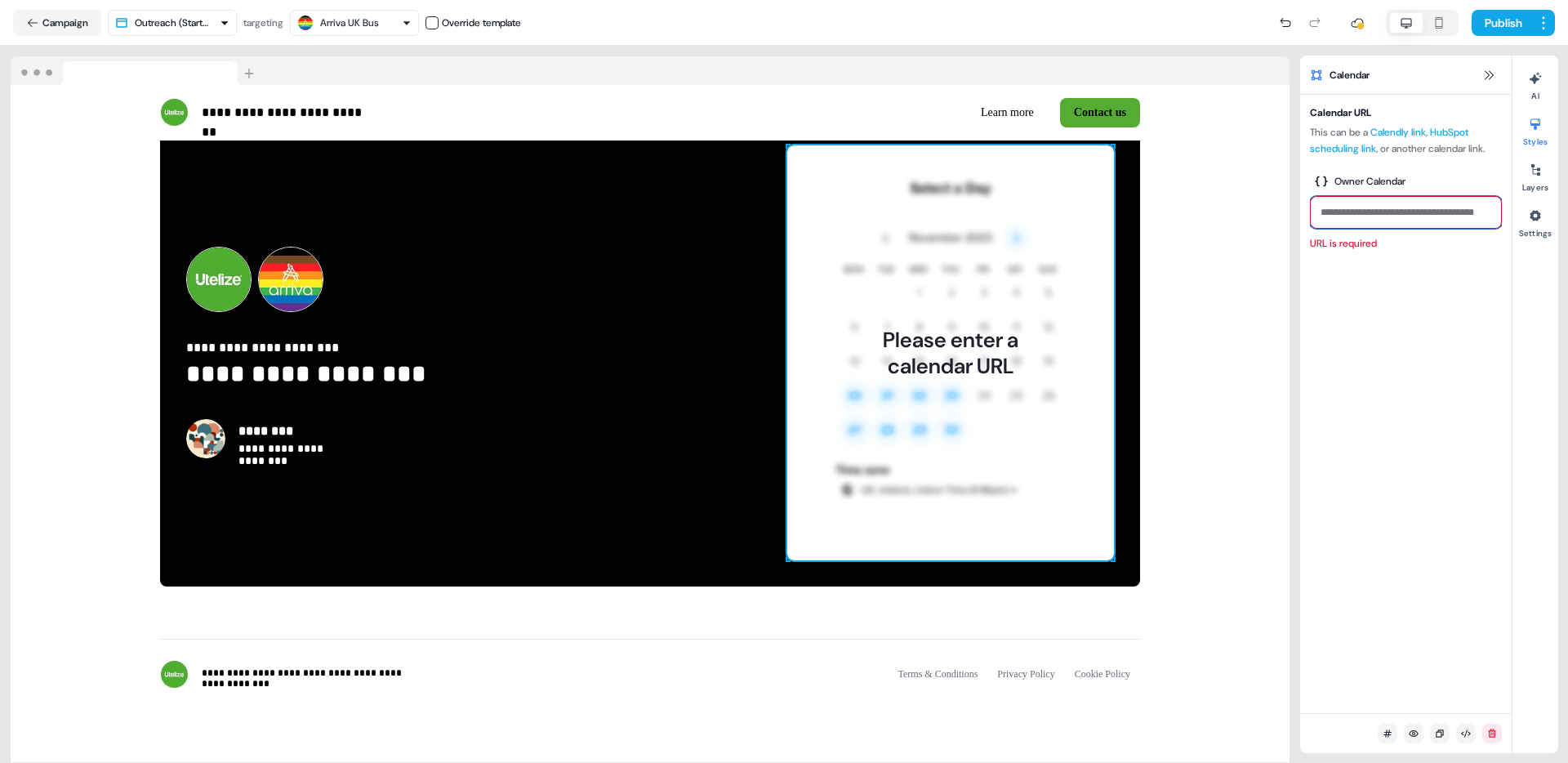 type 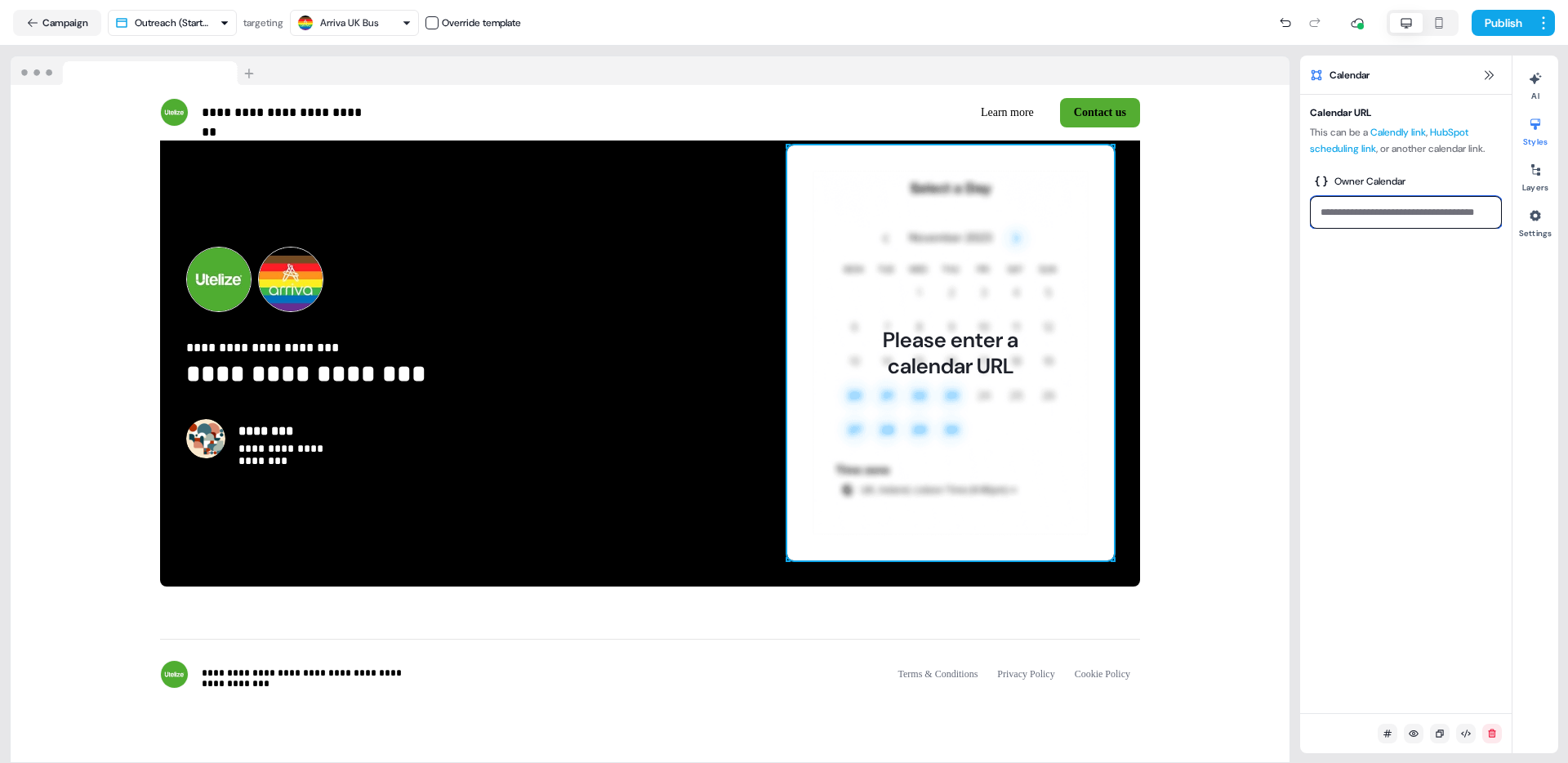 click at bounding box center [1405, 212] 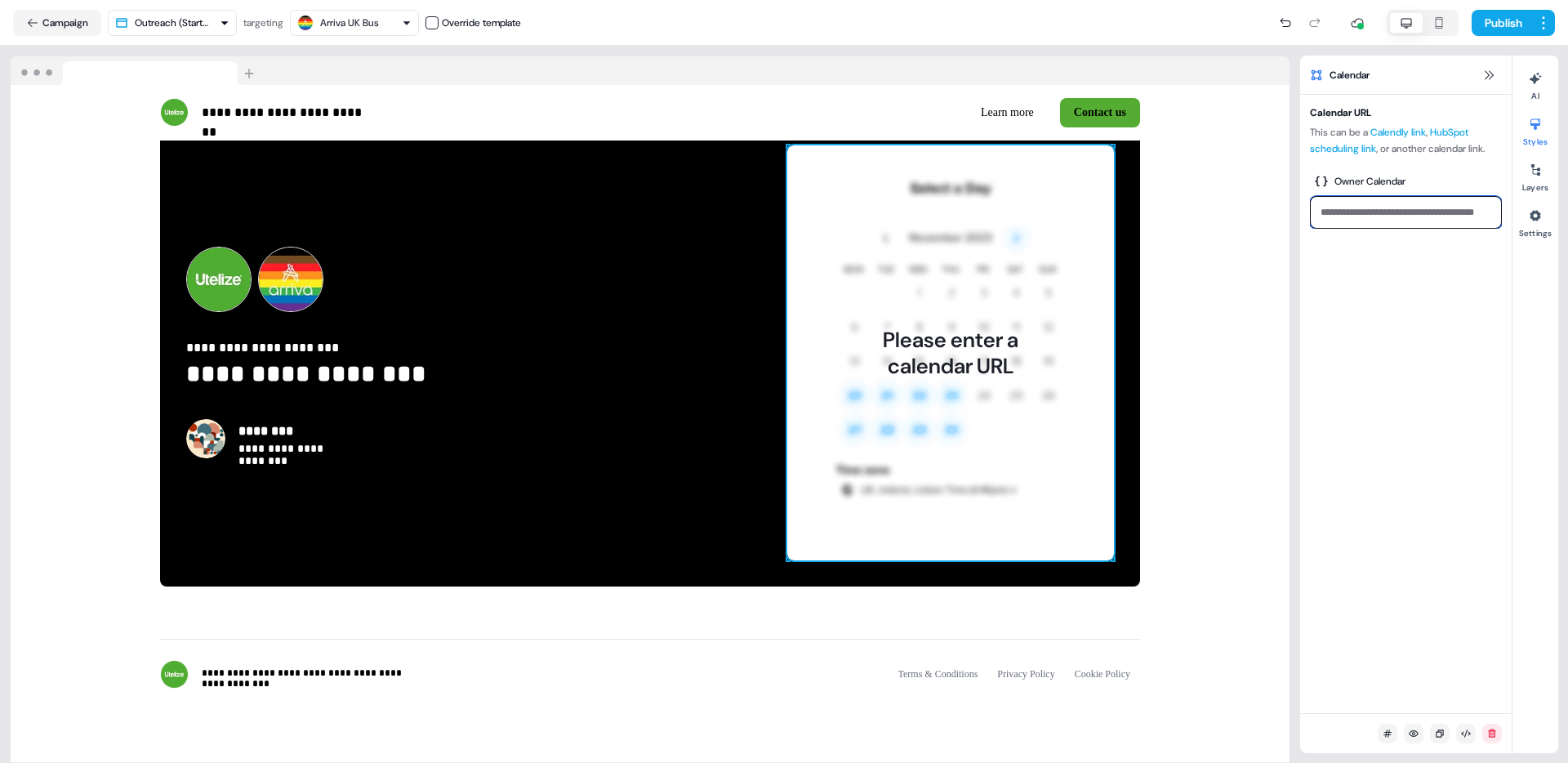 paste on "**********" 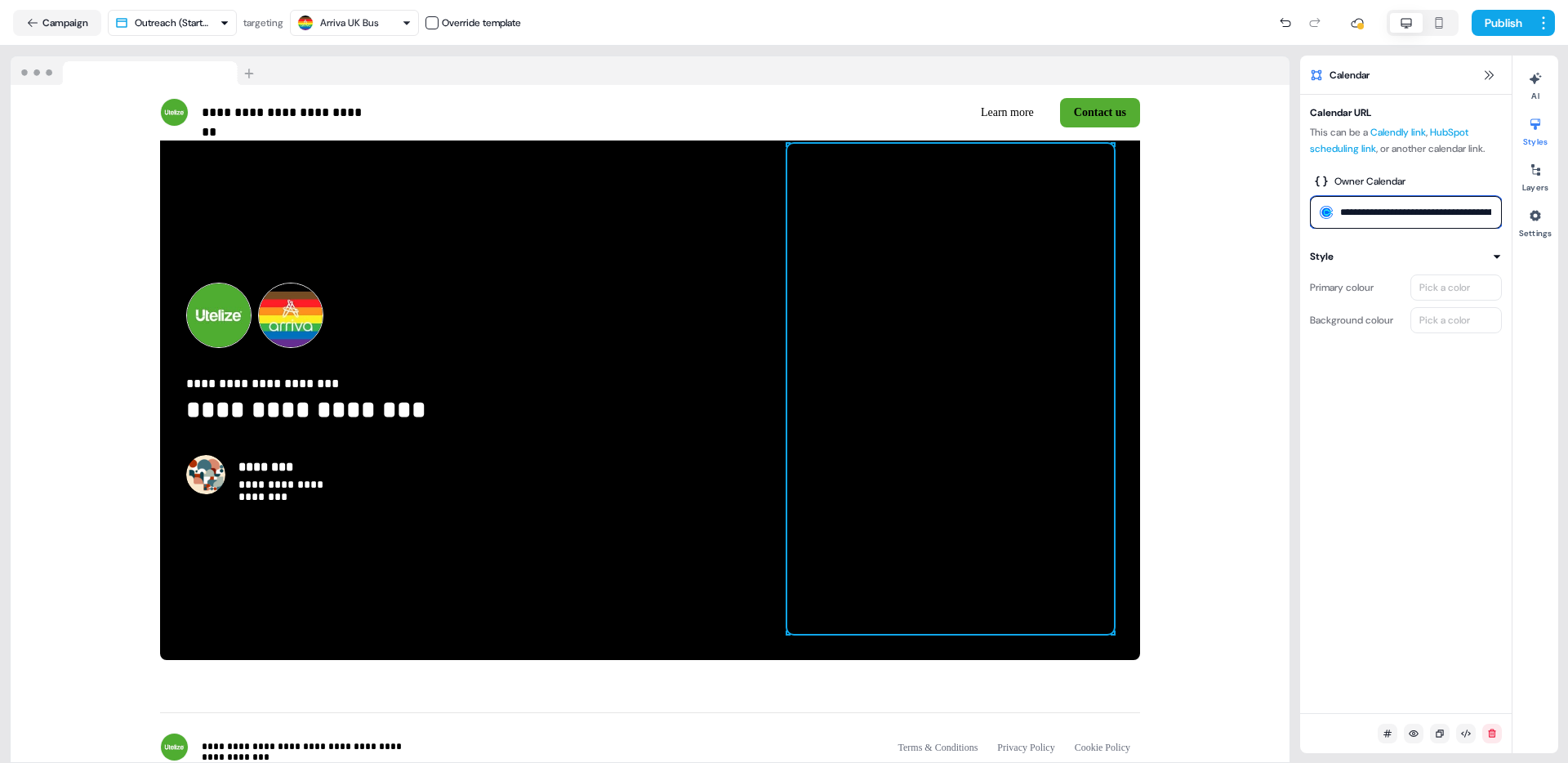 scroll, scrollTop: 0, scrollLeft: 45, axis: horizontal 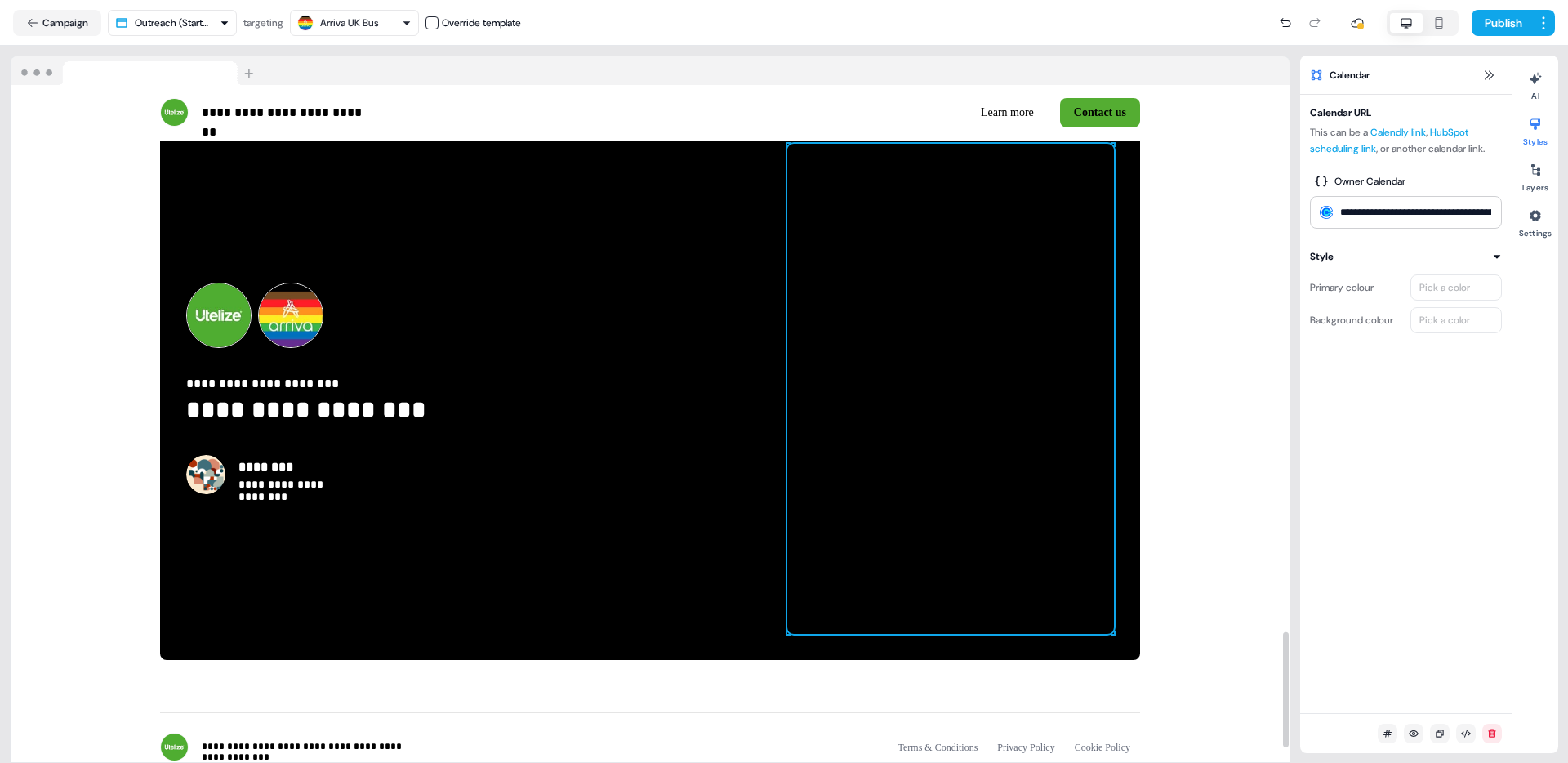 click on "Pick a color" at bounding box center [1456, 288] 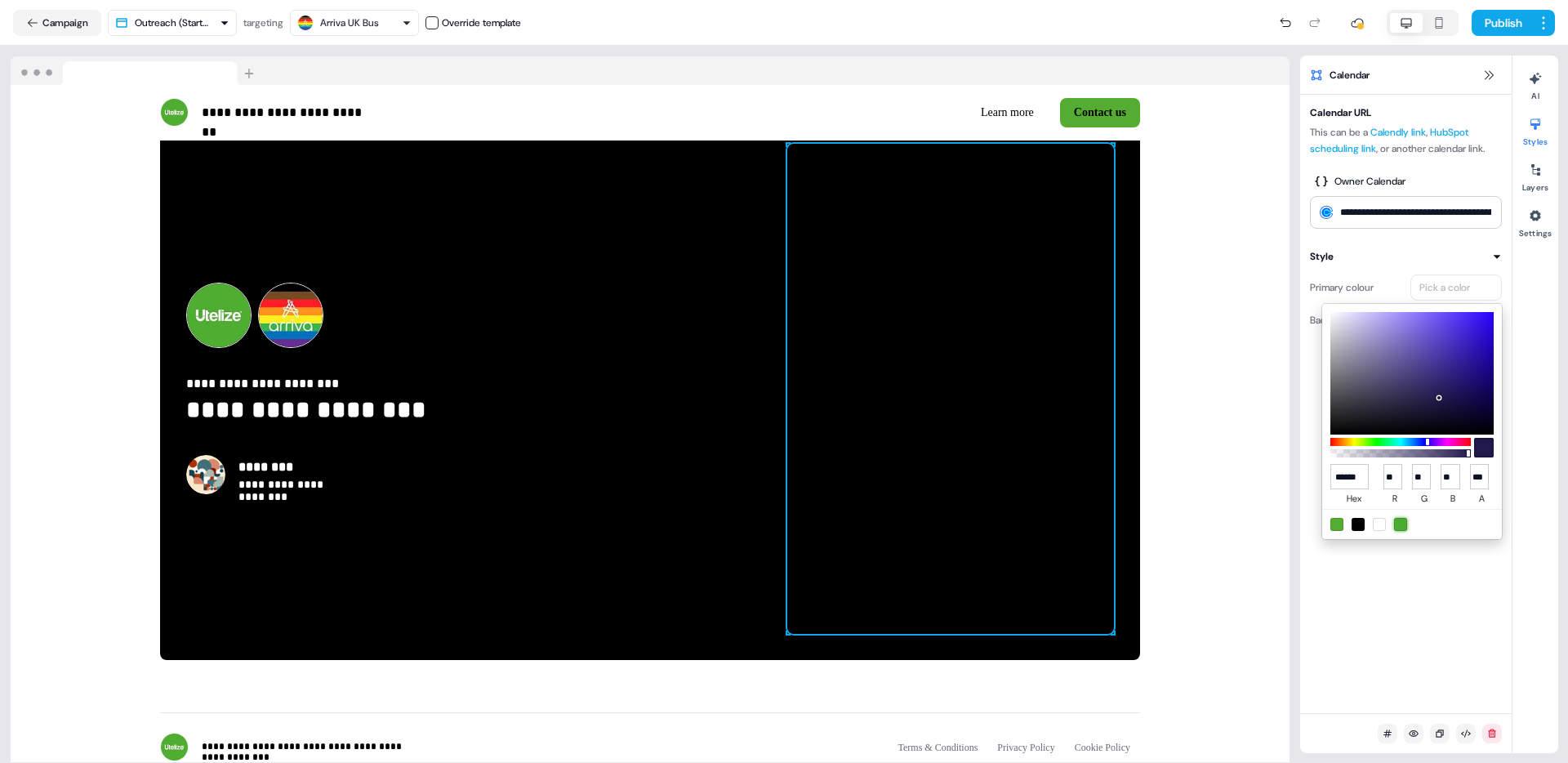 click at bounding box center (1401, 524) 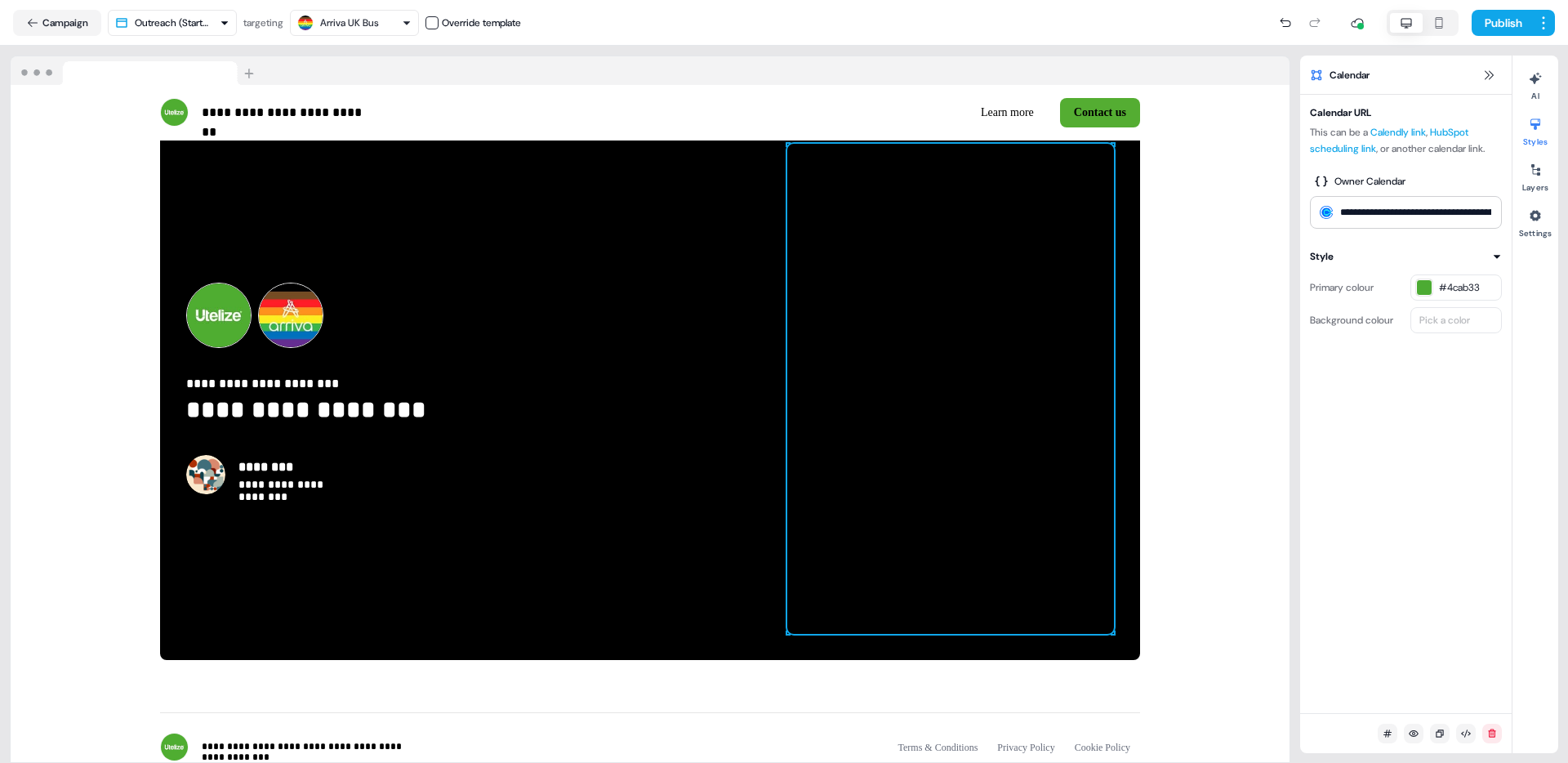 click on "#4cab33" at bounding box center (1456, 288) 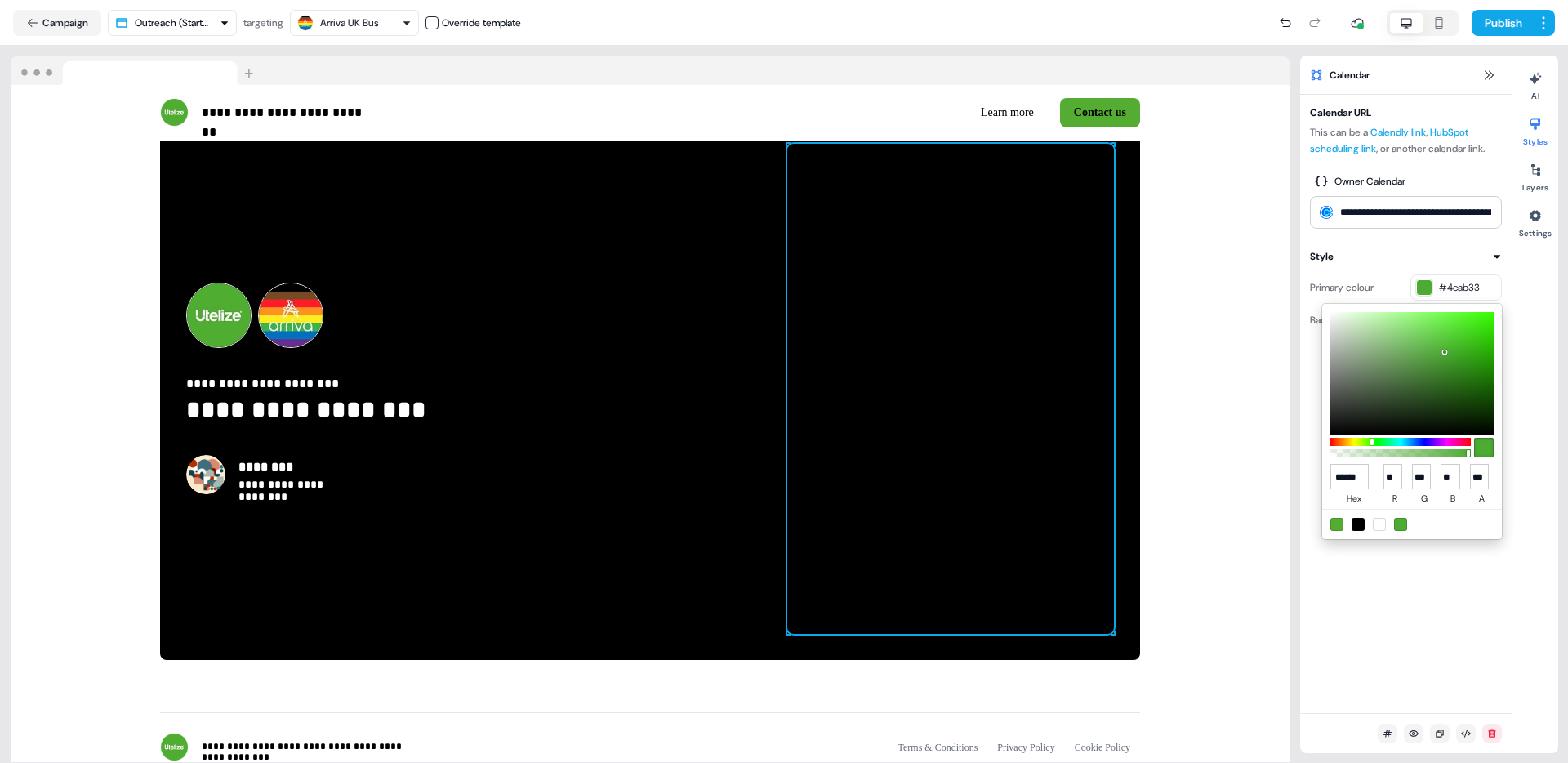 click on "**********" at bounding box center [784, 382] 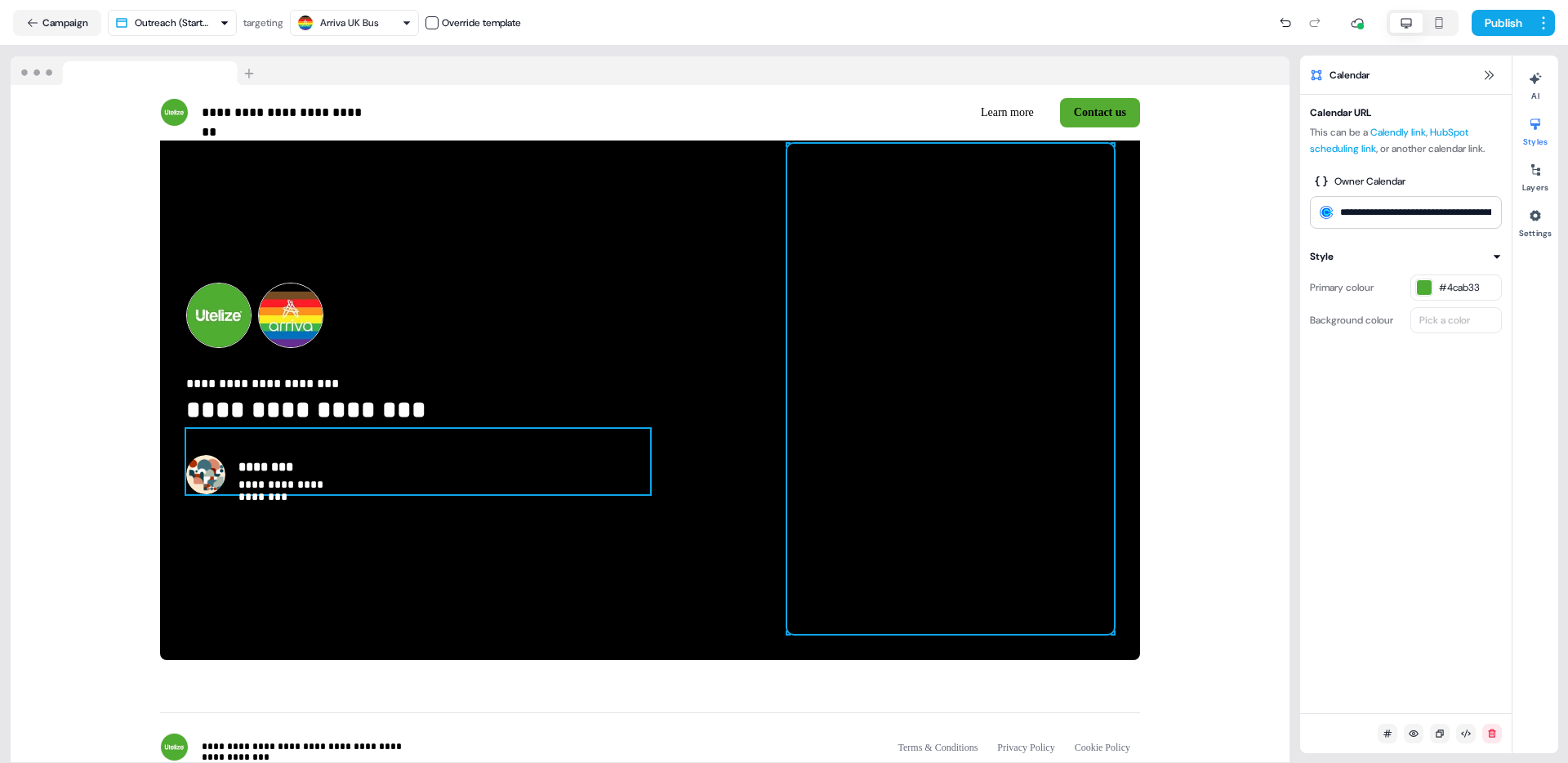 click on "**********" at bounding box center [418, 462] 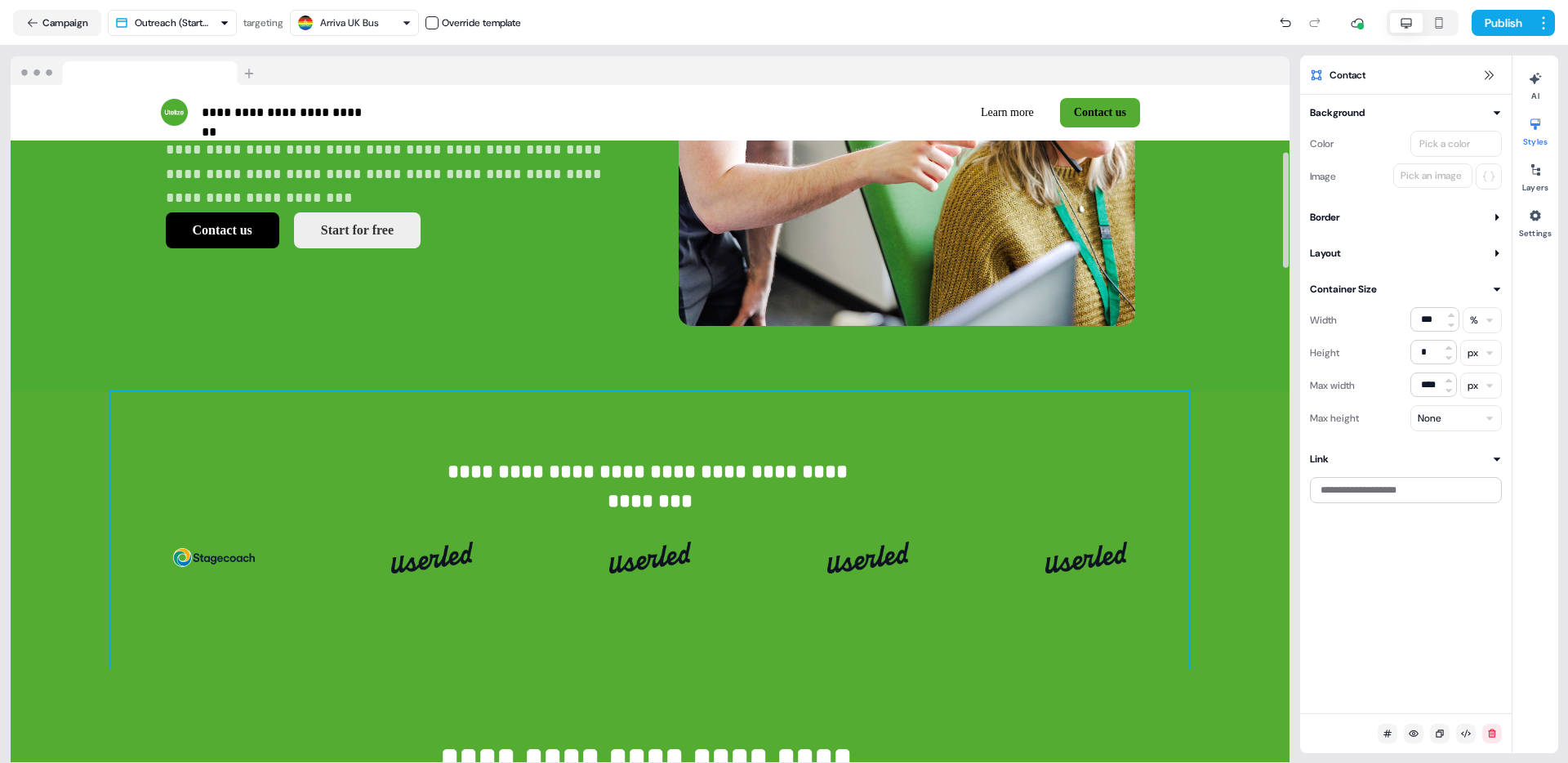 scroll, scrollTop: 433, scrollLeft: 0, axis: vertical 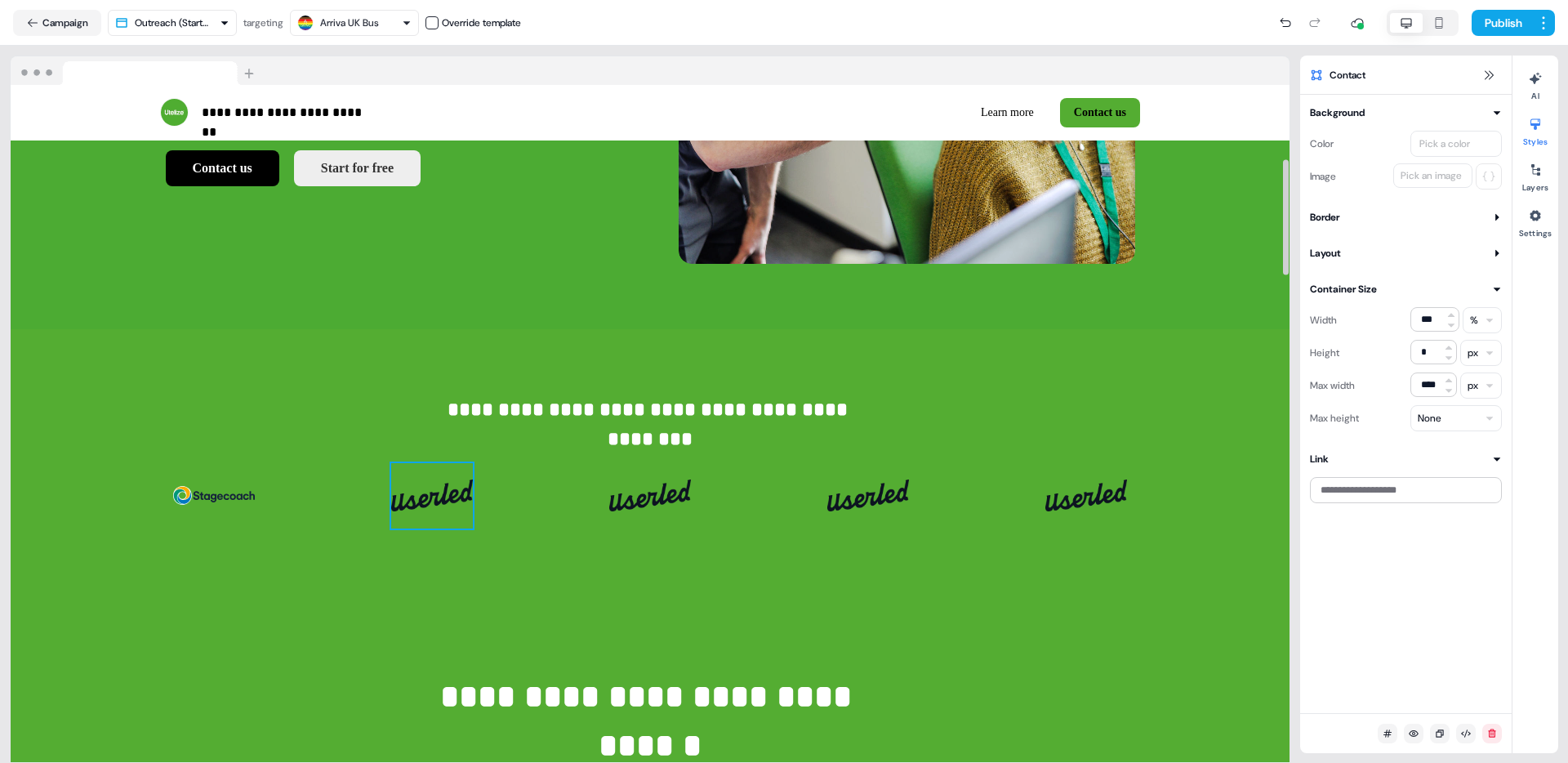 click at bounding box center (432, 496) 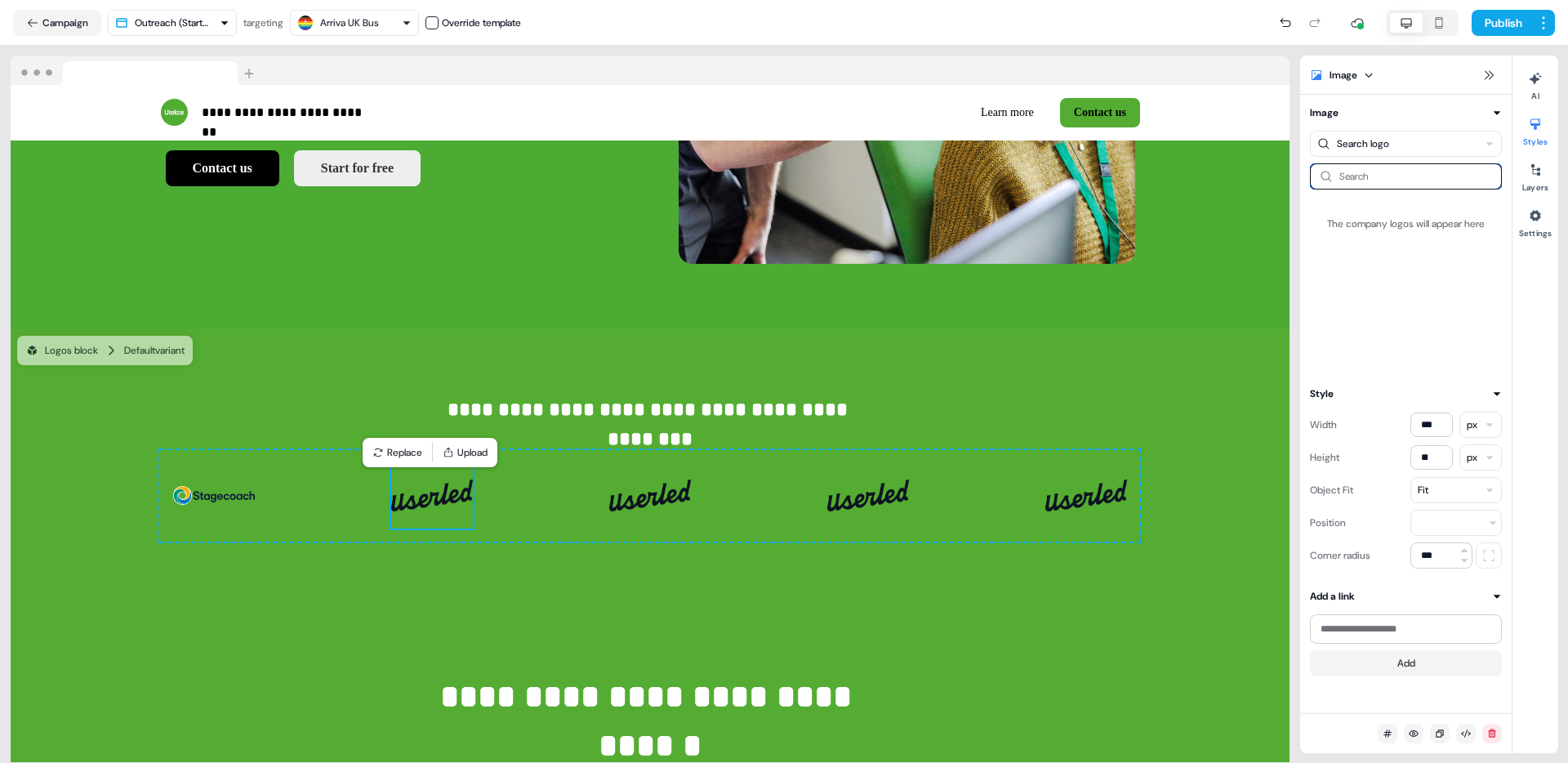 click at bounding box center (1405, 176) 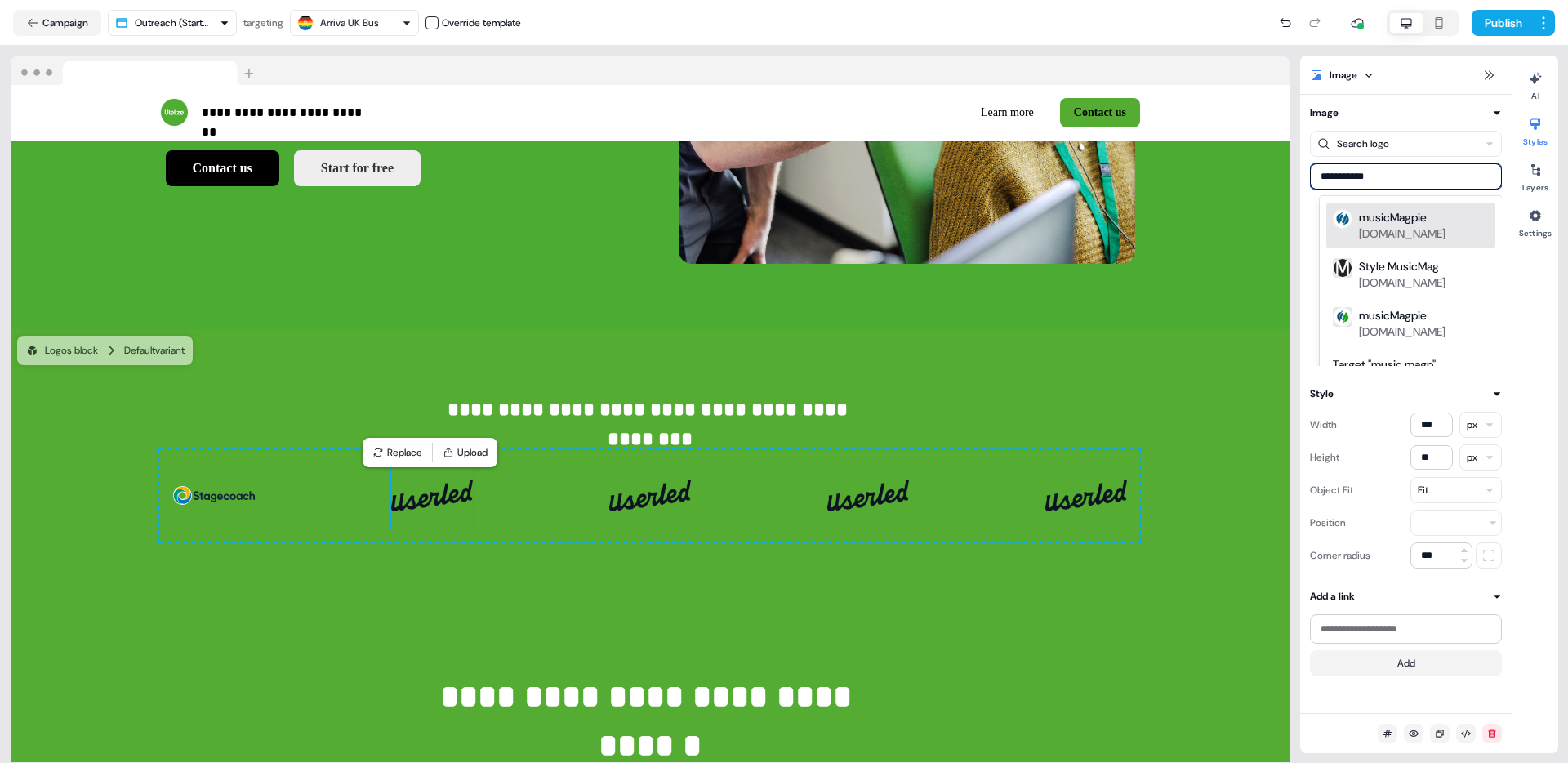 type on "**********" 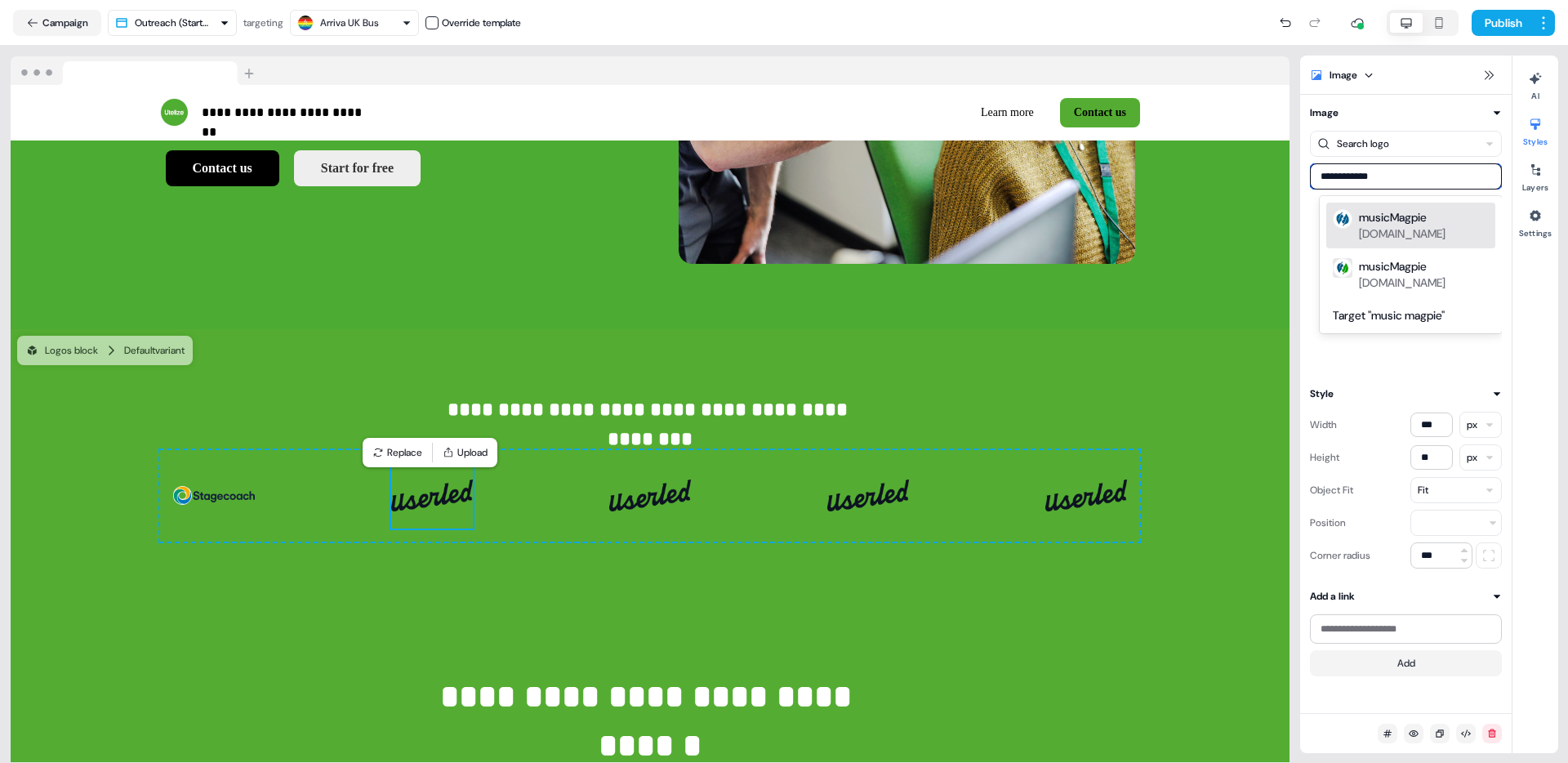 click on "[DOMAIN_NAME]" at bounding box center [1402, 234] 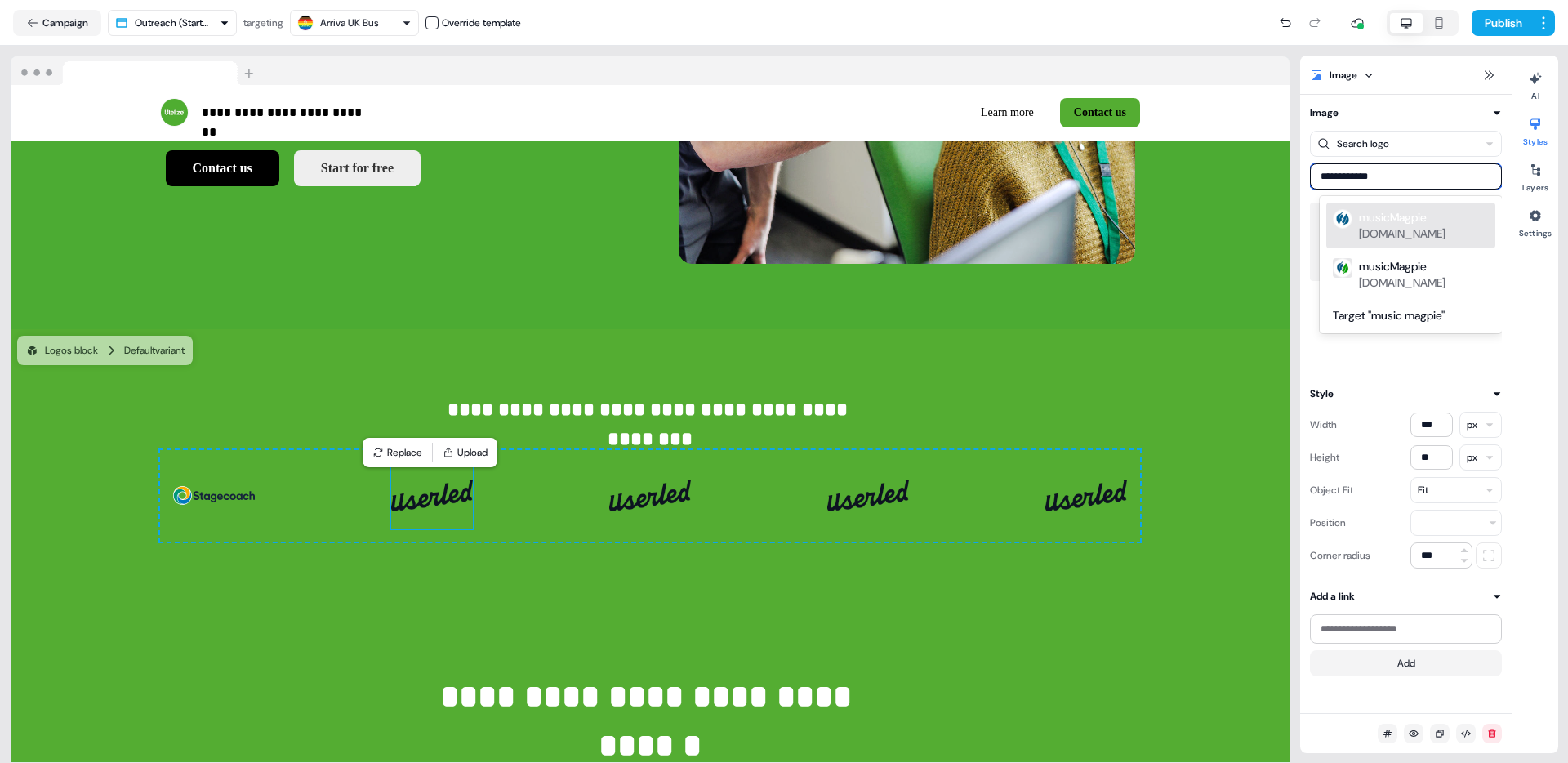 drag, startPoint x: 1396, startPoint y: 183, endPoint x: 1322, endPoint y: 176, distance: 74.33034 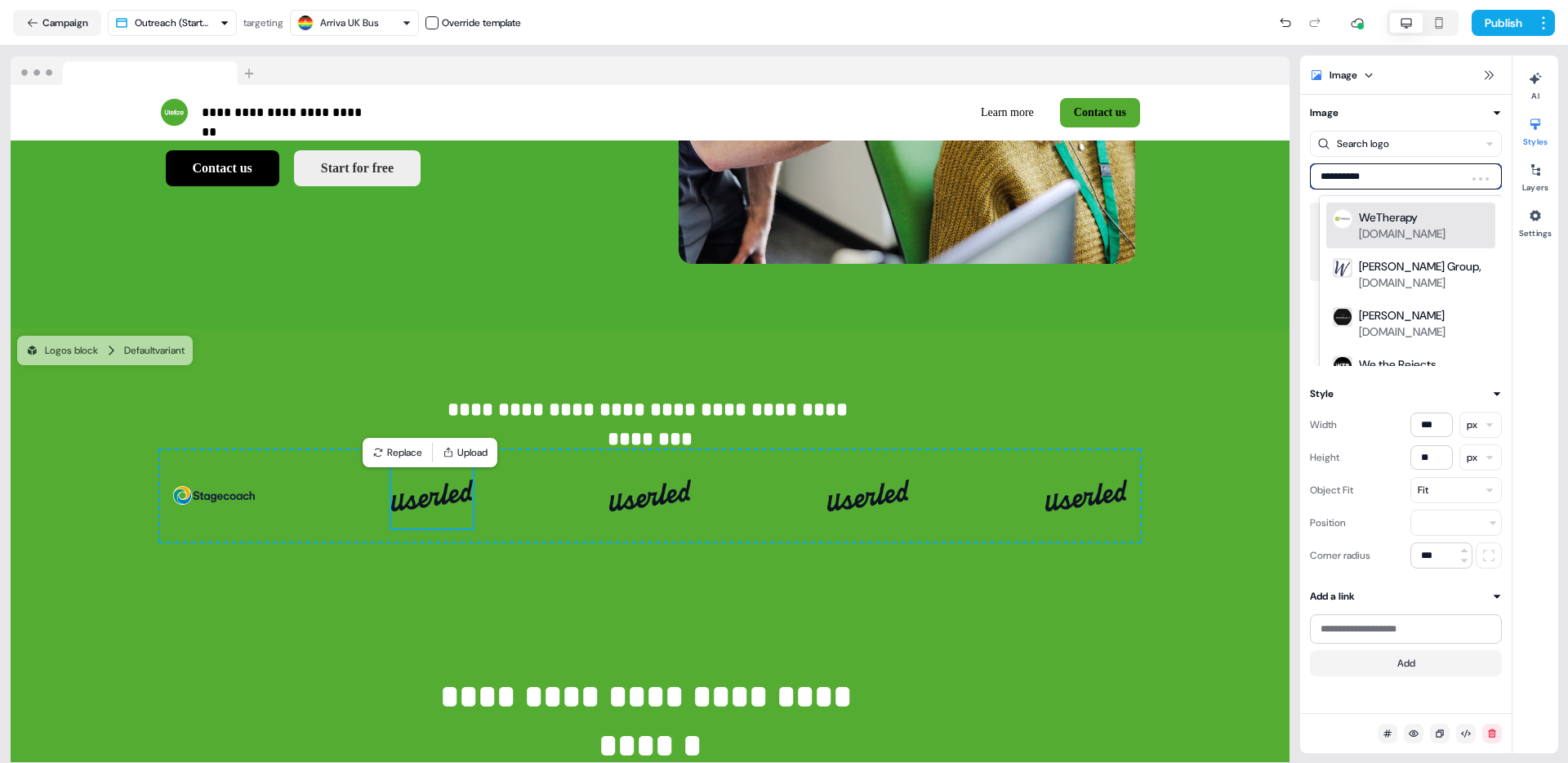 type on "**********" 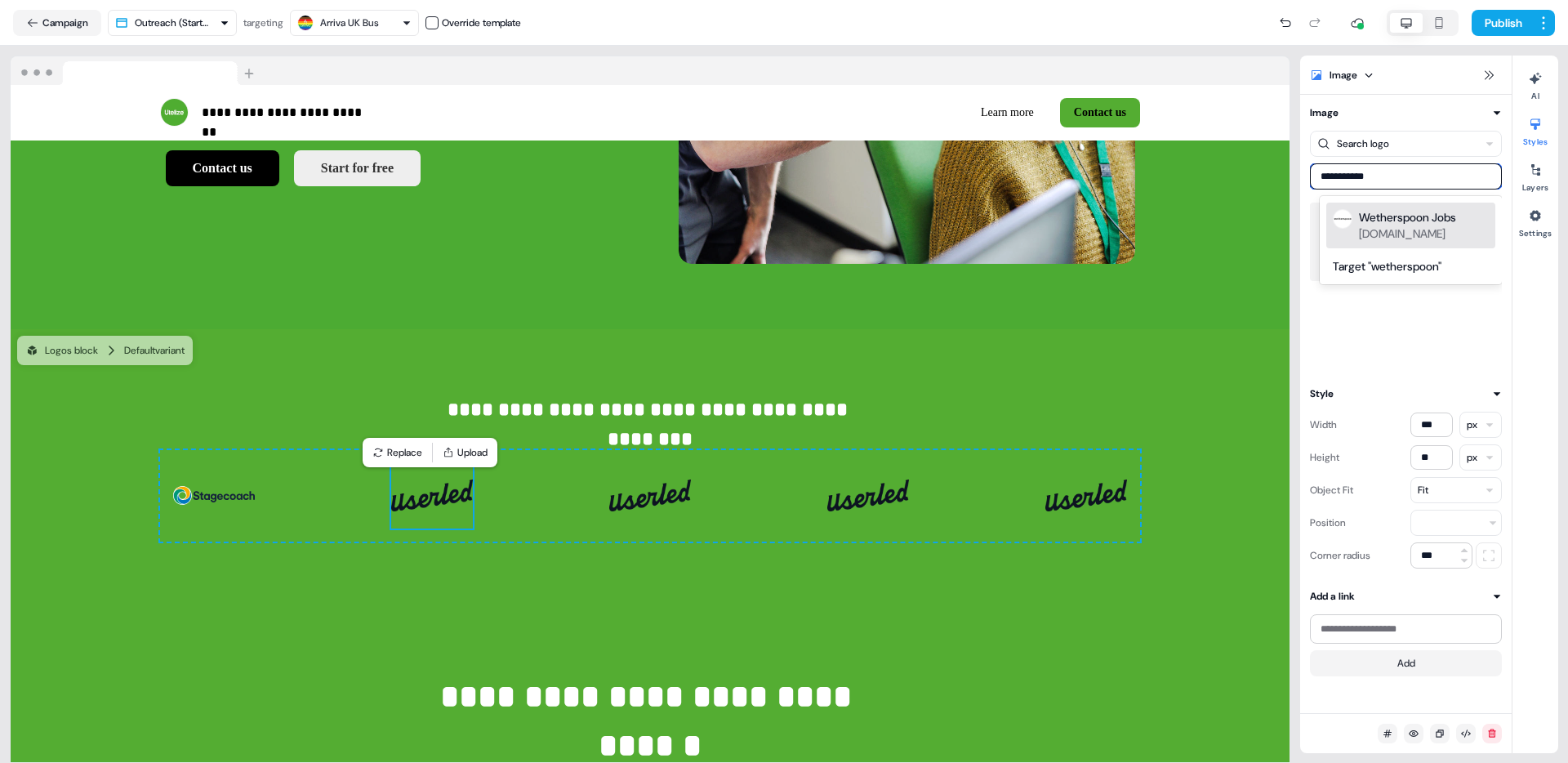 click on "[DOMAIN_NAME]" at bounding box center (1402, 234) 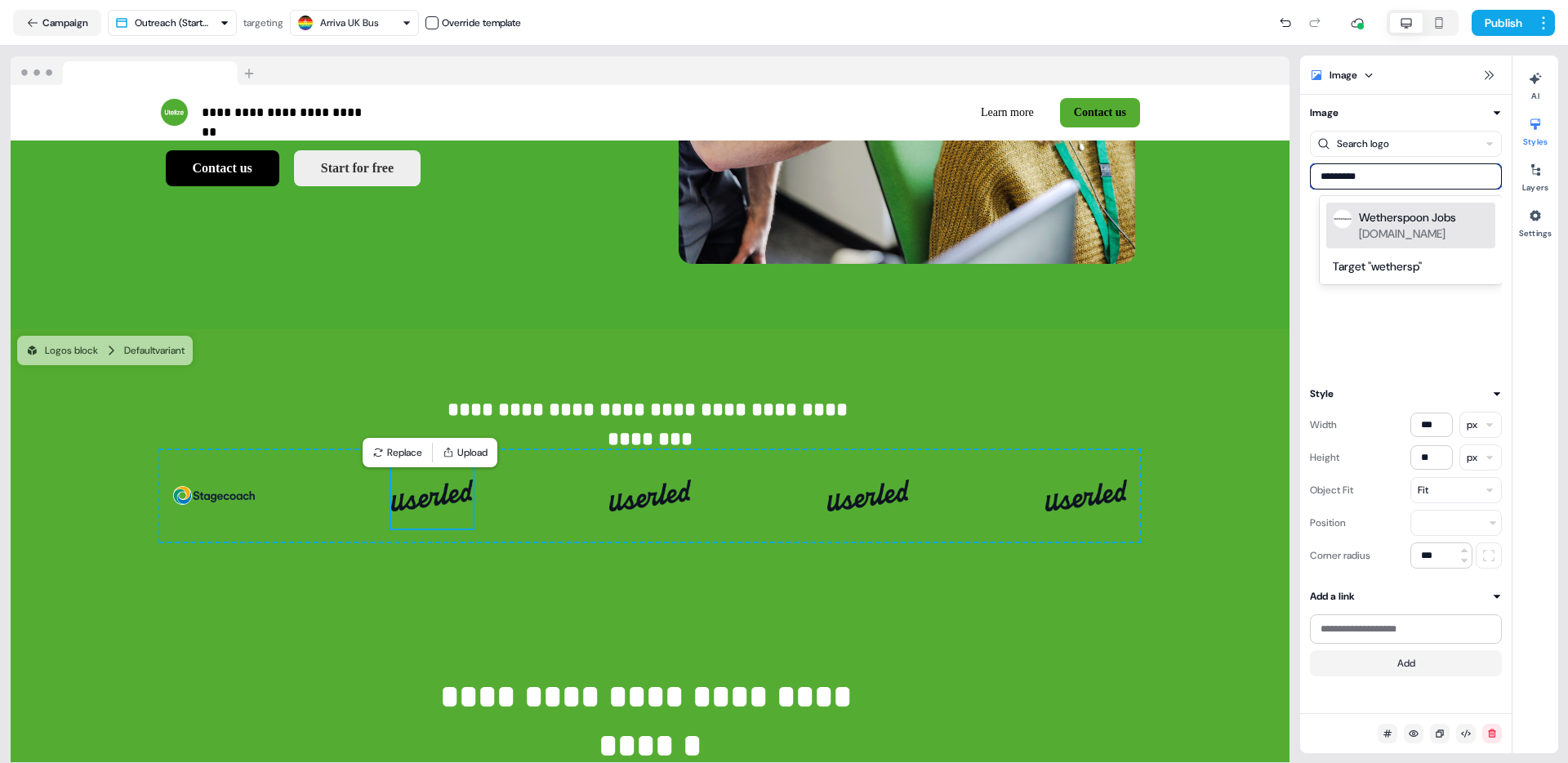 type on "**********" 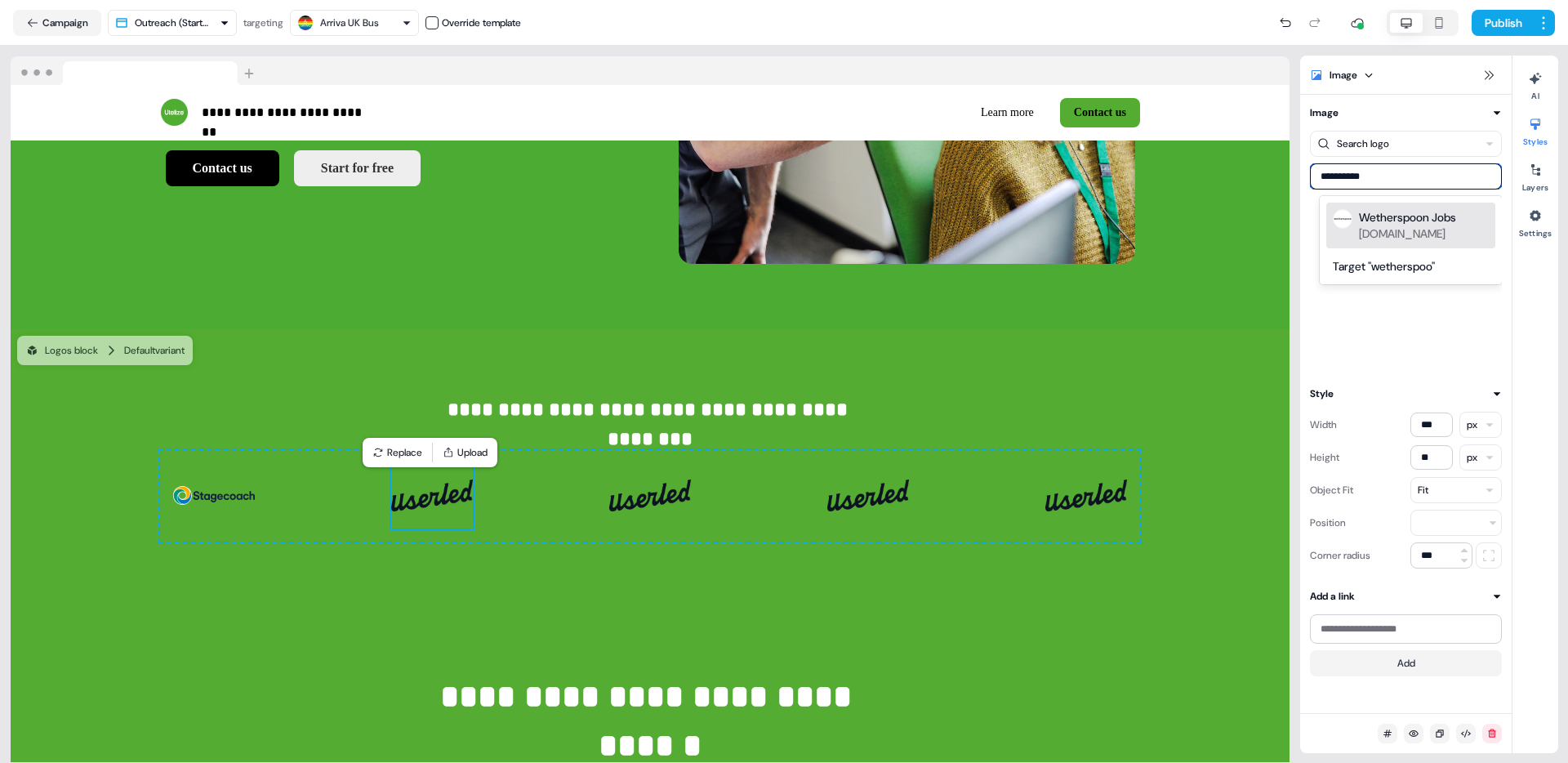 click on "[DOMAIN_NAME]" at bounding box center (1402, 234) 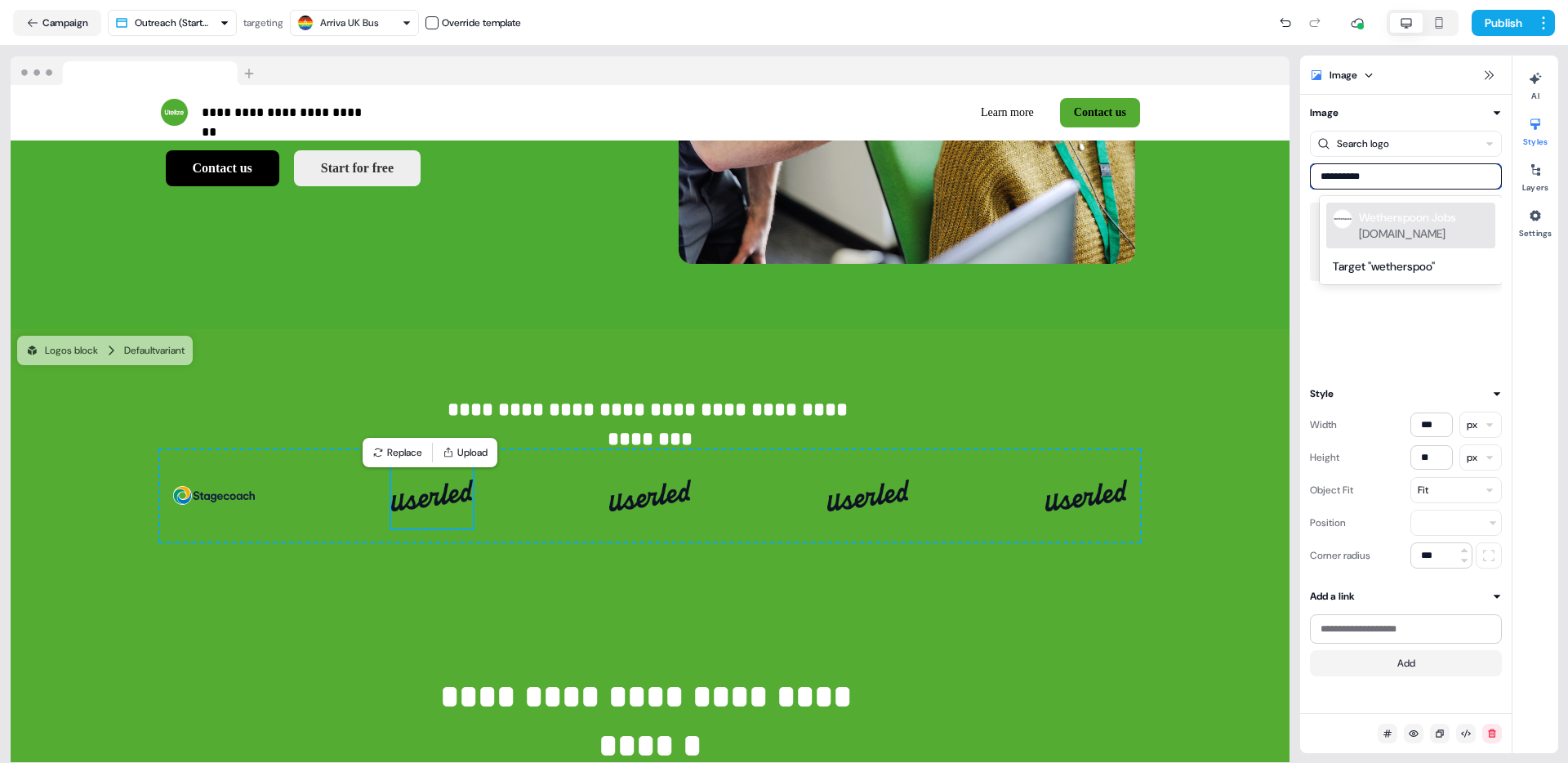 type on "**********" 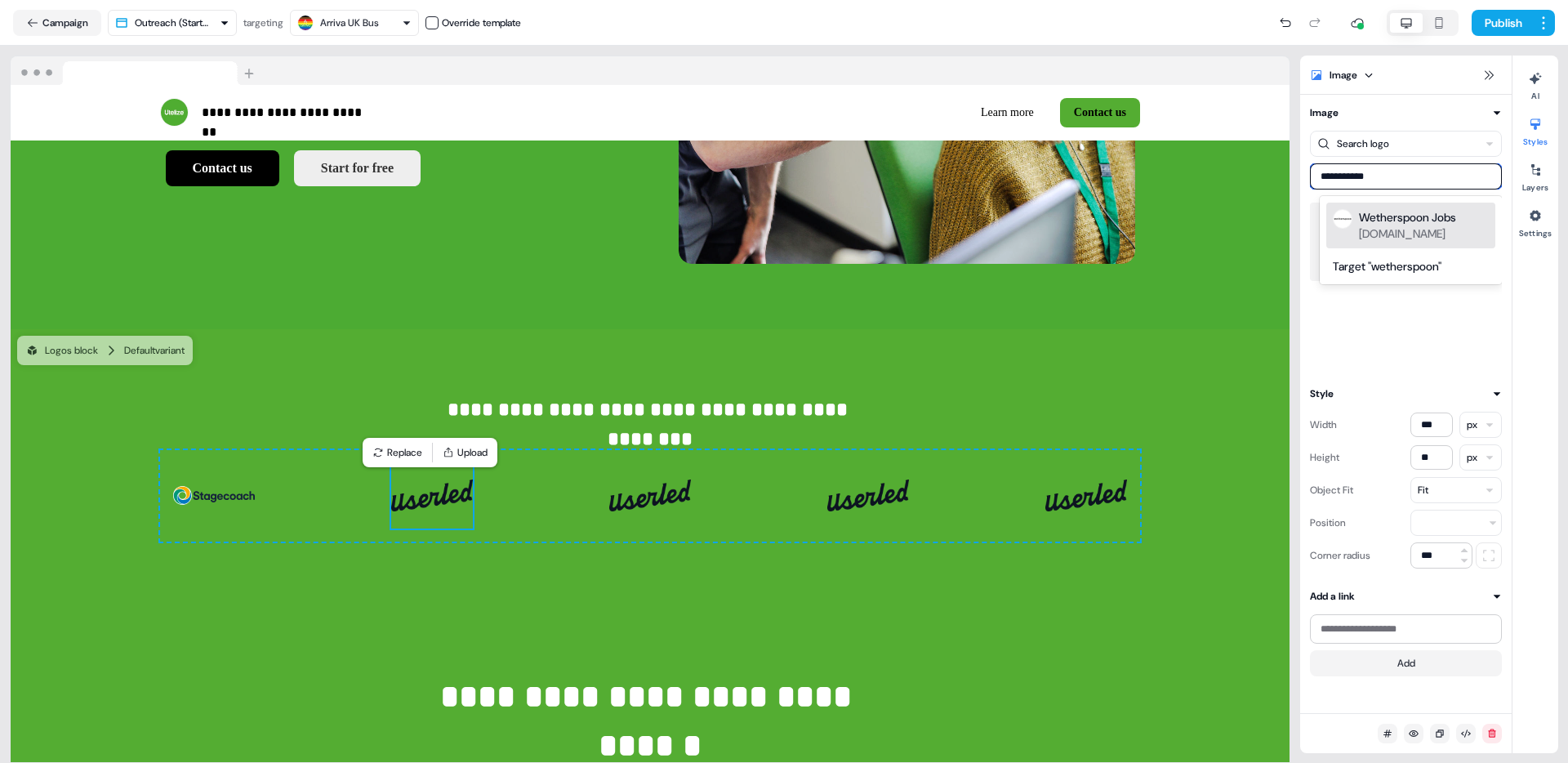 click on "Wetherspoon Jobs [DOMAIN_NAME]" at bounding box center (1410, 225) 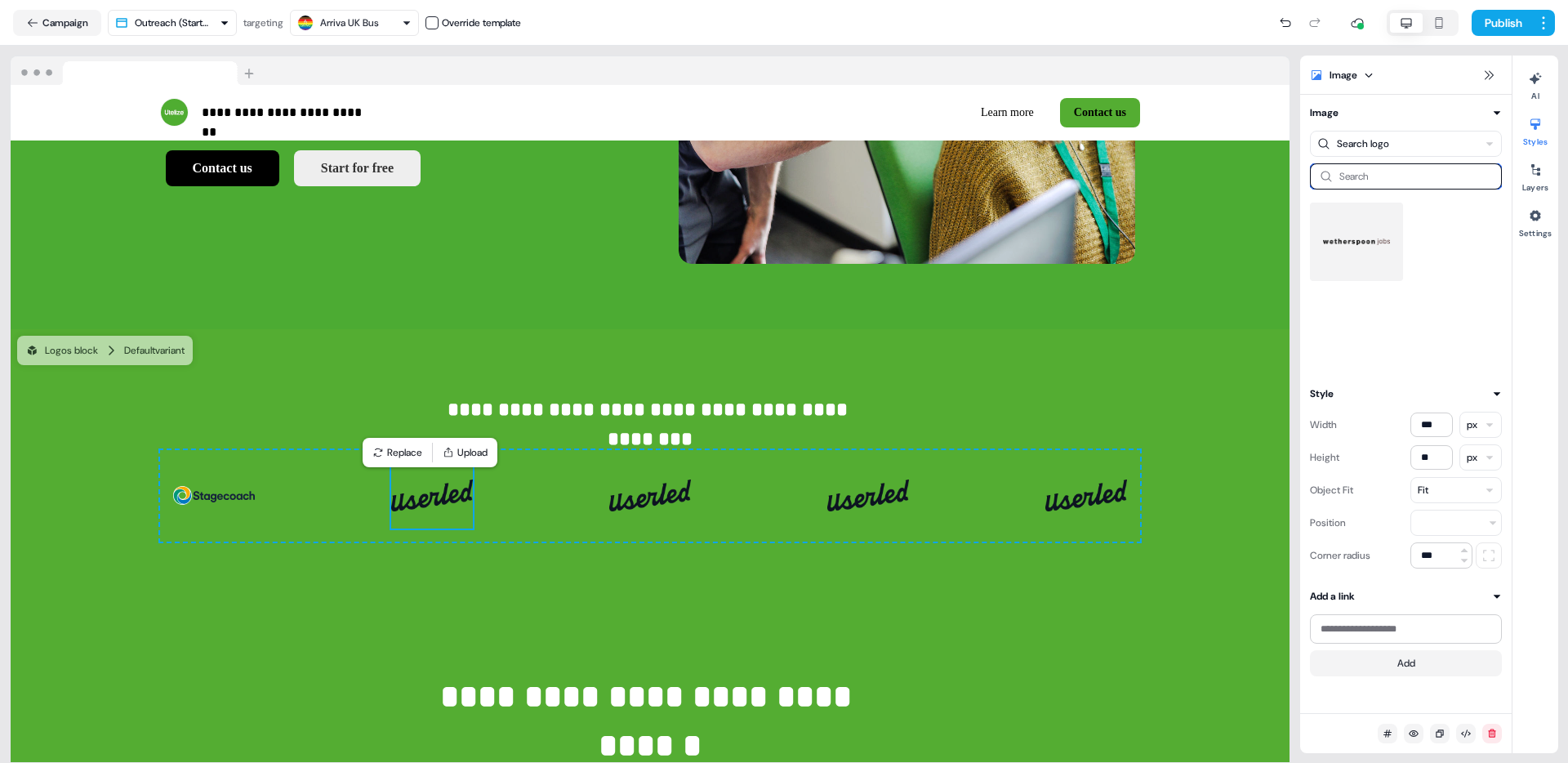 type 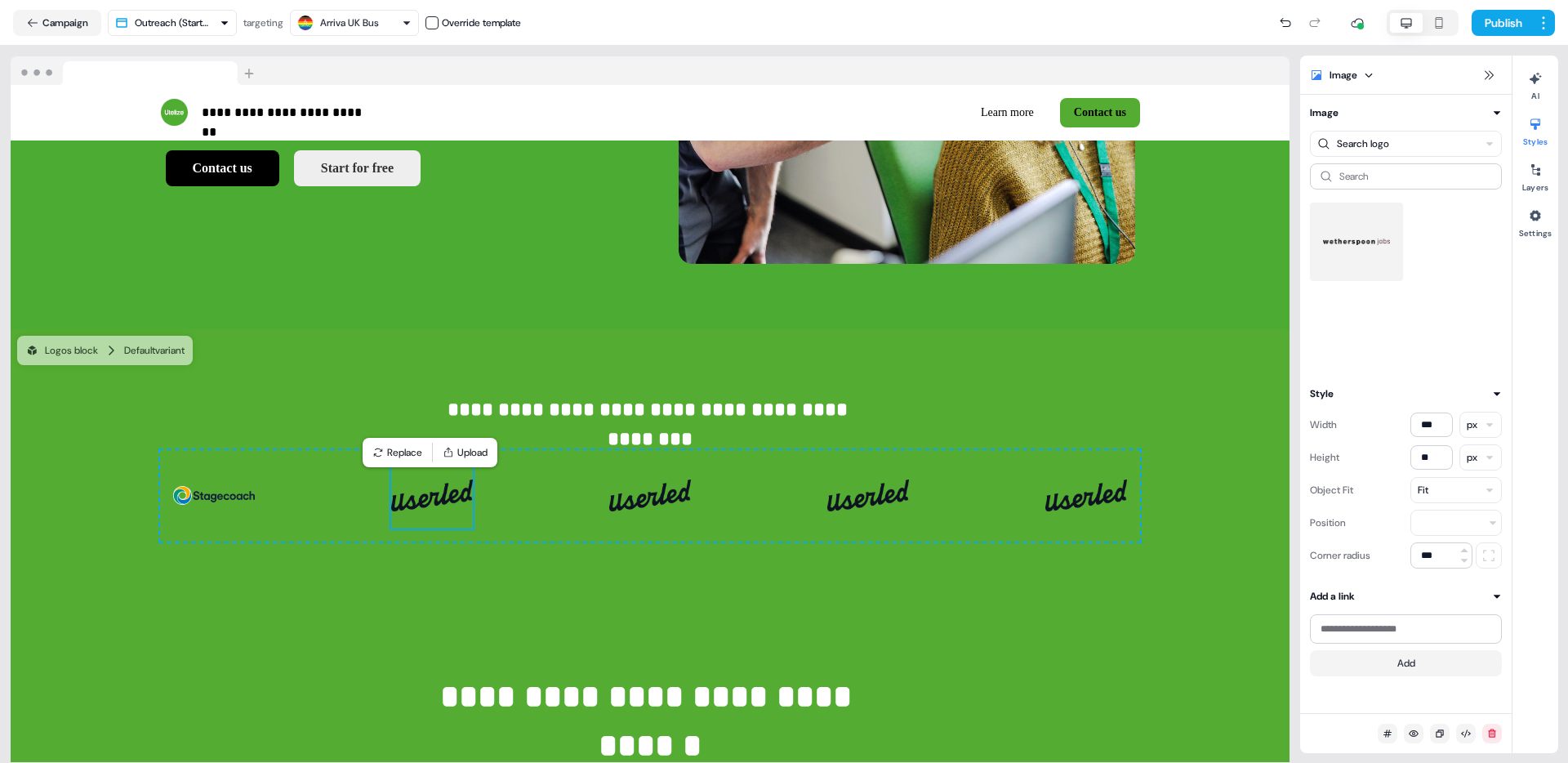 click at bounding box center [1356, 242] 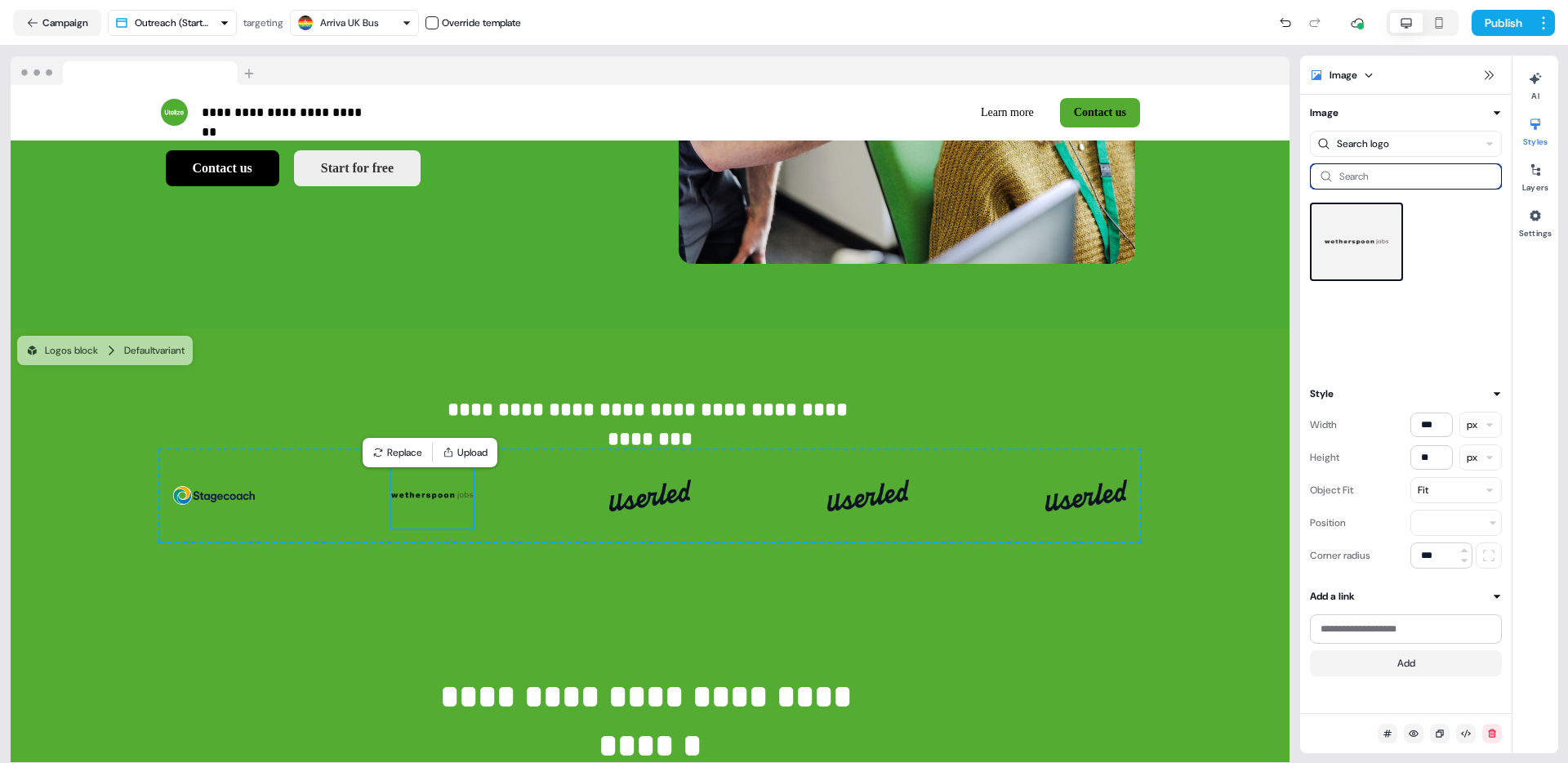 click at bounding box center (1405, 176) 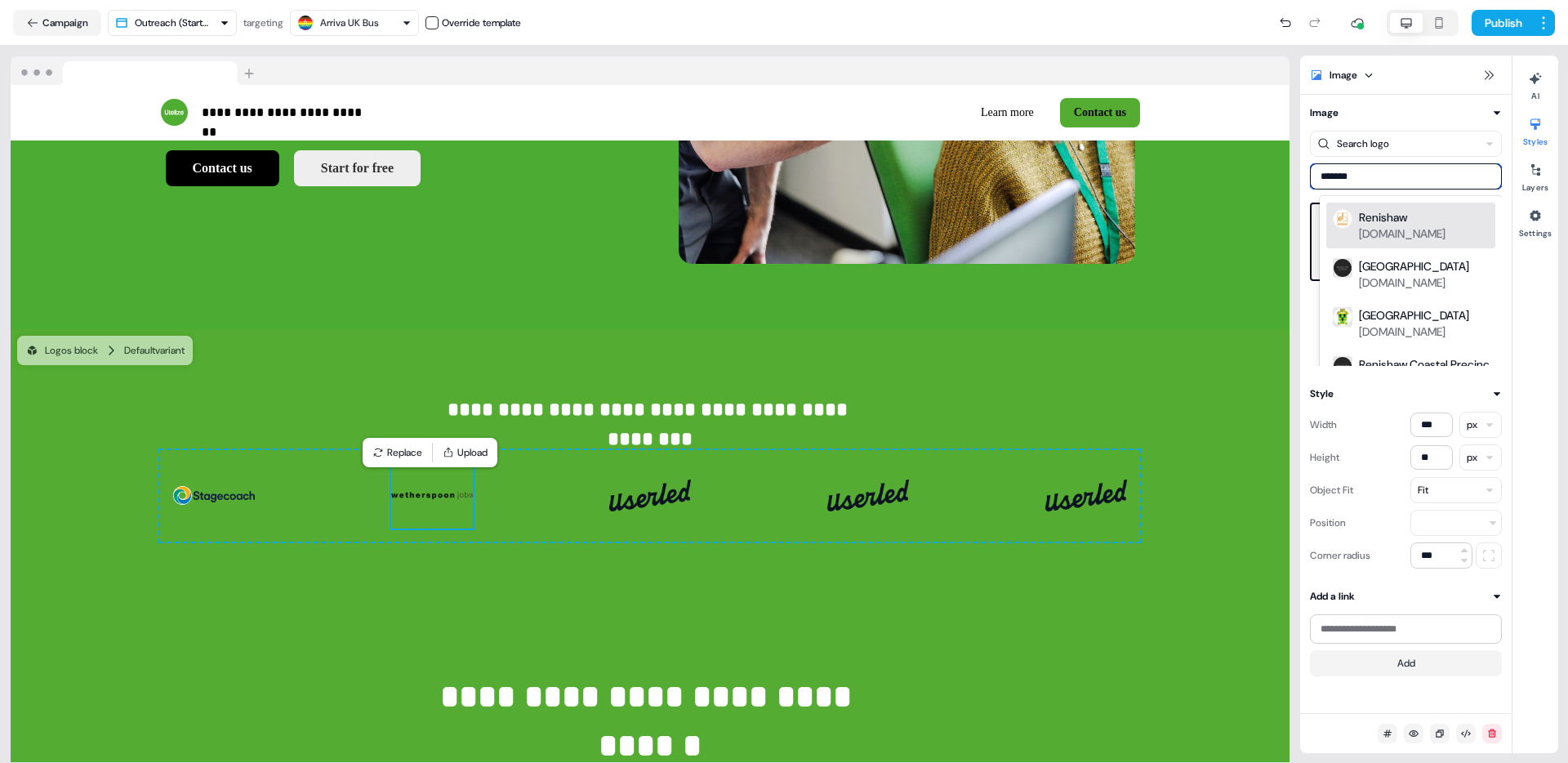 type on "********" 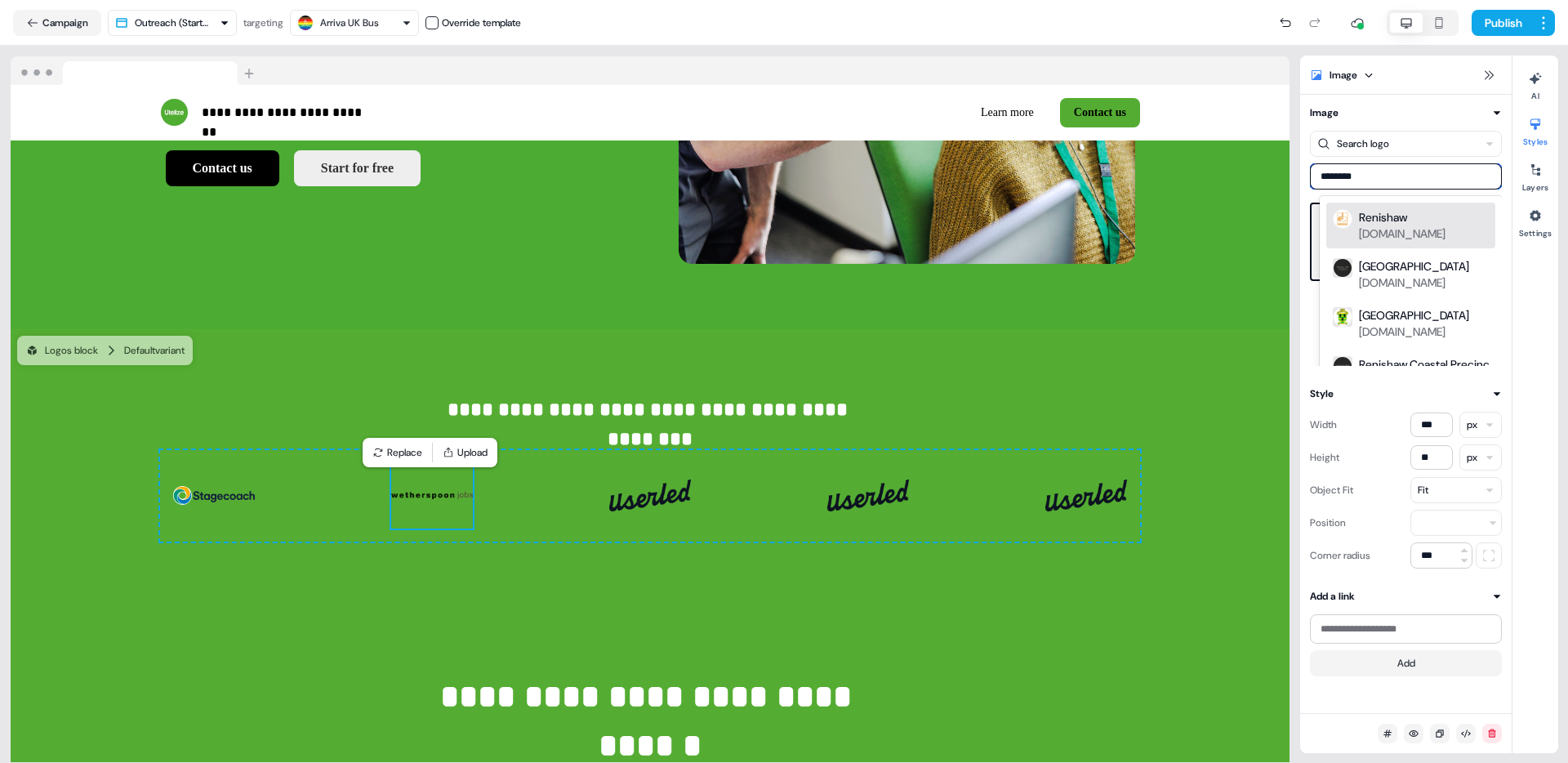 click on "[DOMAIN_NAME]" at bounding box center (1402, 234) 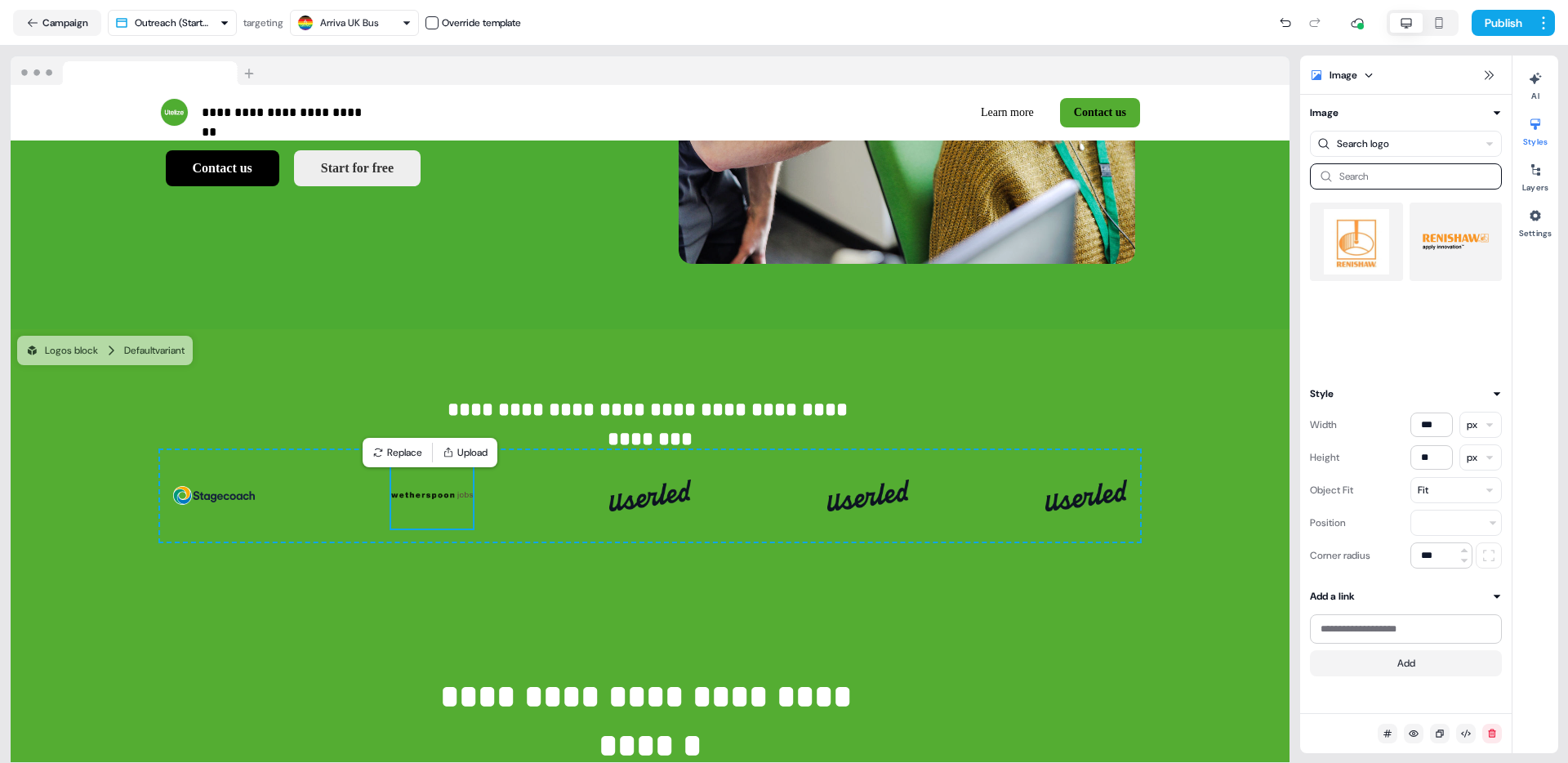 click at bounding box center [1356, 242] 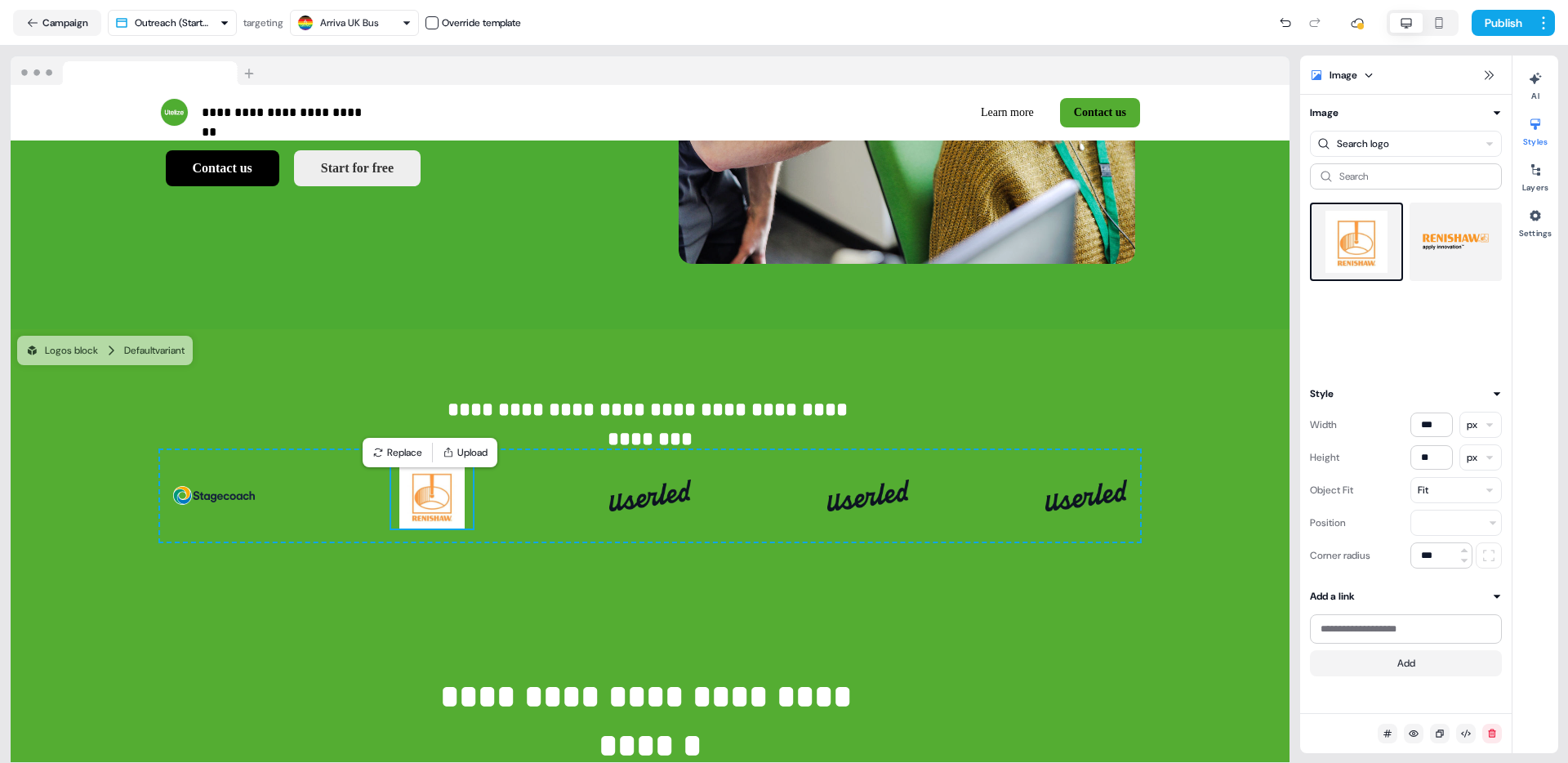 click at bounding box center [1456, 242] 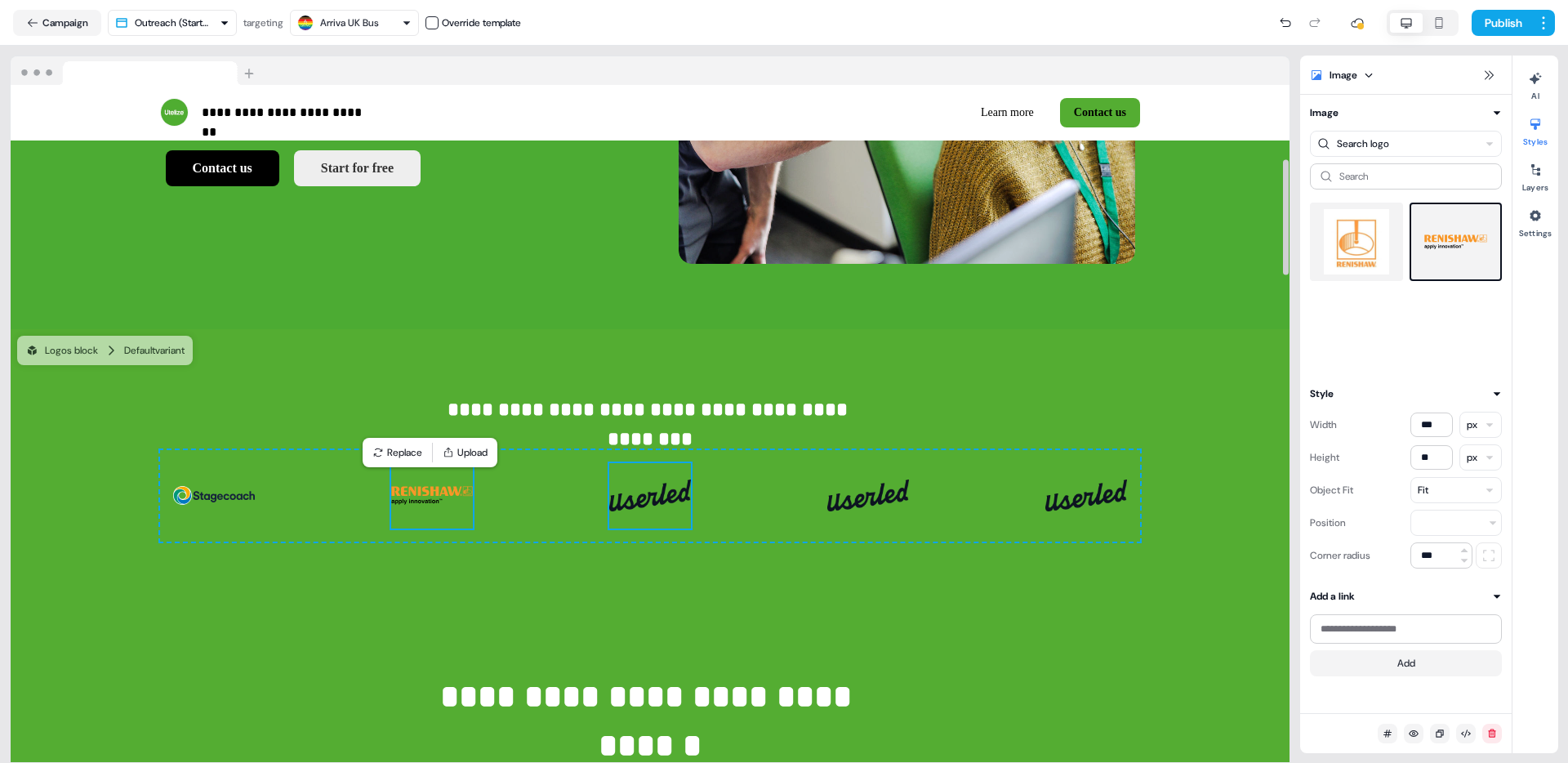 click at bounding box center (650, 496) 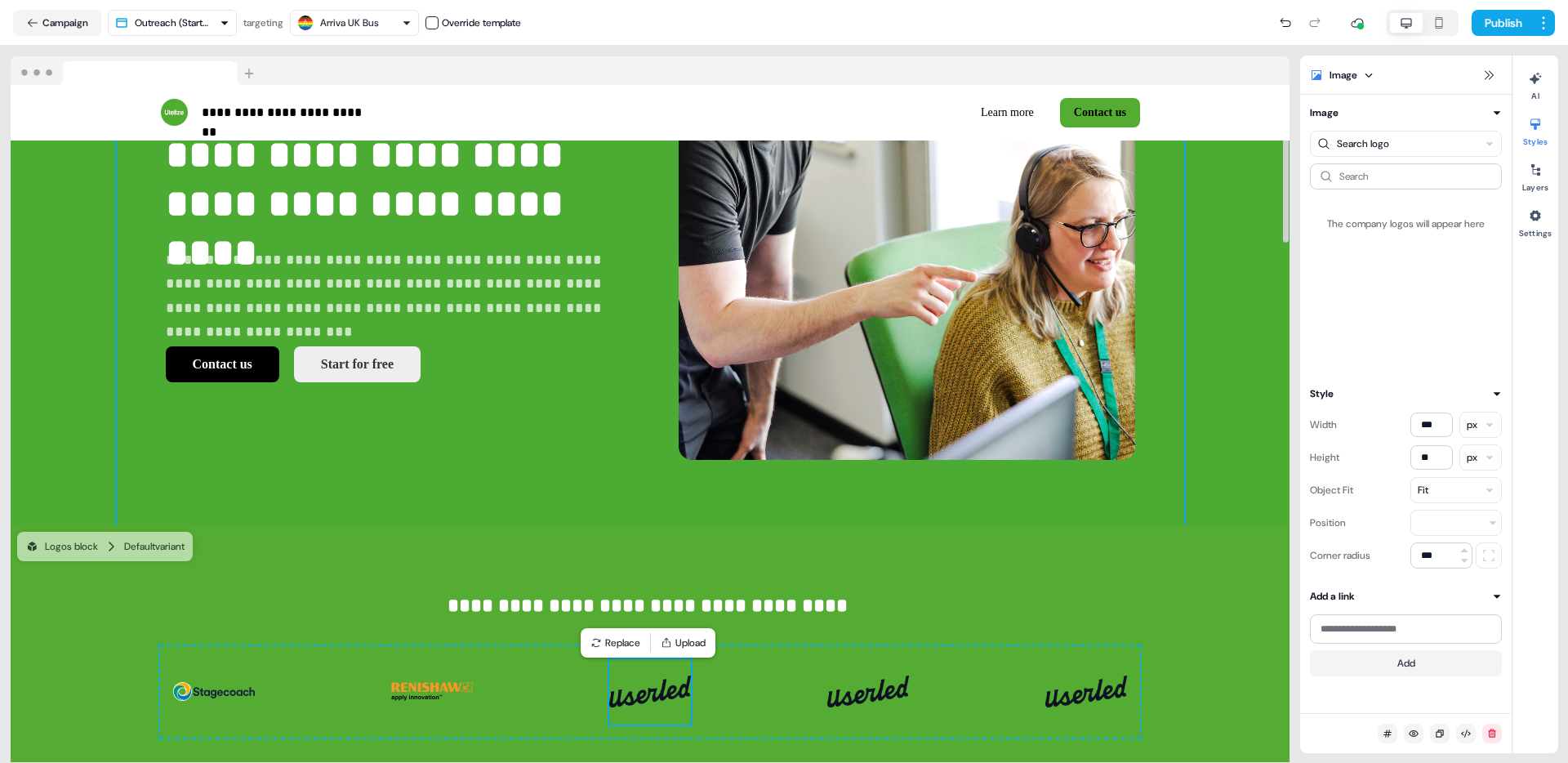 scroll, scrollTop: 261, scrollLeft: 0, axis: vertical 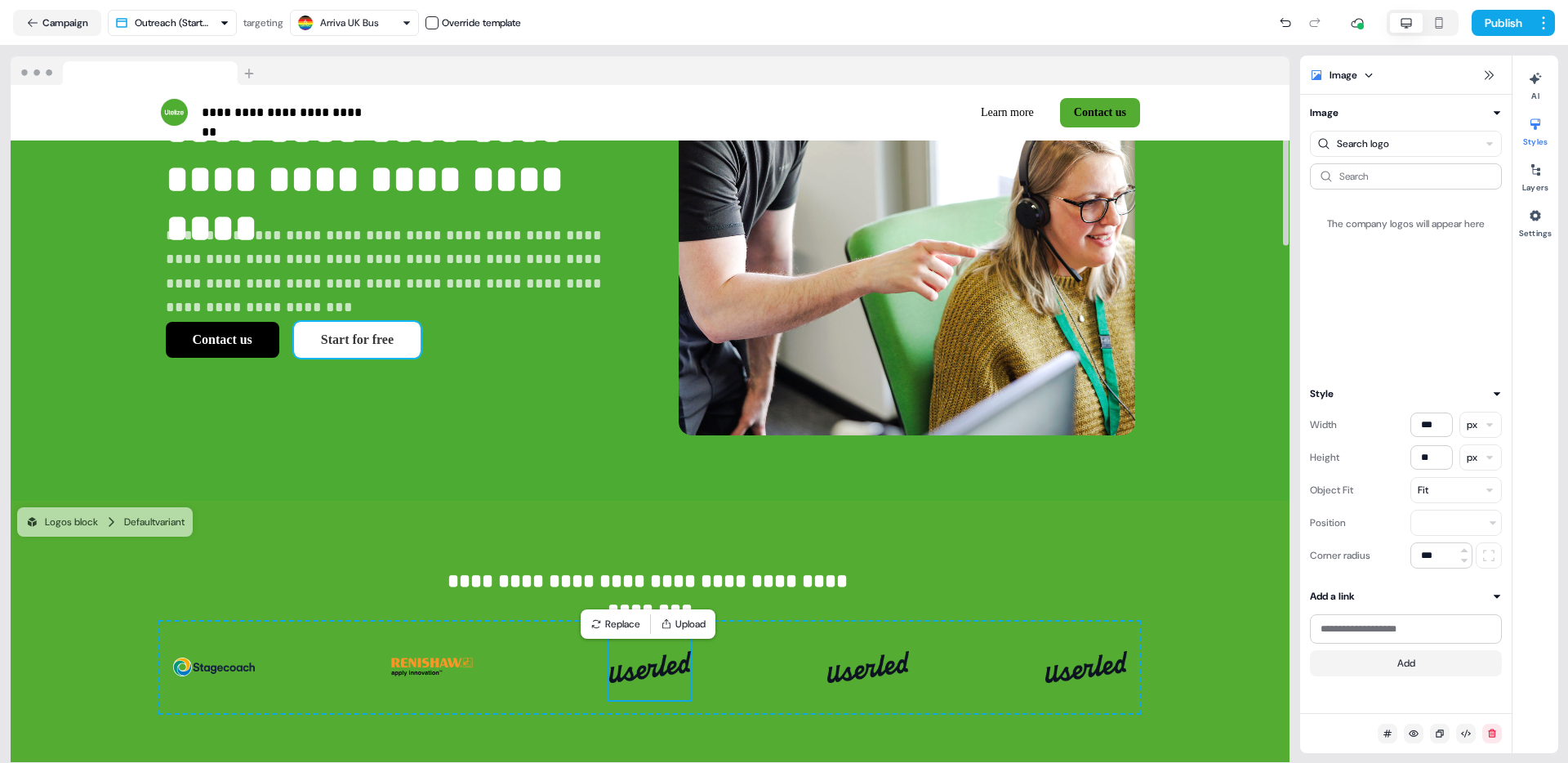 click on "Start for free" at bounding box center (357, 340) 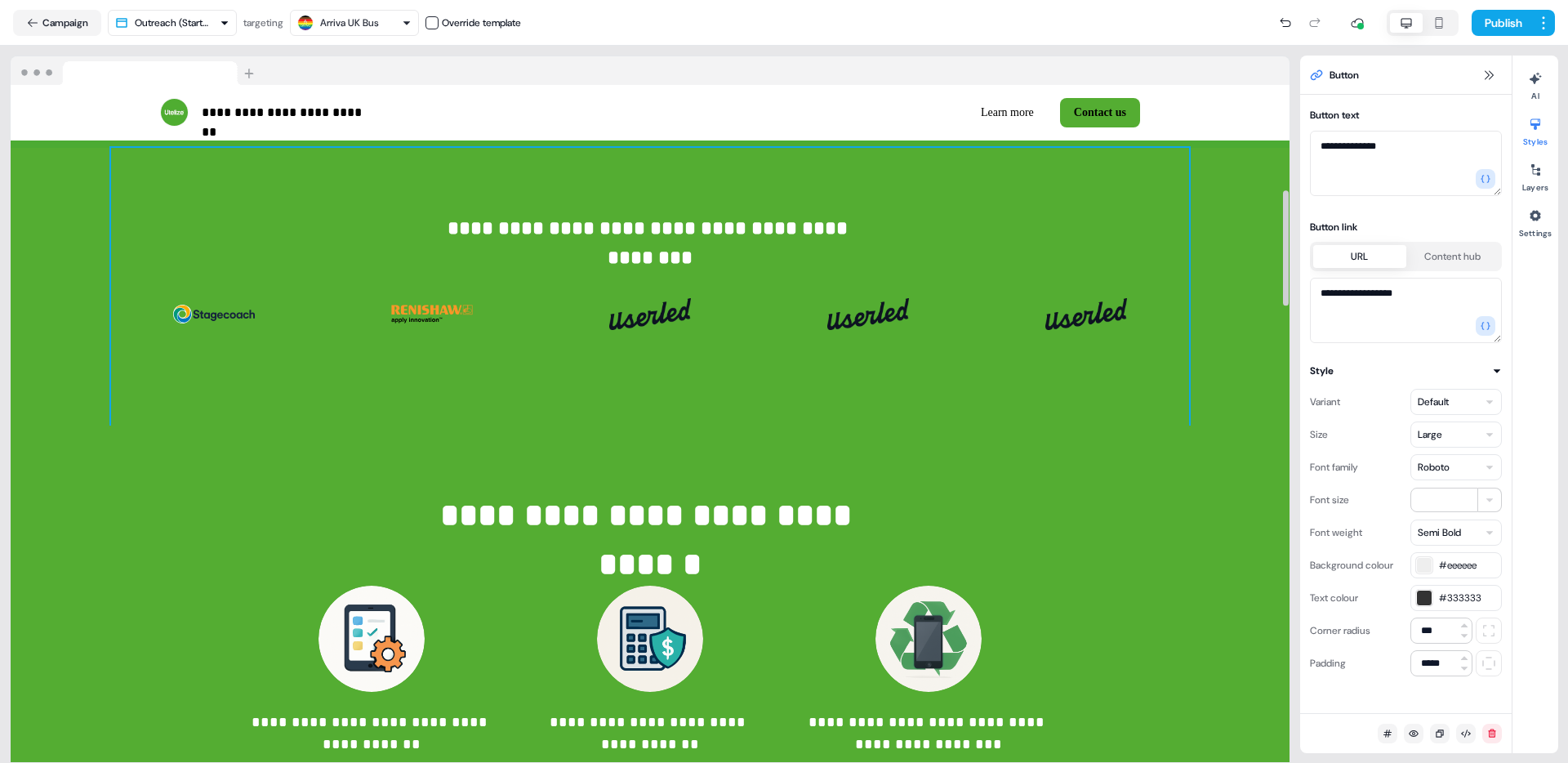 scroll, scrollTop: 613, scrollLeft: 0, axis: vertical 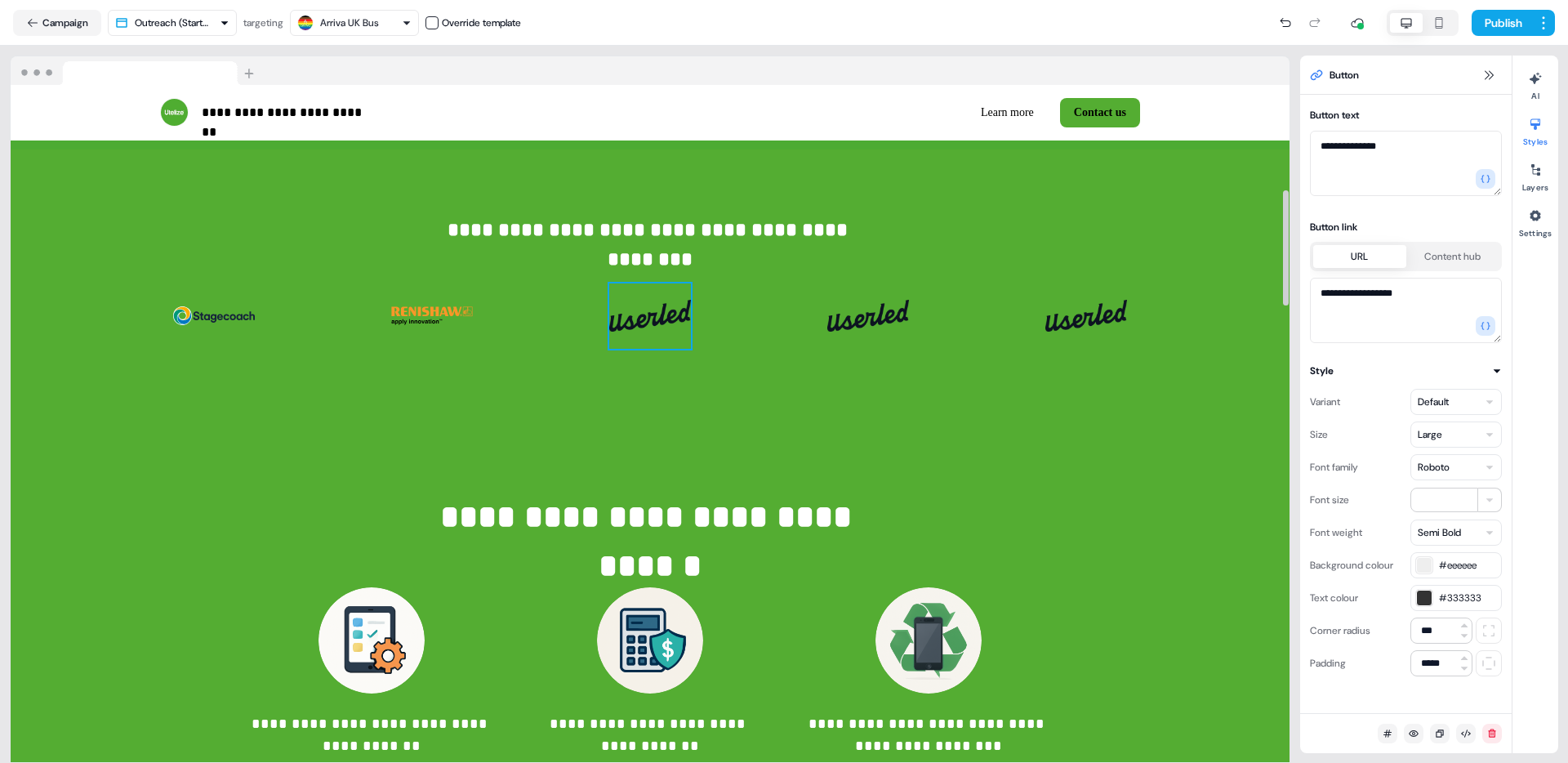 click at bounding box center [650, 316] 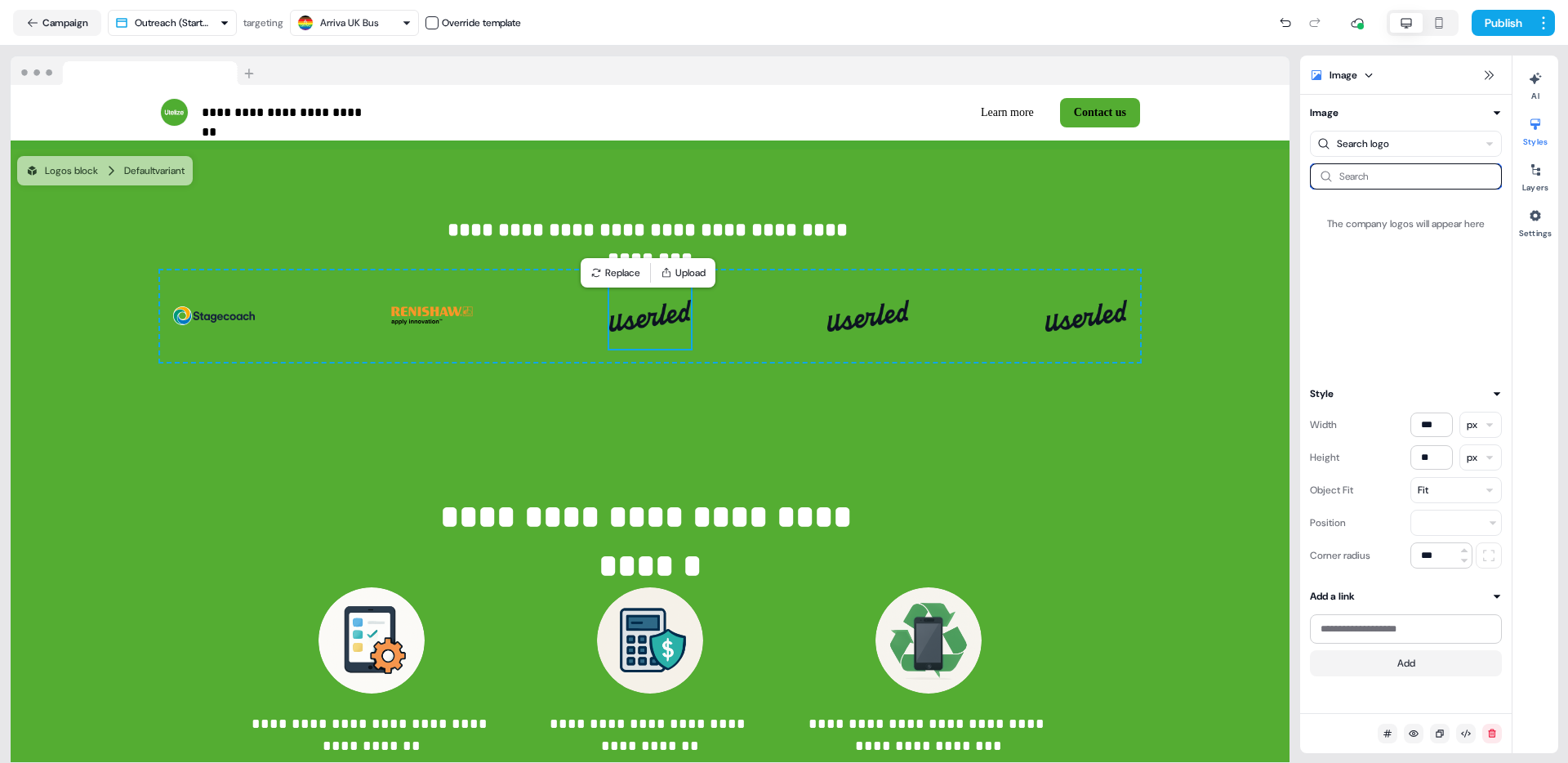 click at bounding box center [1405, 176] 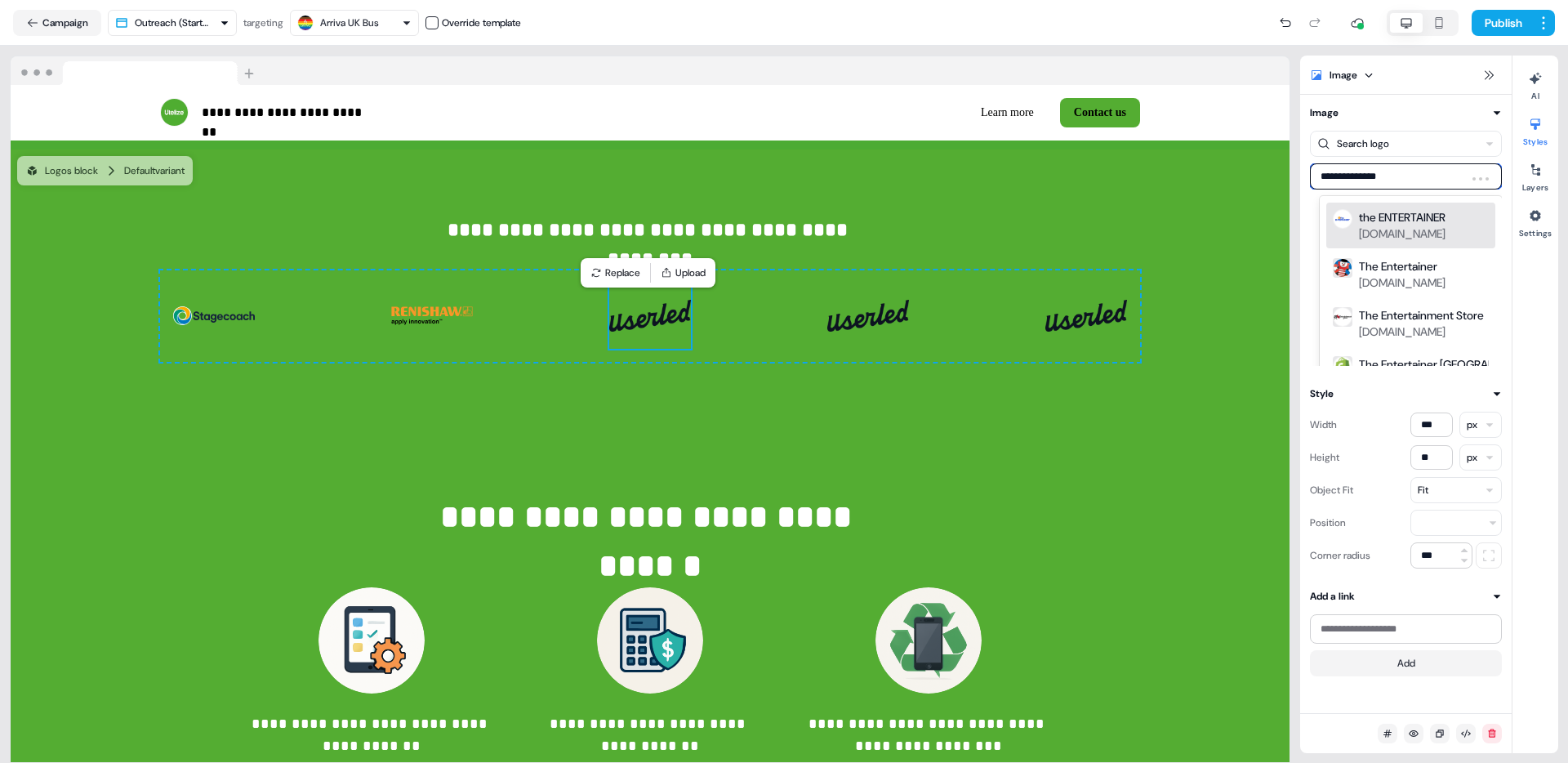 type on "**********" 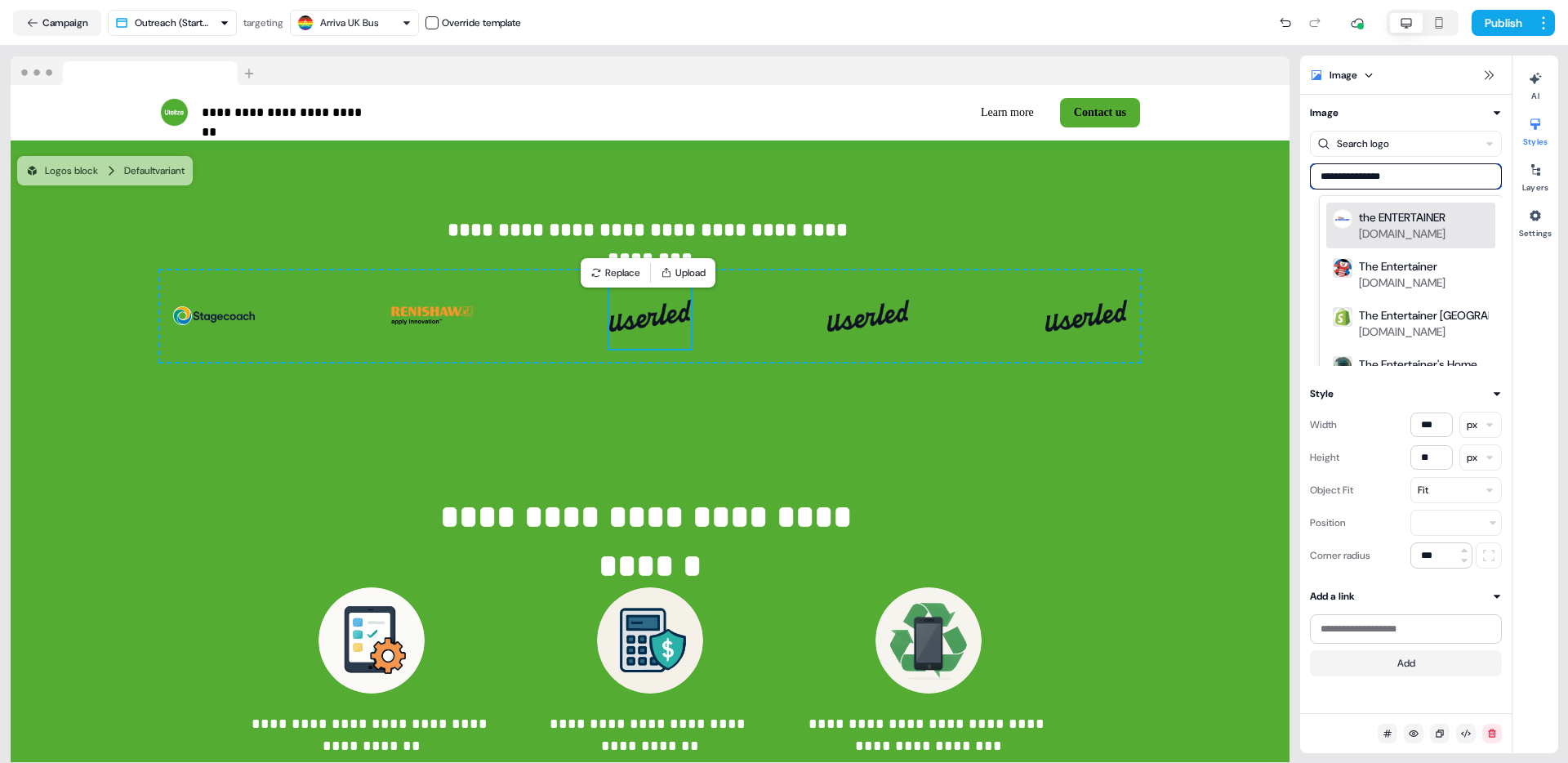 click on "[DOMAIN_NAME]" at bounding box center [1402, 234] 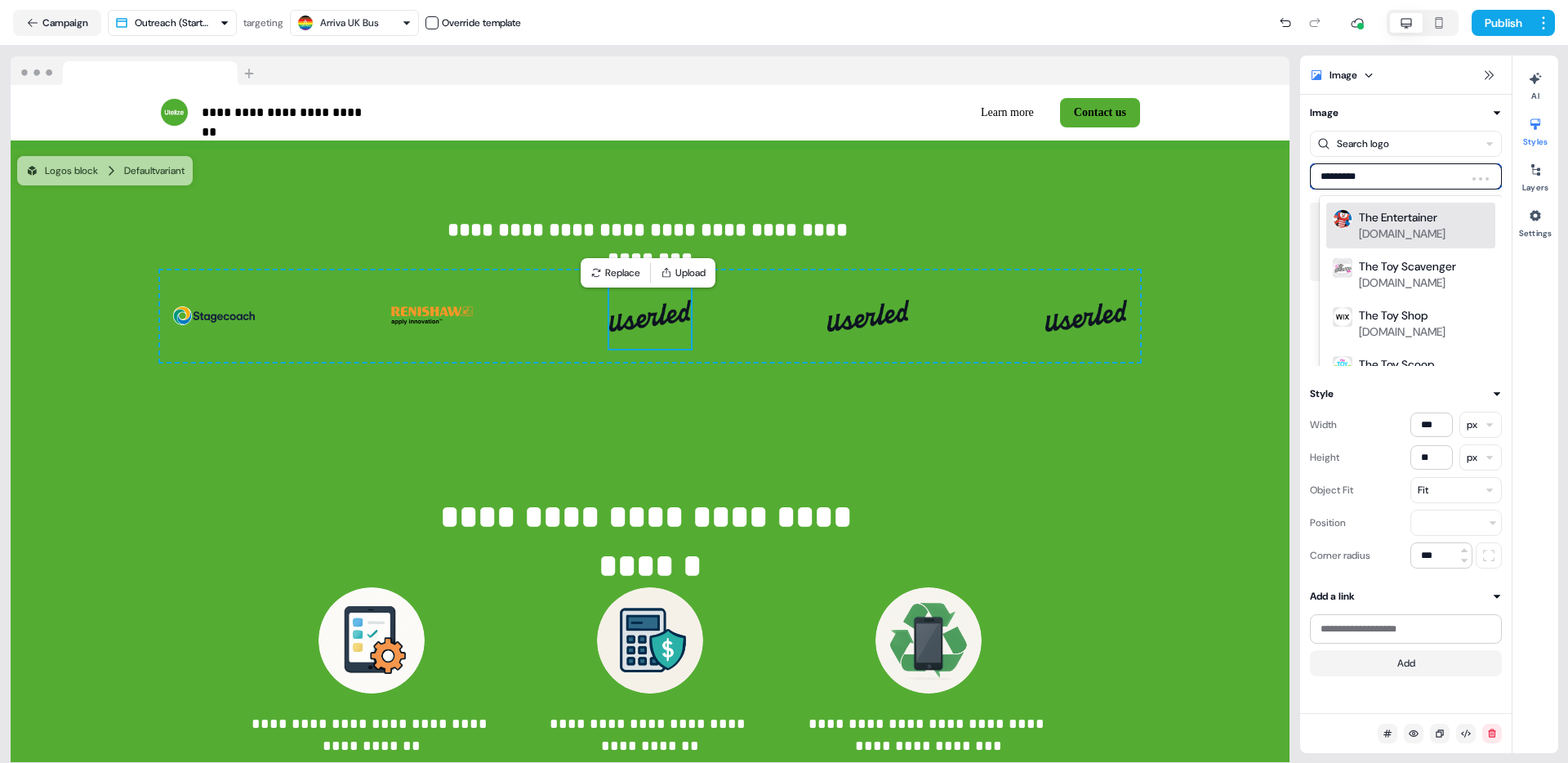 type on "**********" 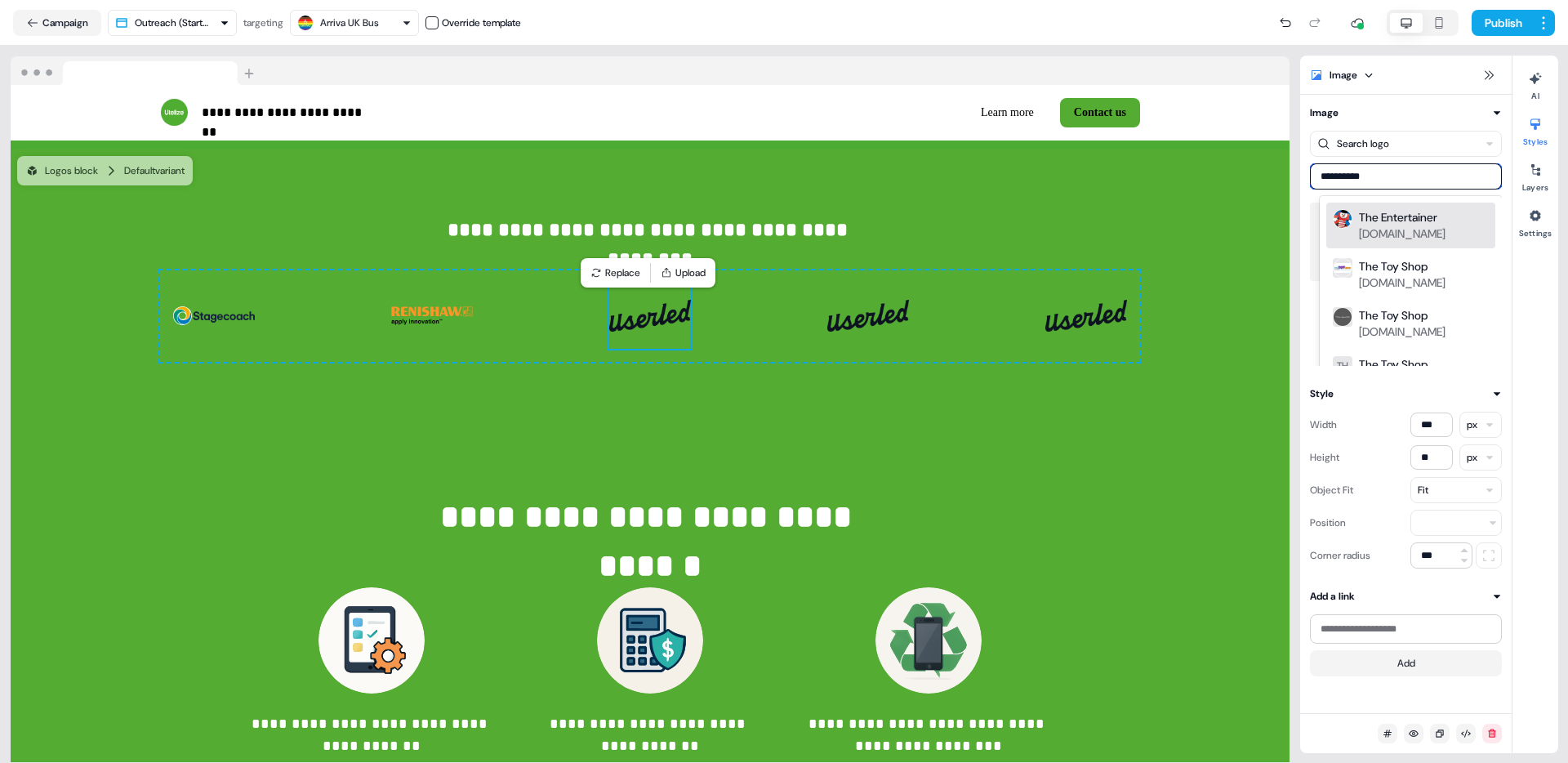 click on "[DOMAIN_NAME]" at bounding box center [1402, 234] 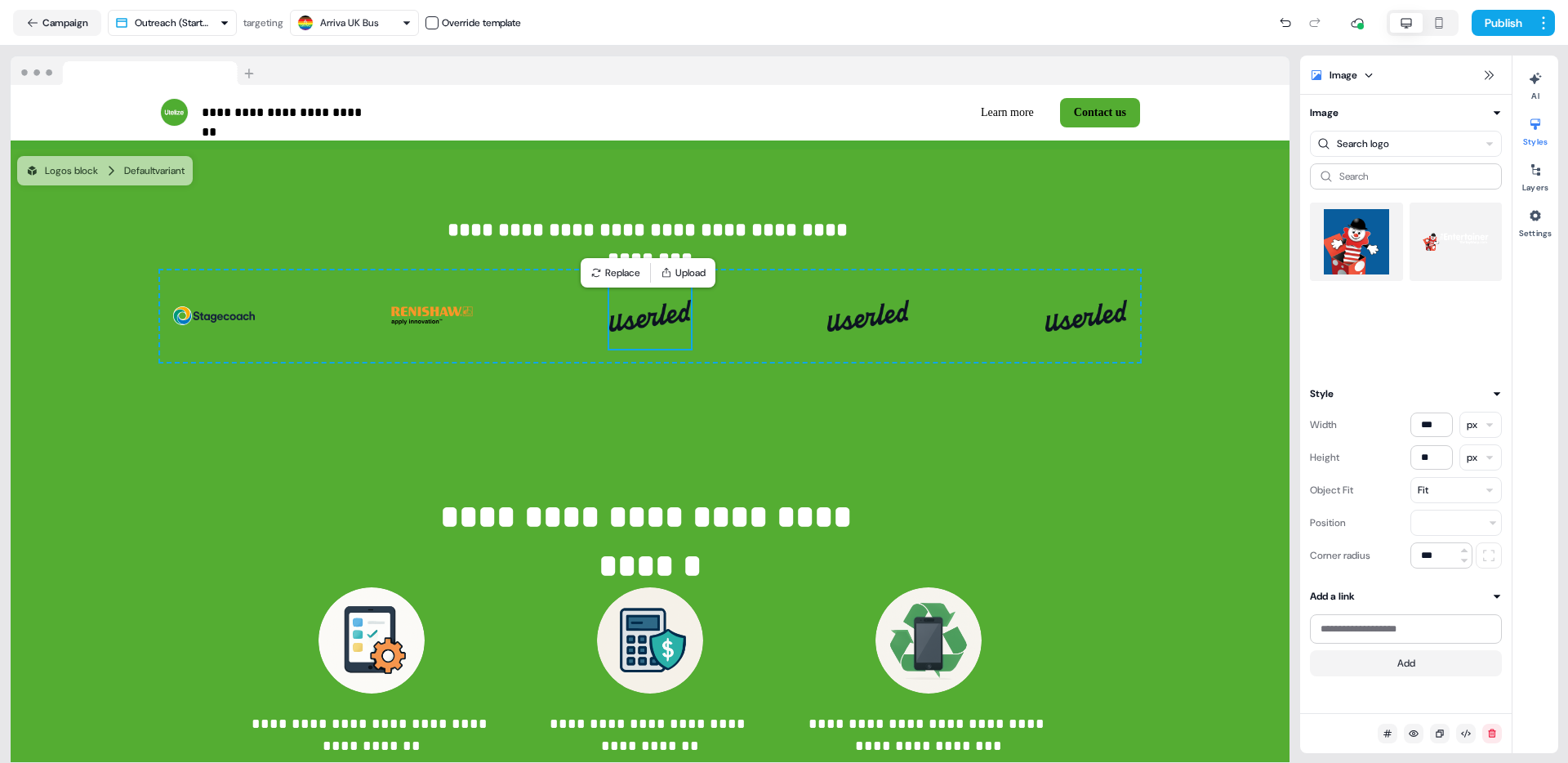 click at bounding box center [1456, 242] 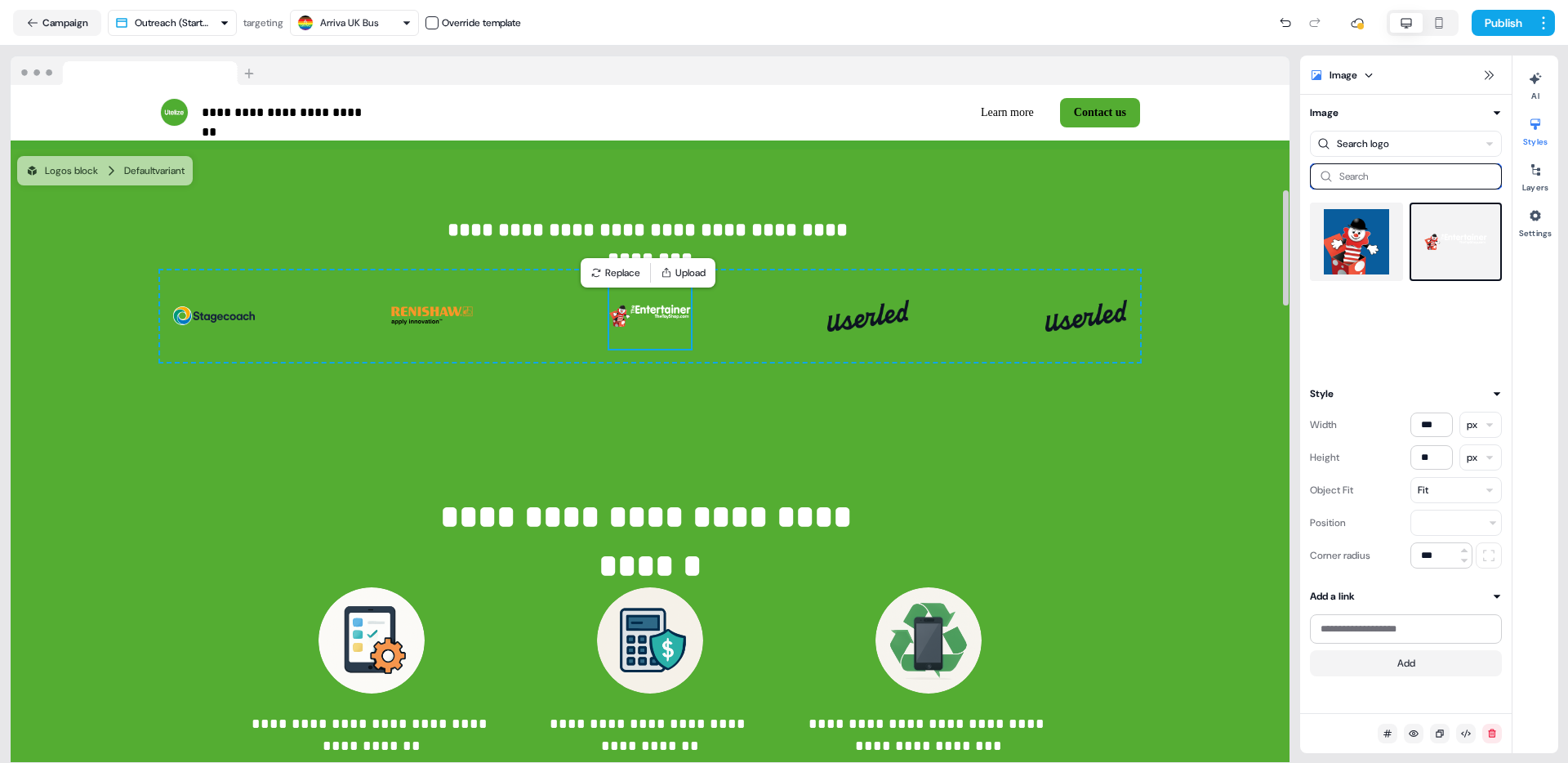 click at bounding box center (1405, 176) 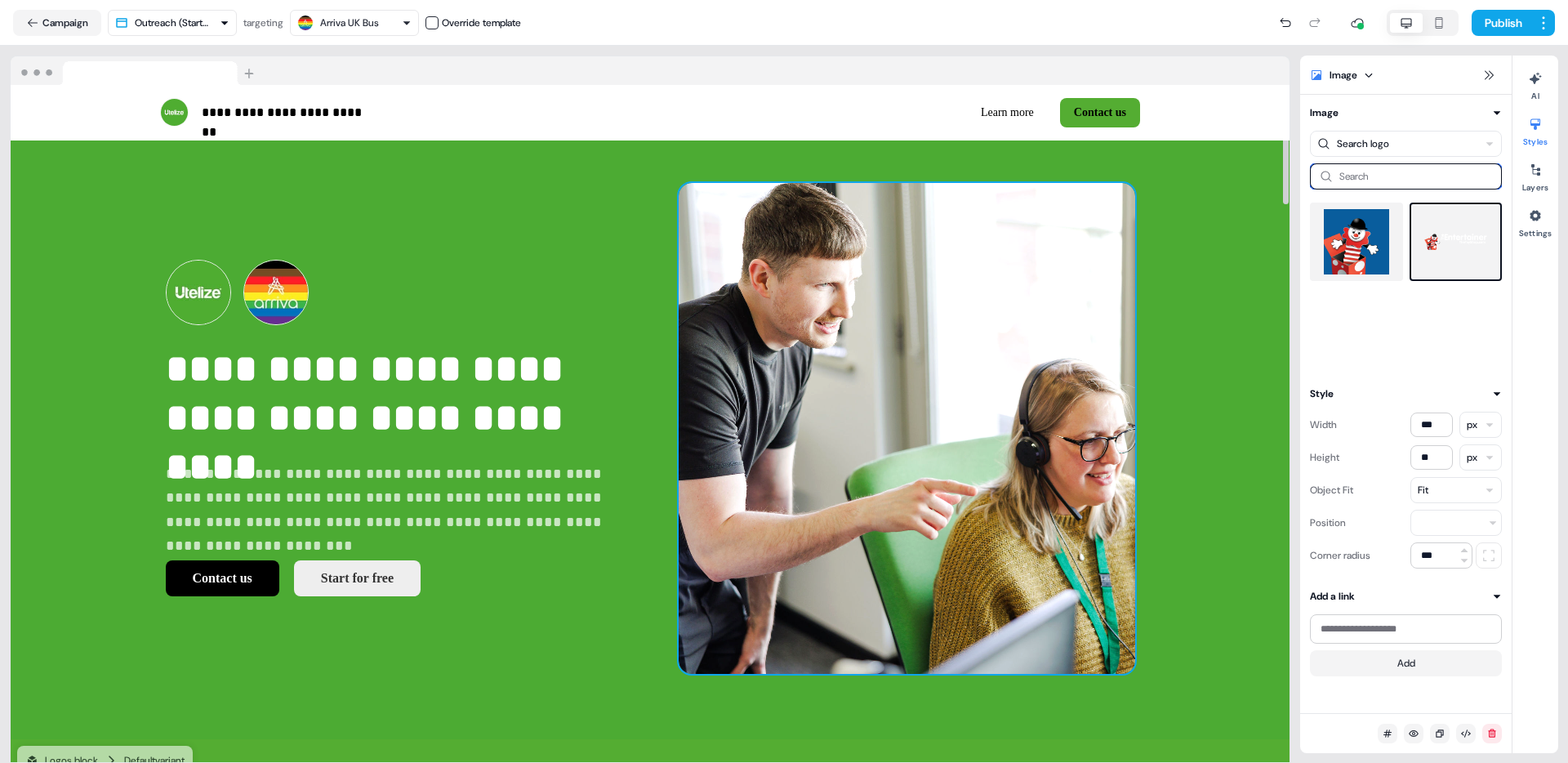 scroll, scrollTop: 15, scrollLeft: 0, axis: vertical 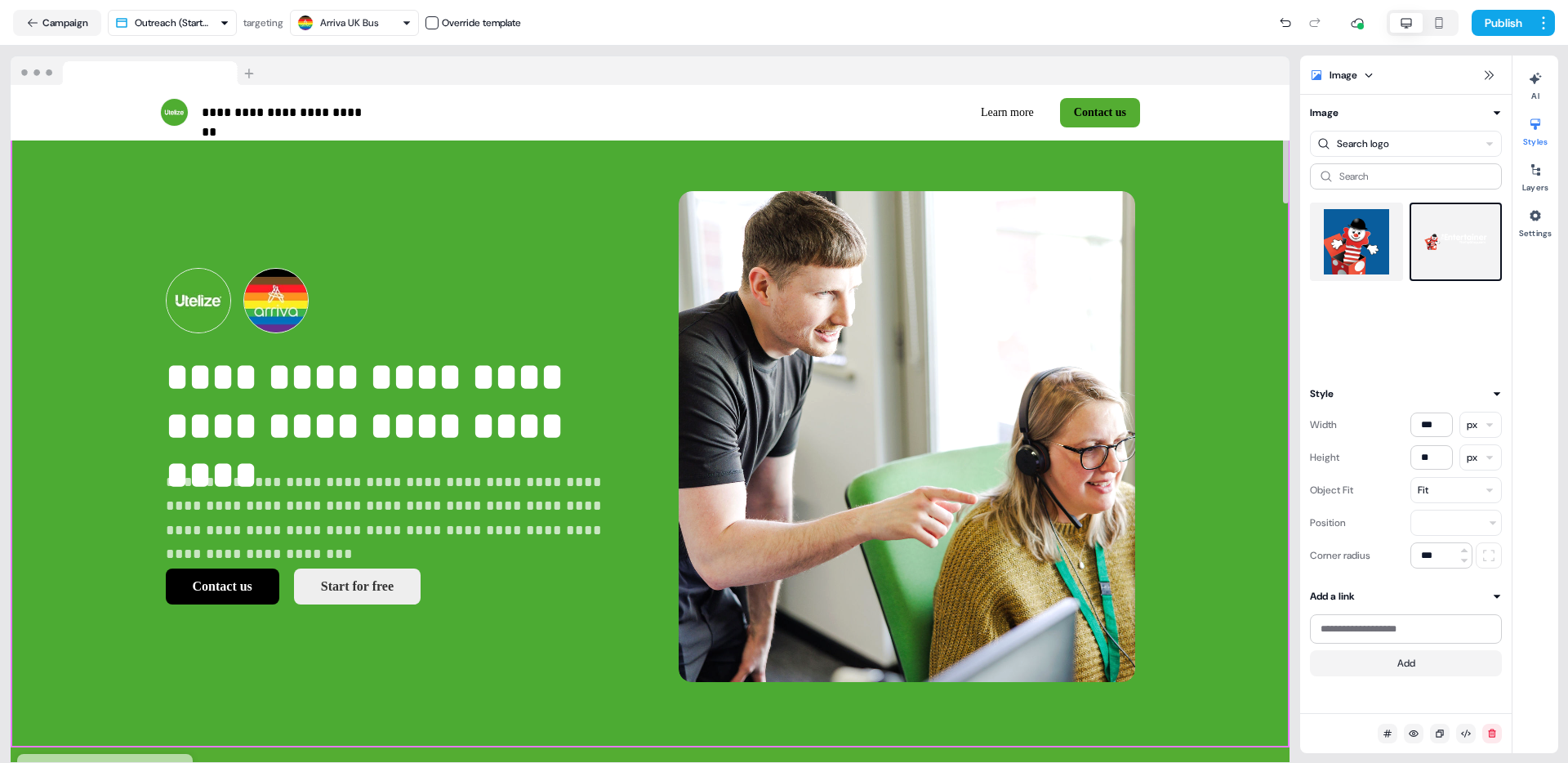 click on "**********" at bounding box center [650, 436] 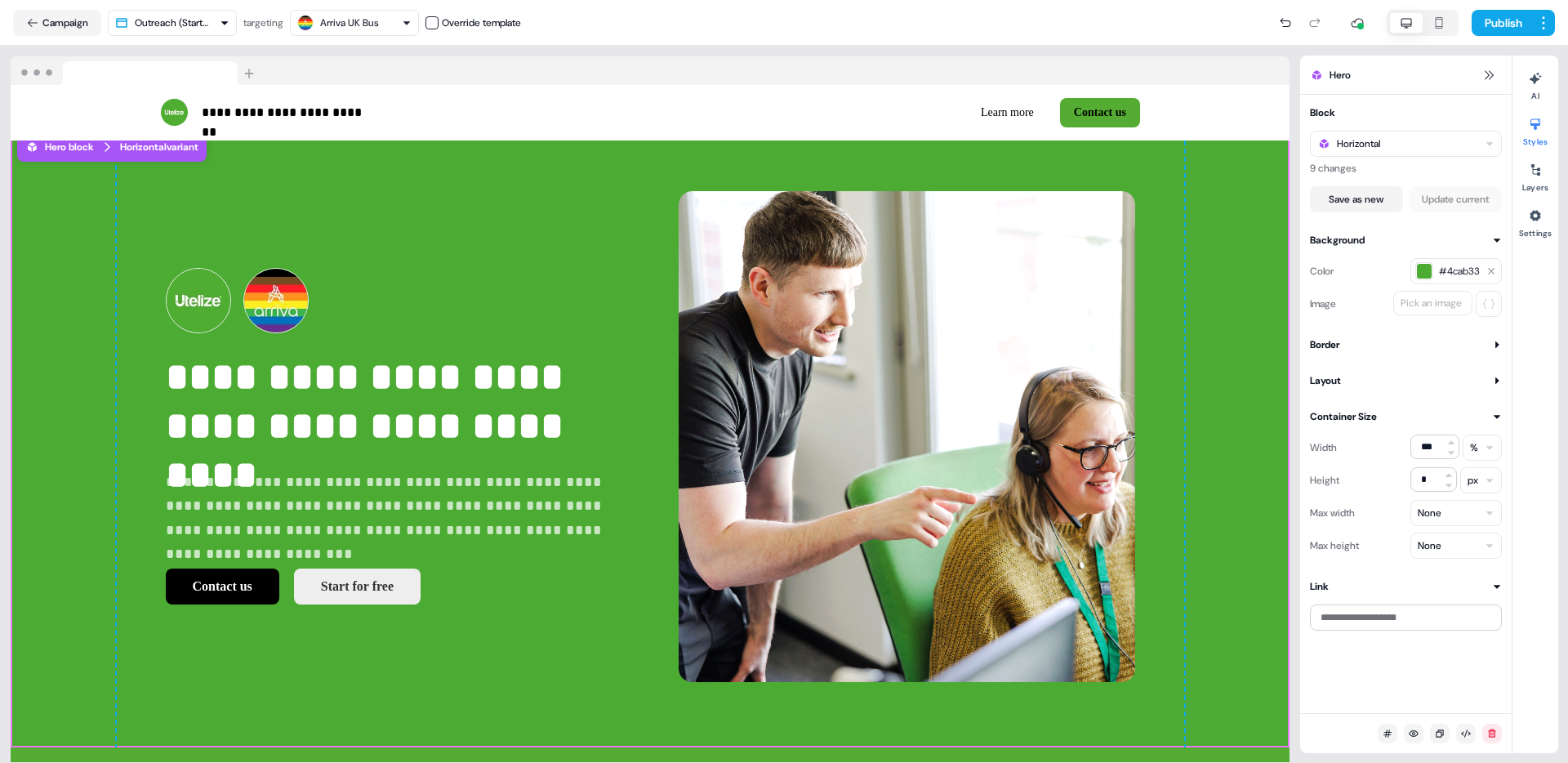click on "#4cab33" at bounding box center (1456, 271) 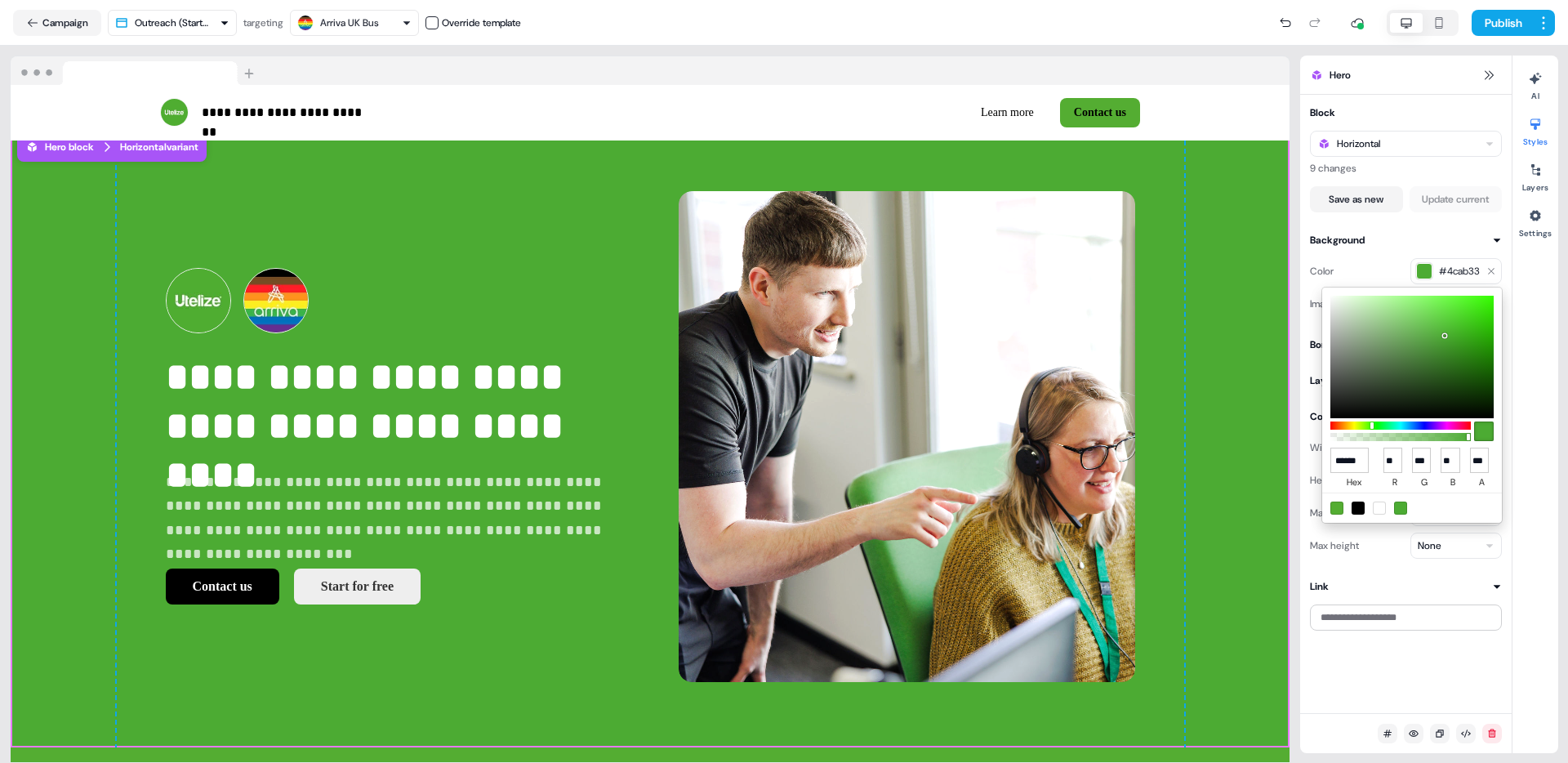 click at bounding box center (1379, 508) 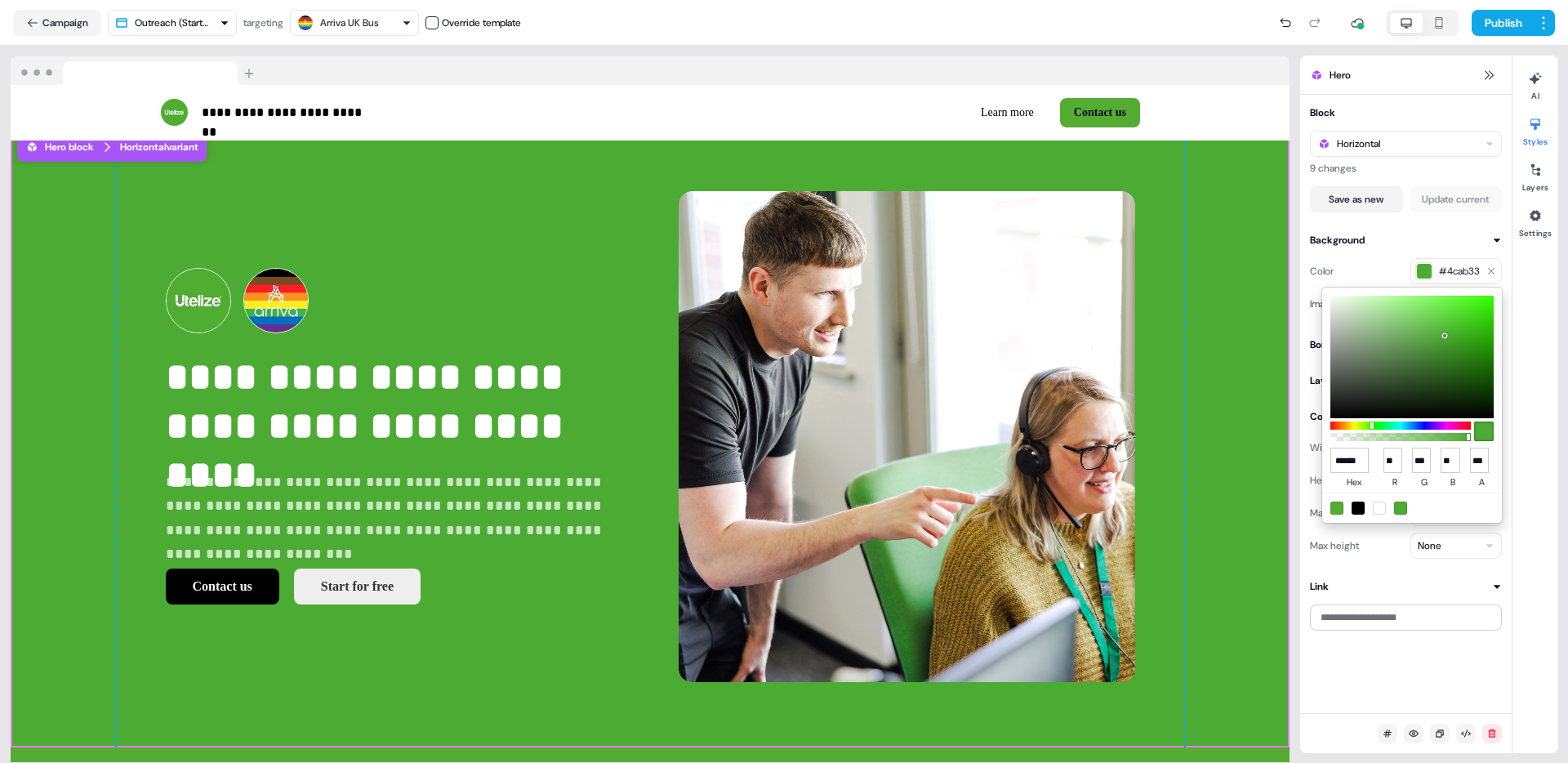 type on "******" 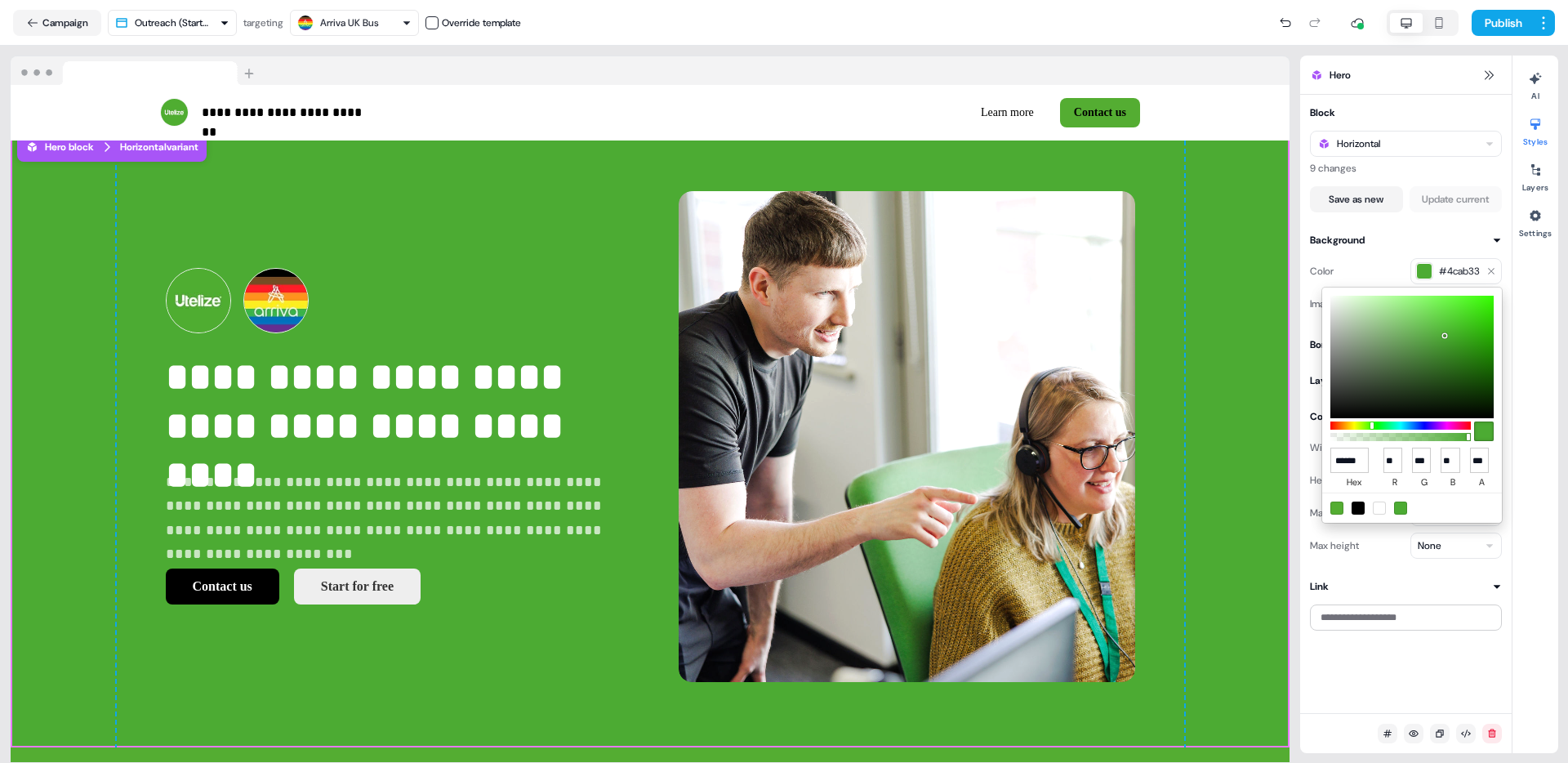 type on "***" 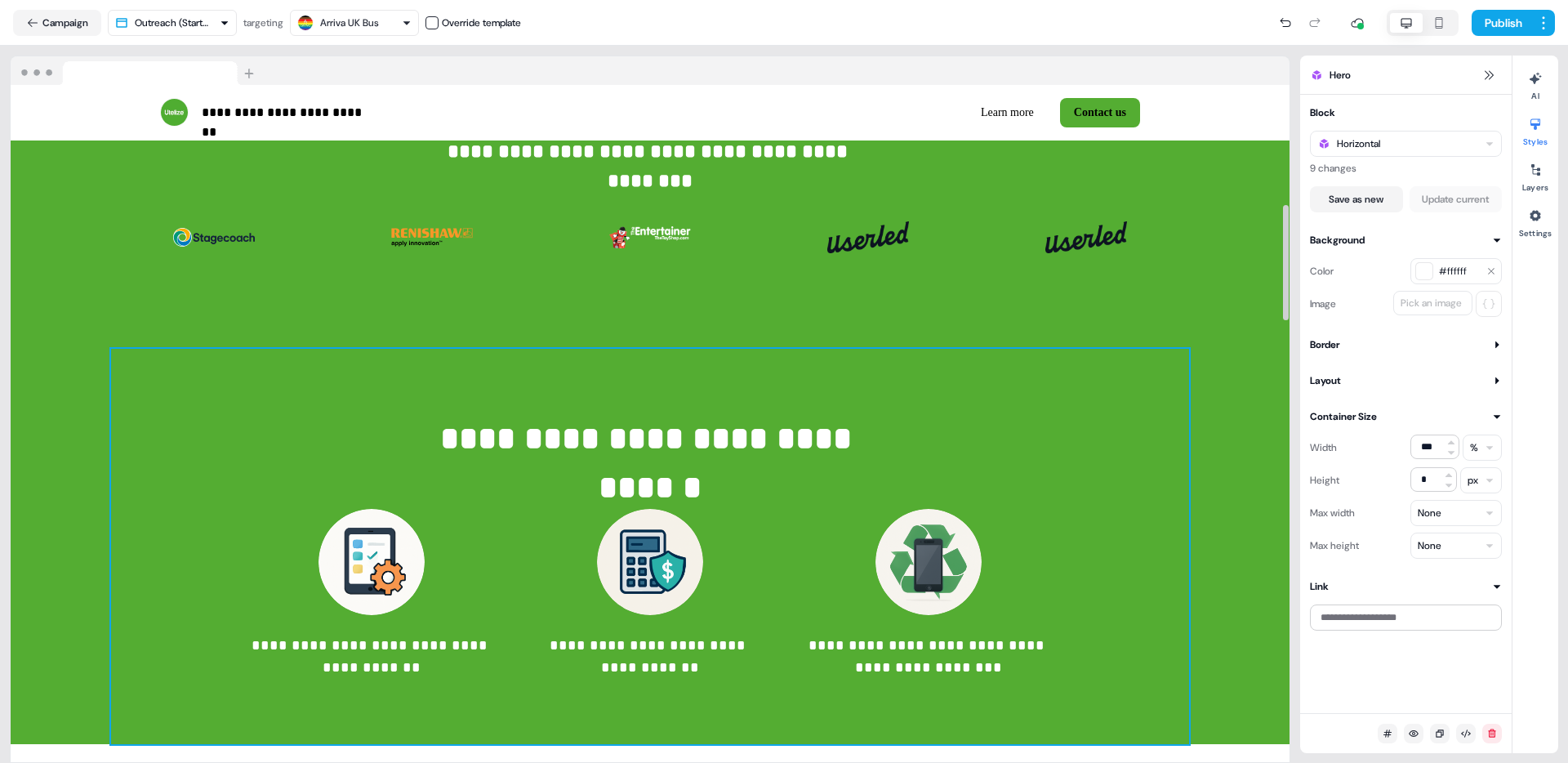 scroll, scrollTop: 666, scrollLeft: 0, axis: vertical 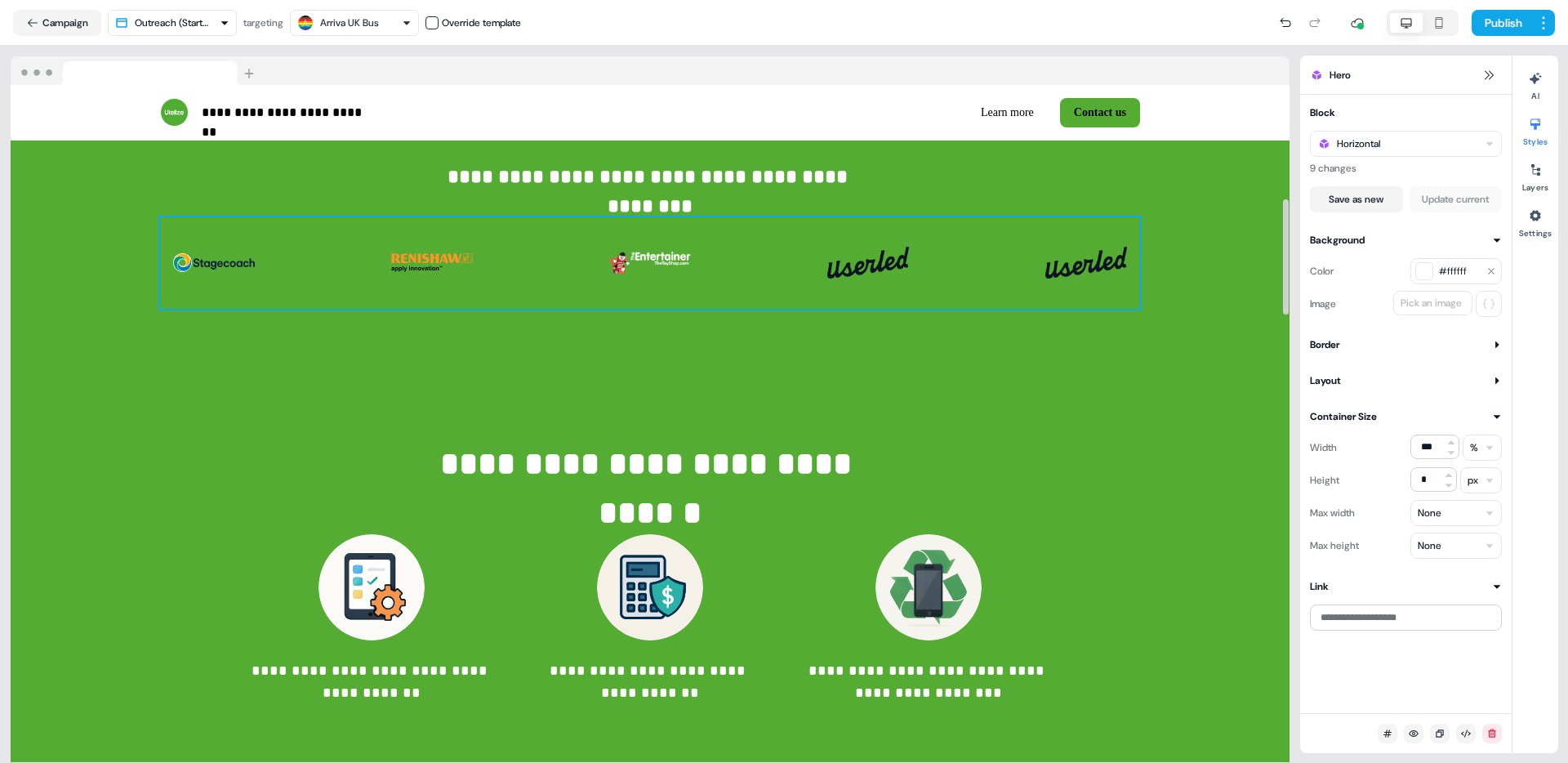 click at bounding box center (868, 263) 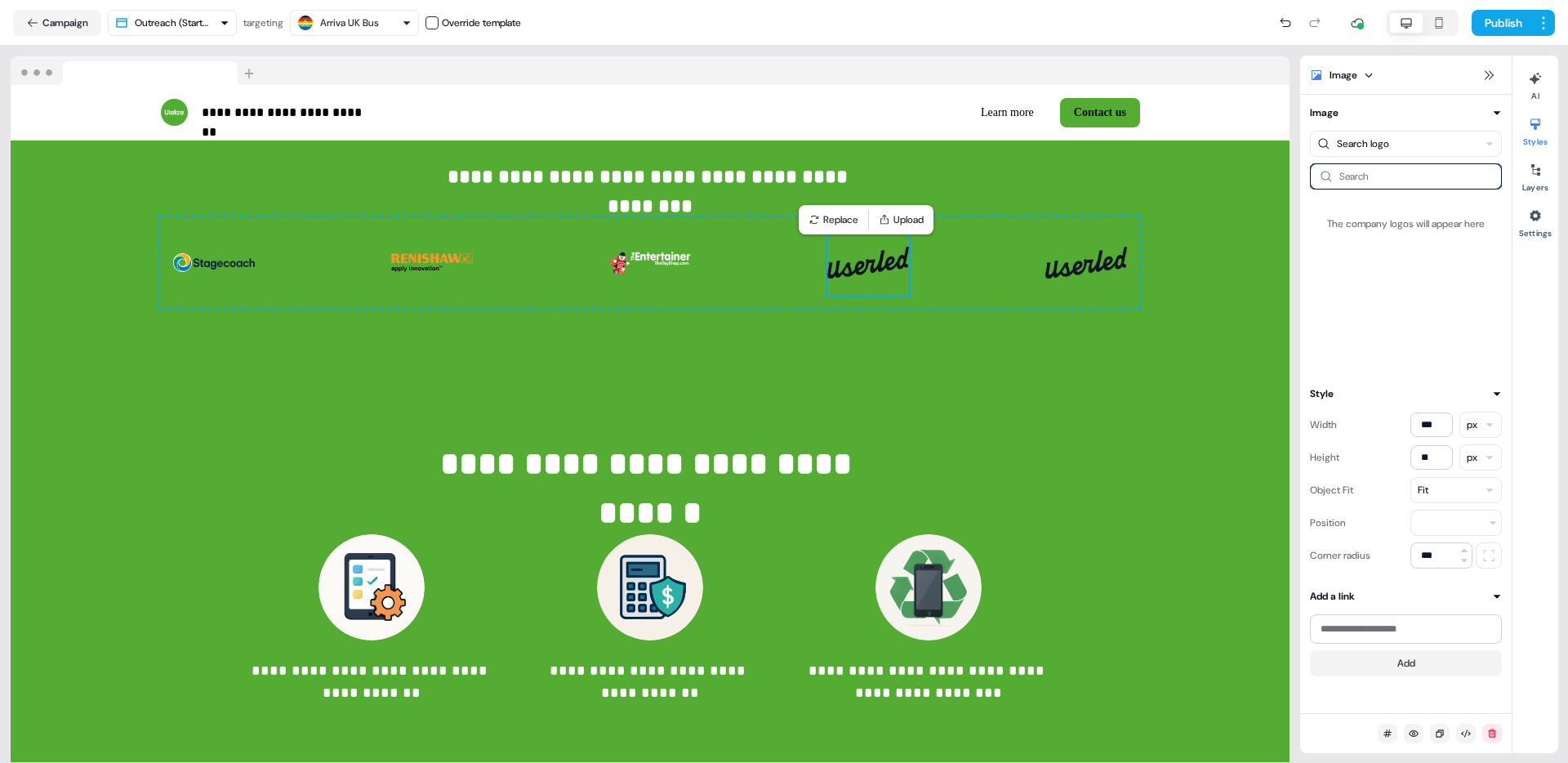click at bounding box center (1405, 176) 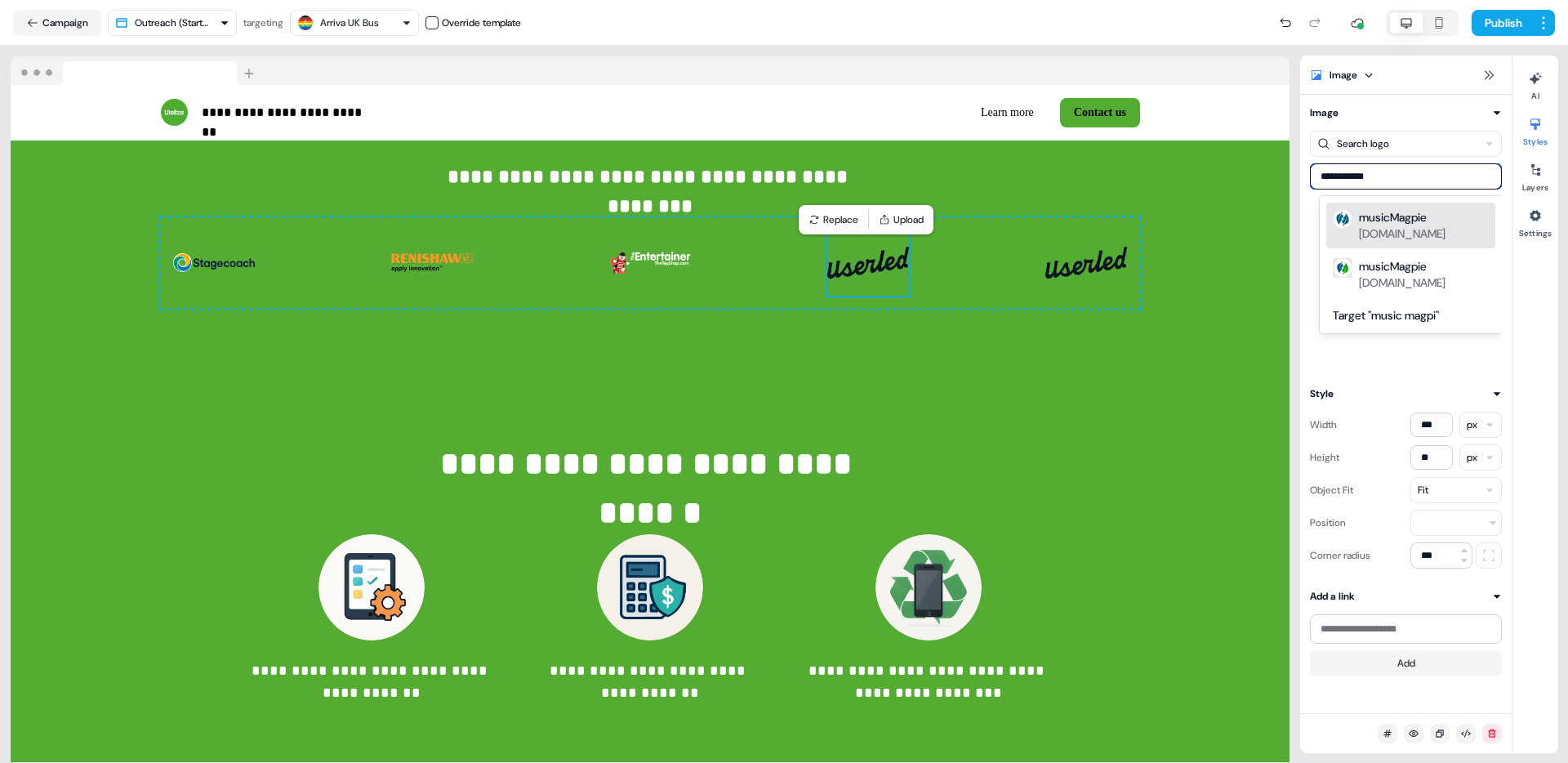 type on "**********" 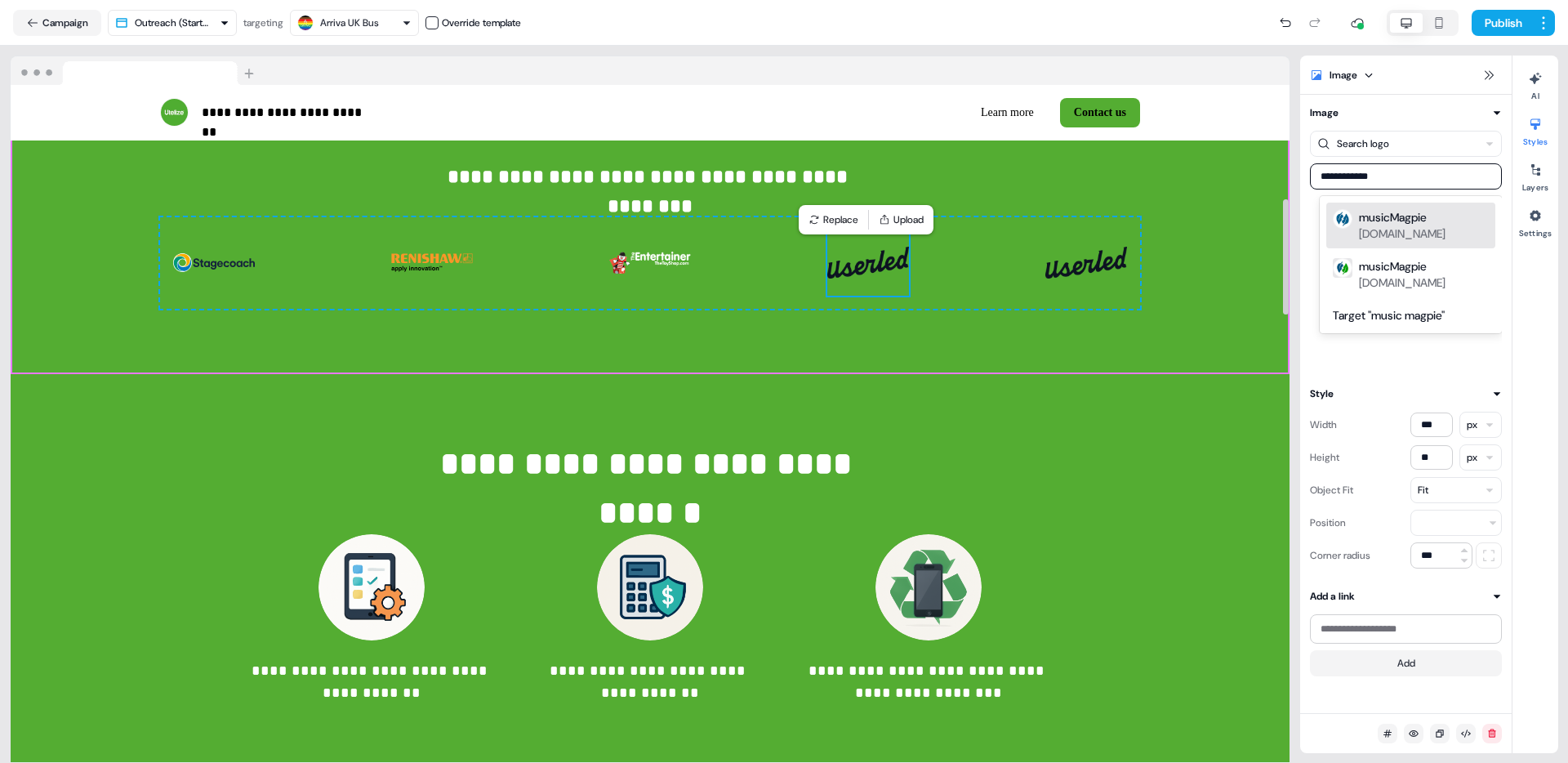 drag, startPoint x: 1402, startPoint y: 176, endPoint x: 1276, endPoint y: 175, distance: 126.00397 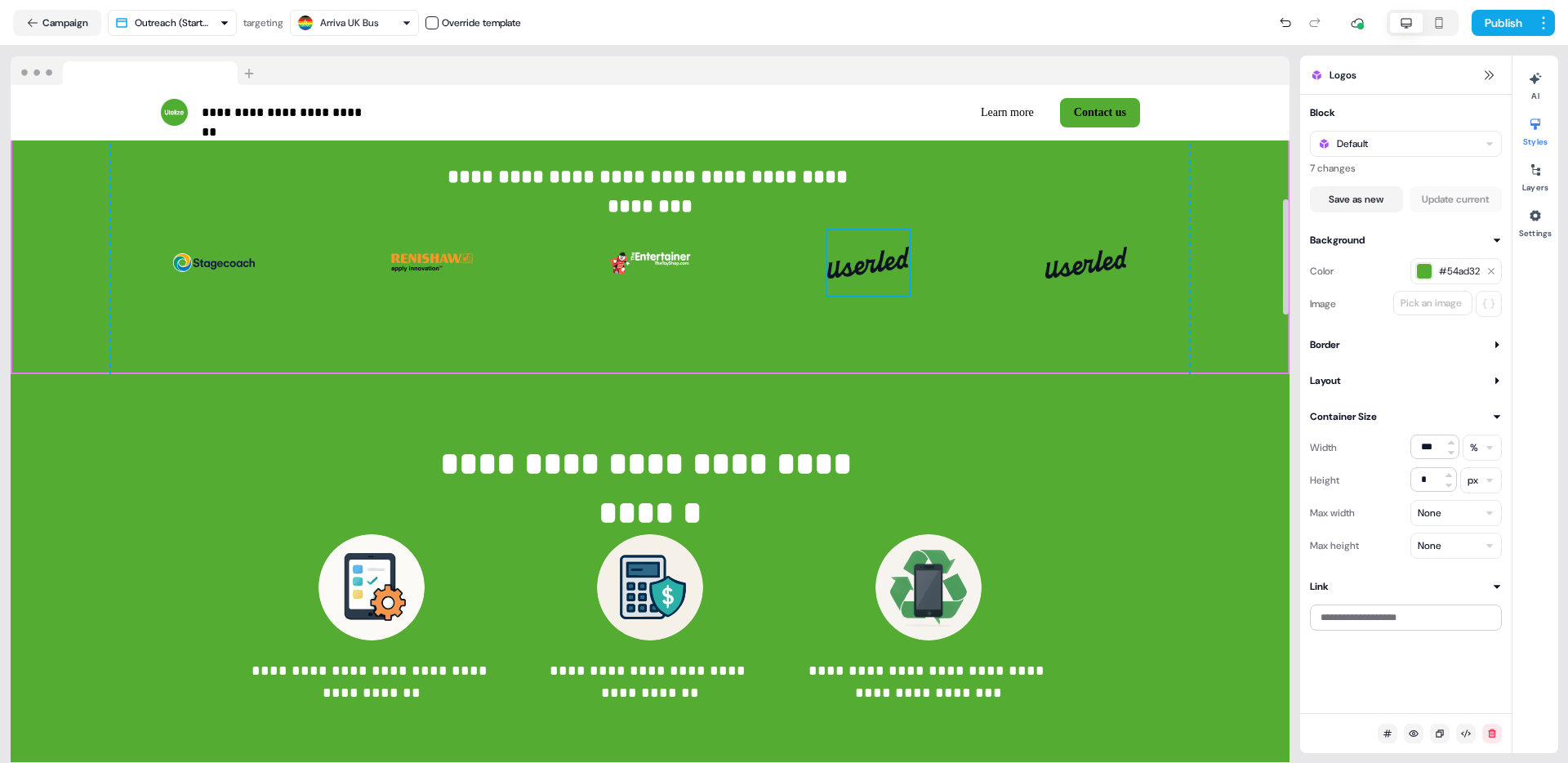 click at bounding box center [868, 263] 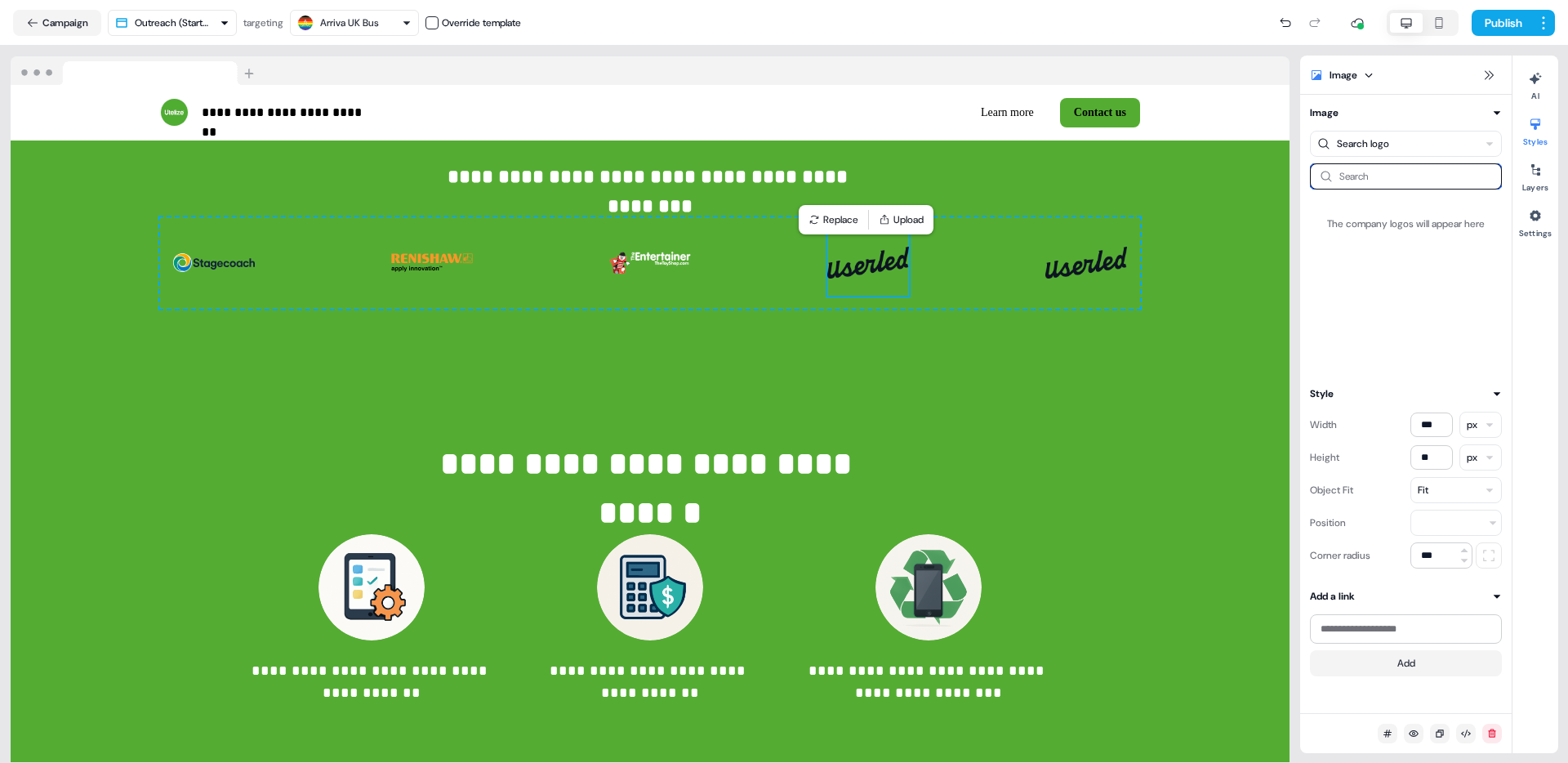 click at bounding box center [1405, 176] 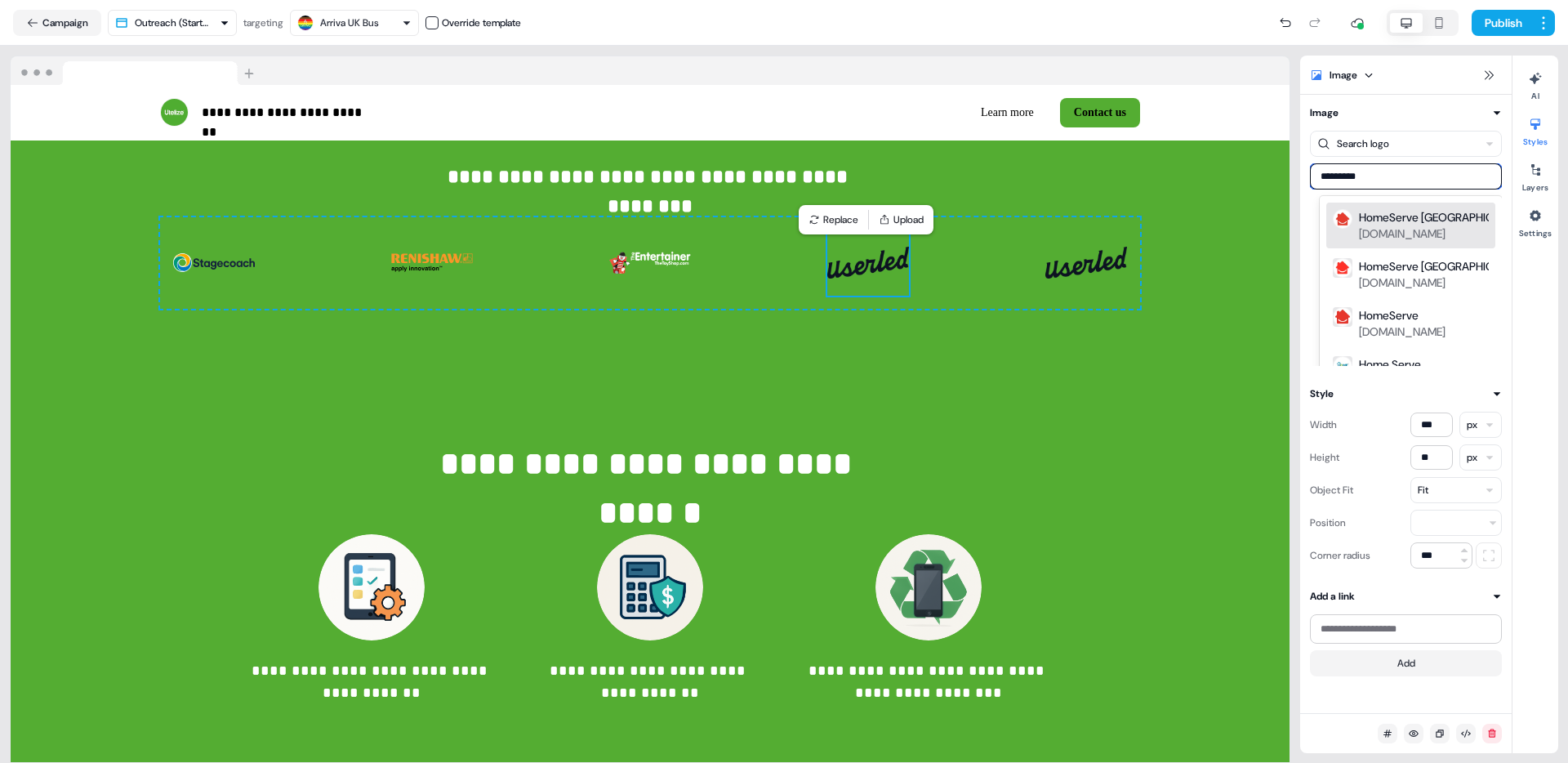 drag, startPoint x: 1378, startPoint y: 179, endPoint x: 1309, endPoint y: 178, distance: 69.00725 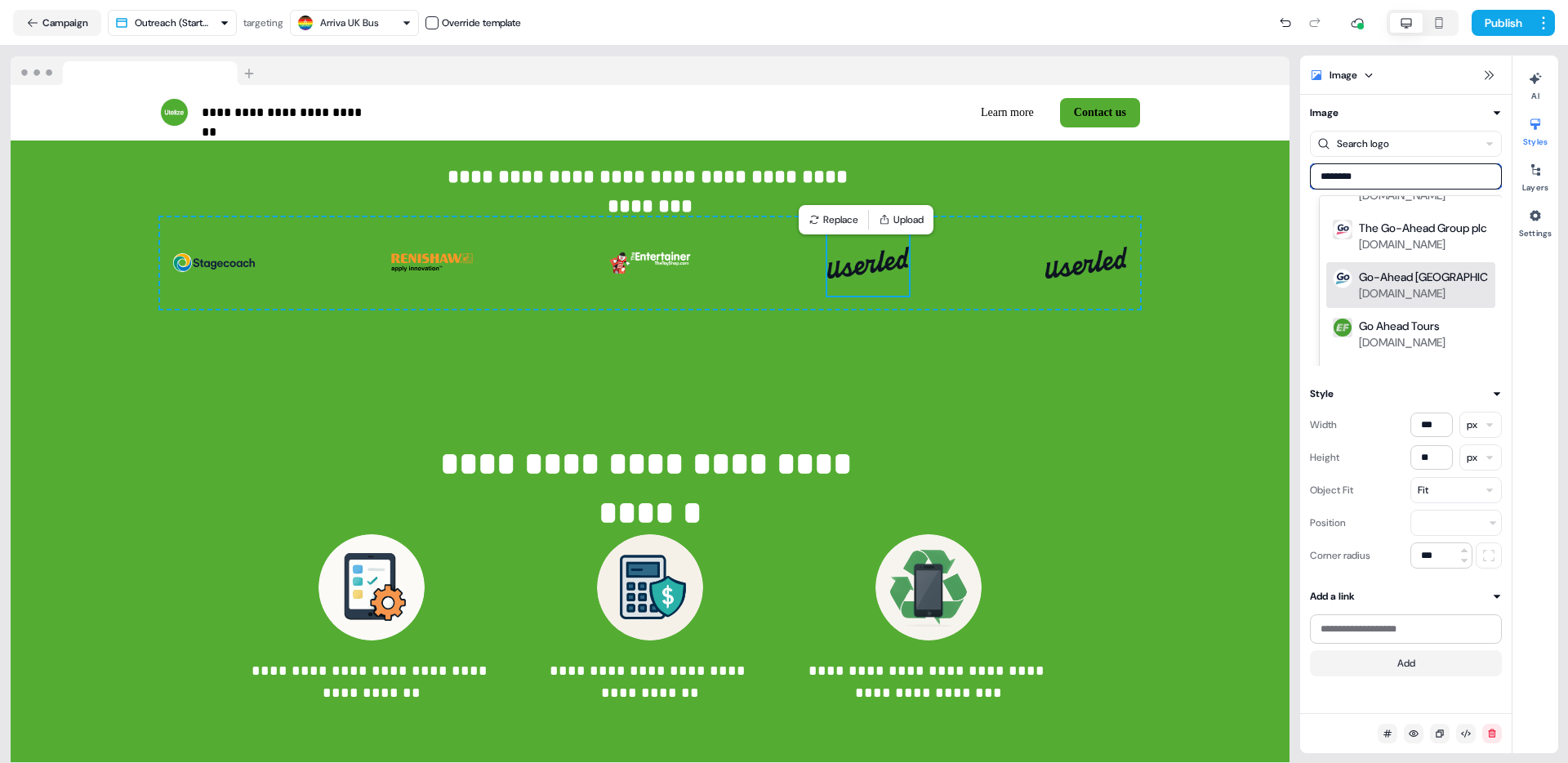 scroll, scrollTop: 0, scrollLeft: 0, axis: both 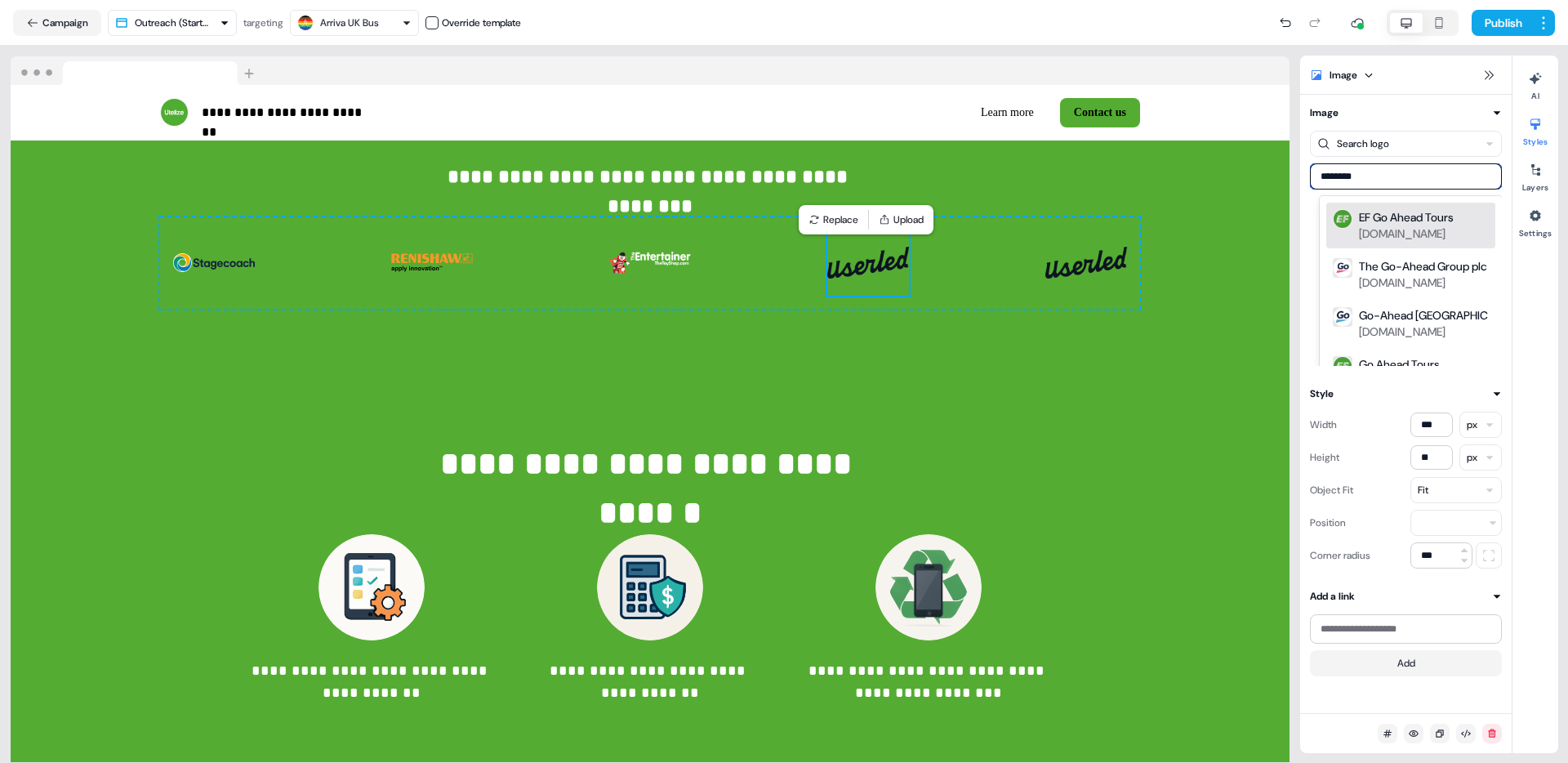 drag, startPoint x: 1379, startPoint y: 178, endPoint x: 1329, endPoint y: 176, distance: 50.039984 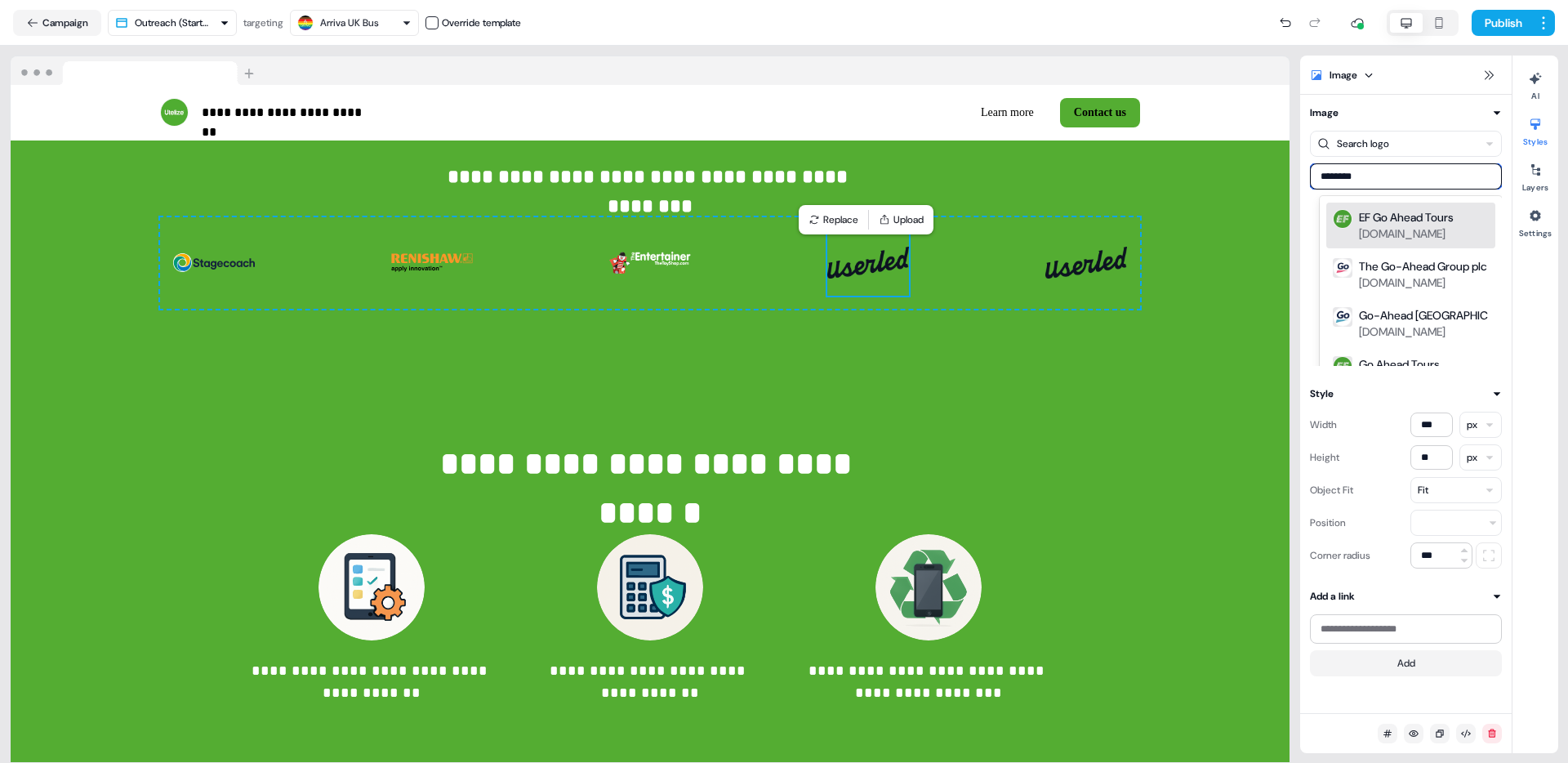 click on "********" at bounding box center [1405, 176] 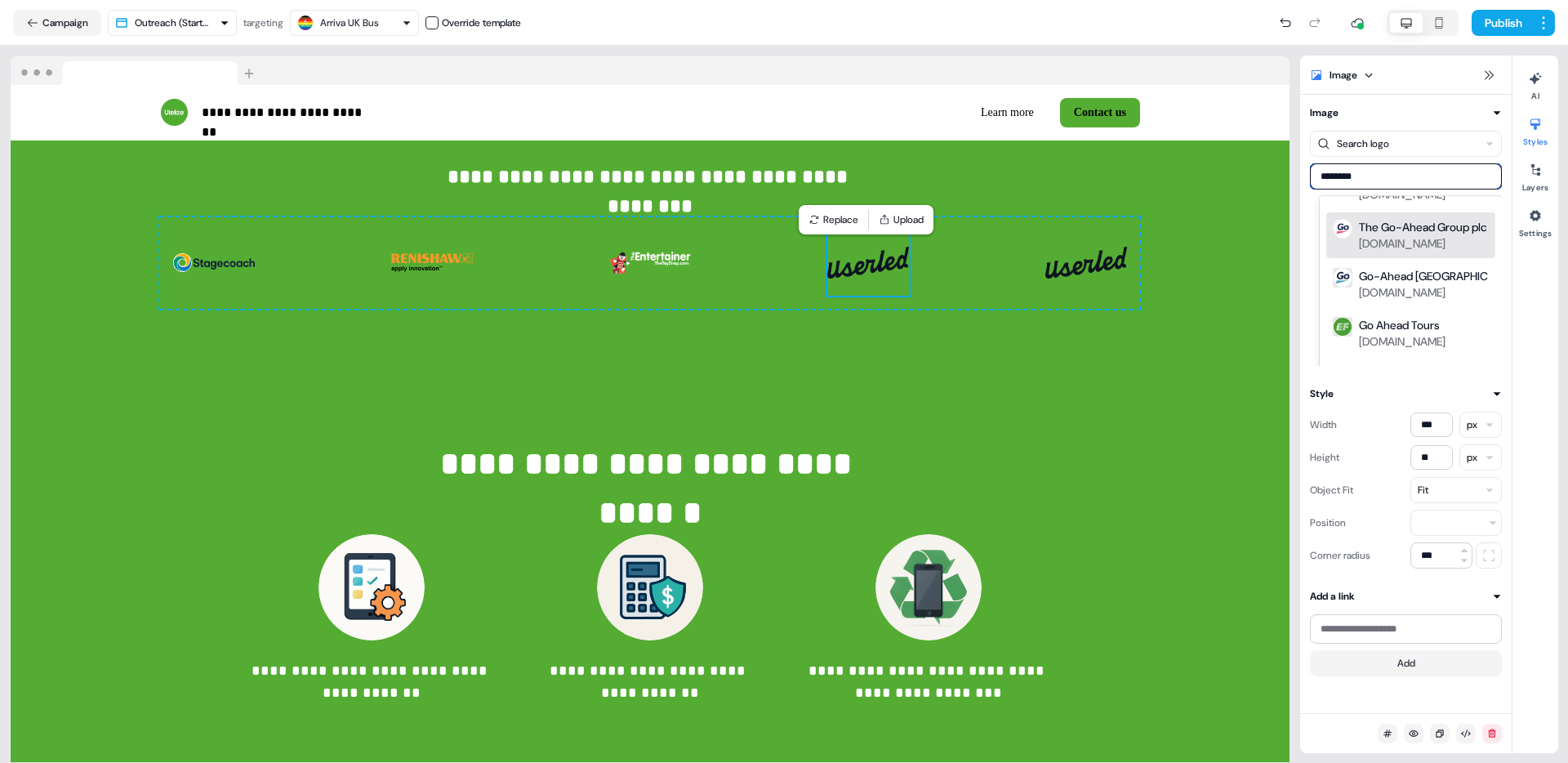 scroll, scrollTop: 0, scrollLeft: 0, axis: both 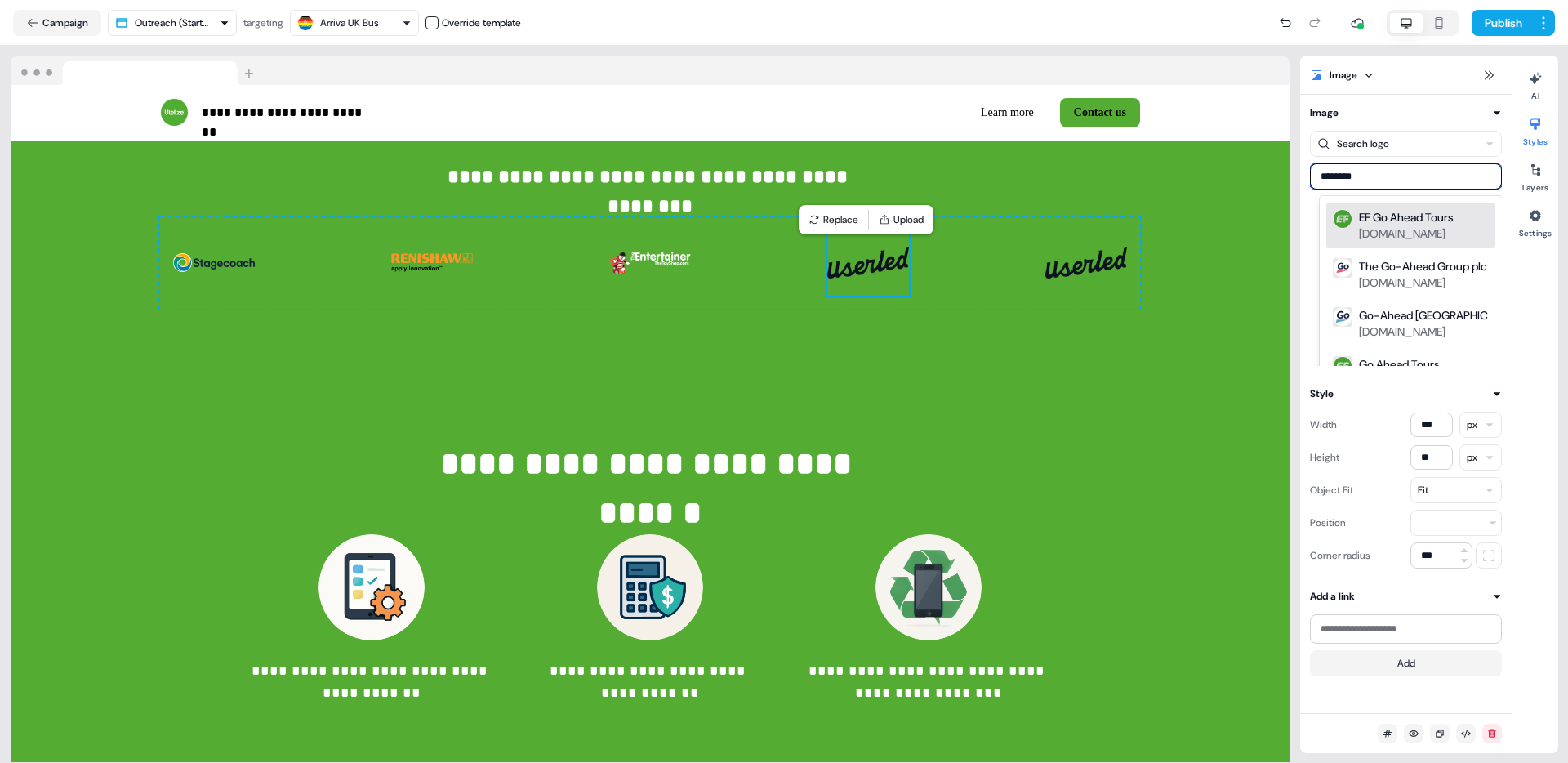 click on "********" at bounding box center [1405, 176] 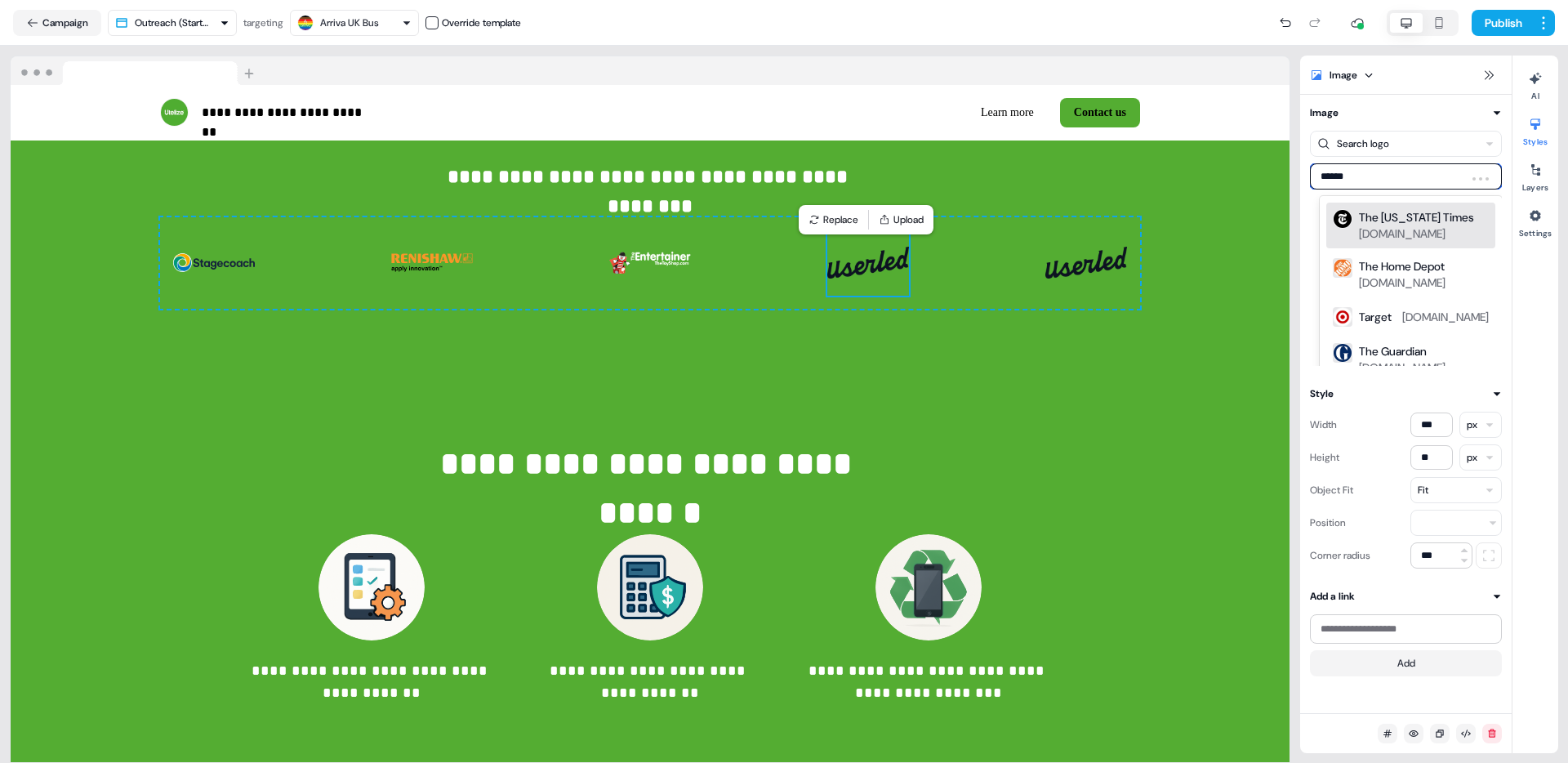 type on "*******" 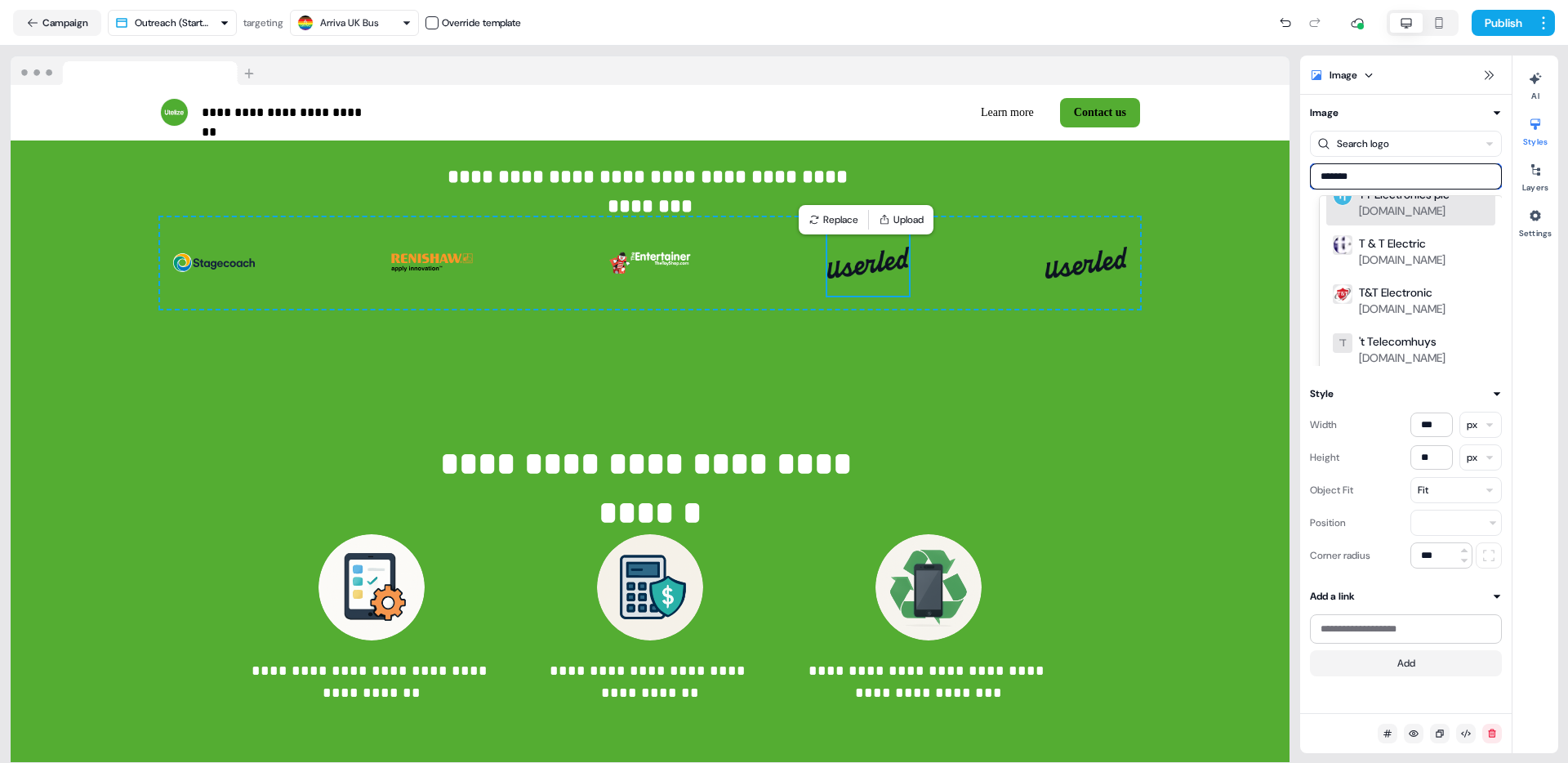 scroll, scrollTop: 0, scrollLeft: 0, axis: both 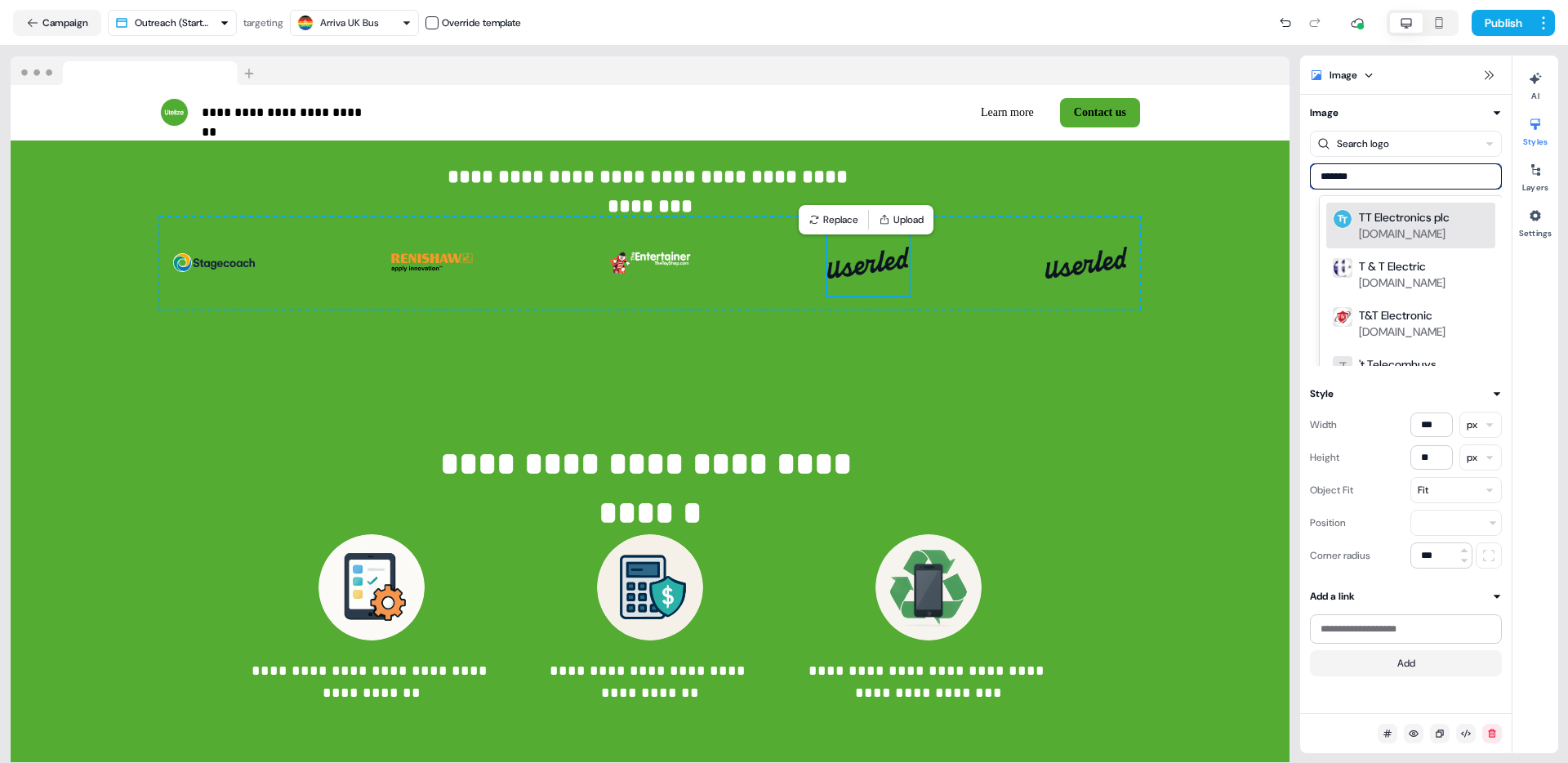 click on "TT Electronics plc" at bounding box center (1404, 217) 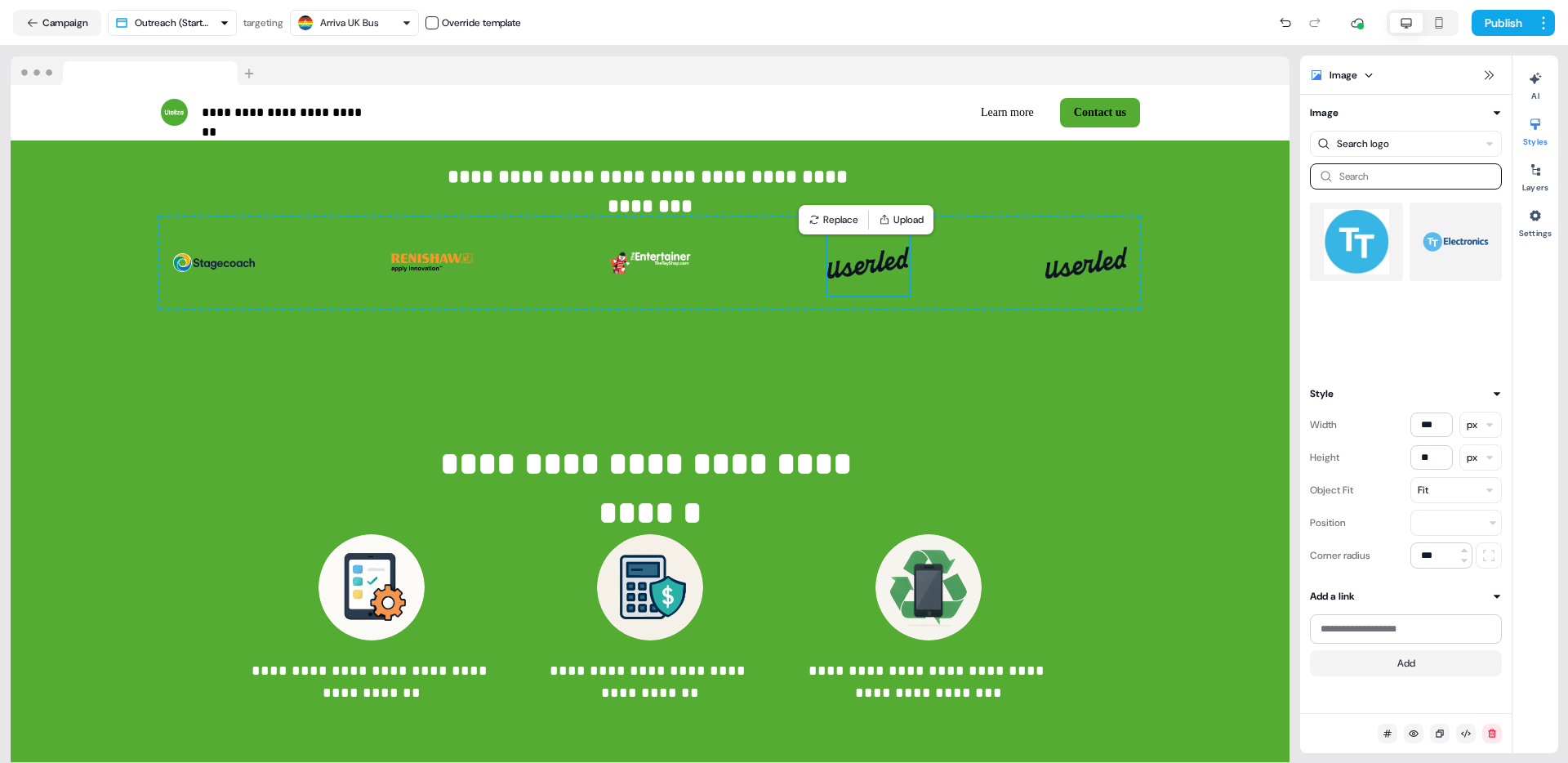 click at bounding box center [1456, 242] 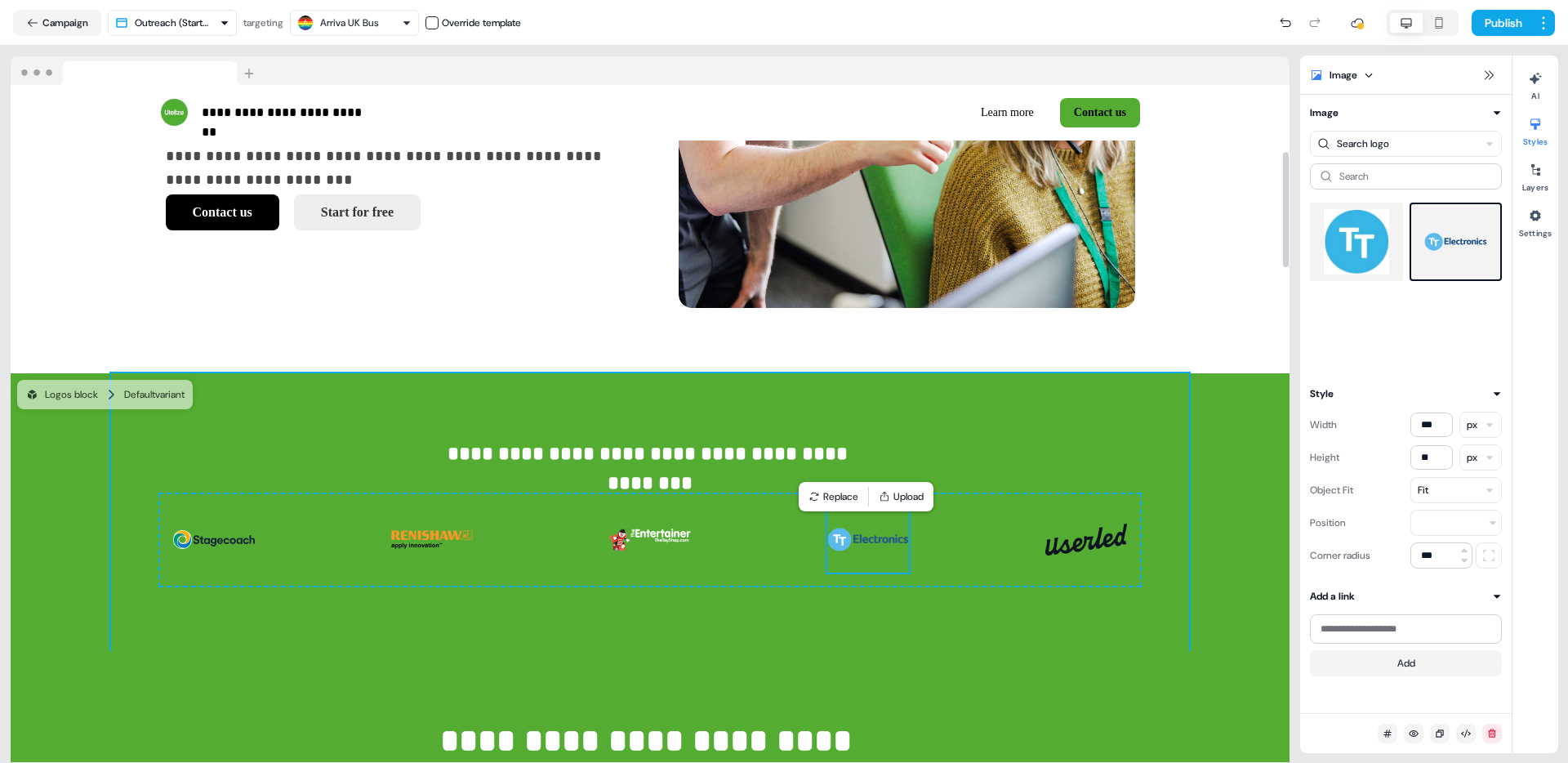 scroll, scrollTop: 394, scrollLeft: 0, axis: vertical 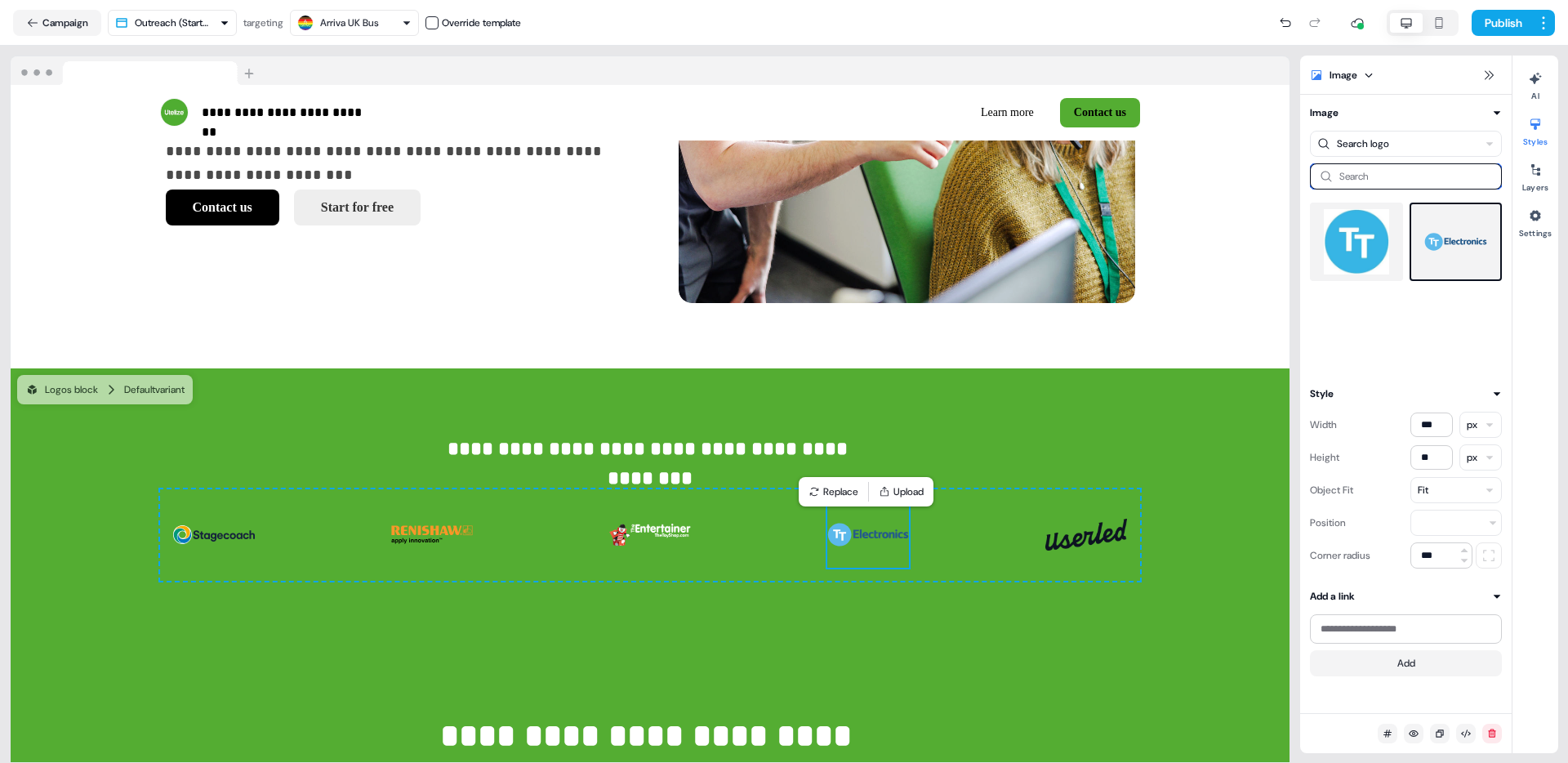 click at bounding box center (1405, 176) 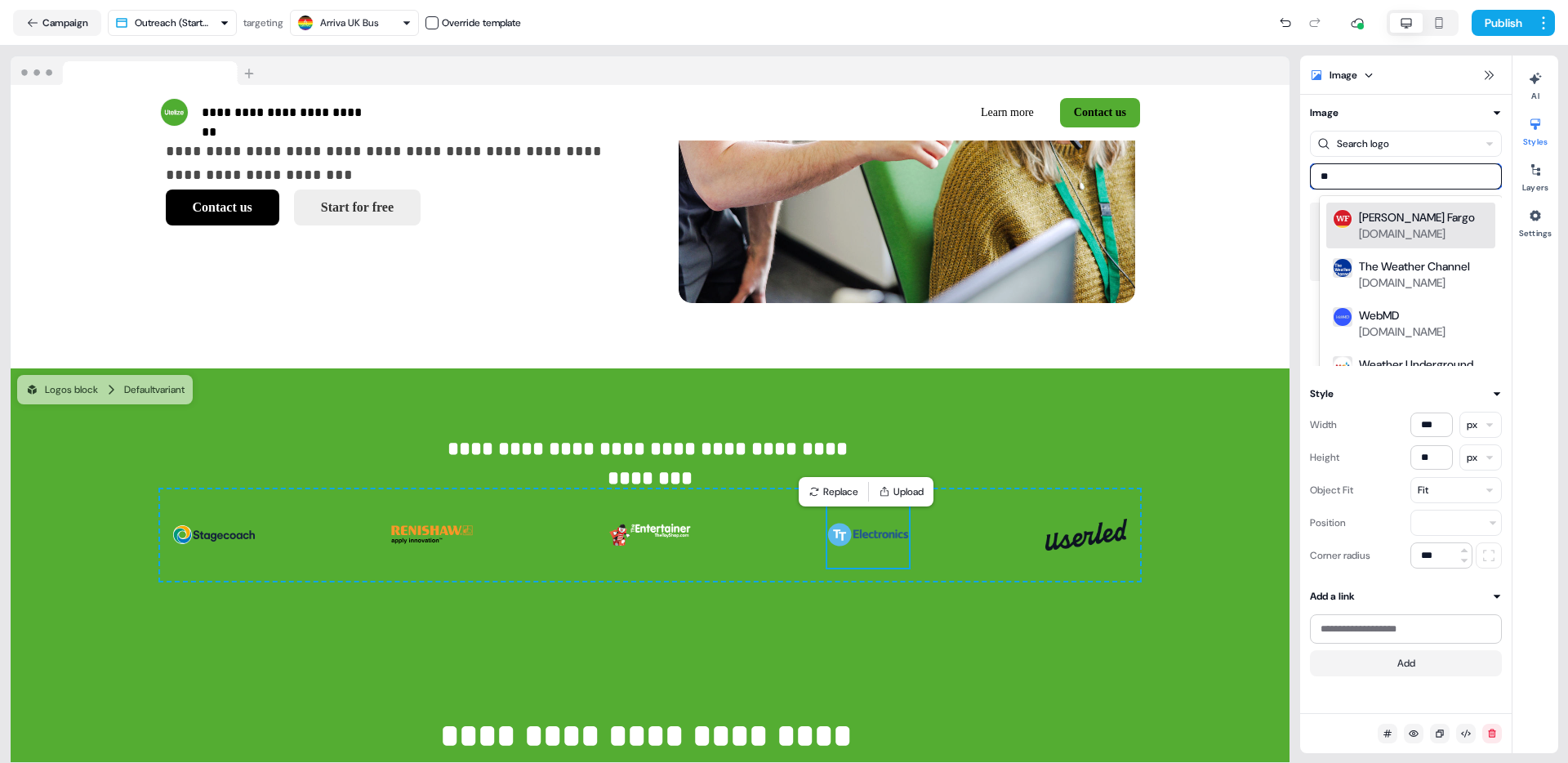 type on "*" 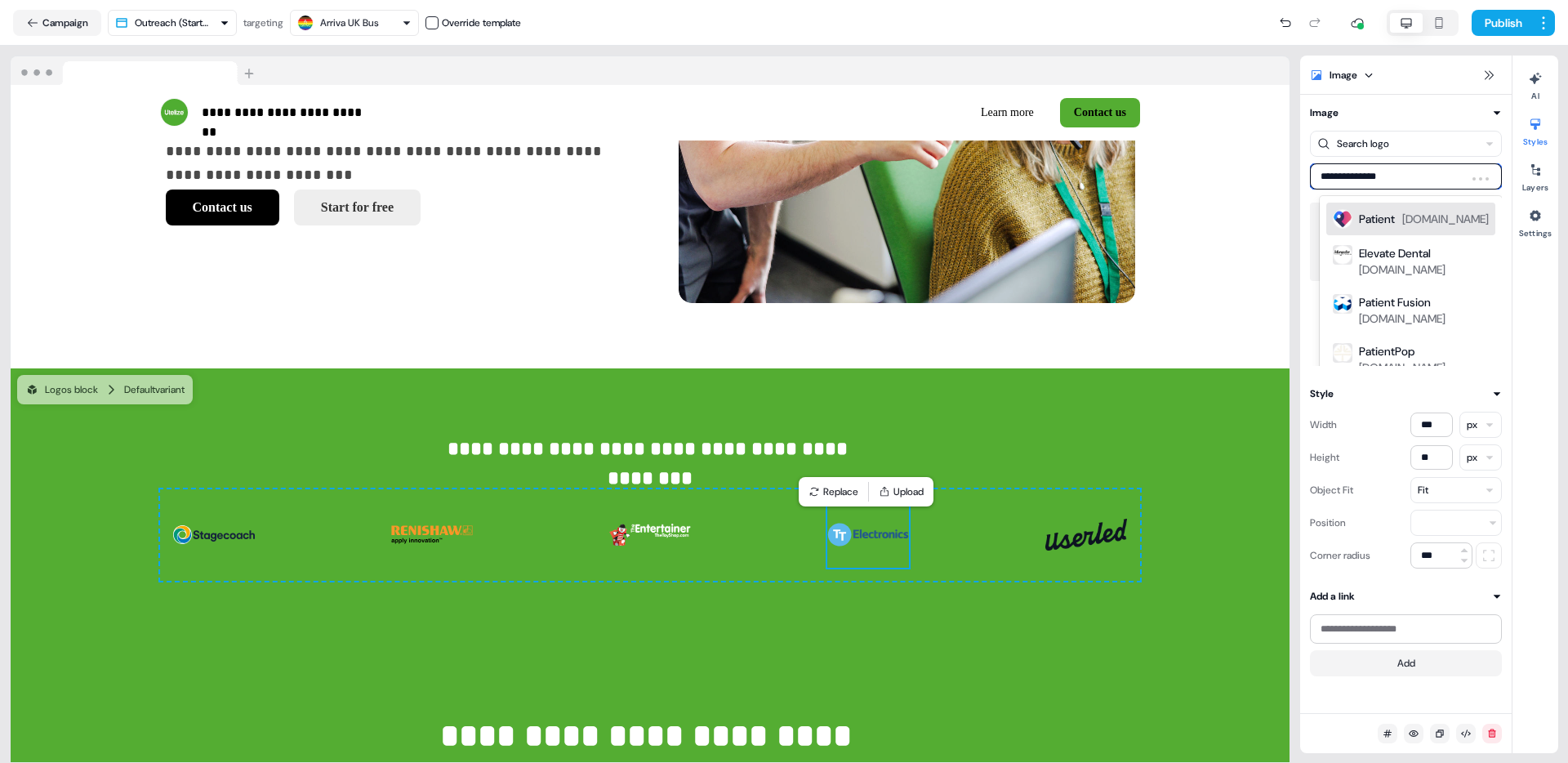 type on "**********" 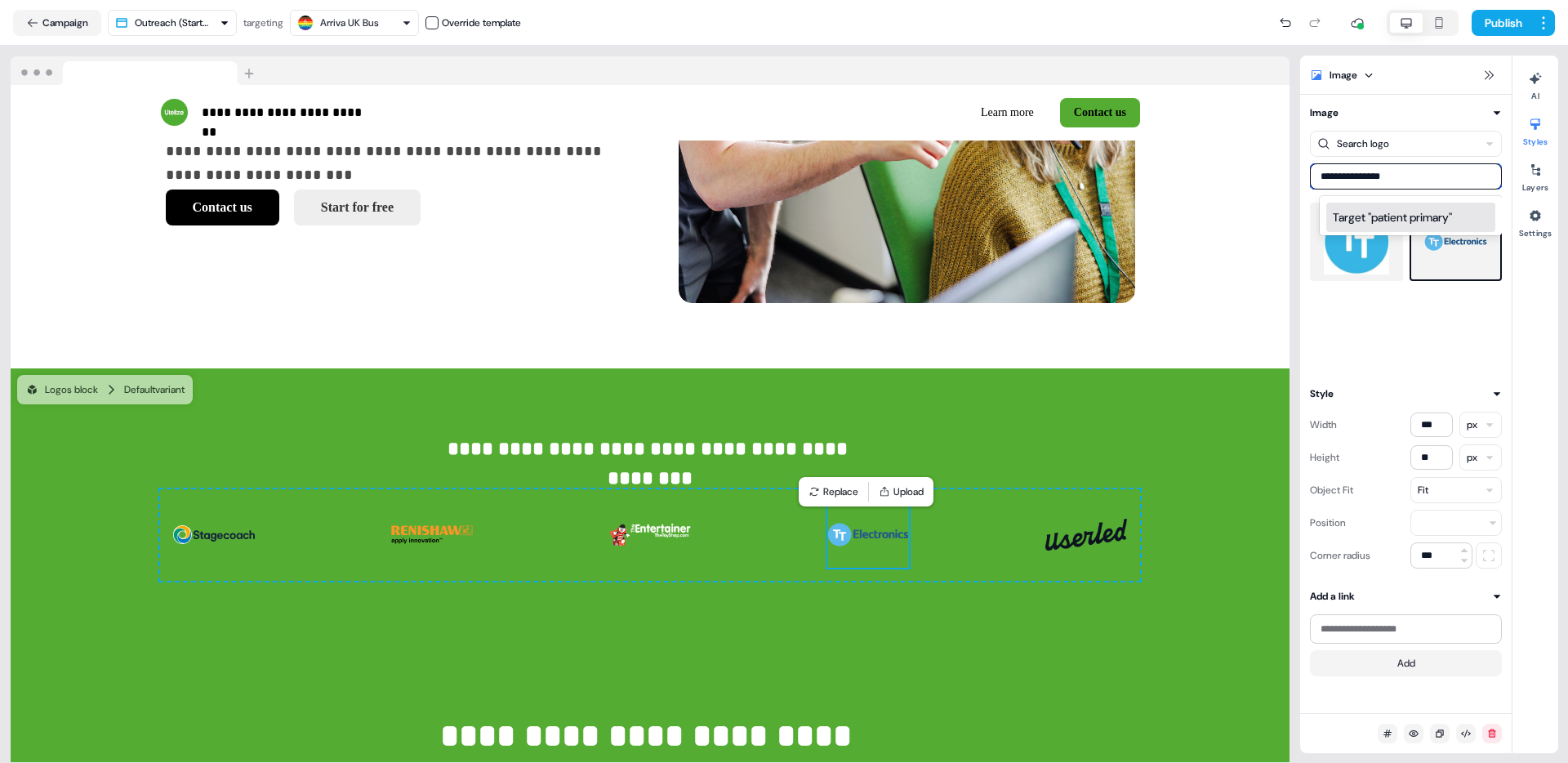 click on "Target " patient primary "" at bounding box center [1410, 217] 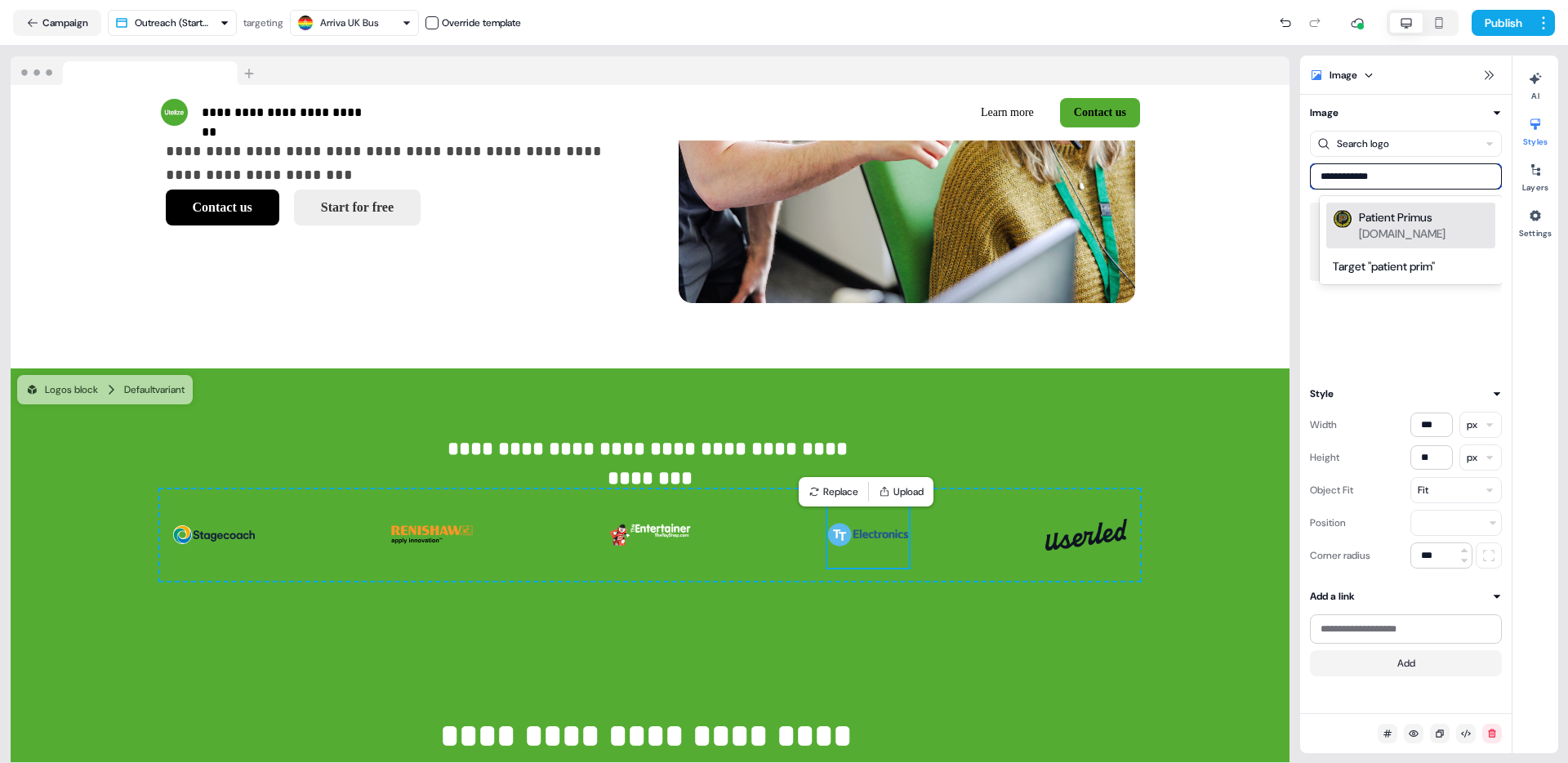 type on "**********" 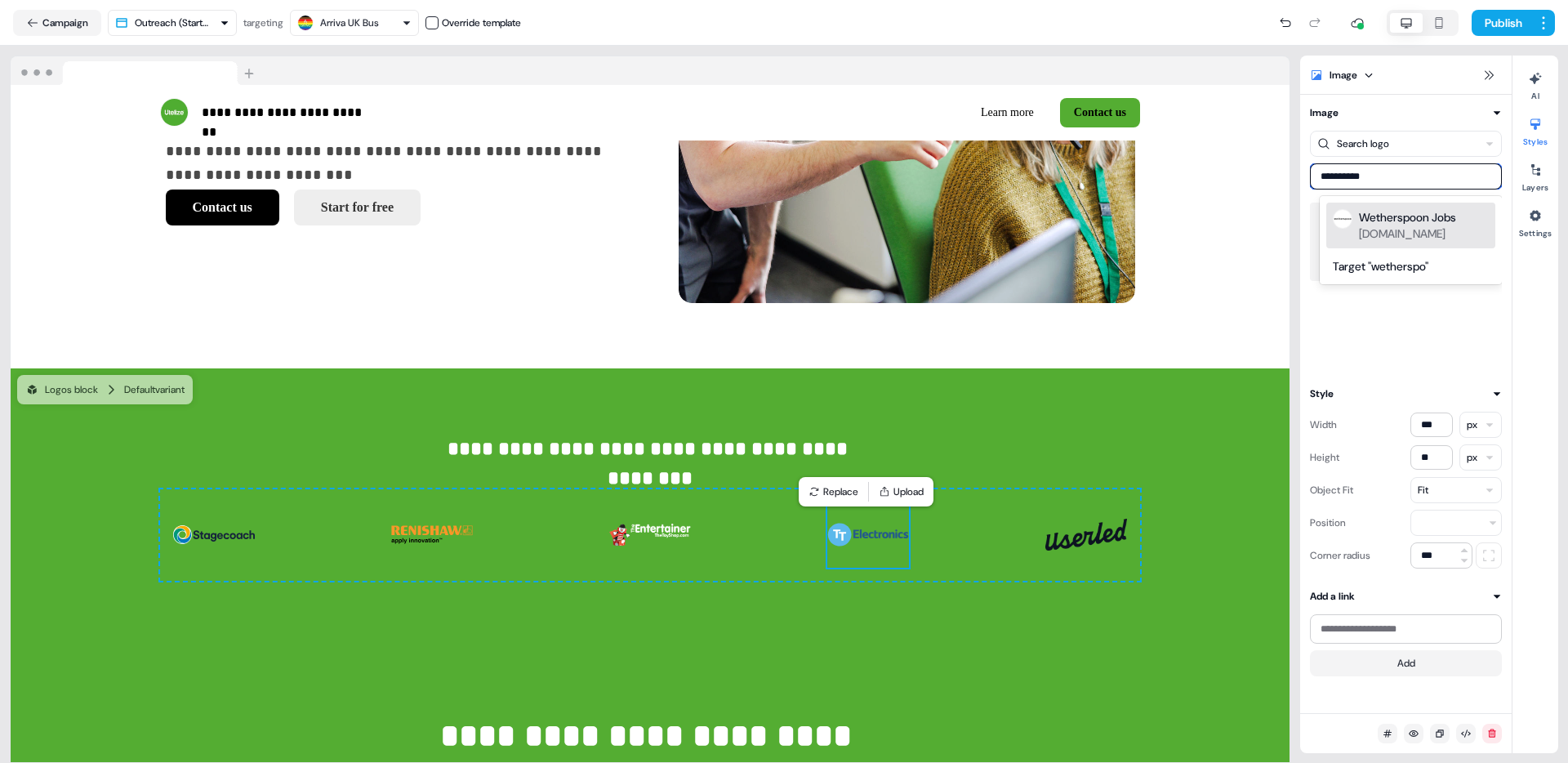 type on "**********" 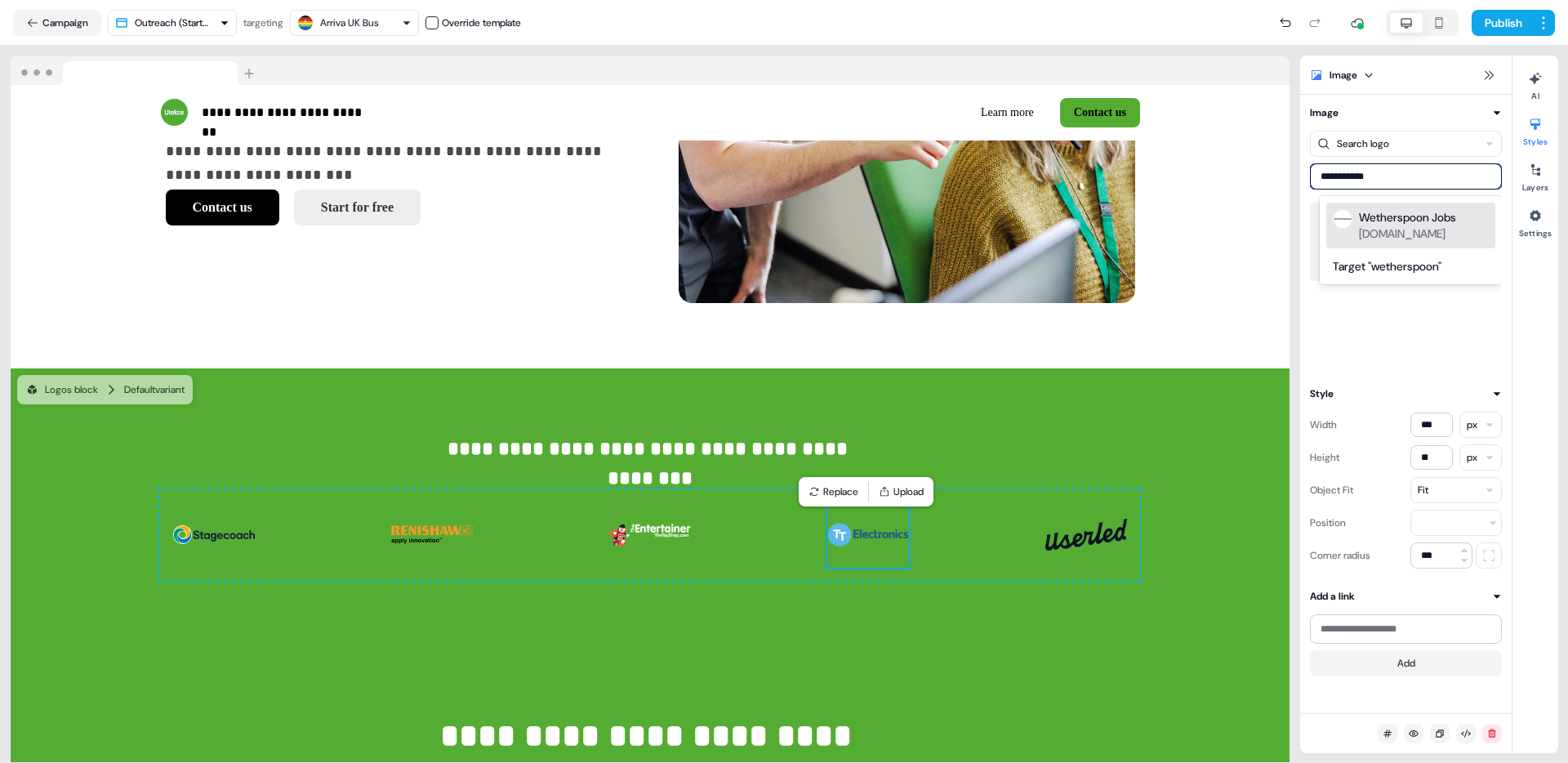 click on "[DOMAIN_NAME]" at bounding box center (1402, 234) 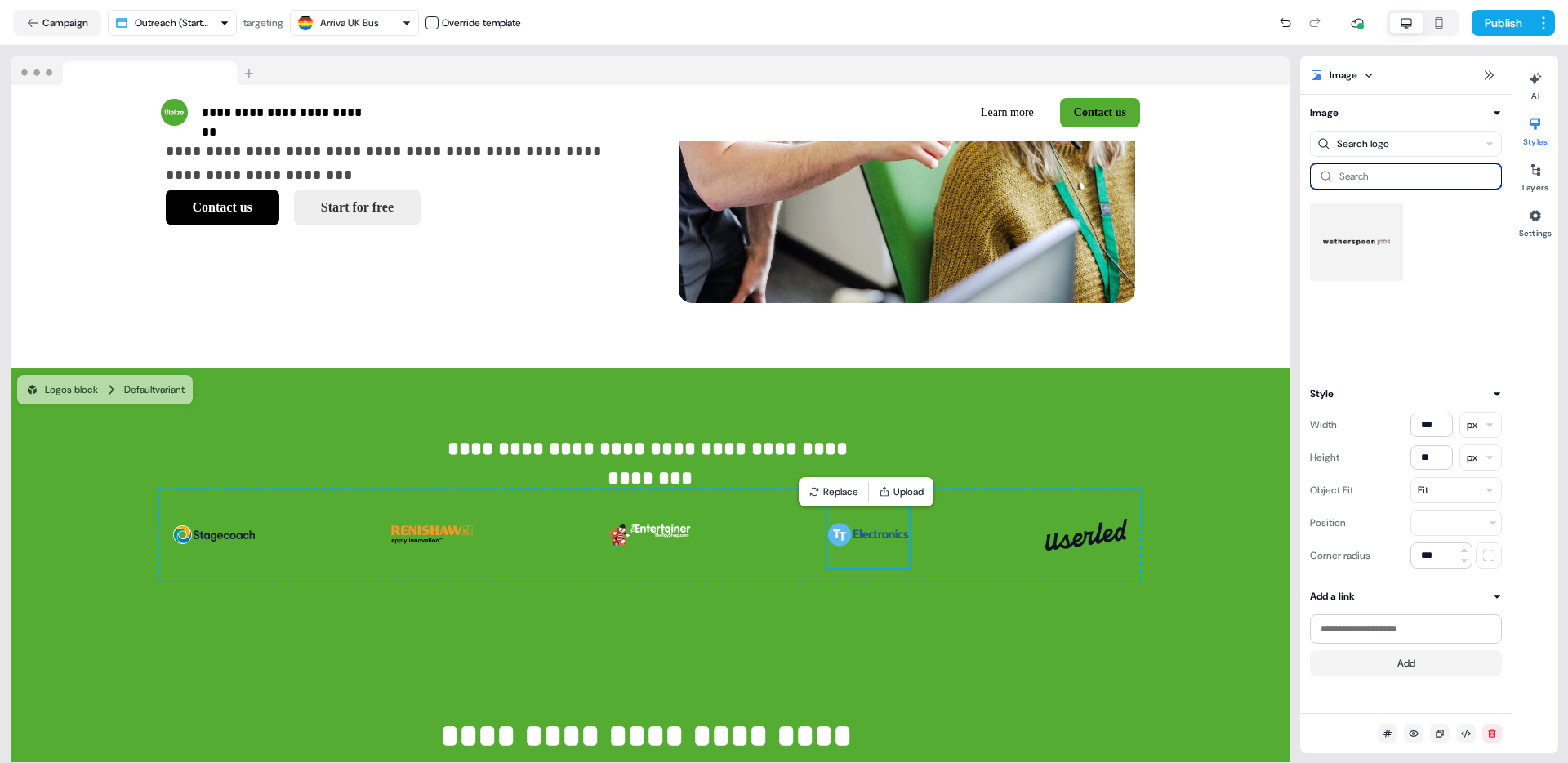 click at bounding box center (1405, 176) 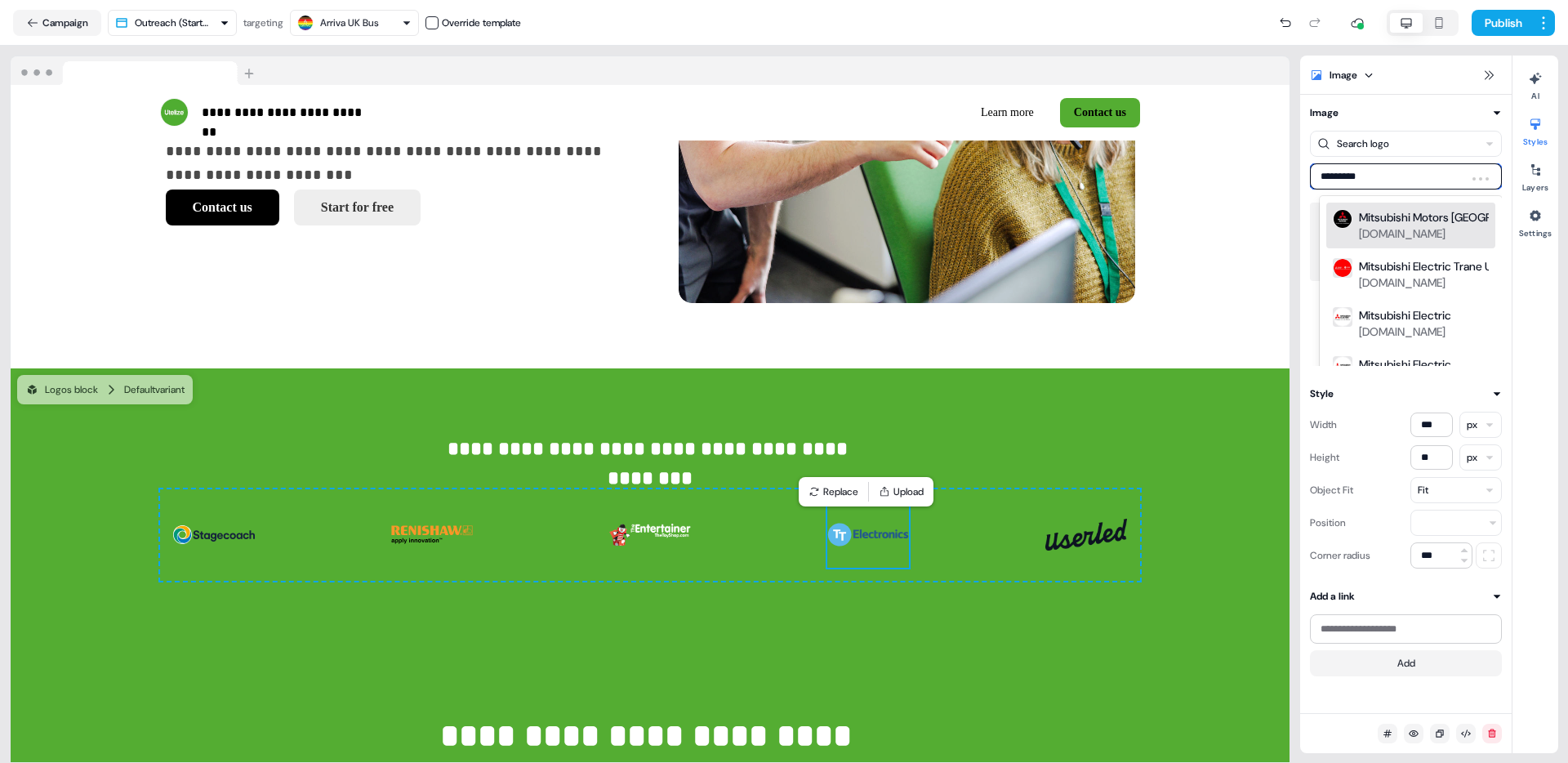 type on "**********" 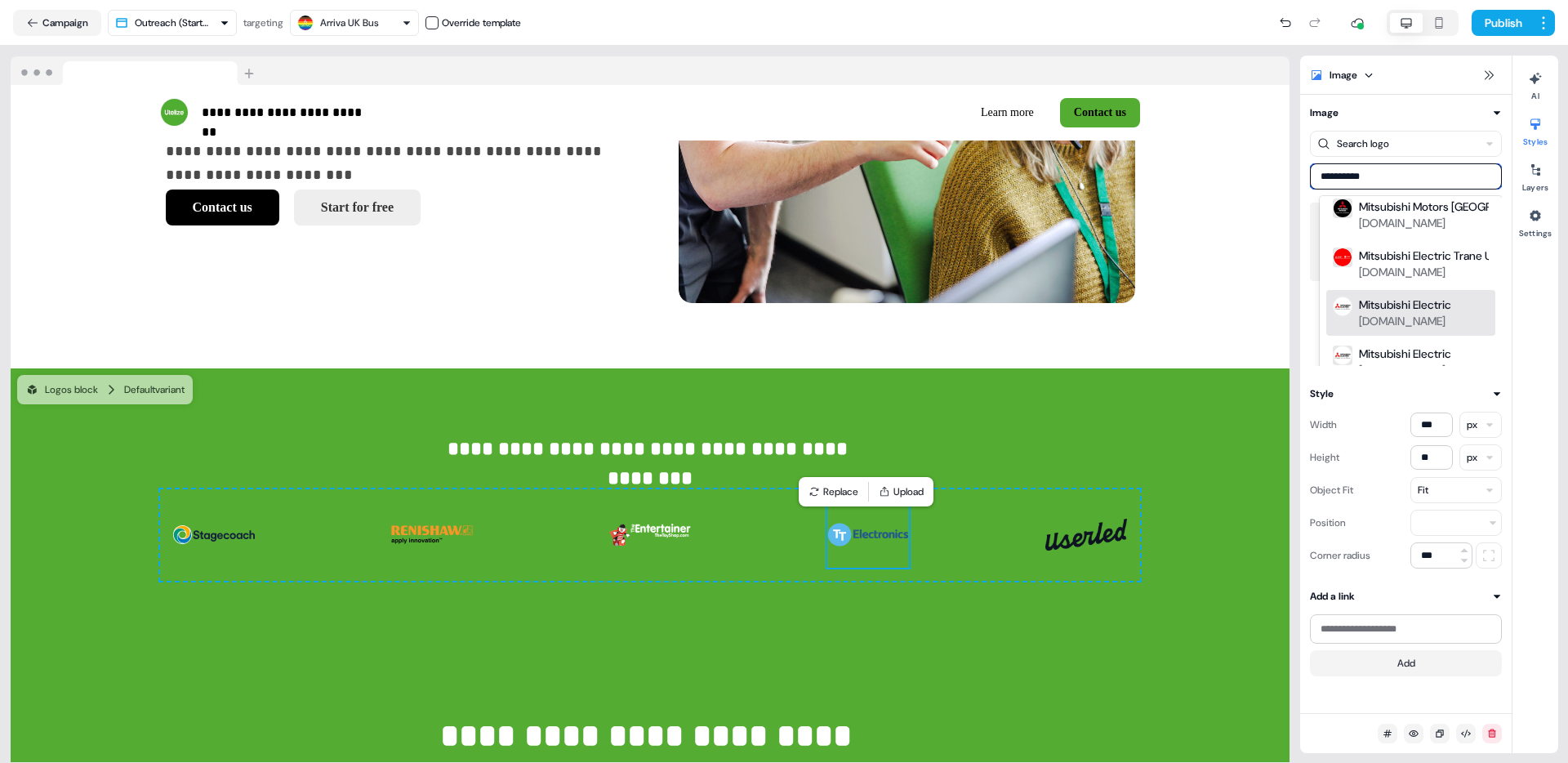 scroll, scrollTop: 0, scrollLeft: 0, axis: both 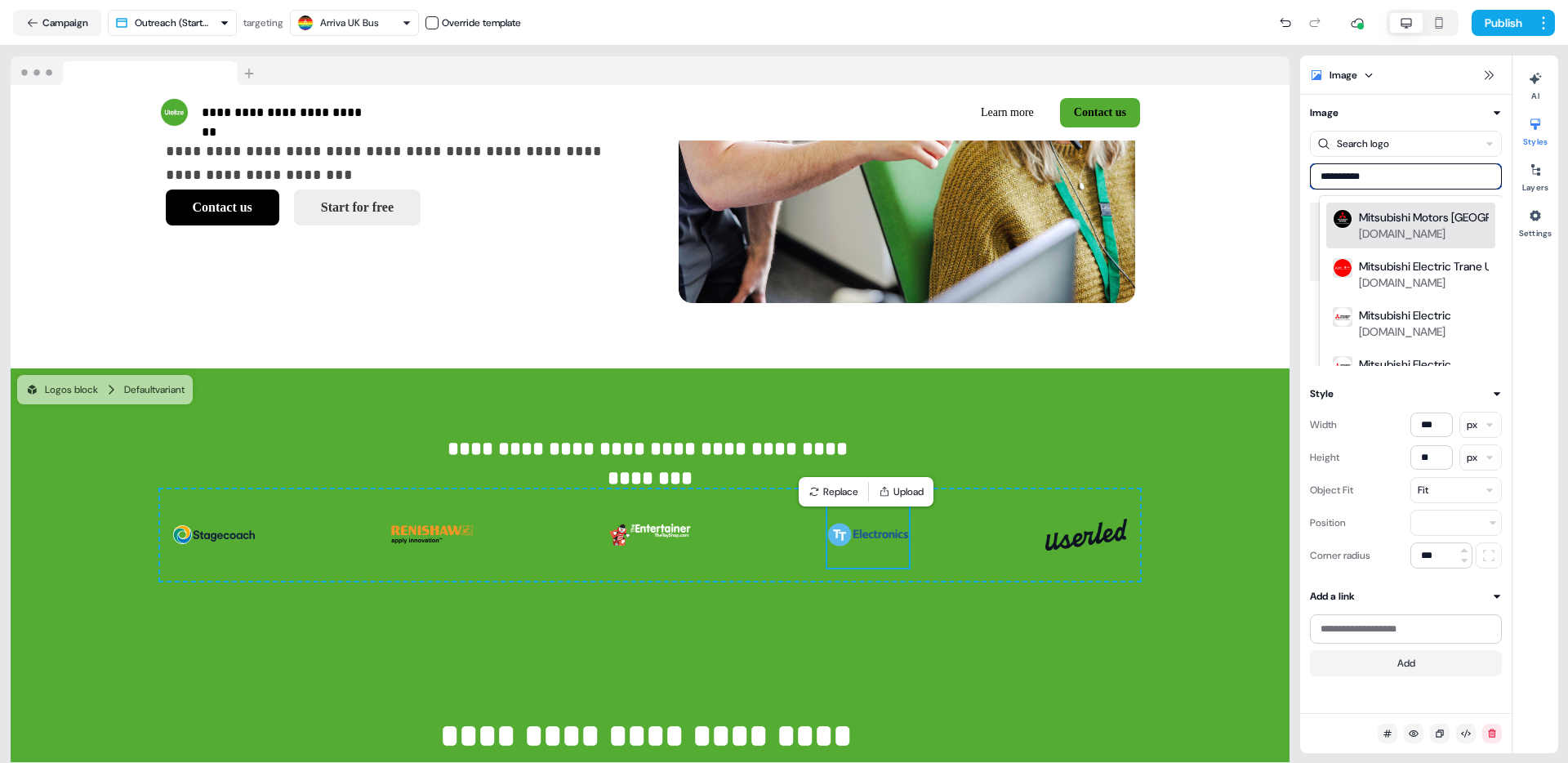 click on "Mitsubishi Motors [GEOGRAPHIC_DATA]" at bounding box center (1460, 217) 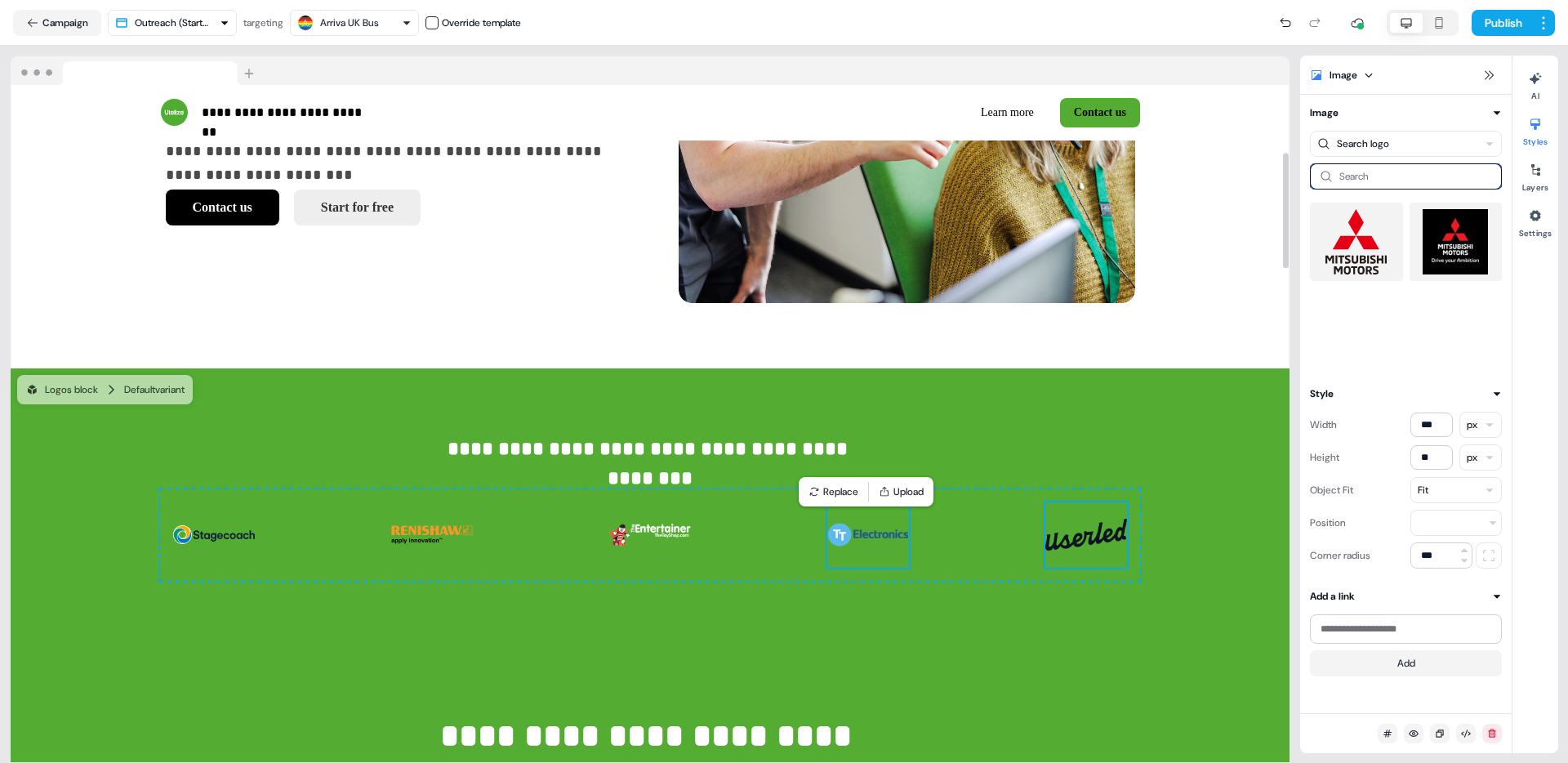 type 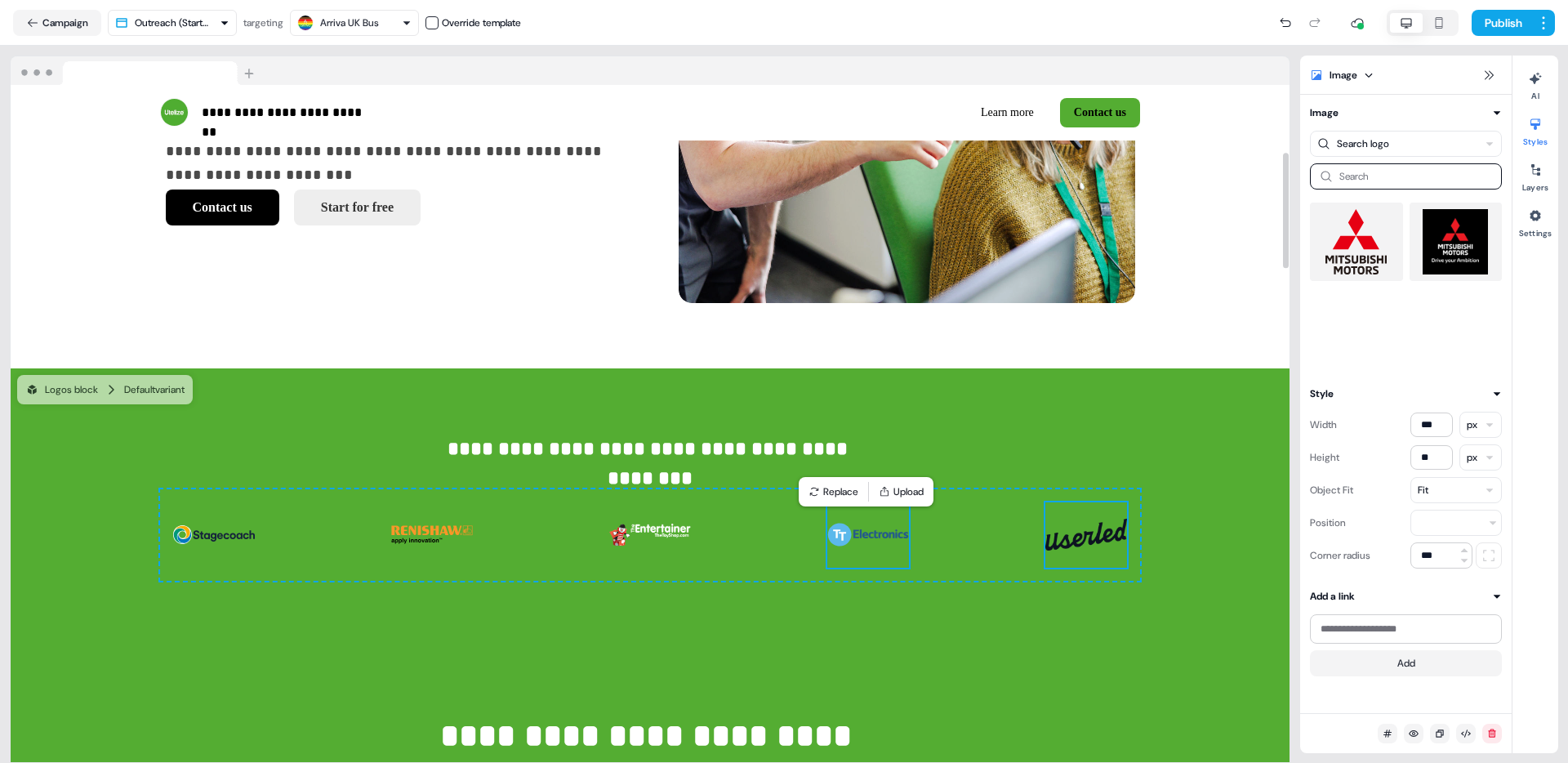 click at bounding box center [1086, 535] 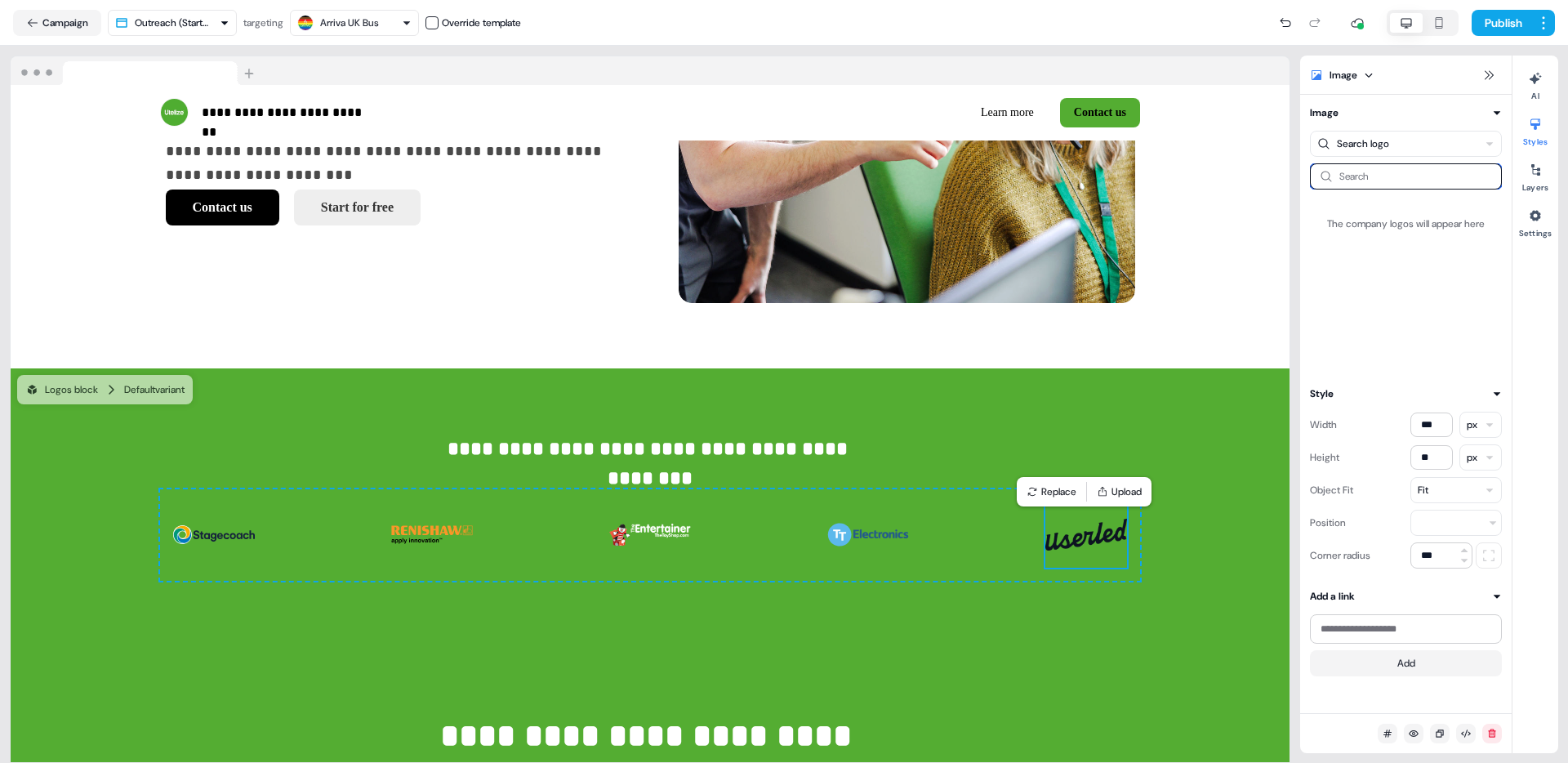 click at bounding box center [1405, 176] 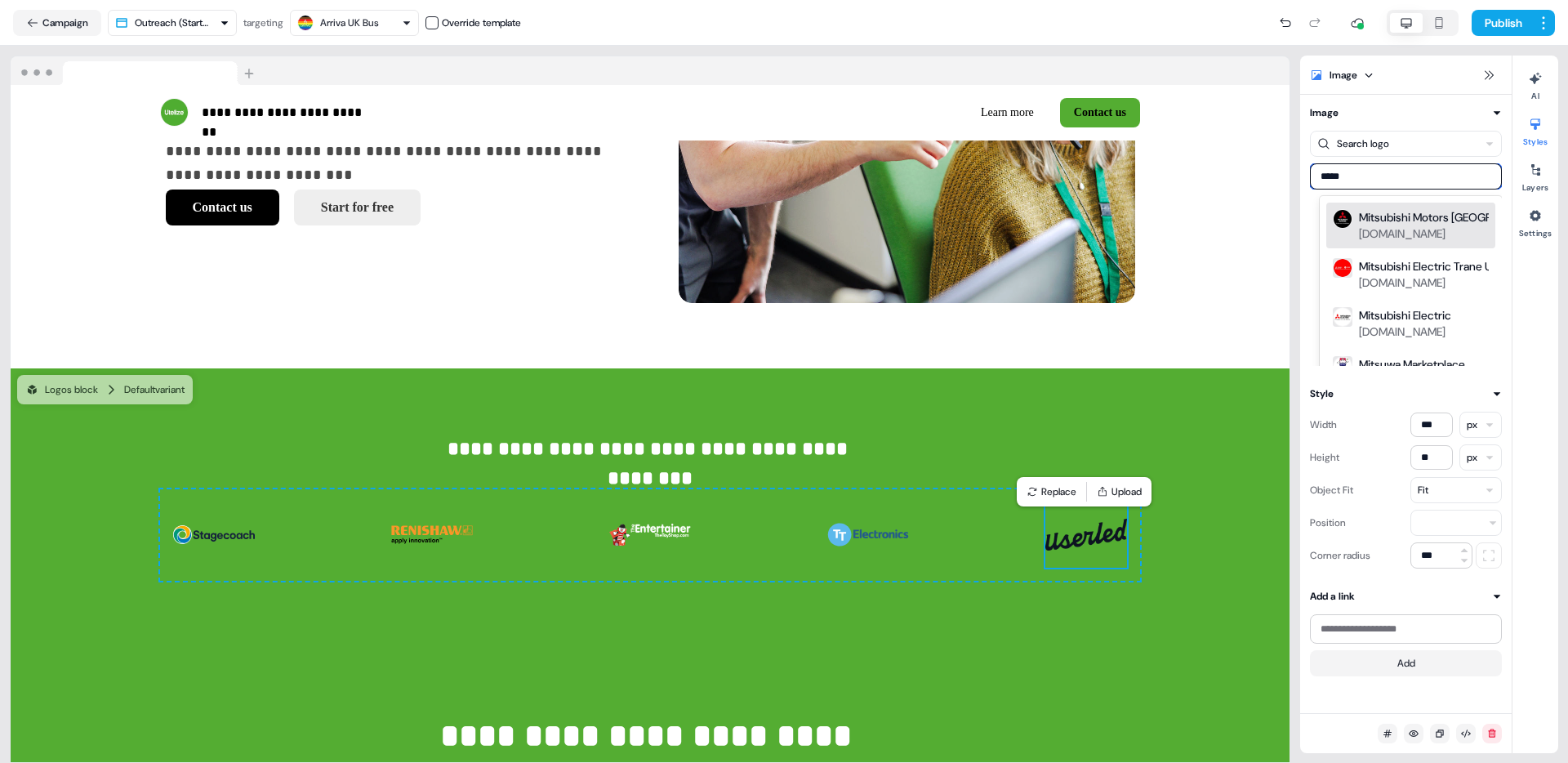 type on "******" 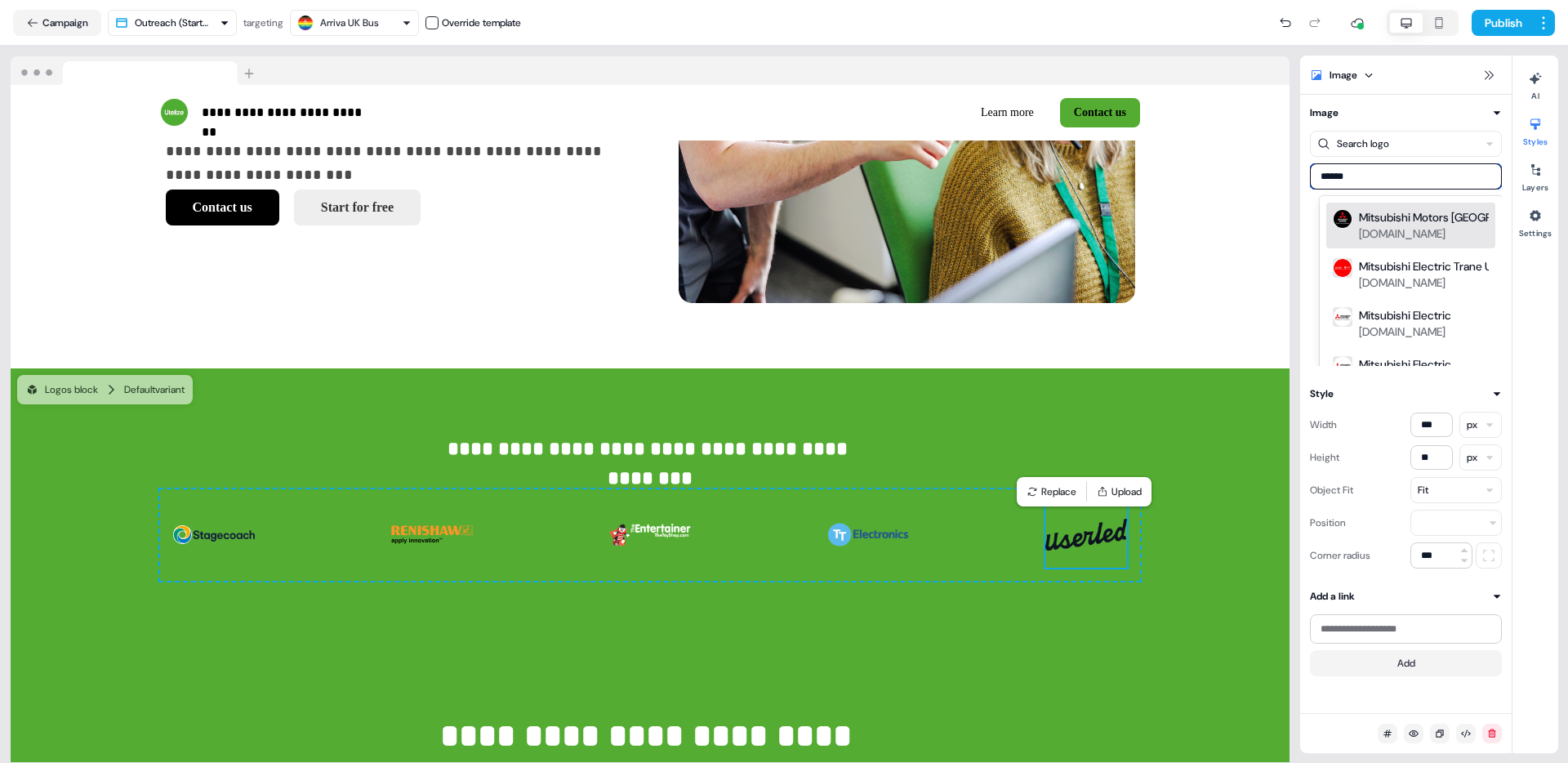 click on "Mitsubishi Motors [GEOGRAPHIC_DATA]" at bounding box center (1460, 217) 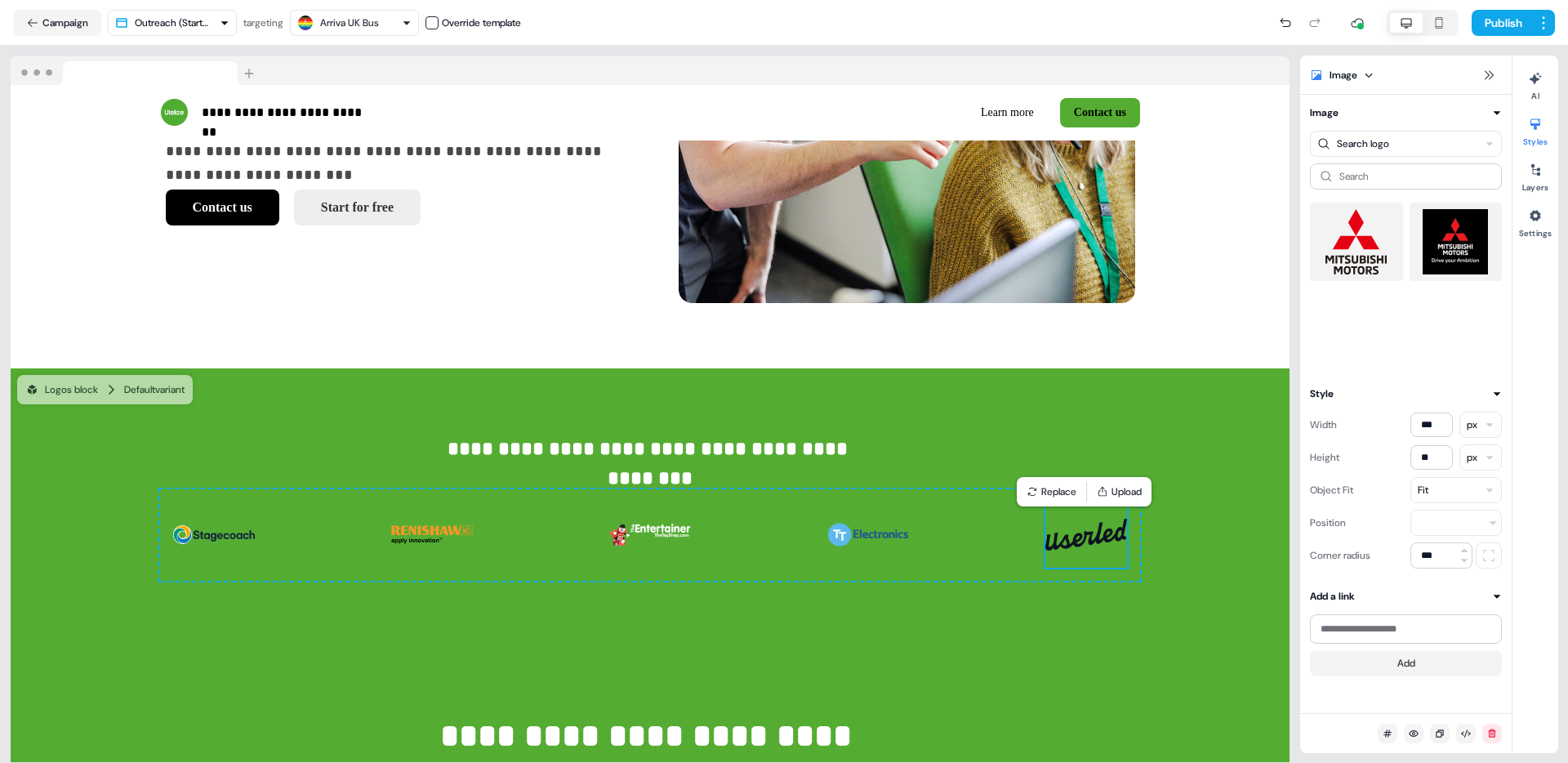click at bounding box center [1356, 242] 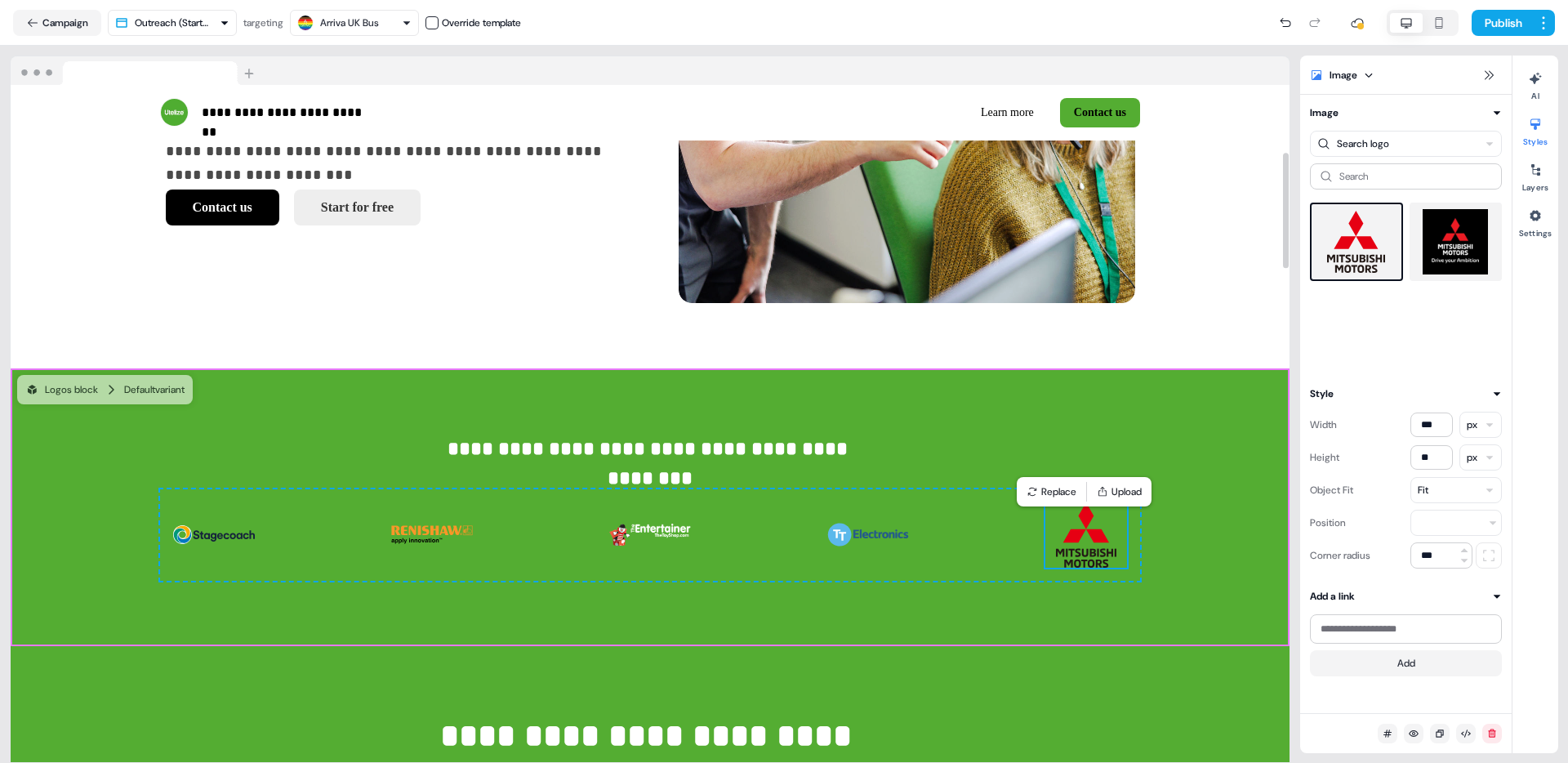 click on "**********" at bounding box center (650, 507) 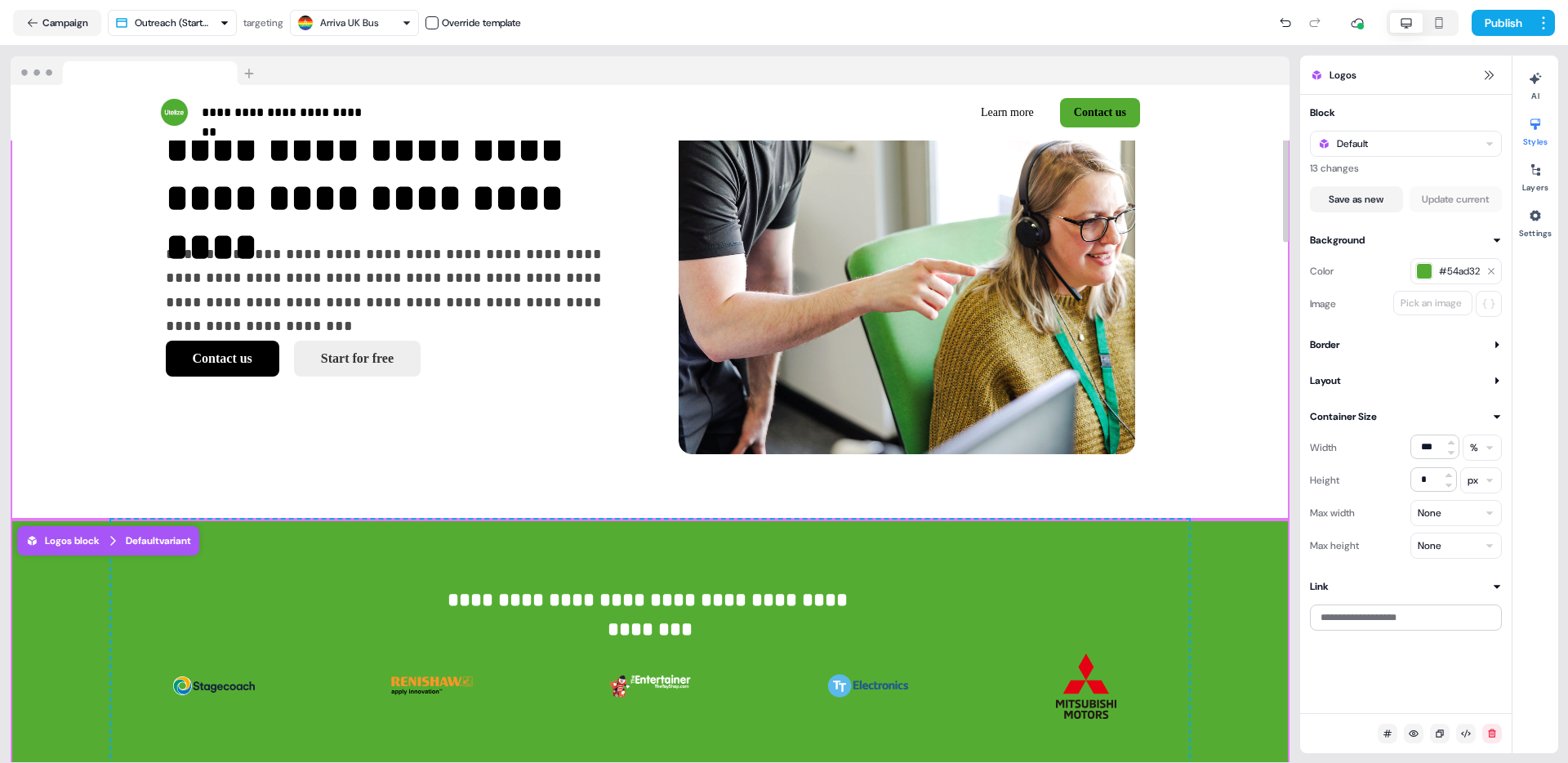scroll, scrollTop: 0, scrollLeft: 0, axis: both 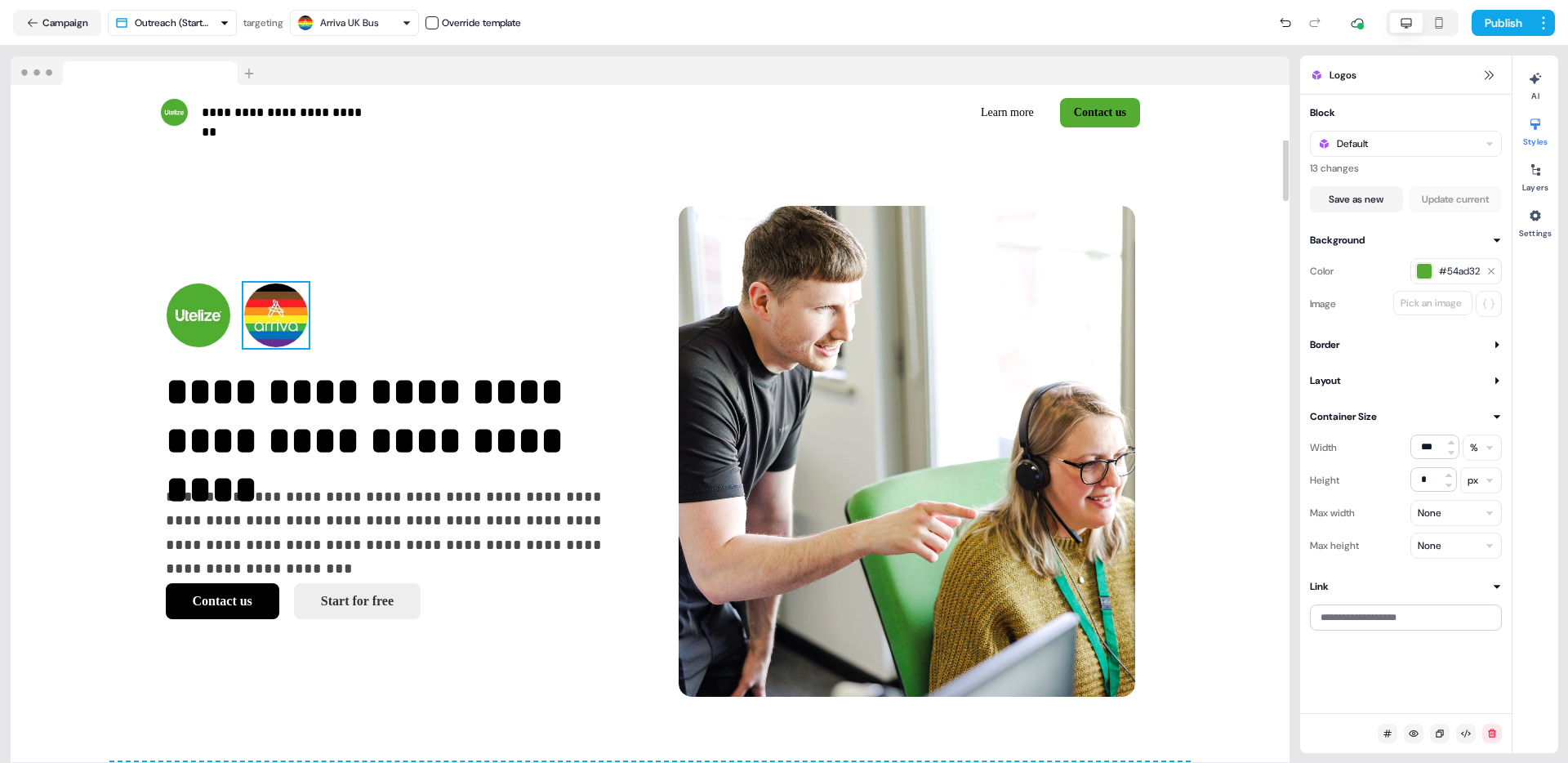 click at bounding box center [276, 315] 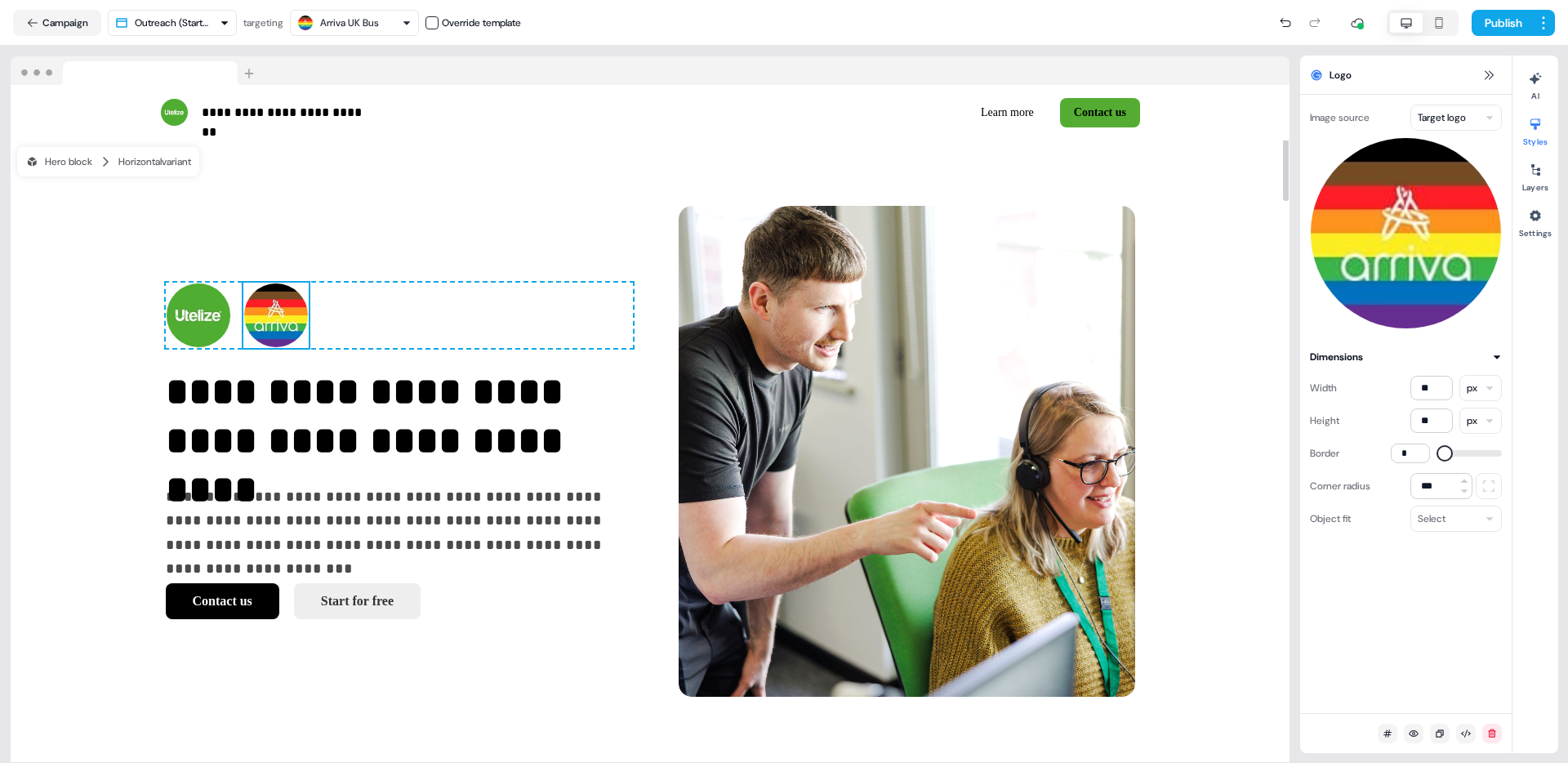 click on "**********" at bounding box center [784, 382] 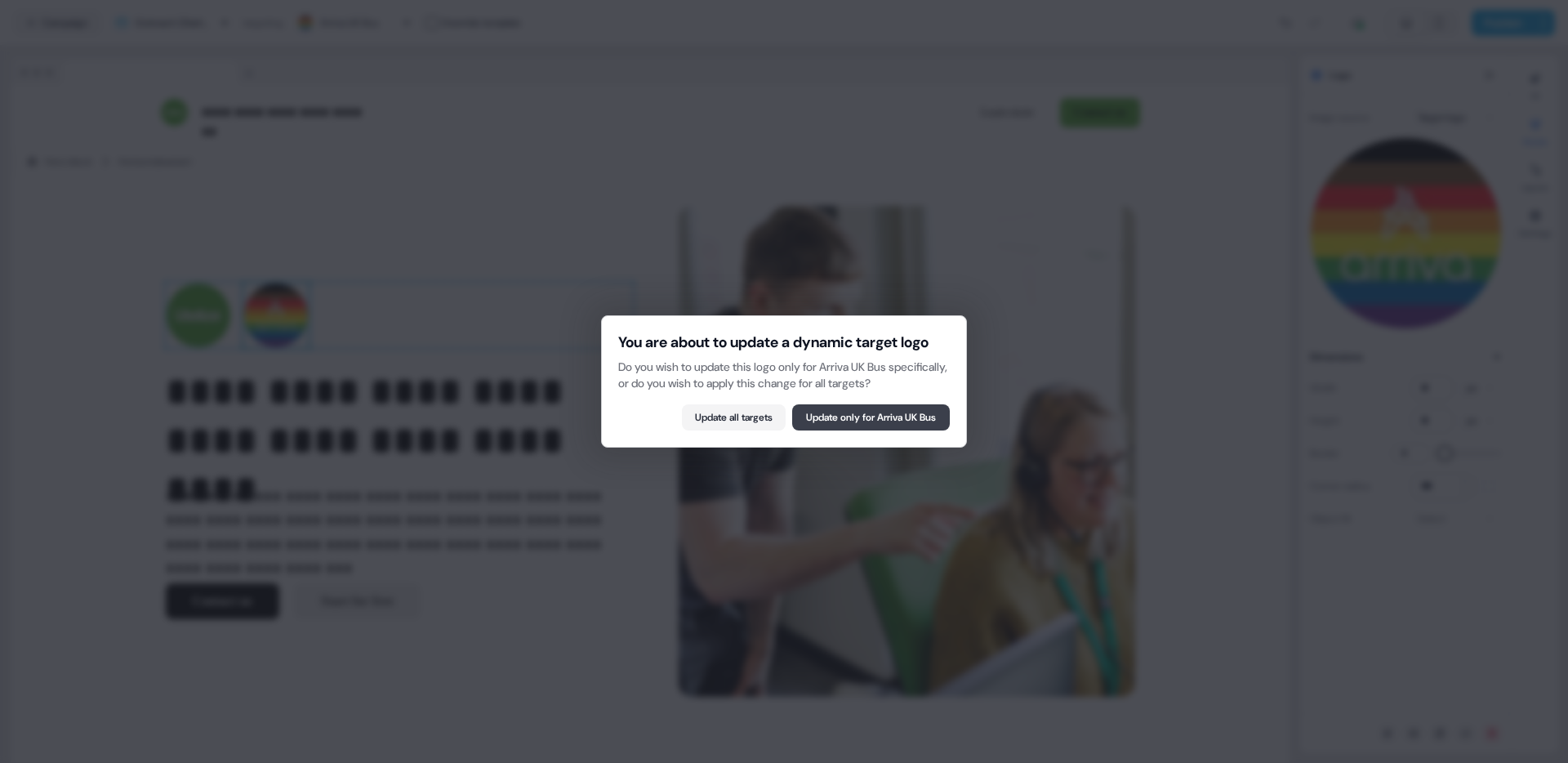 click on "Update only for Arriva UK Bus" at bounding box center [871, 417] 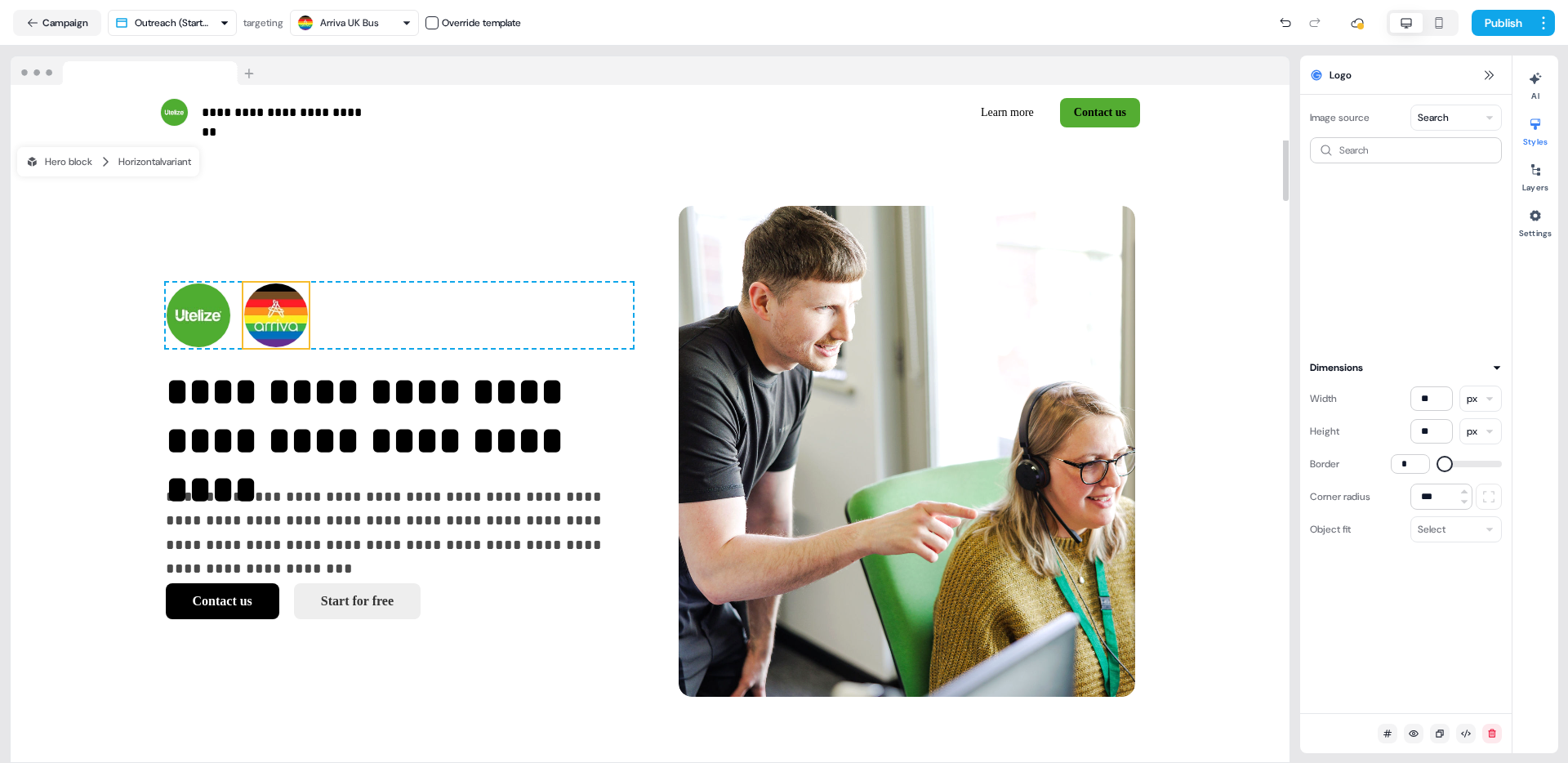click on "targeting Arriva UK Bus Override template" at bounding box center (382, 23) 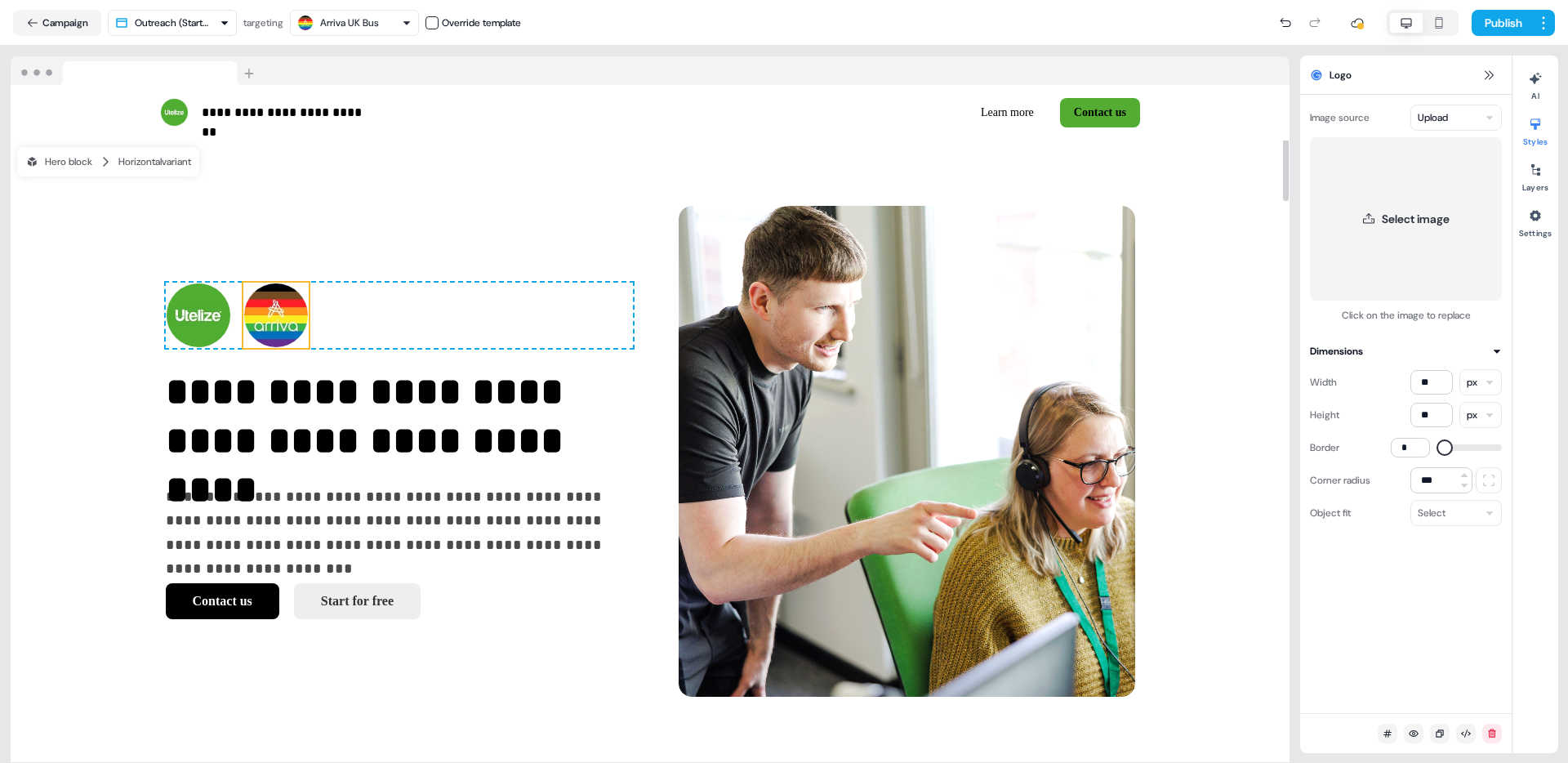 click on "**********" at bounding box center (784, 382) 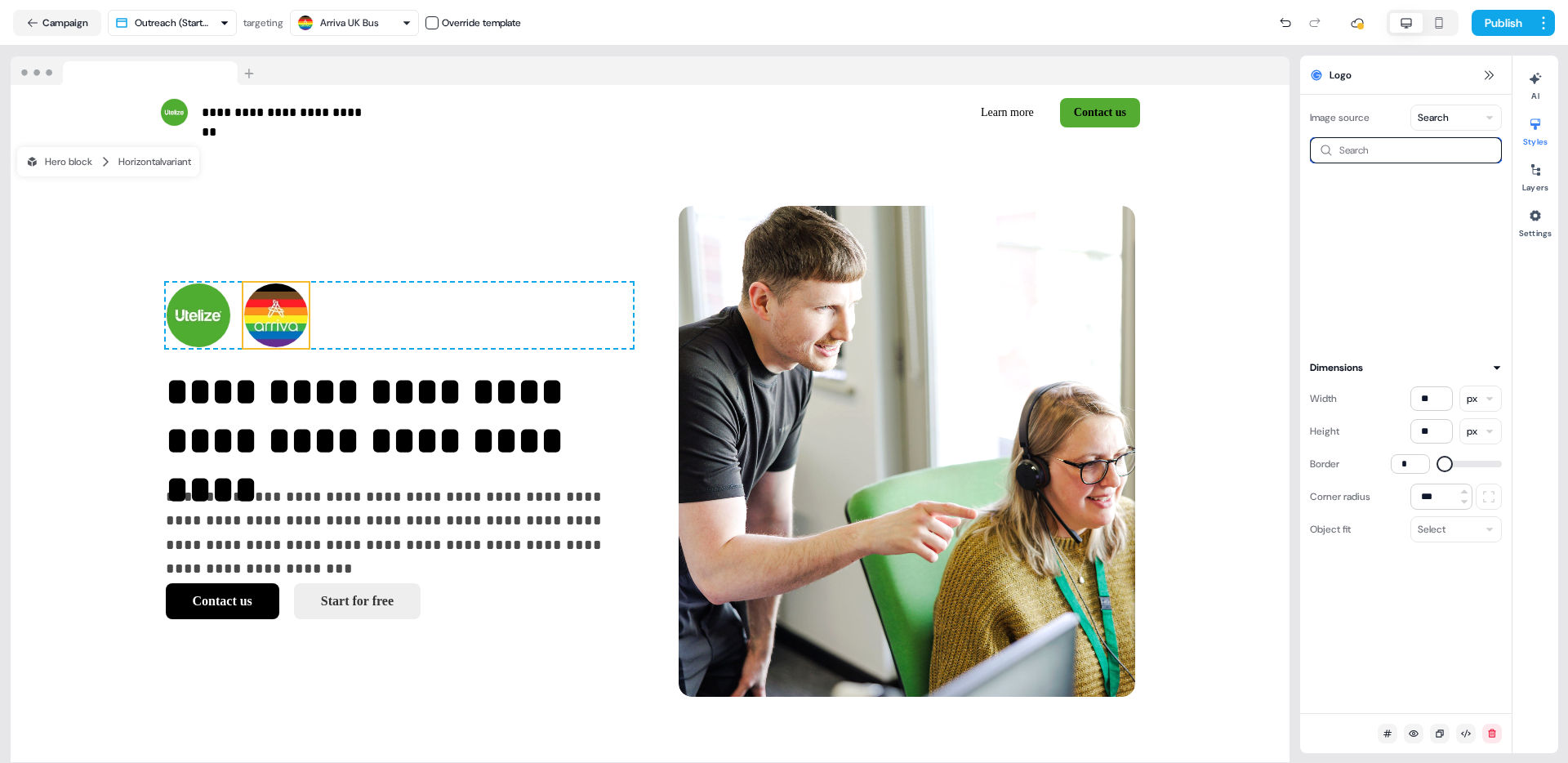 click at bounding box center (1405, 150) 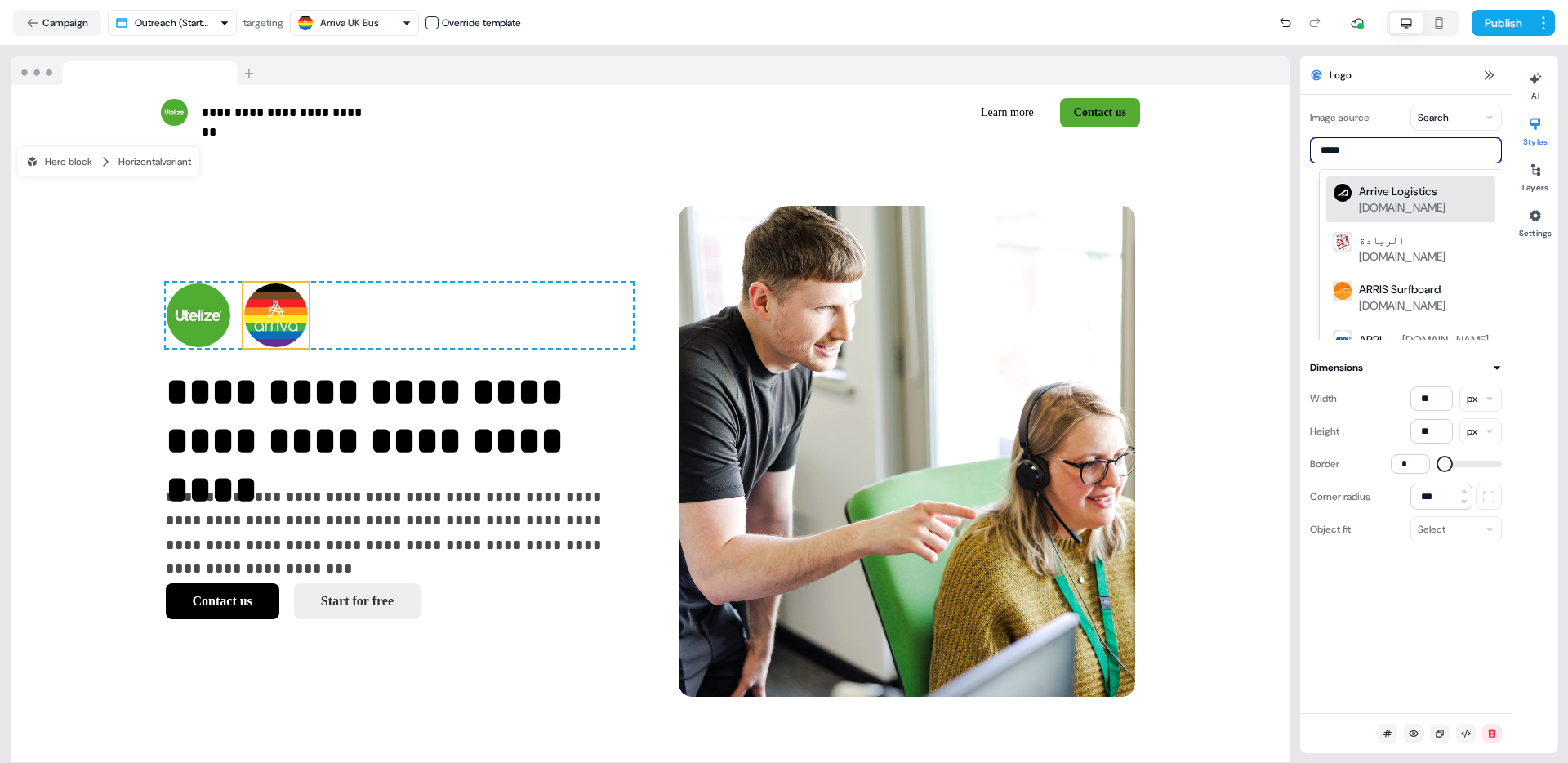 type on "******" 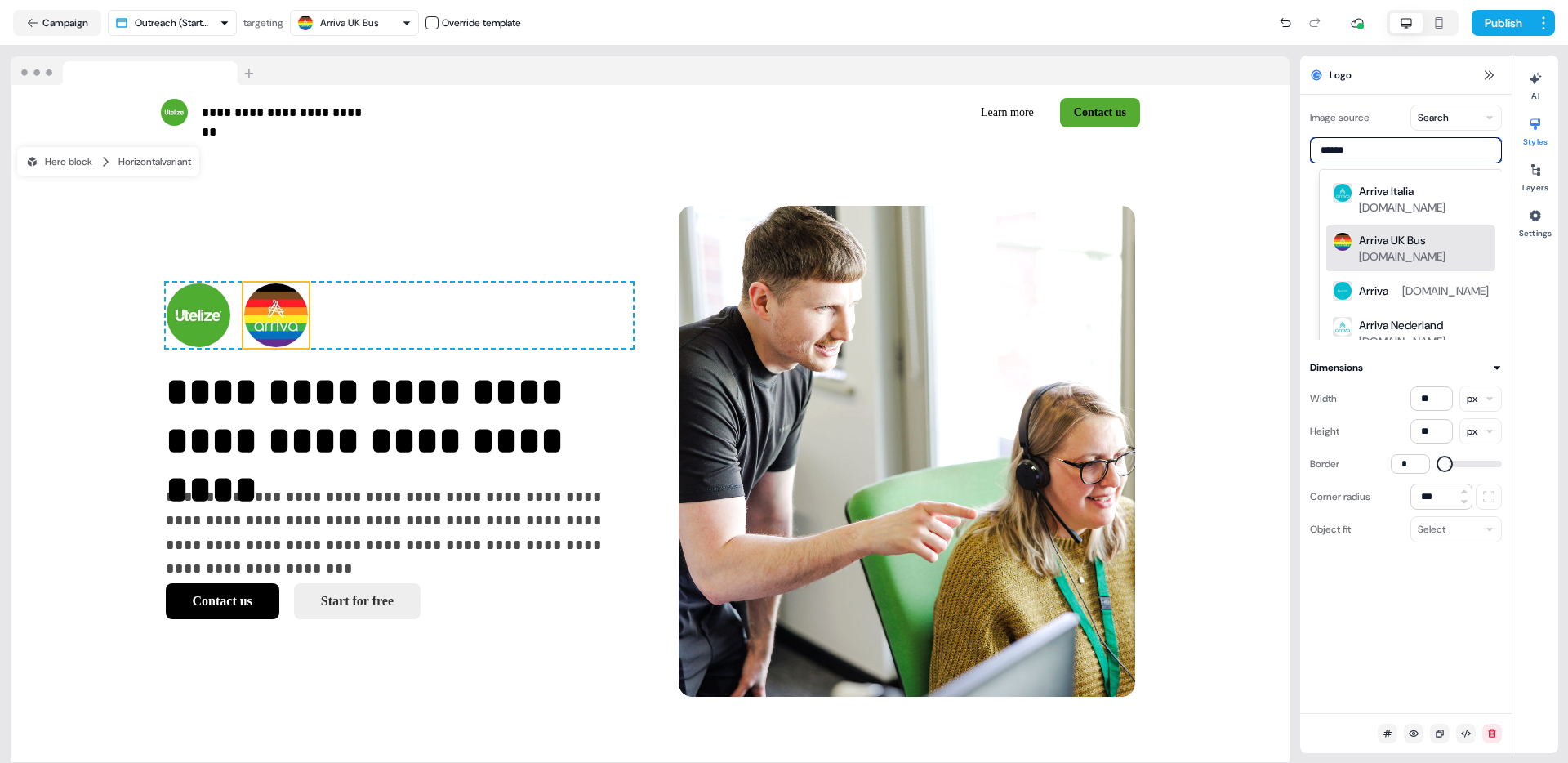 click on "Arriva UK Bus" at bounding box center [1392, 240] 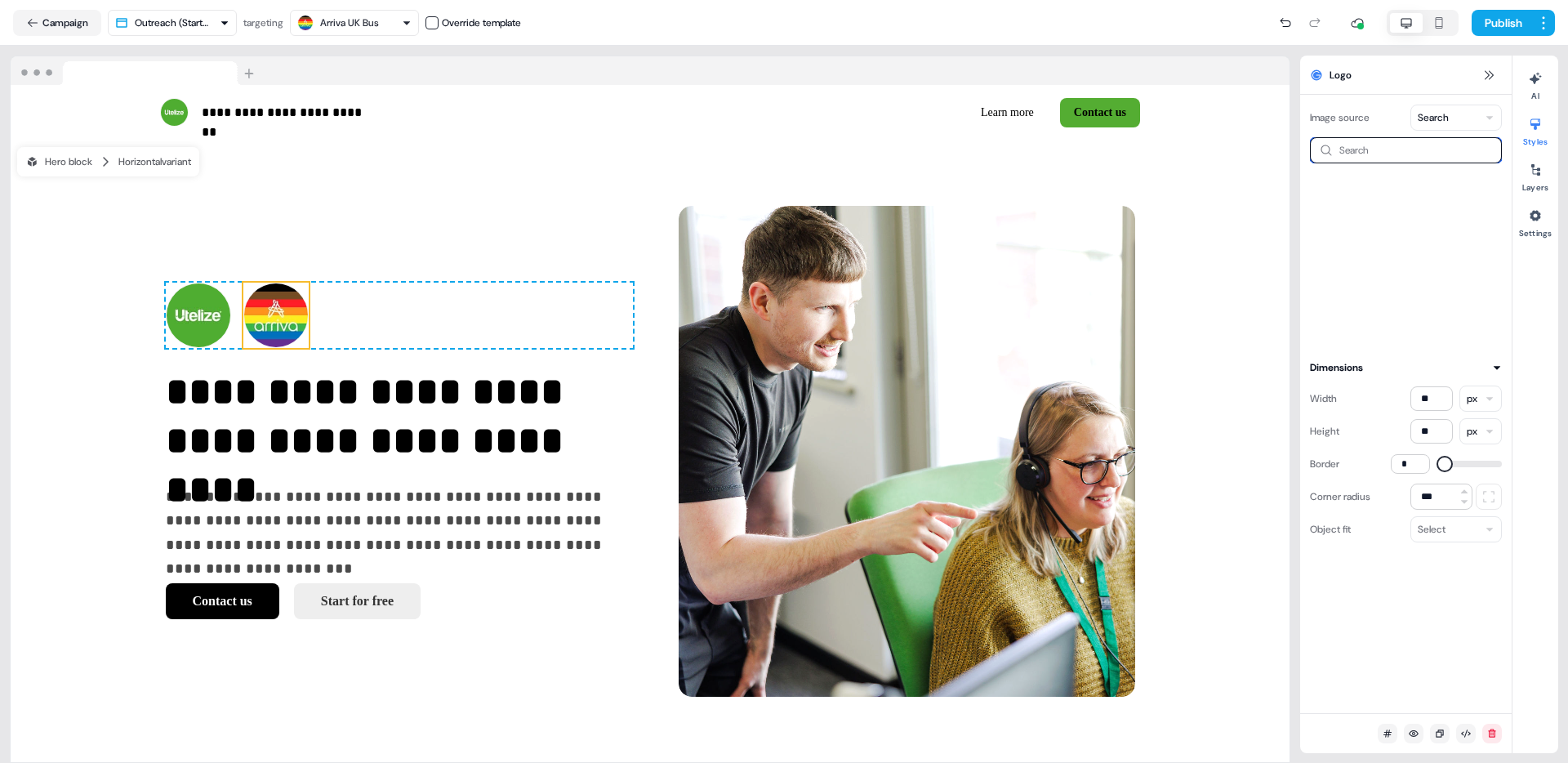 click at bounding box center (1405, 150) 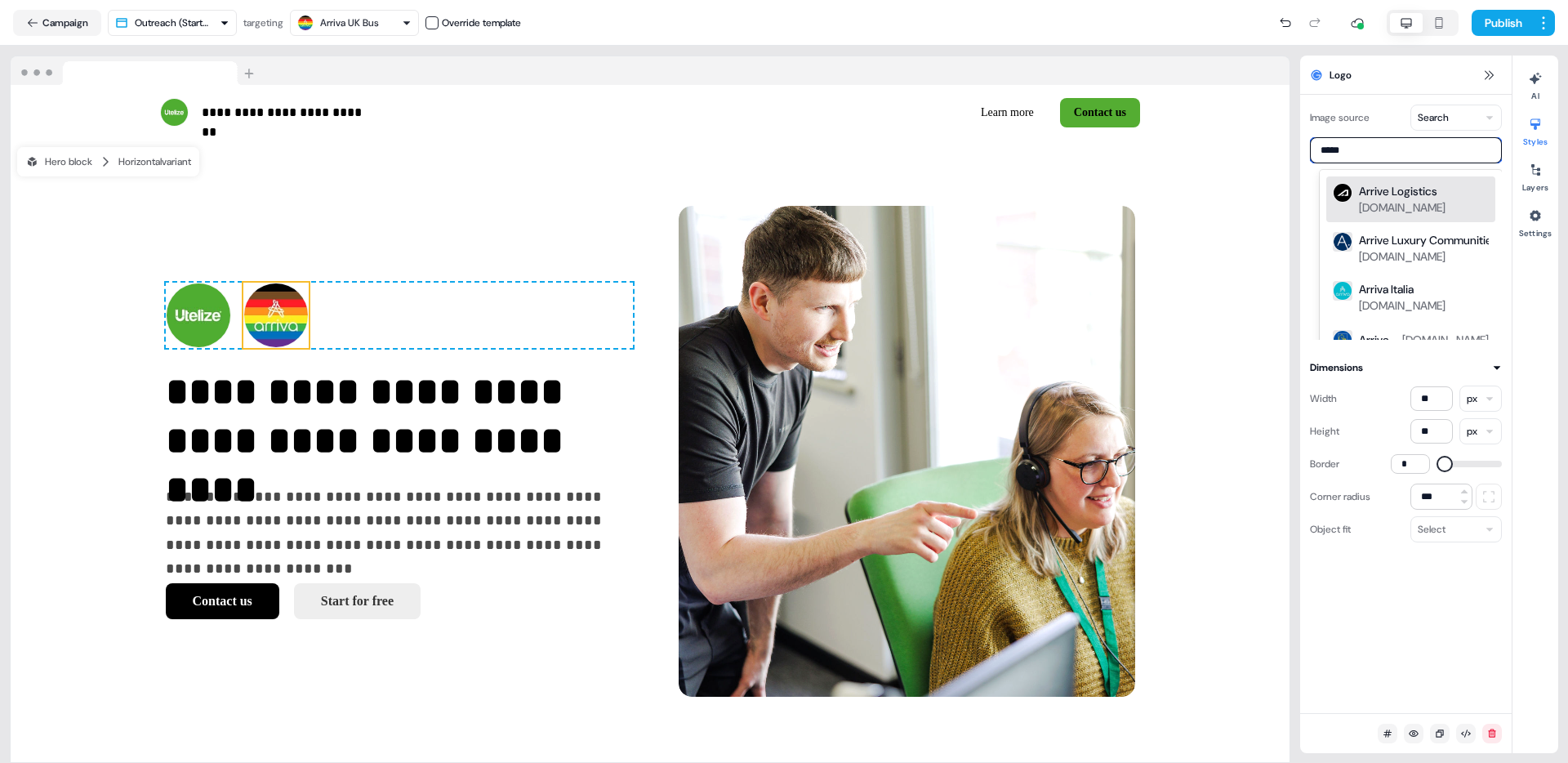 type on "******" 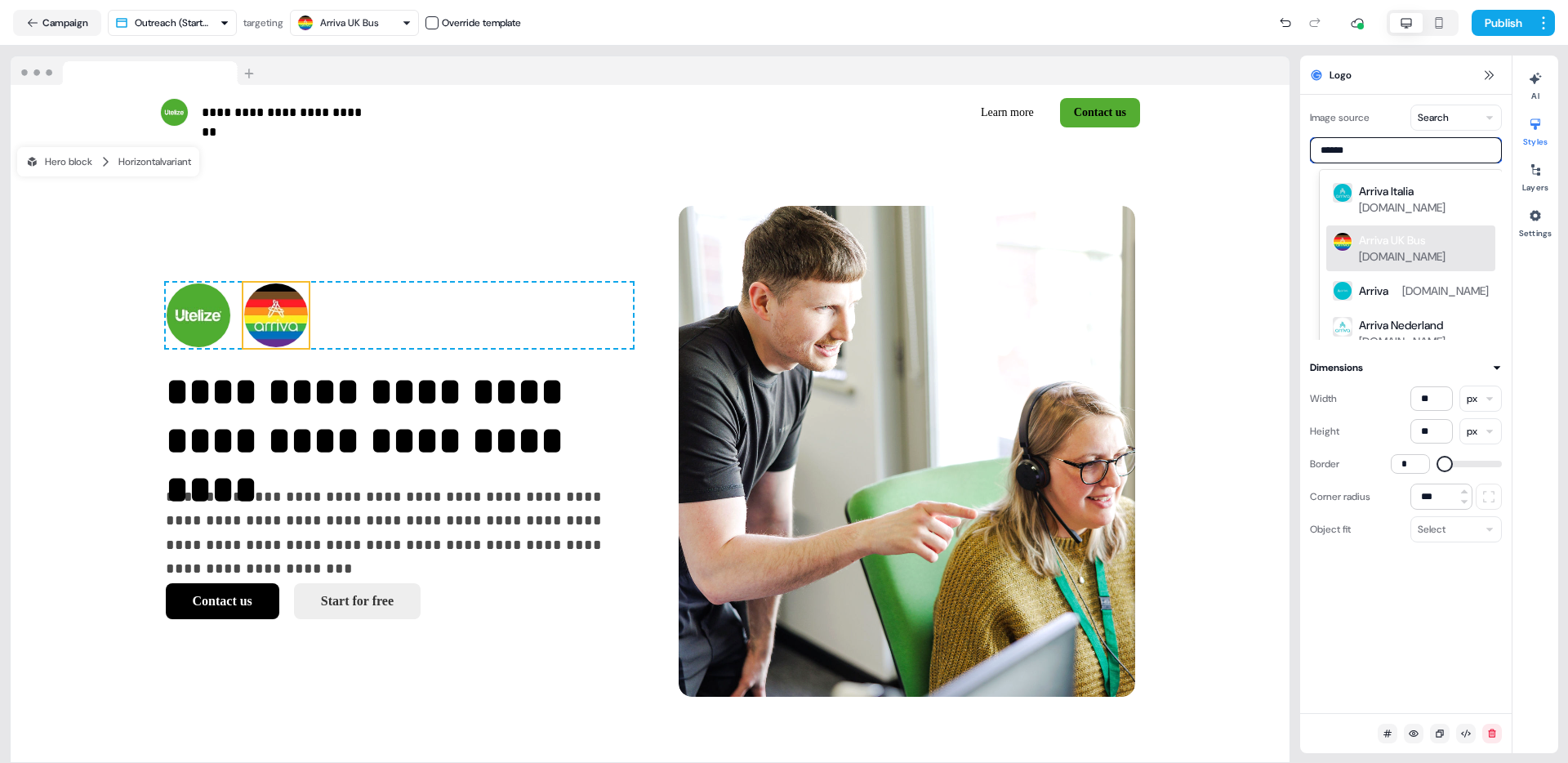 click on "Arriva UK Bus [DOMAIN_NAME]" at bounding box center (1423, 248) 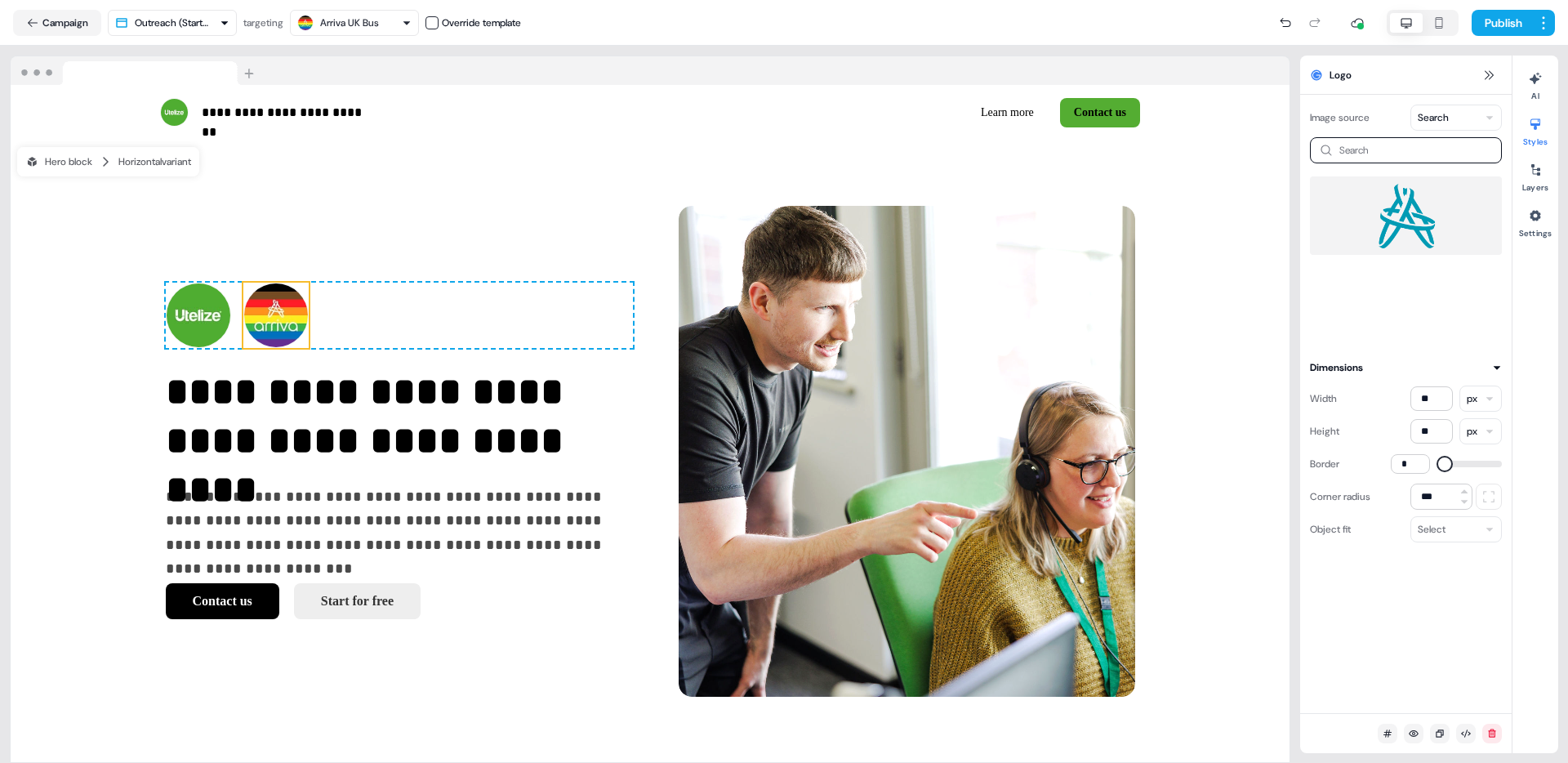 click at bounding box center [1405, 216] 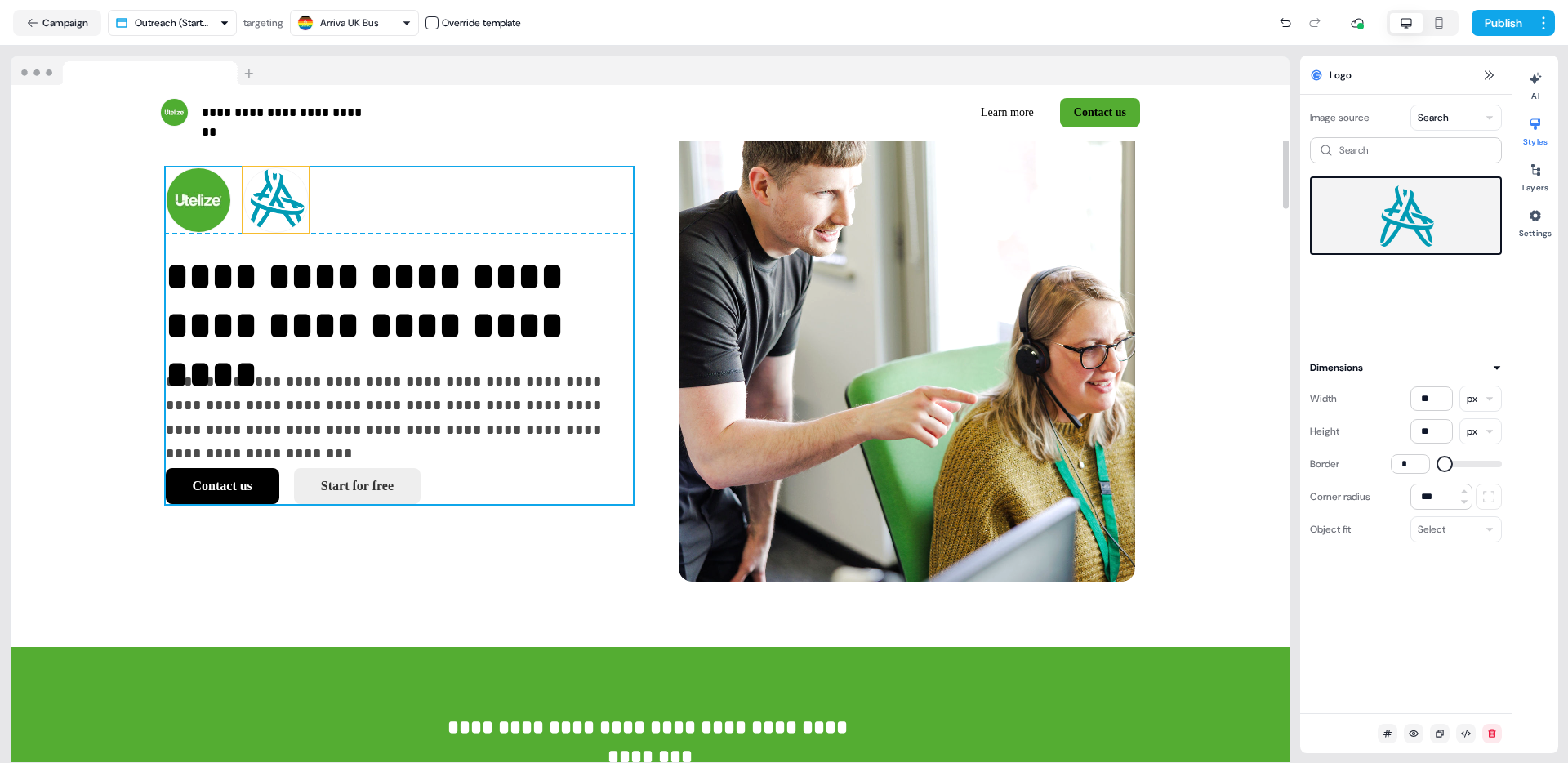 scroll, scrollTop: 0, scrollLeft: 0, axis: both 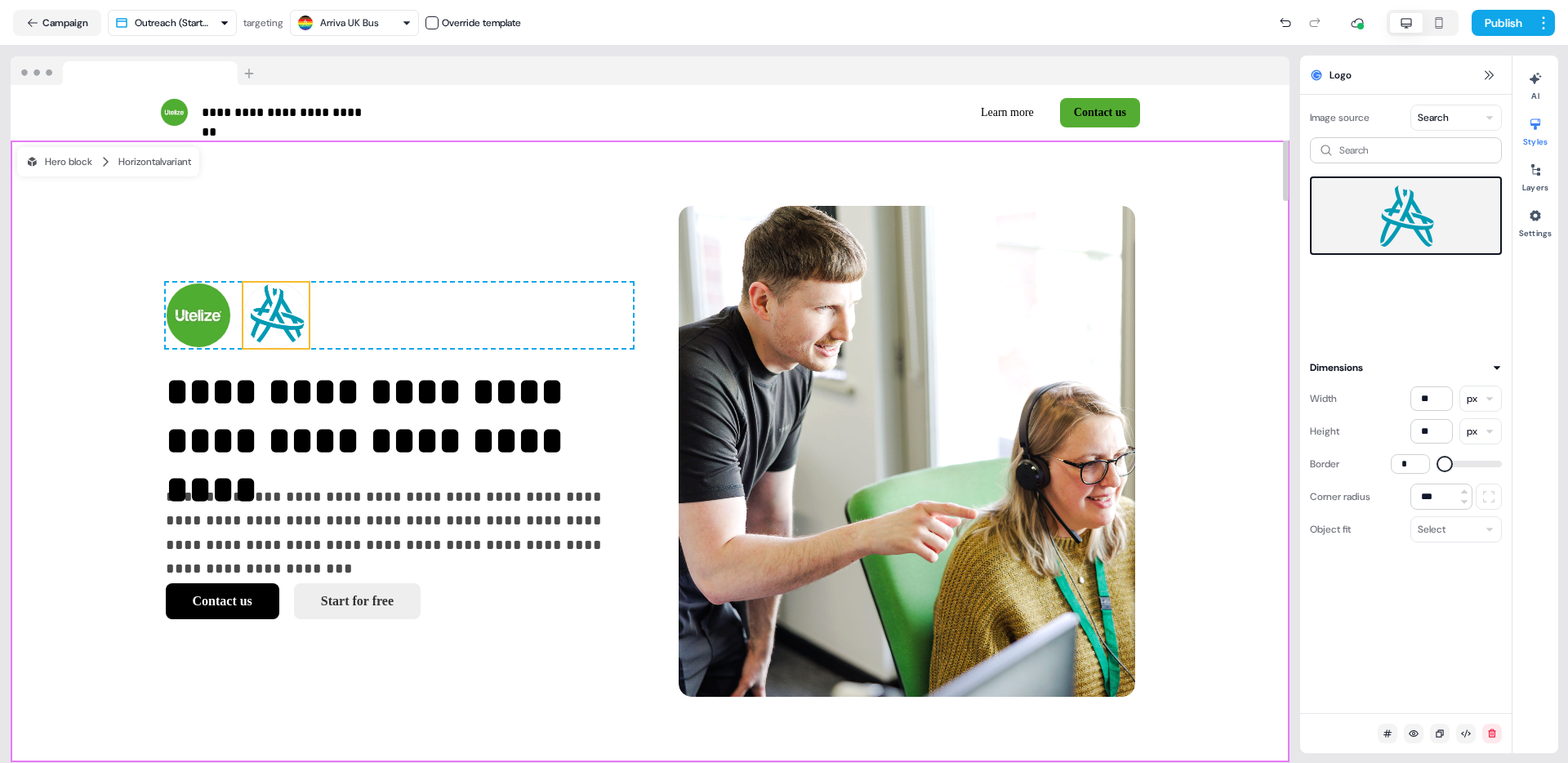 click on "**********" at bounding box center (650, 451) 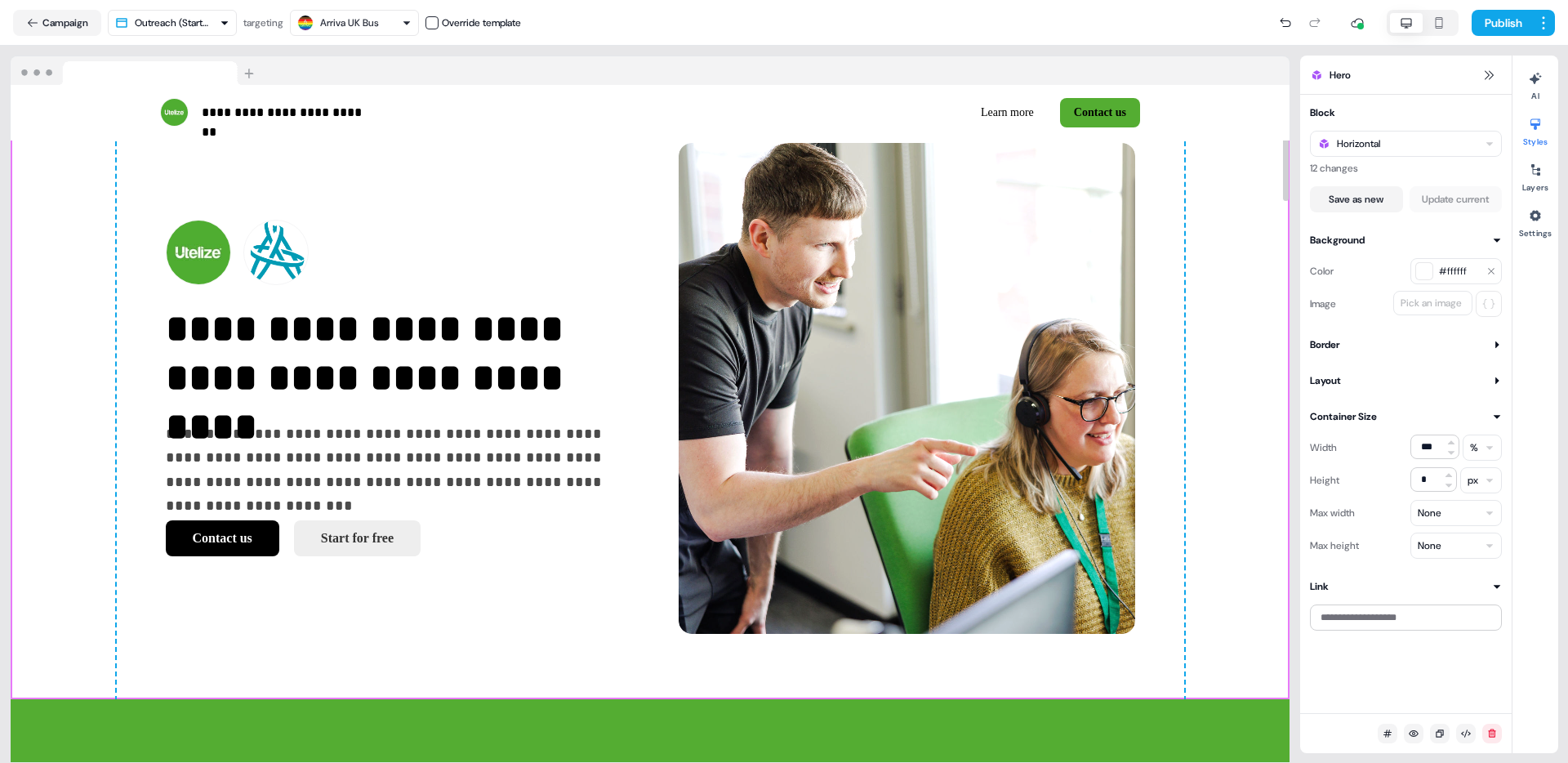 scroll, scrollTop: 0, scrollLeft: 0, axis: both 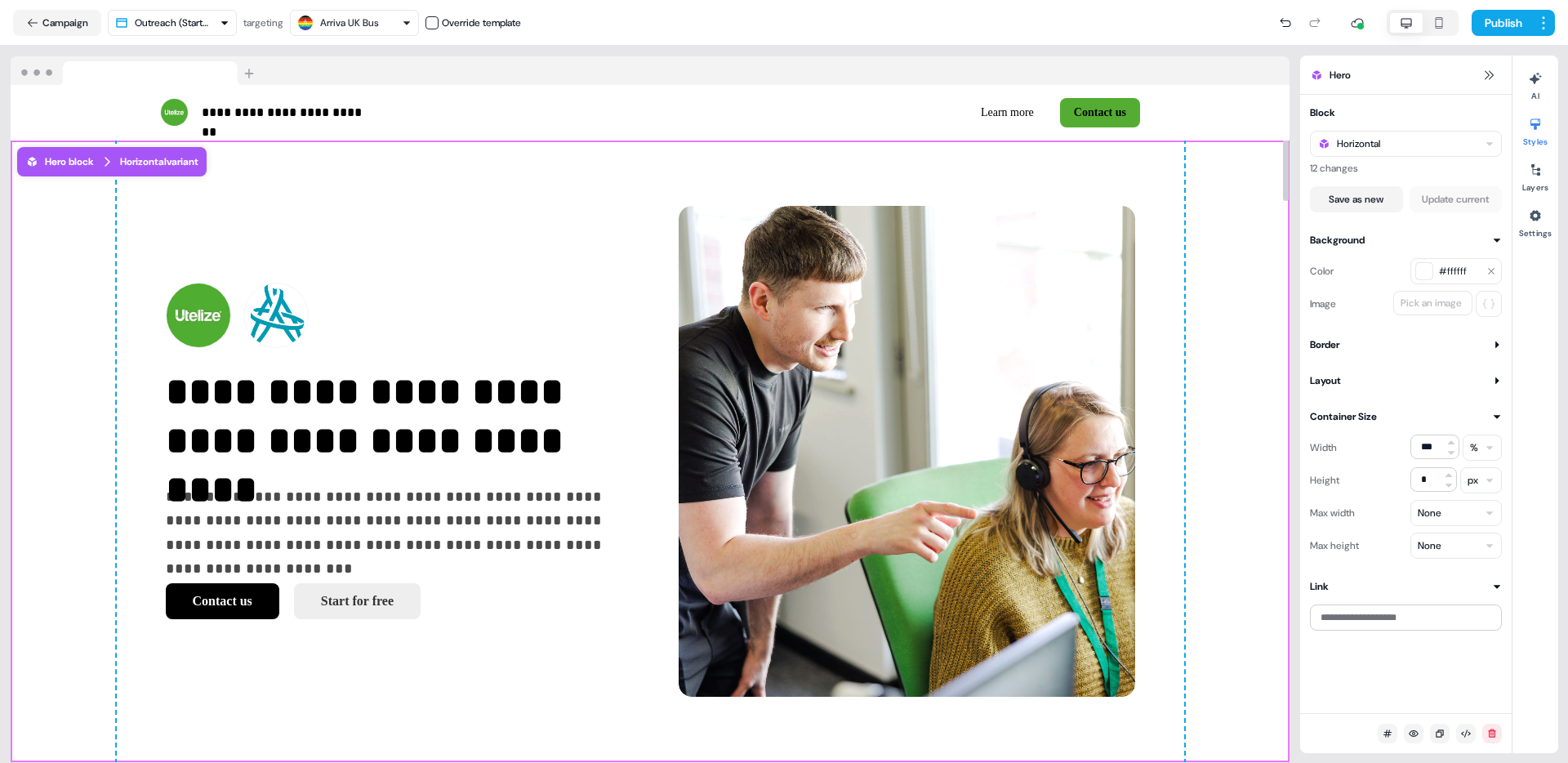 click on "**********" at bounding box center [650, 451] 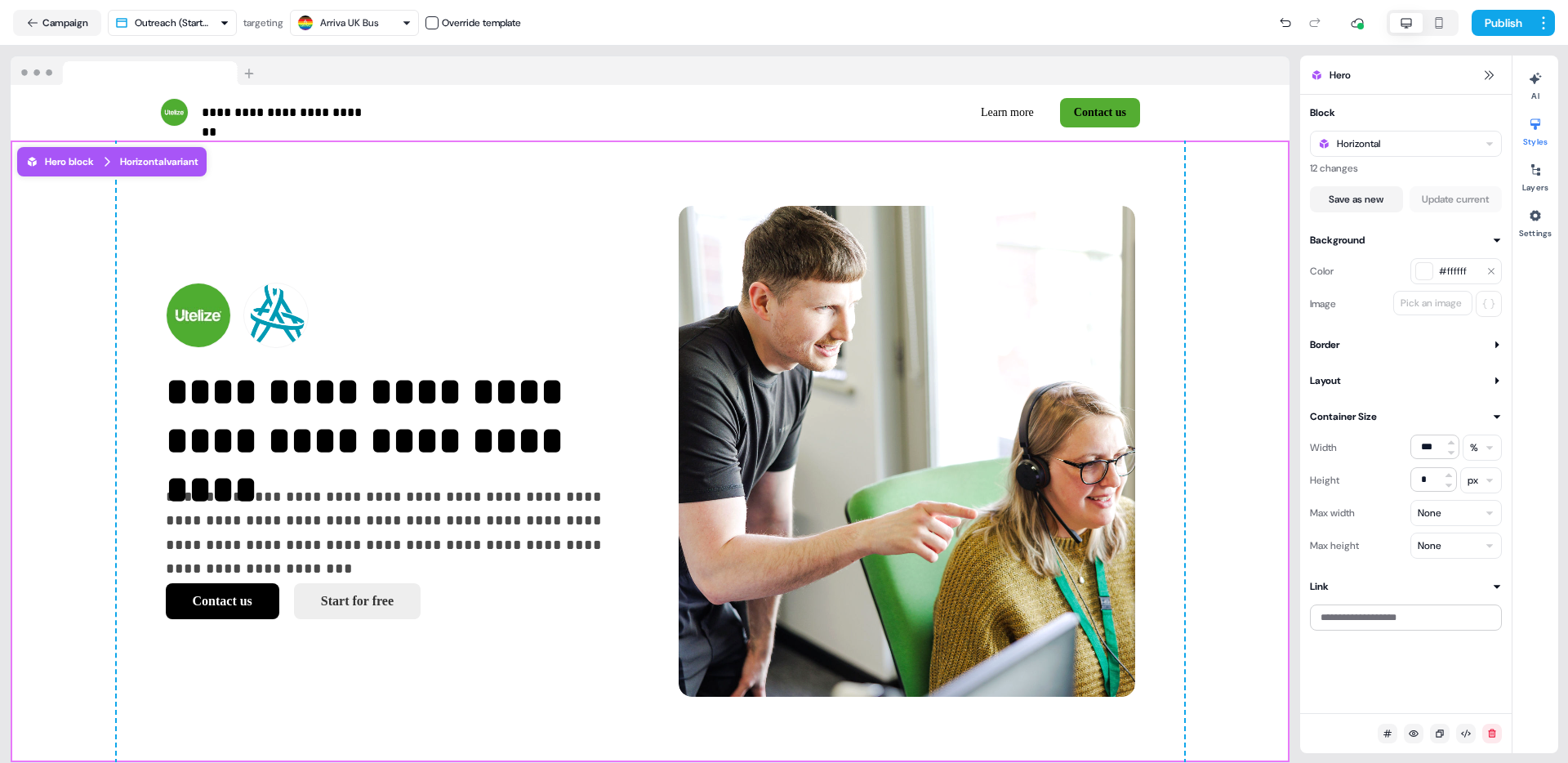 click on "#ffffff" at bounding box center [1456, 271] 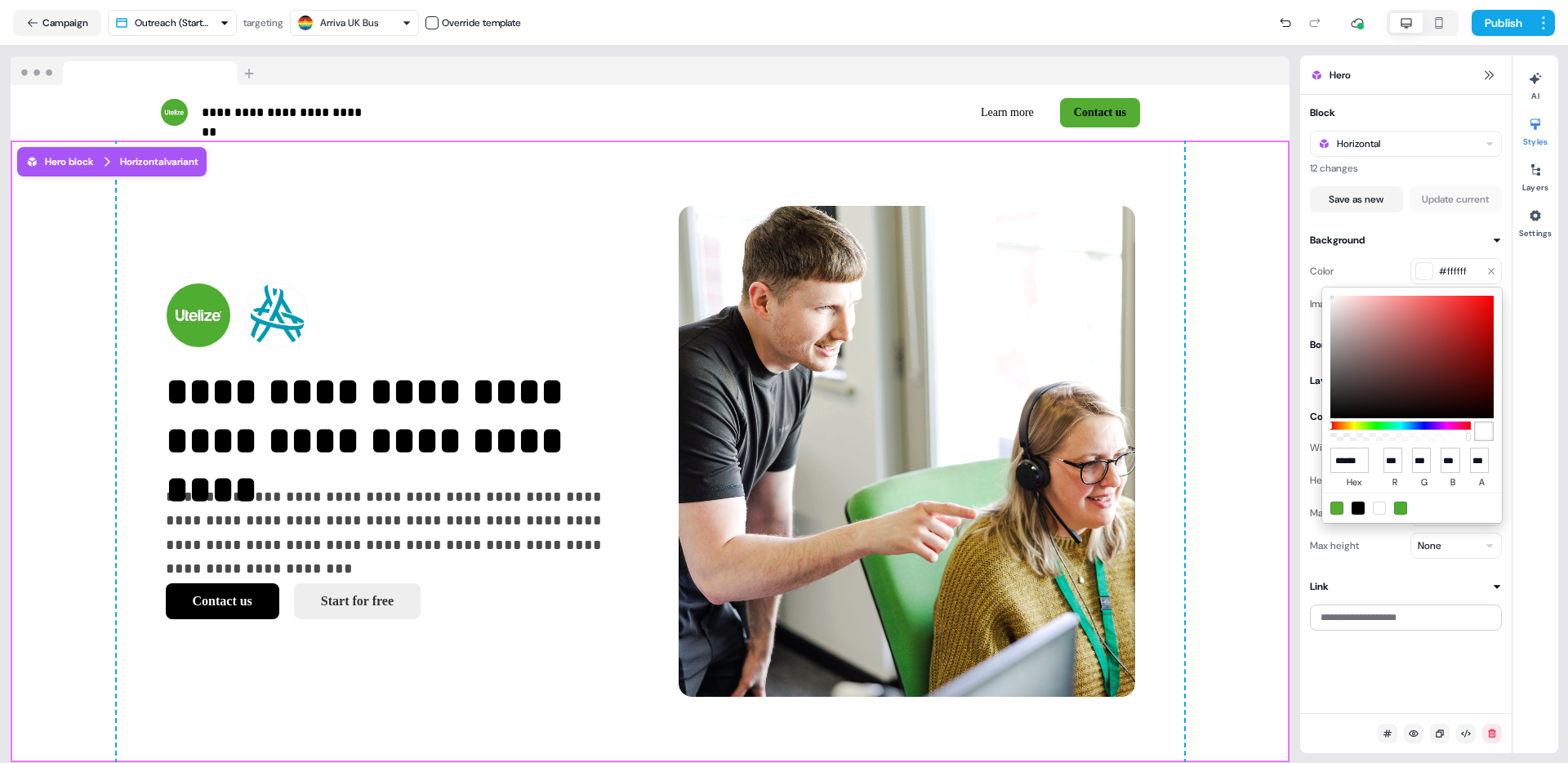 click at bounding box center [1337, 508] 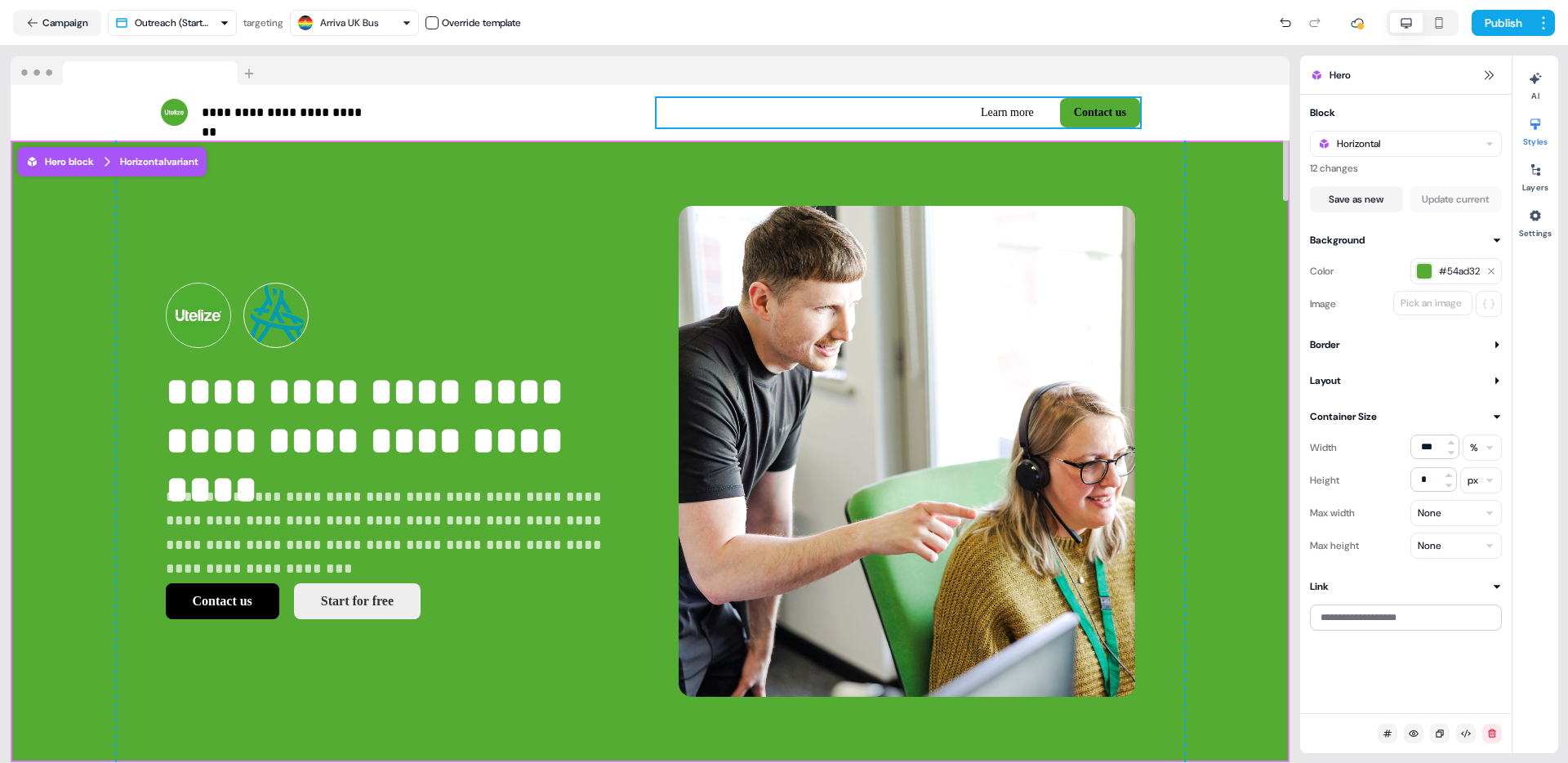 click on "Learn more Contact us
To pick up a draggable item, press the space bar.
While dragging, use the arrow keys to move the item.
Press space again to drop the item in its new position, or press escape to cancel." at bounding box center (898, 113) 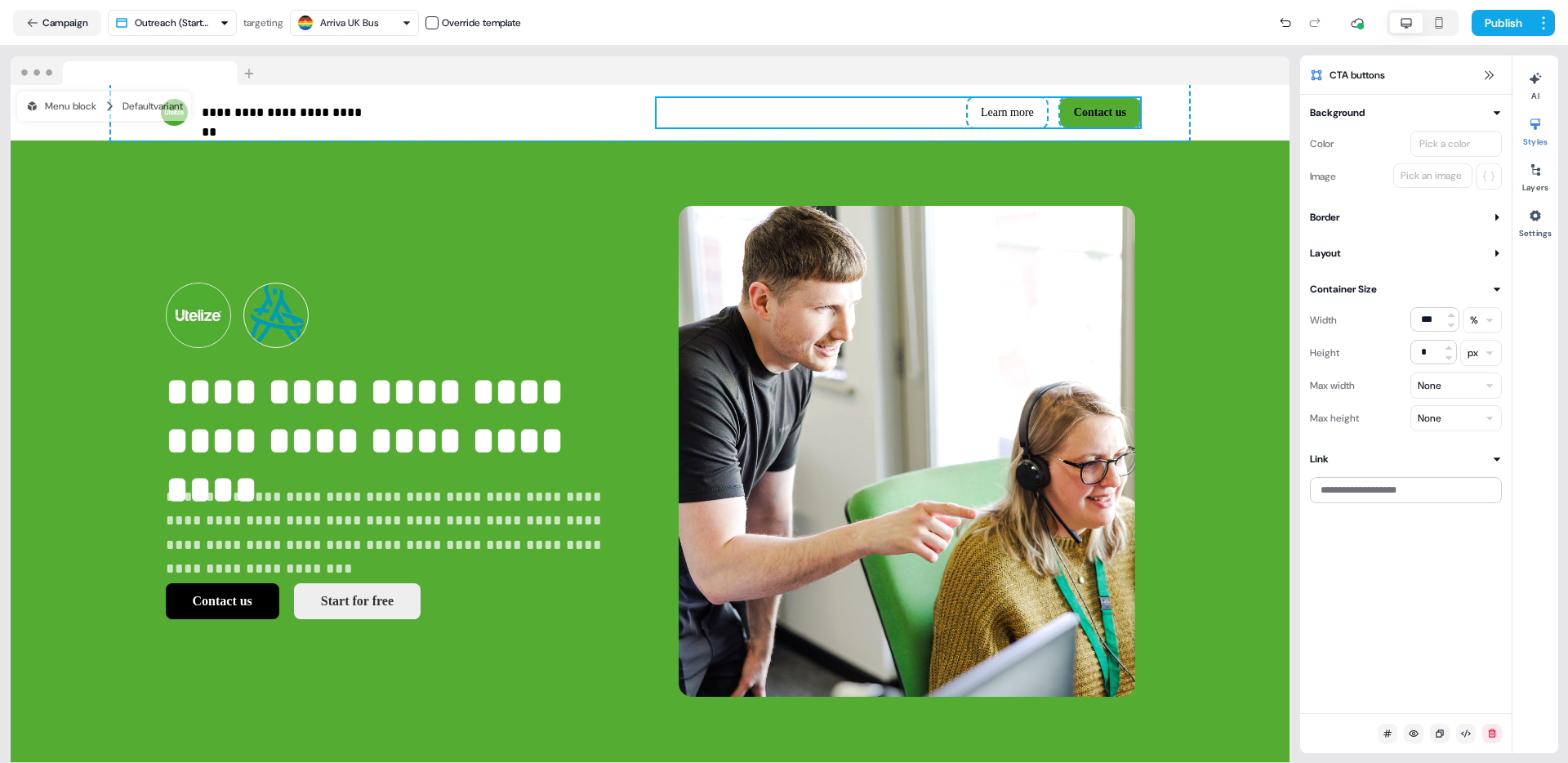 click on "Pick an image" at bounding box center (1431, 176) 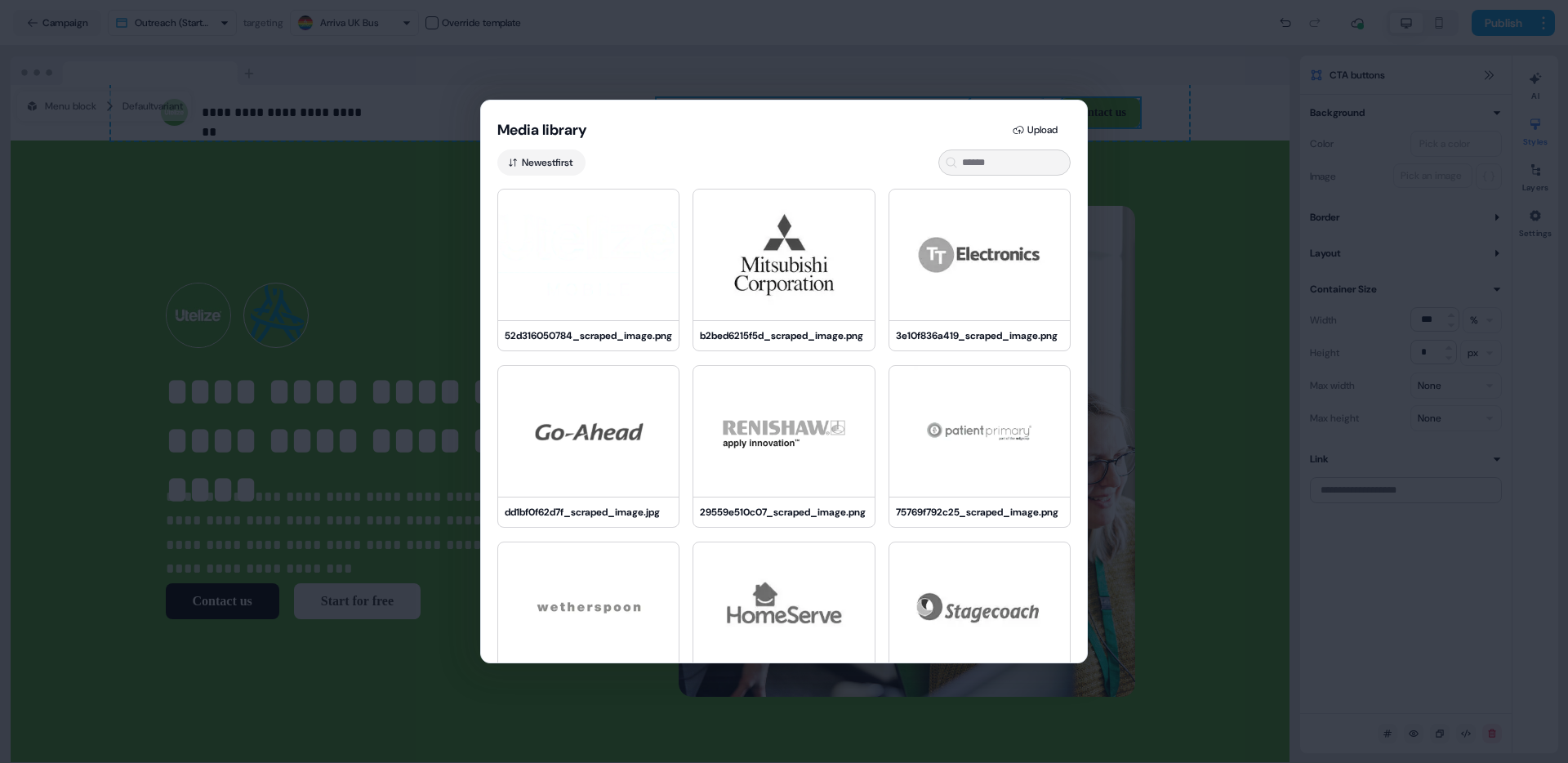 click on "Media library Upload Newest  first 52d316050784_scraped_image.png b2bed6215f5d_scraped_image.png 3e10f836a419_scraped_image.png dd1bf0f62d7f_scraped_image.jpg 29559e510c07_scraped_image.png 75769f792c25_scraped_image.png da9179bce69e_scraped_image.png 111d771e851c_scraped_image.png 34acce70305f_scraped_image.png a18fac67cc3e_scraped_image.jpg e0fc8e26e810_scraped_image.jpg 0b8bdc07935c_scraped_image.jpg" at bounding box center [784, 382] 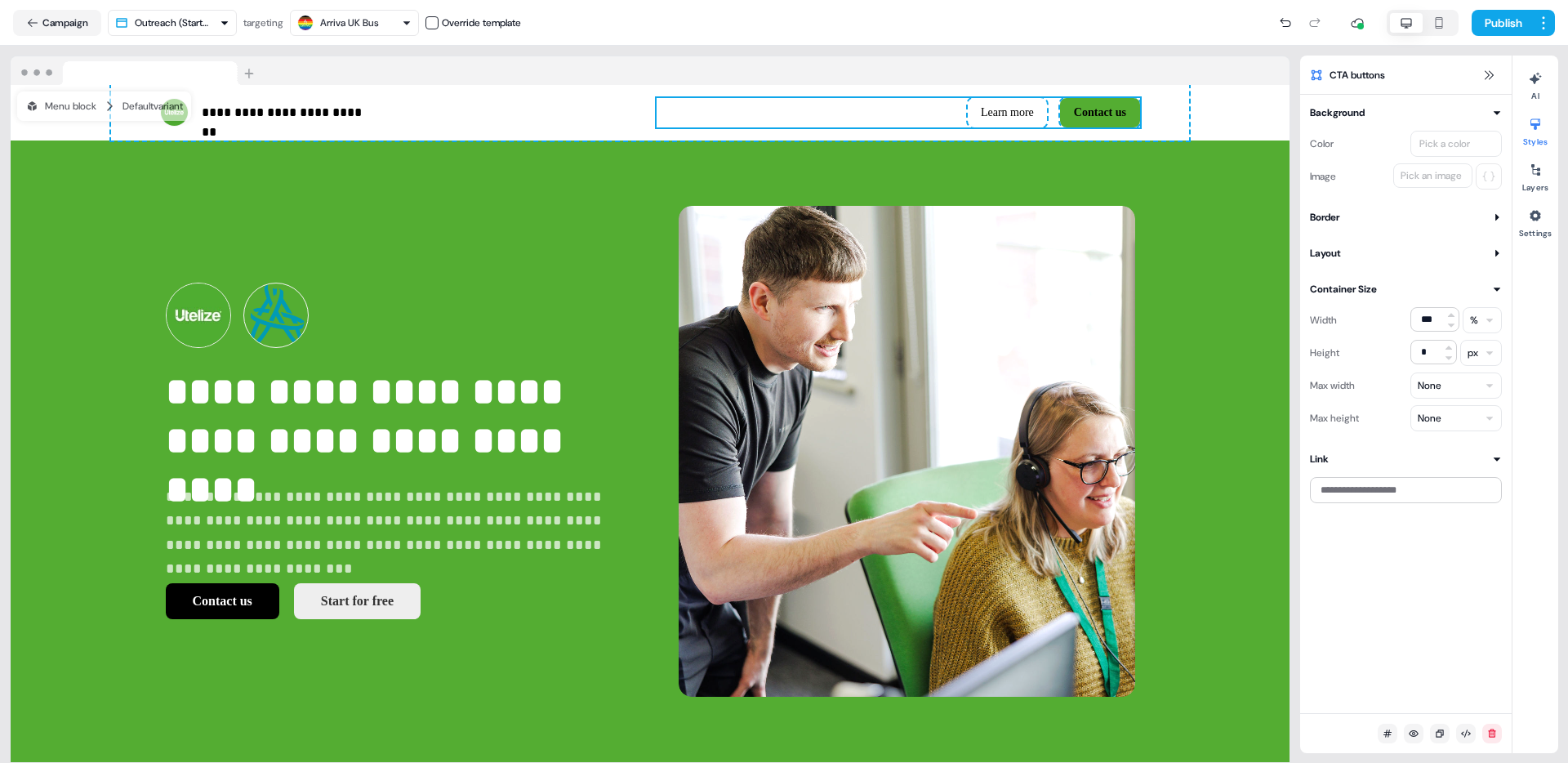 click on "Pick a color" at bounding box center (1445, 144) 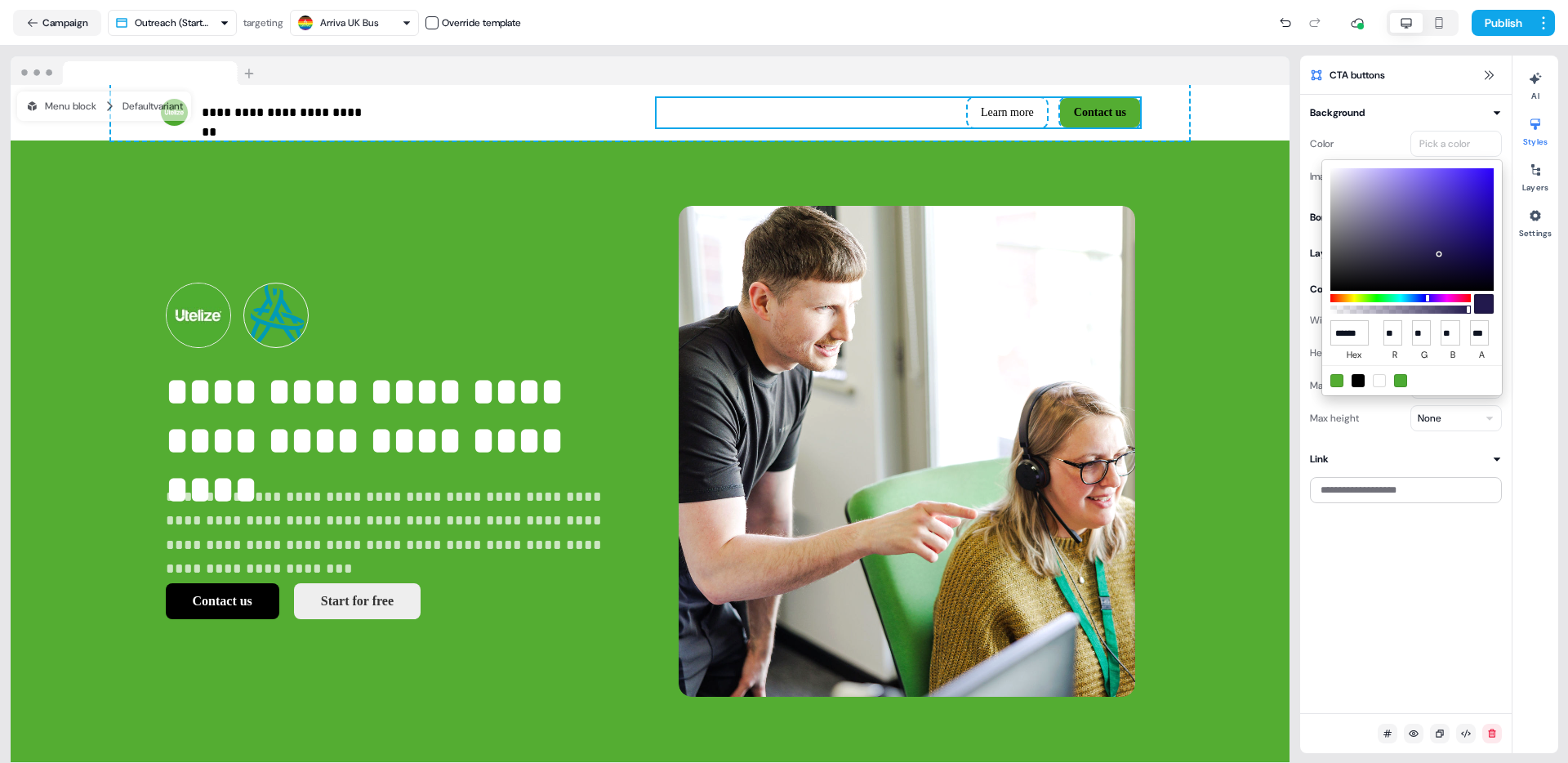 click at bounding box center [1401, 381] 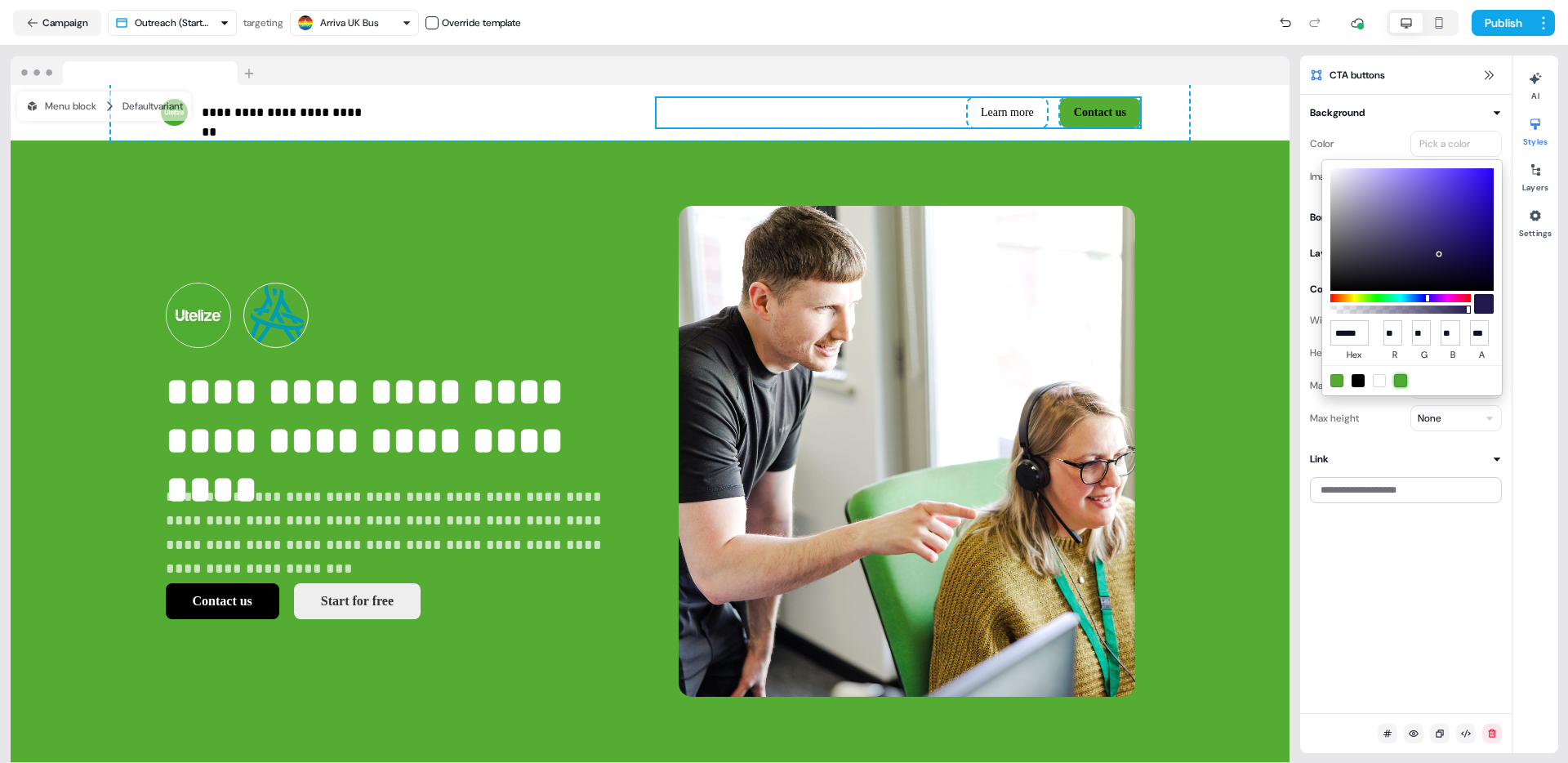 type on "******" 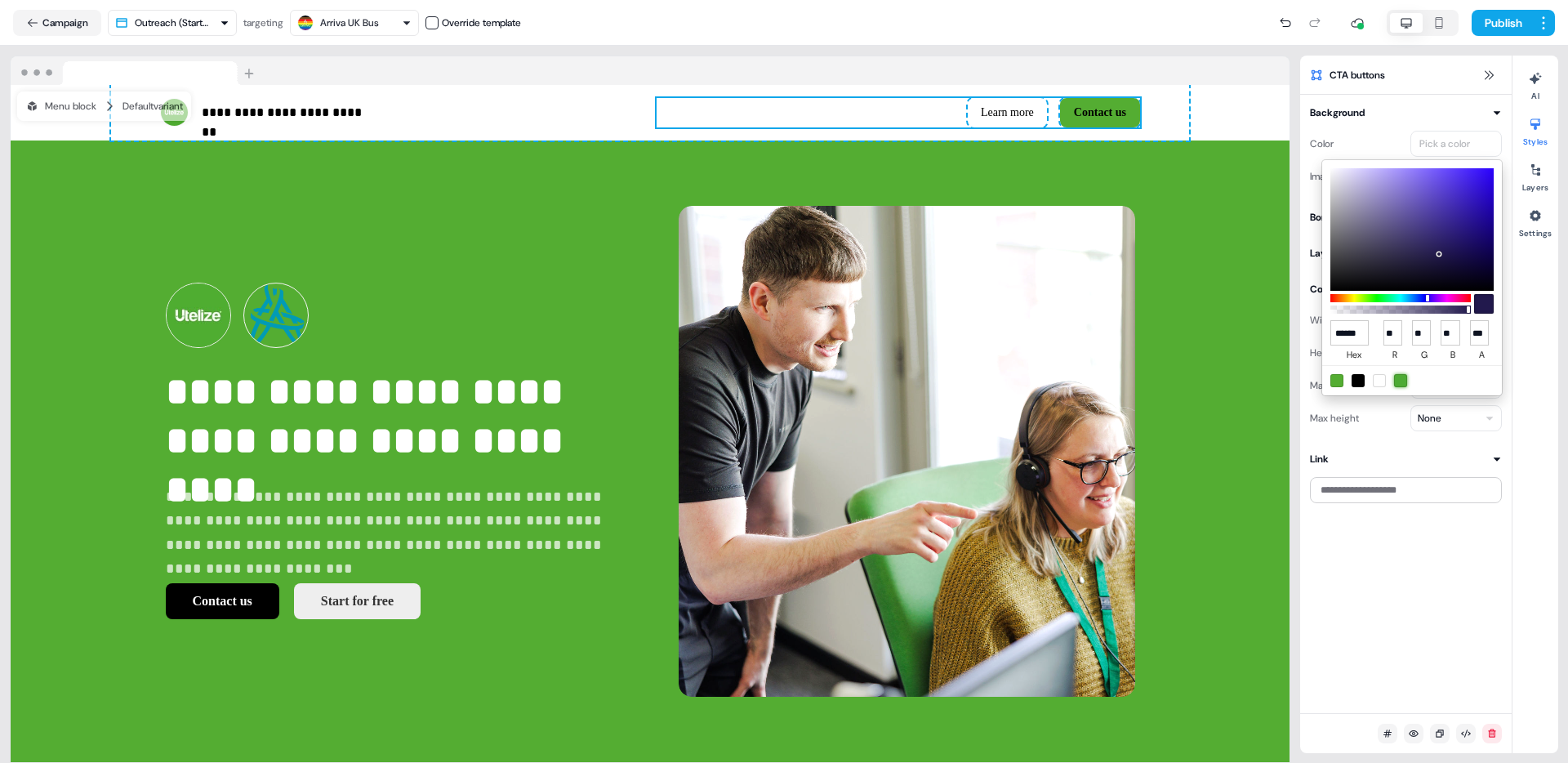 type on "**" 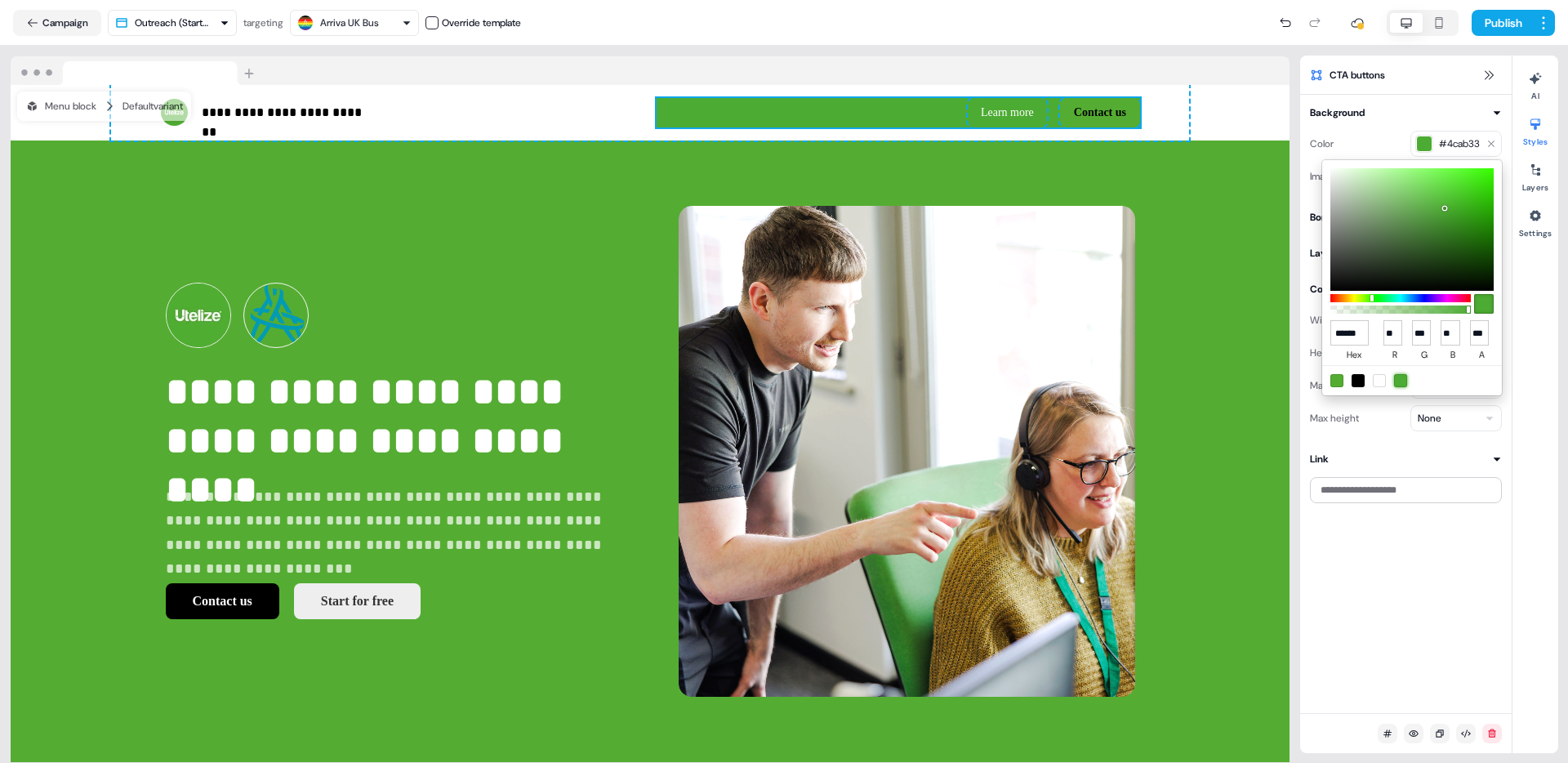 click on "**********" at bounding box center [784, 382] 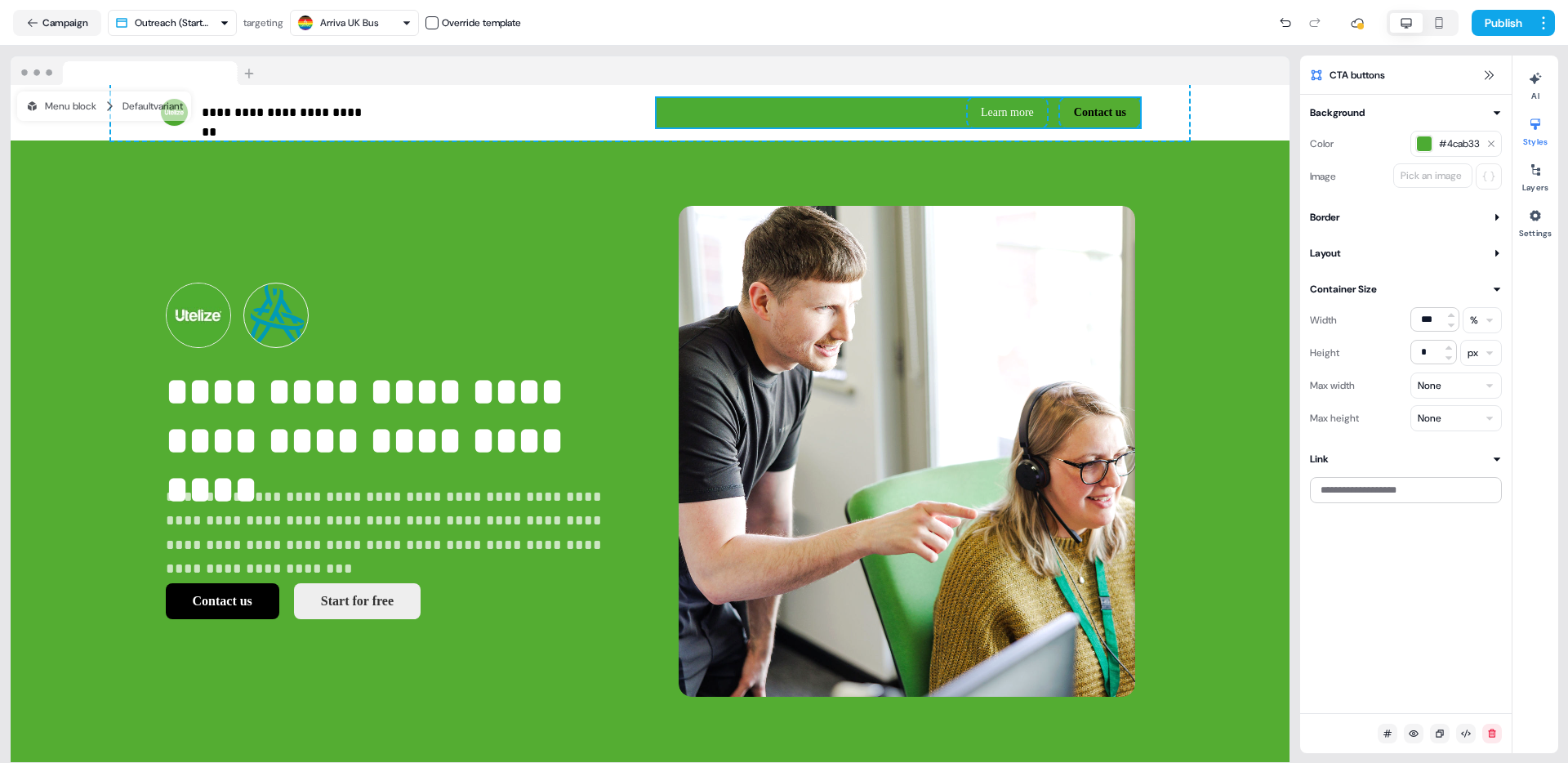 click on "#4cab33" at bounding box center [1456, 144] 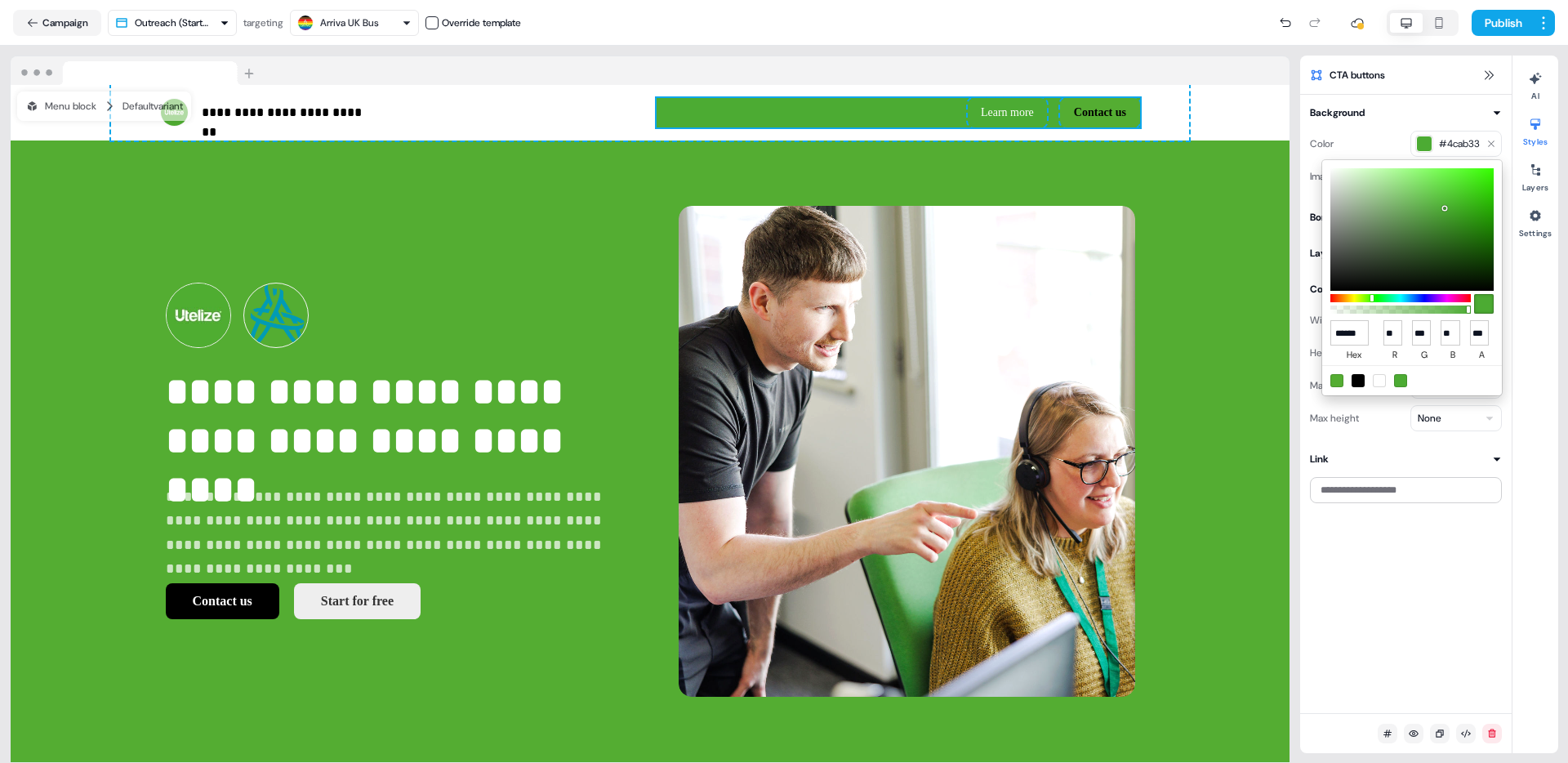 click at bounding box center (1412, 380) 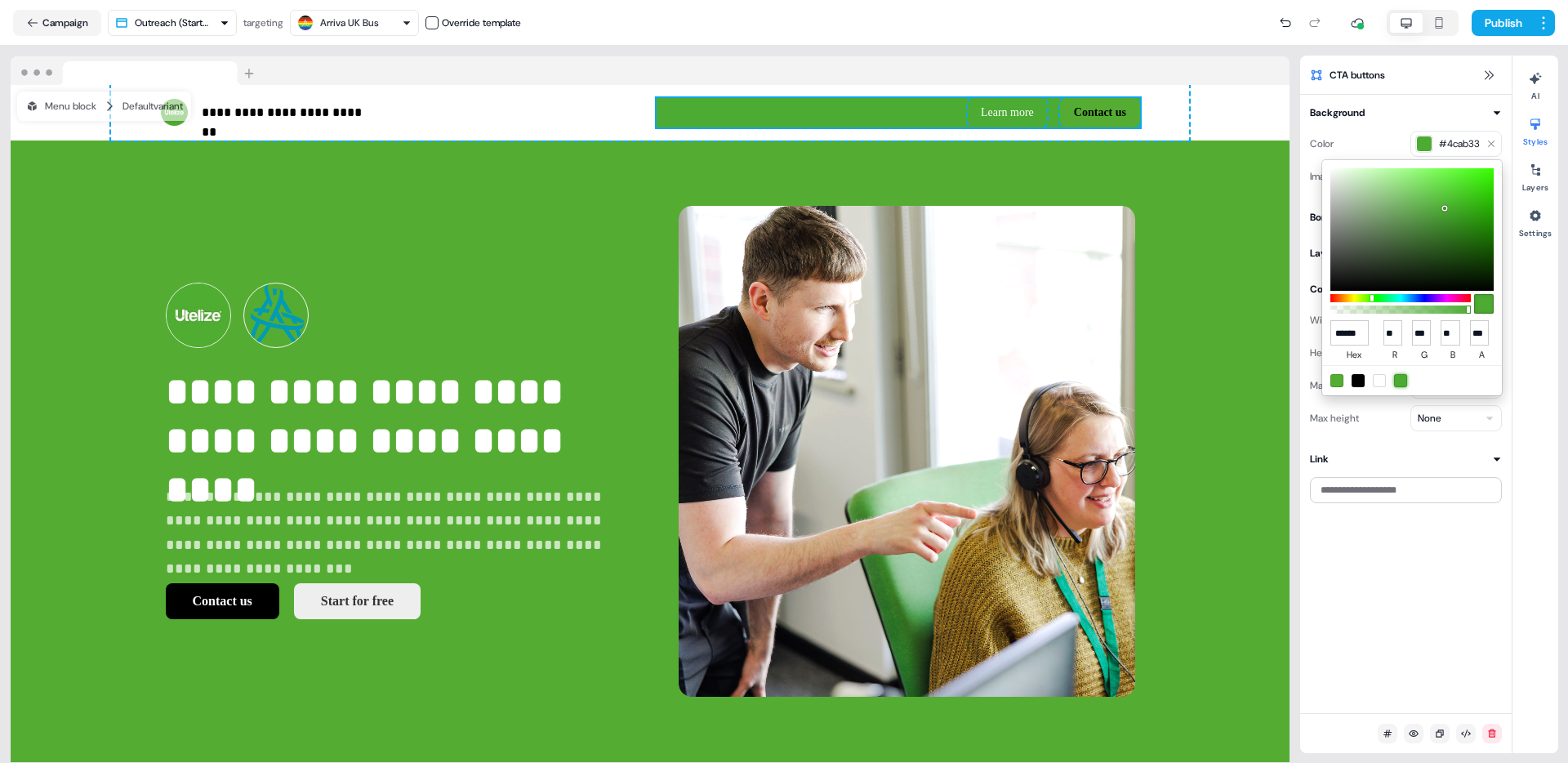 click on "**********" at bounding box center [784, 382] 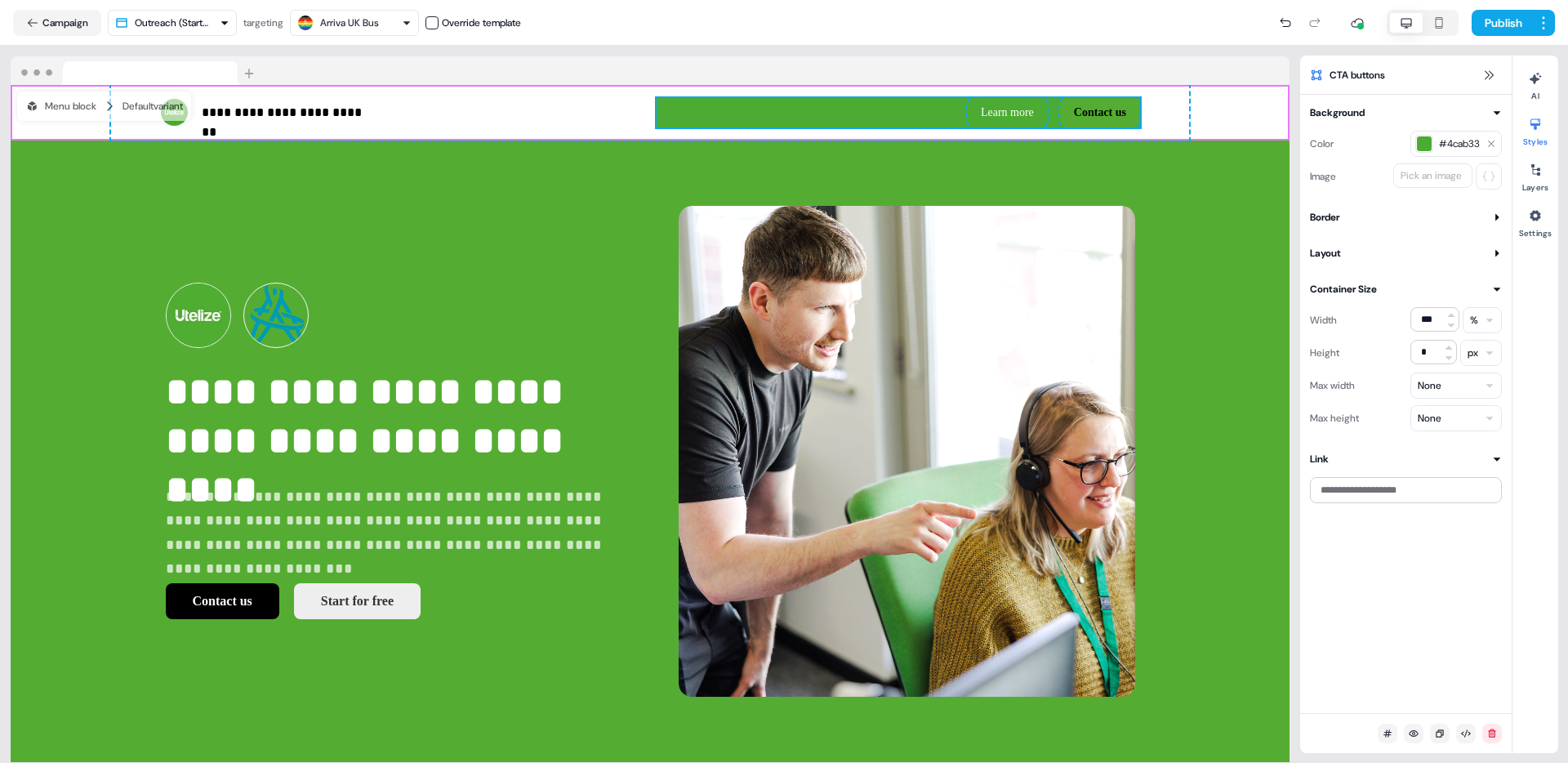 click on "Add block" at bounding box center (650, 141) 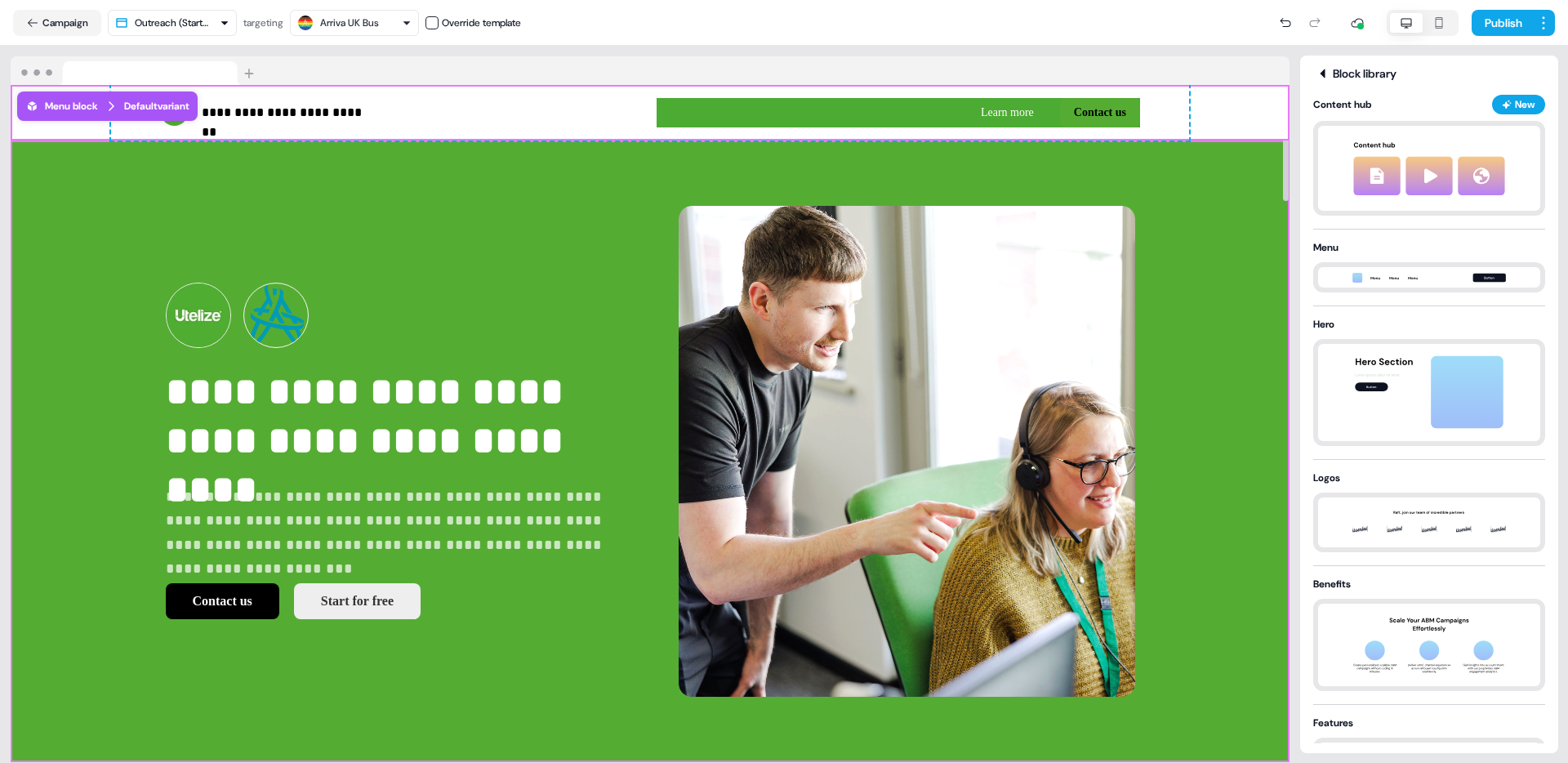click on "**********" at bounding box center [650, 113] 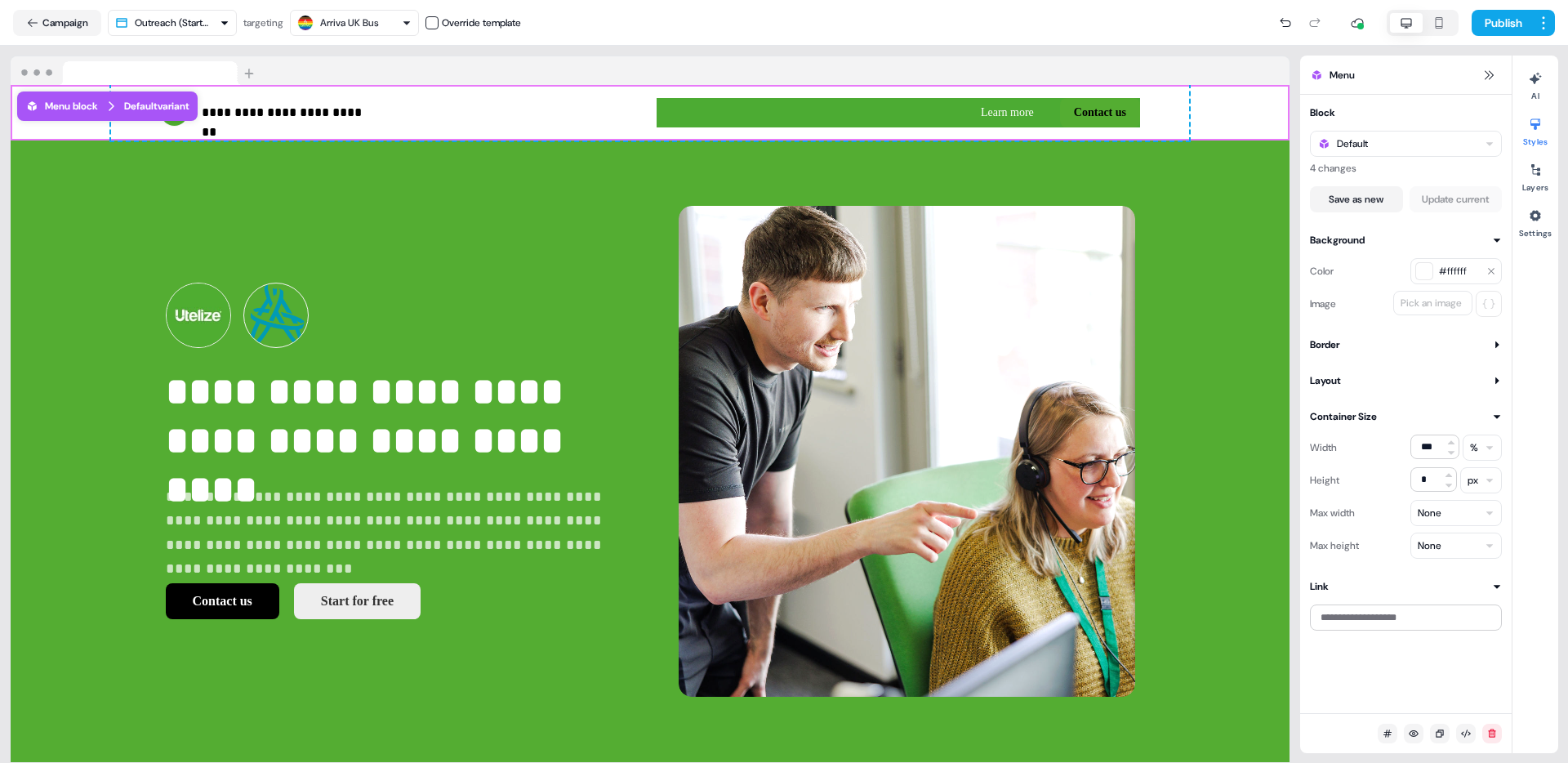 click at bounding box center [1424, 271] 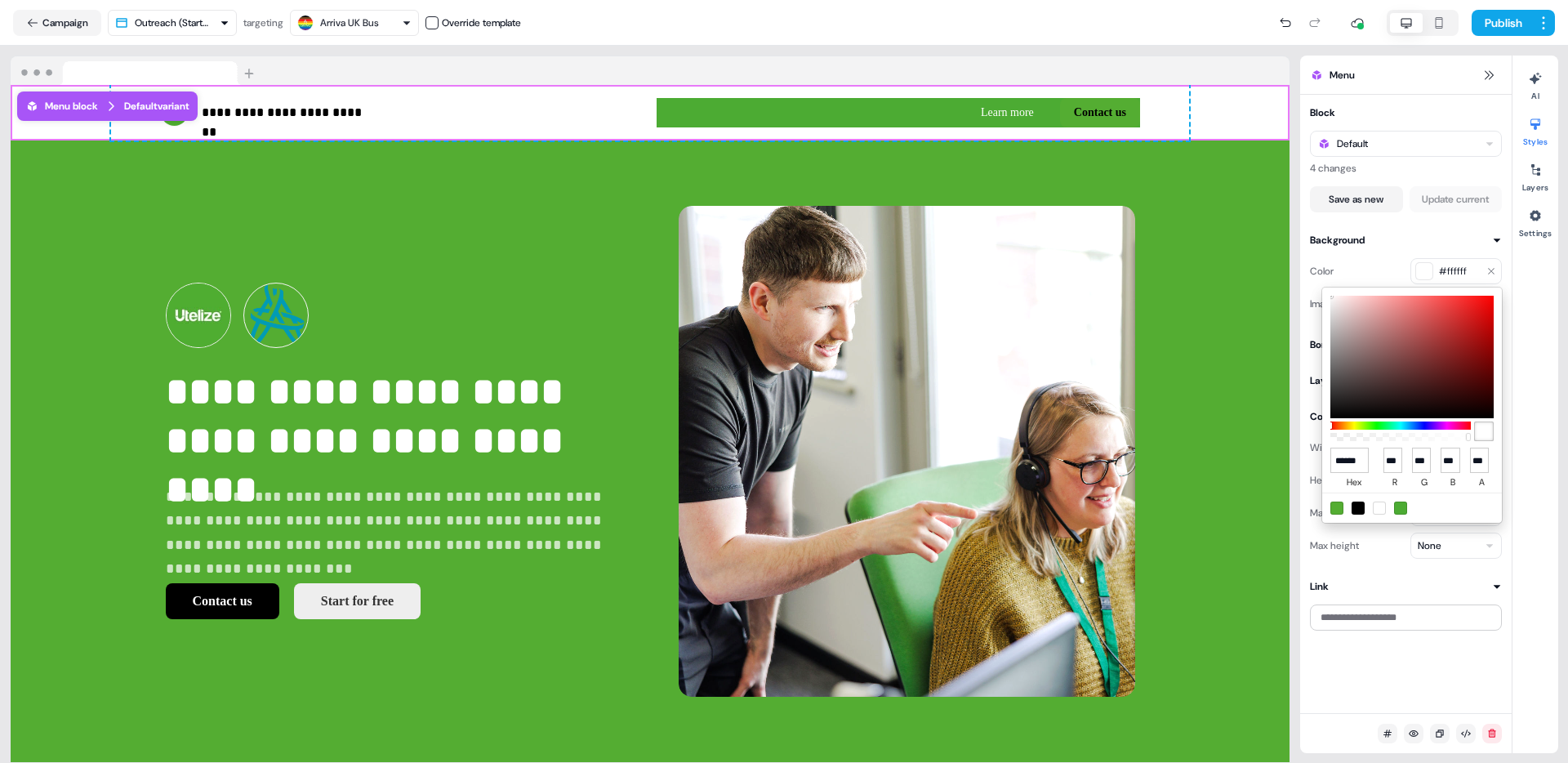 click at bounding box center [1401, 508] 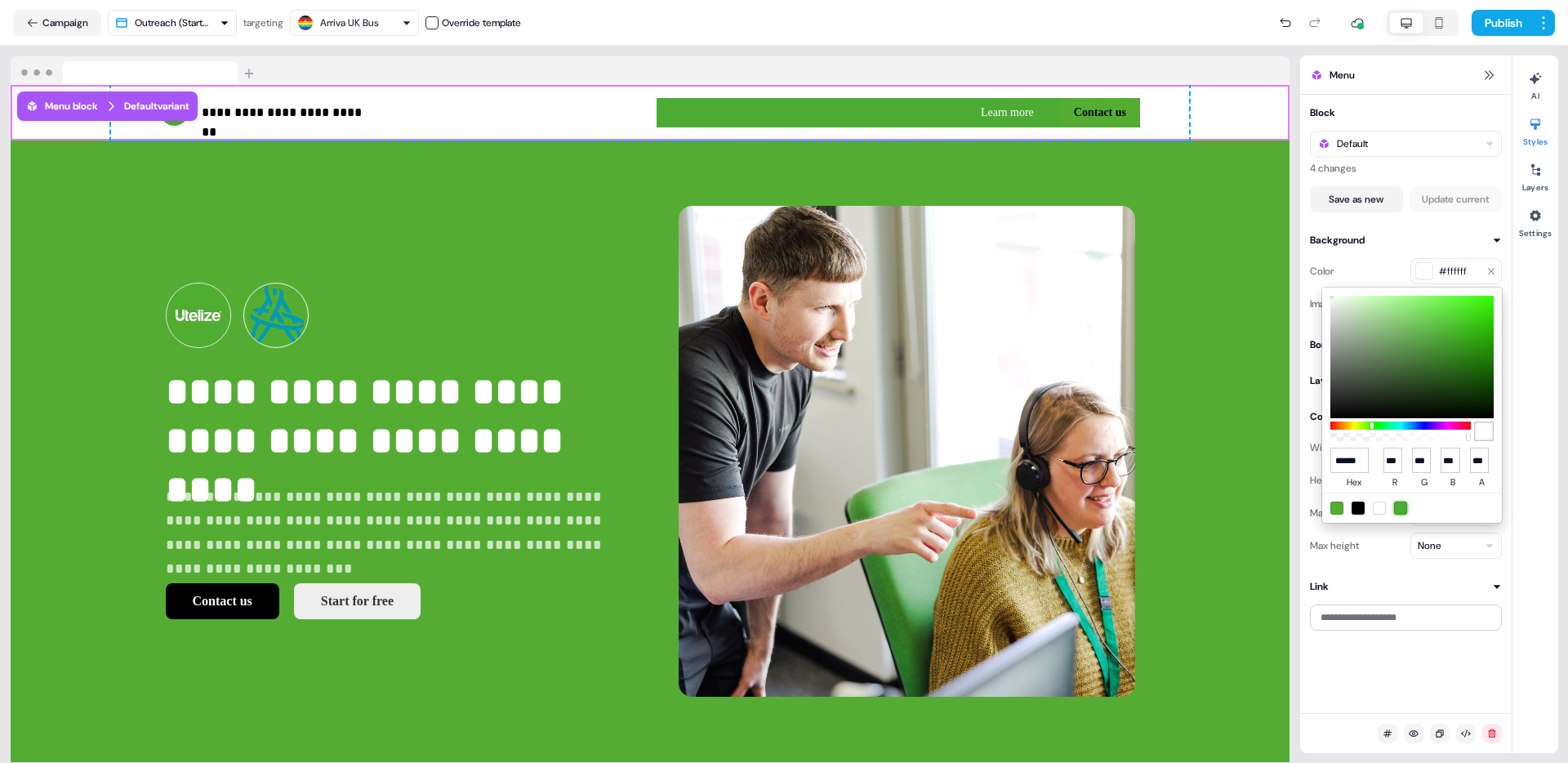 type on "******" 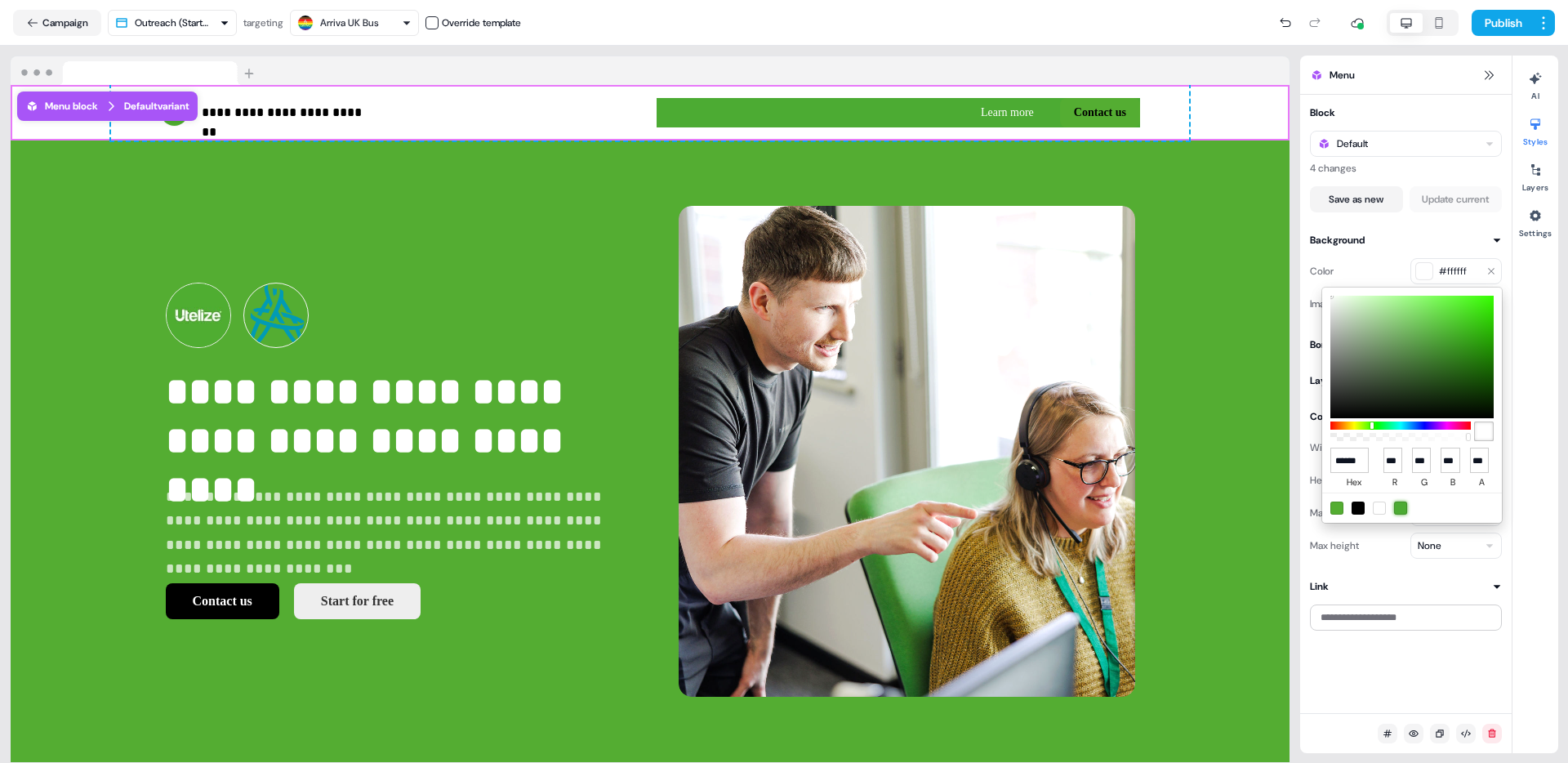 type on "**" 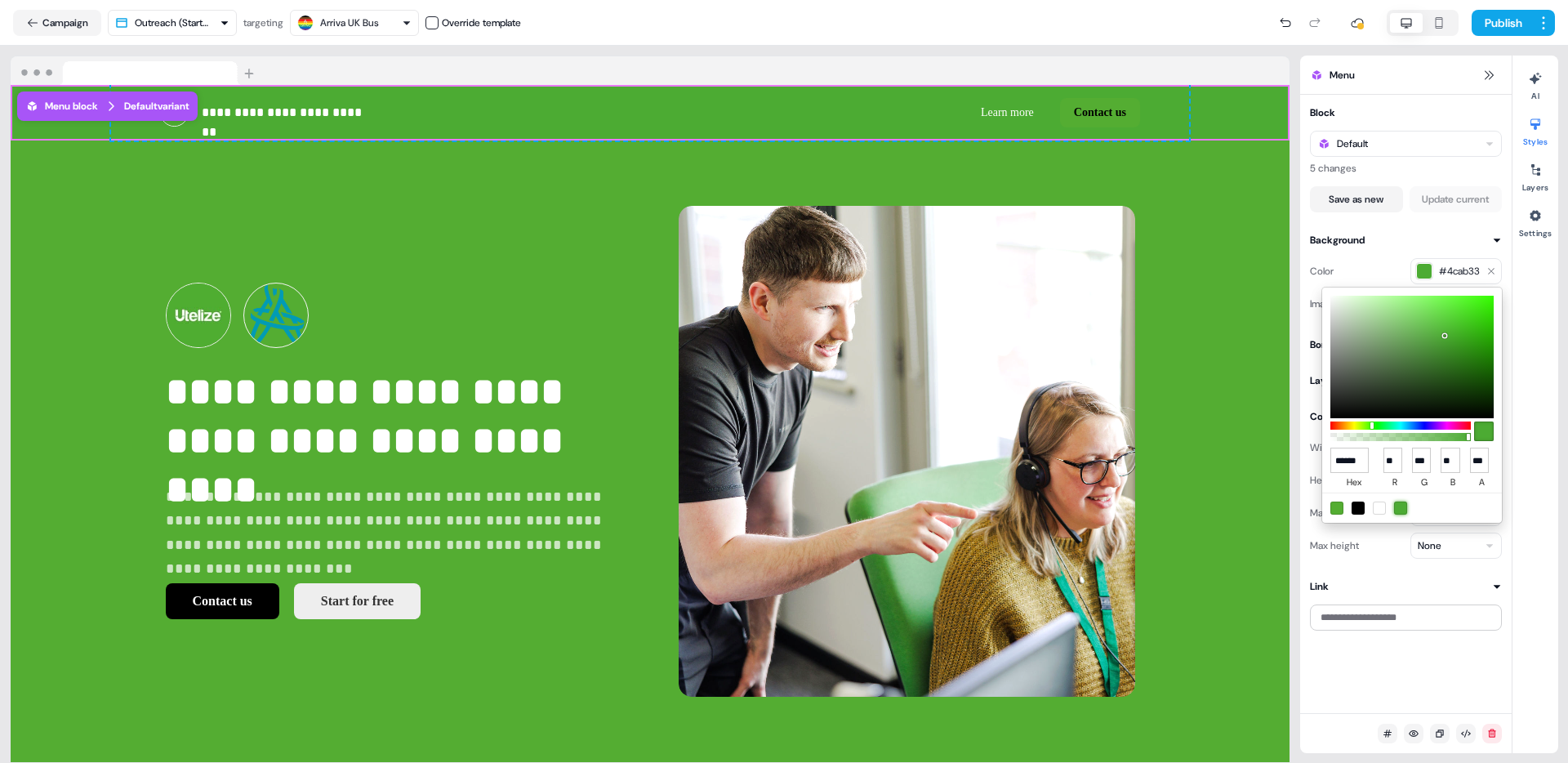 click on "**********" at bounding box center (650, 451) 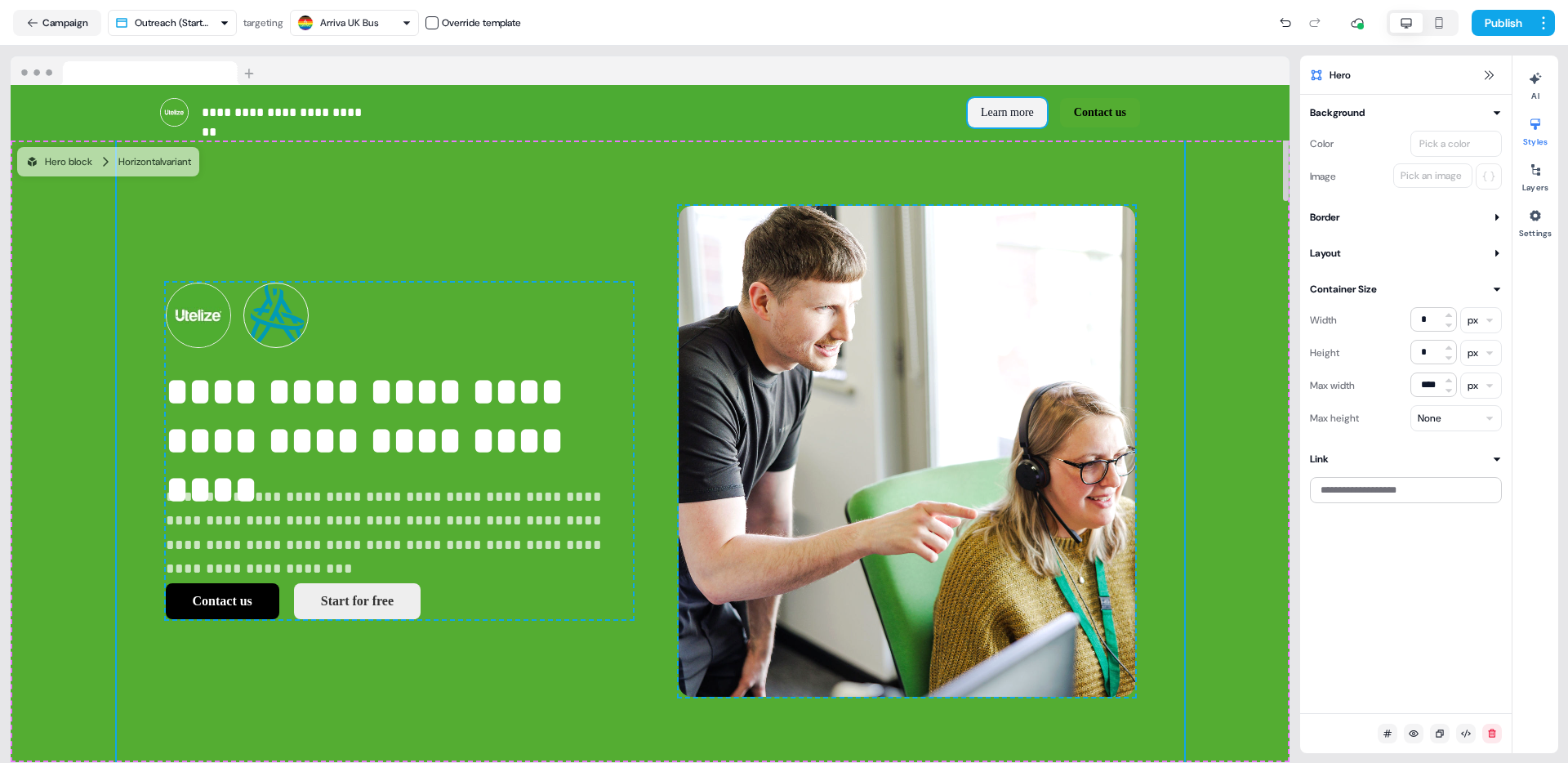 click on "Learn more" at bounding box center (1007, 113) 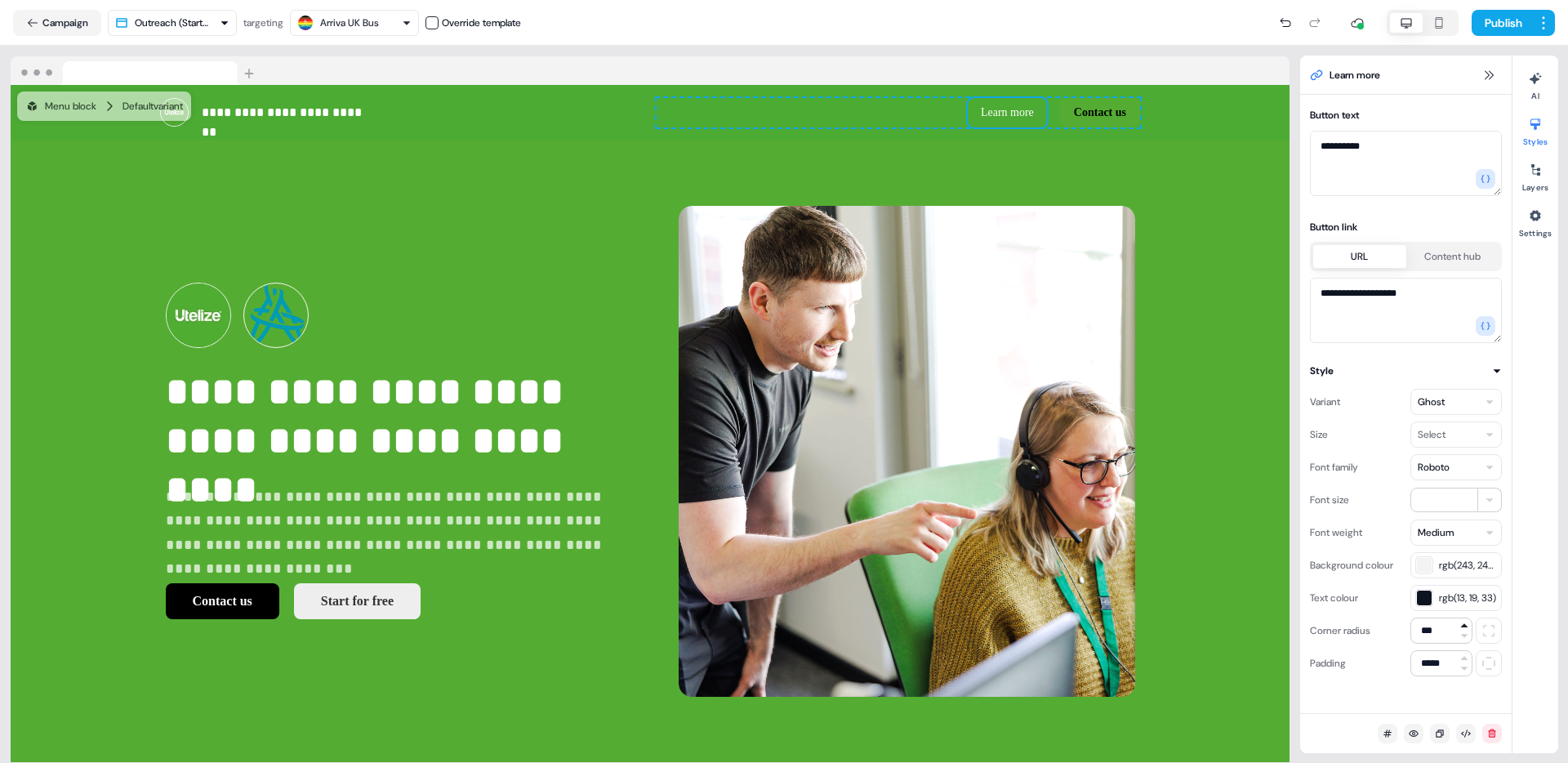 click 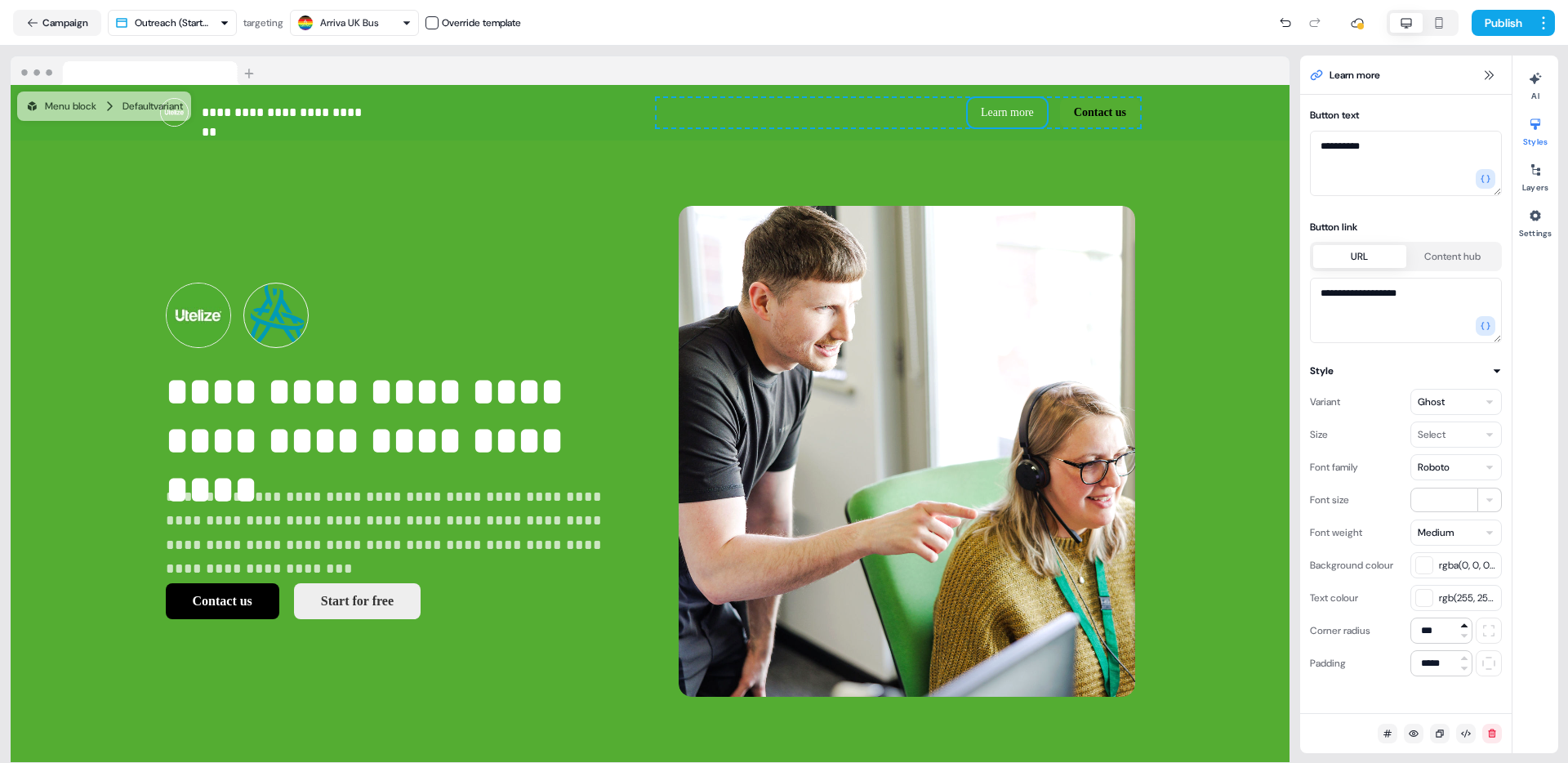 click 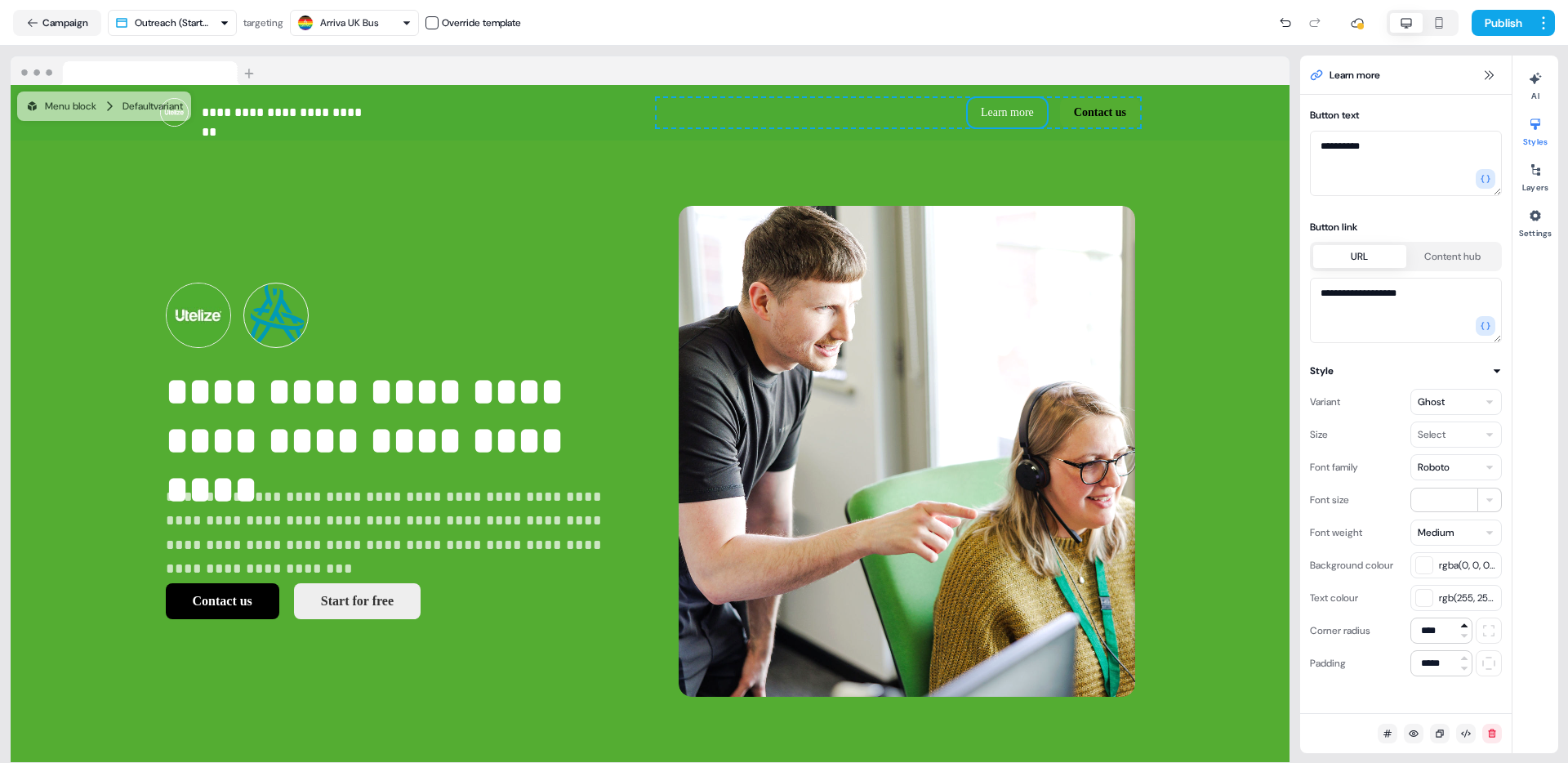 type on "****" 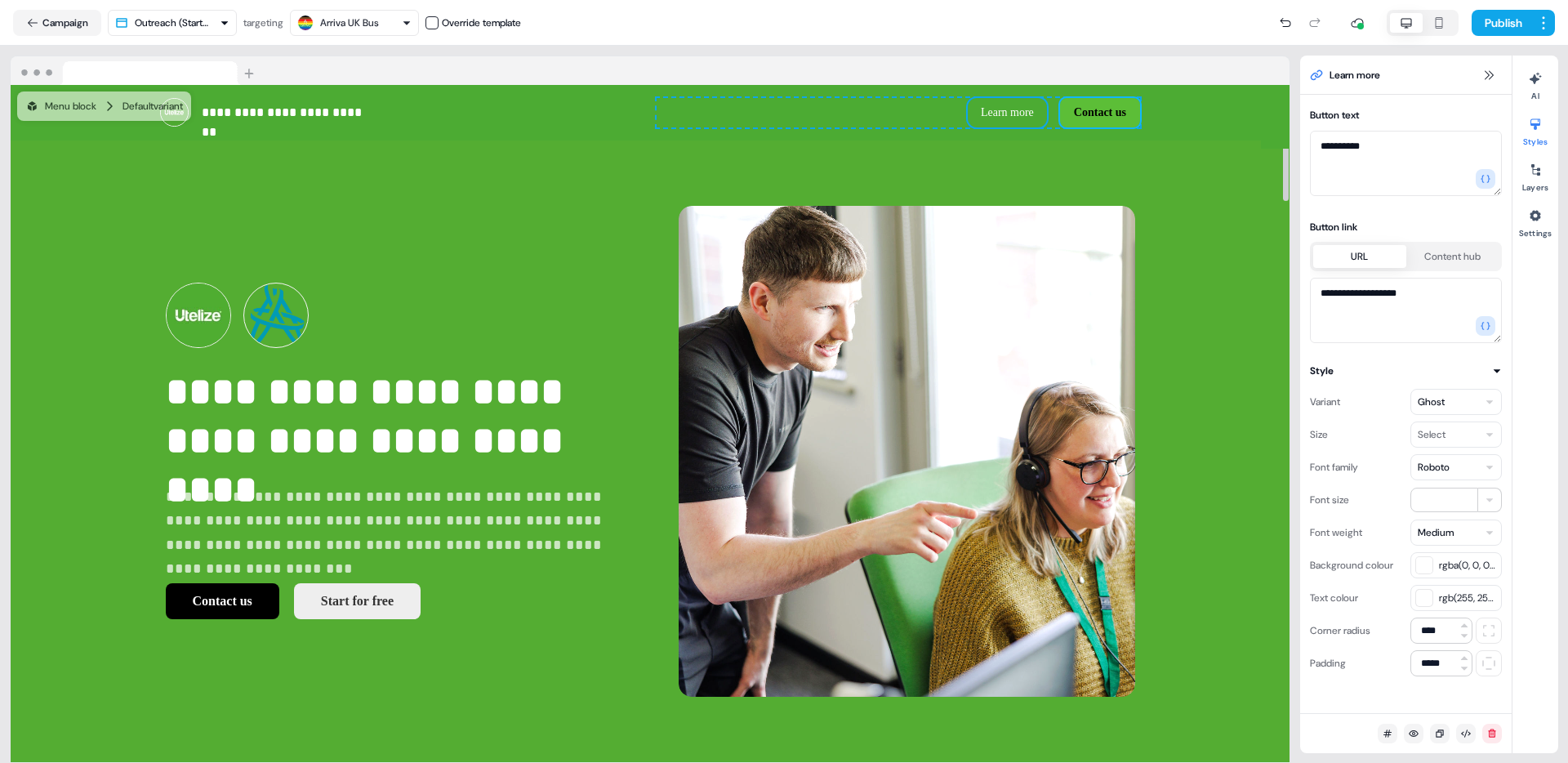 click on "Contact us" at bounding box center (1100, 113) 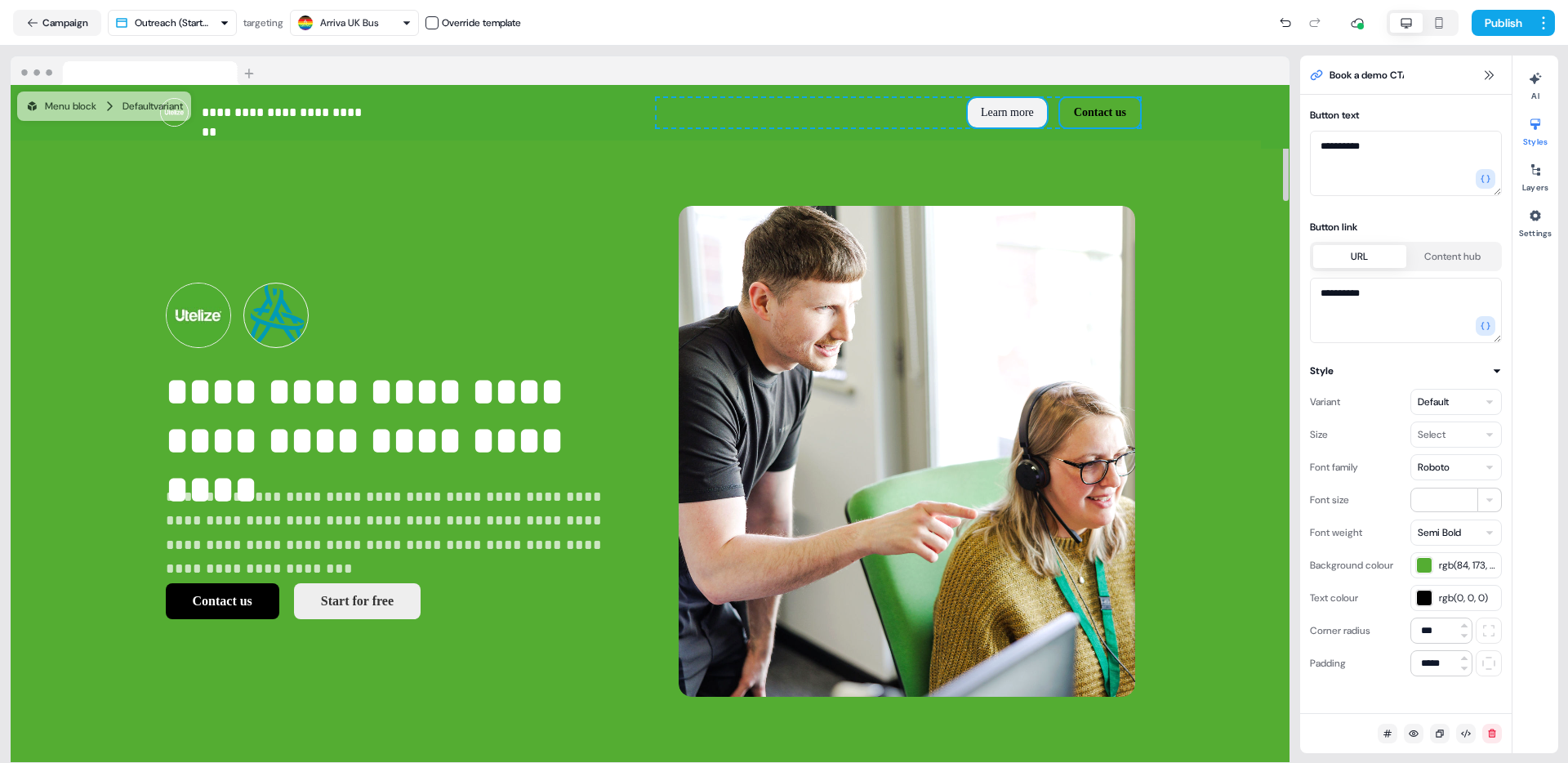 click on "Learn more" at bounding box center [1007, 113] 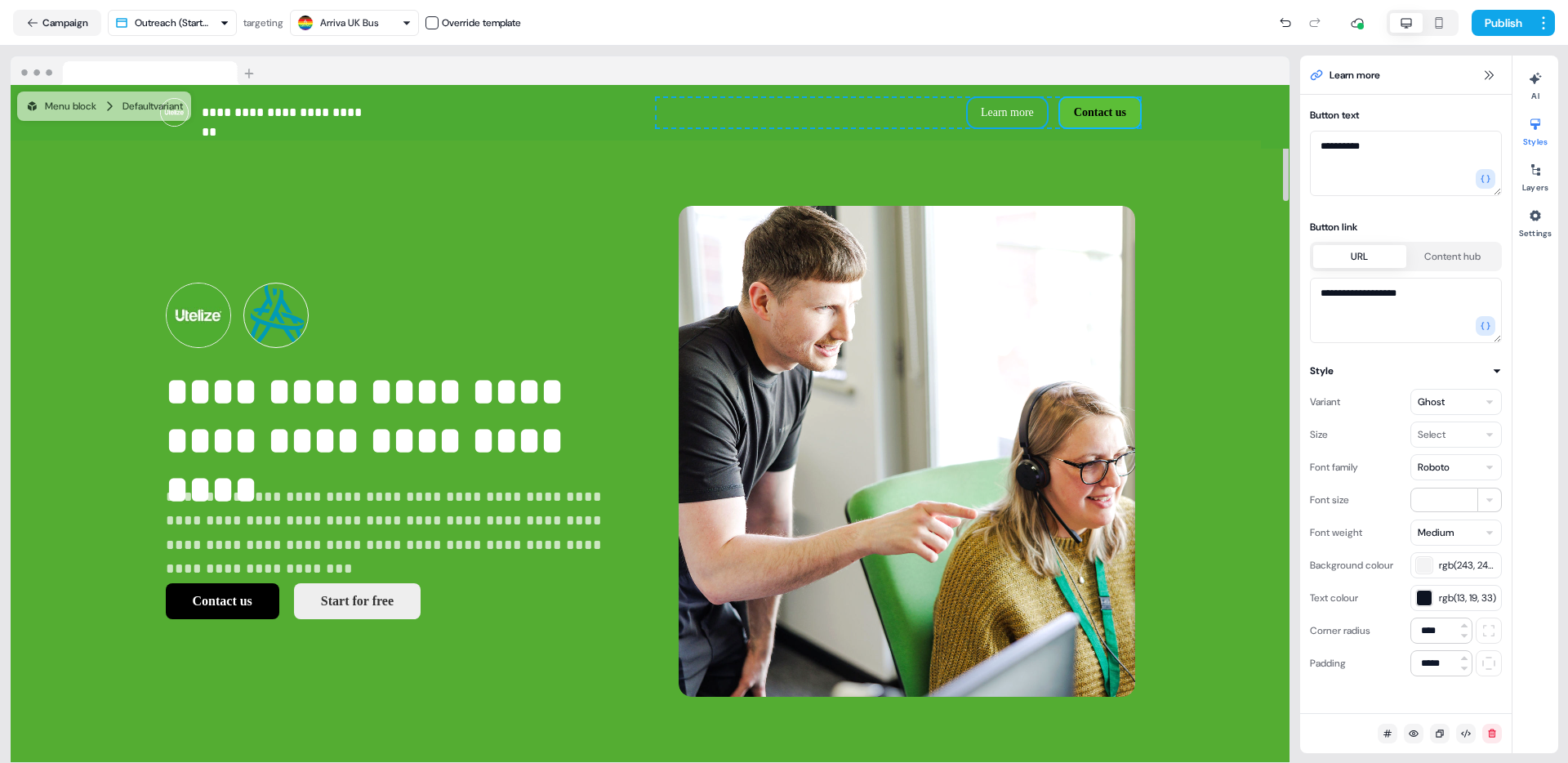 click on "Contact us" at bounding box center (1100, 113) 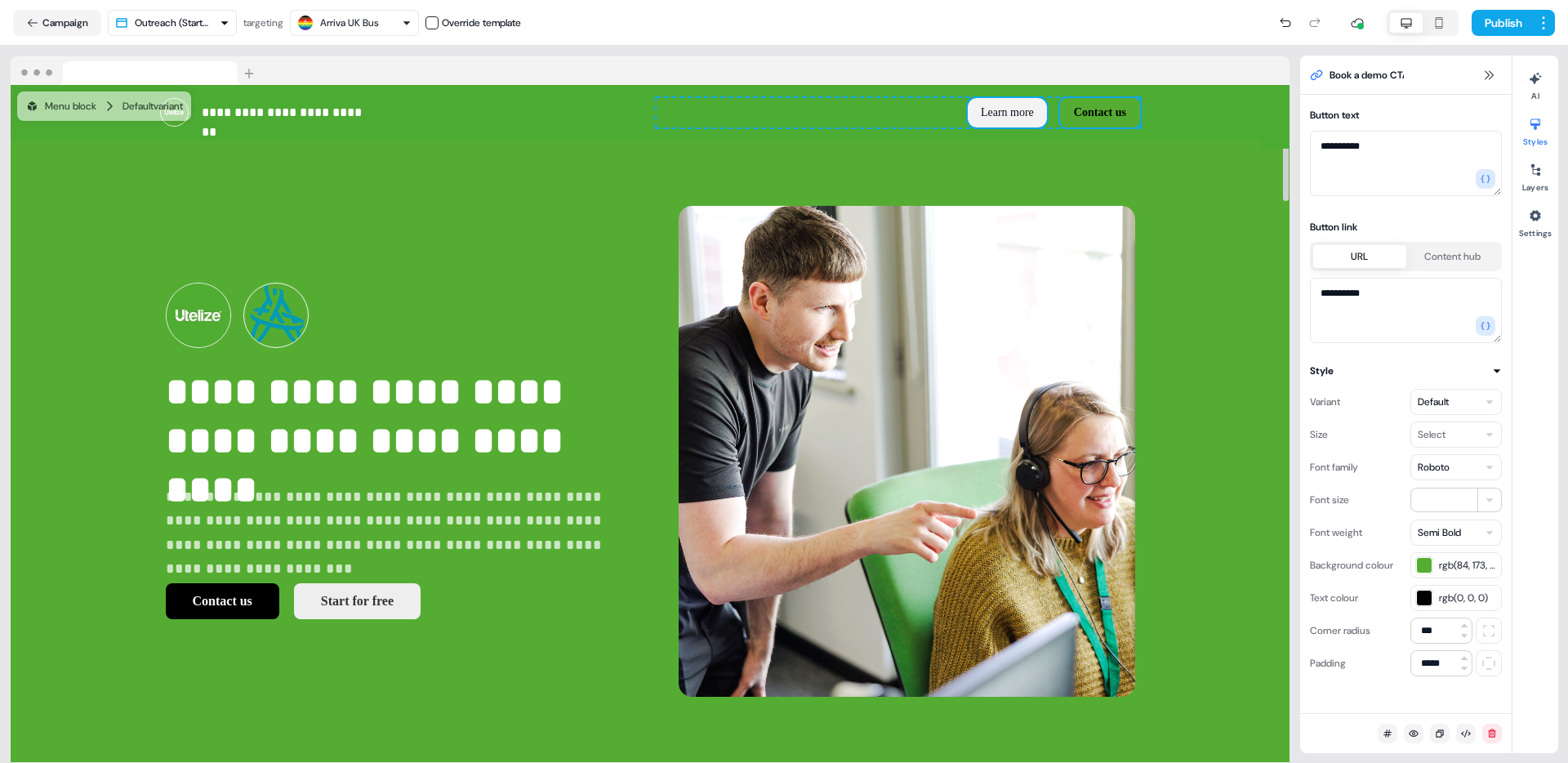 click on "Learn more" at bounding box center (1007, 113) 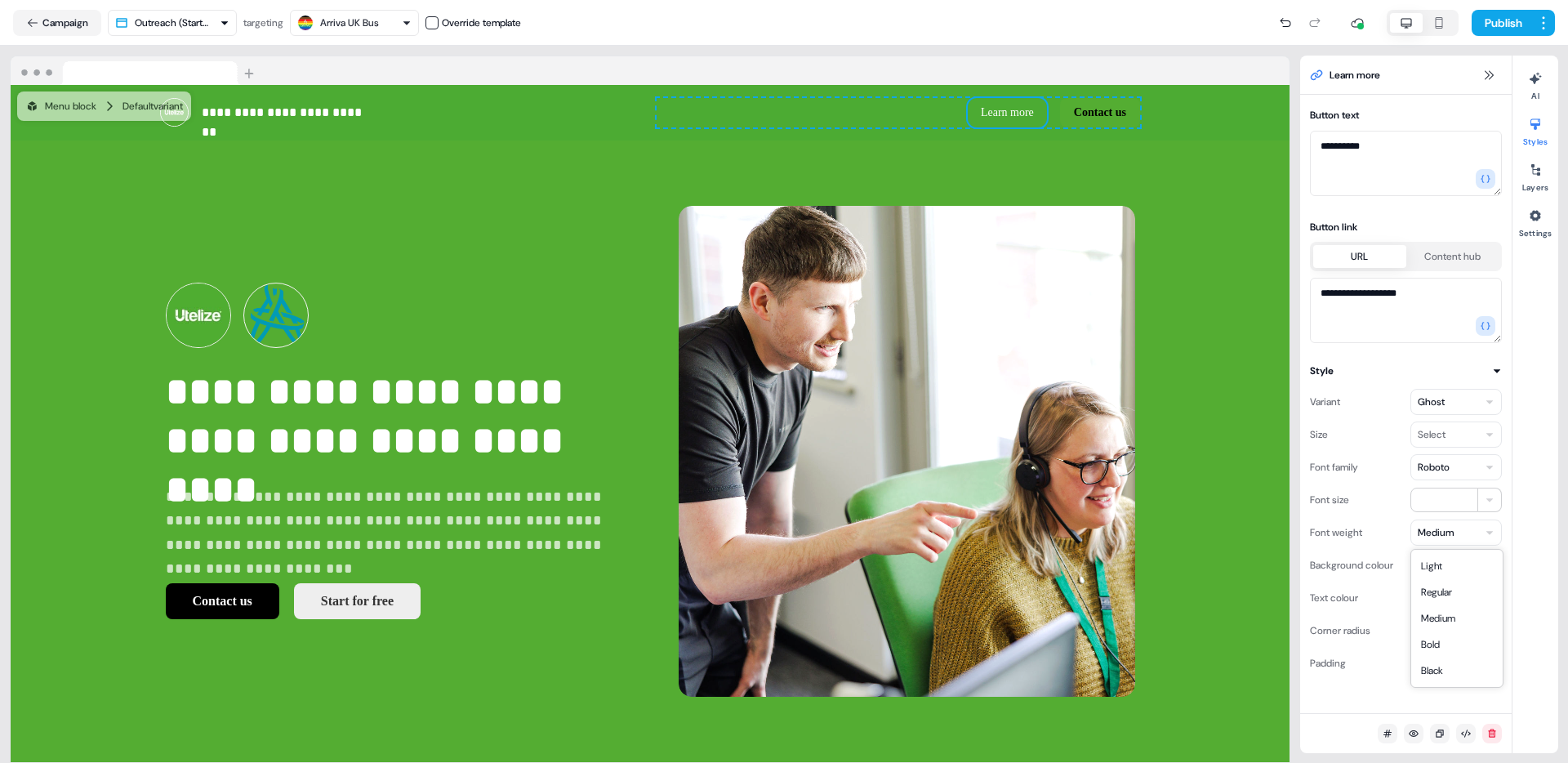 click on "**********" at bounding box center (784, 382) 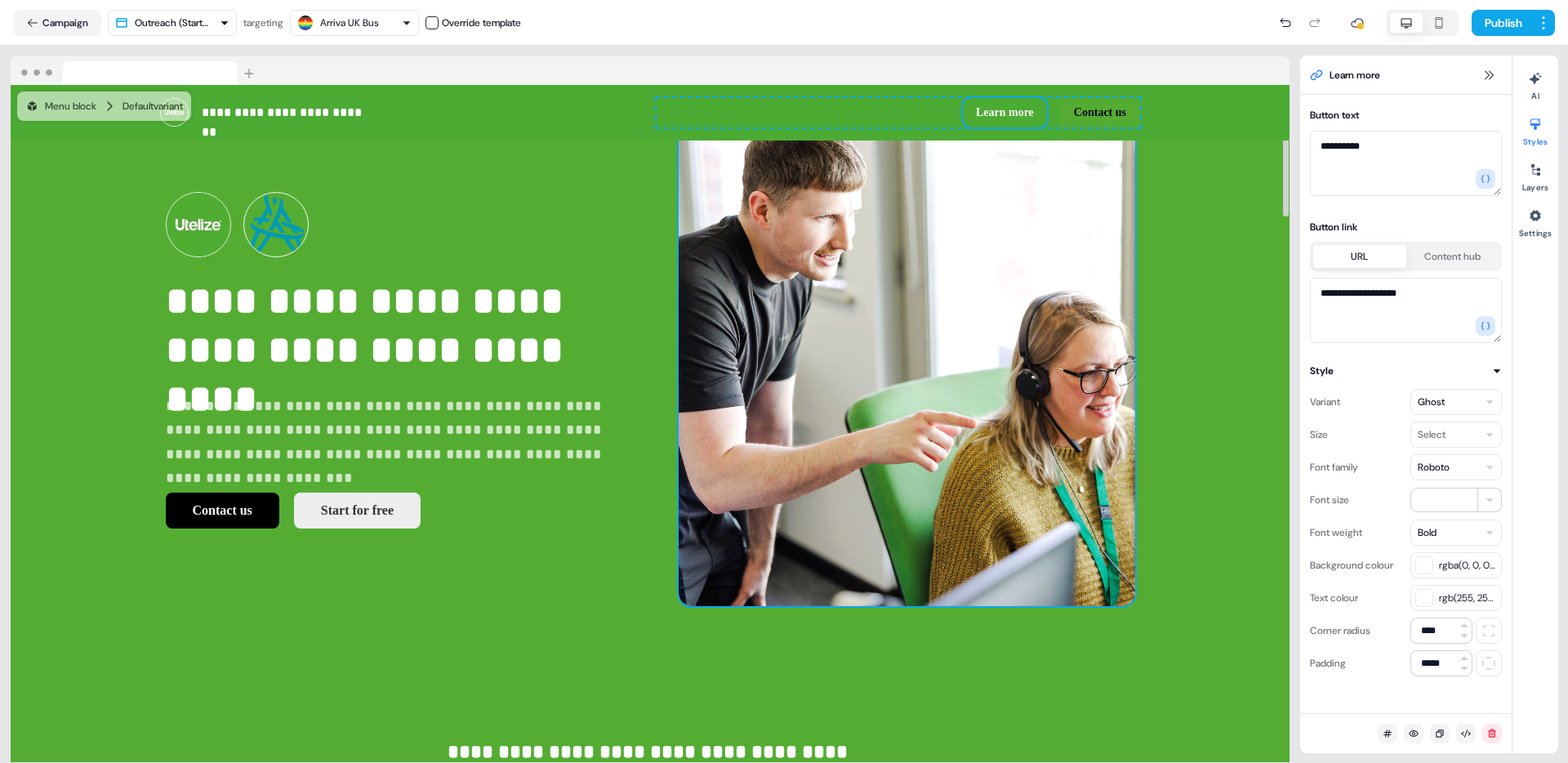 scroll, scrollTop: 91, scrollLeft: 0, axis: vertical 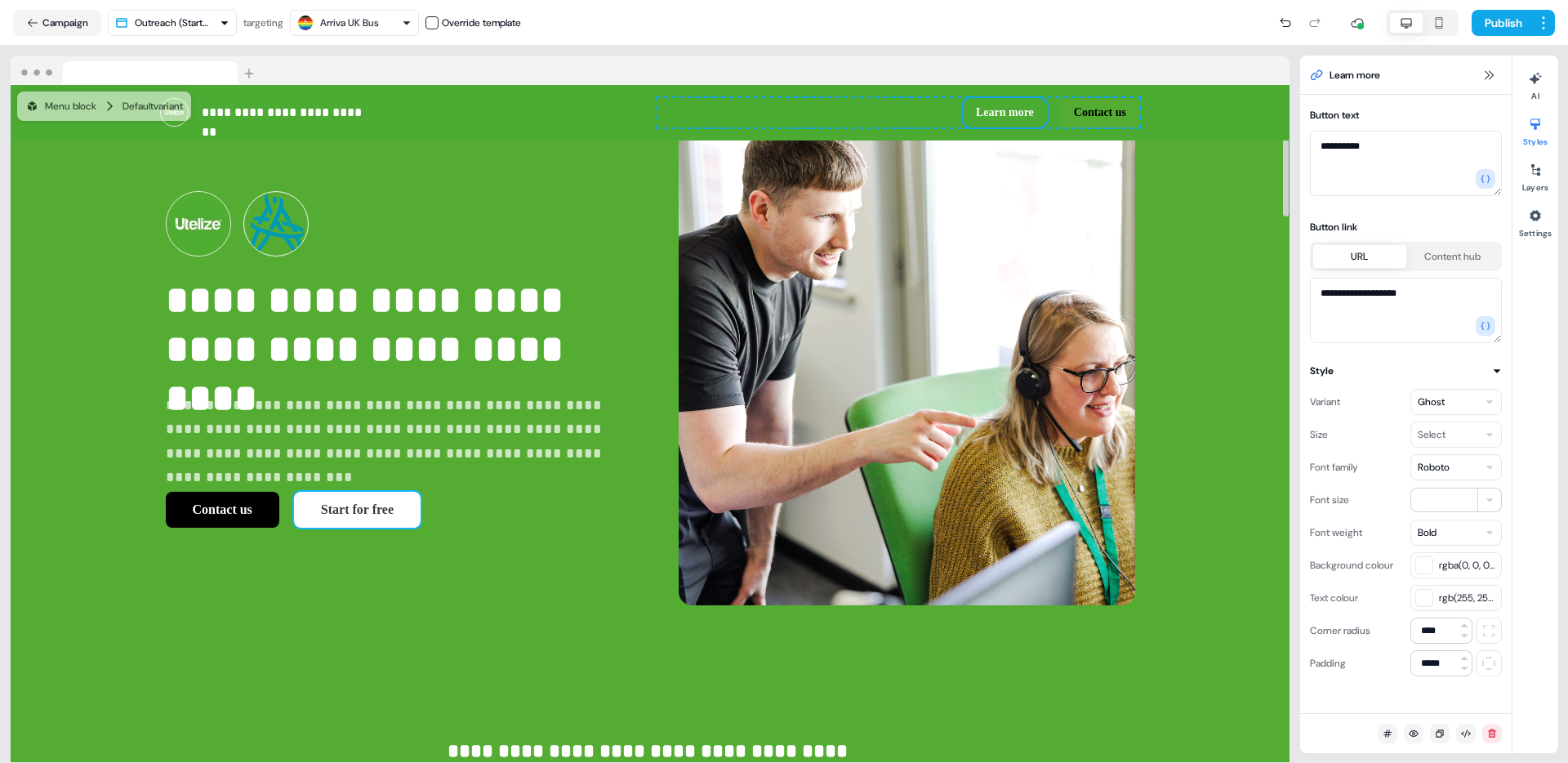 click on "Start for free" at bounding box center (357, 510) 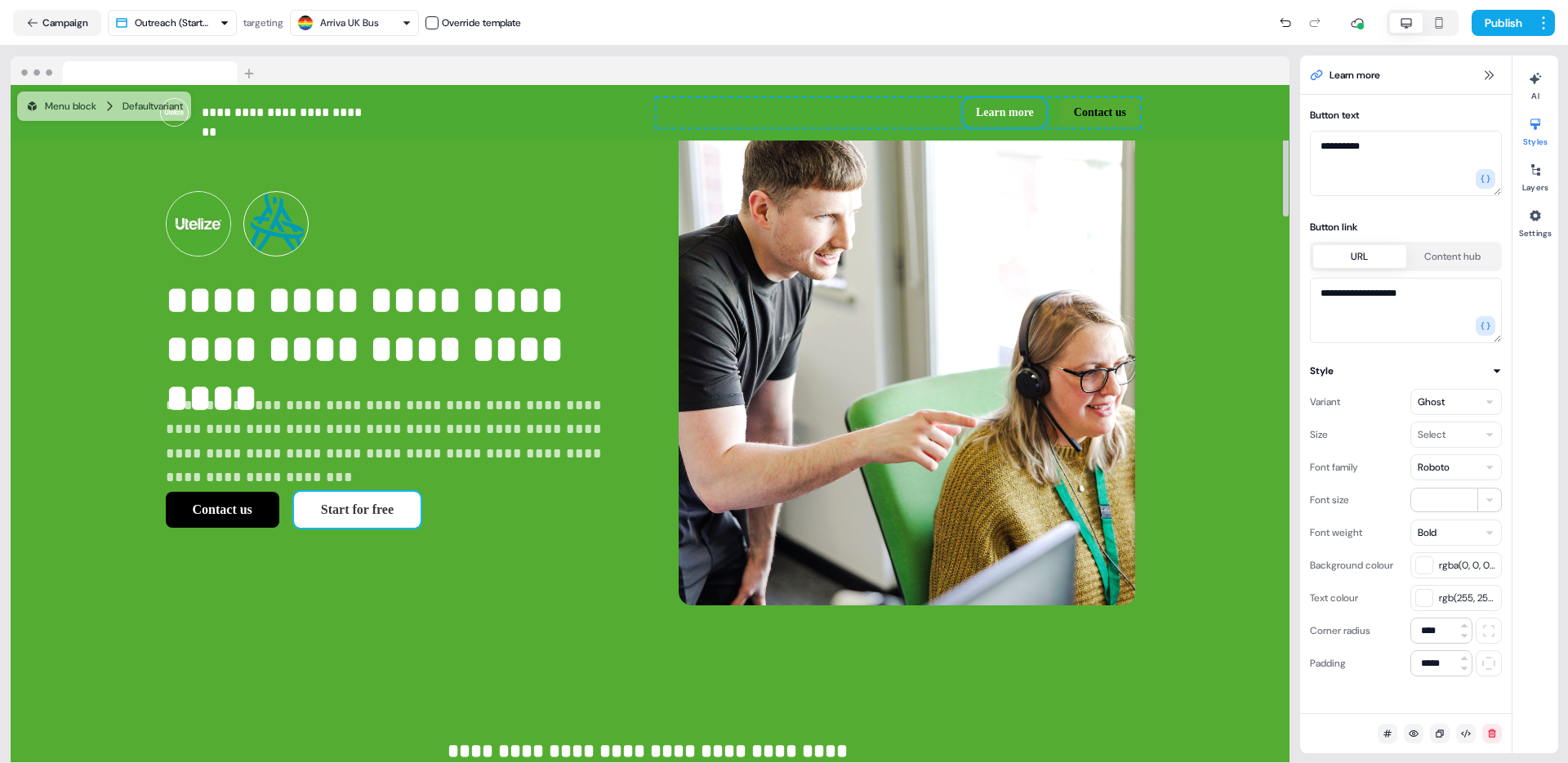 click on "Start for free" at bounding box center (357, 510) 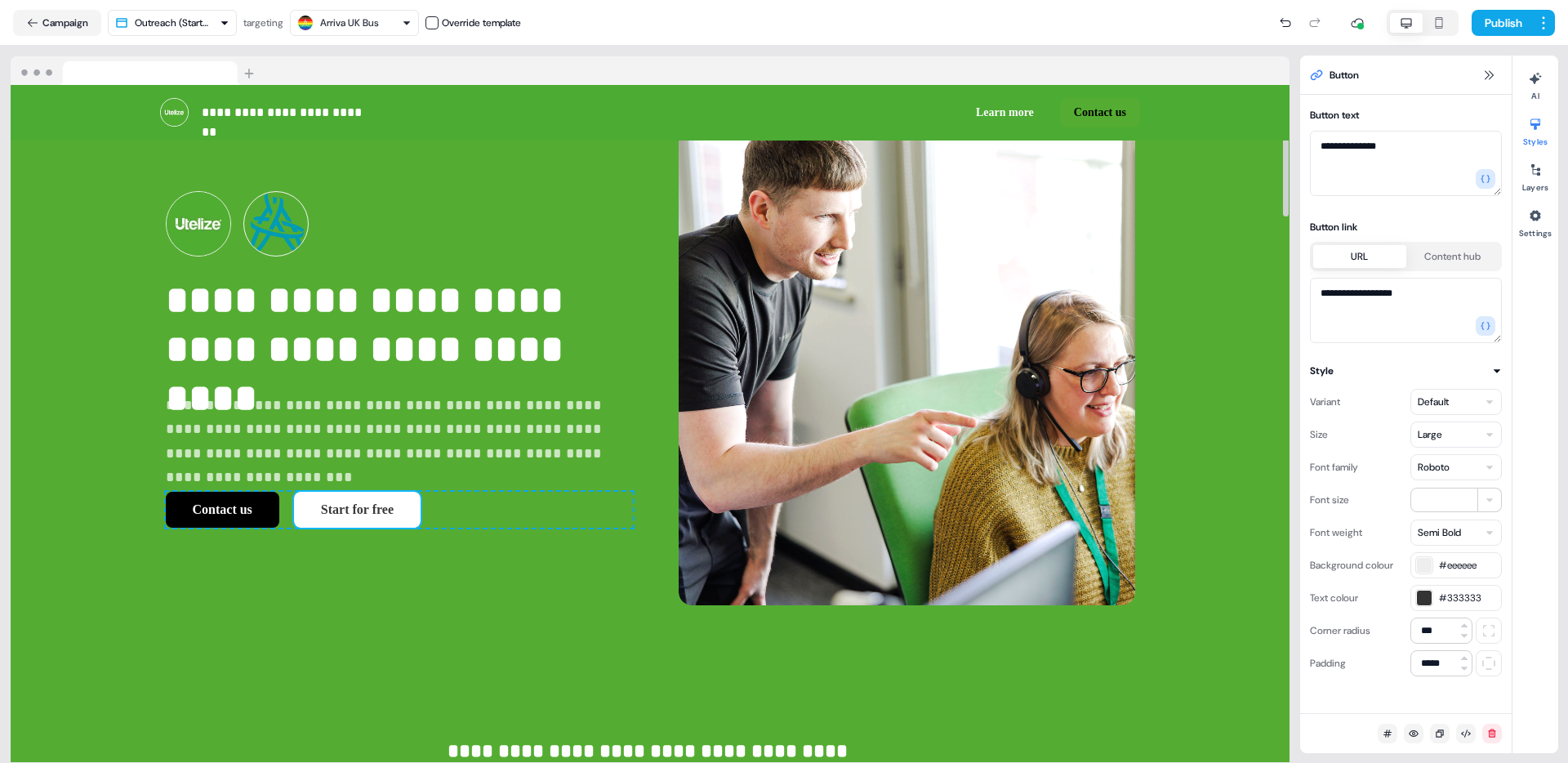 click on "Start for free" at bounding box center [357, 510] 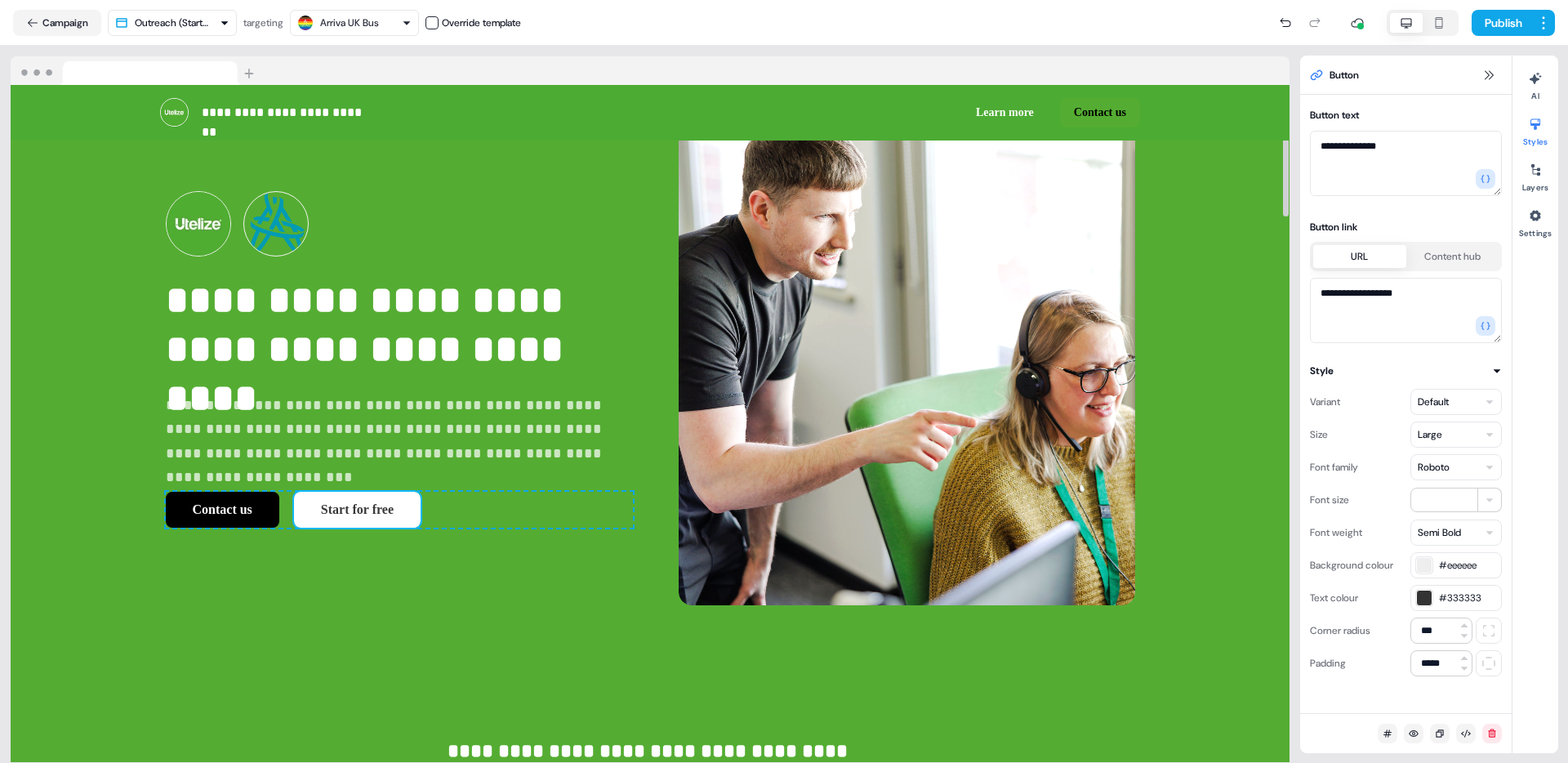 click on "Start for free" at bounding box center (357, 510) 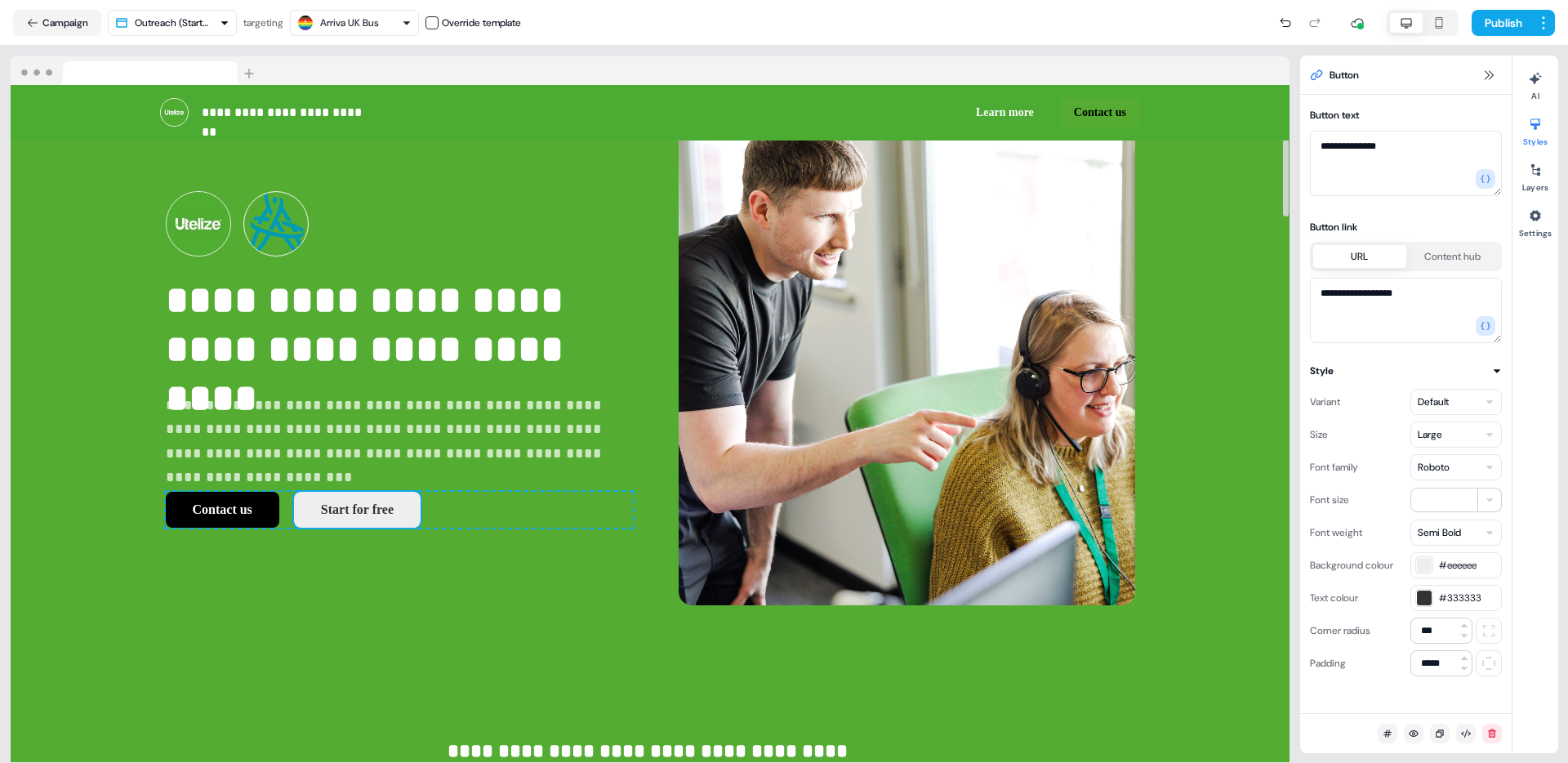 click on "Contact us Start for free
To pick up a draggable item, press the space bar.
While dragging, use the arrow keys to move the item.
Press space again to drop the item in its new position, or press escape to cancel." at bounding box center [399, 510] 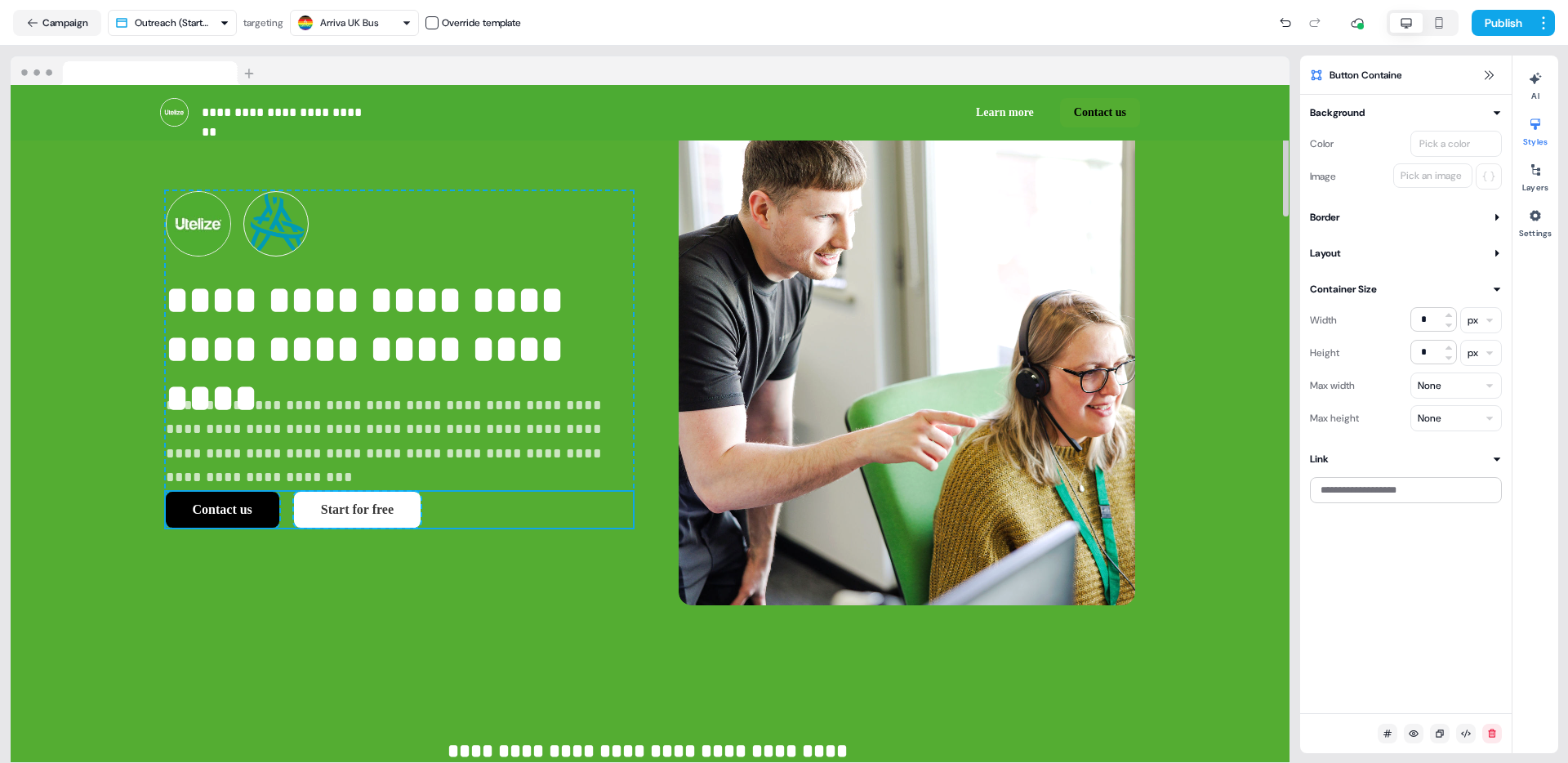 click on "Start for free" at bounding box center (357, 510) 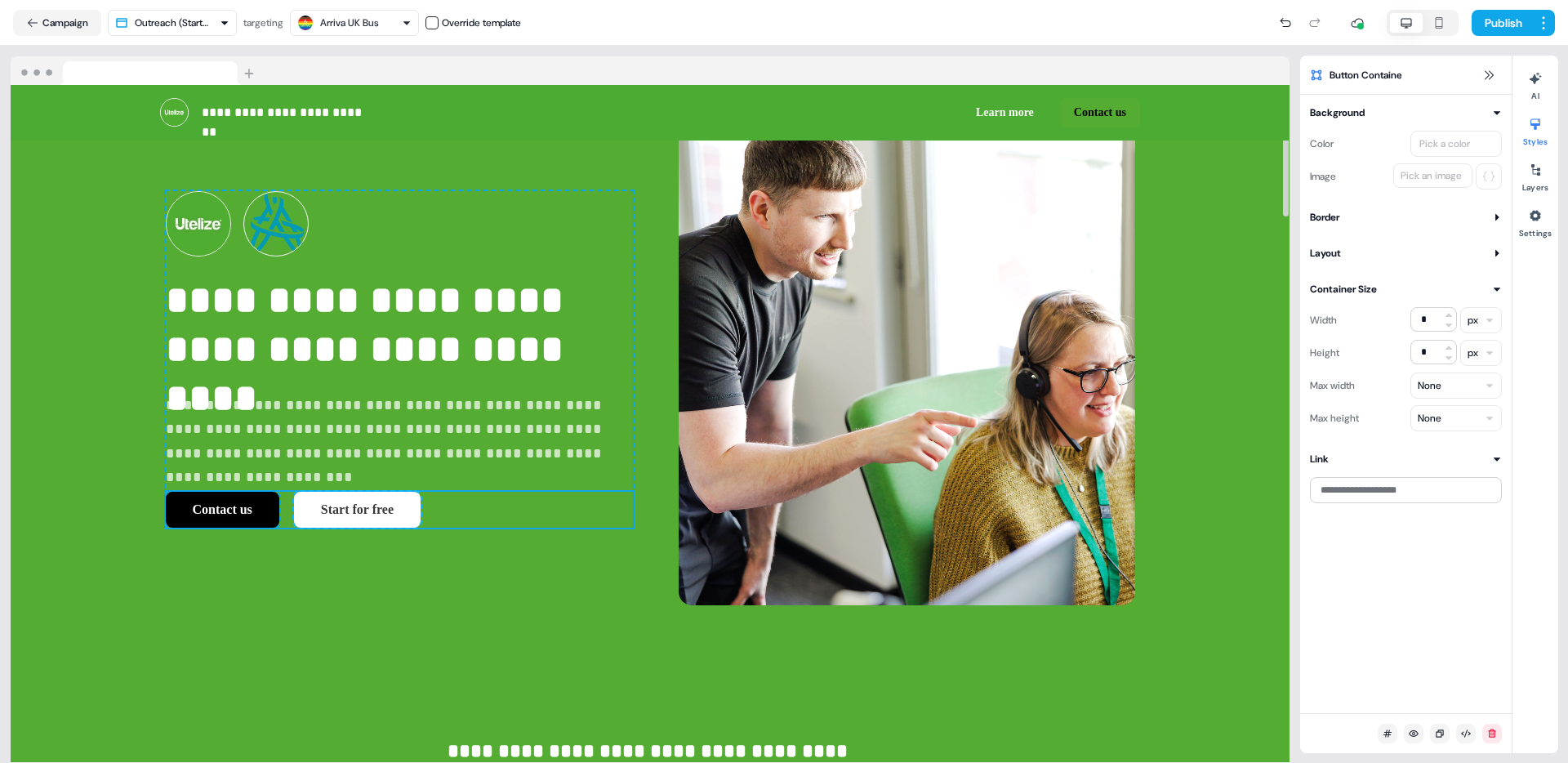 click on "Start for free" at bounding box center (357, 510) 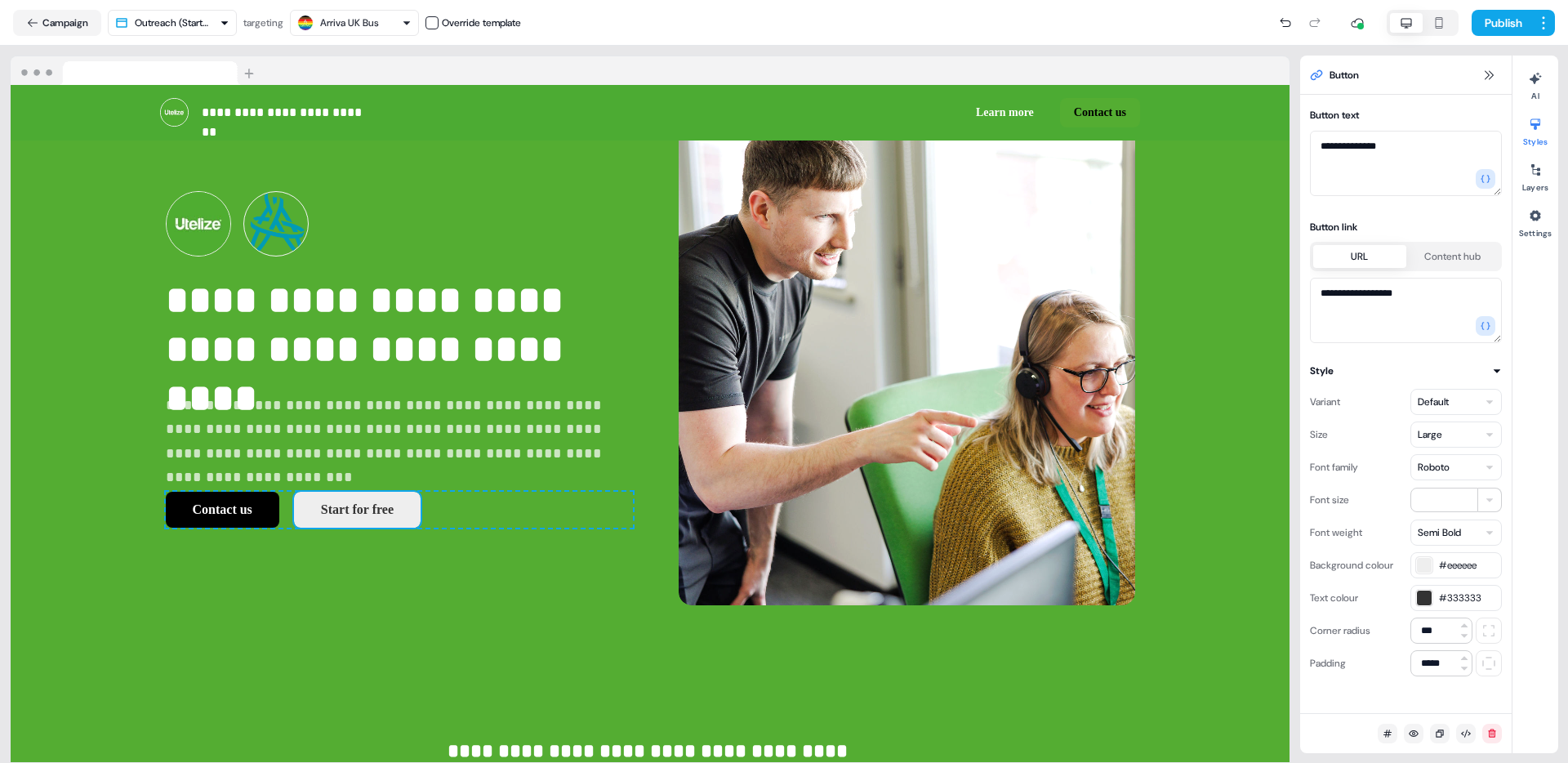 drag, startPoint x: 1398, startPoint y: 154, endPoint x: 1292, endPoint y: 147, distance: 106.23088 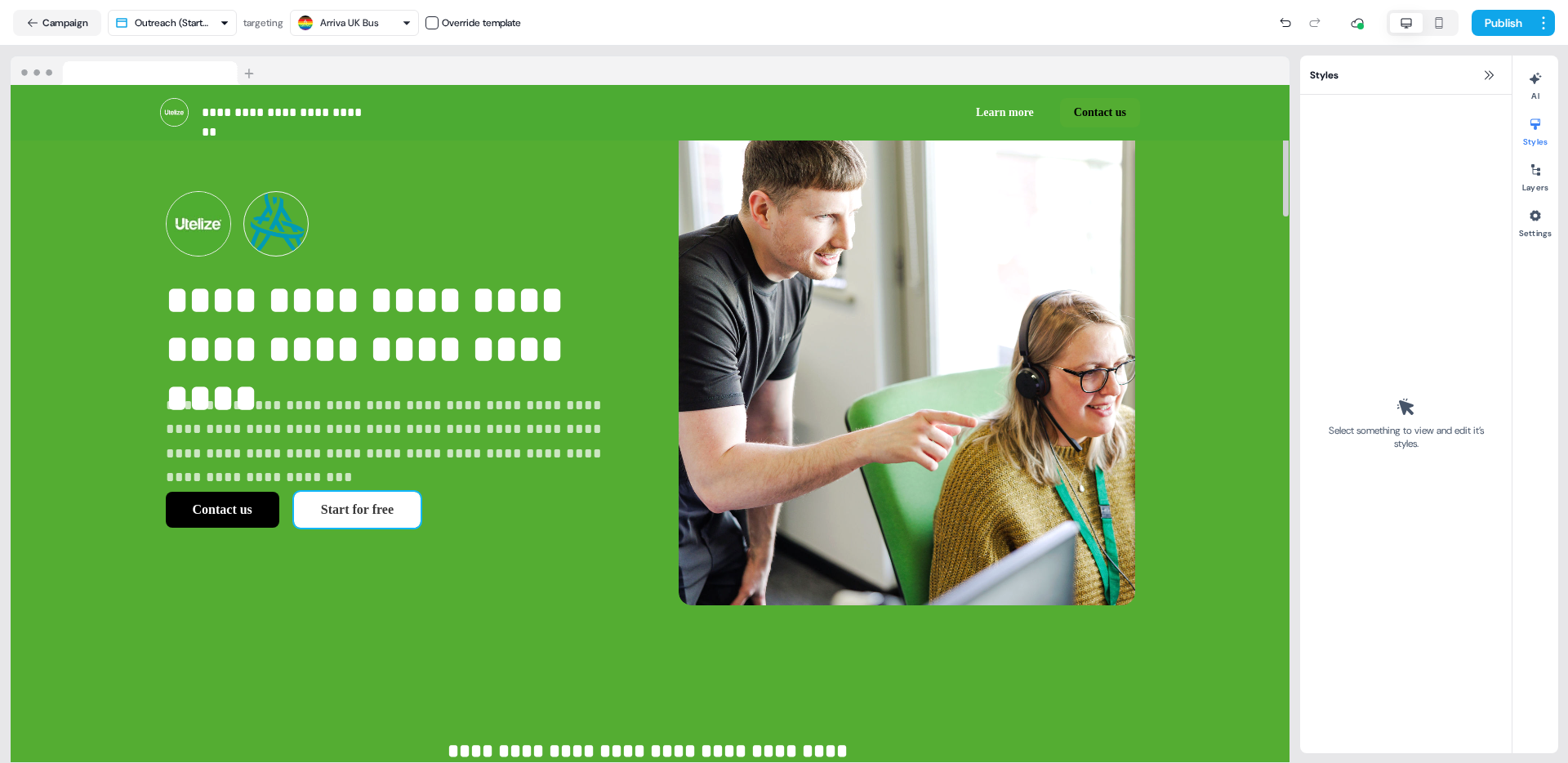 click on "Start for free" at bounding box center (357, 510) 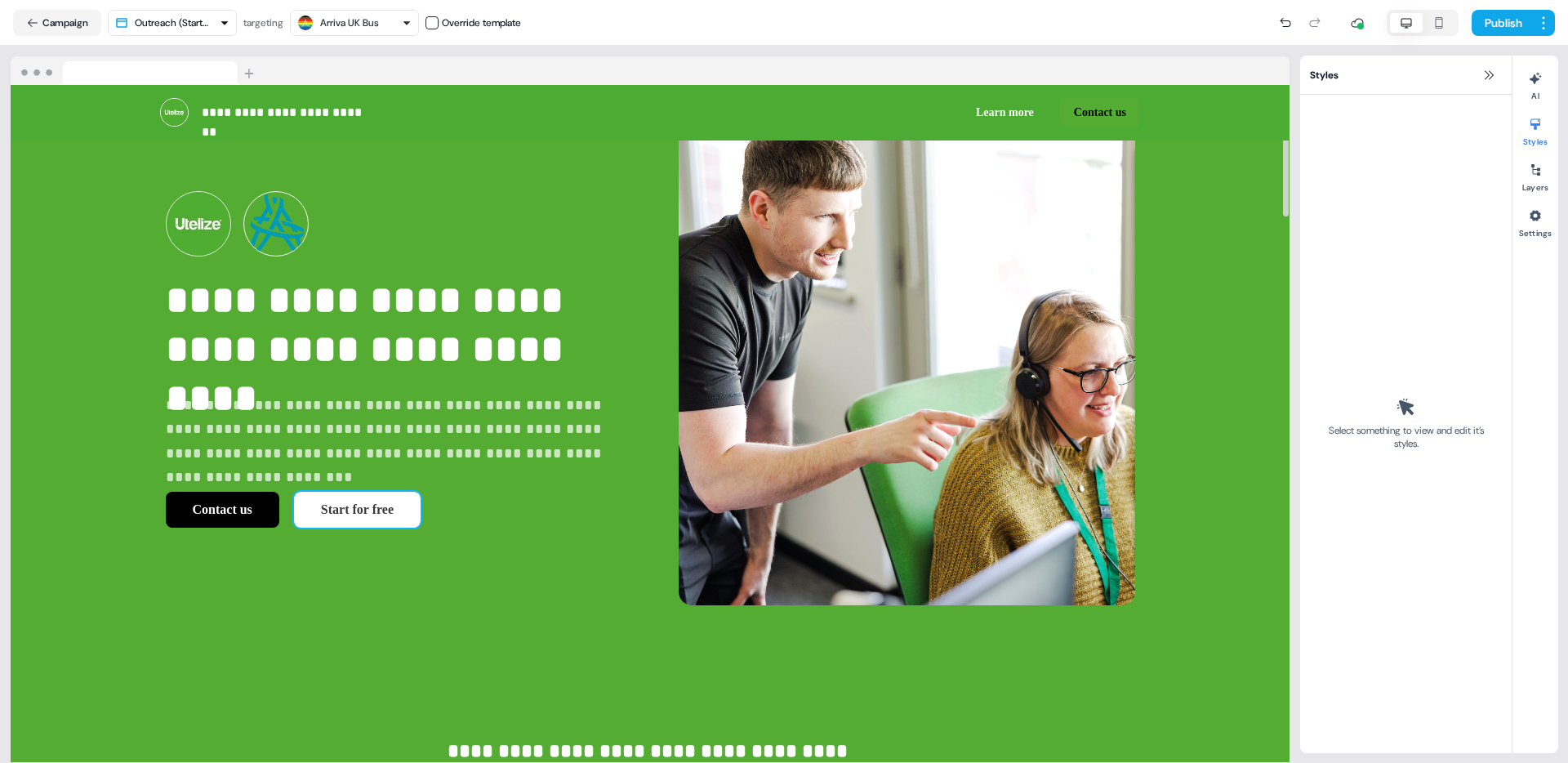 click on "Start for free" at bounding box center [357, 510] 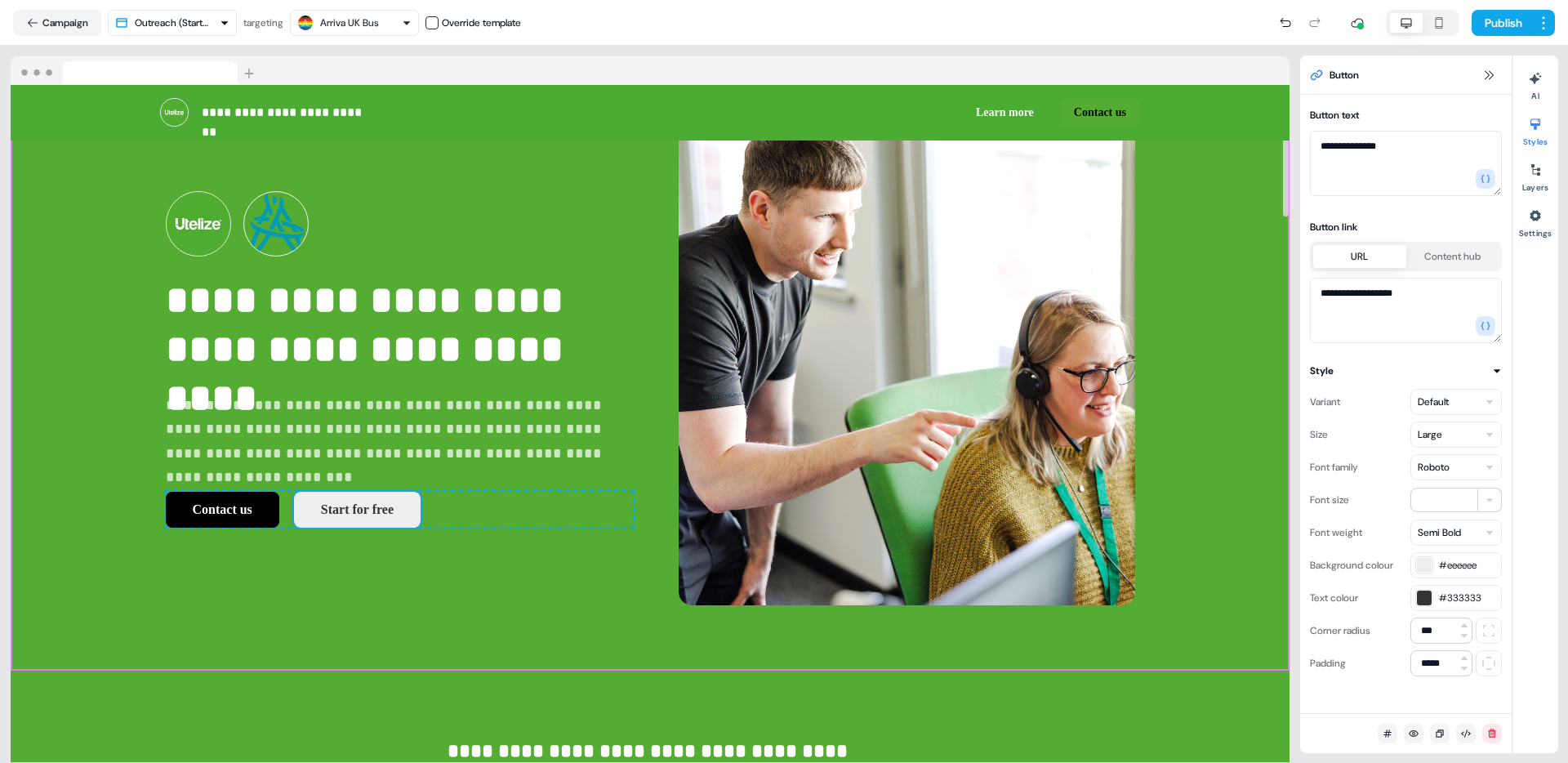 click on "**********" at bounding box center [650, 359] 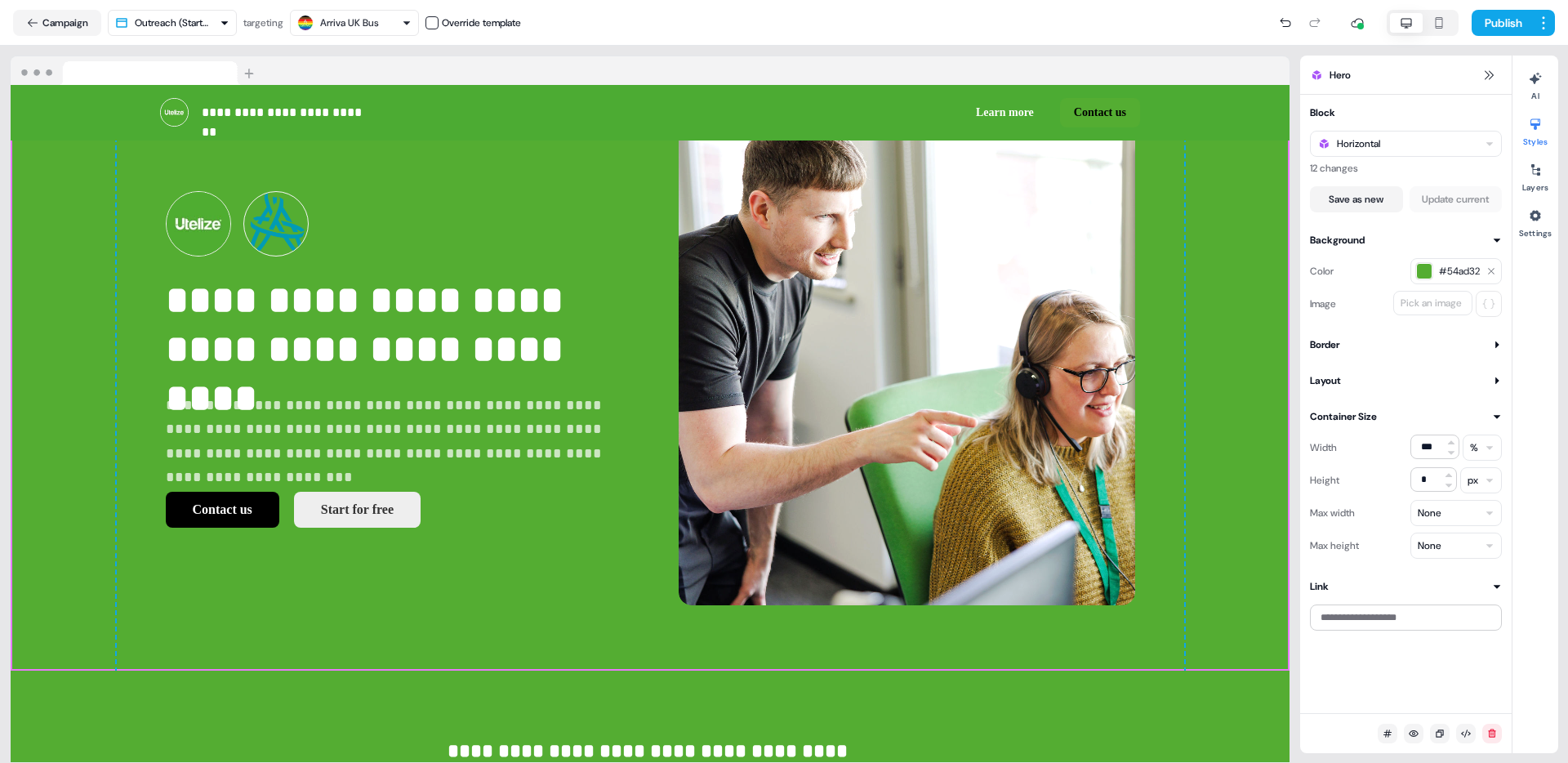 click on "#54ad32" at bounding box center (1459, 271) 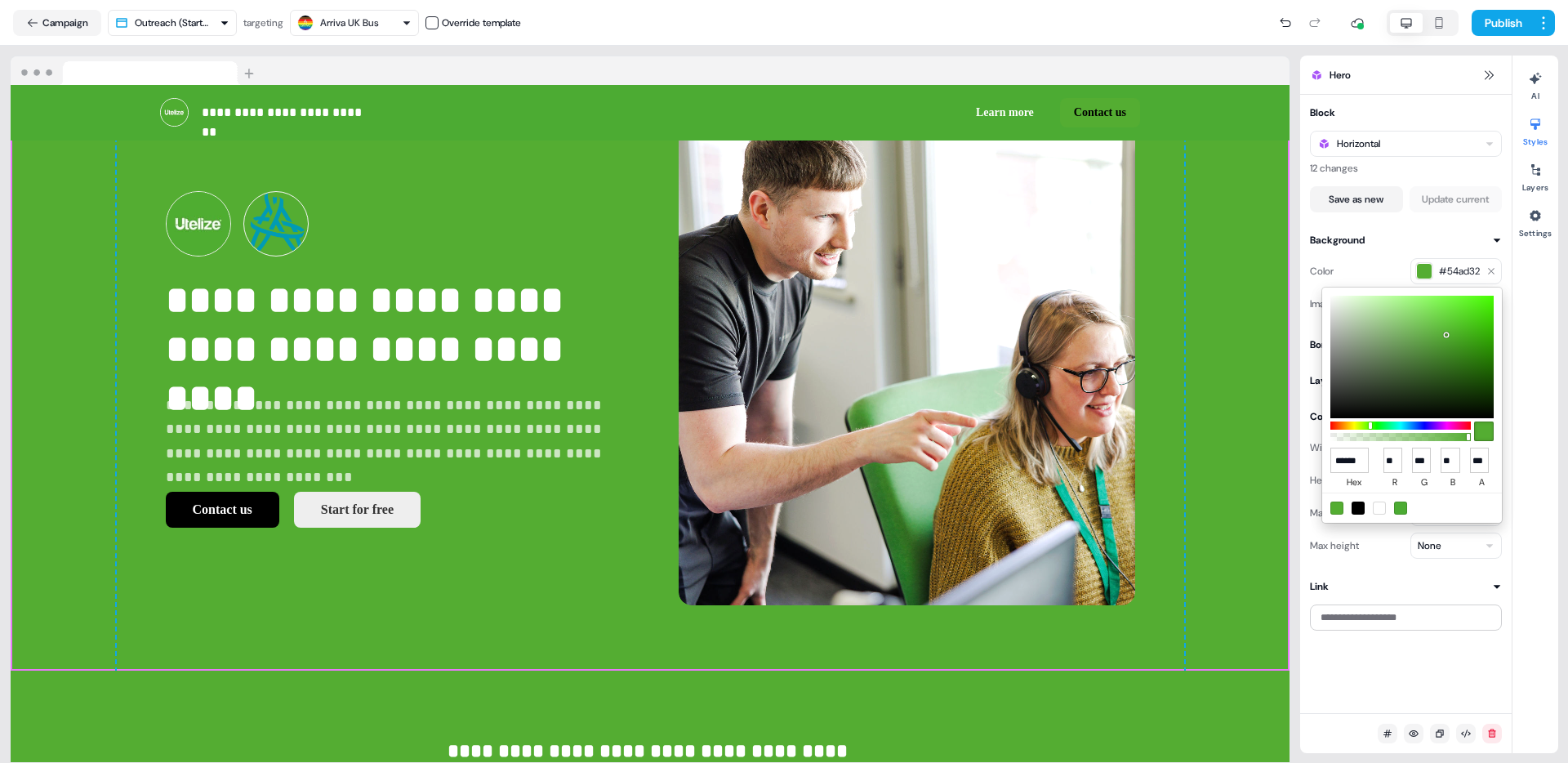 click at bounding box center (1379, 508) 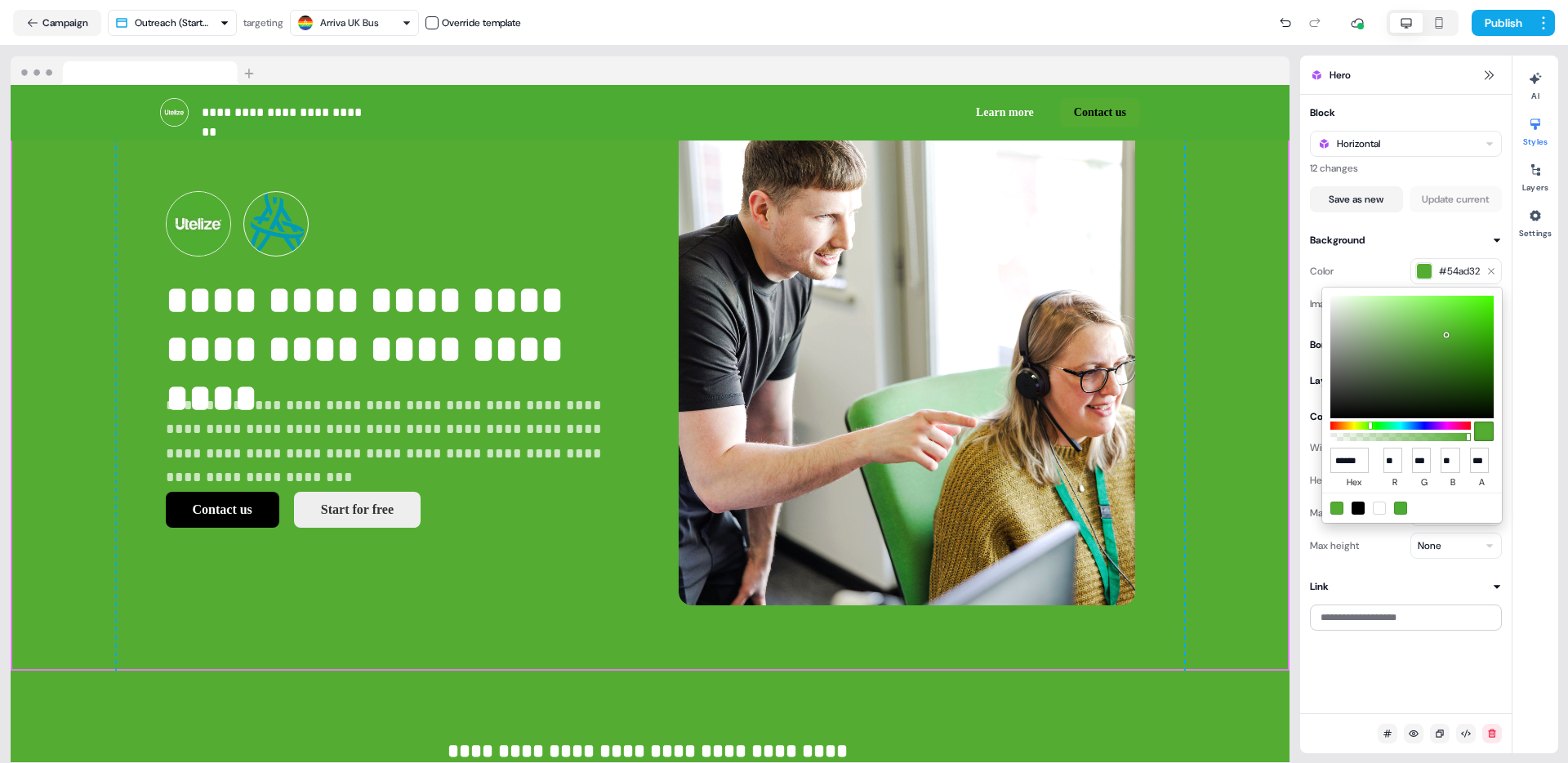 type on "******" 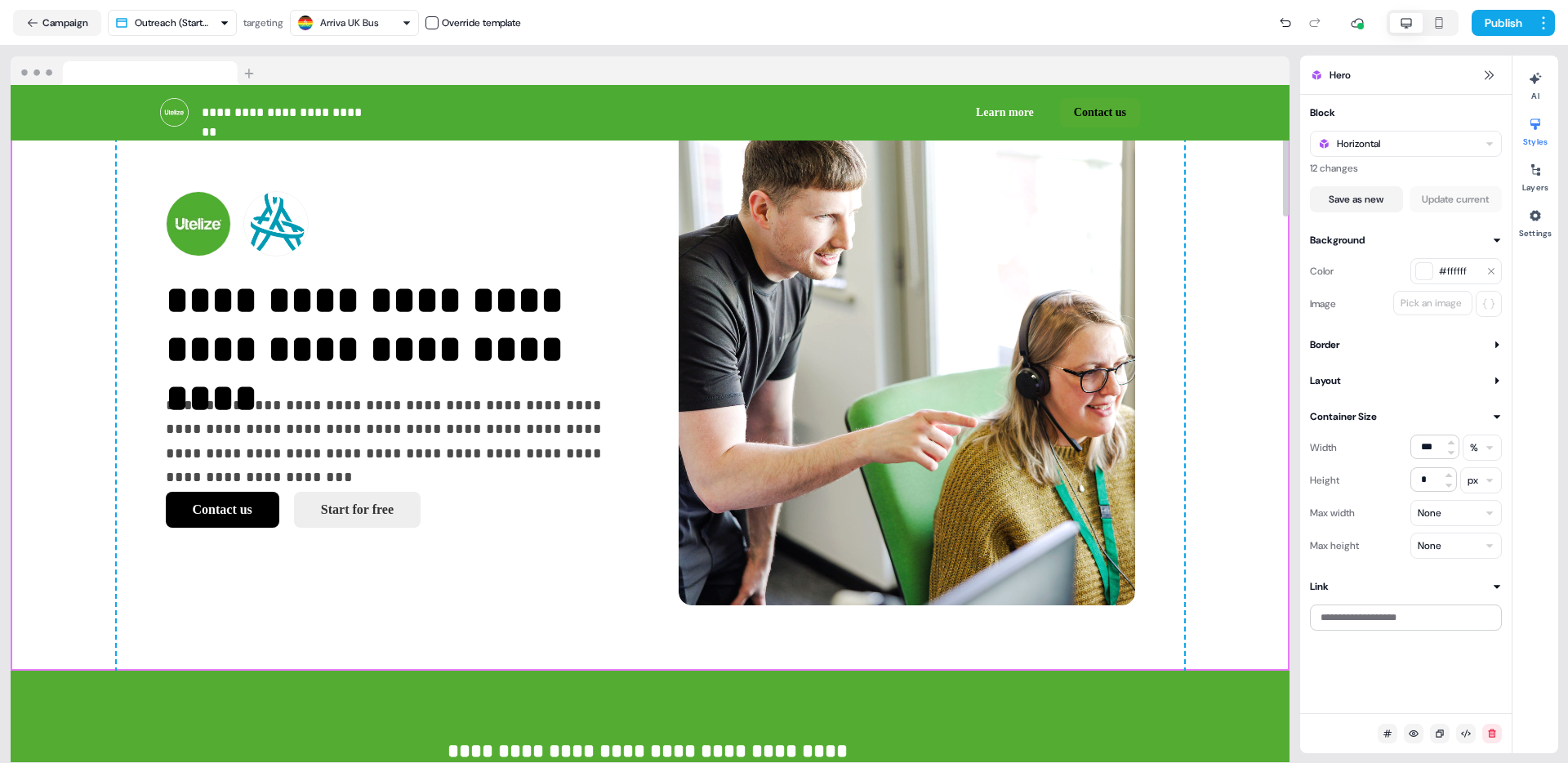 click on "**********" at bounding box center [650, 359] 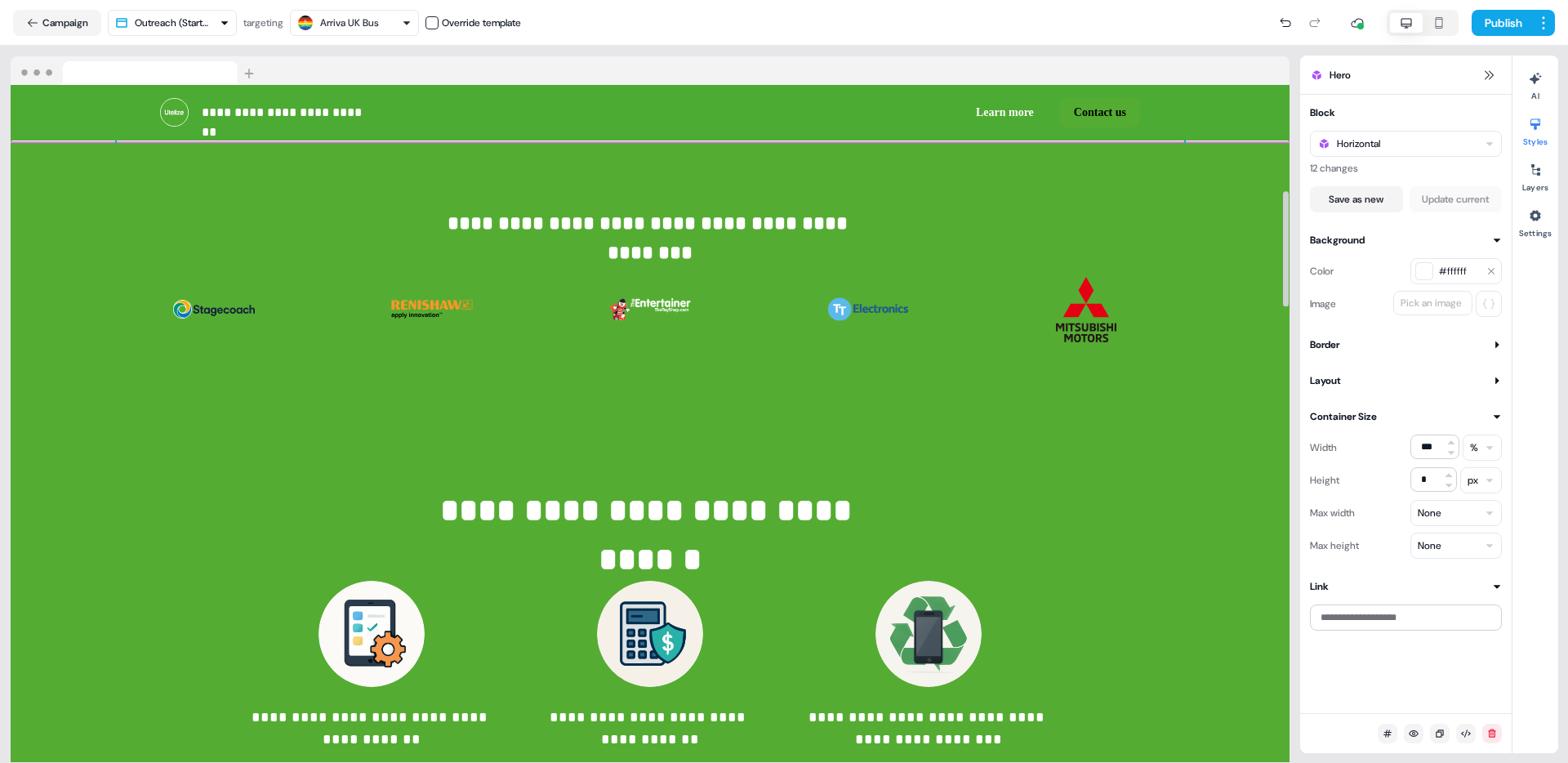 scroll, scrollTop: 659, scrollLeft: 0, axis: vertical 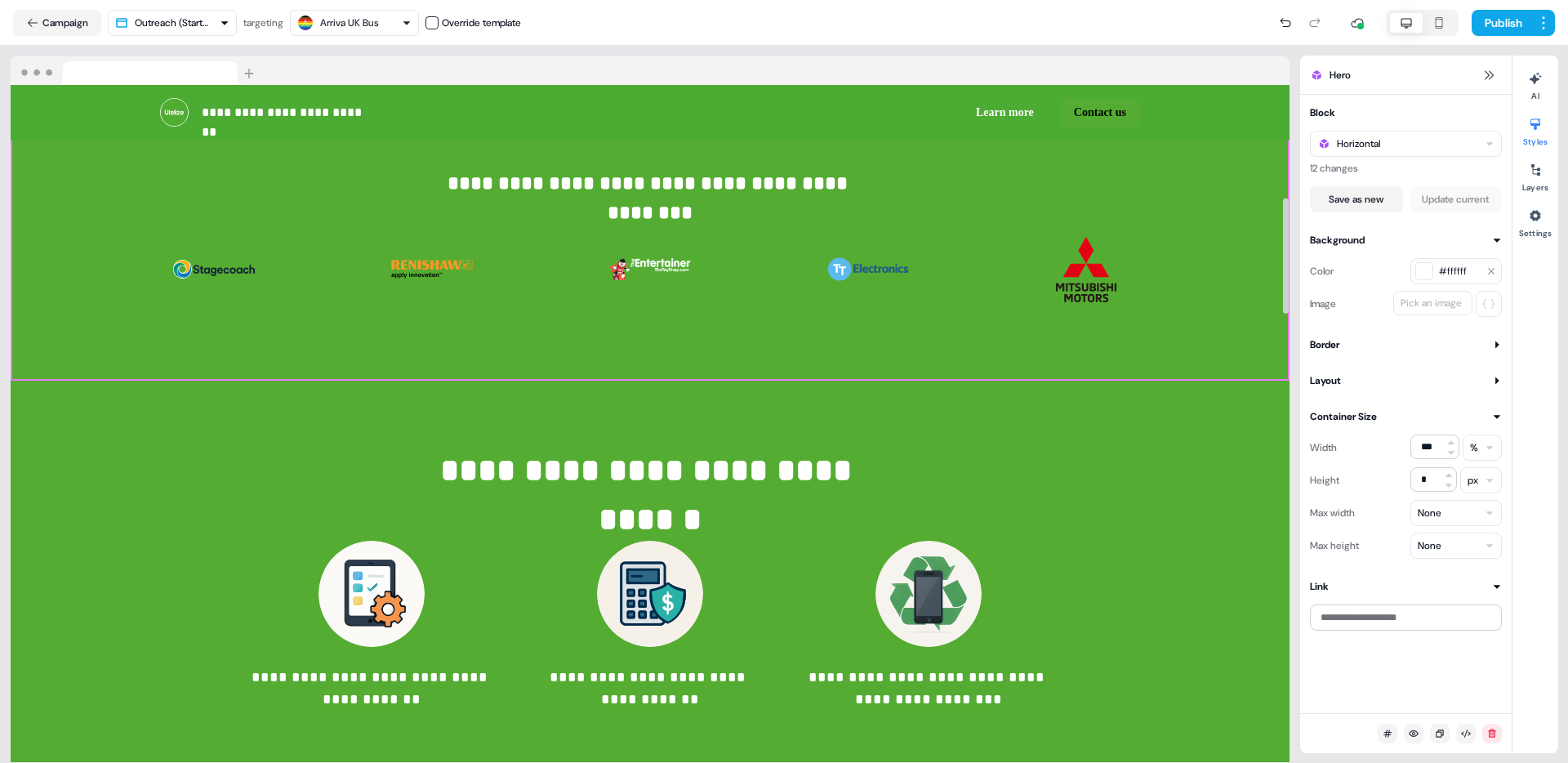 click on "**********" at bounding box center [650, 242] 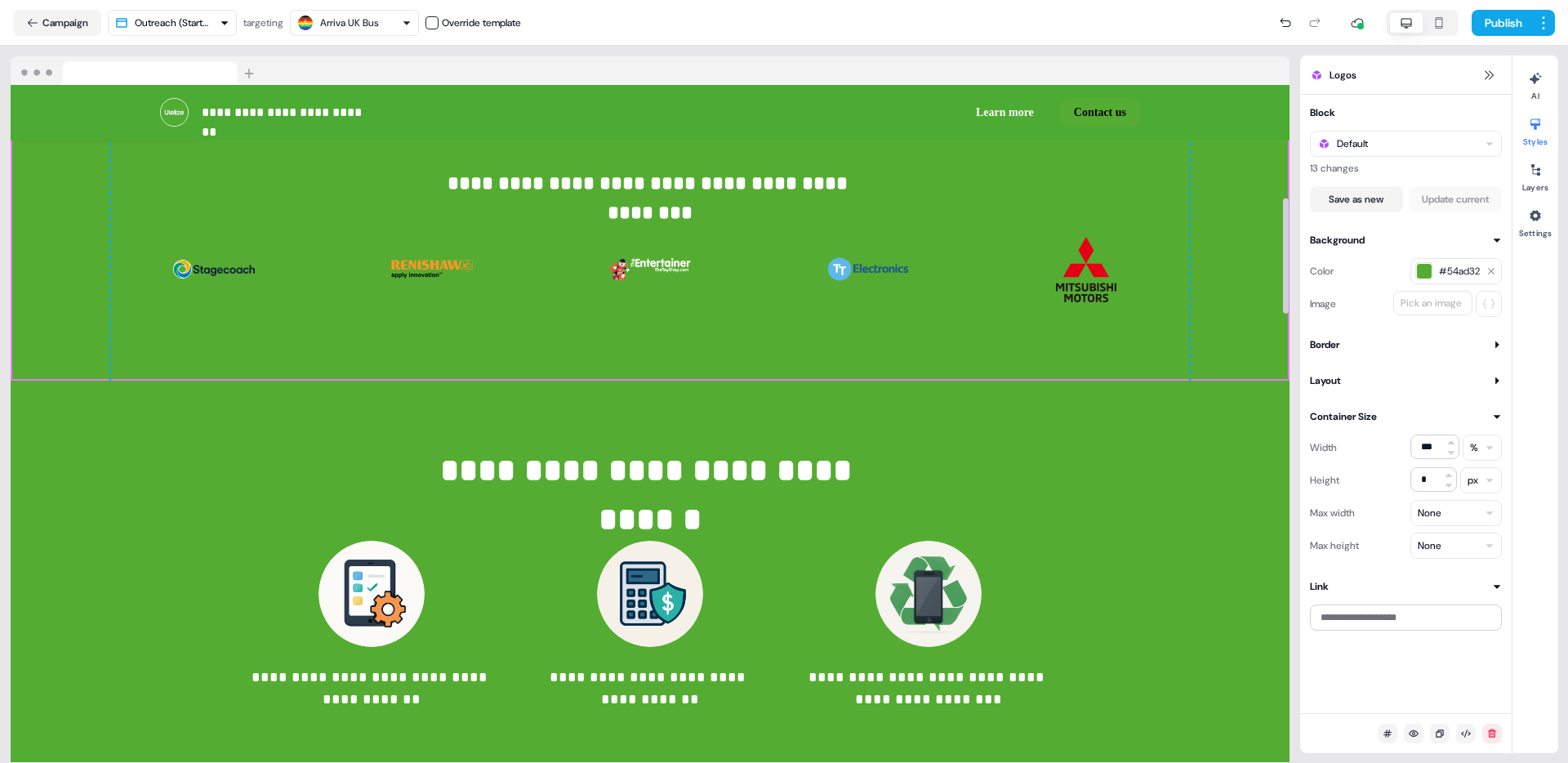 click at bounding box center (1424, 271) 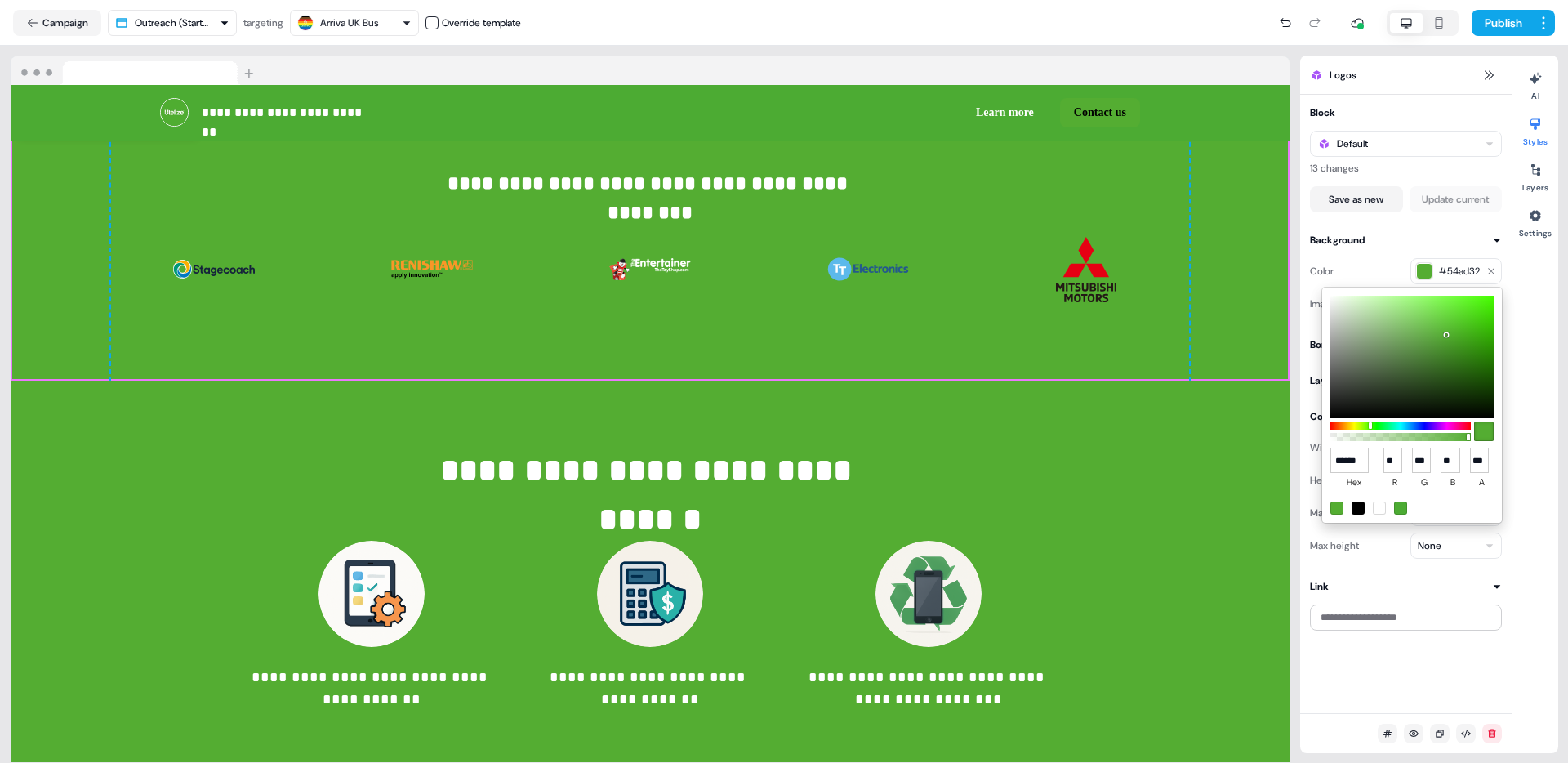 click at bounding box center (1379, 508) 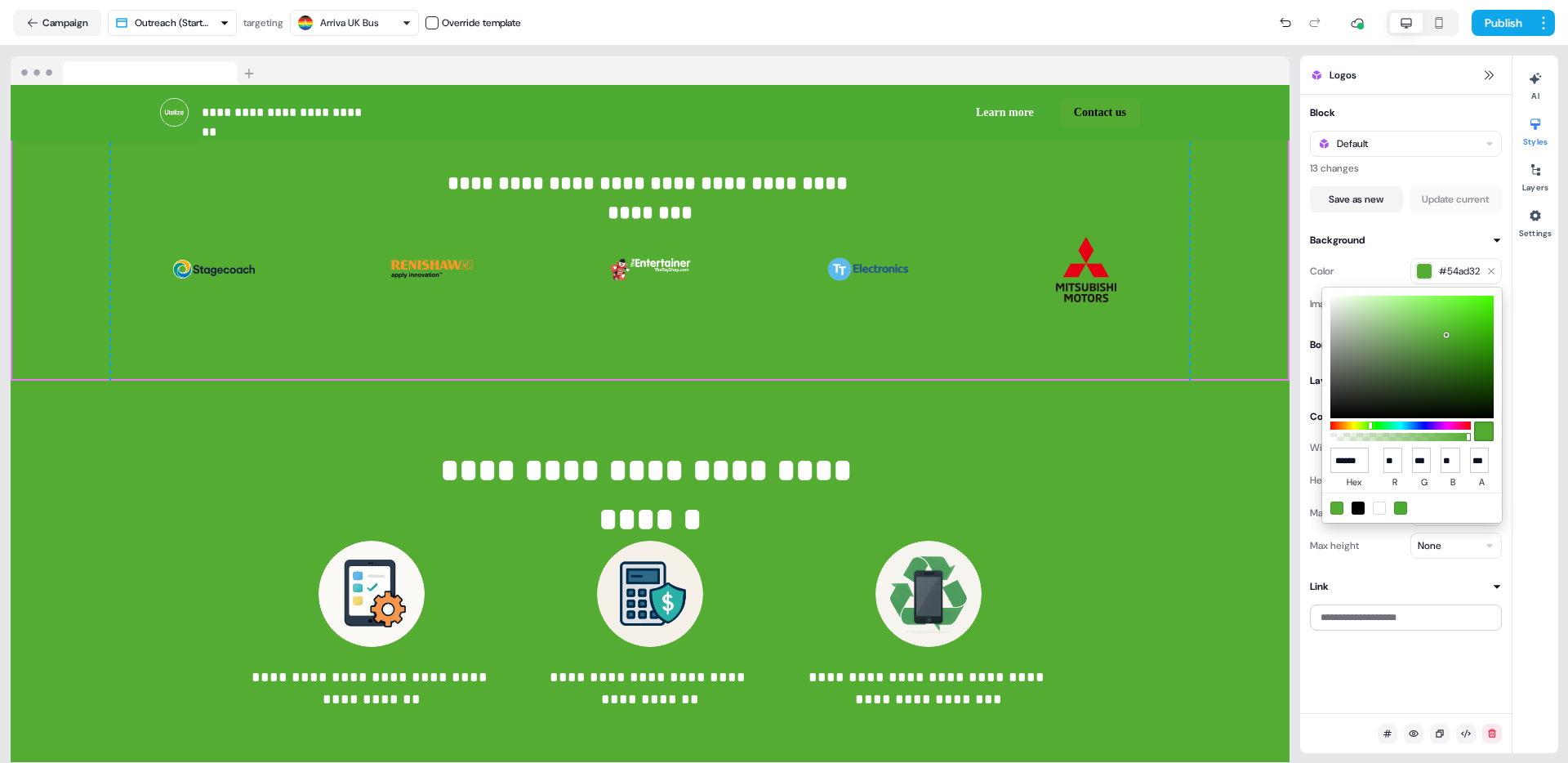 type on "******" 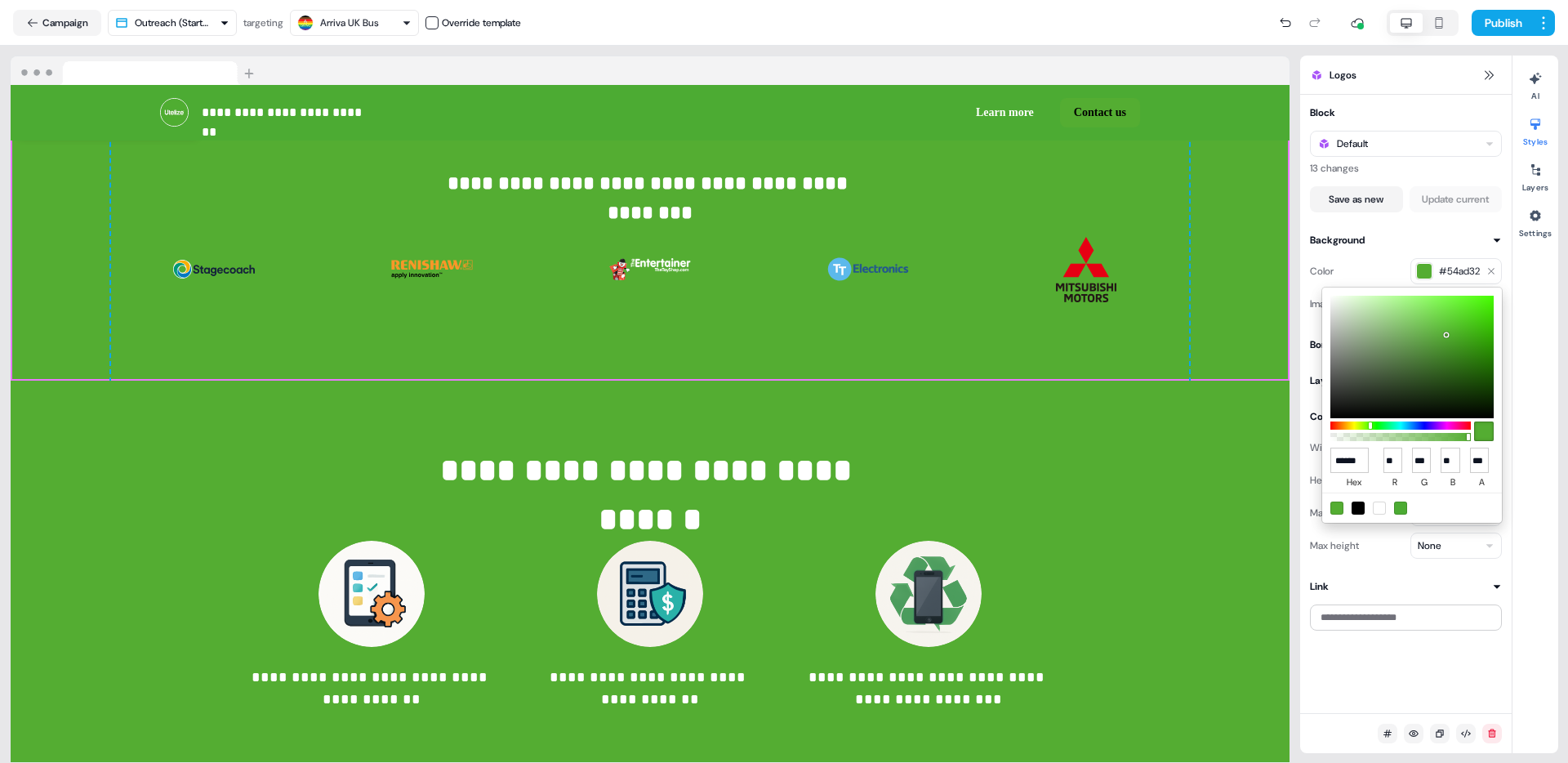 type on "***" 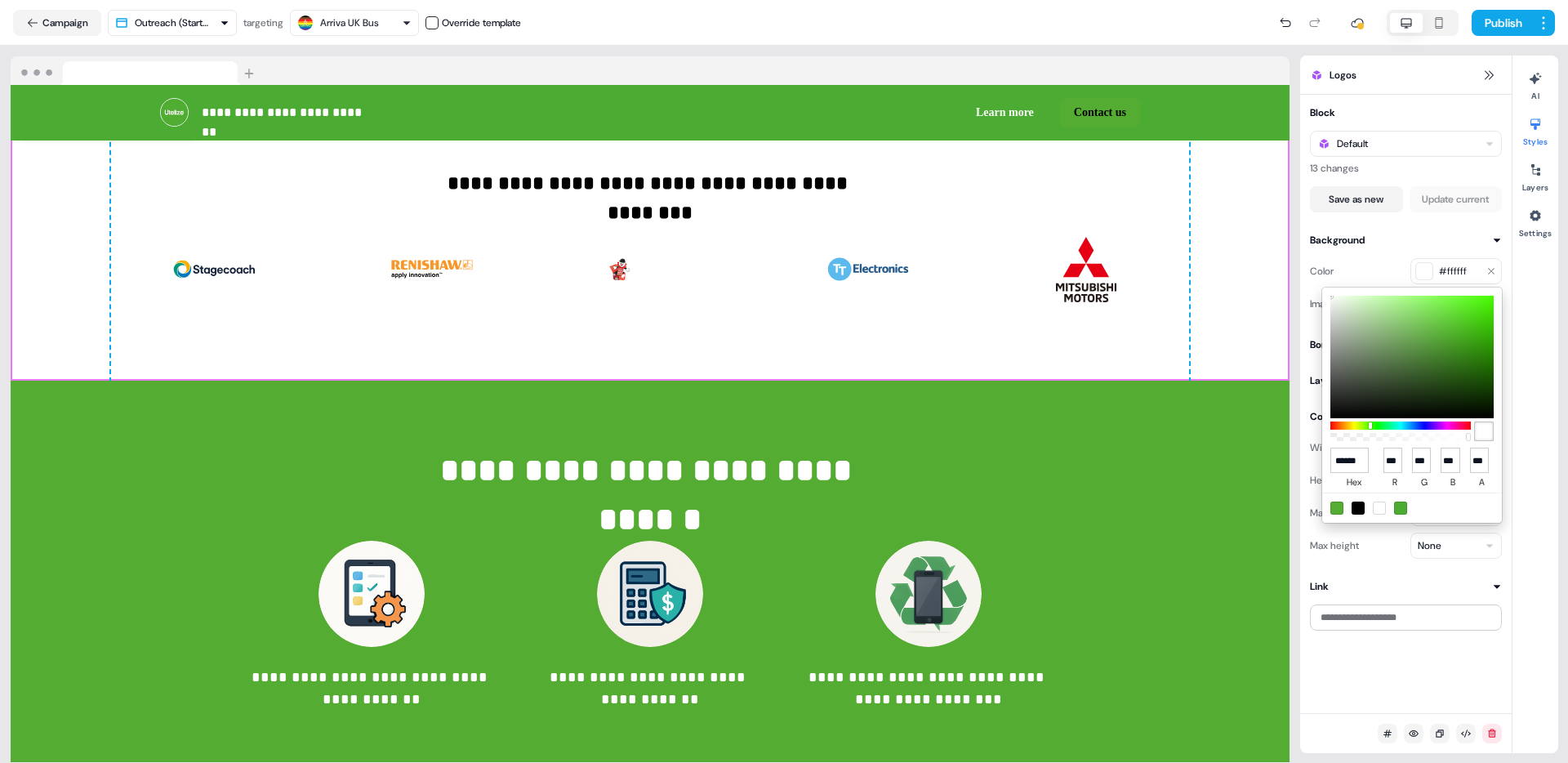 click on "**********" at bounding box center (784, 382) 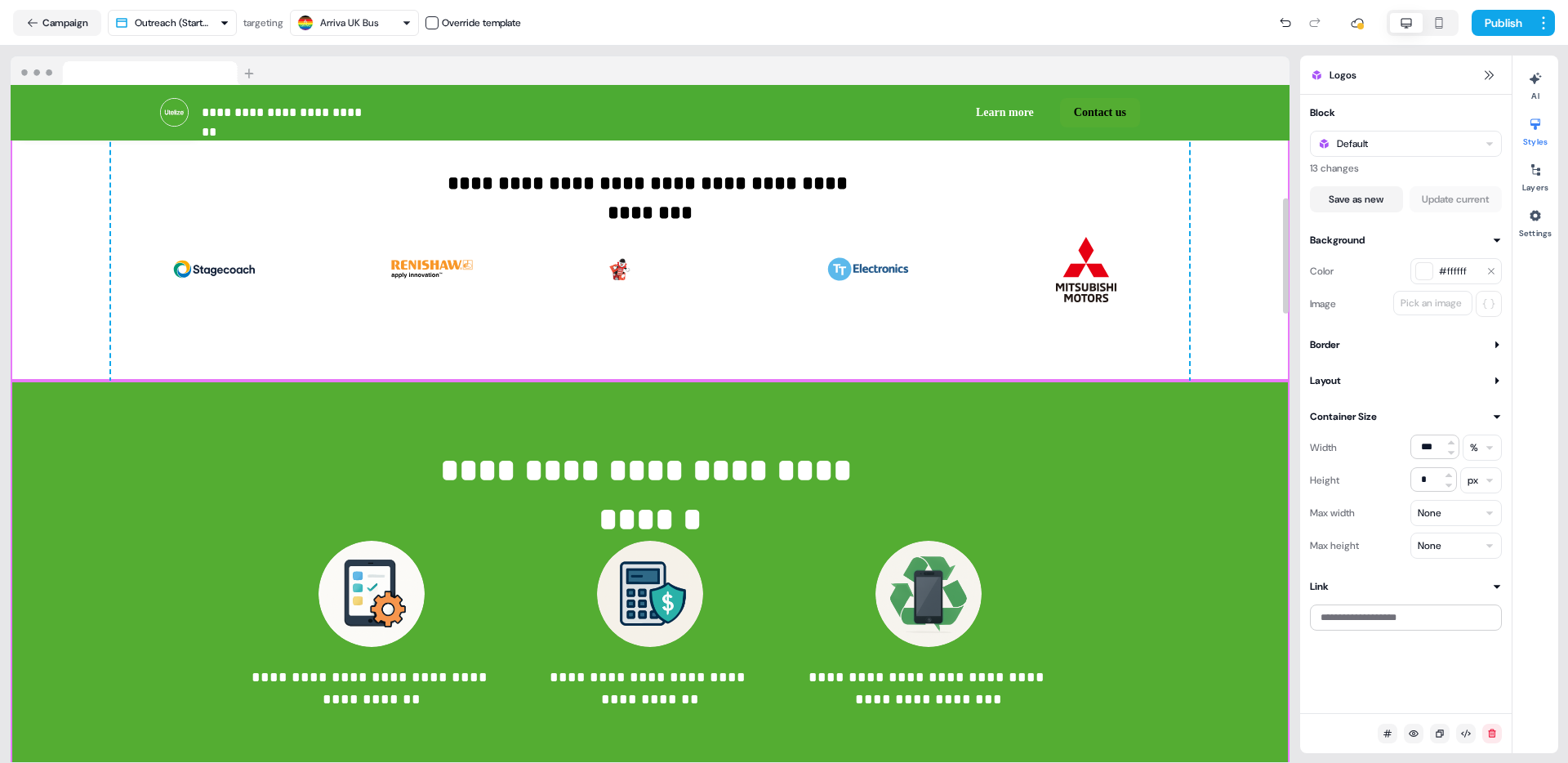 click on "**********" at bounding box center (650, 578) 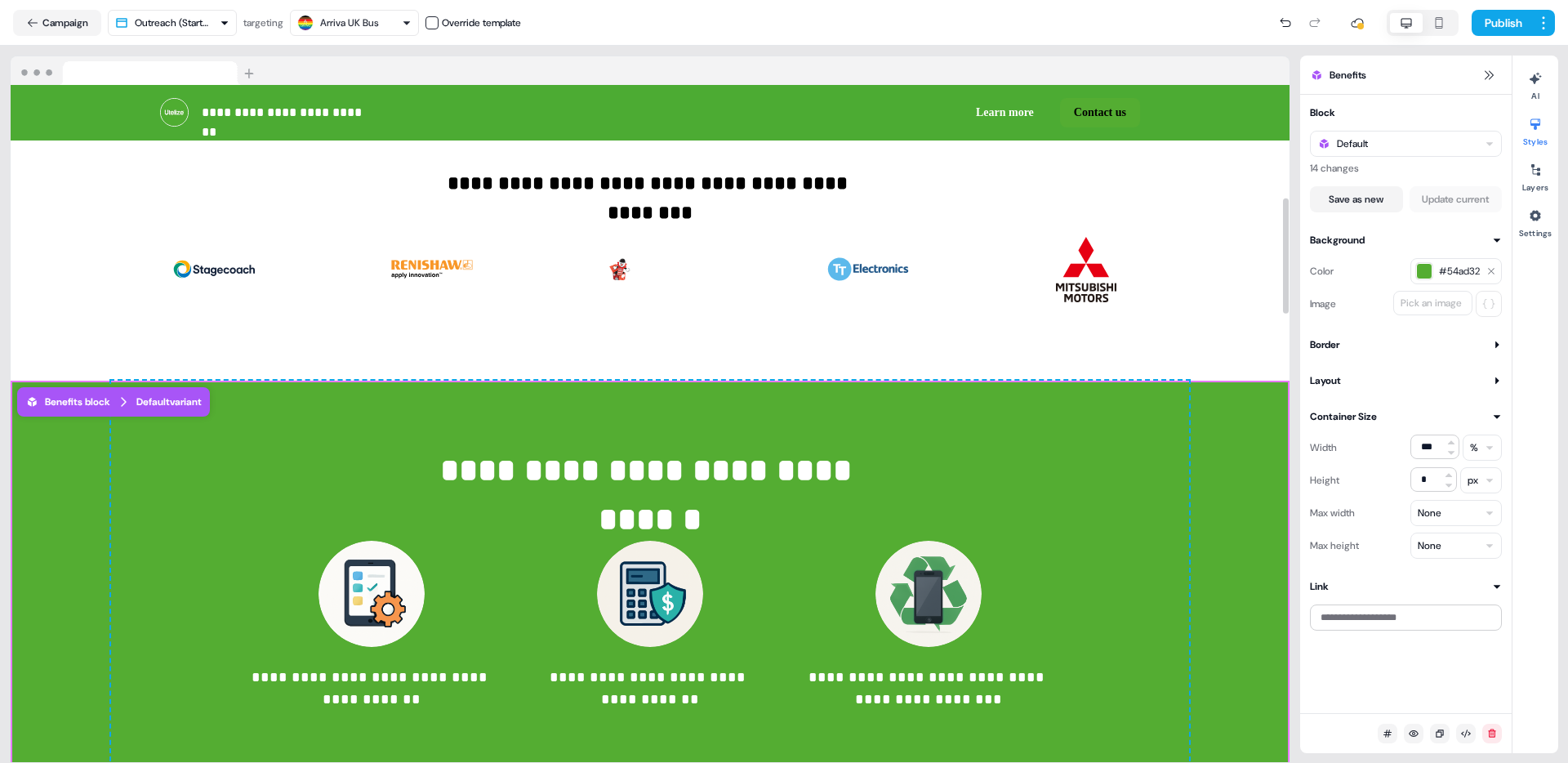 click on "Pick an image" at bounding box center [1431, 303] 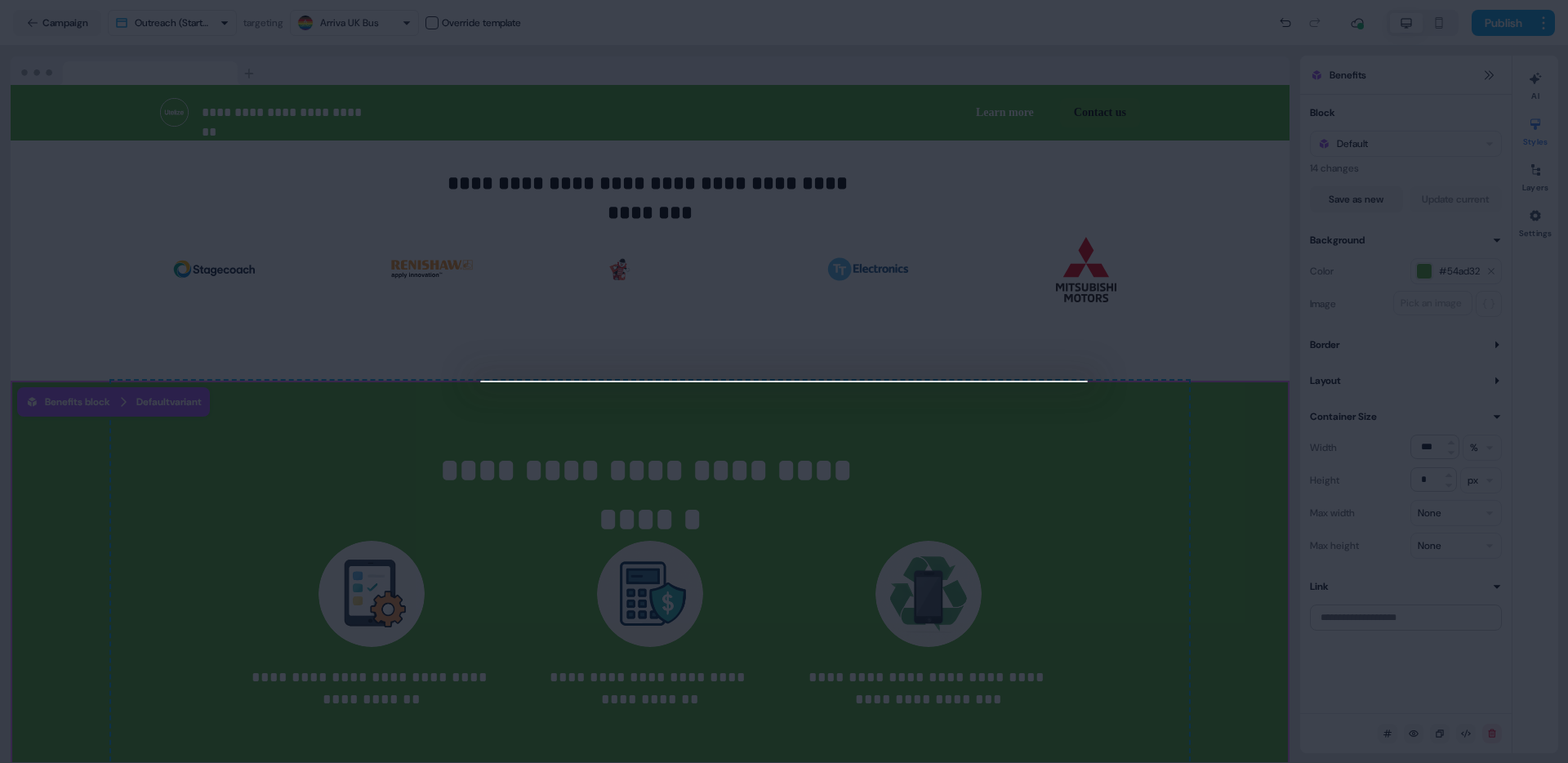 click at bounding box center (784, 382) 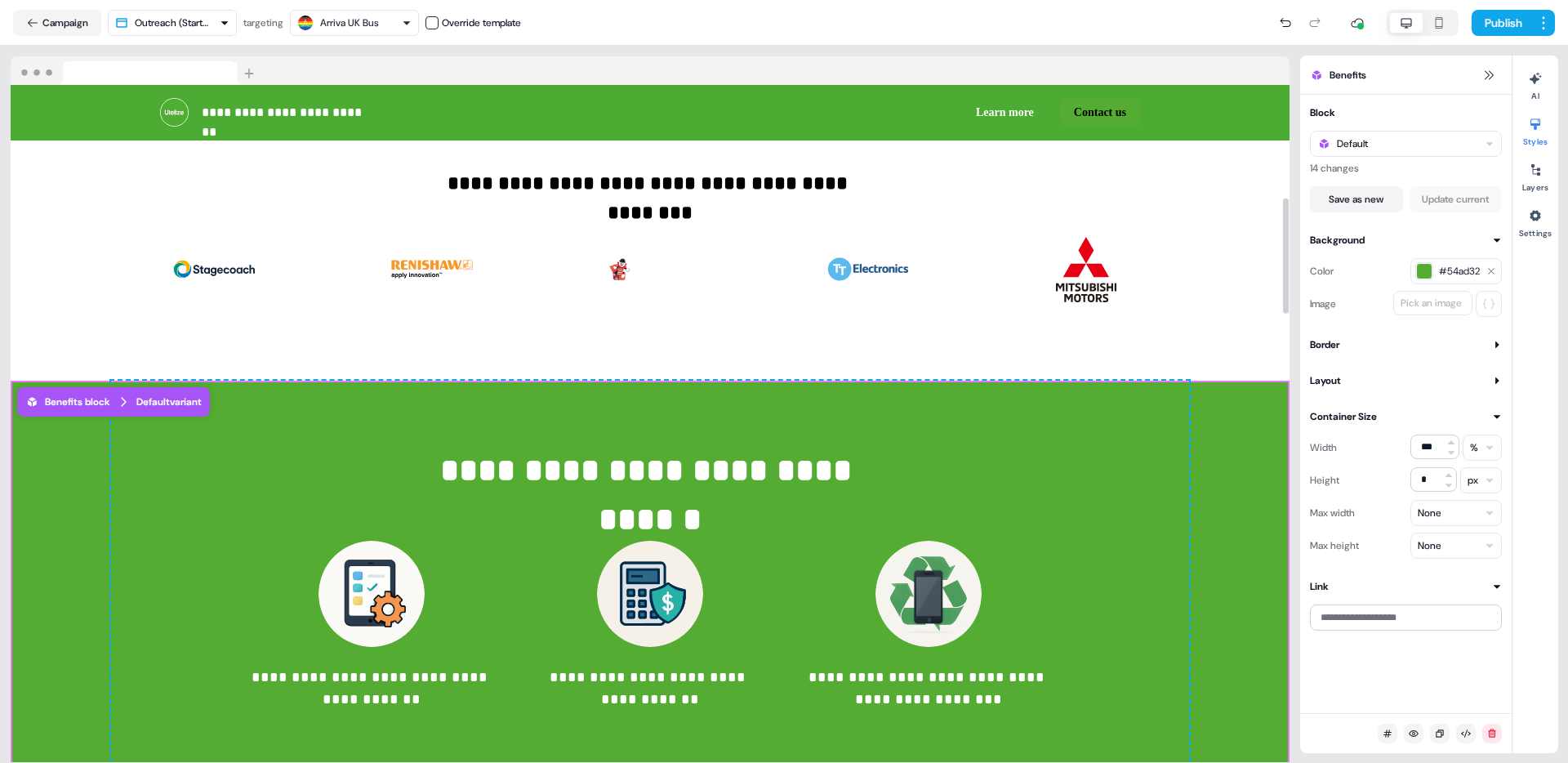 click on "#54ad32" at bounding box center [1456, 271] 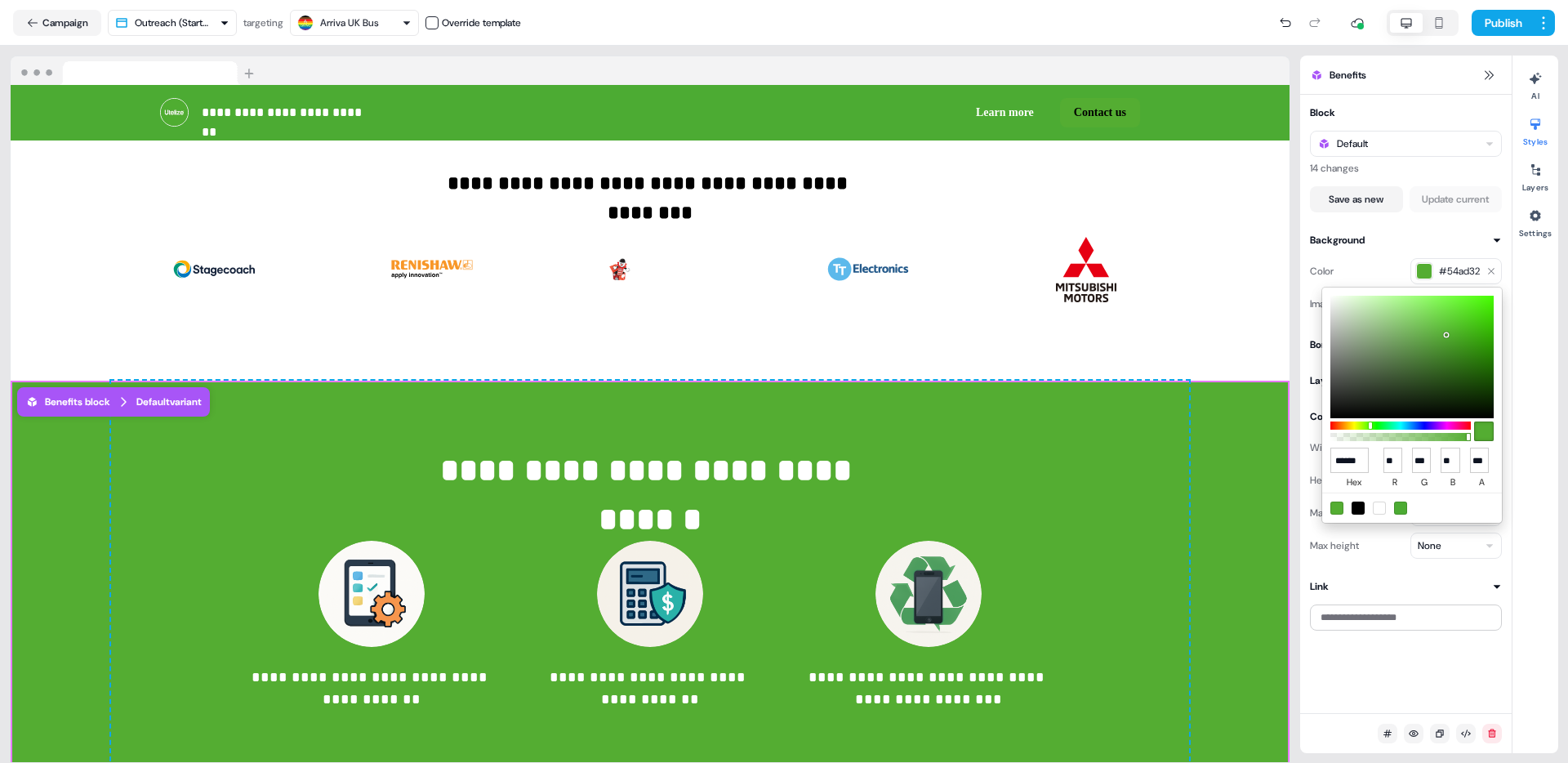click at bounding box center [1379, 508] 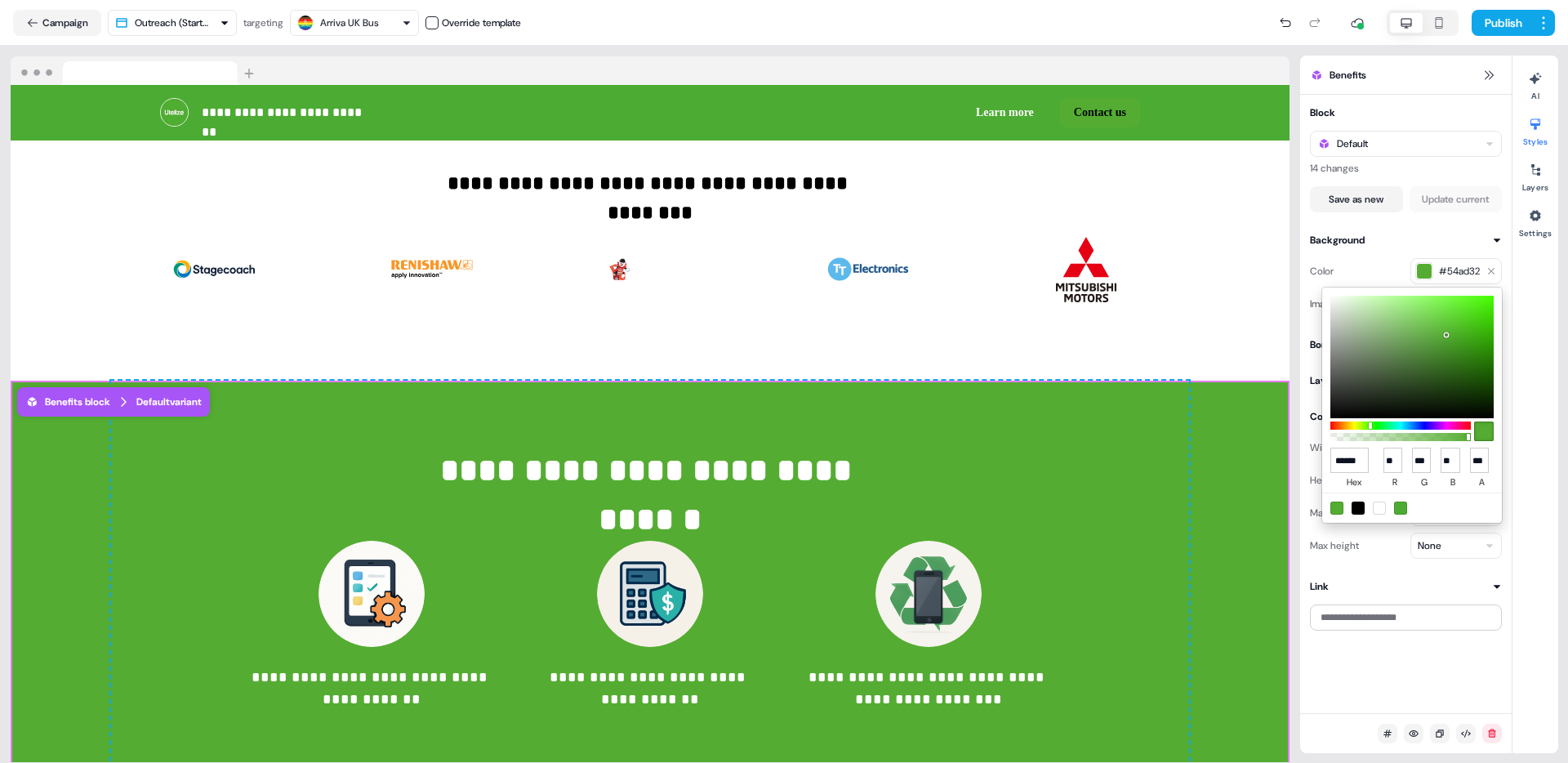 type on "******" 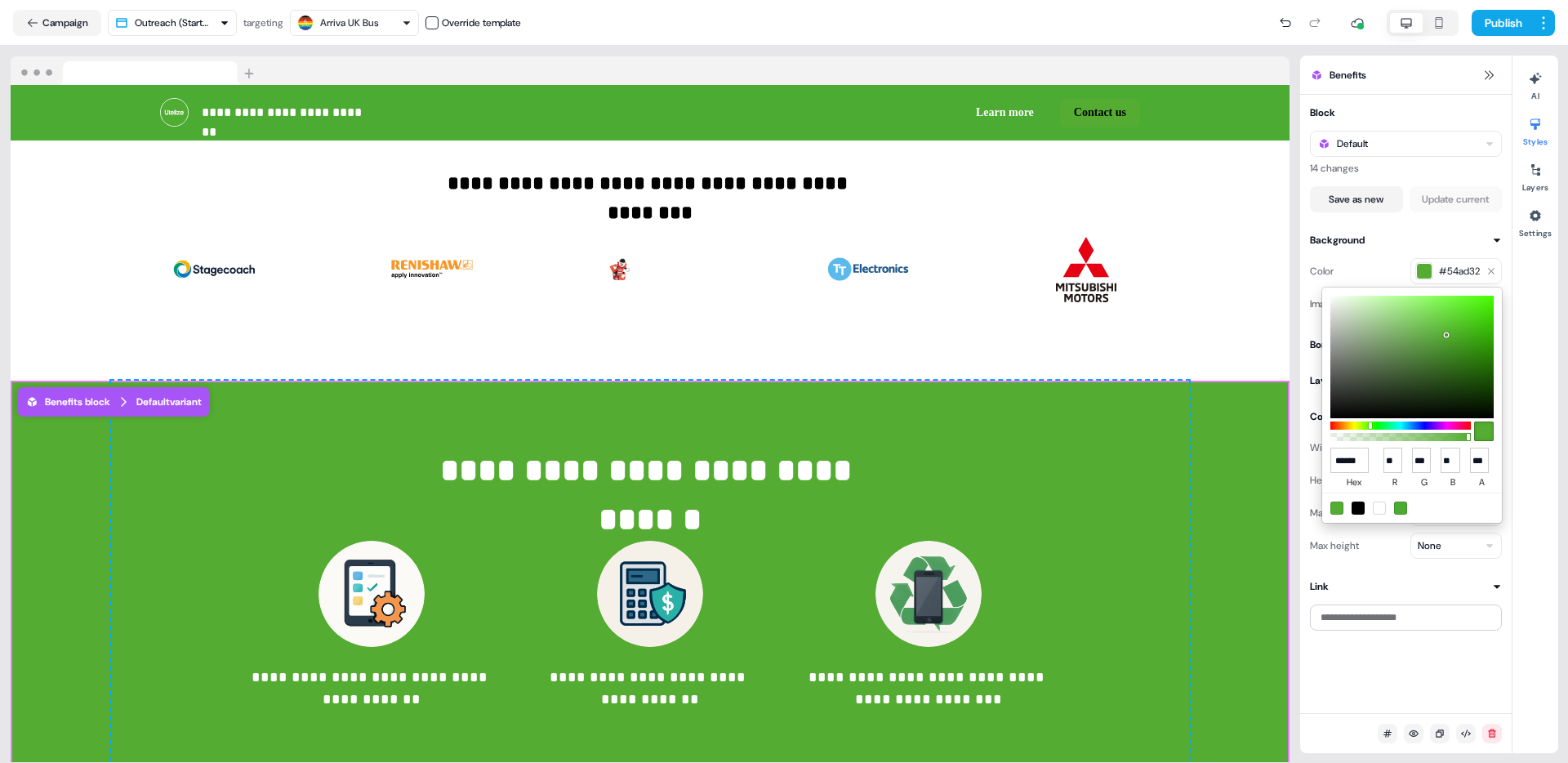 type on "***" 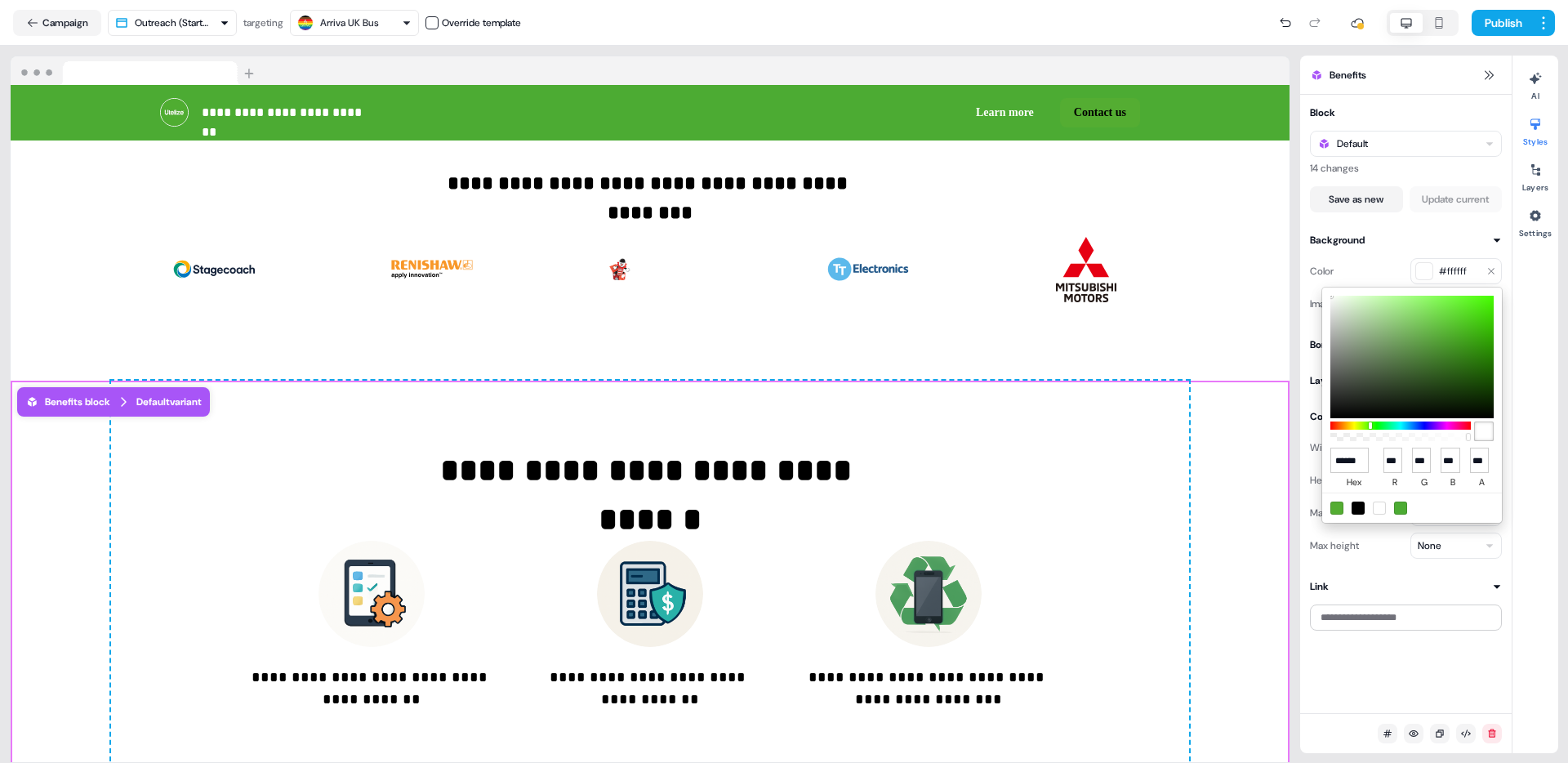 click on "**********" at bounding box center (784, 382) 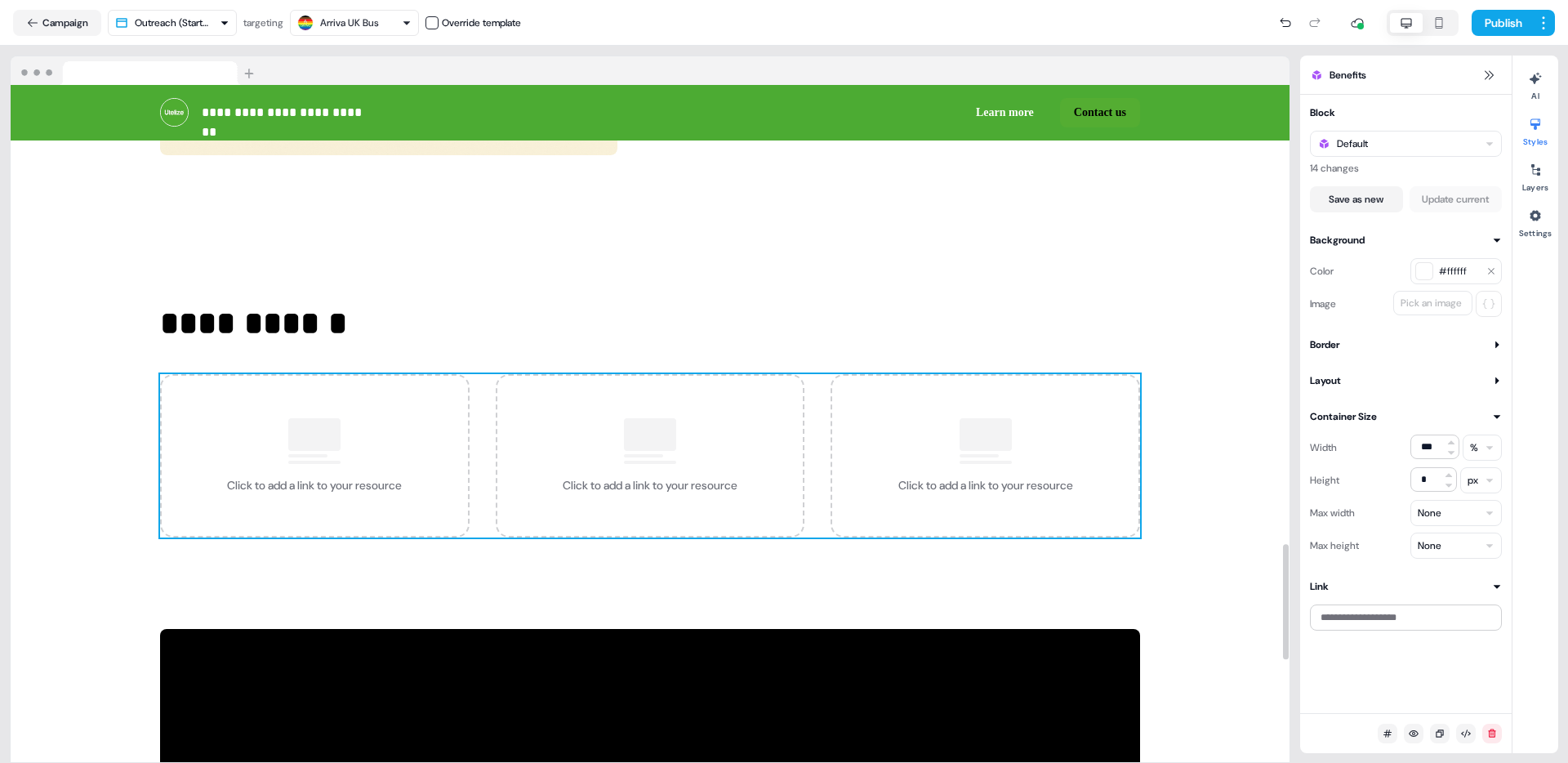 scroll, scrollTop: 2686, scrollLeft: 0, axis: vertical 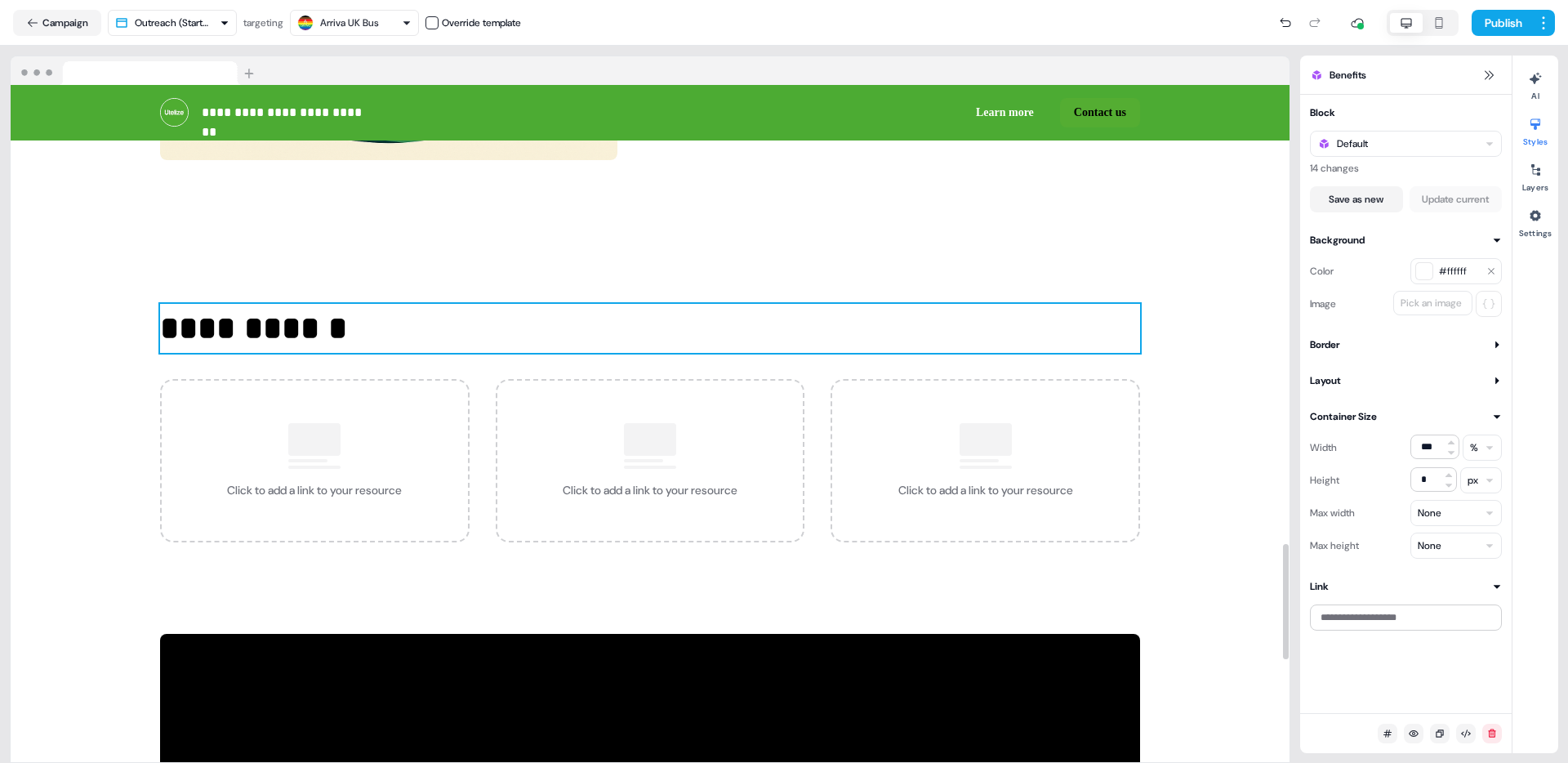 click on "**********" at bounding box center [650, 328] 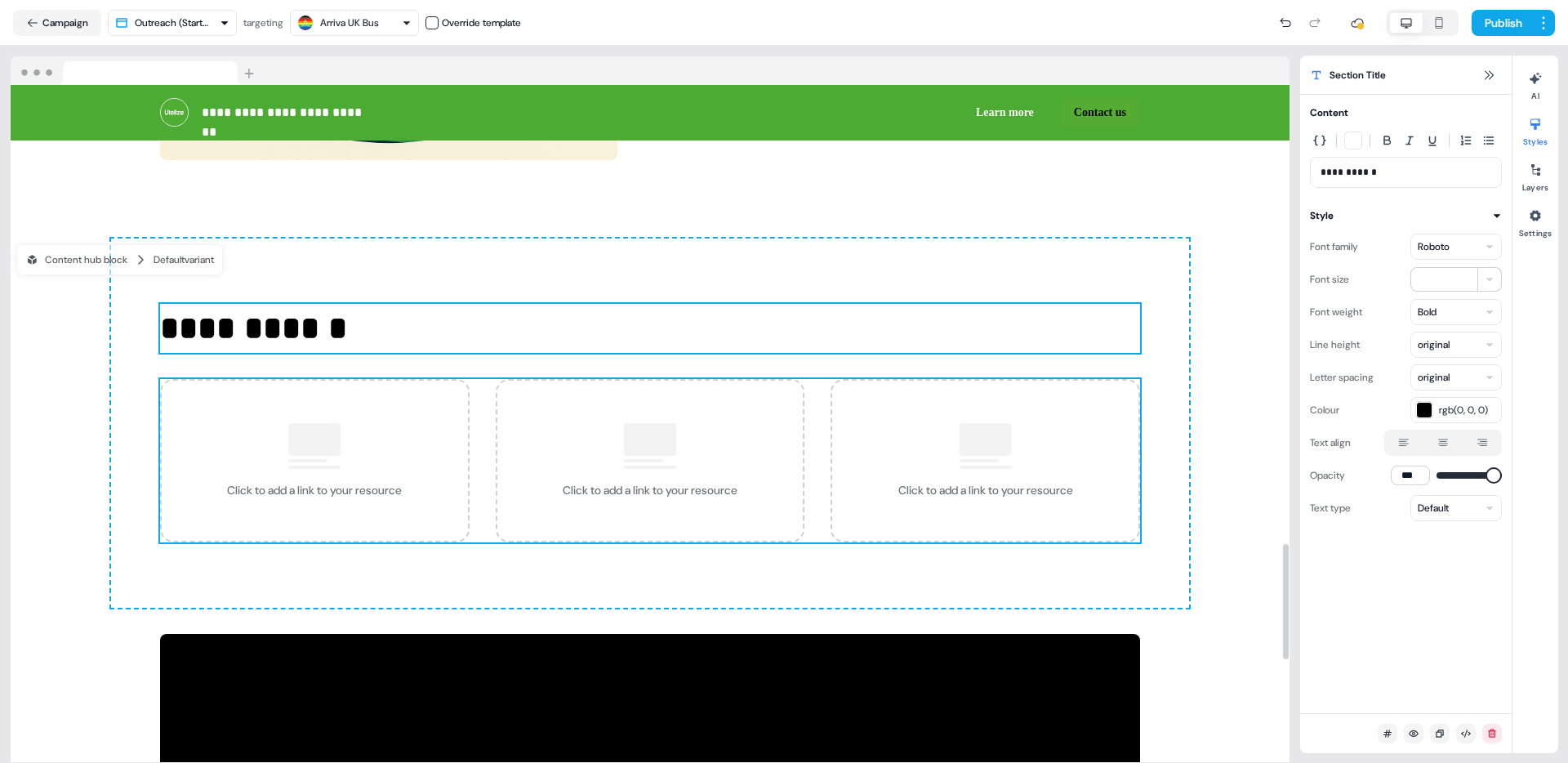 click on "Click to add a link to your resource" at bounding box center [985, 461] 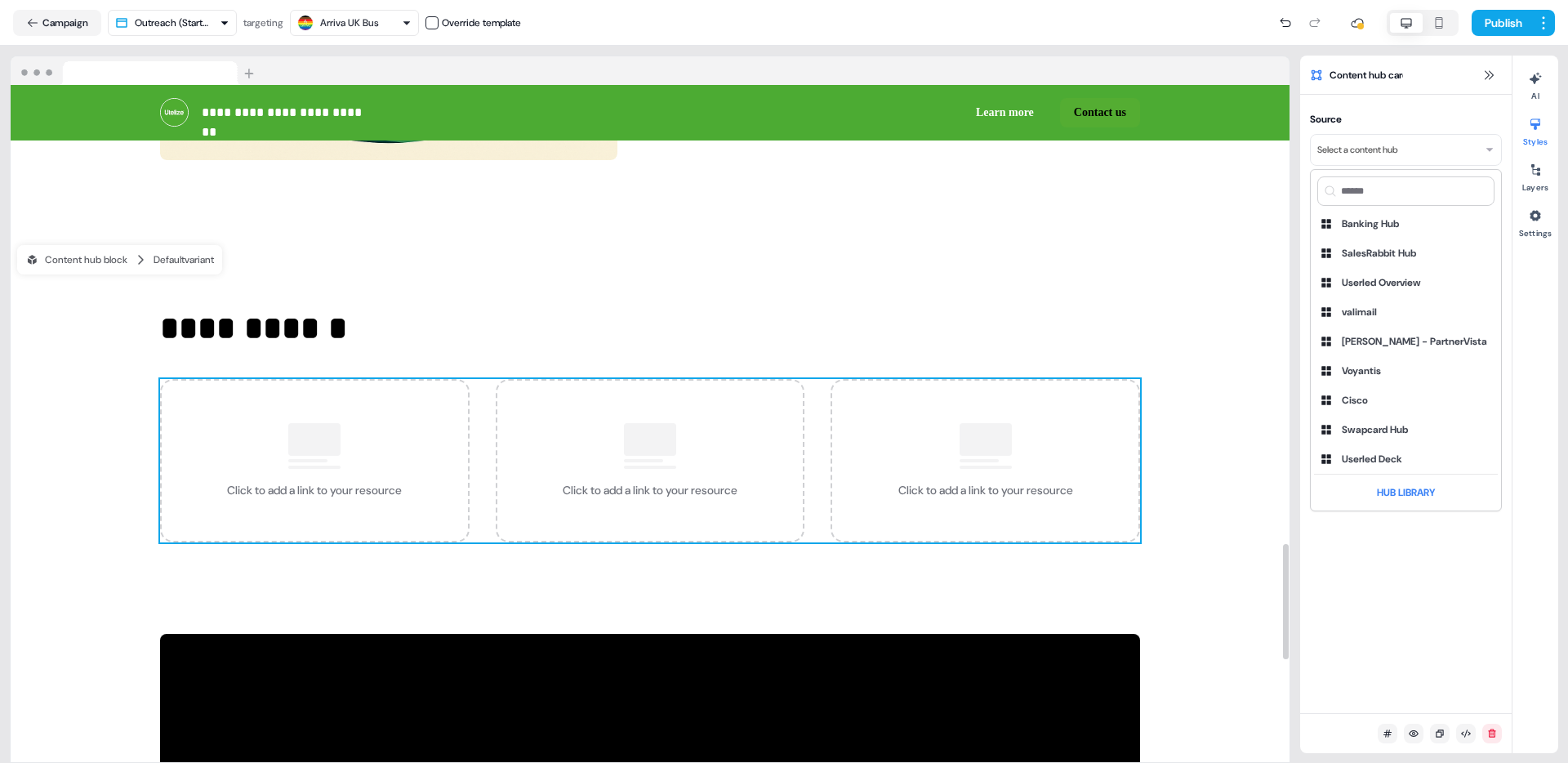 click on "**********" at bounding box center [784, 382] 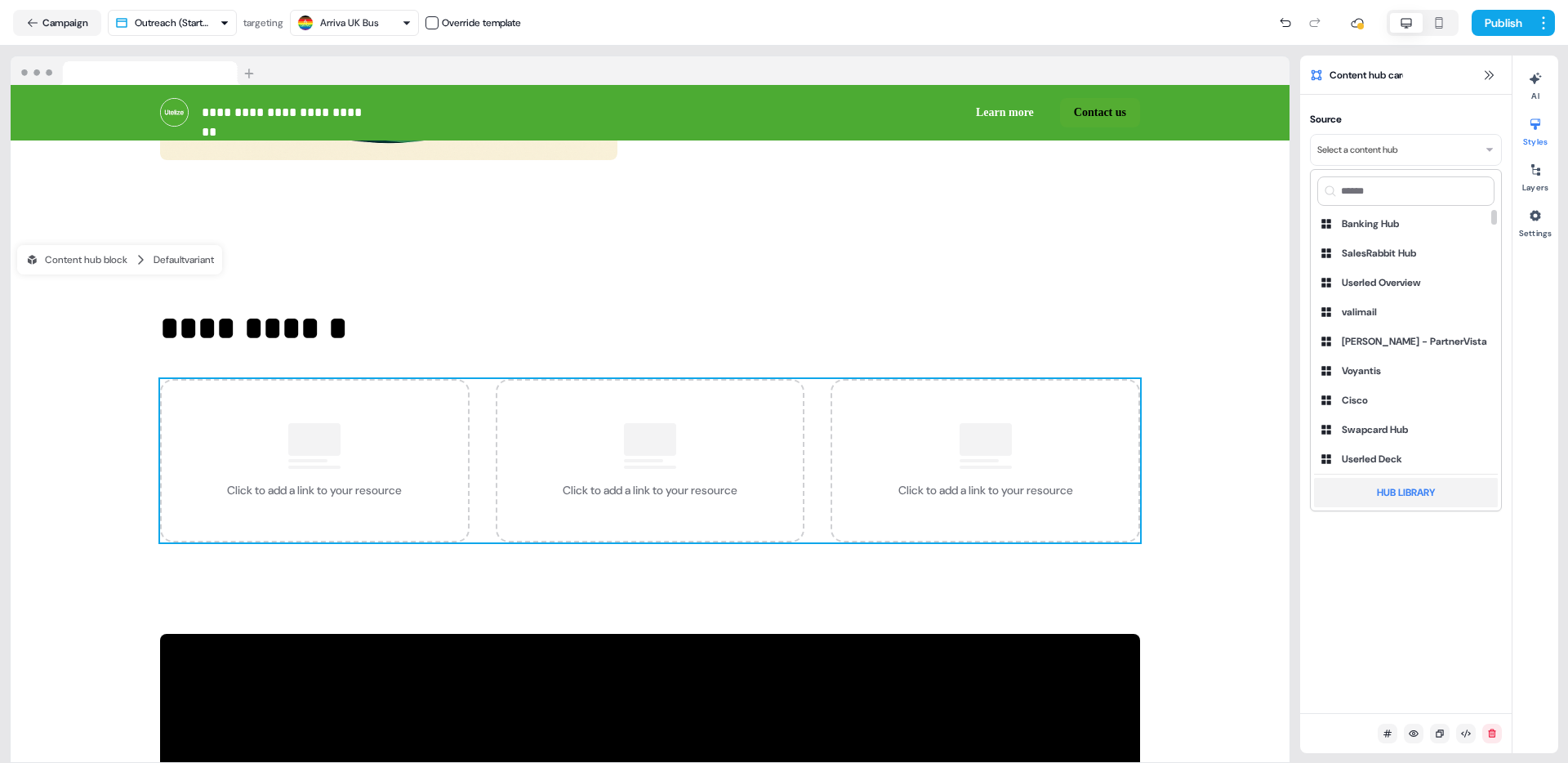 click on "Hub Library" at bounding box center (1405, 493) 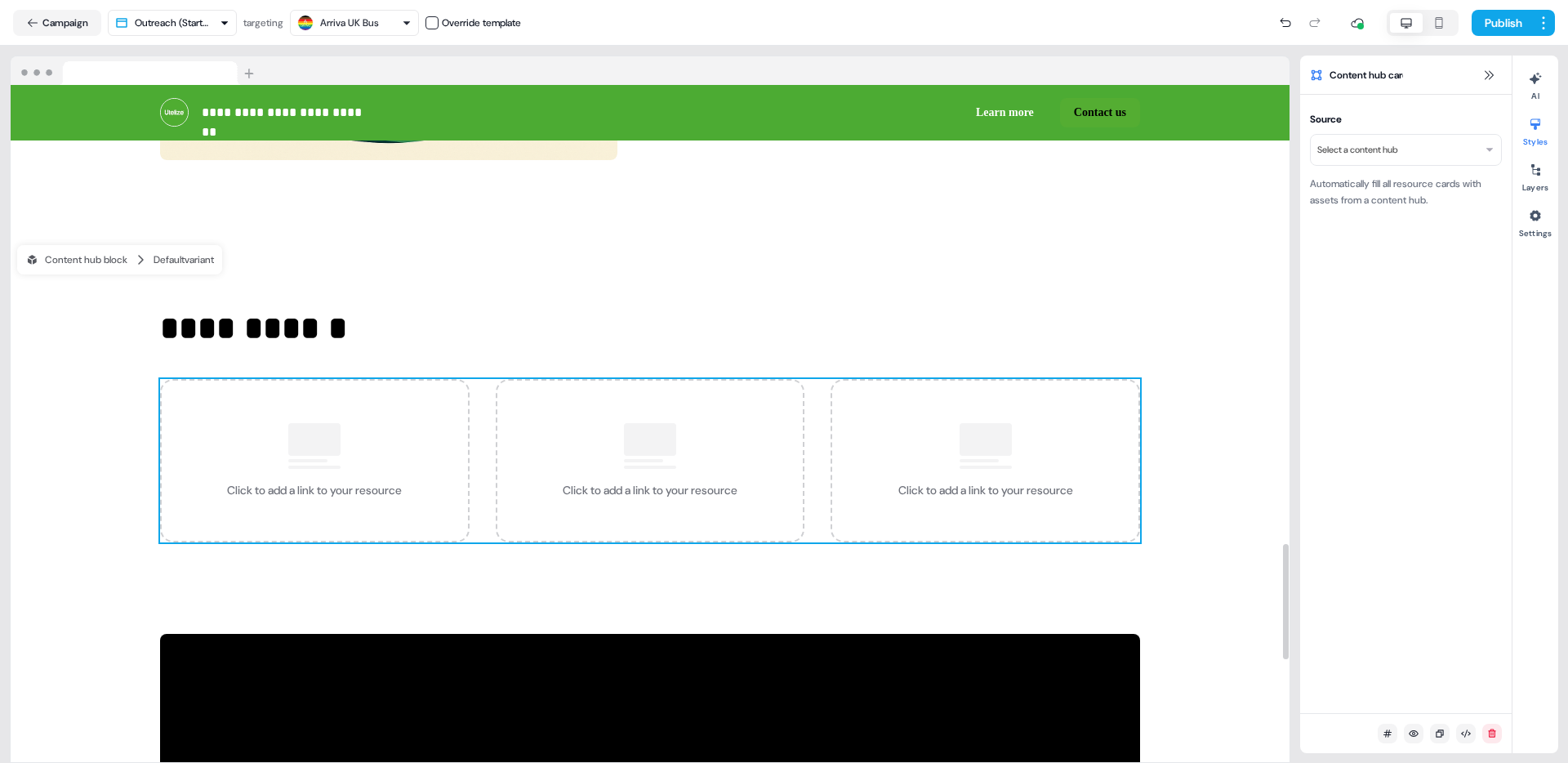 click on "Click to add a link to your resource" at bounding box center [650, 490] 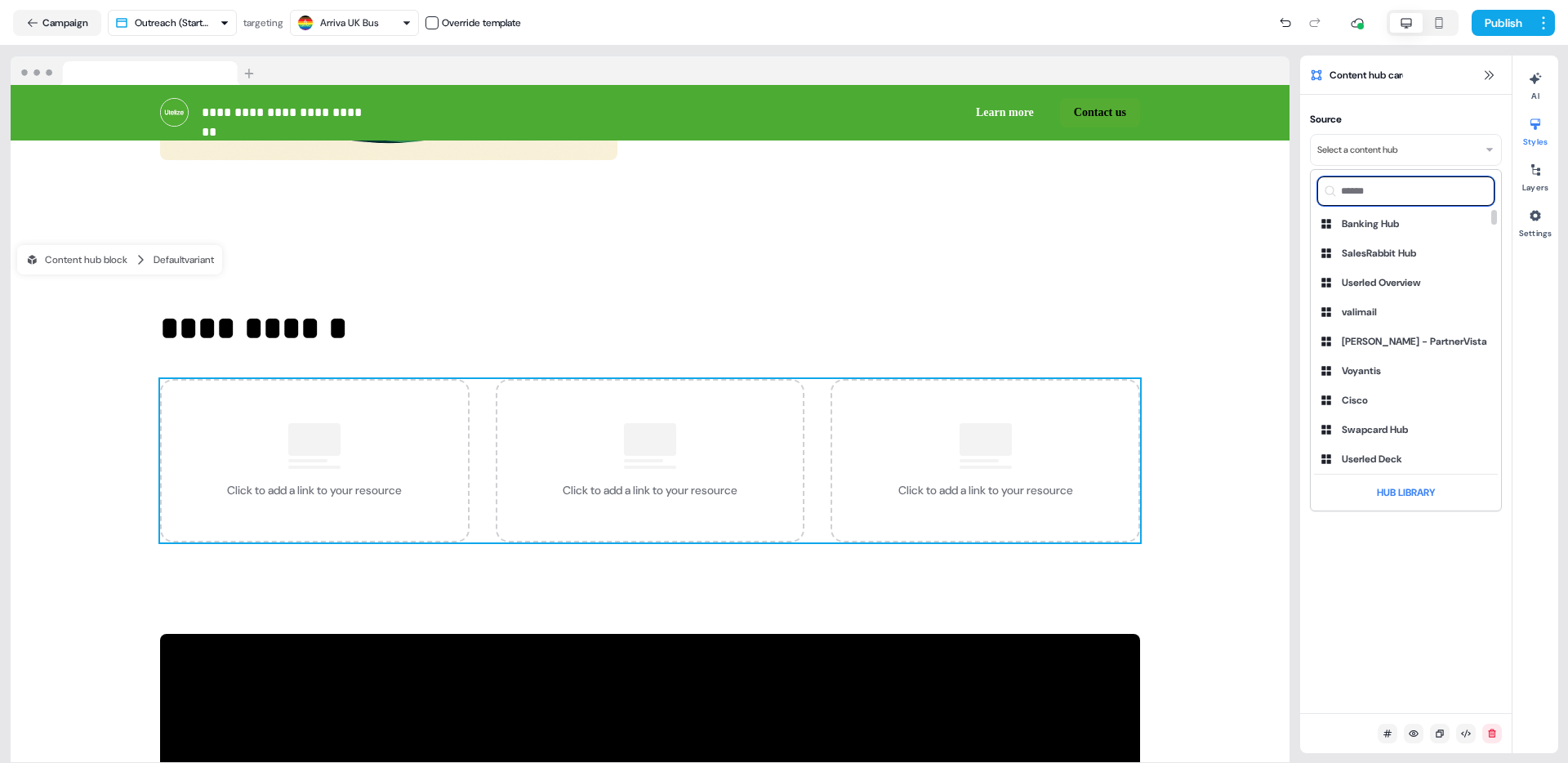 click at bounding box center [1405, 191] 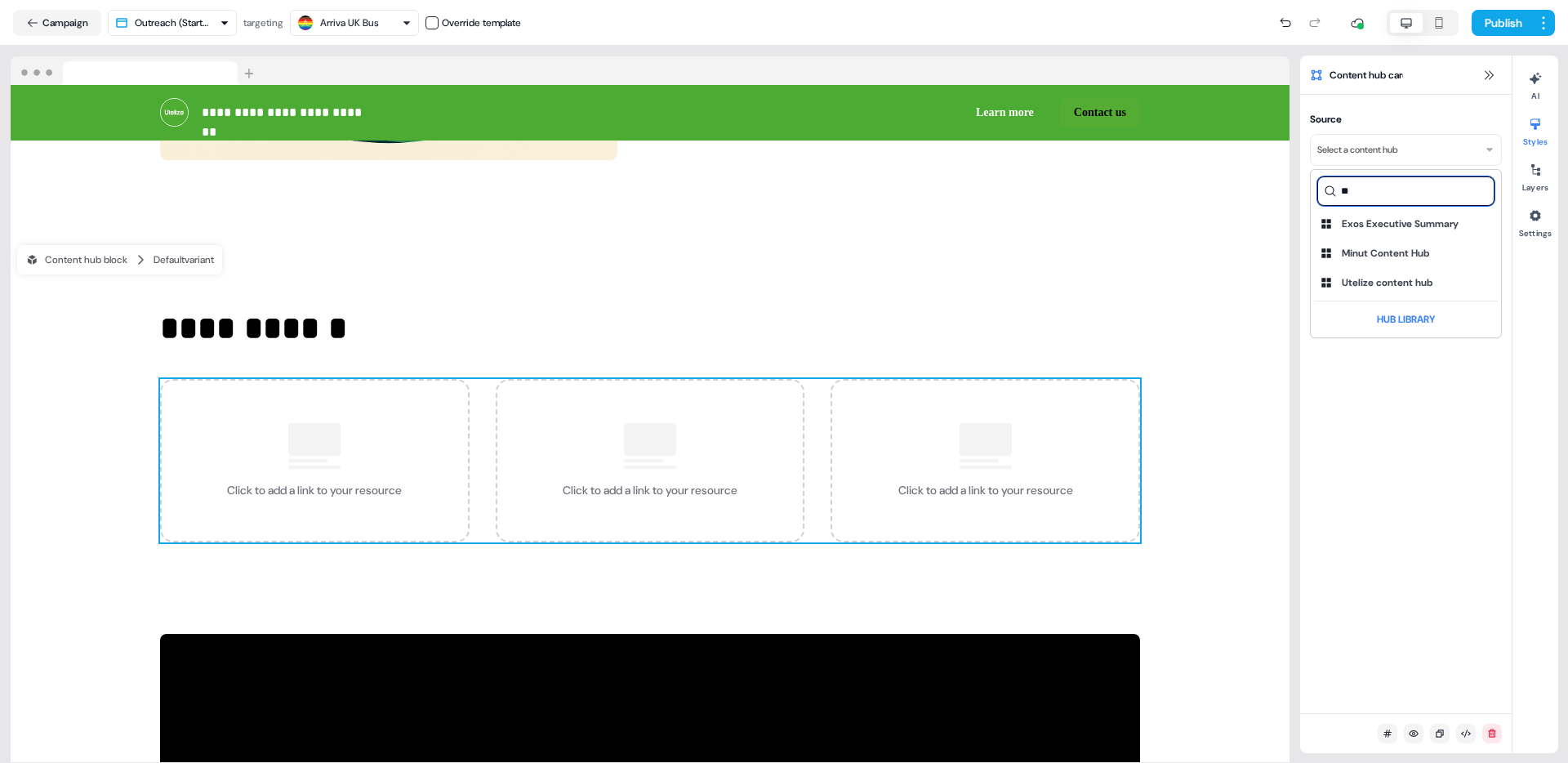 type on "**" 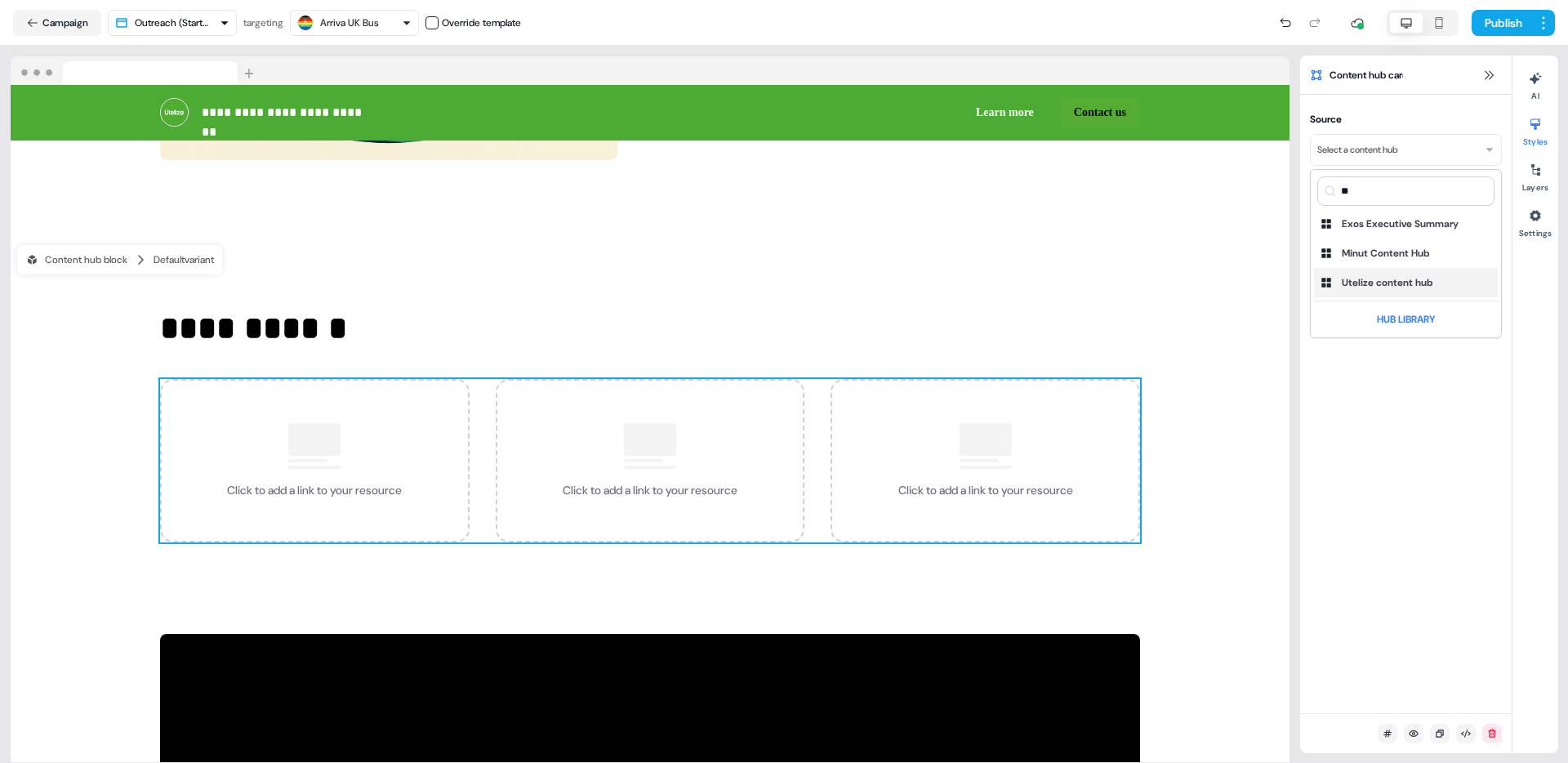 click on "Utelize content hub" at bounding box center (1387, 283) 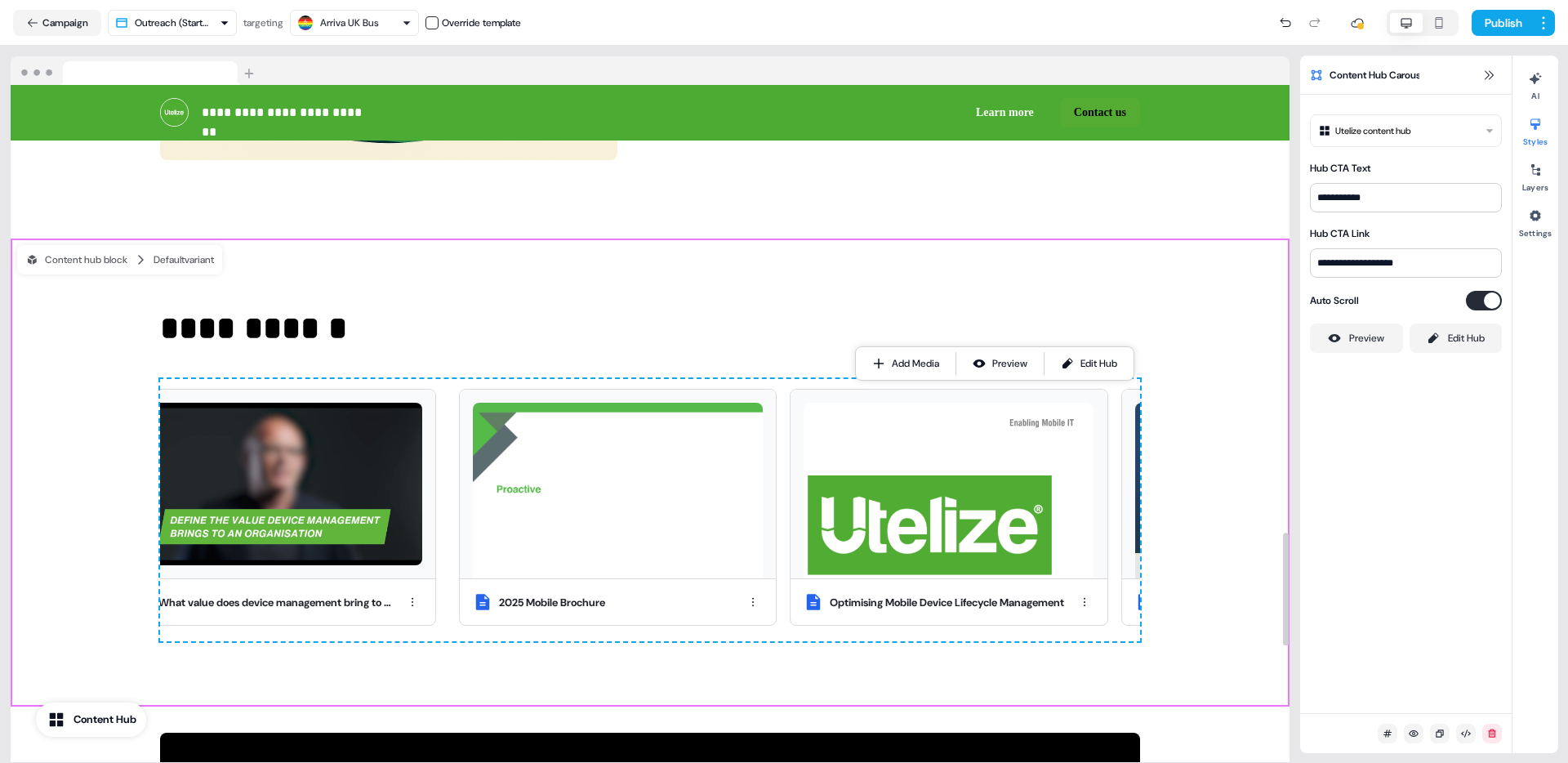 click on "**********" at bounding box center [650, 473] 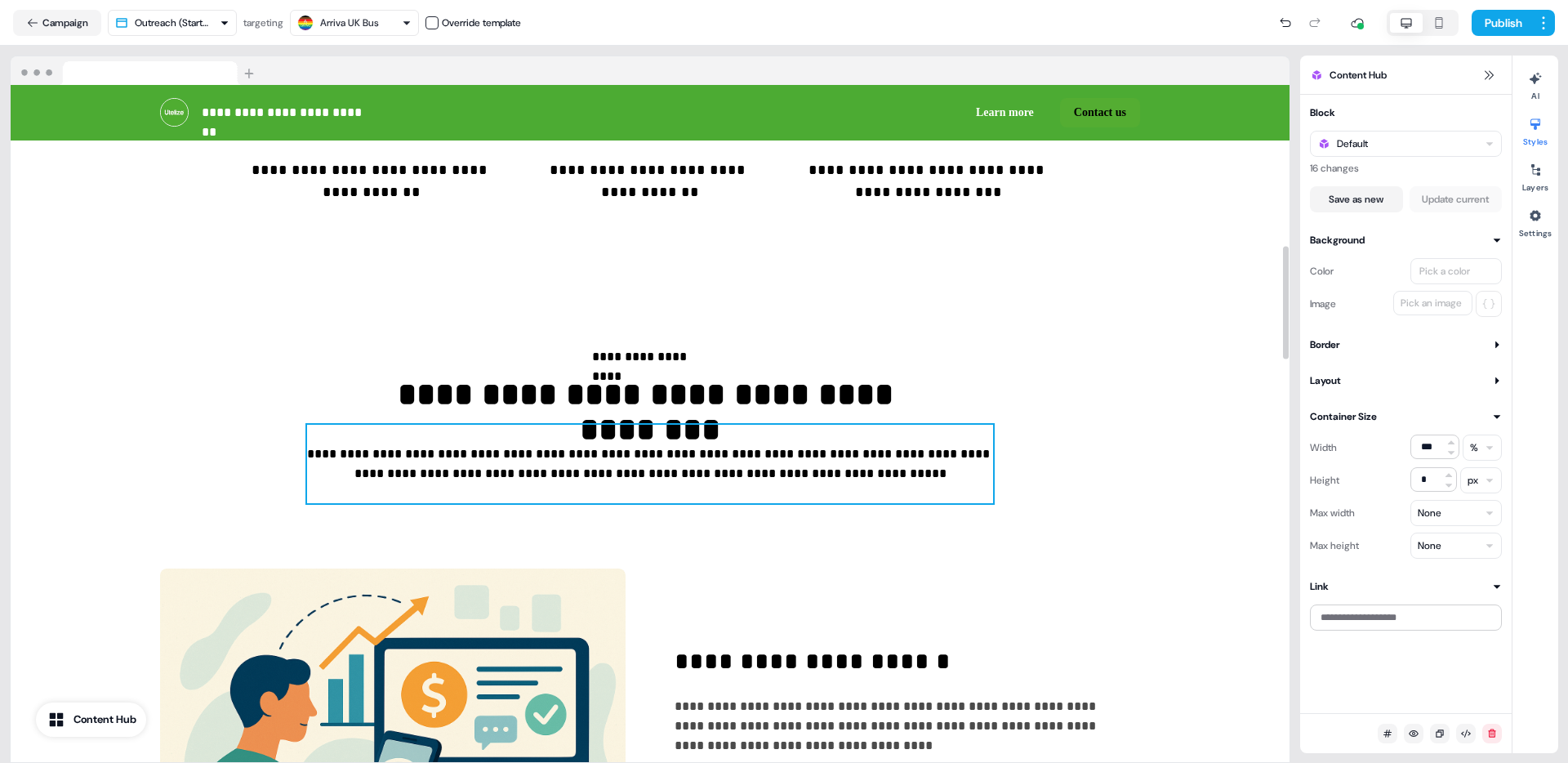 scroll, scrollTop: 0, scrollLeft: 0, axis: both 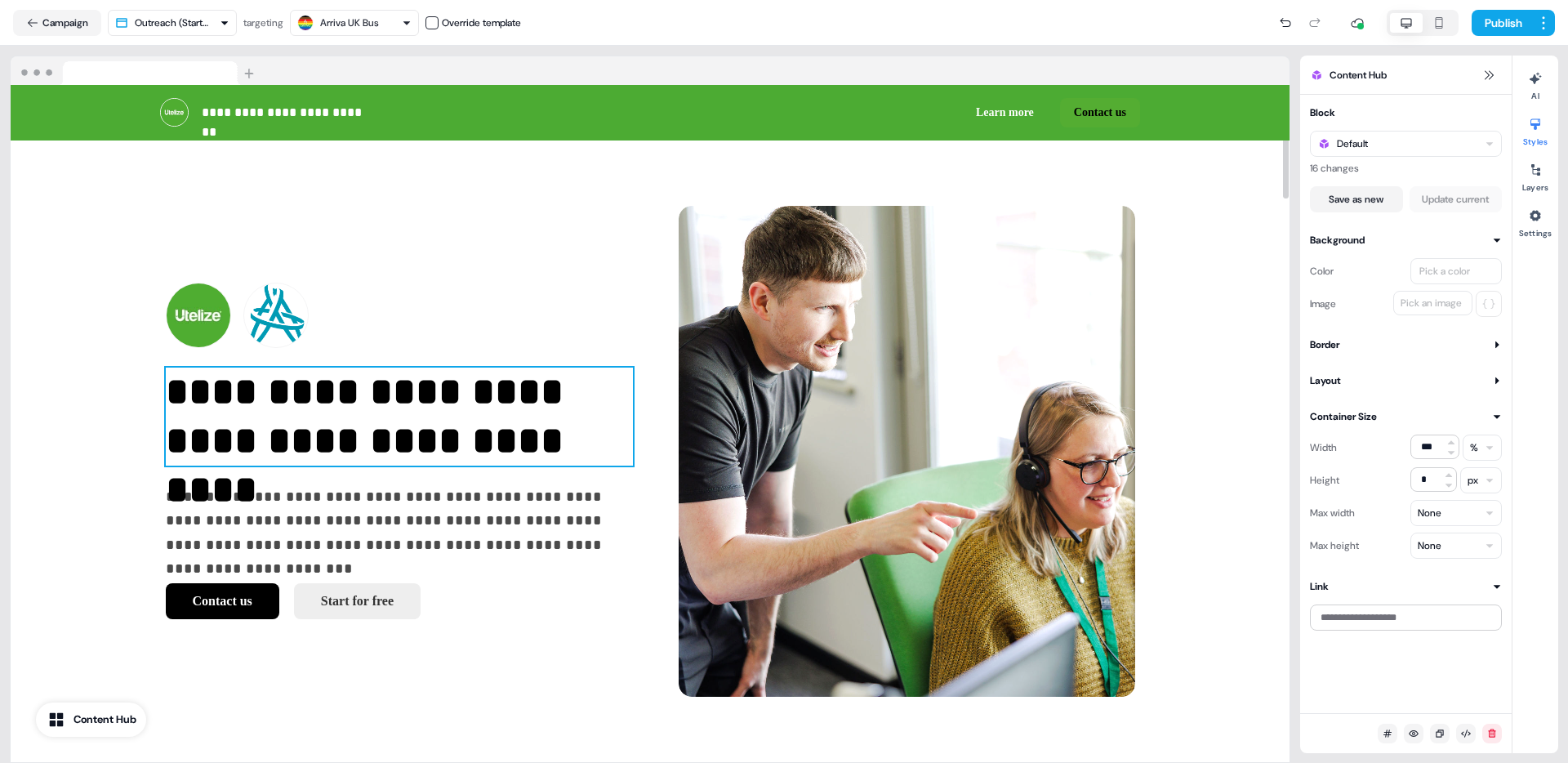 click on "**********" at bounding box center (399, 417) 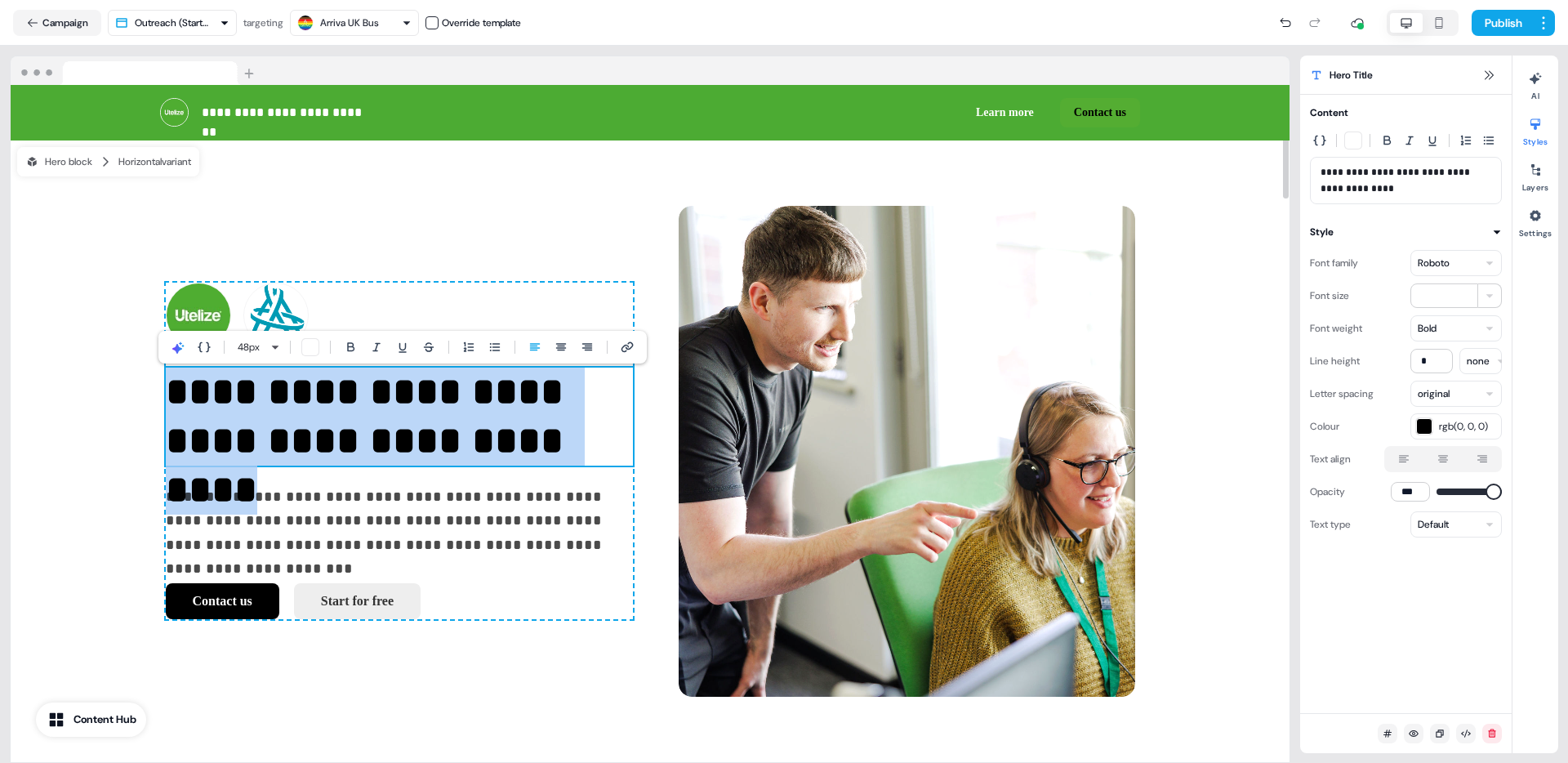 click on "**********" at bounding box center (399, 417) 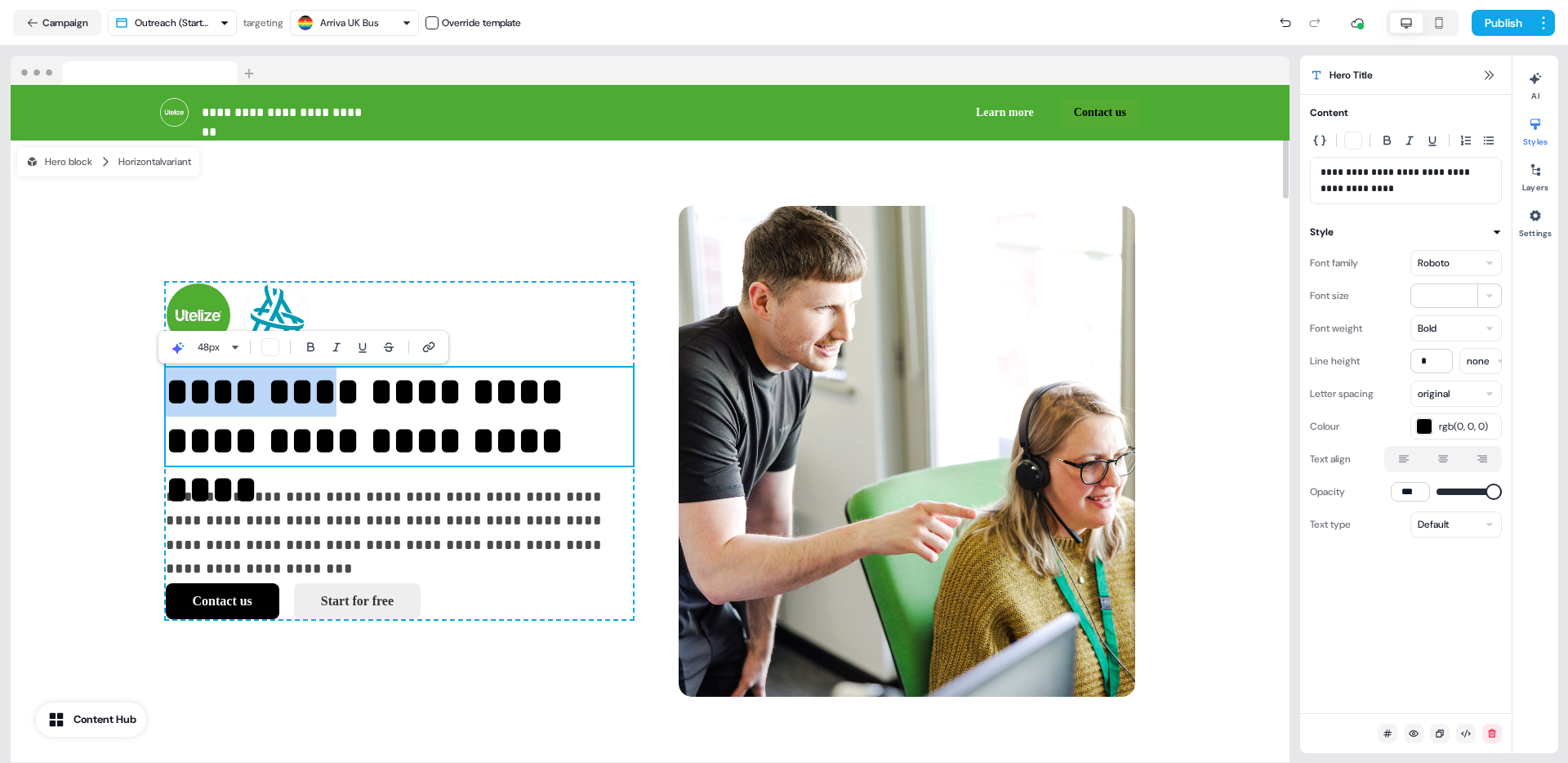 drag, startPoint x: 278, startPoint y: 398, endPoint x: 170, endPoint y: 394, distance: 108.07405 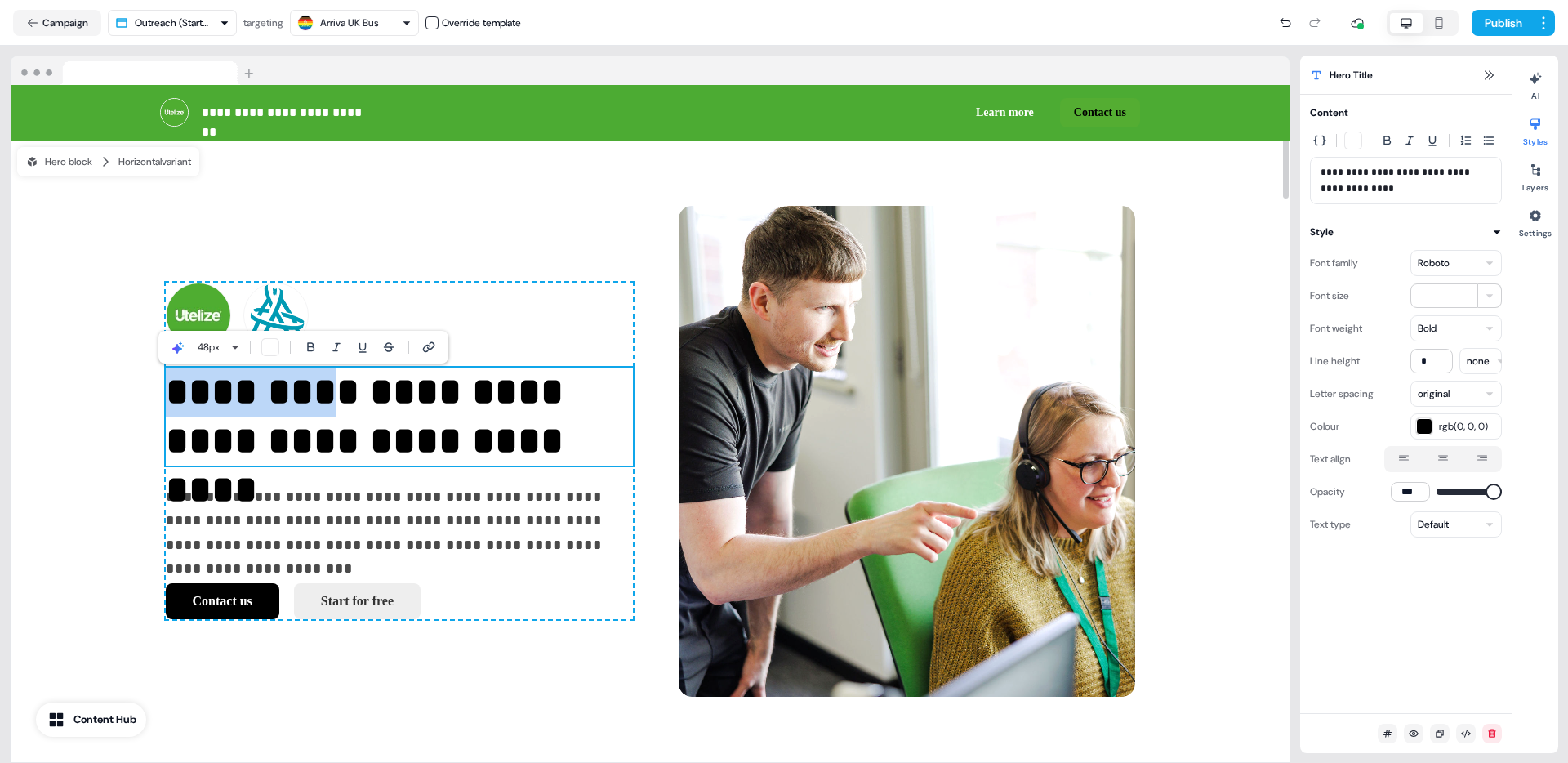 click on "**********" at bounding box center (399, 417) 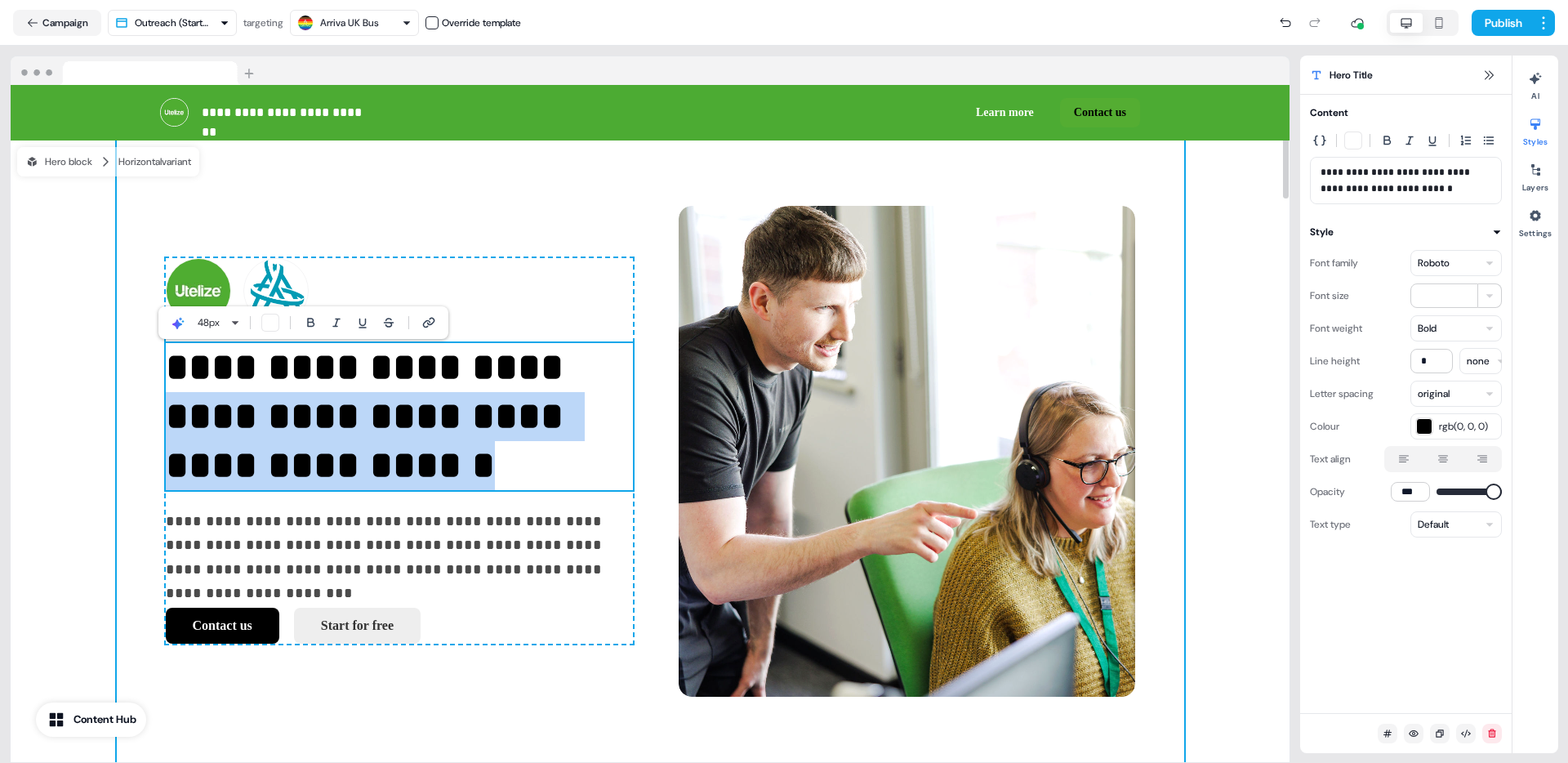 drag, startPoint x: 428, startPoint y: 466, endPoint x: 157, endPoint y: 433, distance: 273.00183 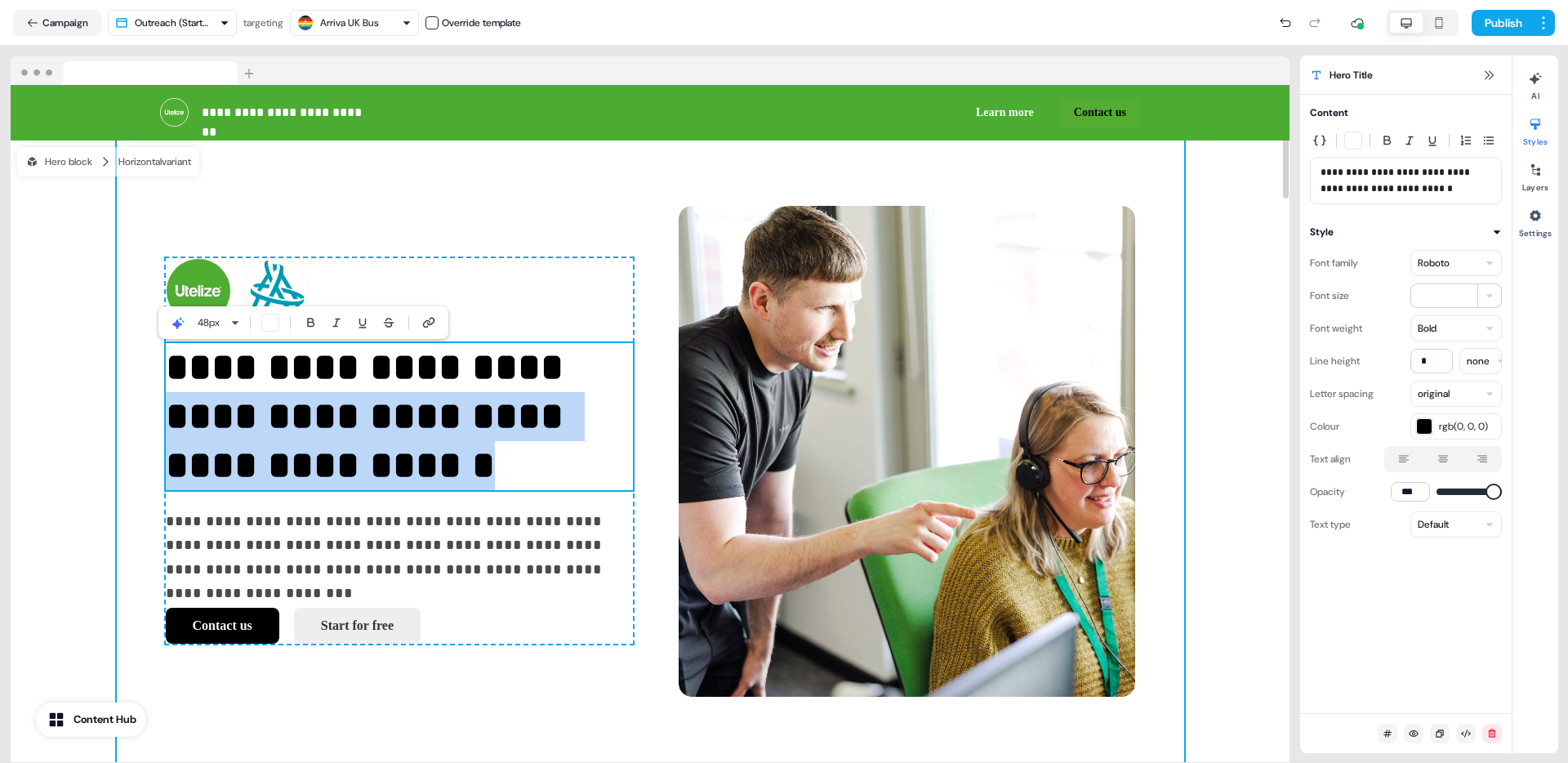 click on "**********" at bounding box center (650, 451) 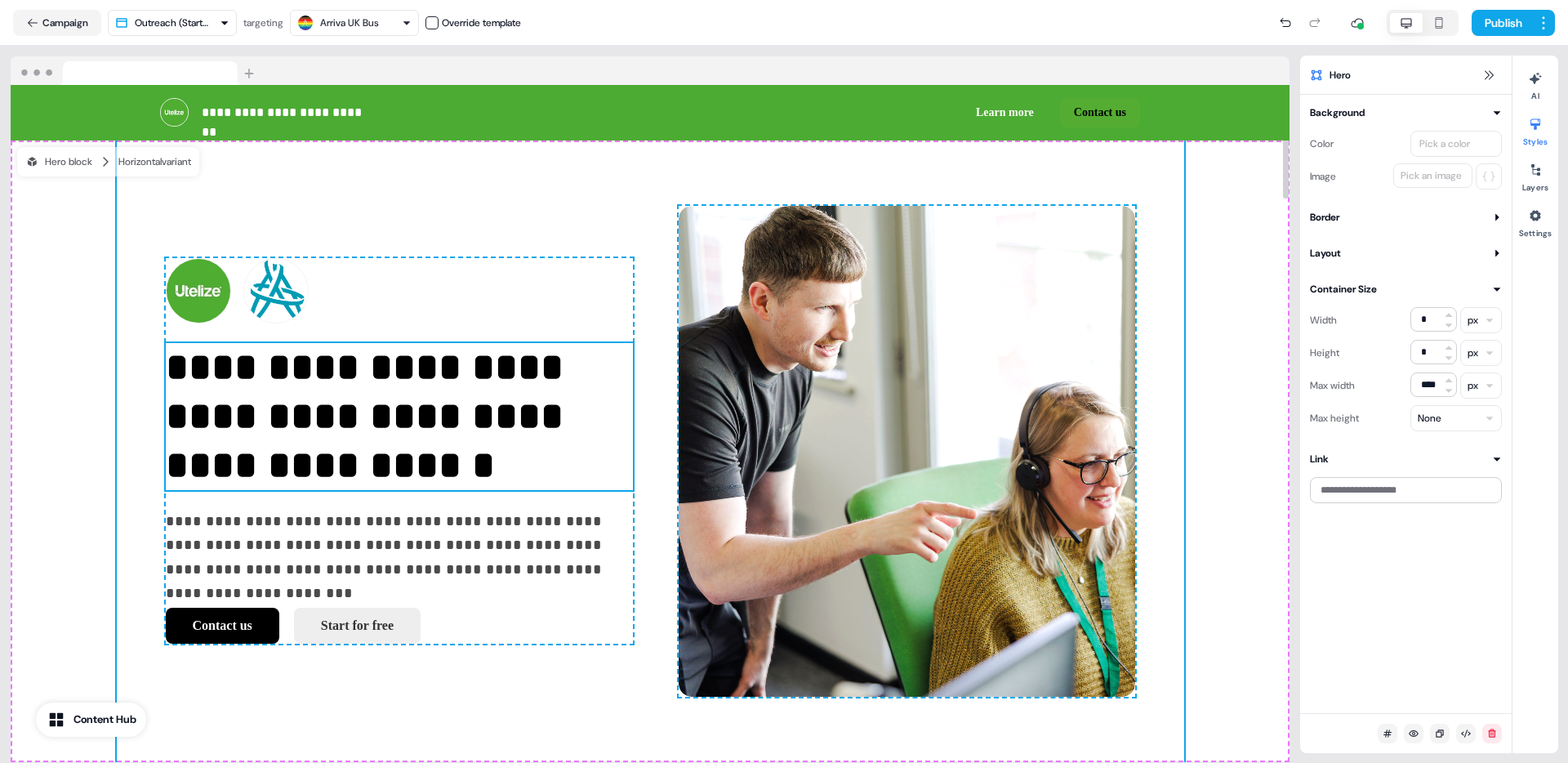 click on "**********" at bounding box center [399, 417] 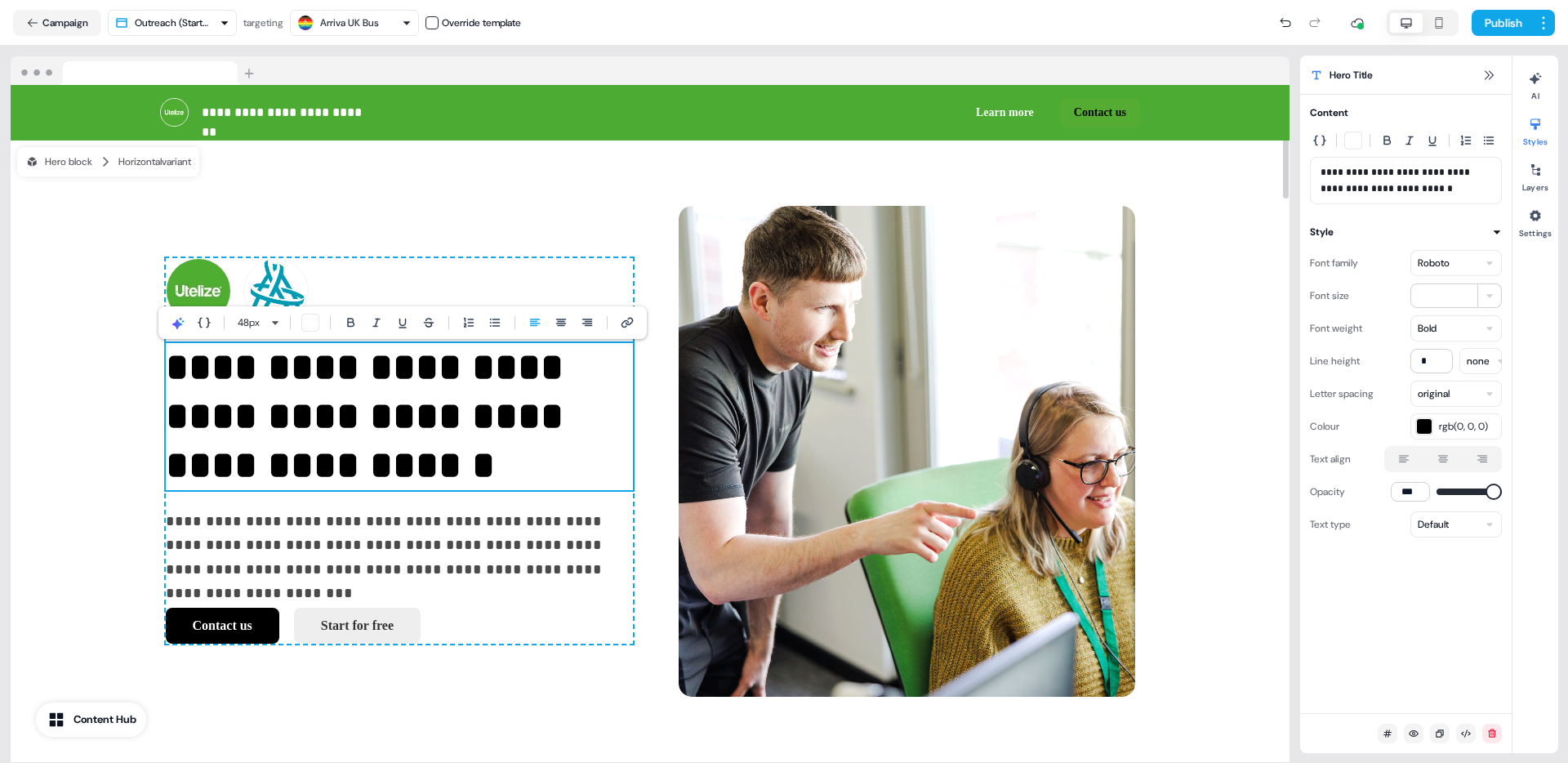 click on "**********" at bounding box center [399, 417] 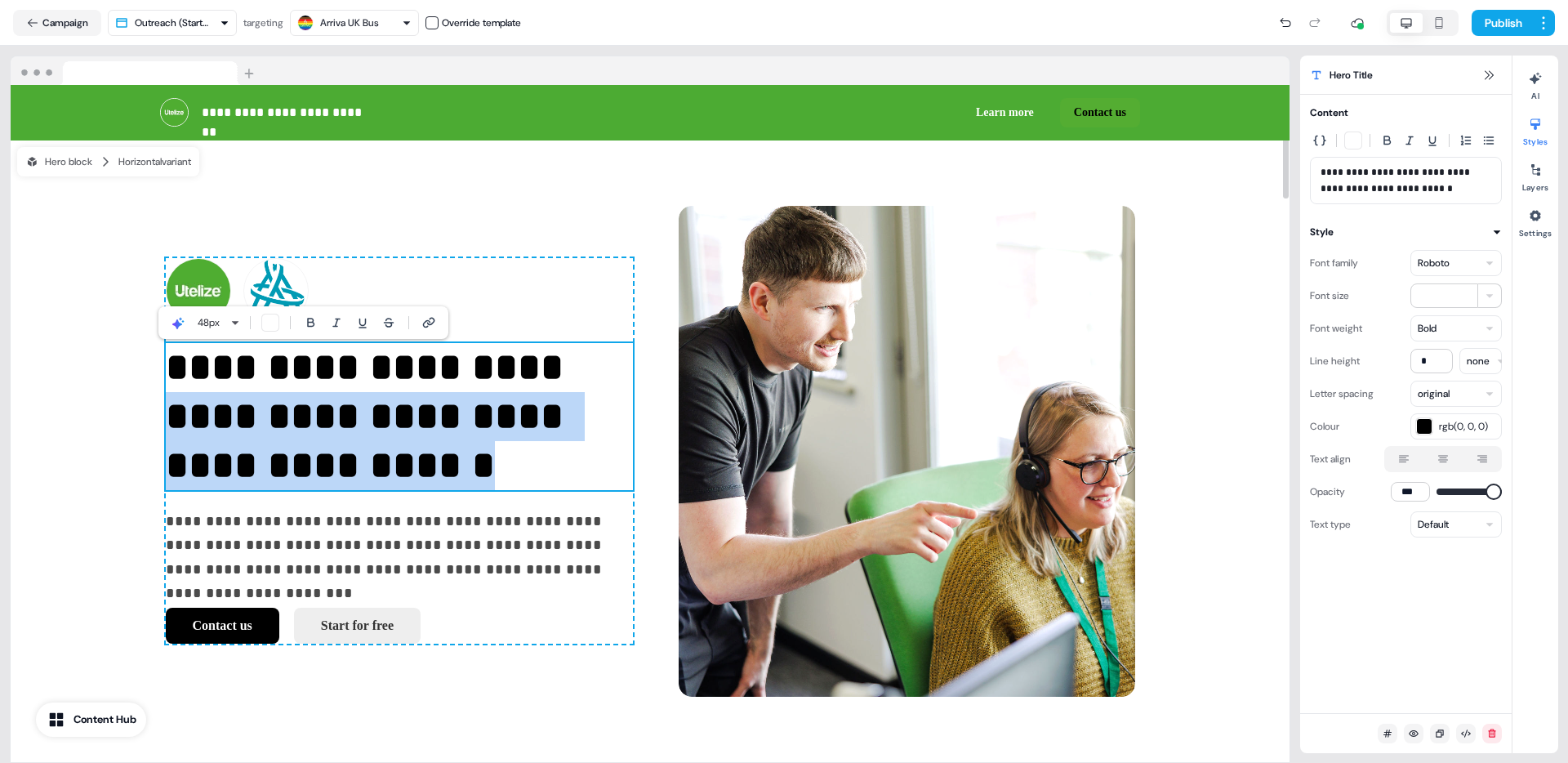 drag, startPoint x: 395, startPoint y: 466, endPoint x: 171, endPoint y: 426, distance: 227.5434 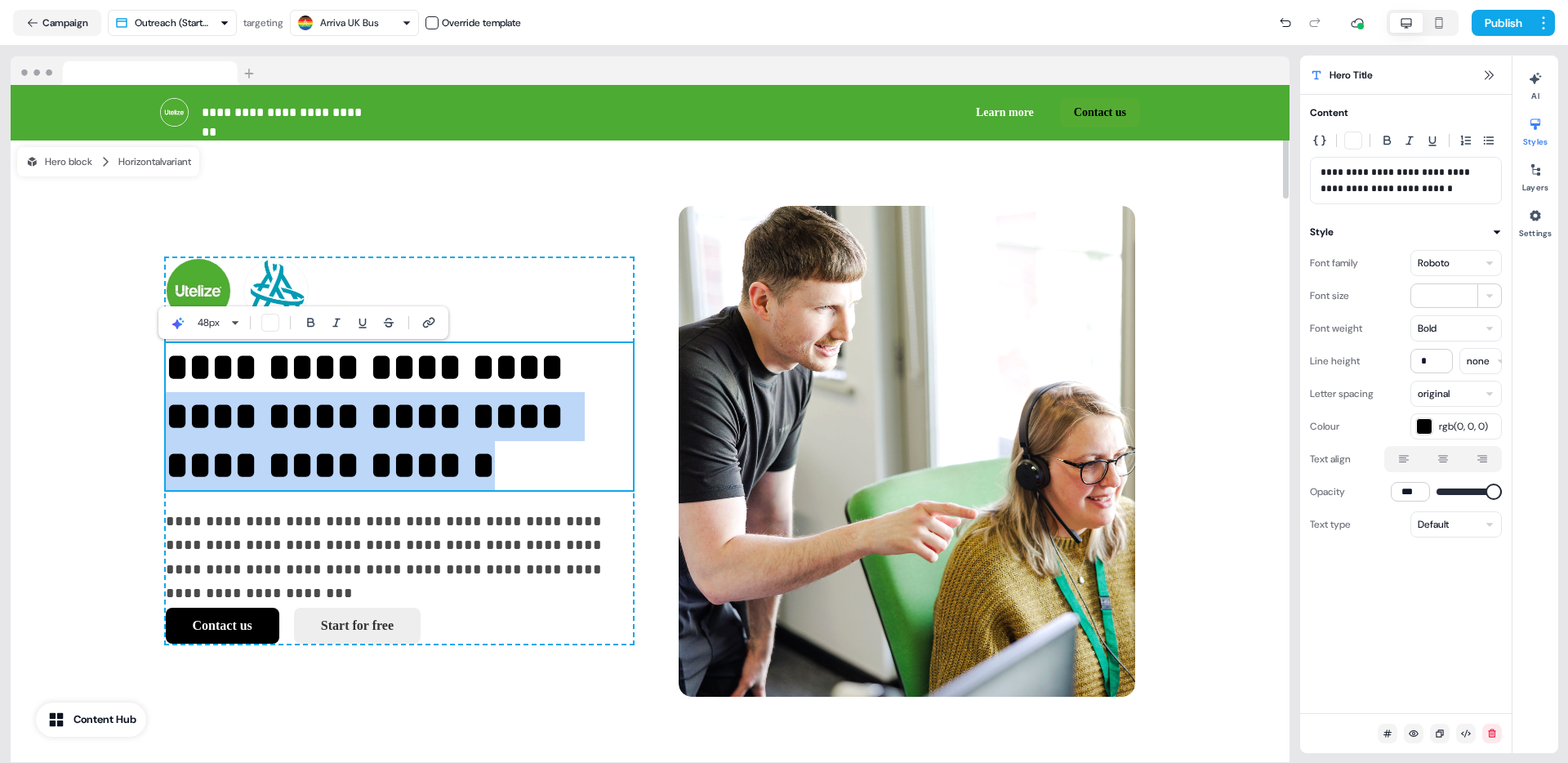 click on "**********" at bounding box center [399, 417] 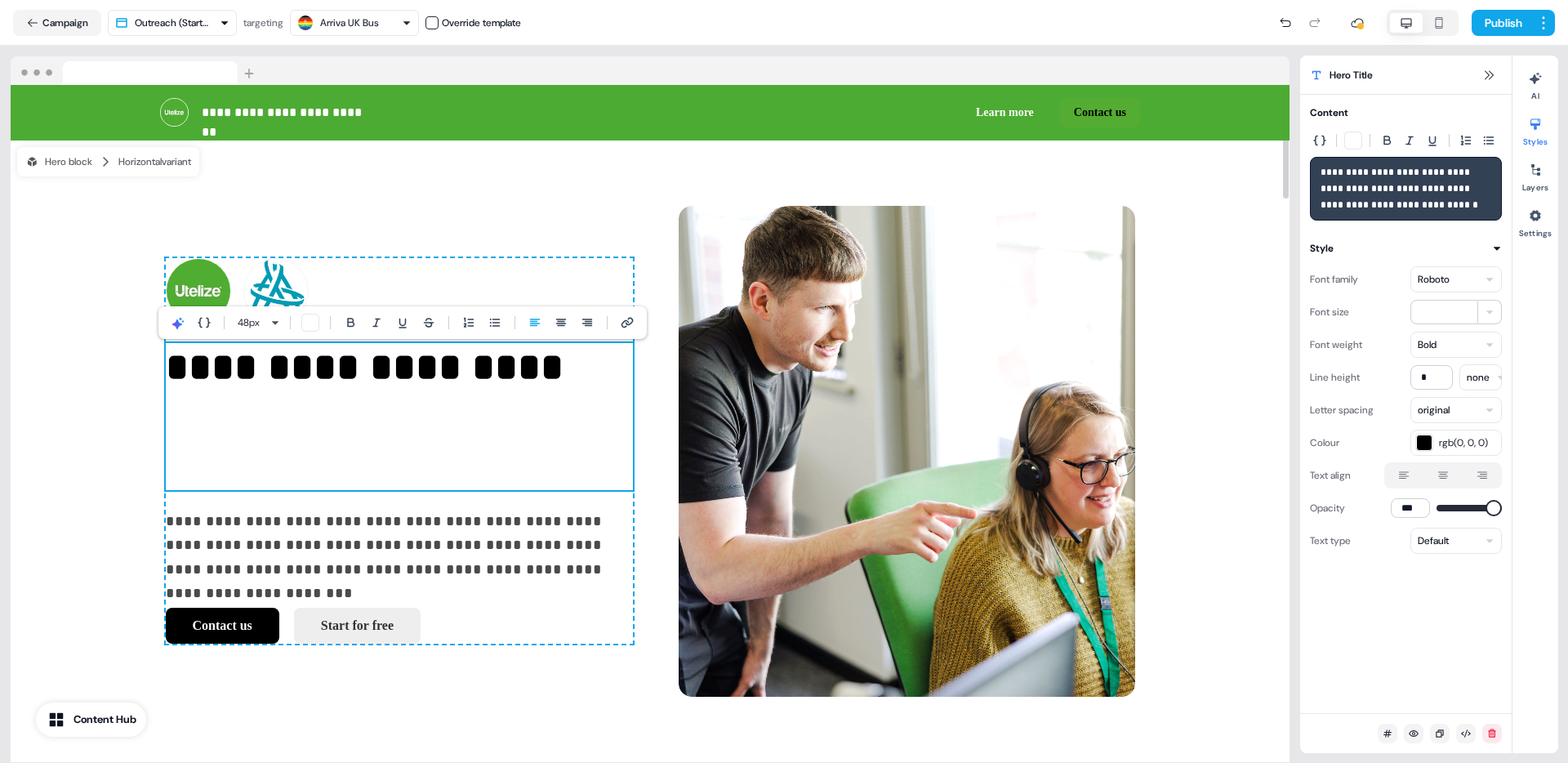 click on "**********" at bounding box center (399, 417) 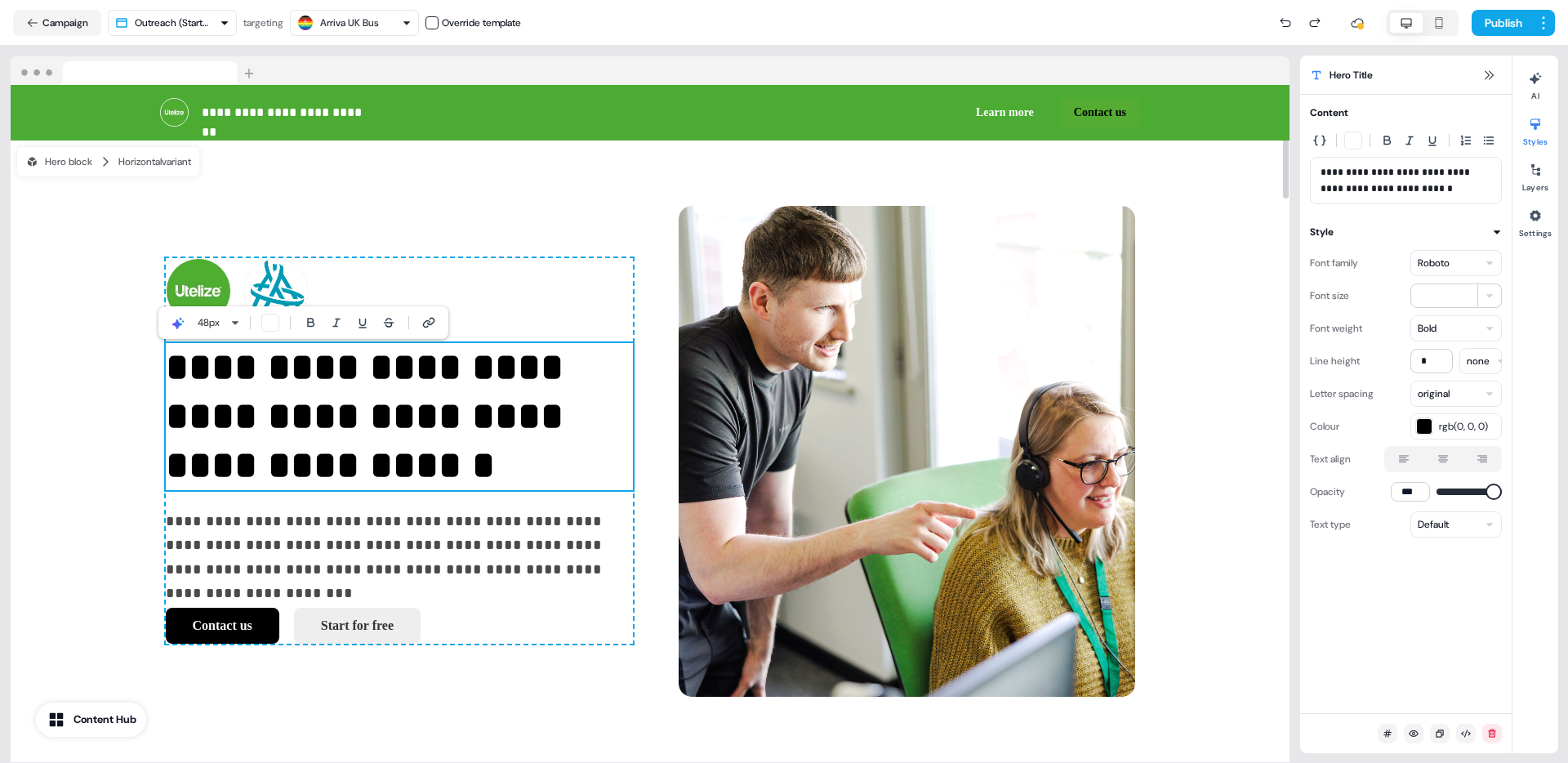 click on "**********" at bounding box center [1405, 181] 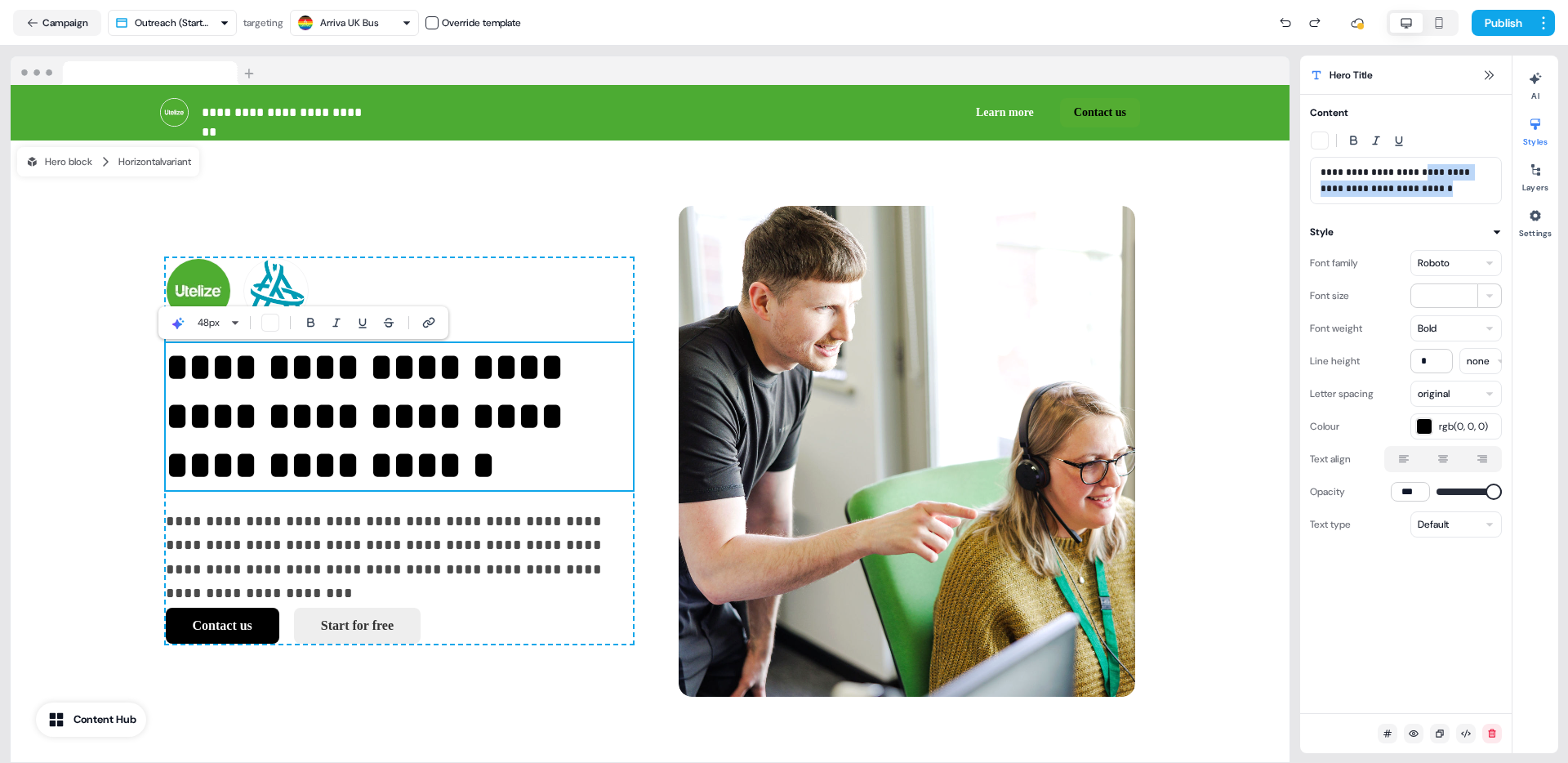 drag, startPoint x: 1440, startPoint y: 185, endPoint x: 1420, endPoint y: 173, distance: 23.323808 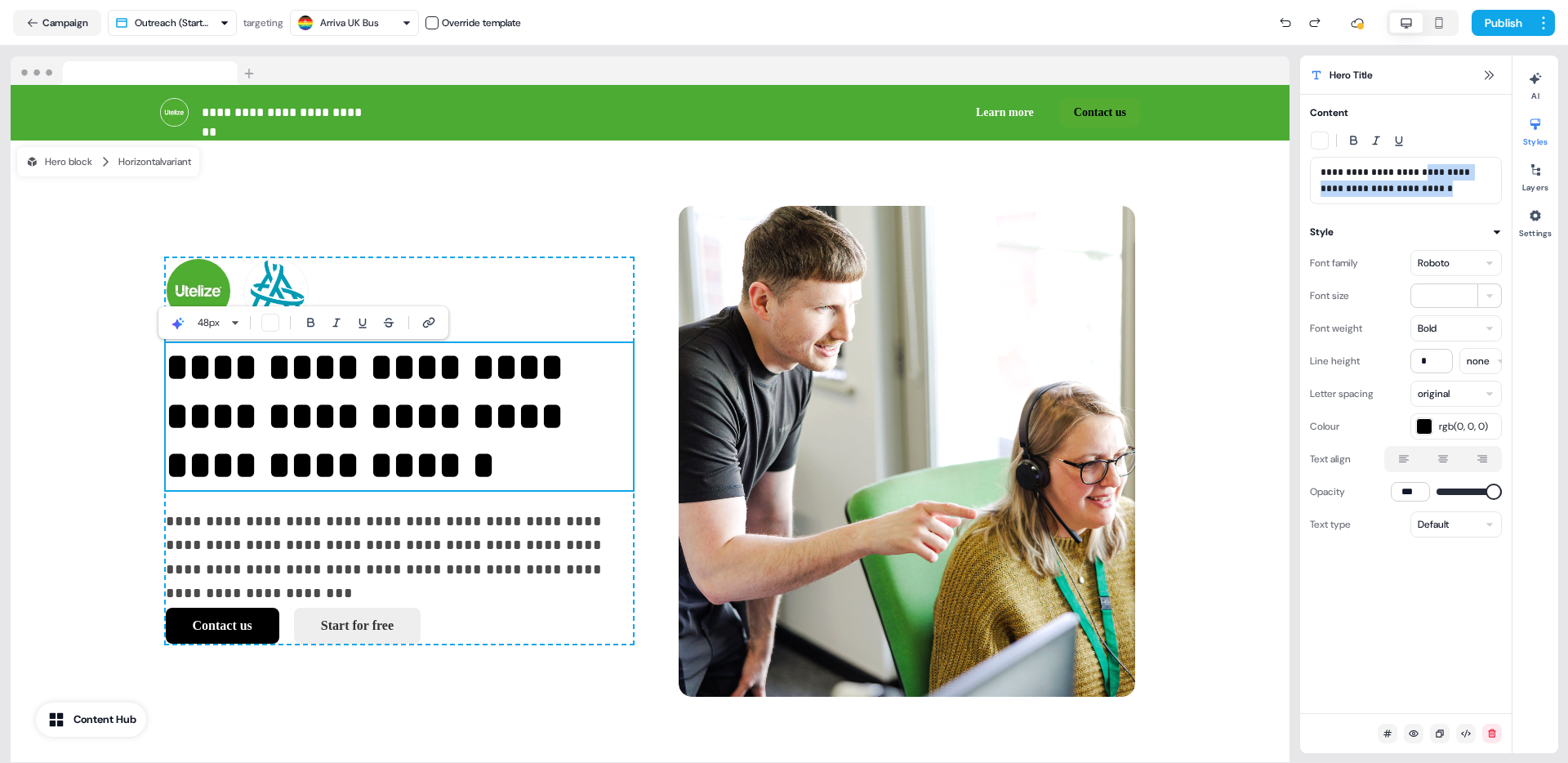click on "**********" at bounding box center [1405, 181] 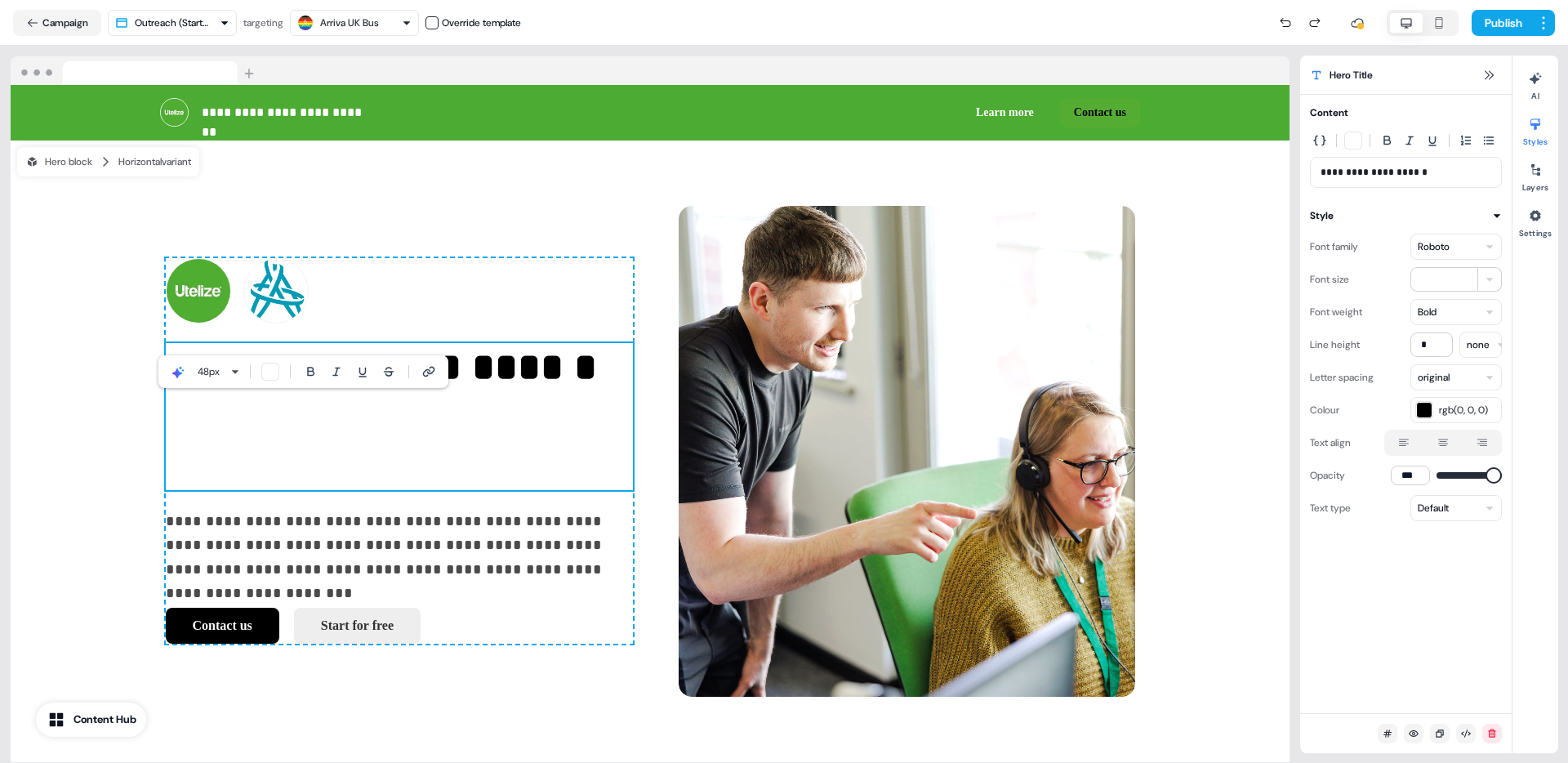 type 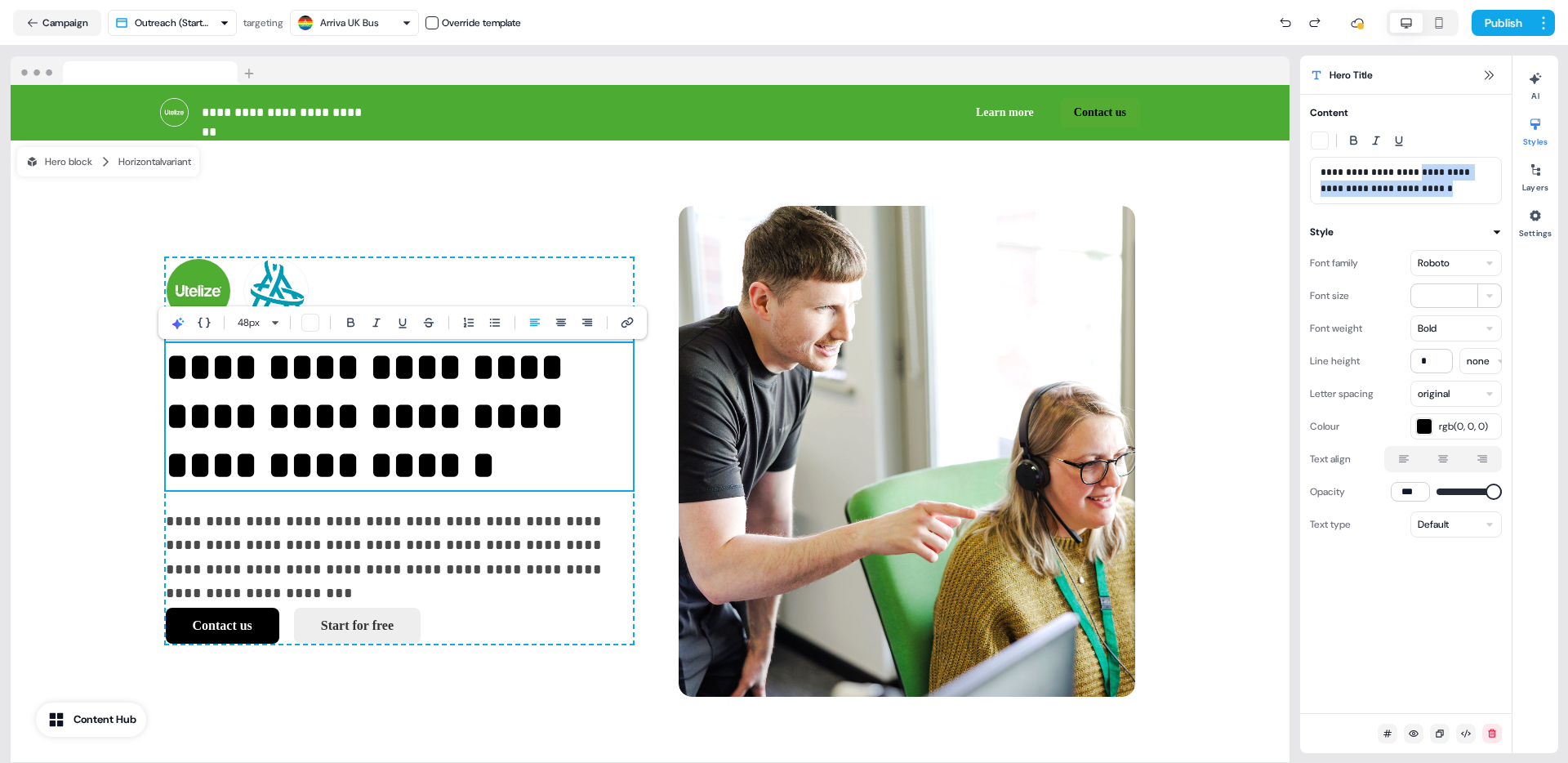 drag, startPoint x: 1429, startPoint y: 194, endPoint x: 1419, endPoint y: 173, distance: 23.259407 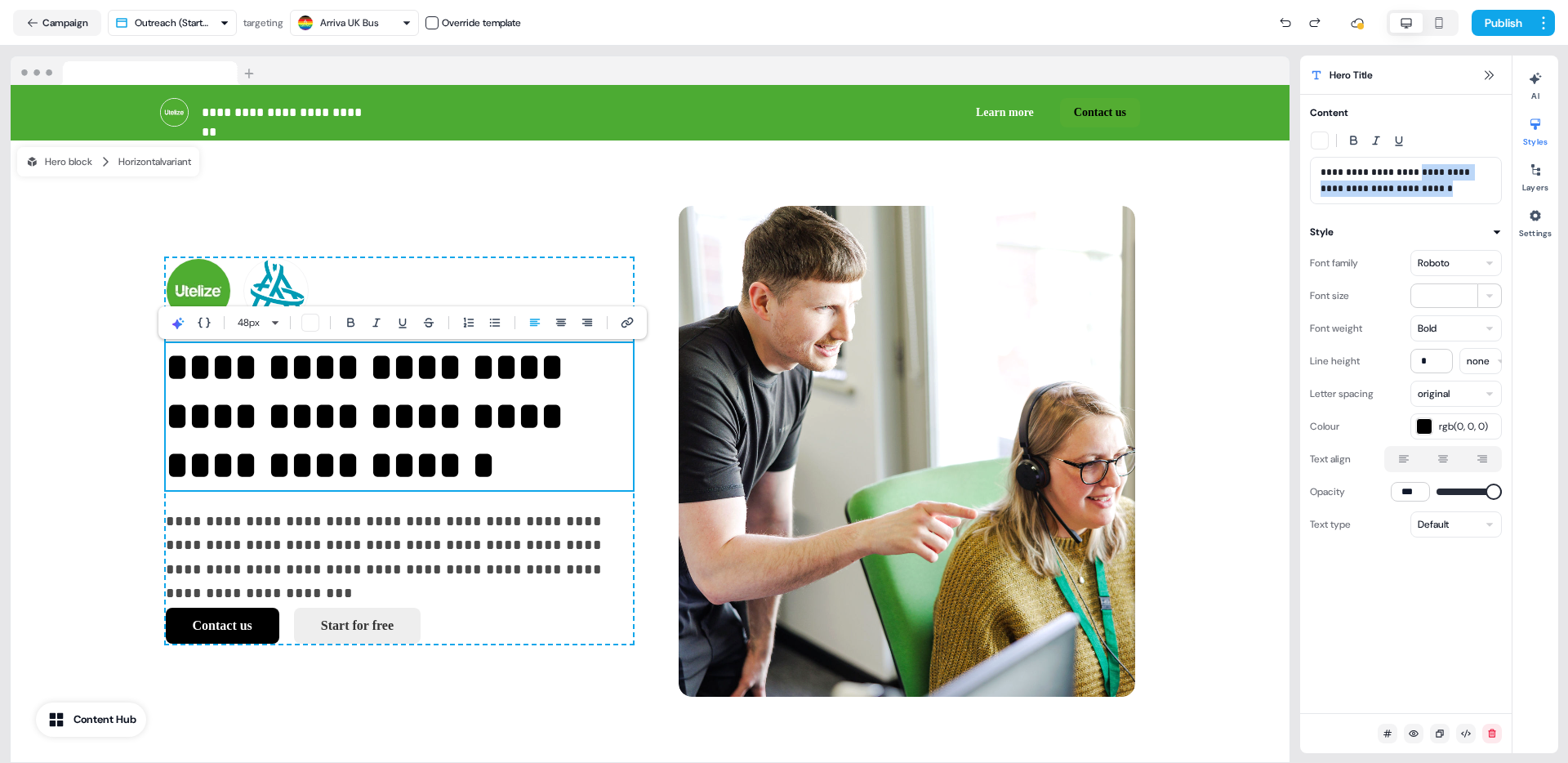 click on "**********" at bounding box center (1405, 181) 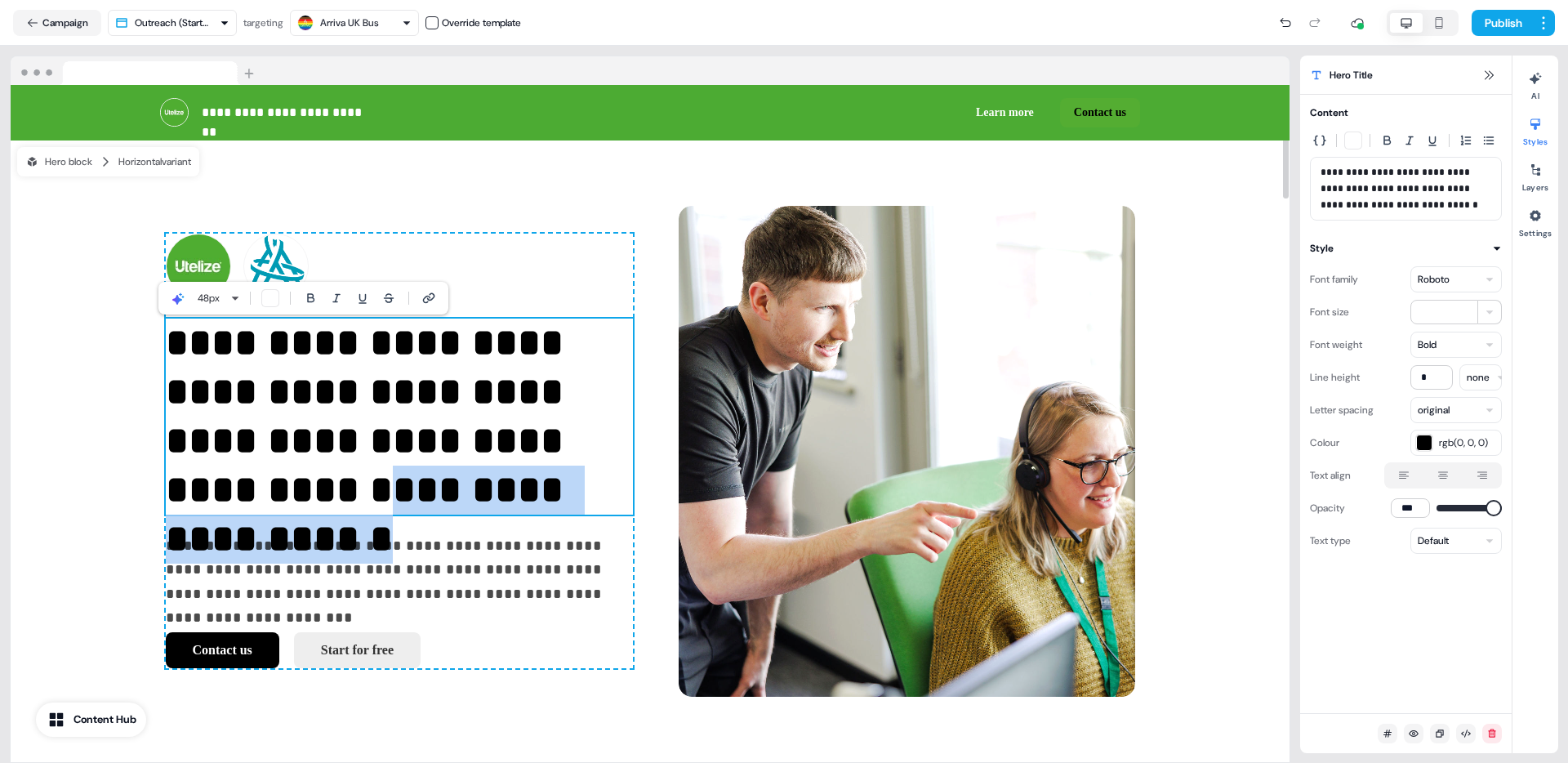 drag, startPoint x: 559, startPoint y: 478, endPoint x: 191, endPoint y: 488, distance: 368.13584 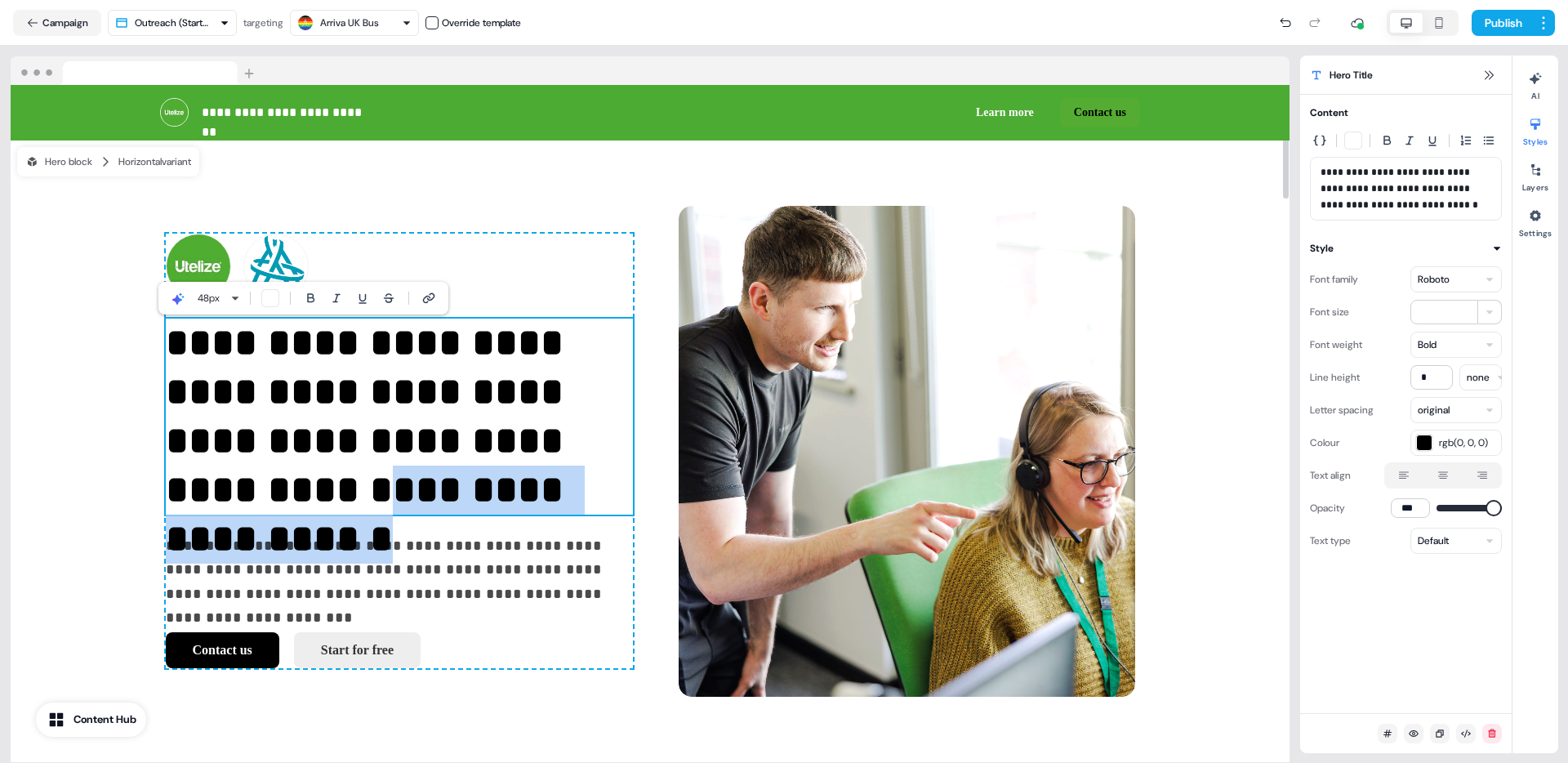 click on "**********" at bounding box center (399, 417) 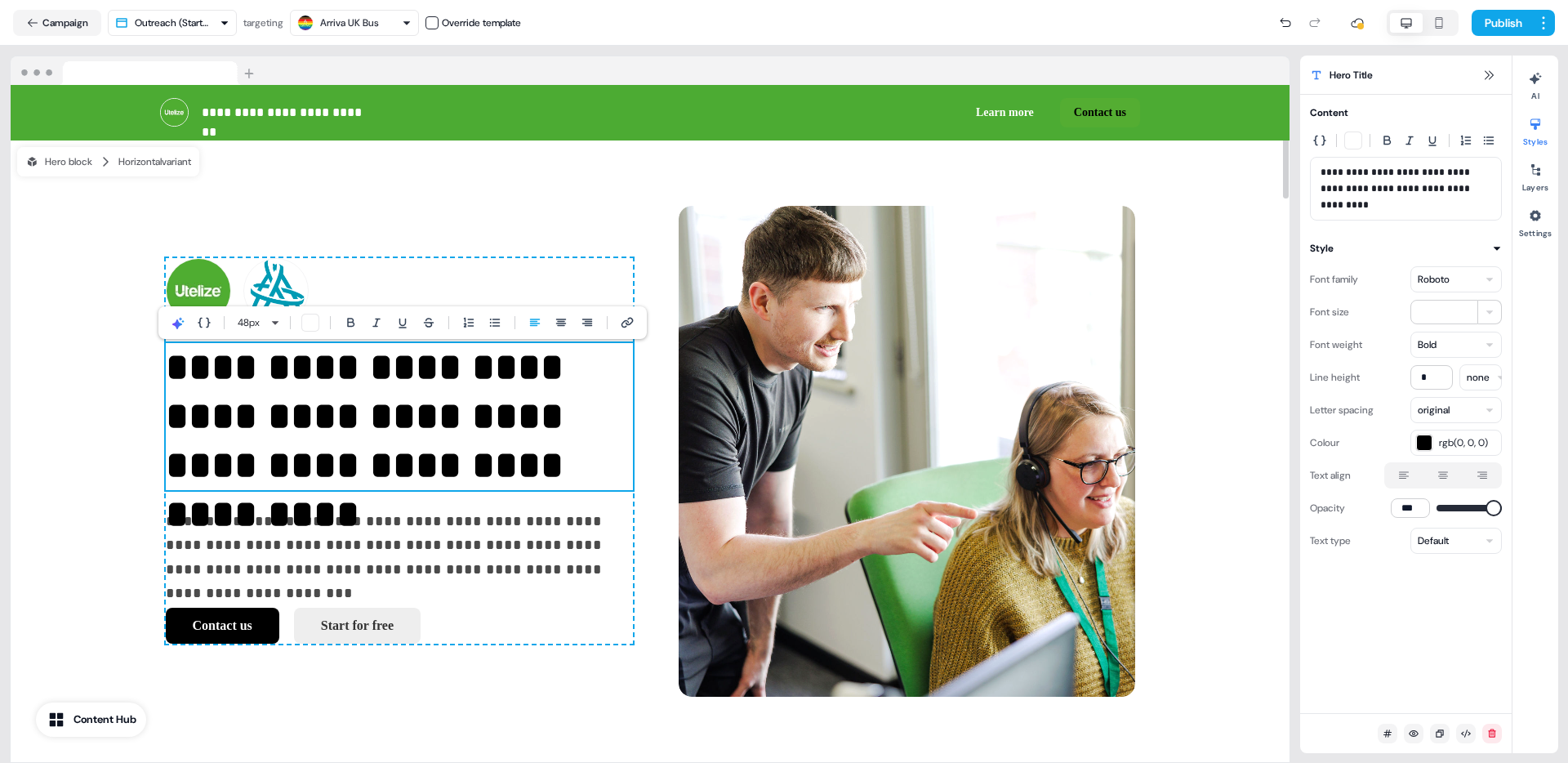click on "**********" at bounding box center (399, 417) 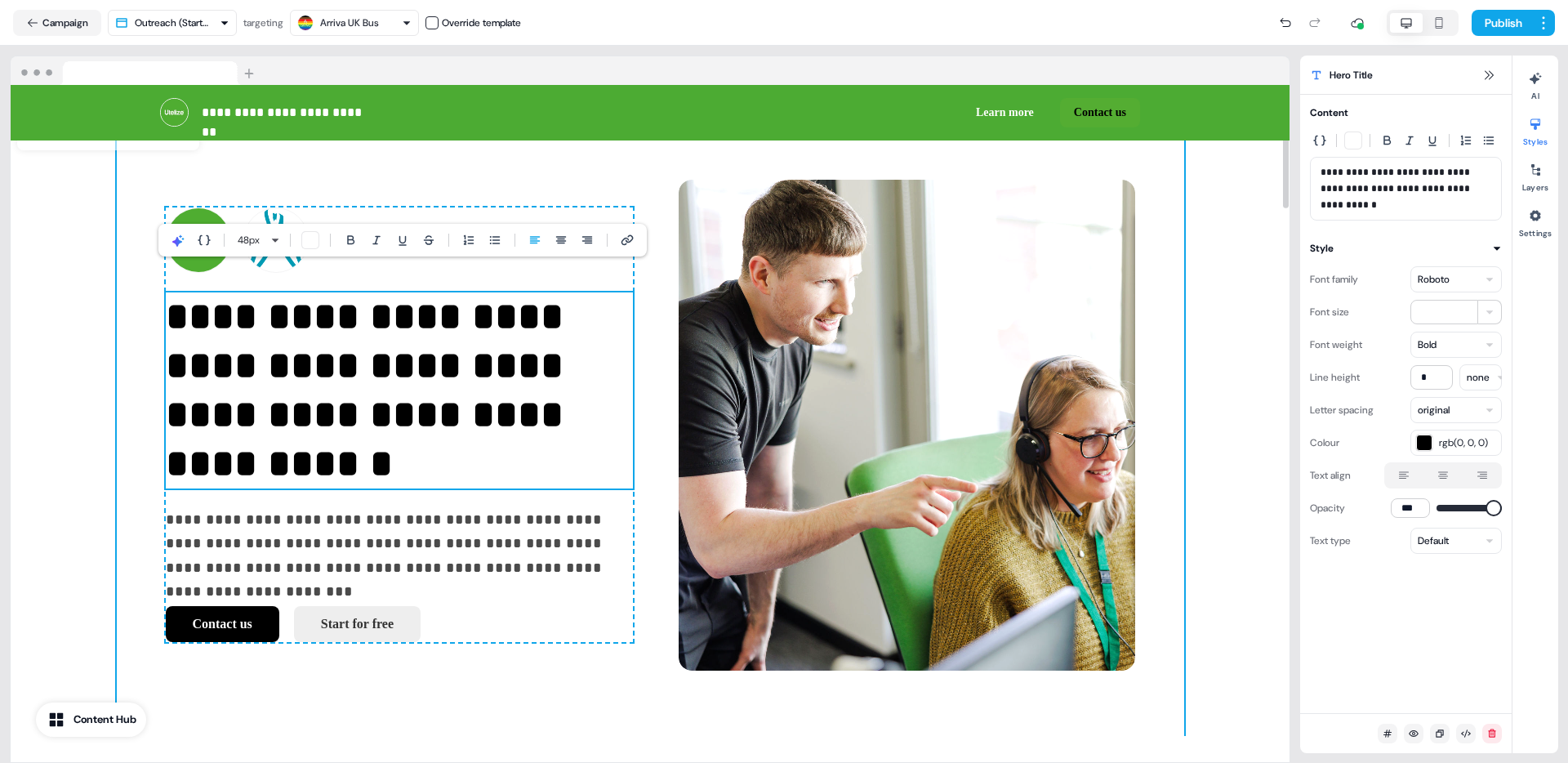 scroll, scrollTop: 0, scrollLeft: 0, axis: both 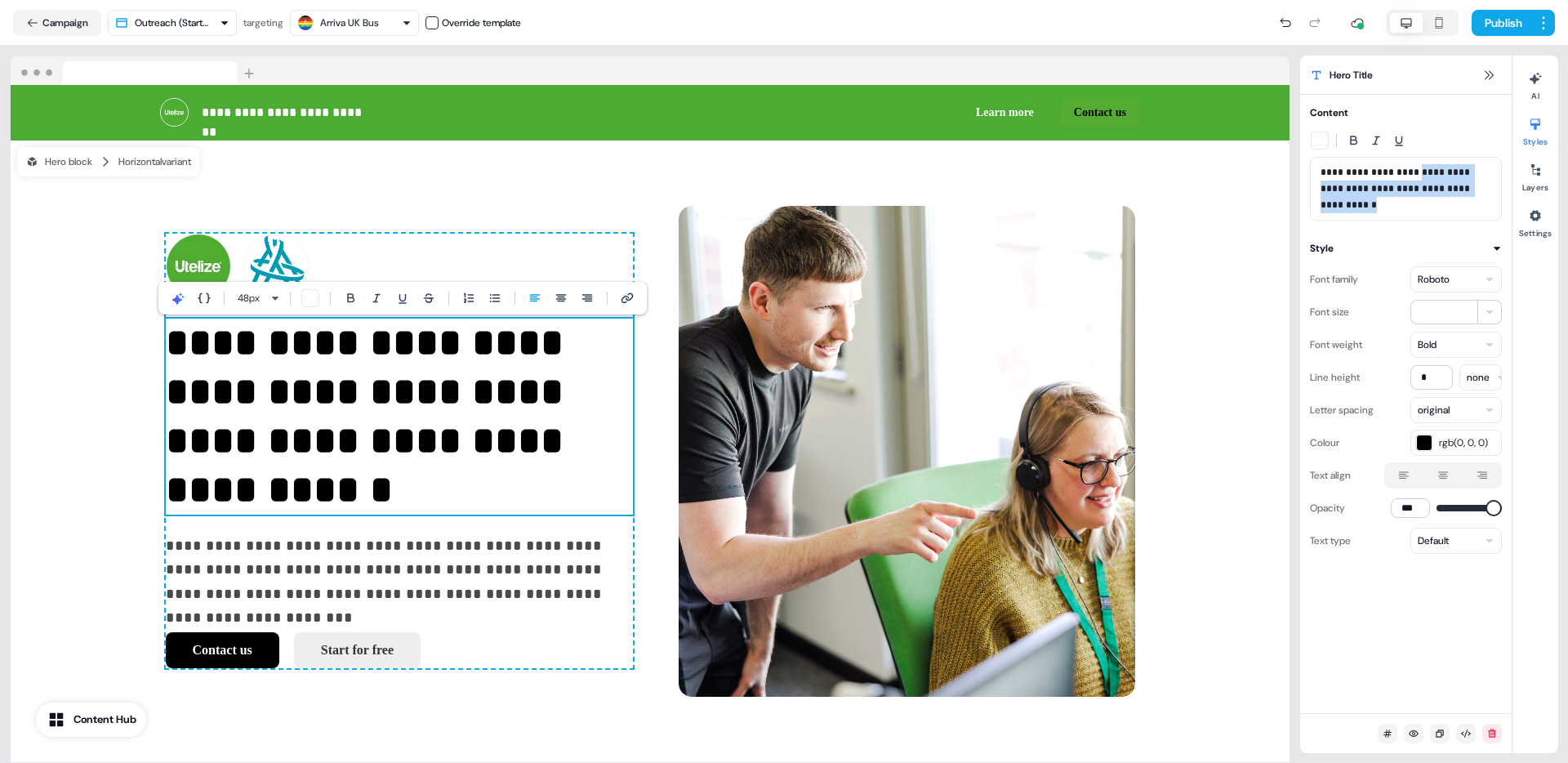 drag, startPoint x: 1386, startPoint y: 207, endPoint x: 1418, endPoint y: 171, distance: 48.166378 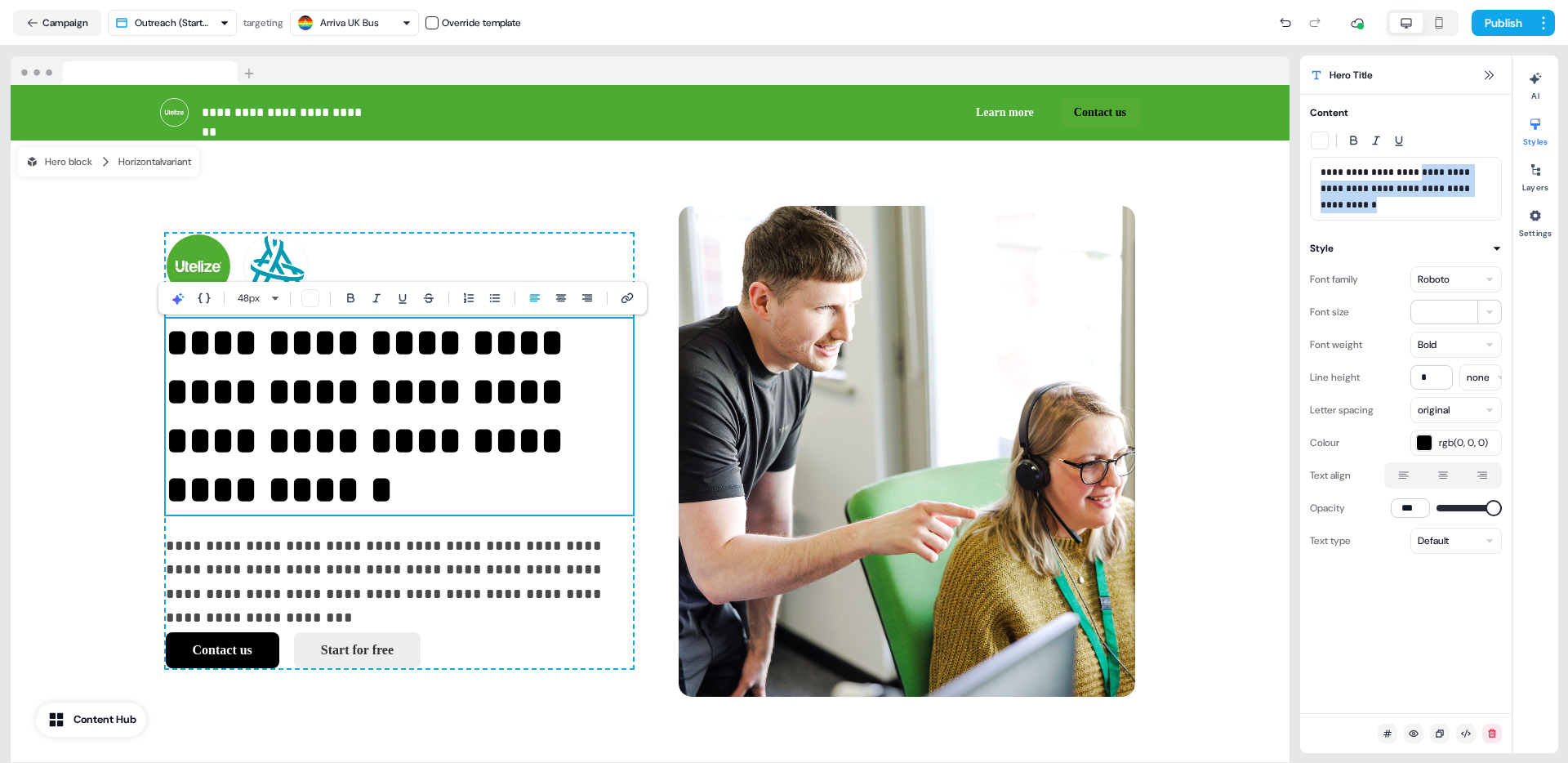 click on "**********" at bounding box center [1405, 189] 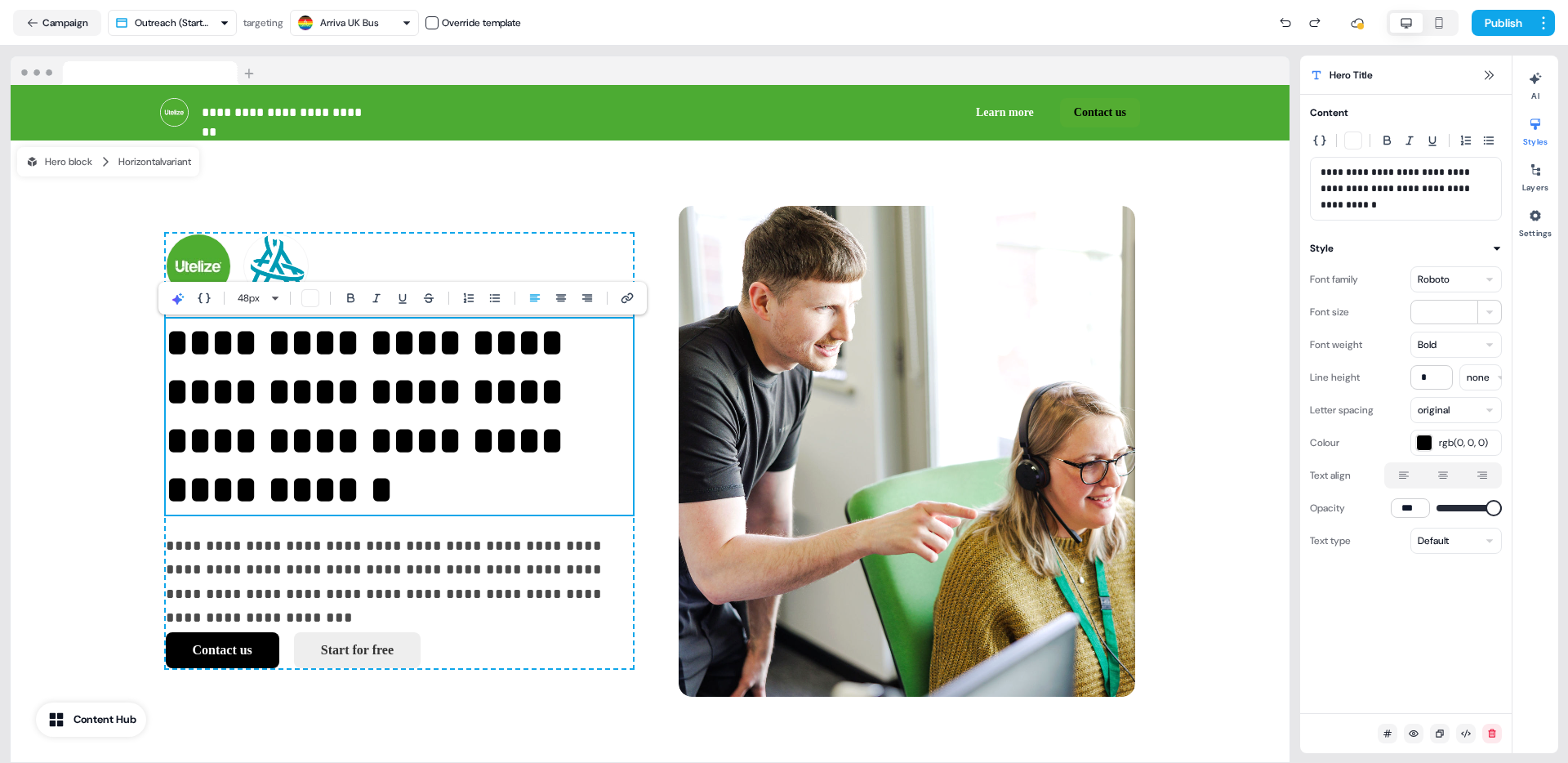 click on "**********" at bounding box center [1405, 189] 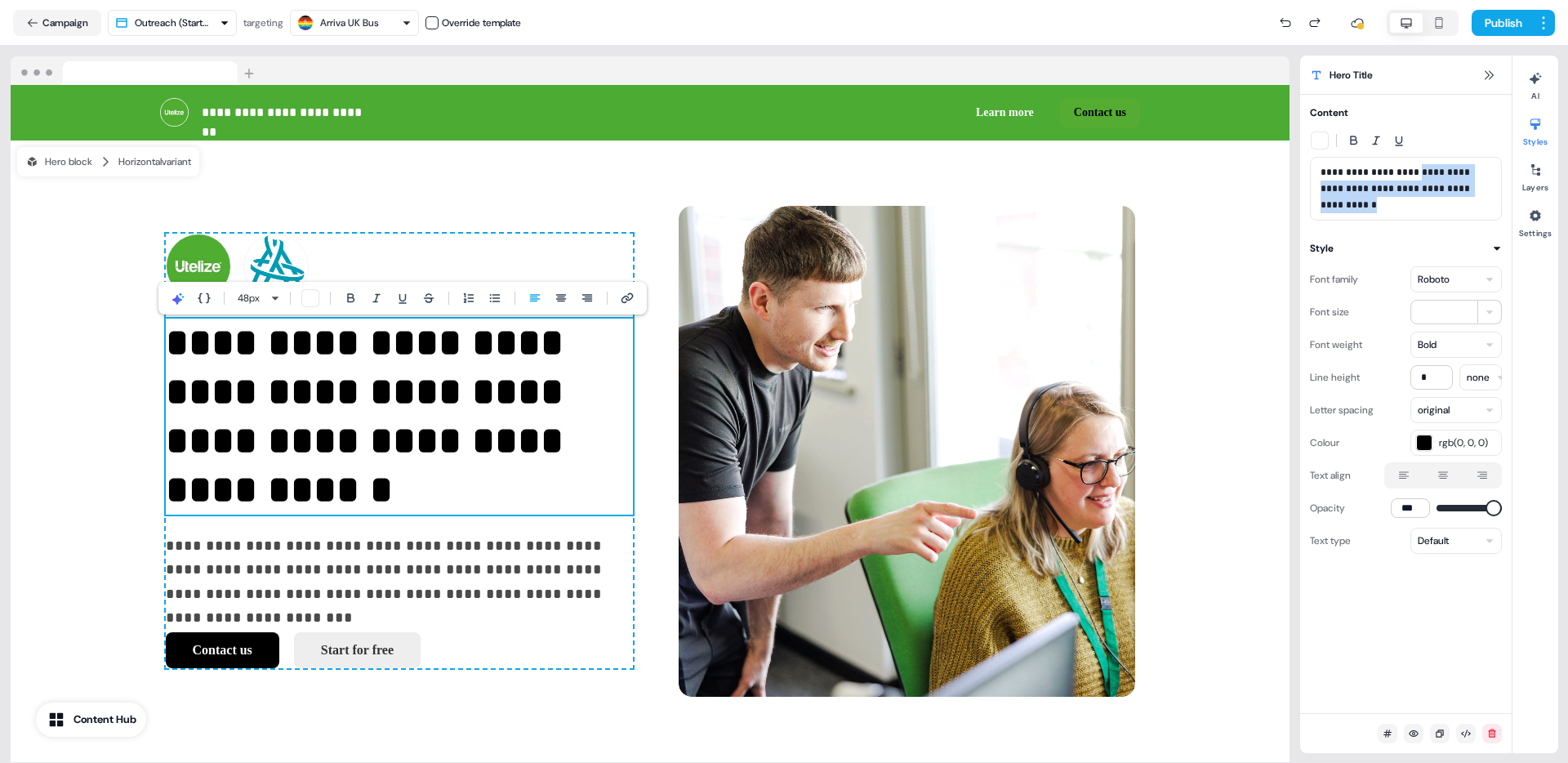 drag, startPoint x: 1370, startPoint y: 202, endPoint x: 1416, endPoint y: 172, distance: 54.91812 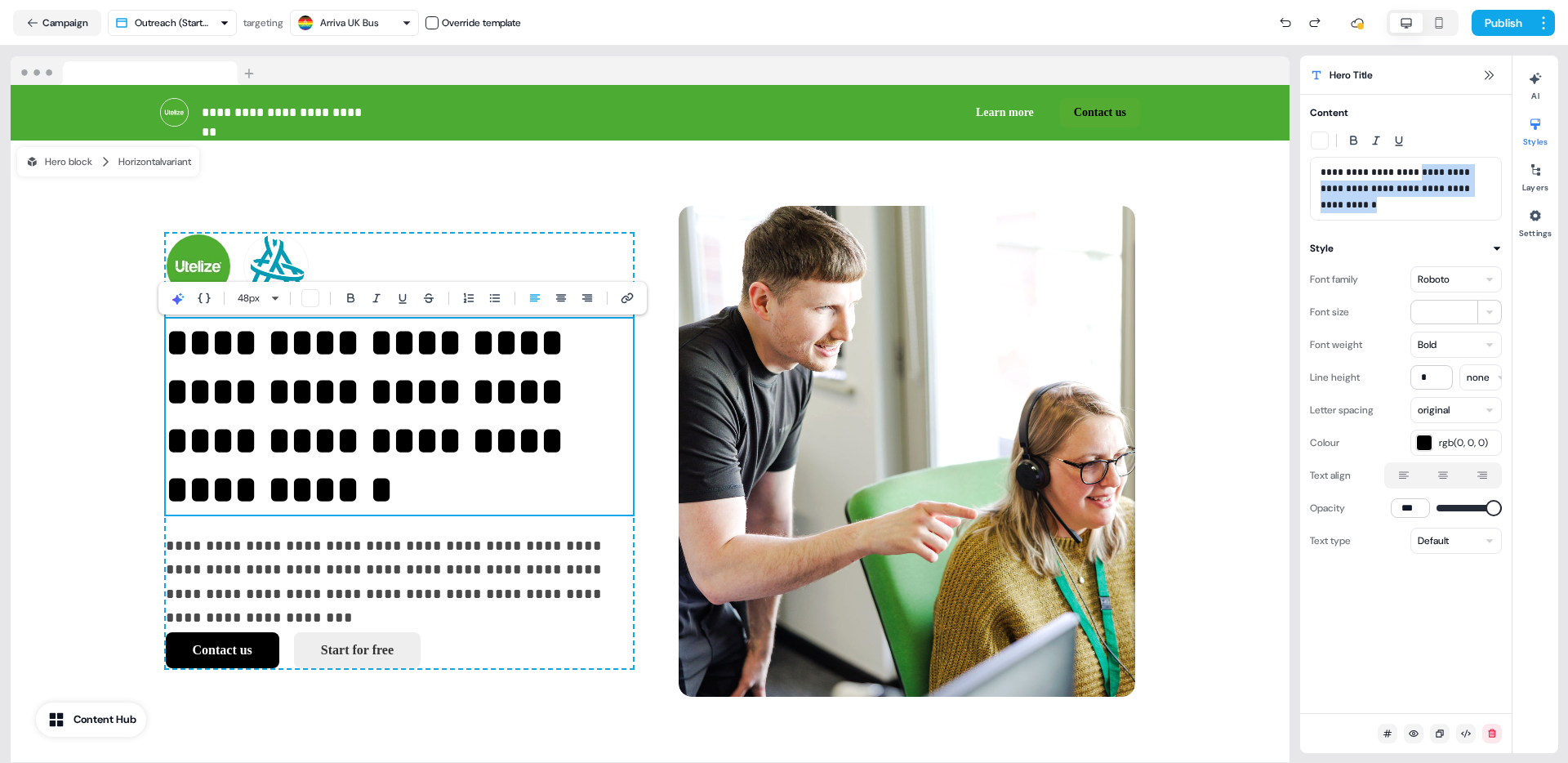 click on "**********" at bounding box center [1405, 189] 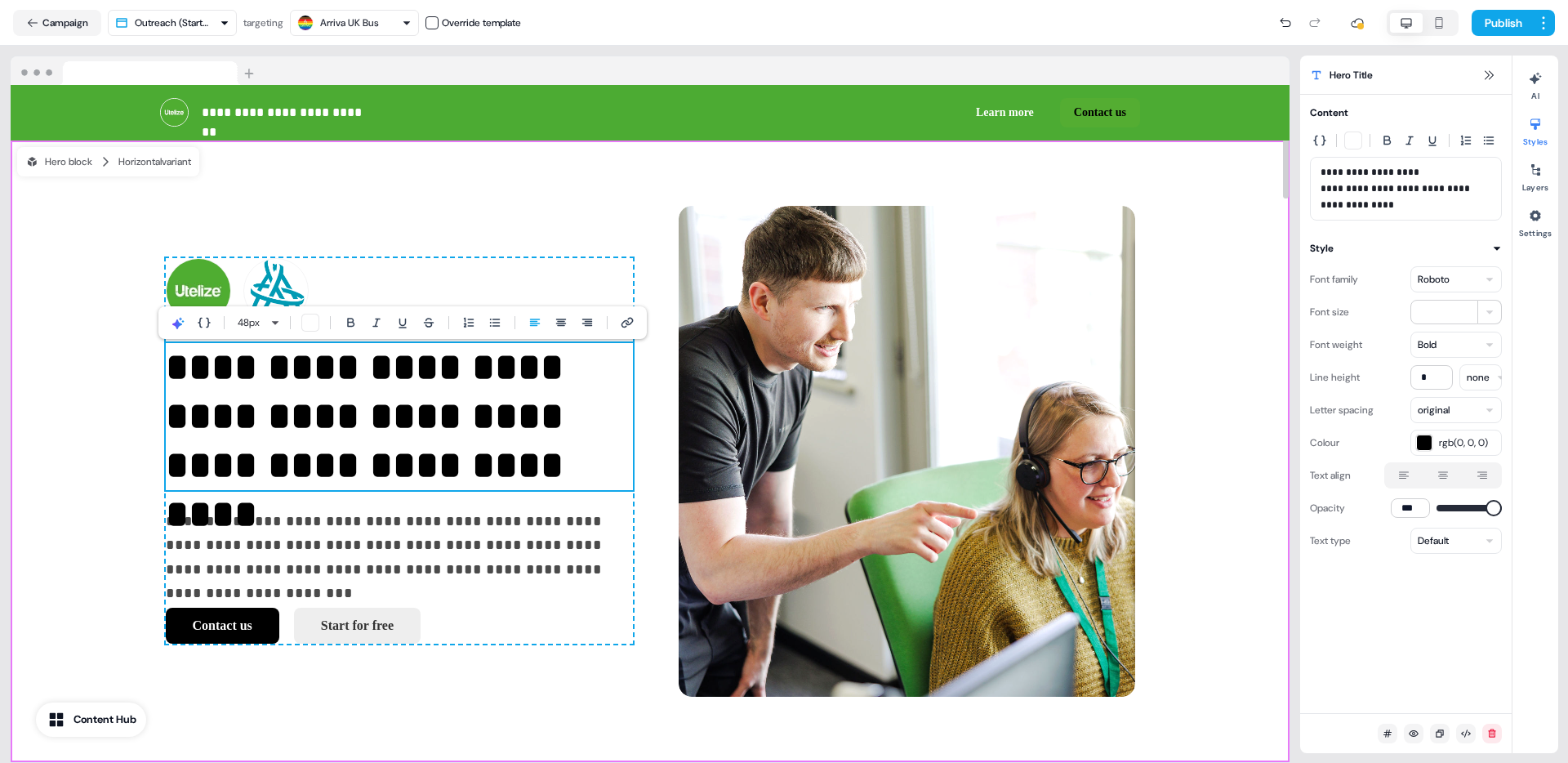 click on "**********" at bounding box center [650, 451] 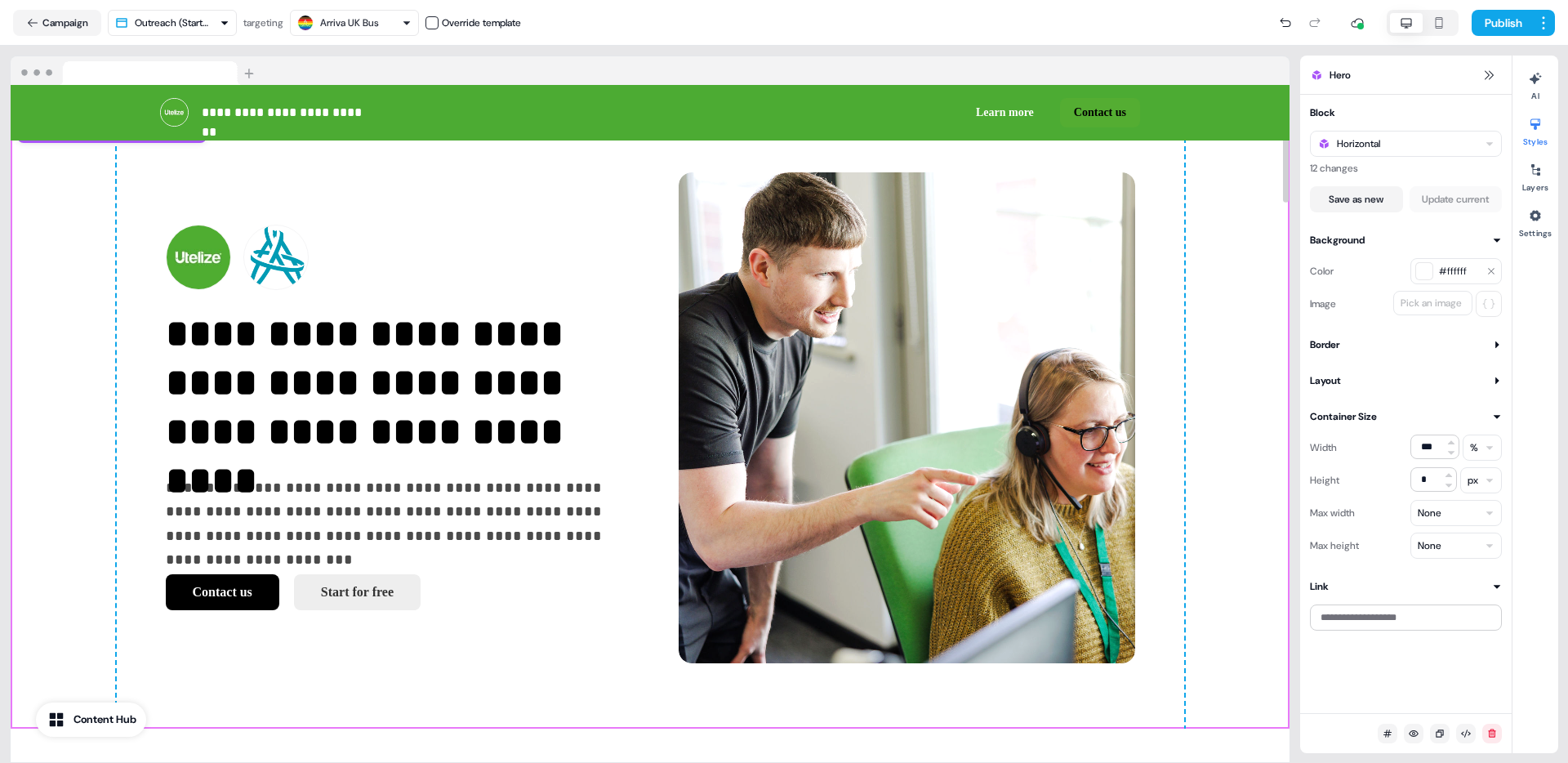 scroll, scrollTop: 0, scrollLeft: 0, axis: both 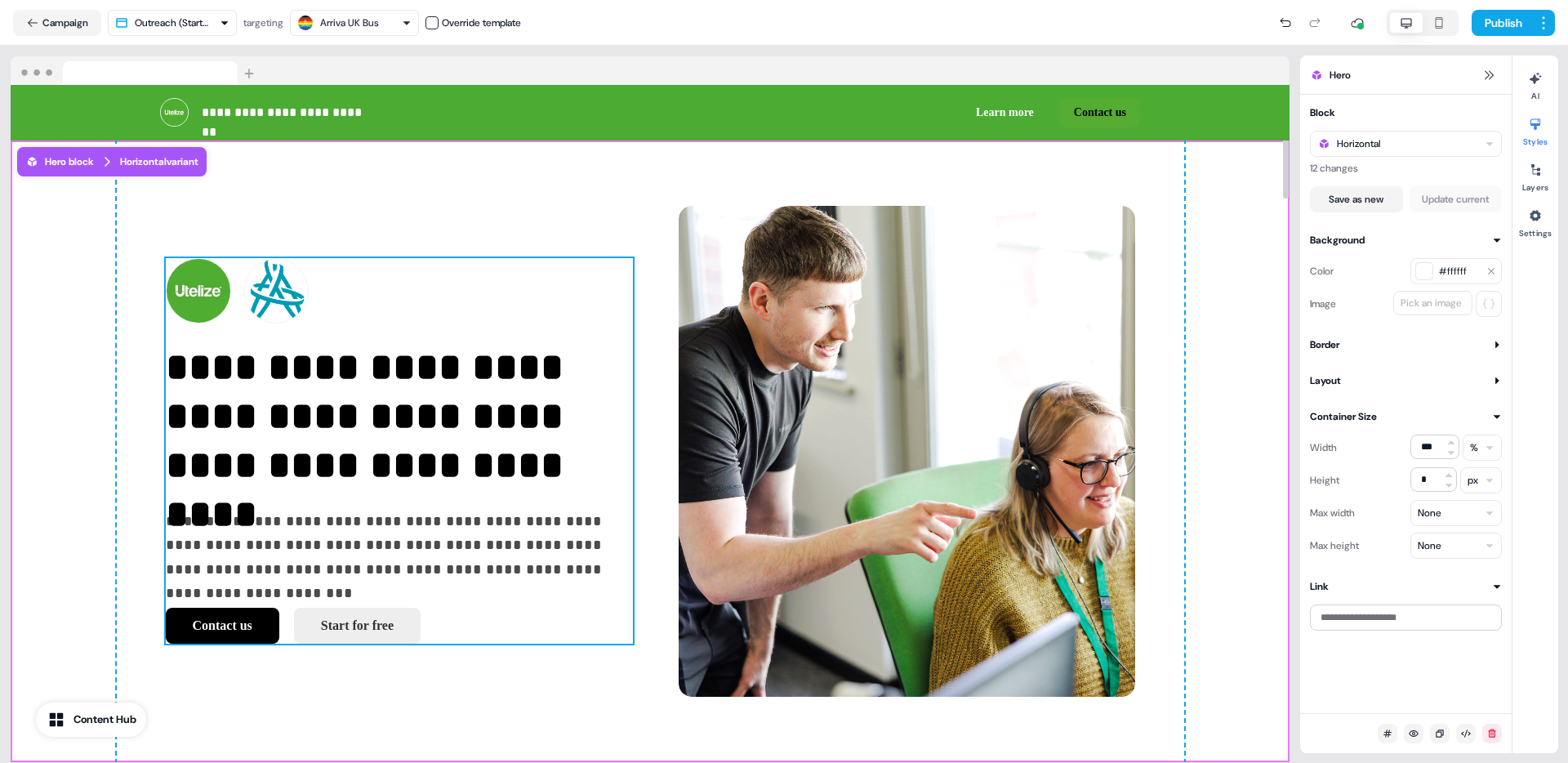 click on "**********" at bounding box center [399, 451] 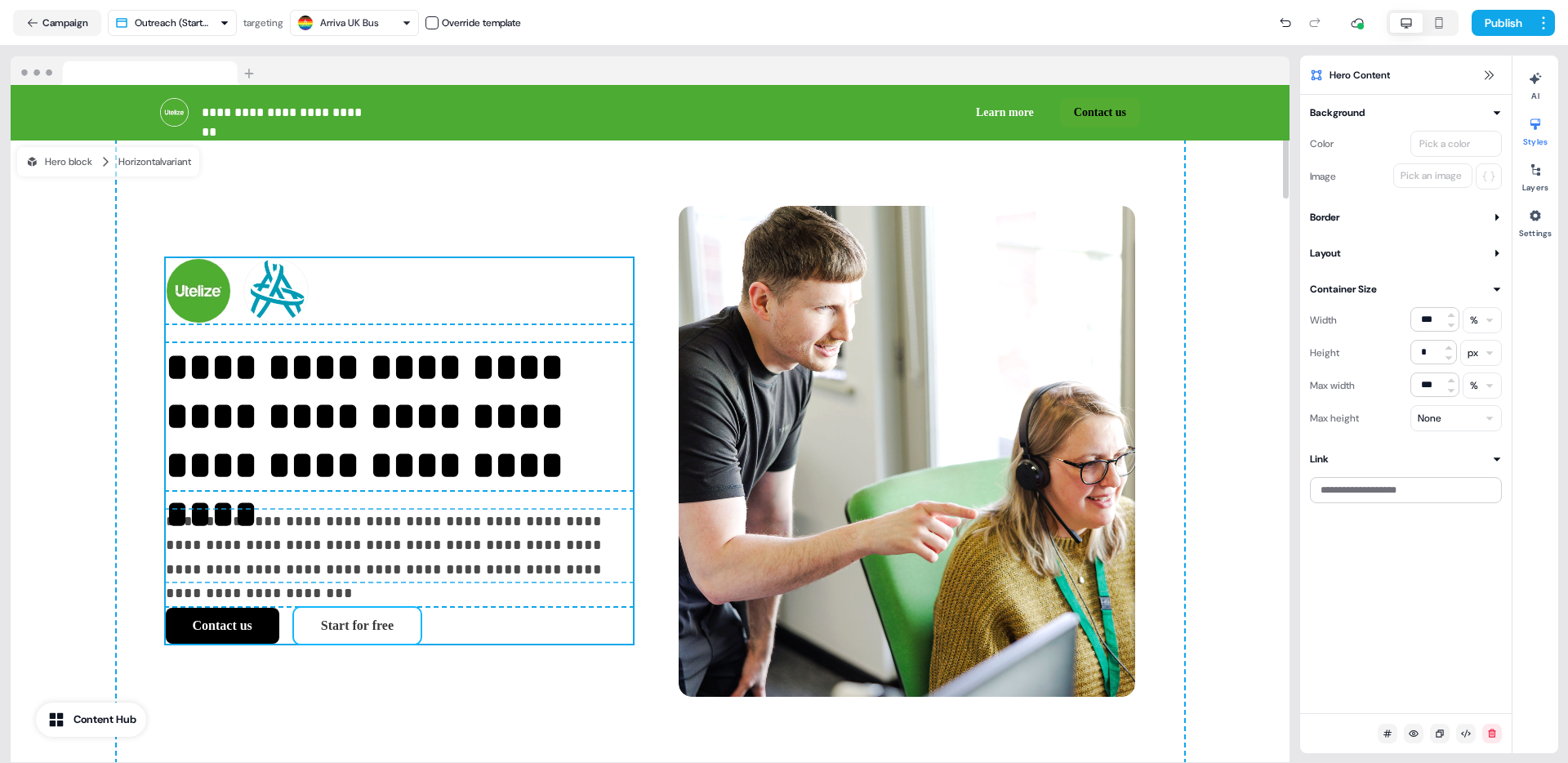 click on "Start for free" at bounding box center [357, 626] 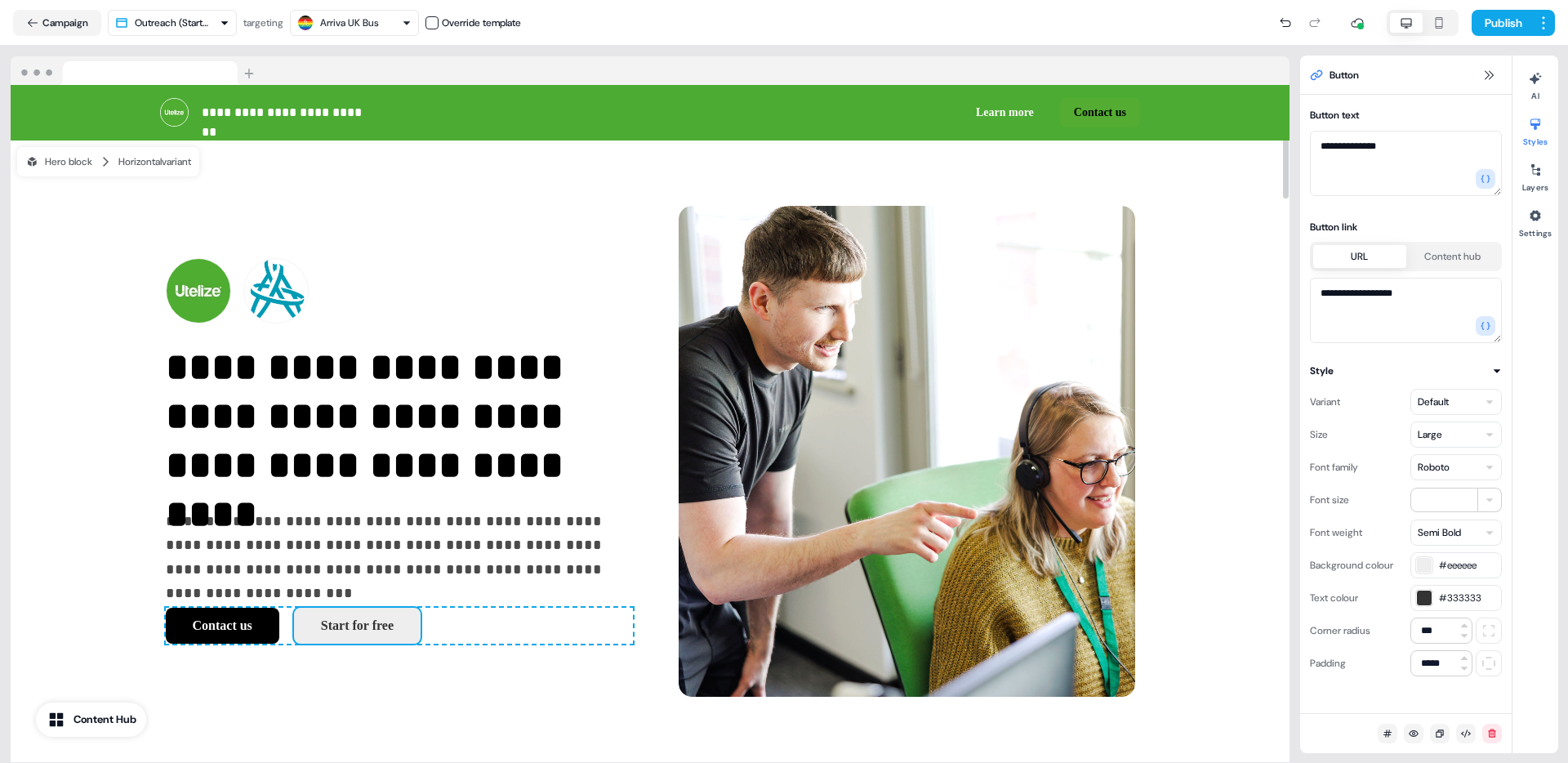 click on "**********" at bounding box center [1405, 150] 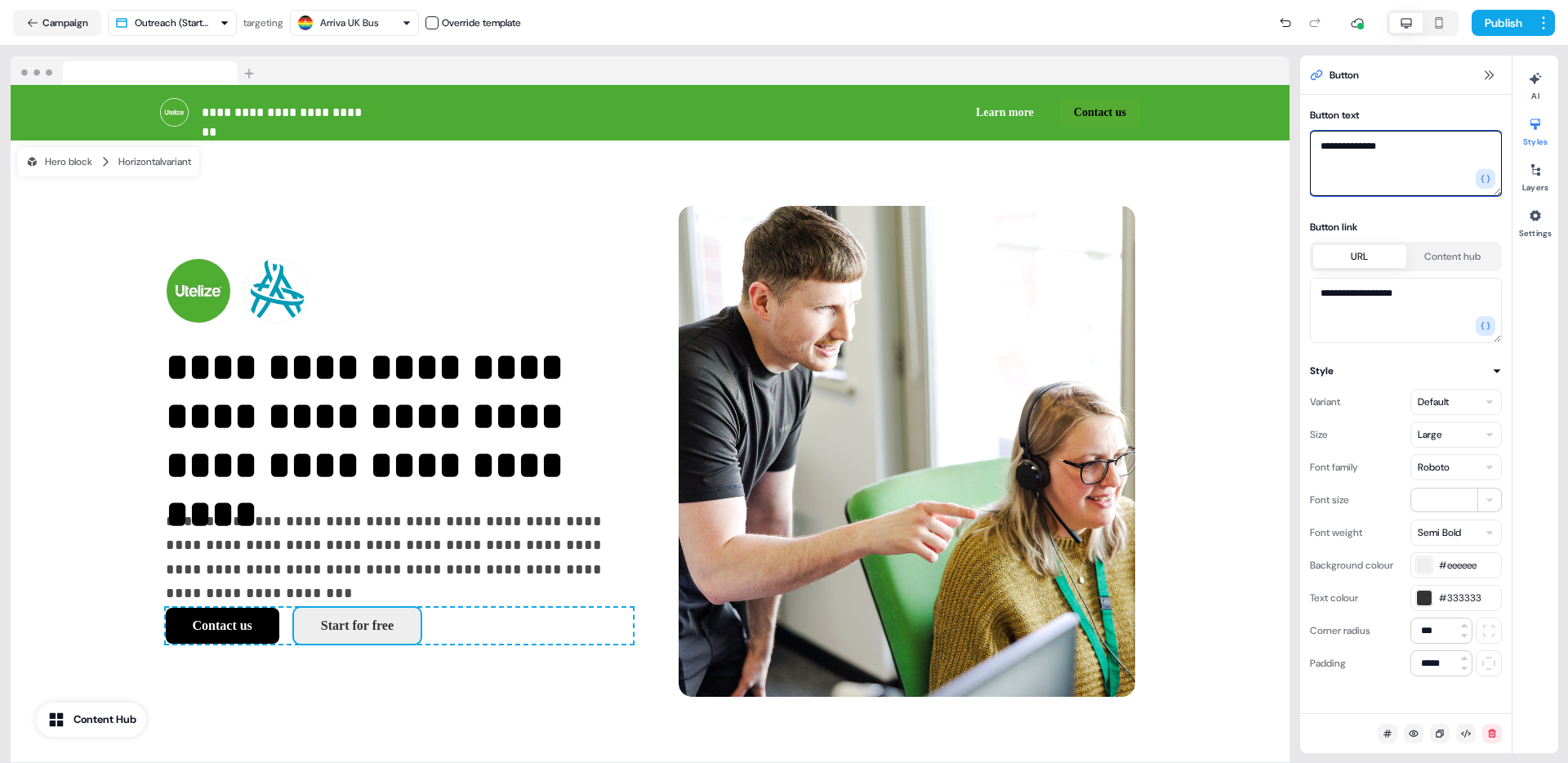drag, startPoint x: 1436, startPoint y: 134, endPoint x: 1431, endPoint y: 145, distance: 12.083046 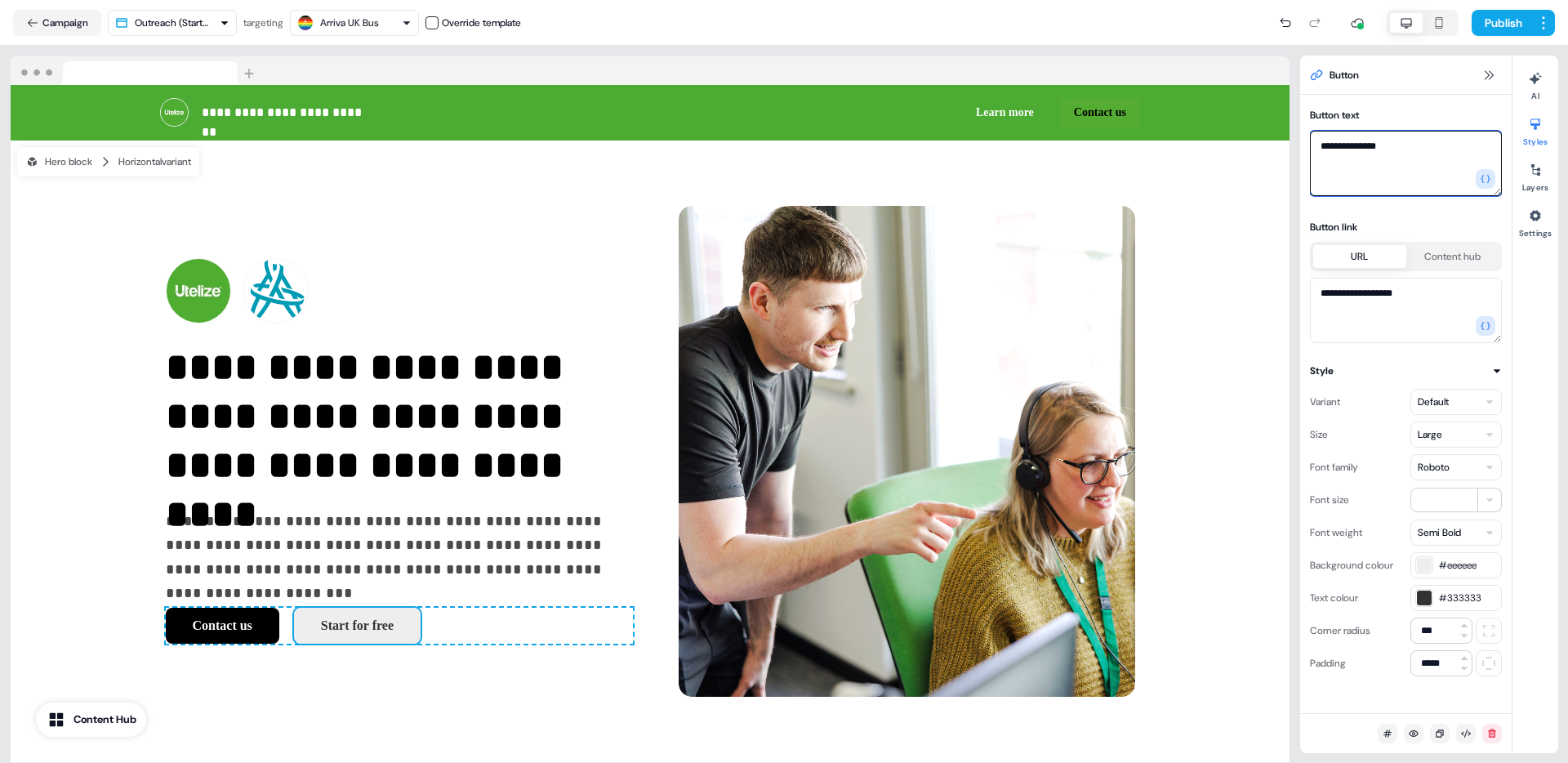click on "**********" at bounding box center [1405, 163] 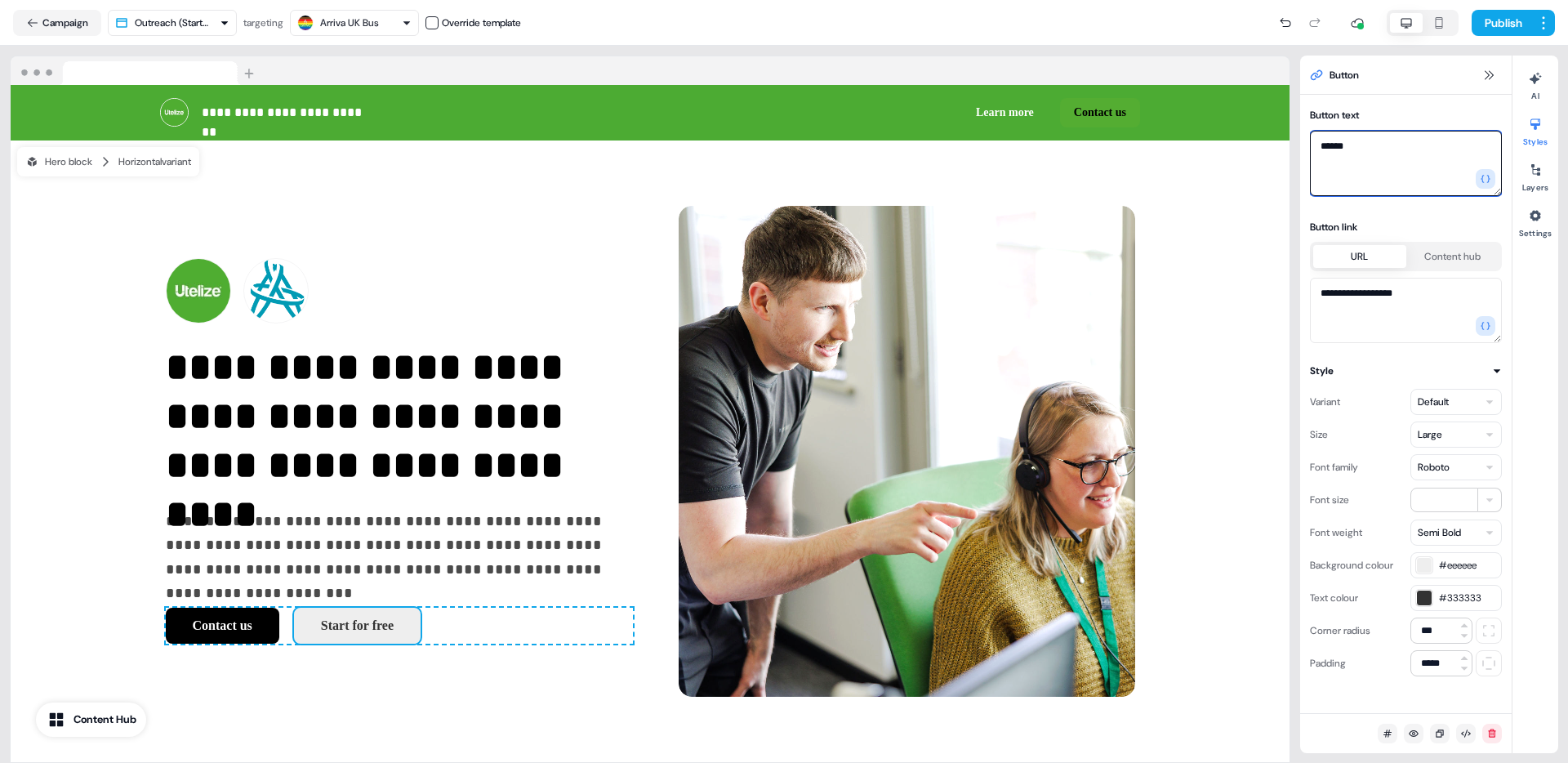 click on "**********" at bounding box center [1405, 163] 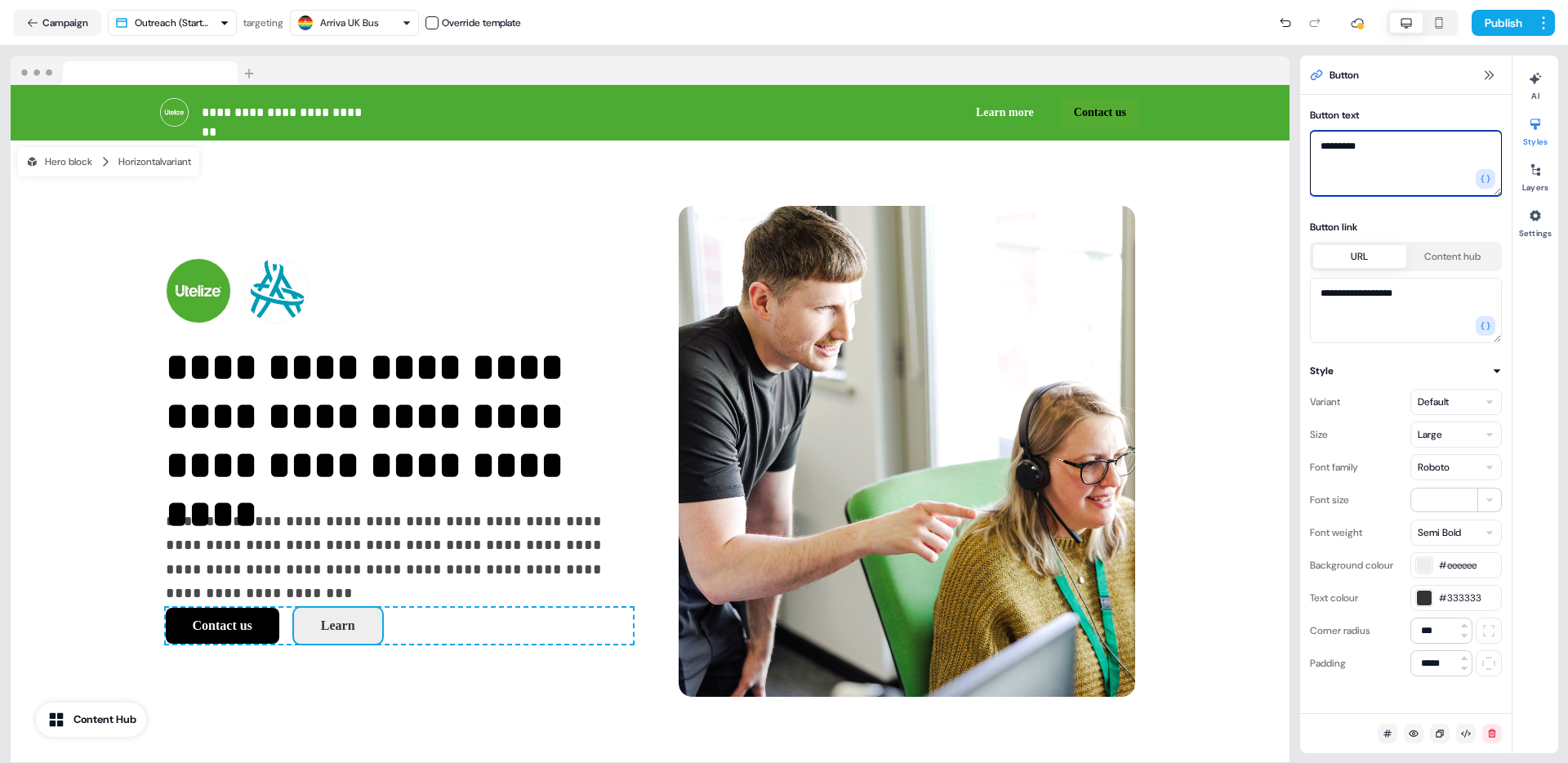 type on "**********" 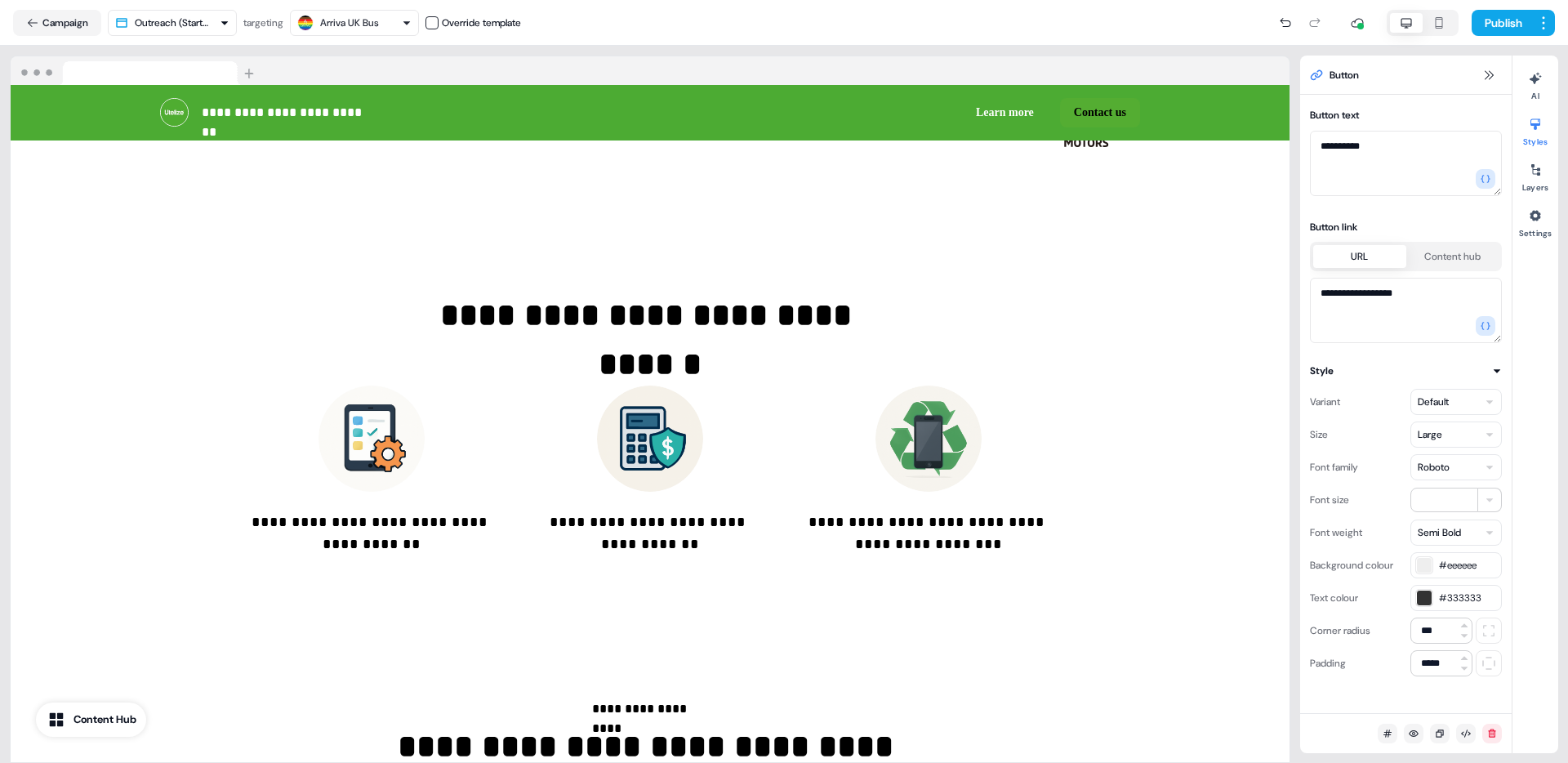 scroll, scrollTop: 814, scrollLeft: 0, axis: vertical 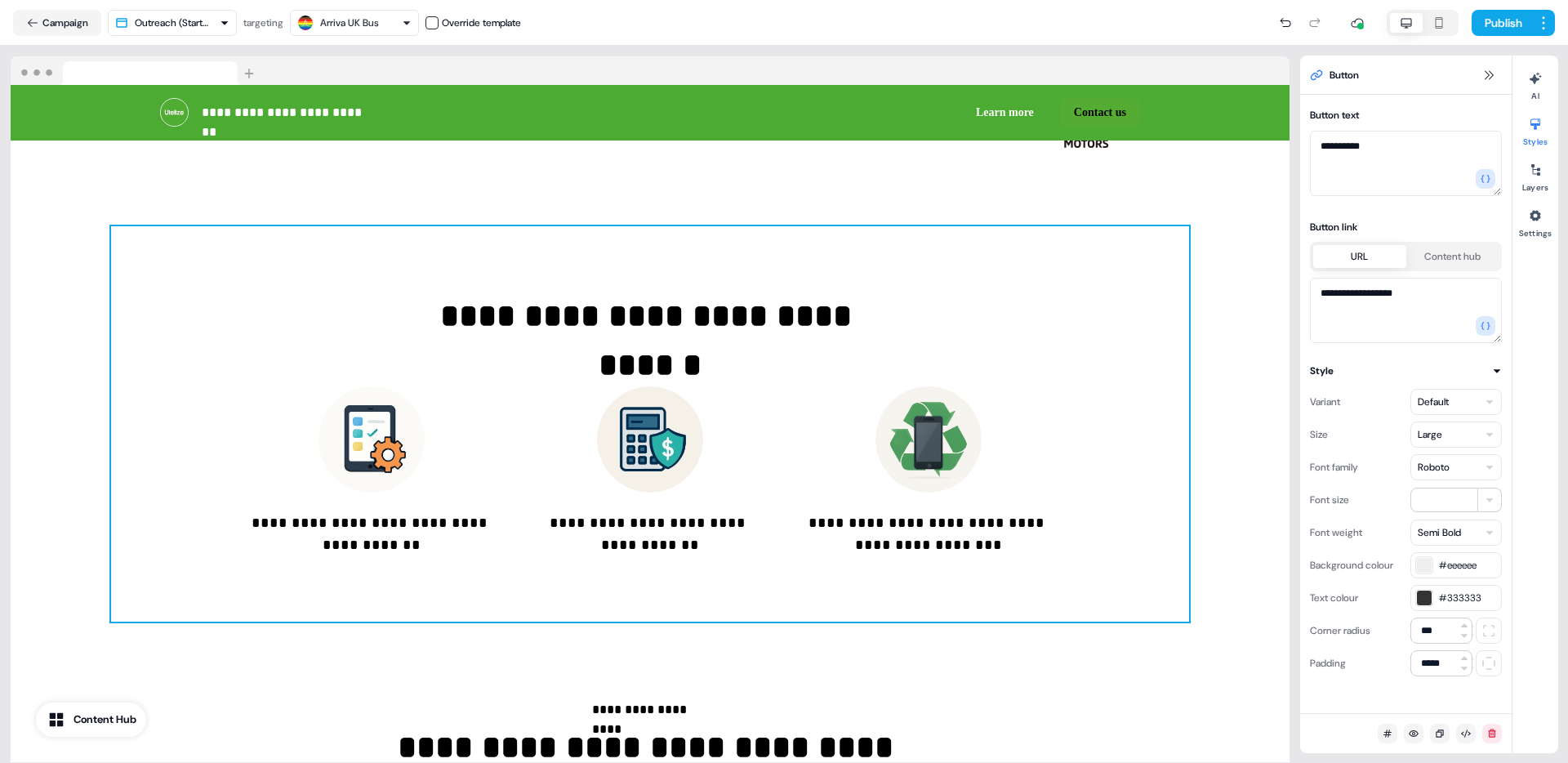 click on "**********" at bounding box center (650, 424) 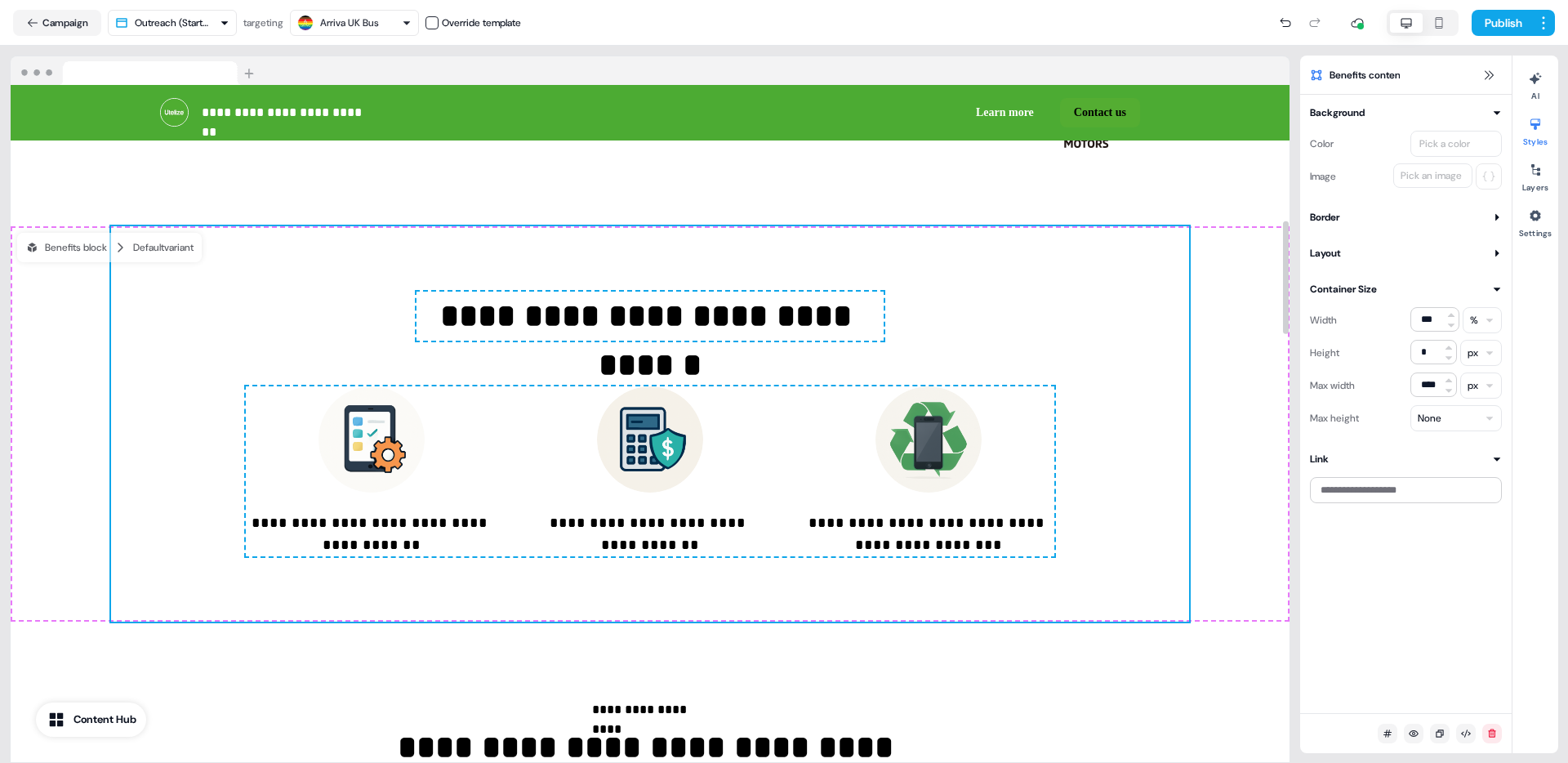 click on "**********" at bounding box center (650, 424) 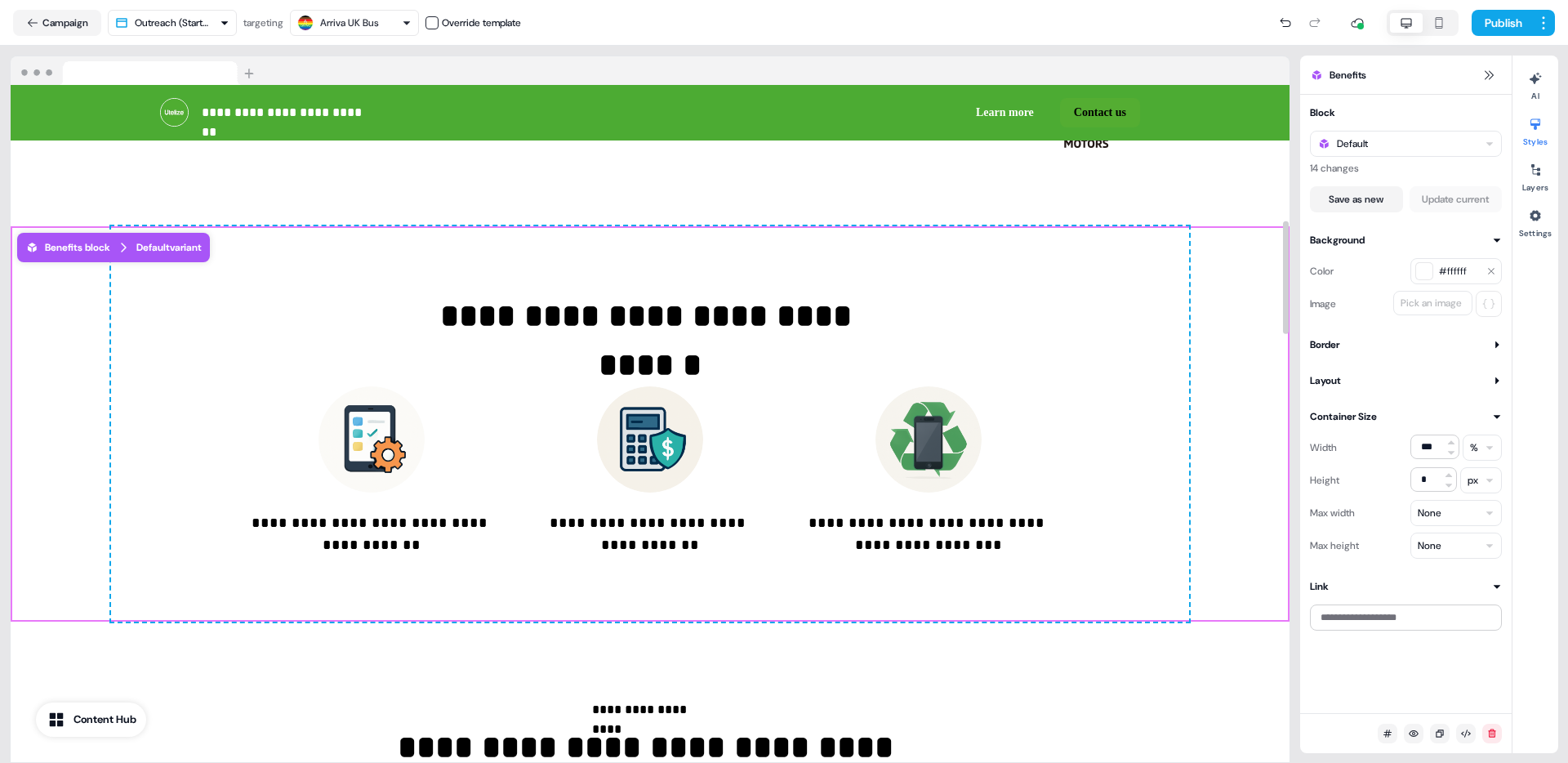 click at bounding box center [1424, 271] 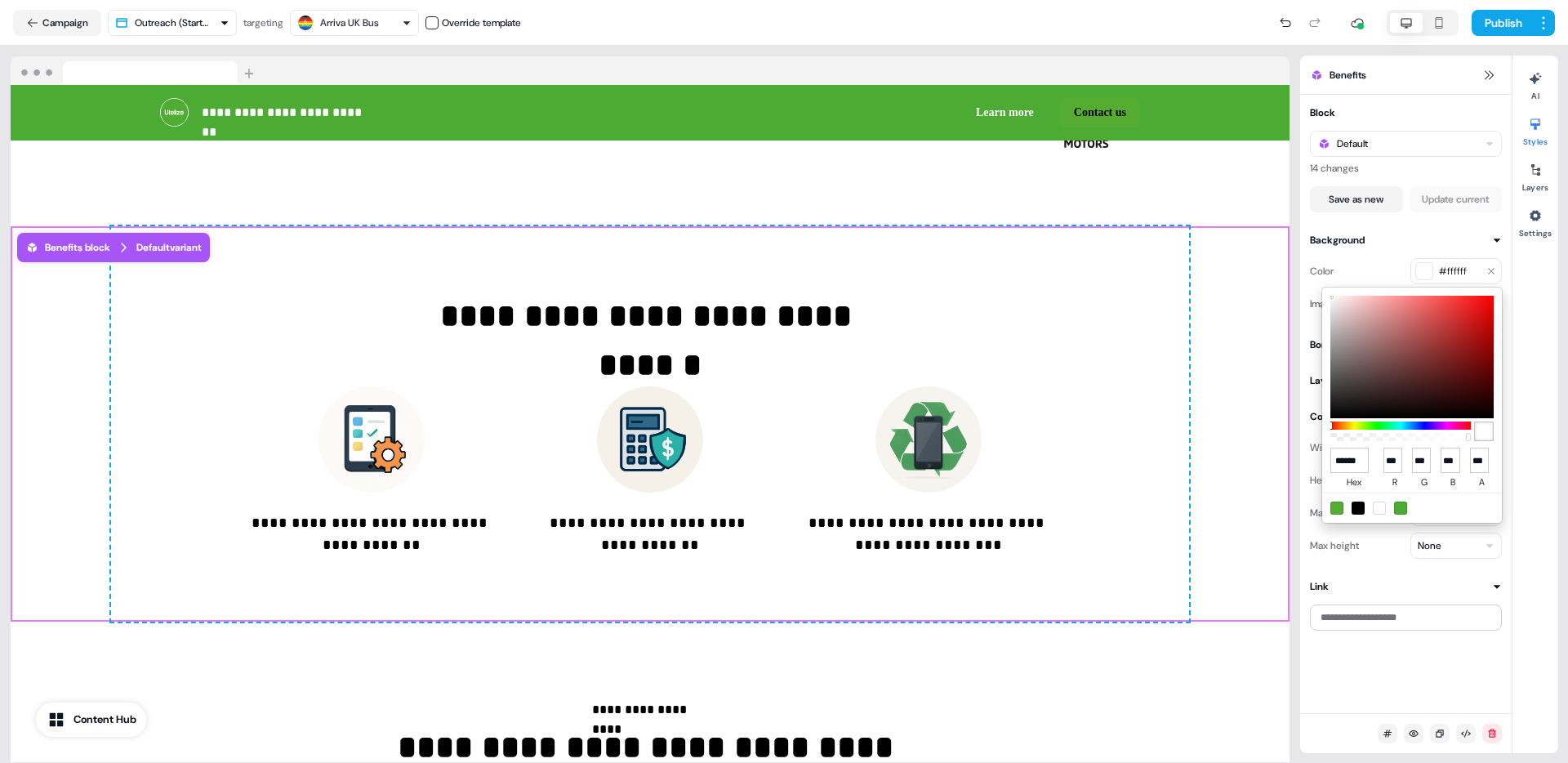 click on "**********" at bounding box center [784, 382] 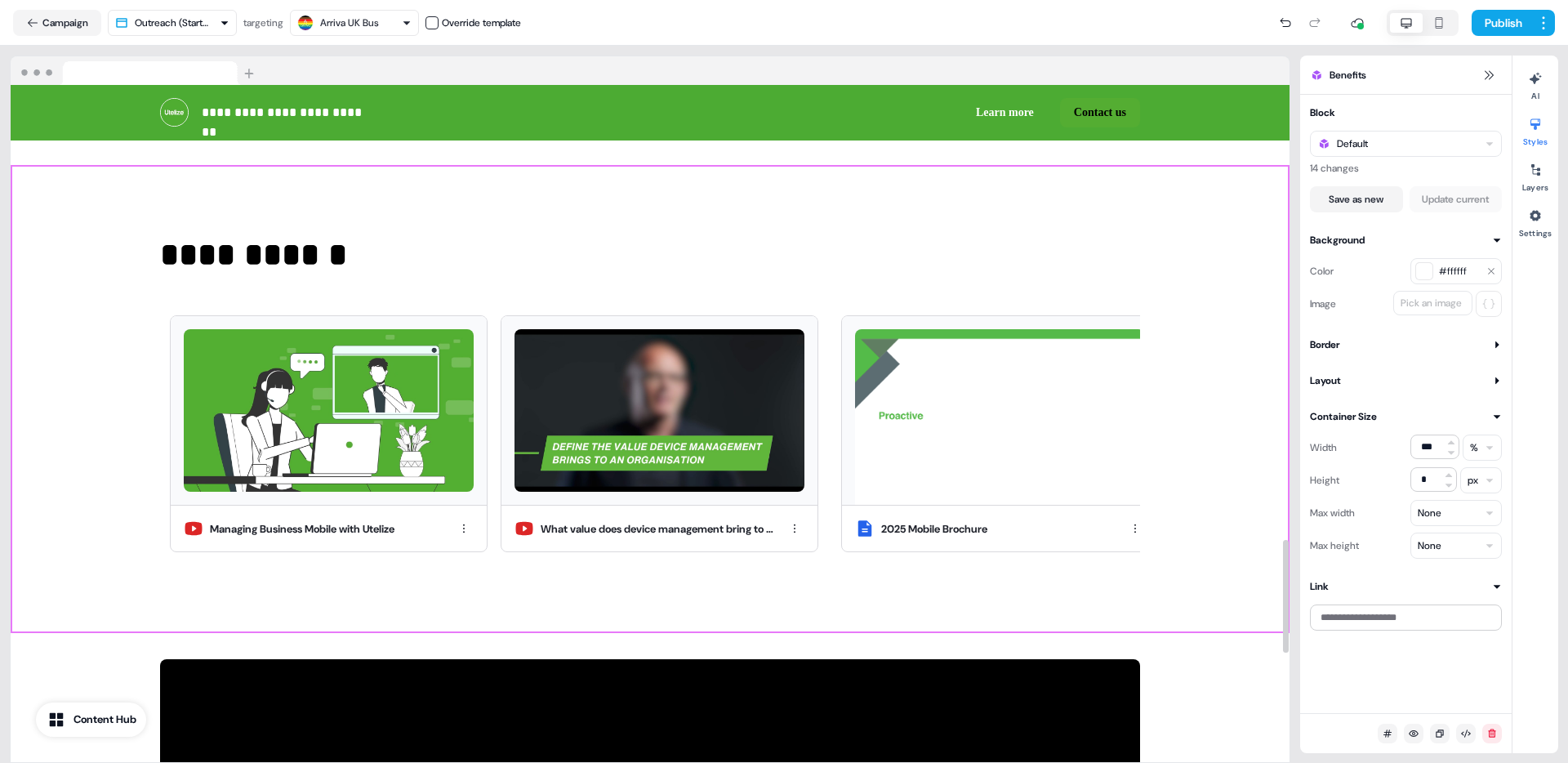 scroll, scrollTop: 2729, scrollLeft: 0, axis: vertical 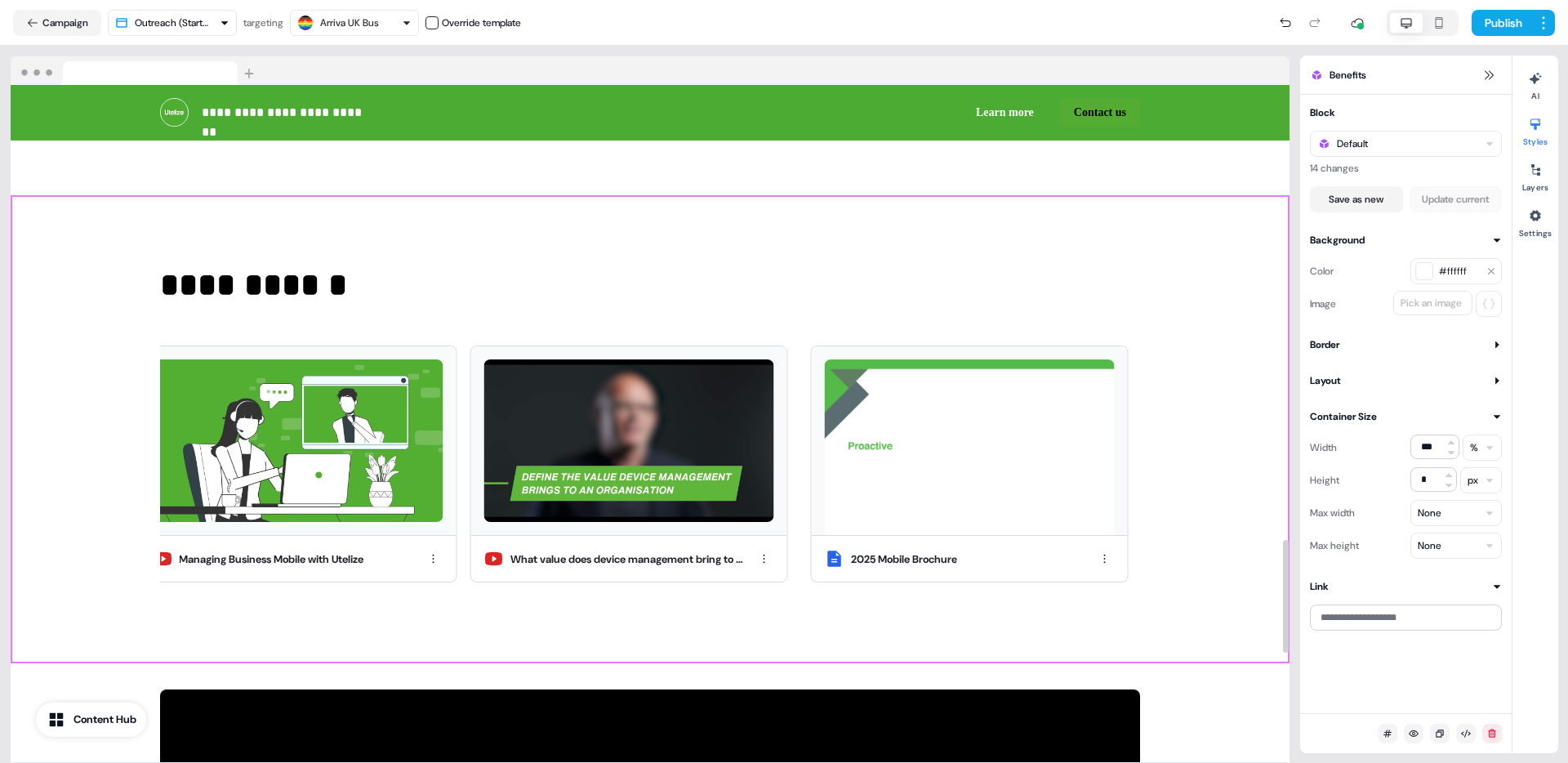 click on "**********" at bounding box center [650, 430] 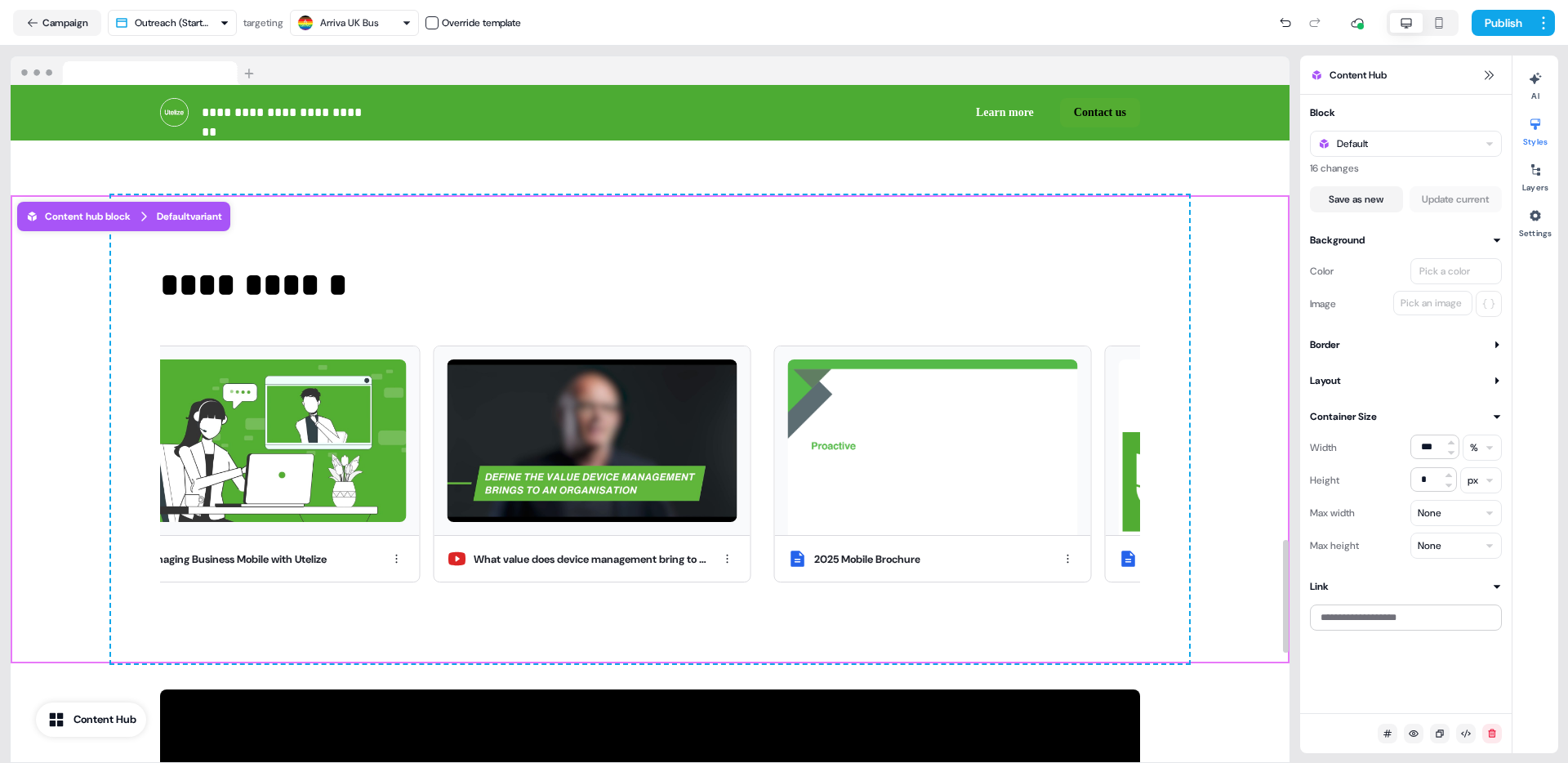 click on "Pick a color" at bounding box center (1445, 271) 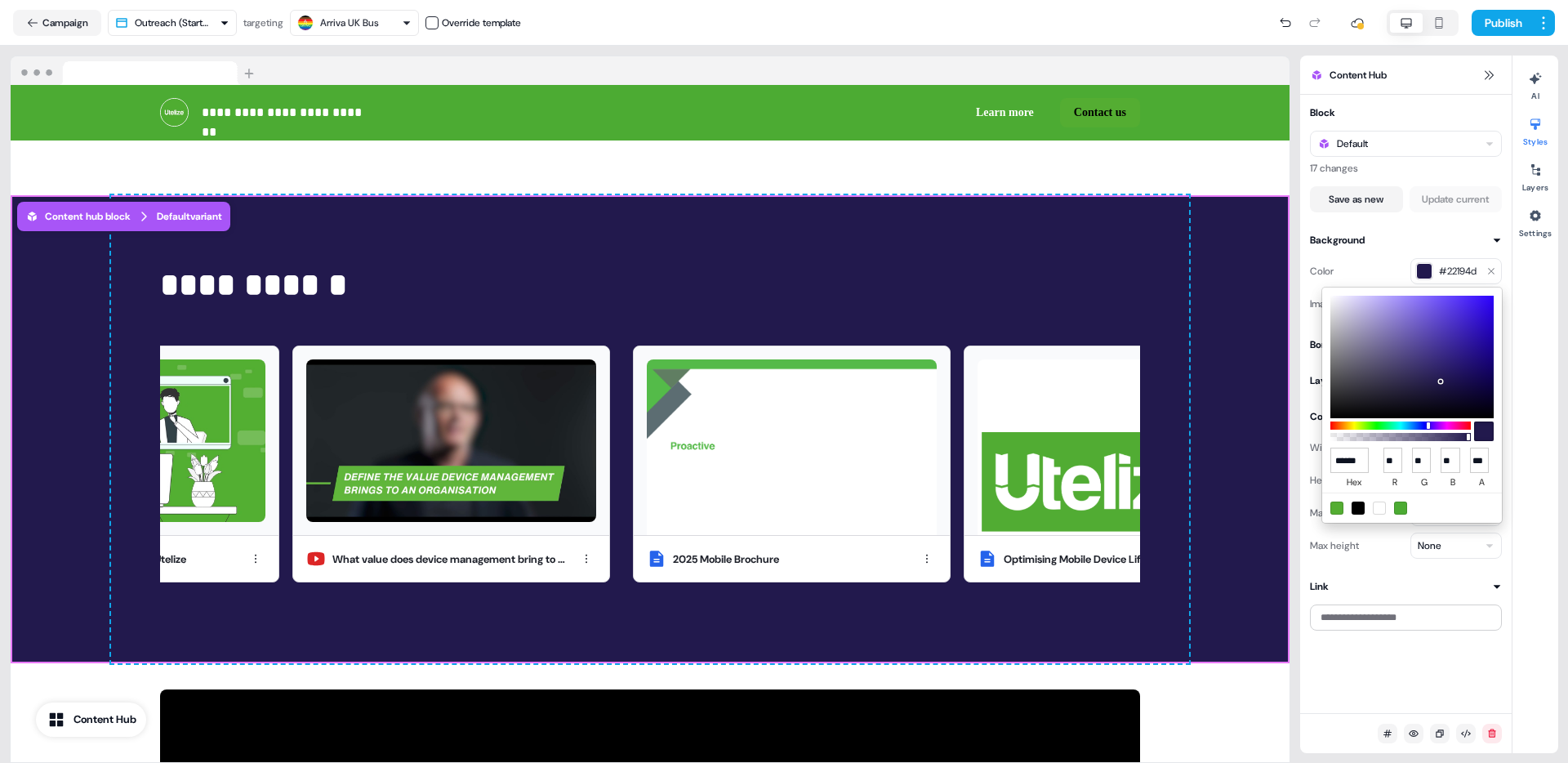 drag, startPoint x: 1469, startPoint y: 438, endPoint x: 1450, endPoint y: 439, distance: 19.026298 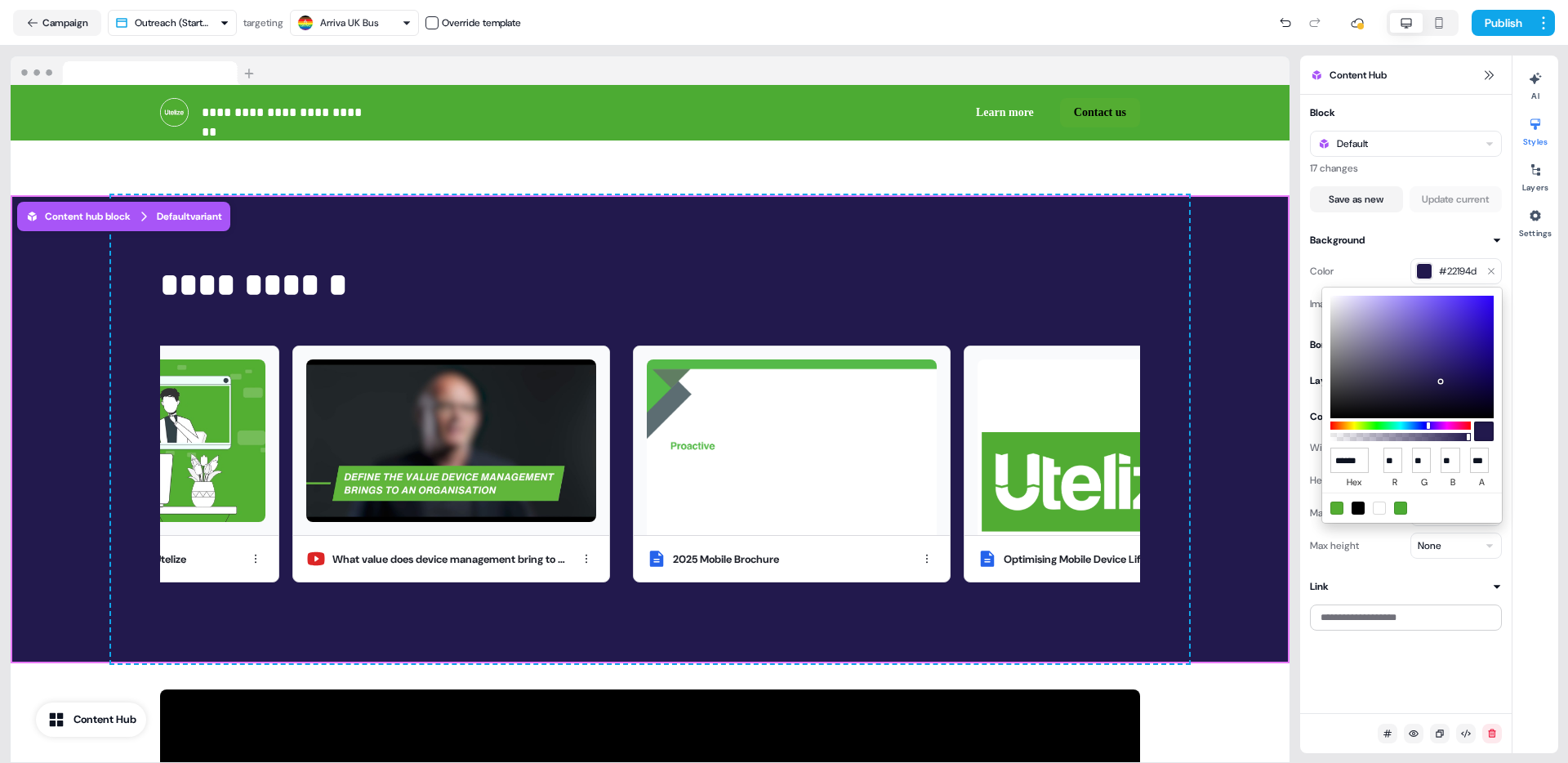 click at bounding box center (1401, 437) 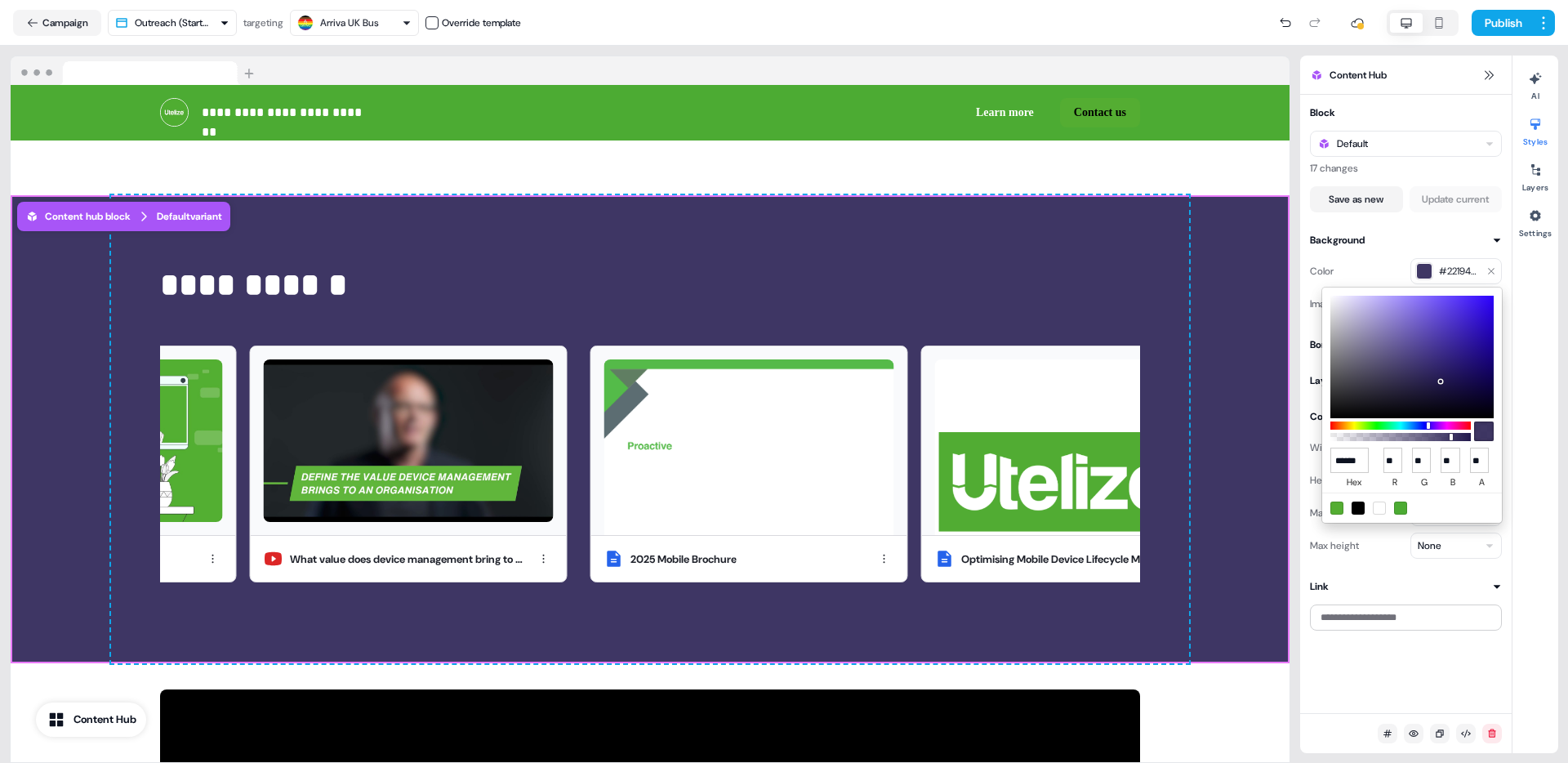 drag, startPoint x: 1451, startPoint y: 437, endPoint x: 1416, endPoint y: 440, distance: 35.128336 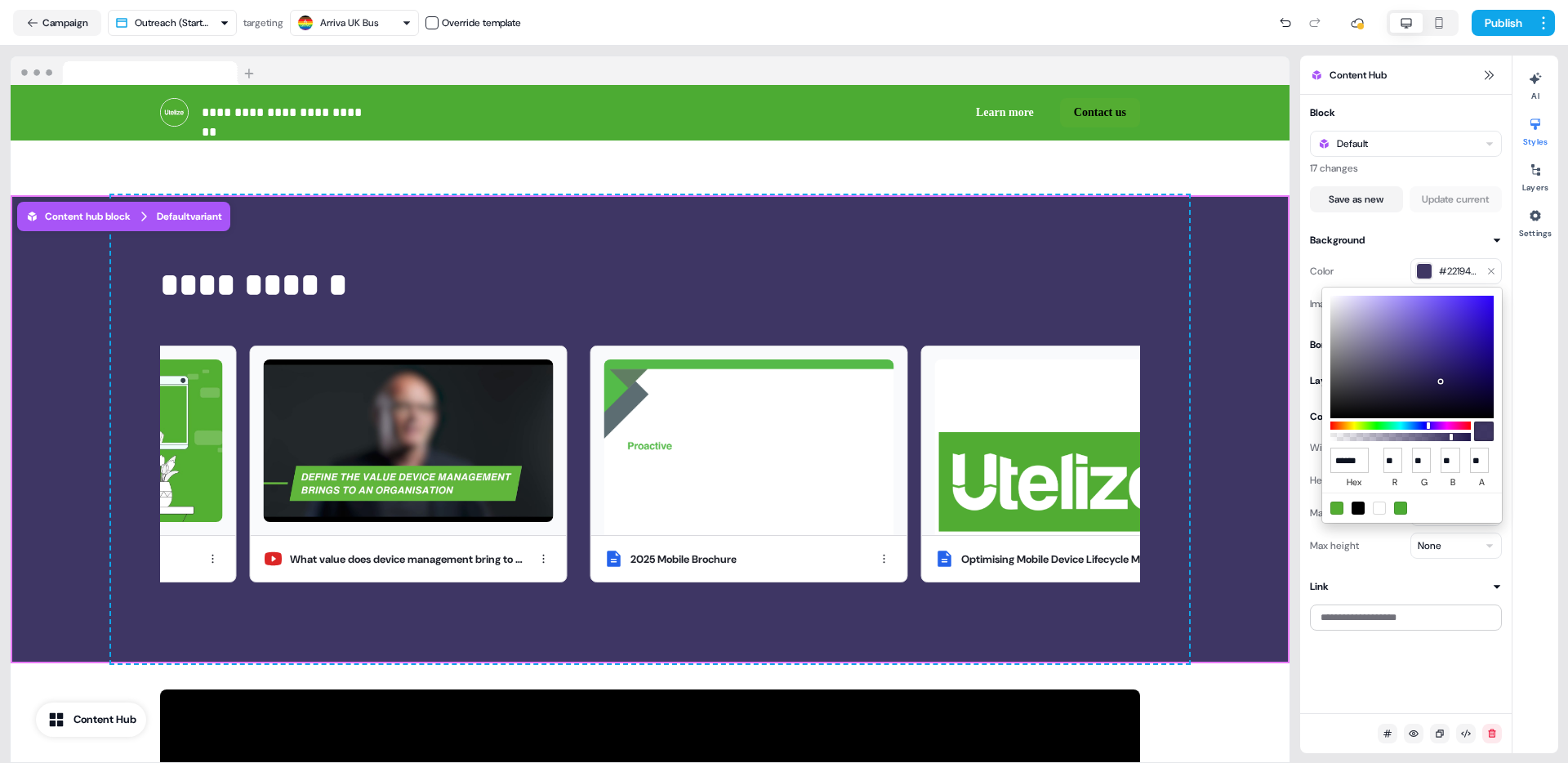 click at bounding box center [1451, 437] 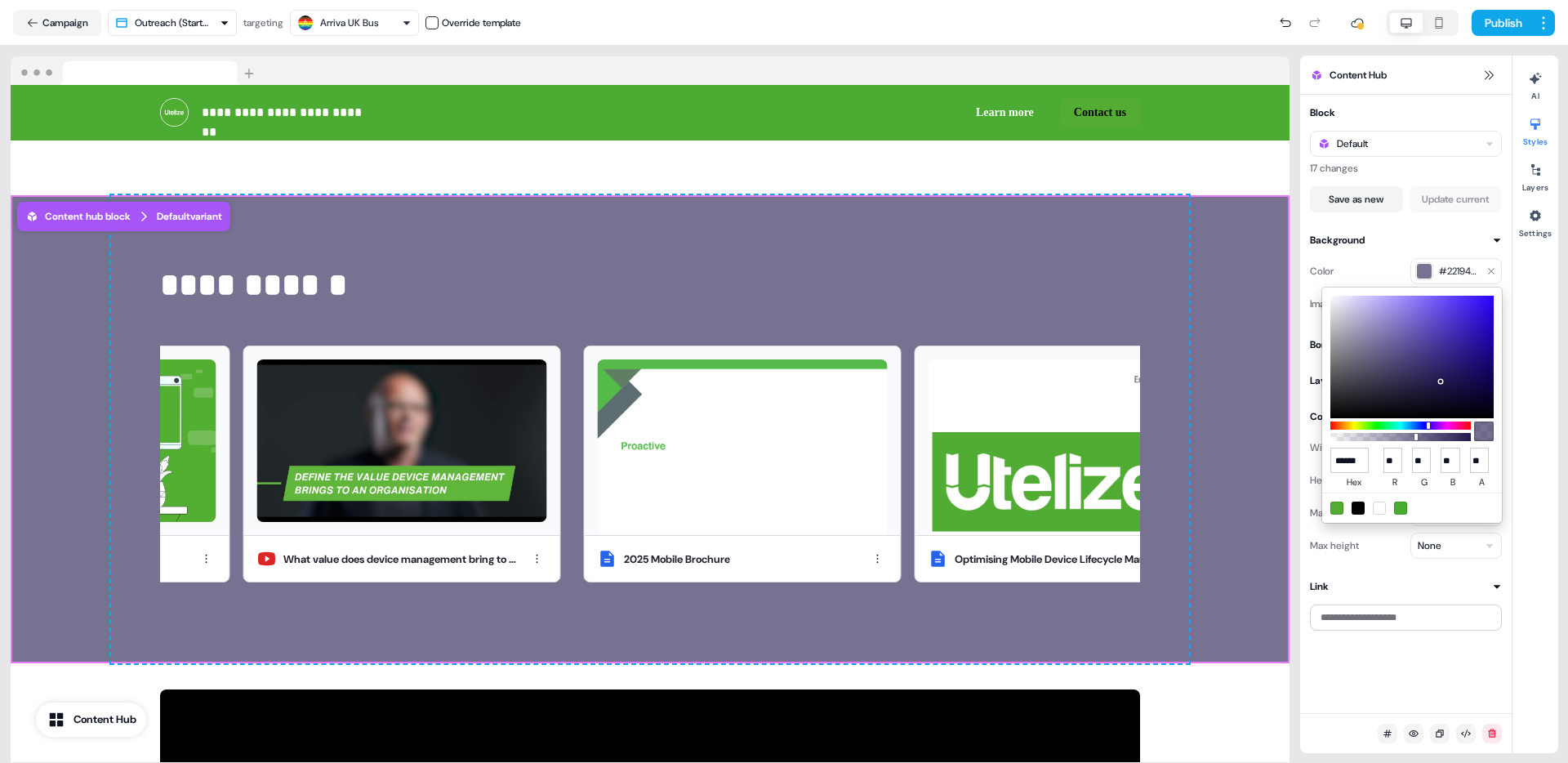 type on "**" 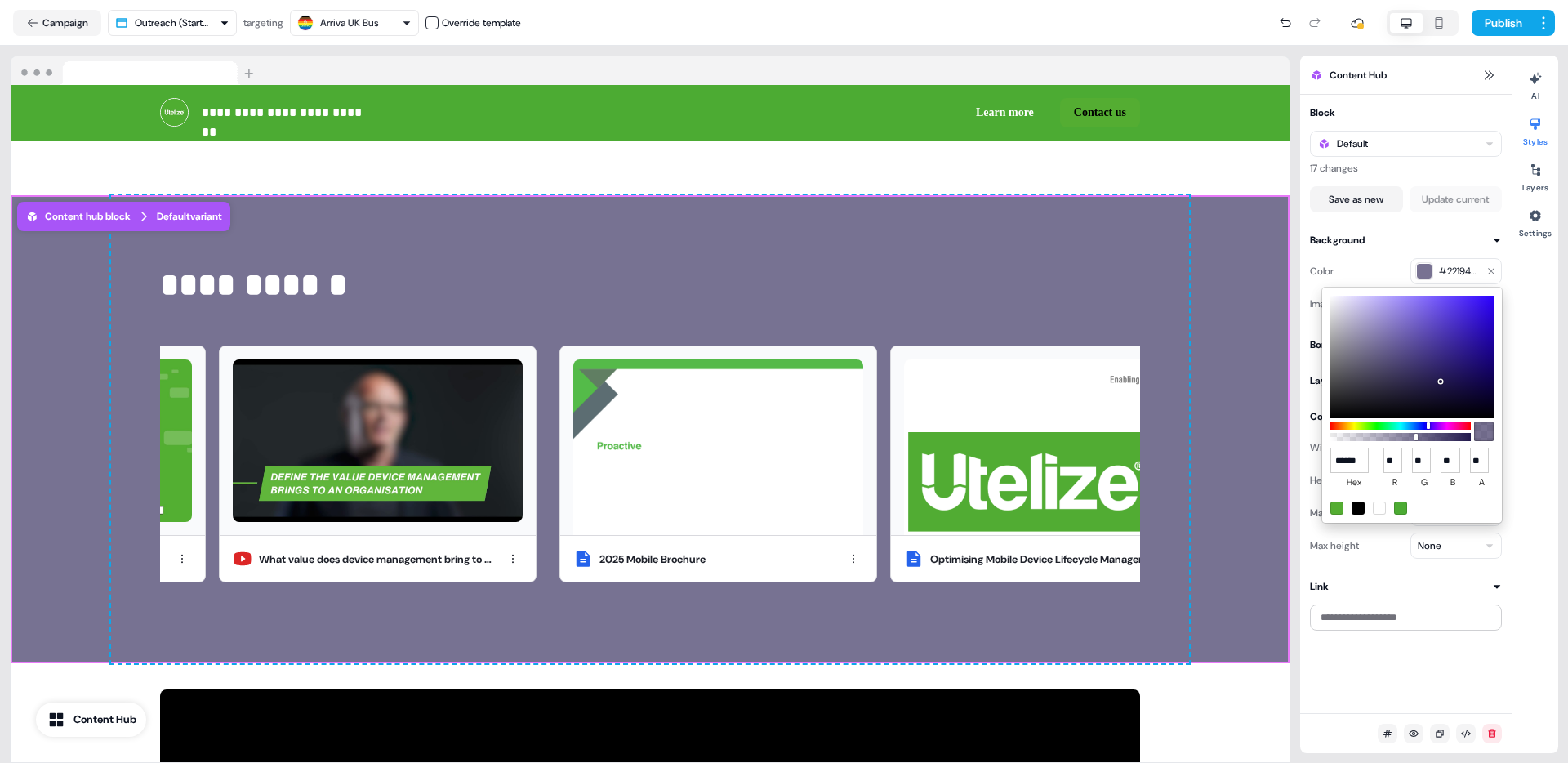 type on "******" 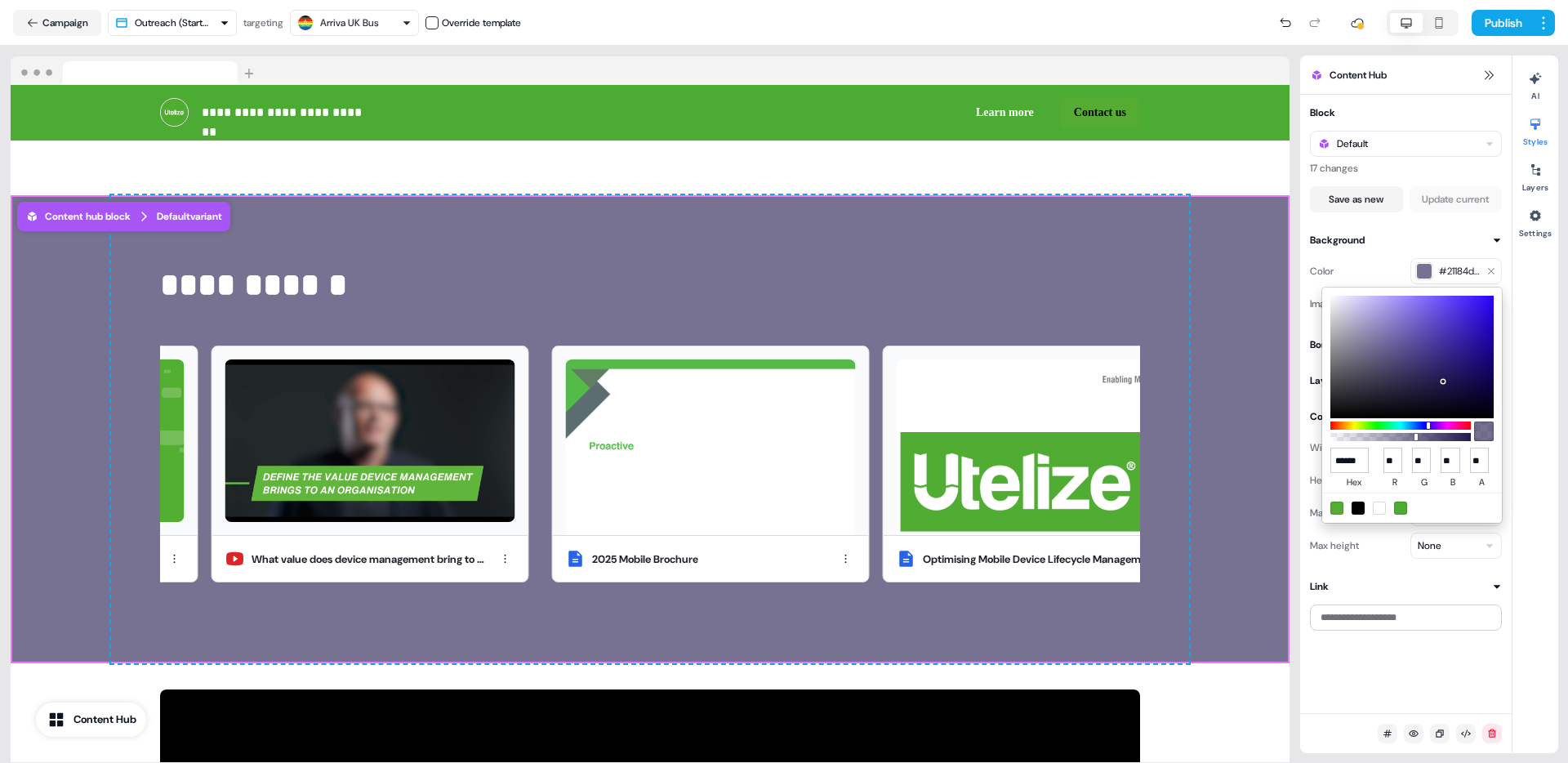 type on "******" 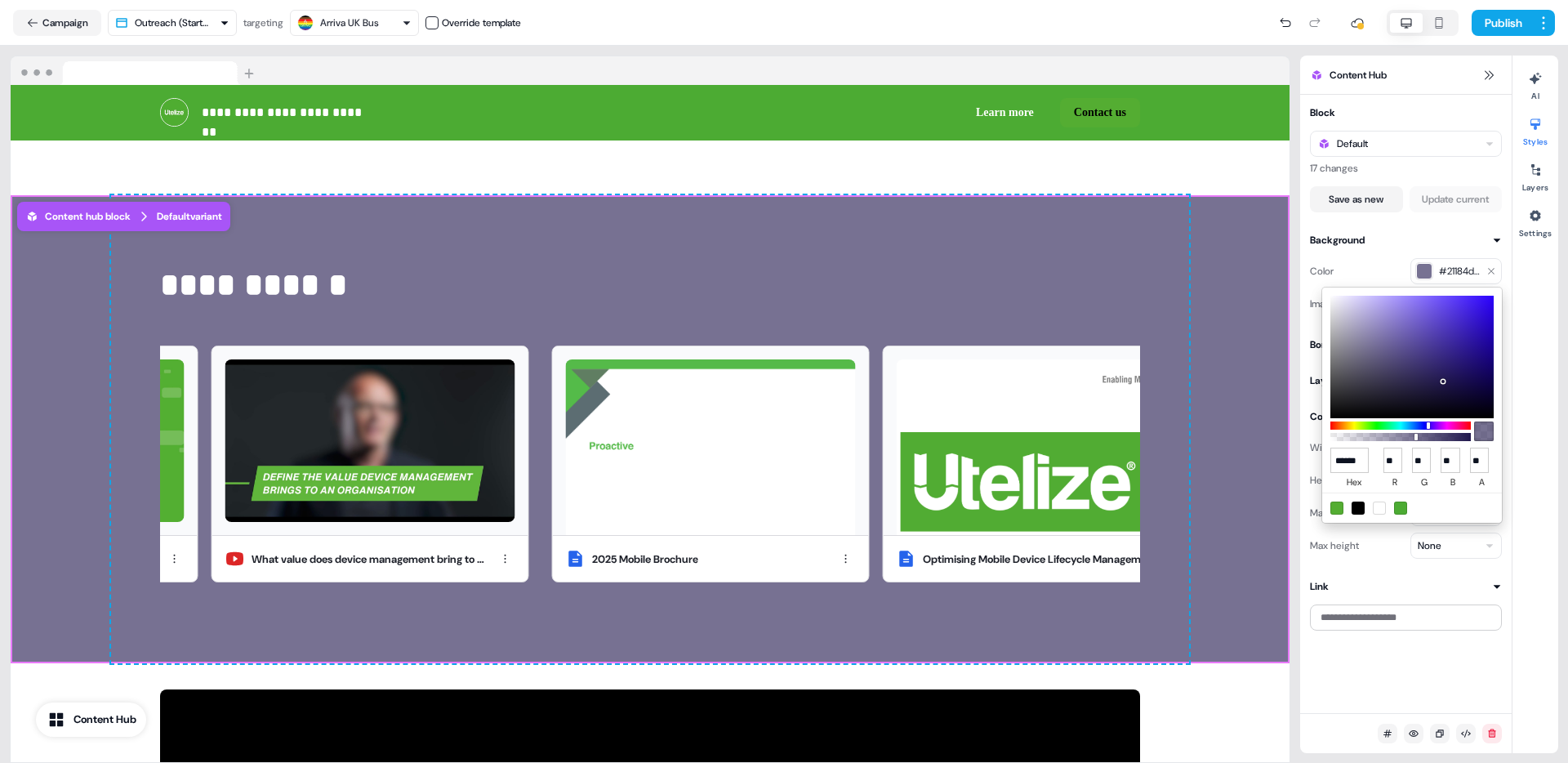 type on "**" 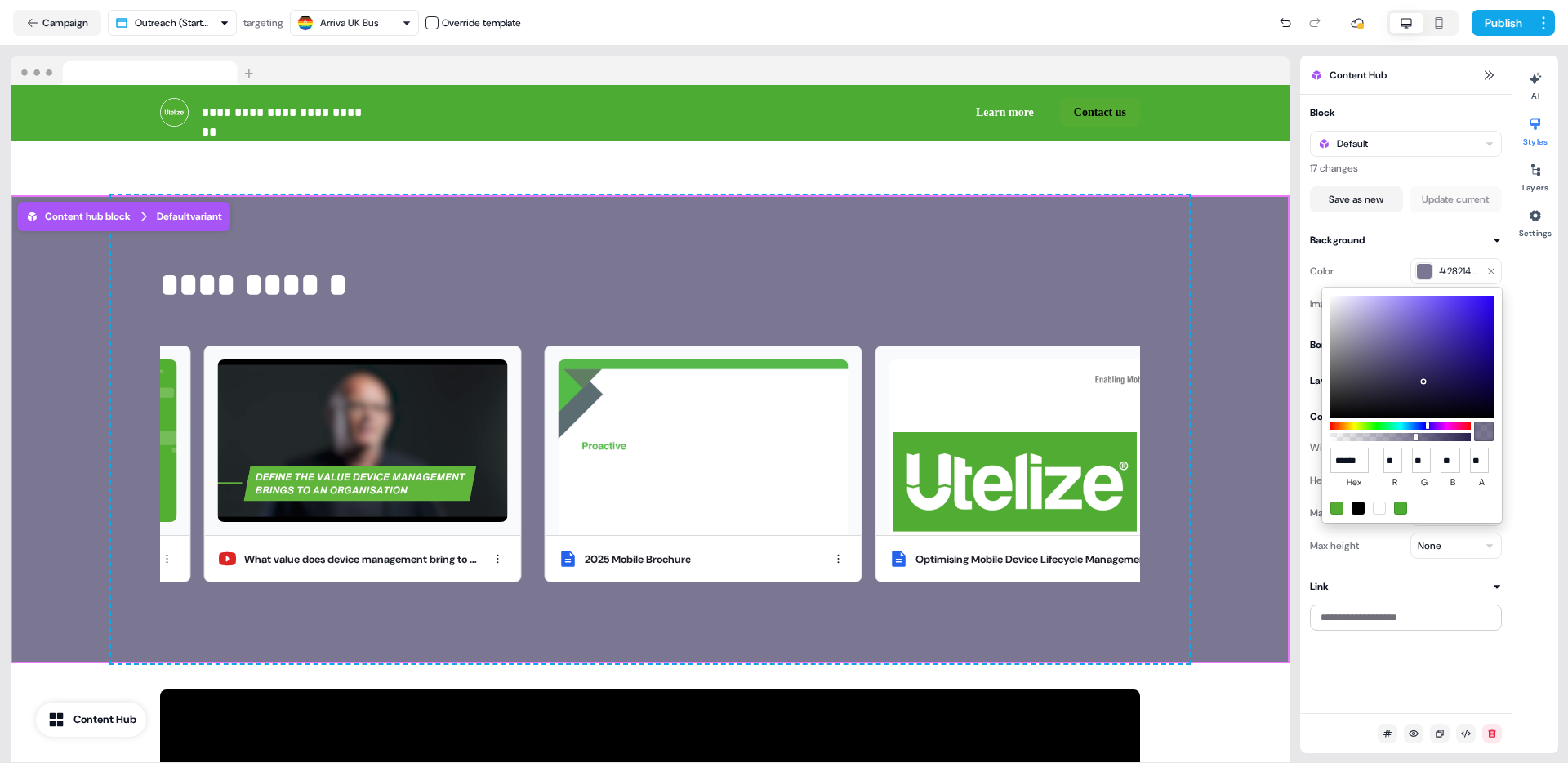 type on "******" 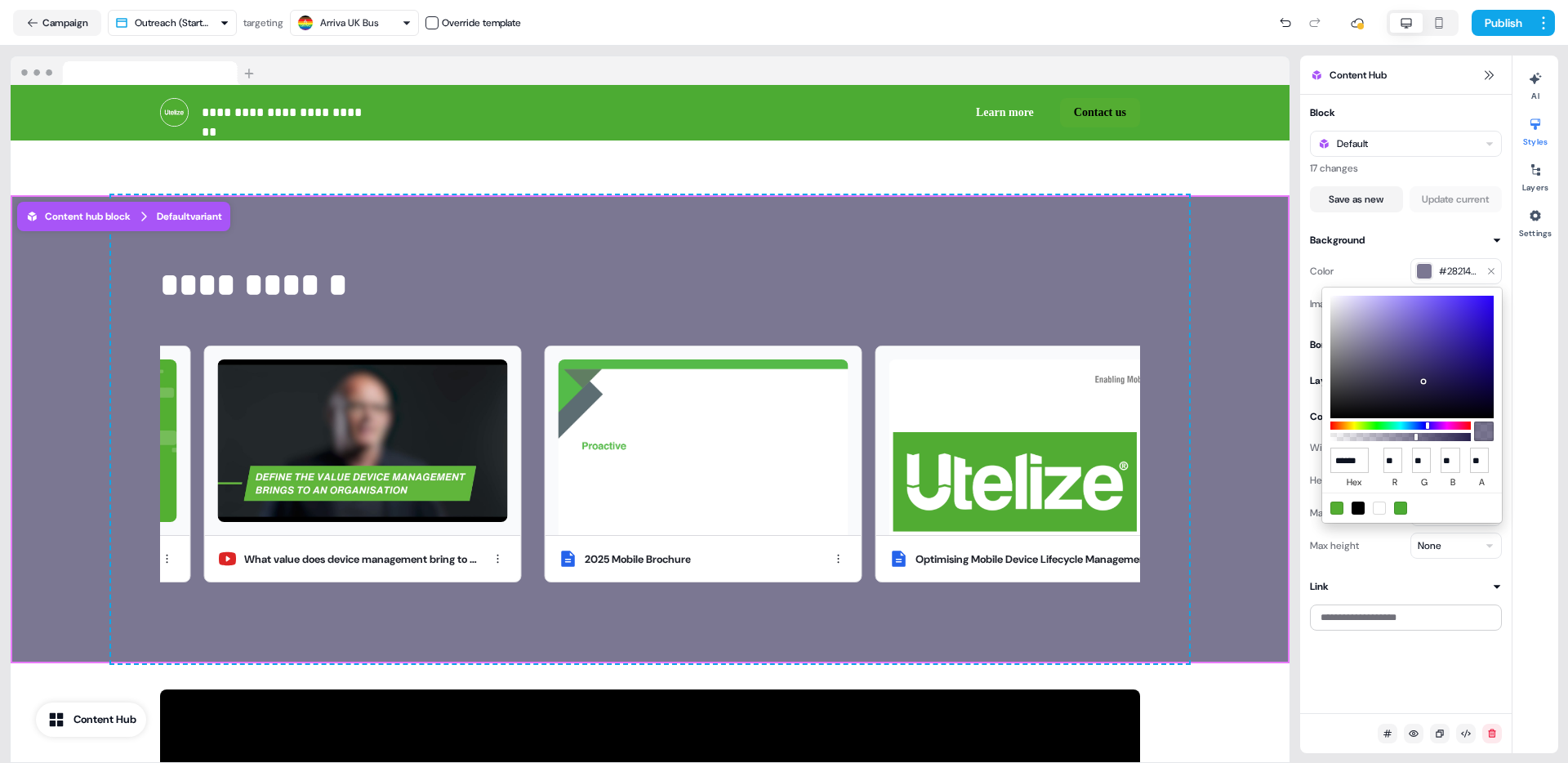 type on "**" 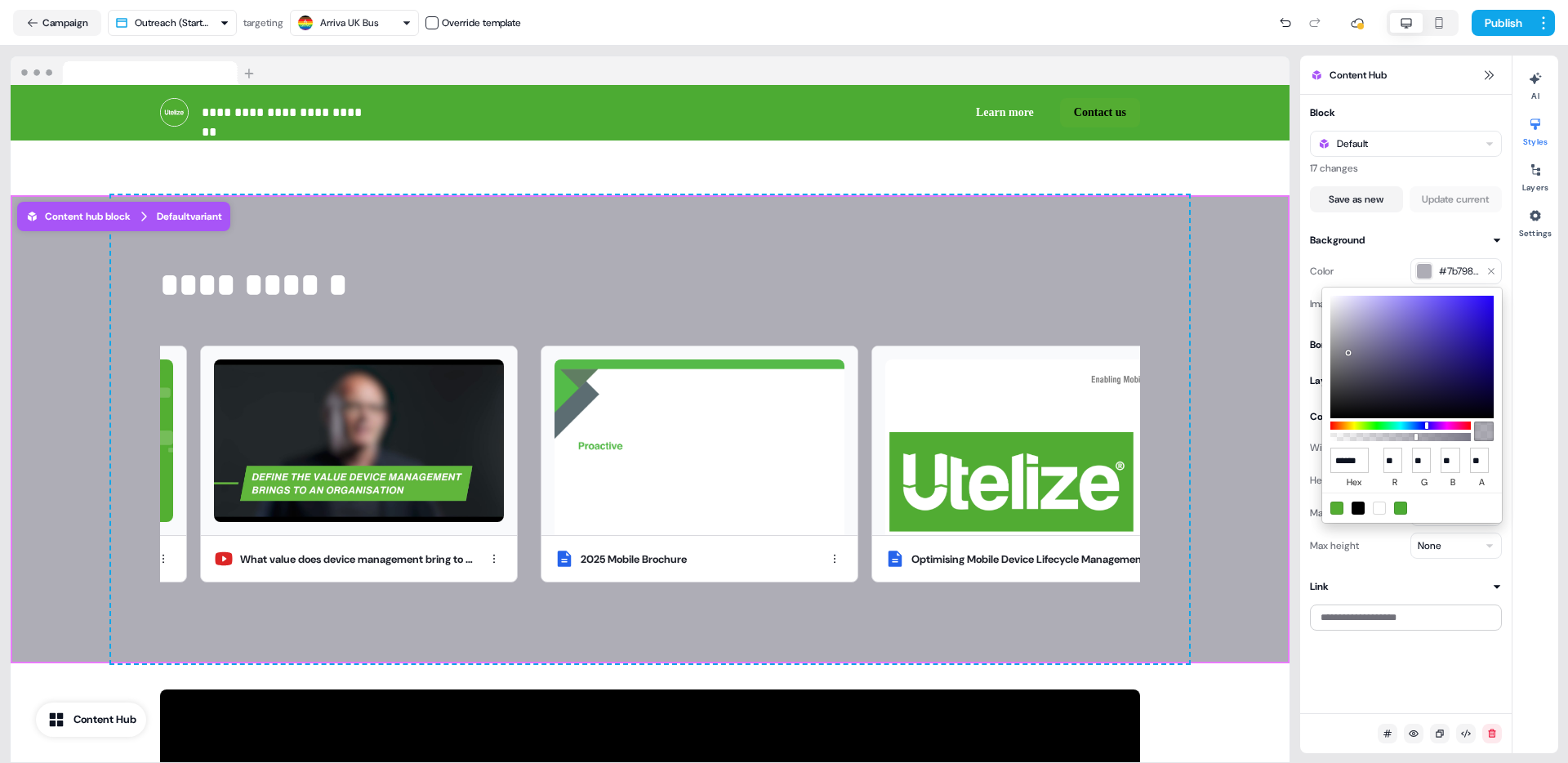type on "******" 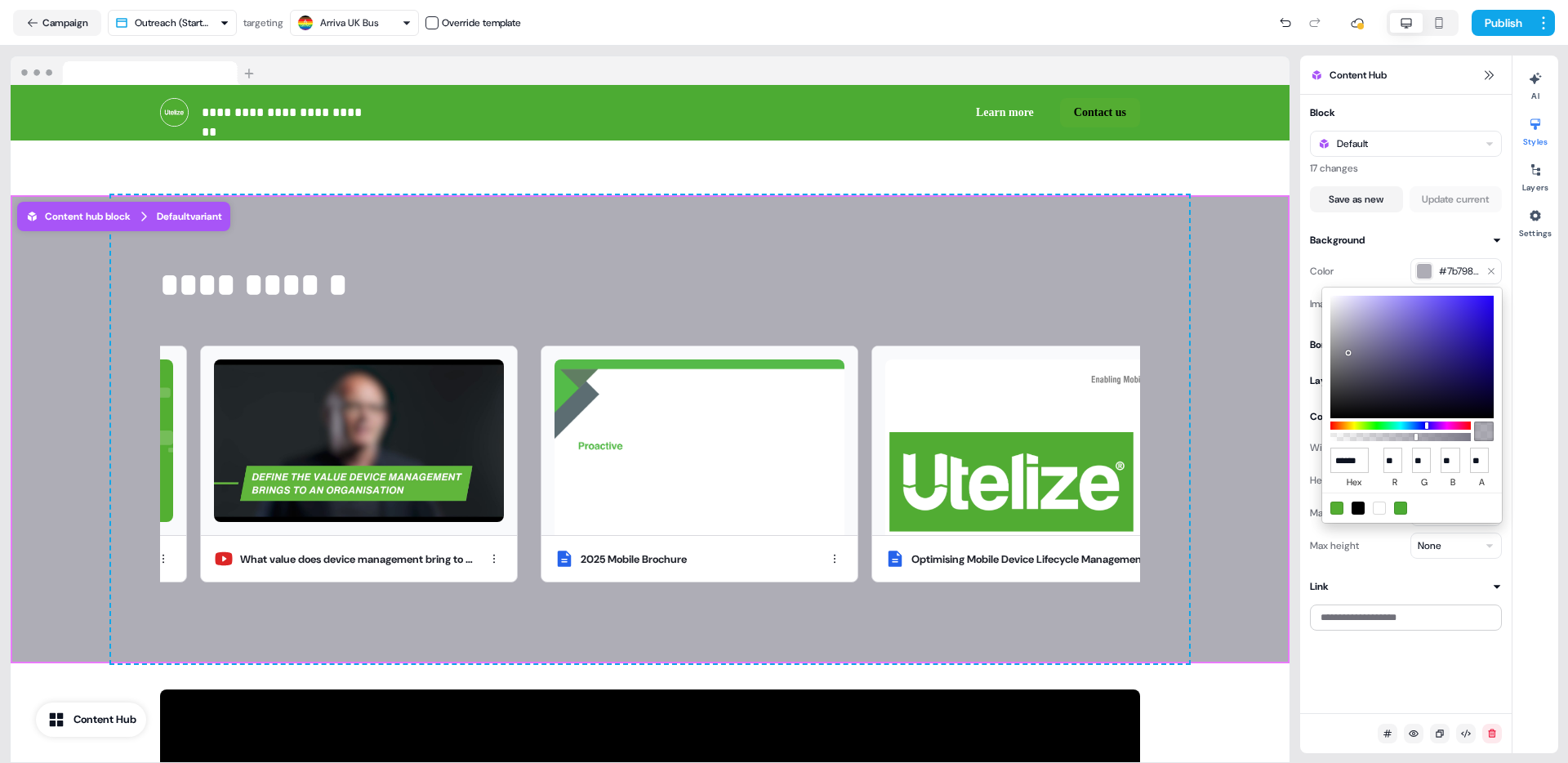 type on "***" 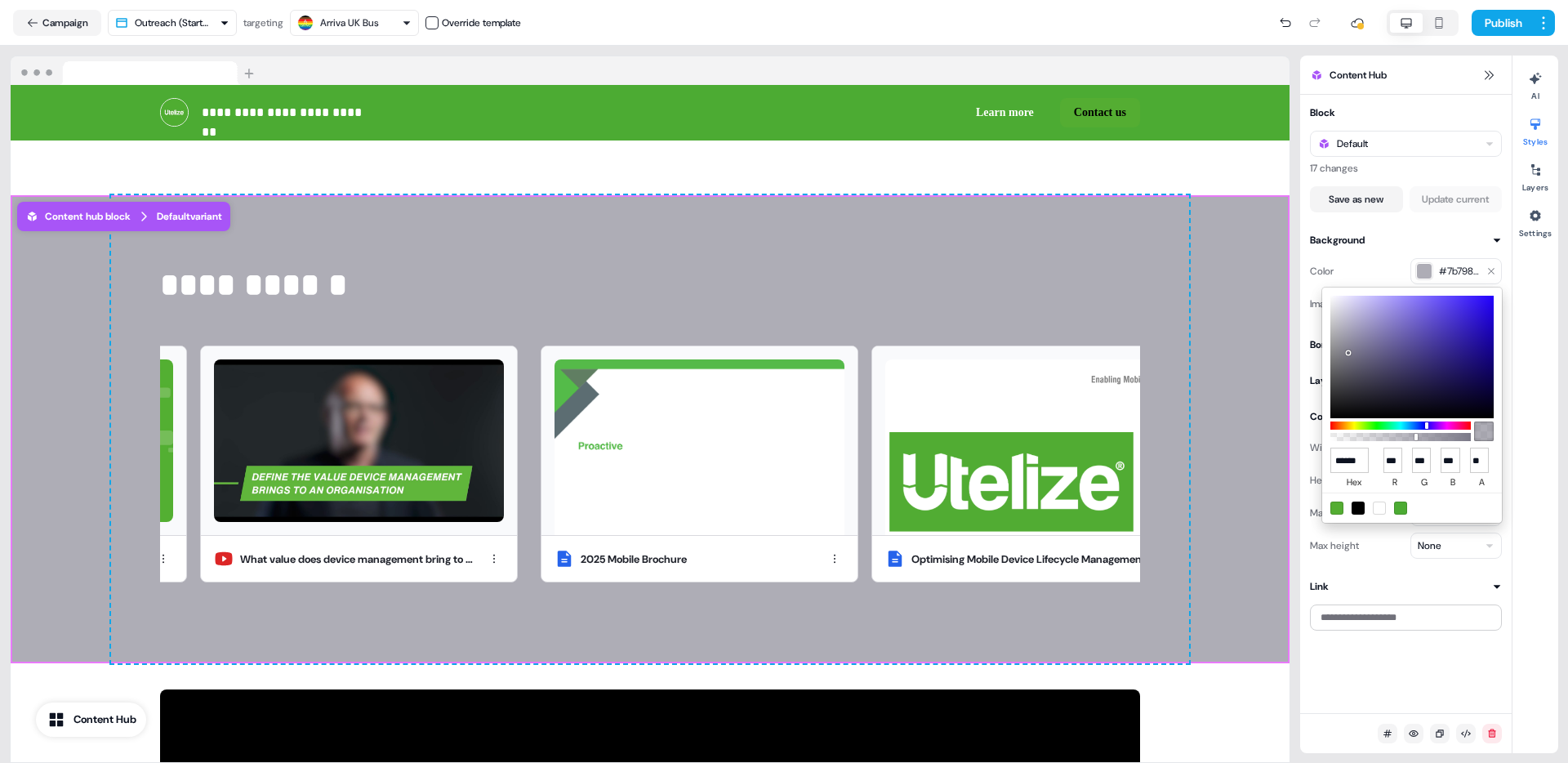 type on "******" 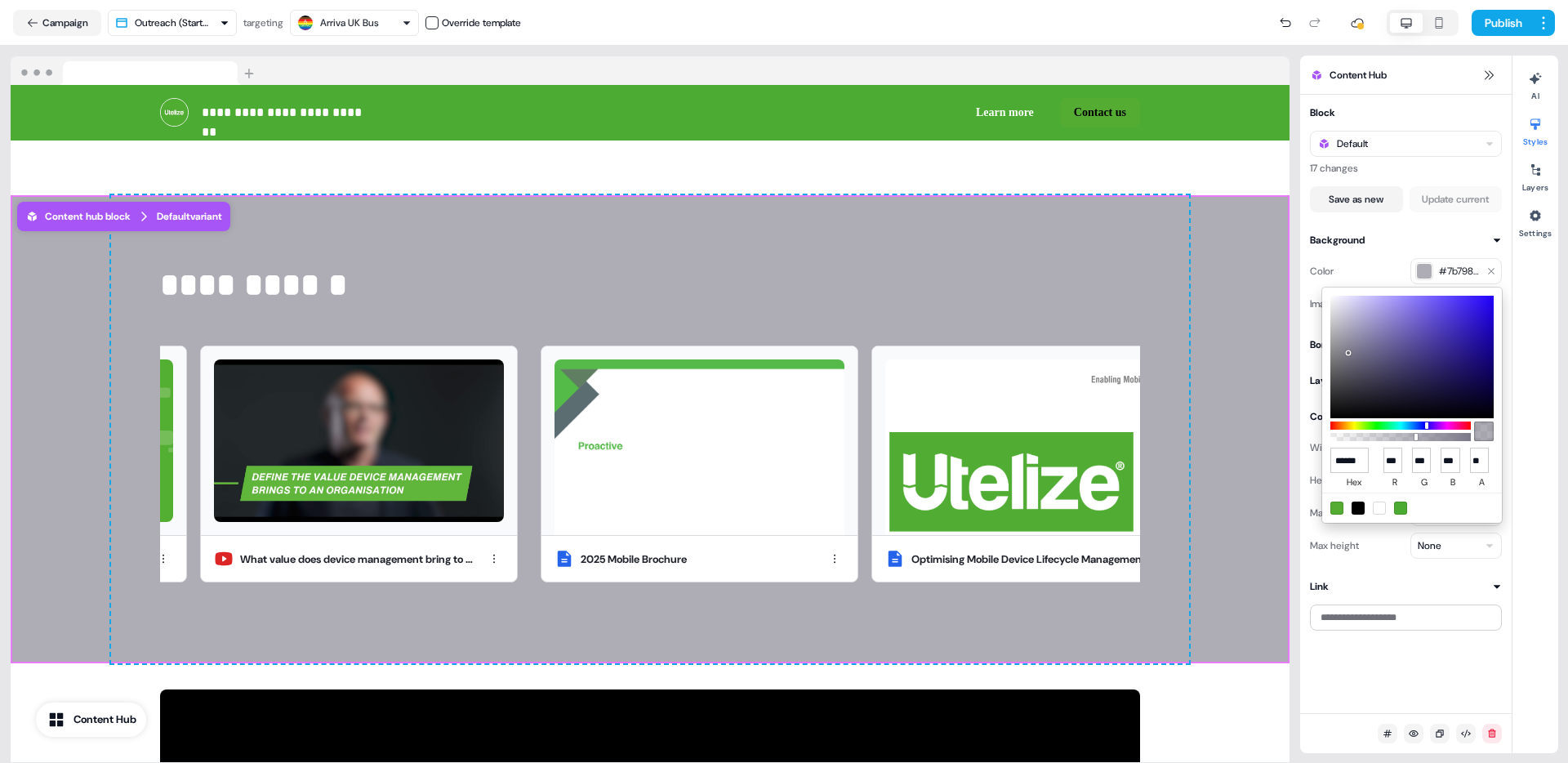 type on "***" 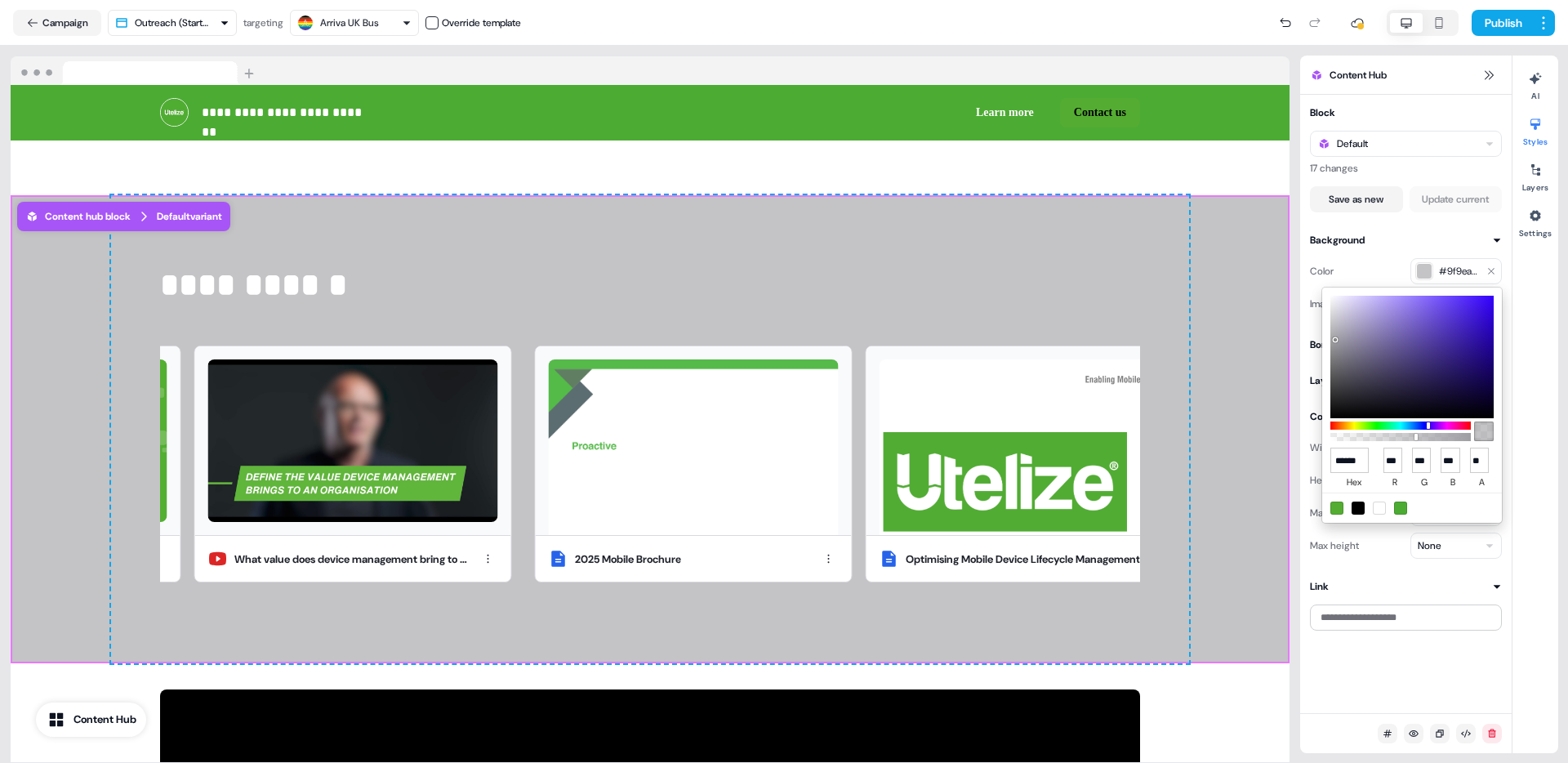 type on "******" 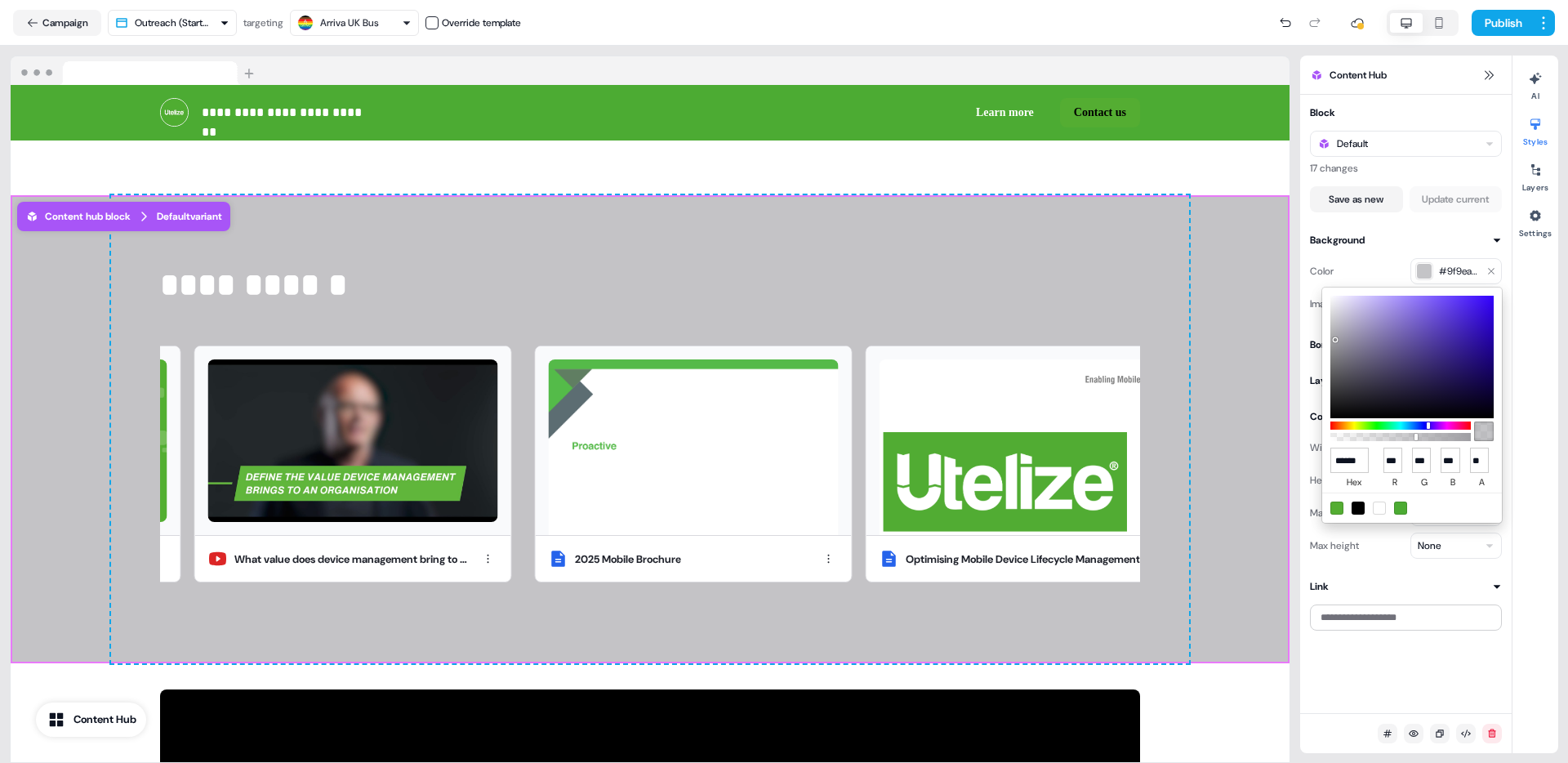 type on "***" 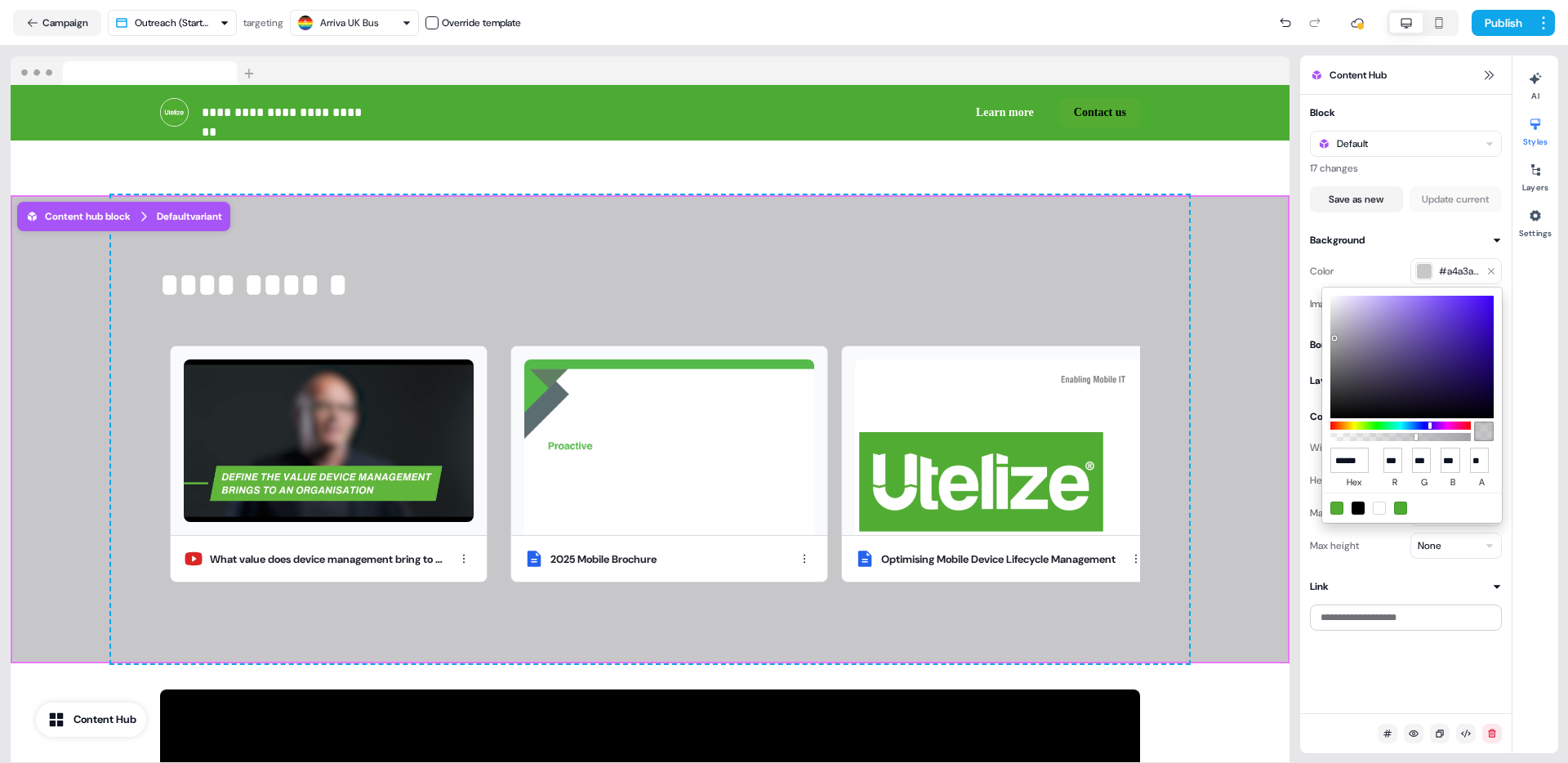 type on "******" 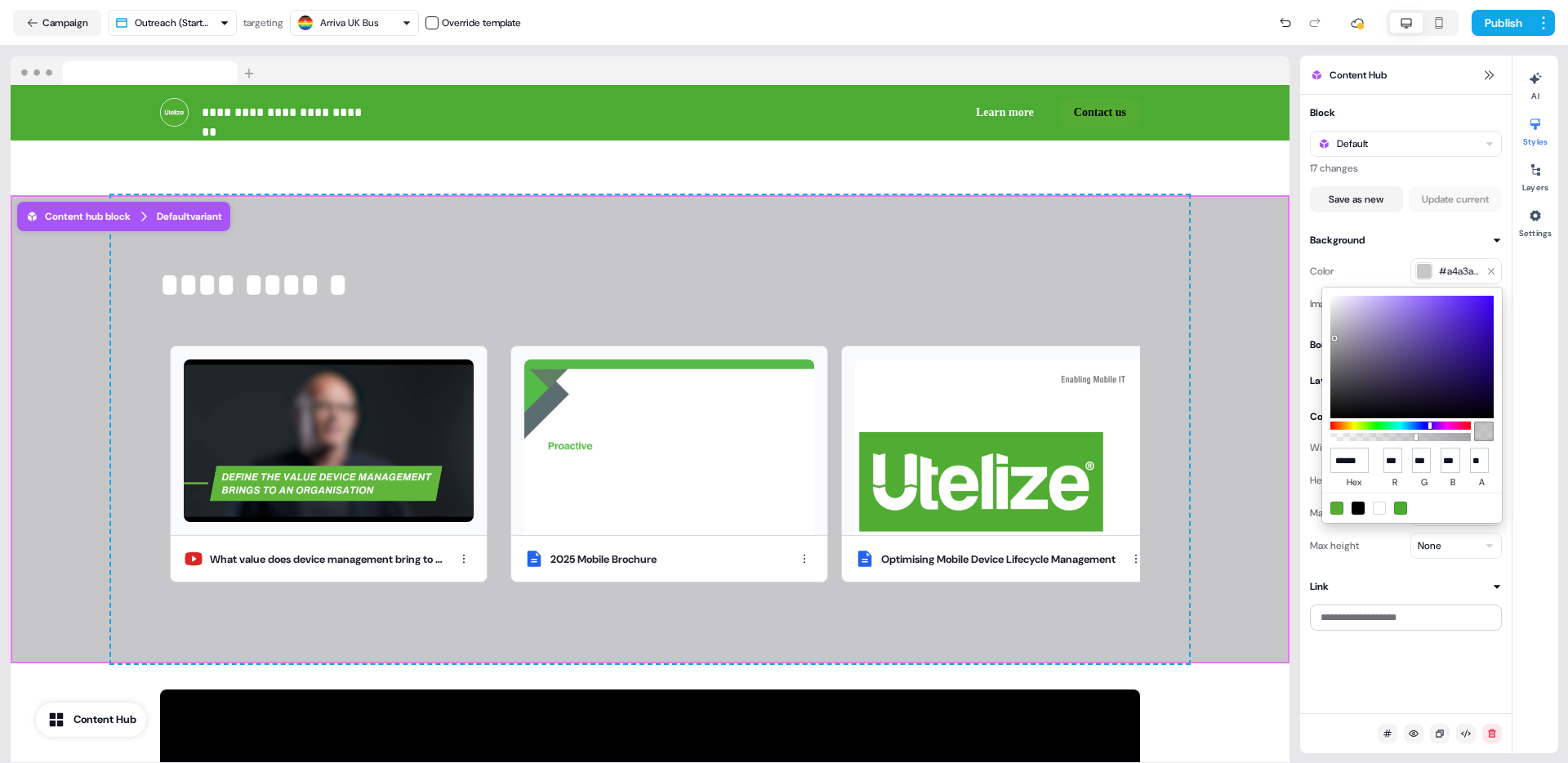type on "***" 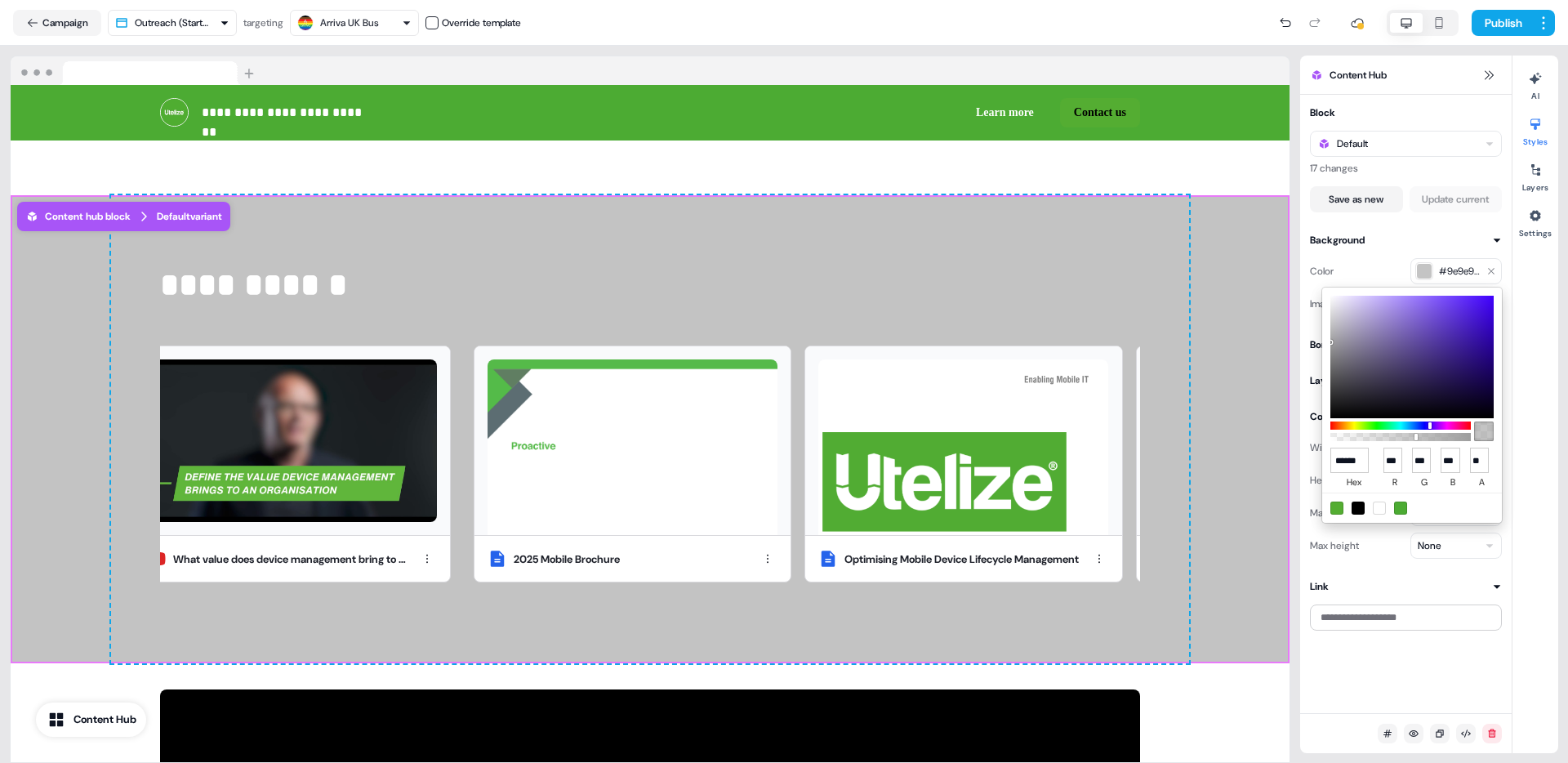 drag, startPoint x: 1442, startPoint y: 382, endPoint x: 1332, endPoint y: 350, distance: 114.56003 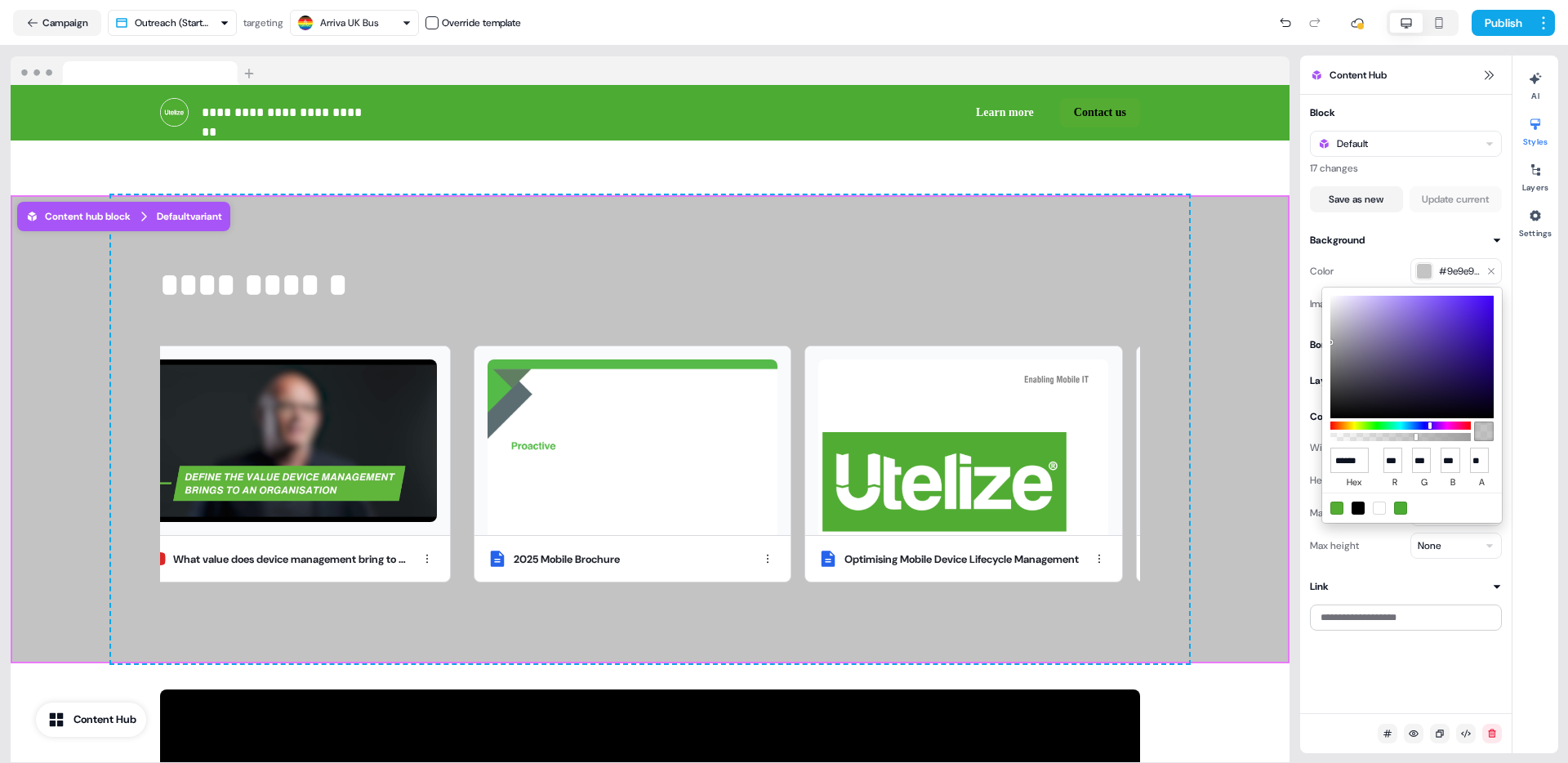 click at bounding box center (1412, 357) 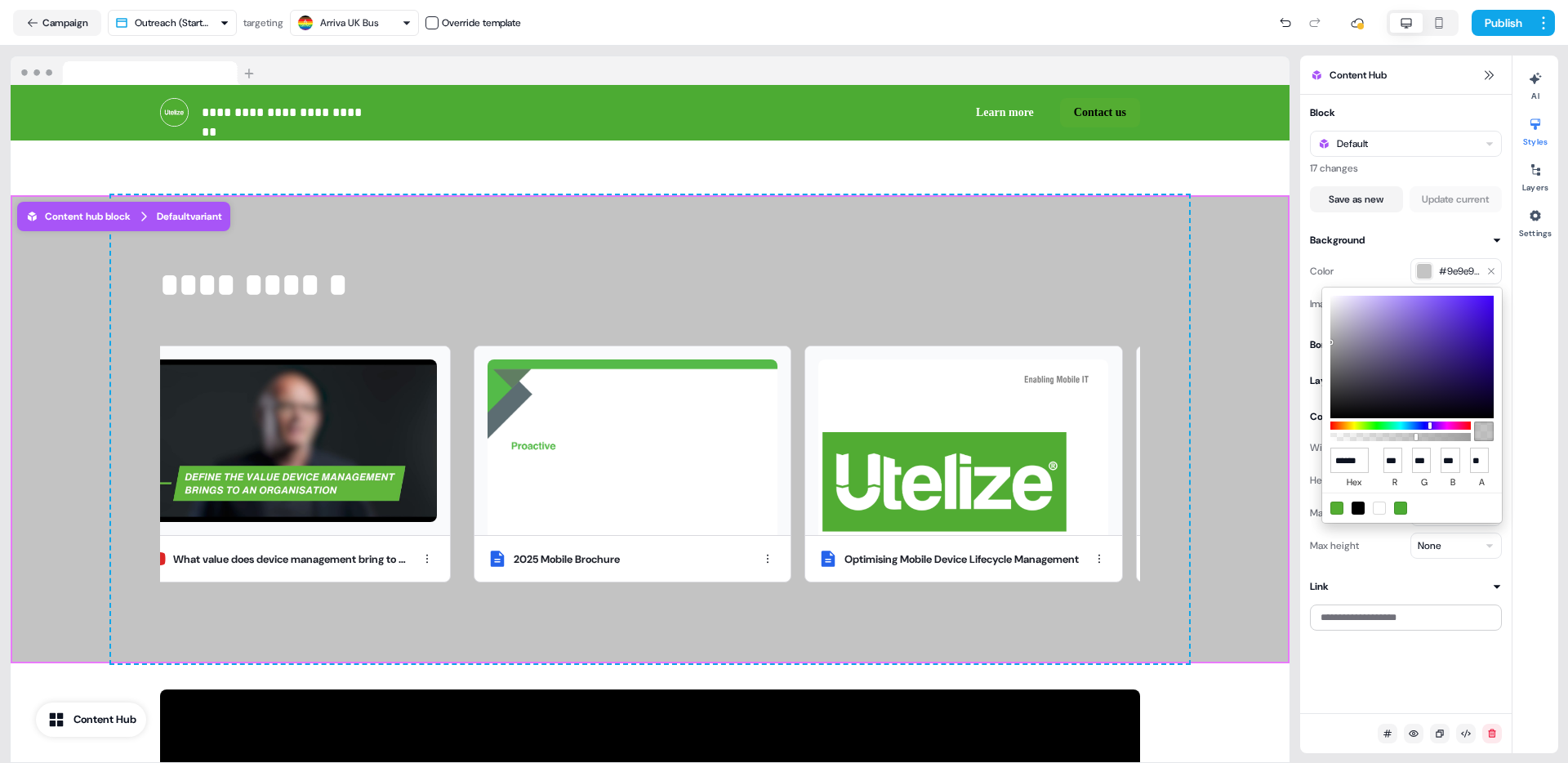 type on "***" 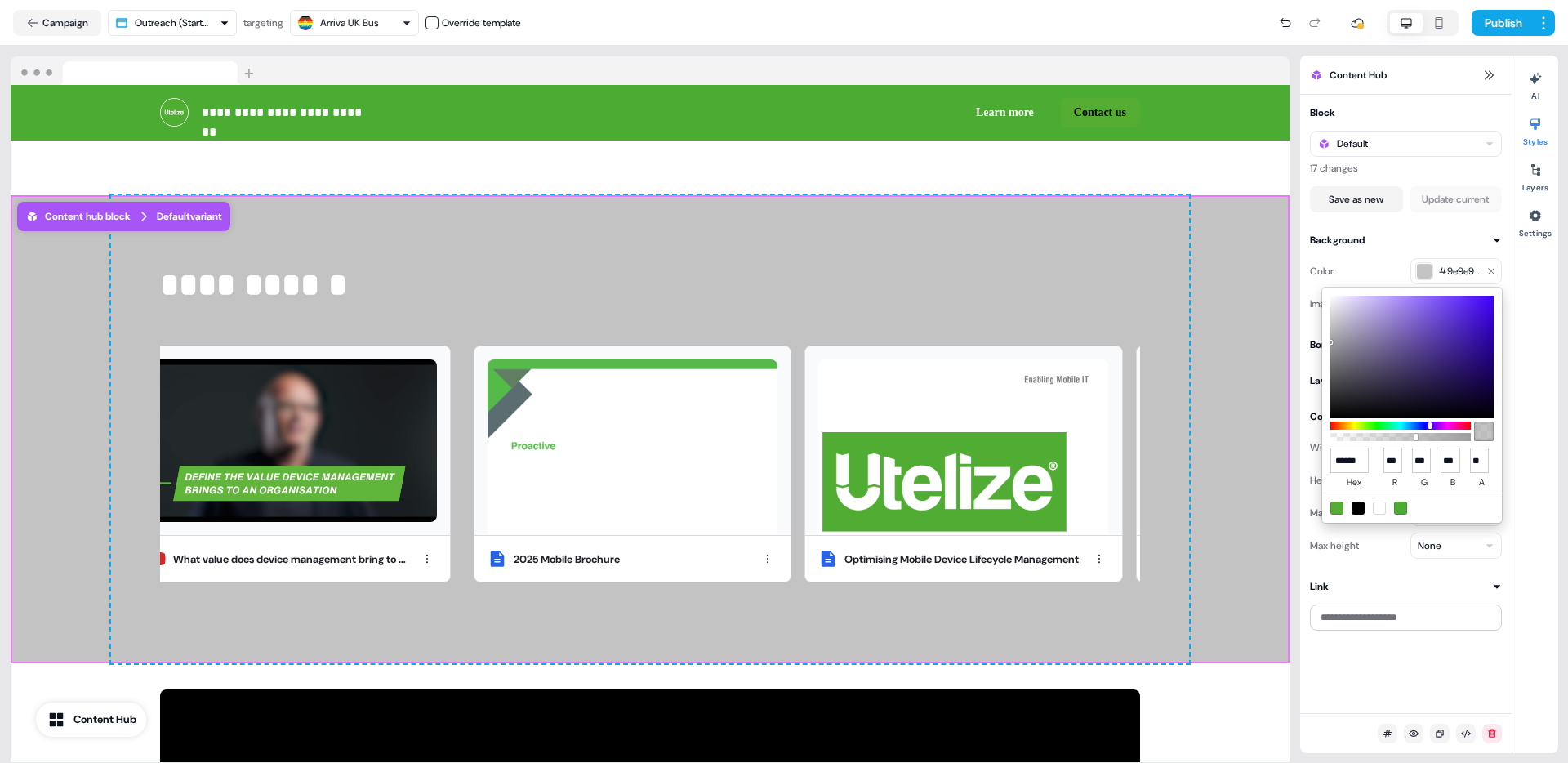 type on "***" 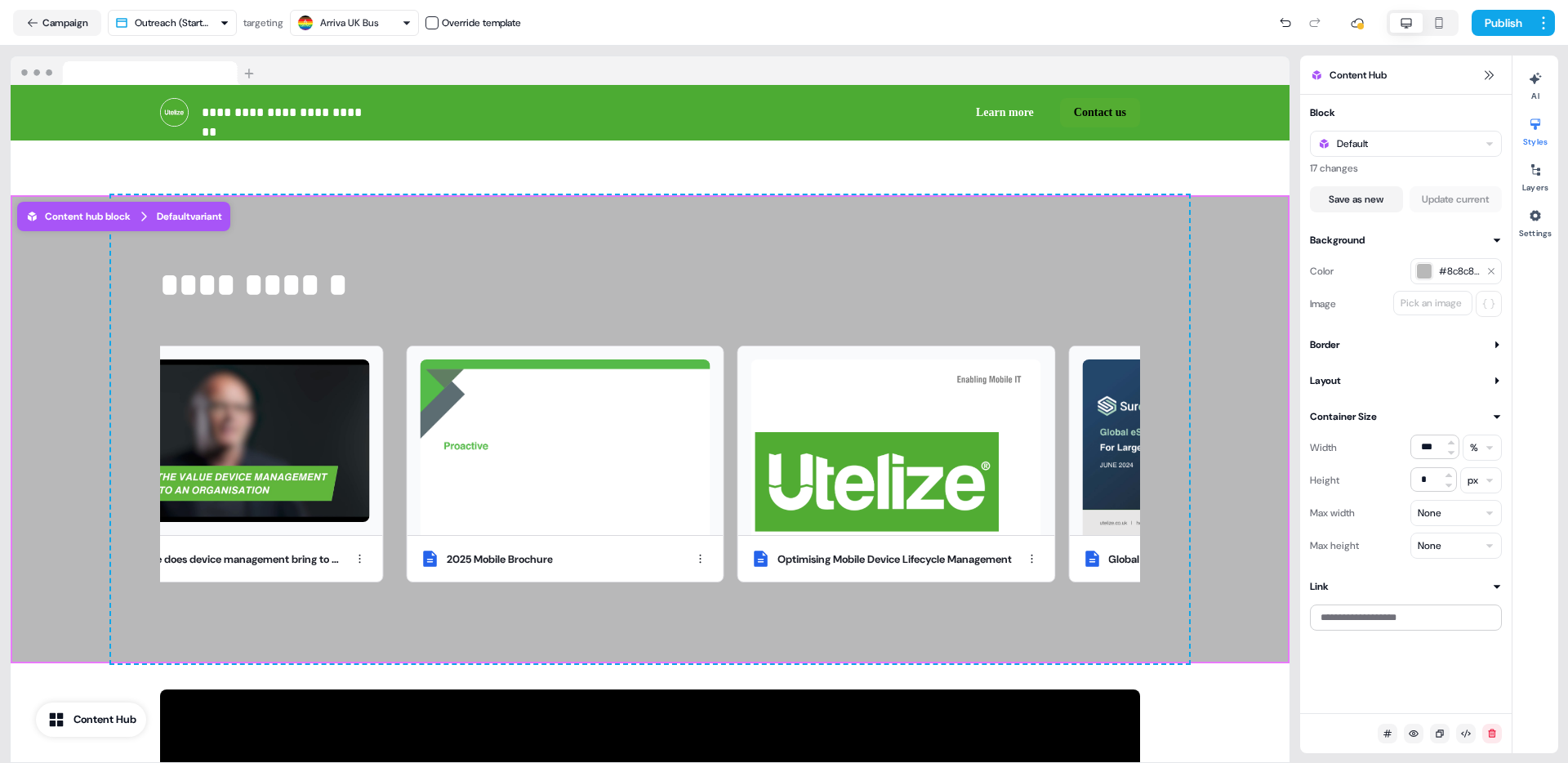 click on "Color #8c8c8d9c Image Pick an image" at bounding box center [1405, 283] 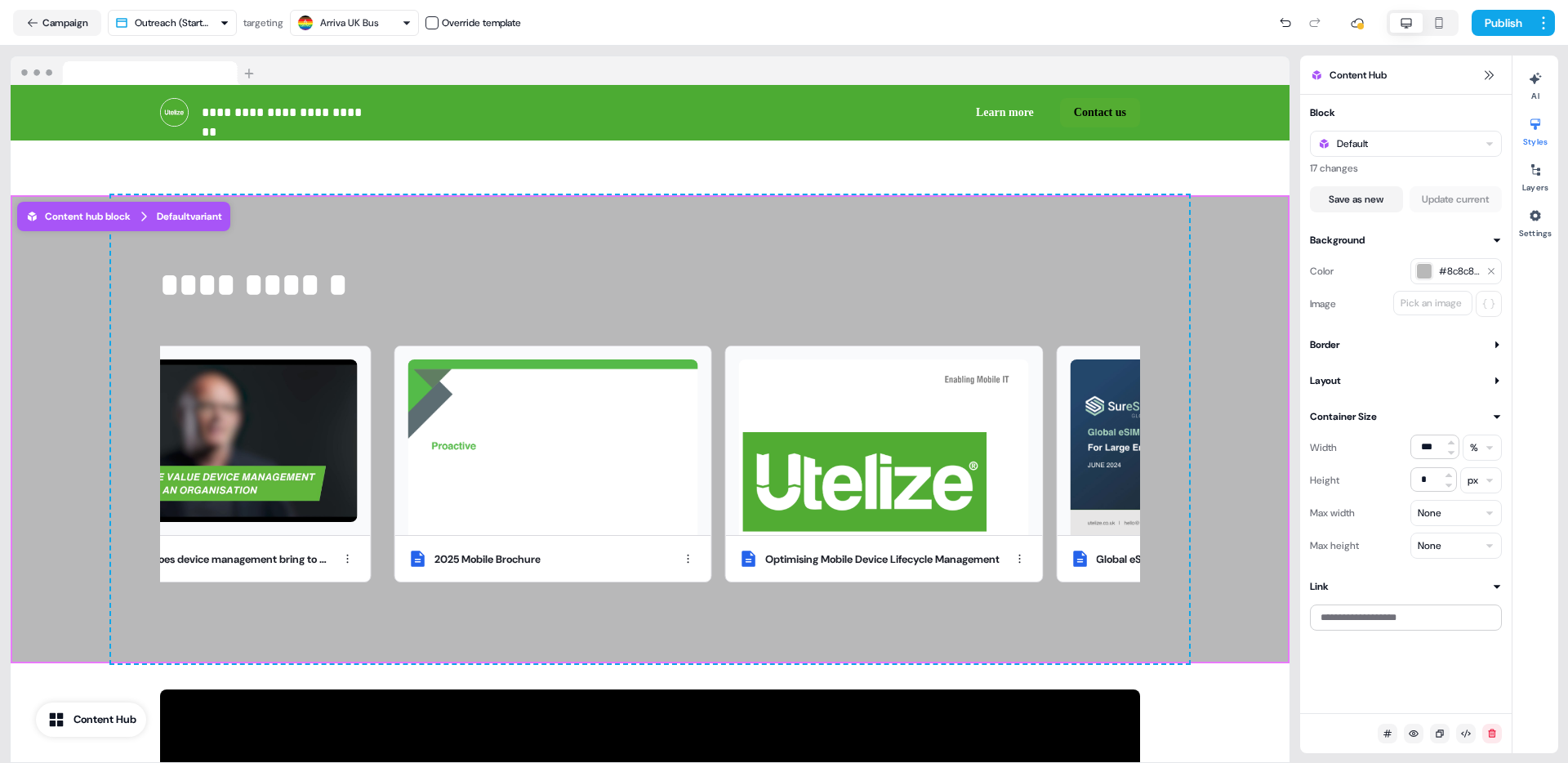 click on "#8c8c8d9c" at bounding box center [1459, 271] 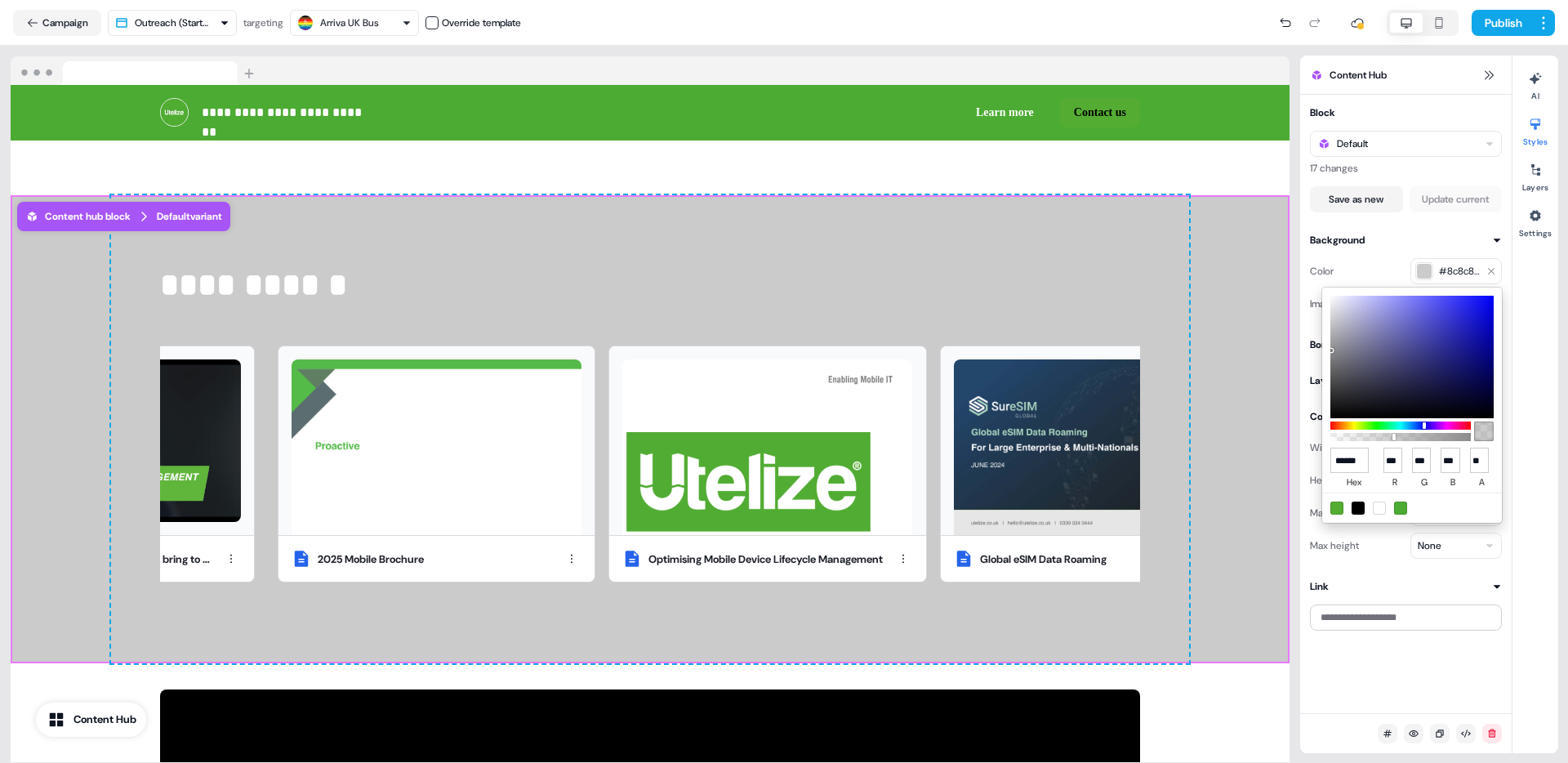 drag, startPoint x: 1417, startPoint y: 437, endPoint x: 1356, endPoint y: 437, distance: 61 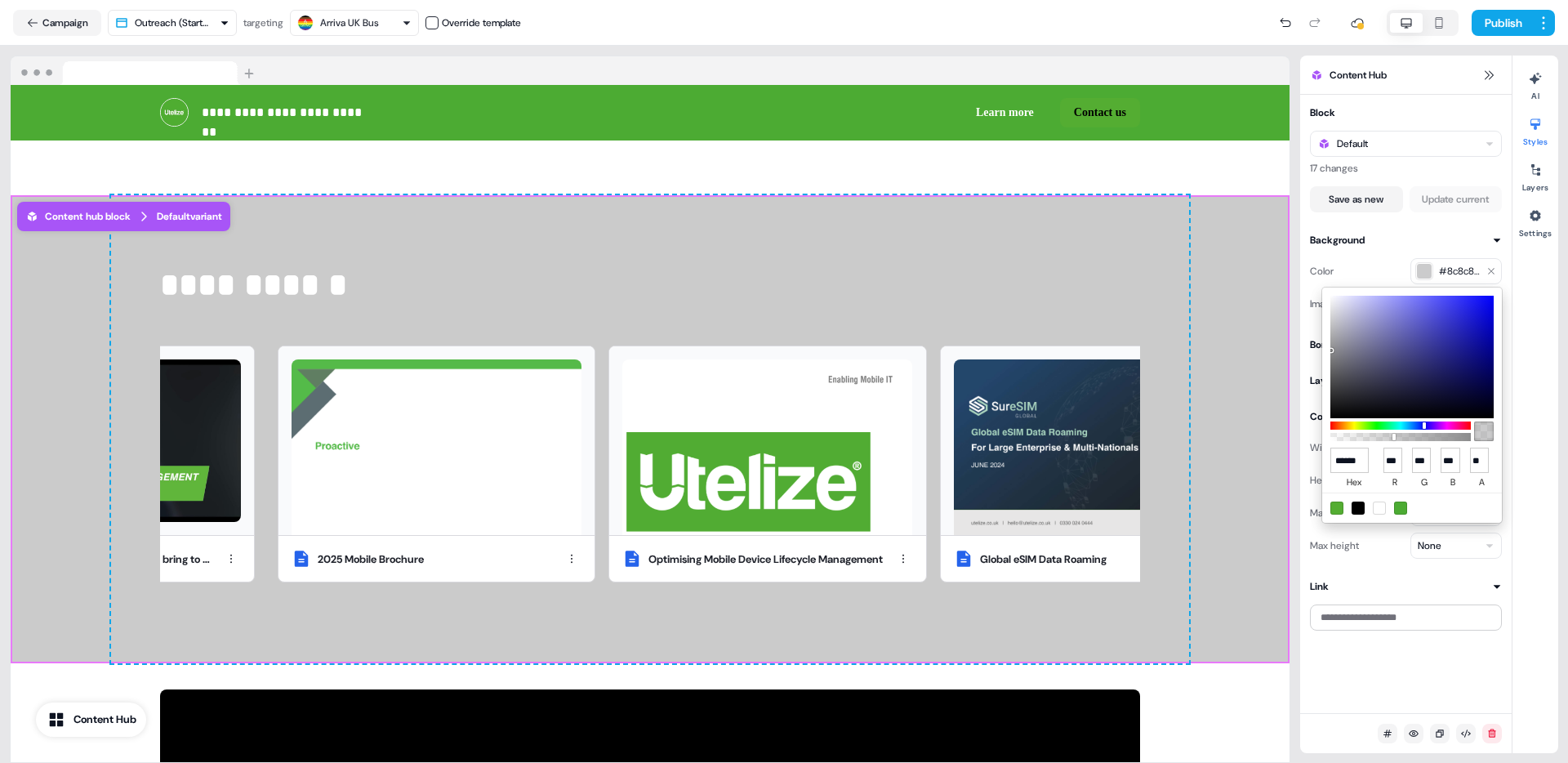 click at bounding box center (1396, 436) 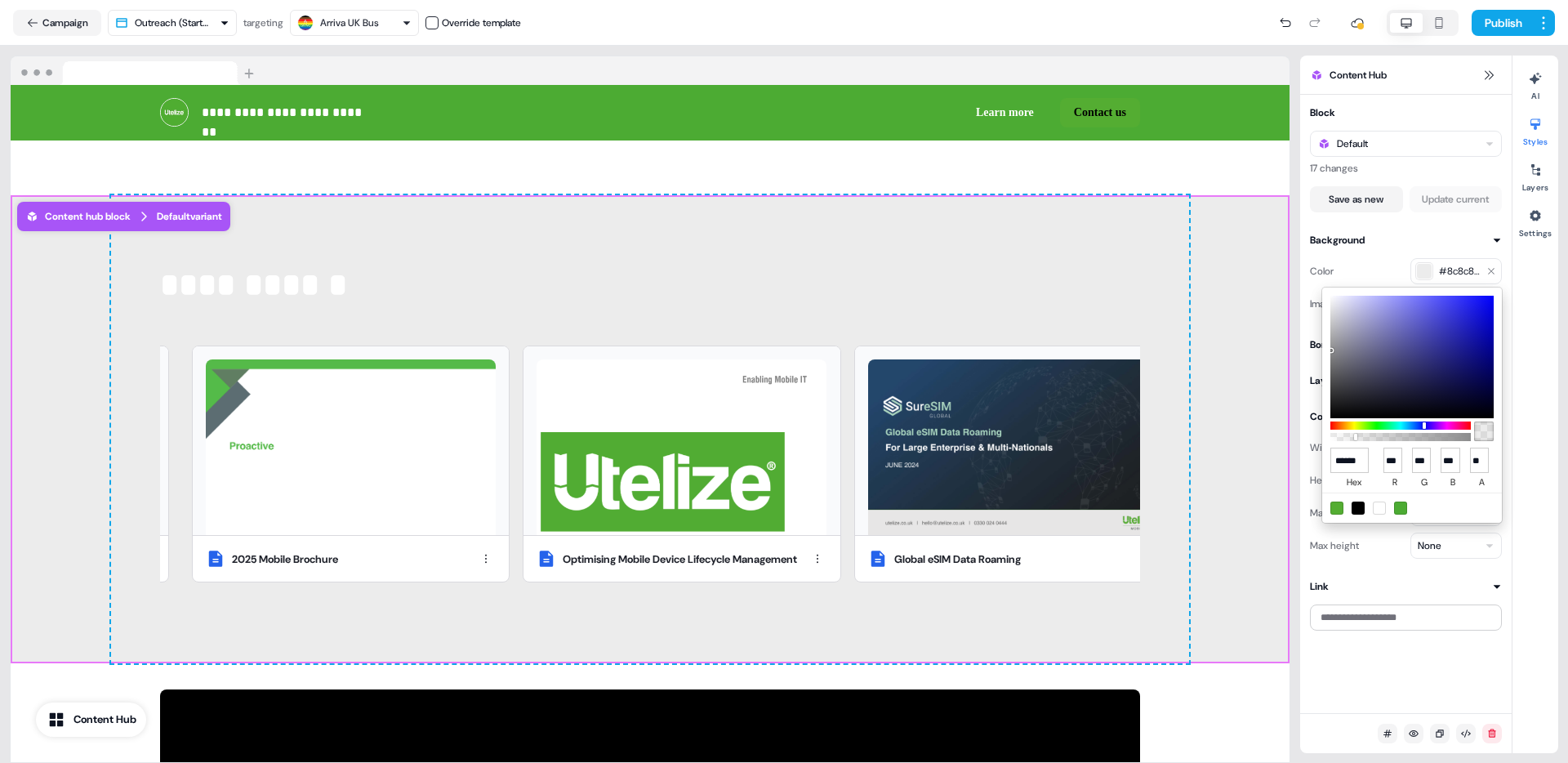 click at bounding box center [1401, 437] 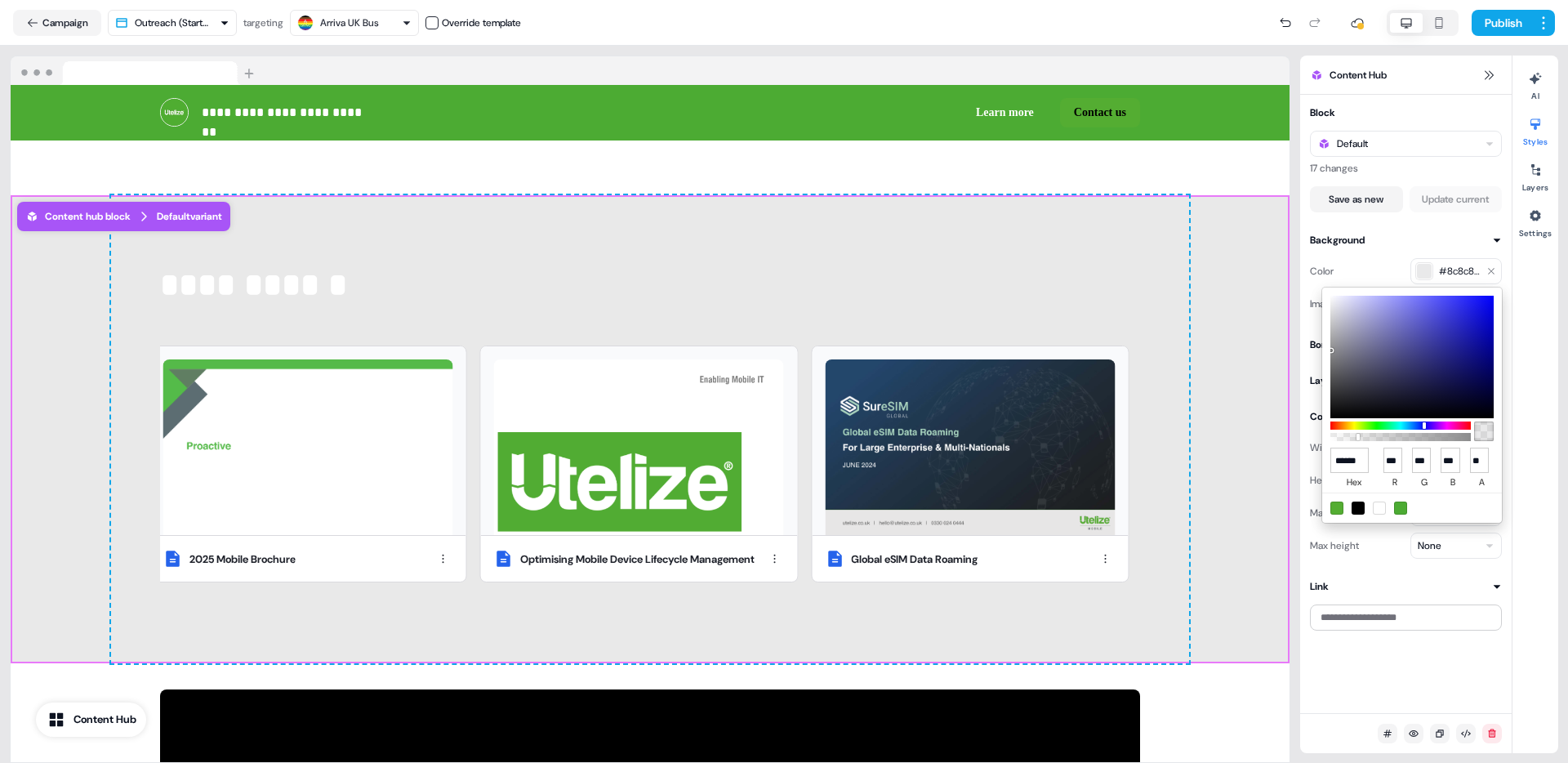 click at bounding box center [1401, 437] 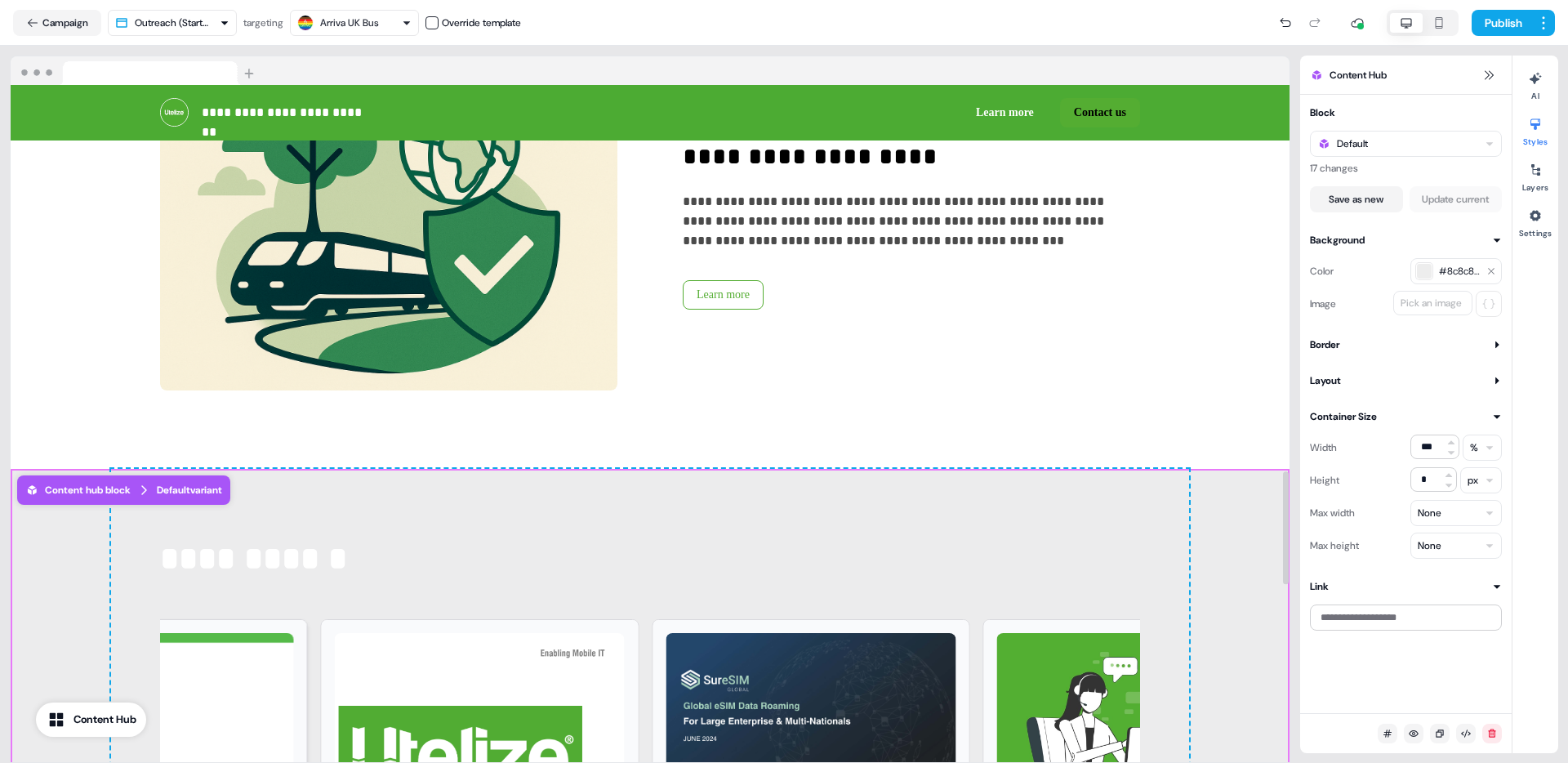 scroll, scrollTop: 2532, scrollLeft: 0, axis: vertical 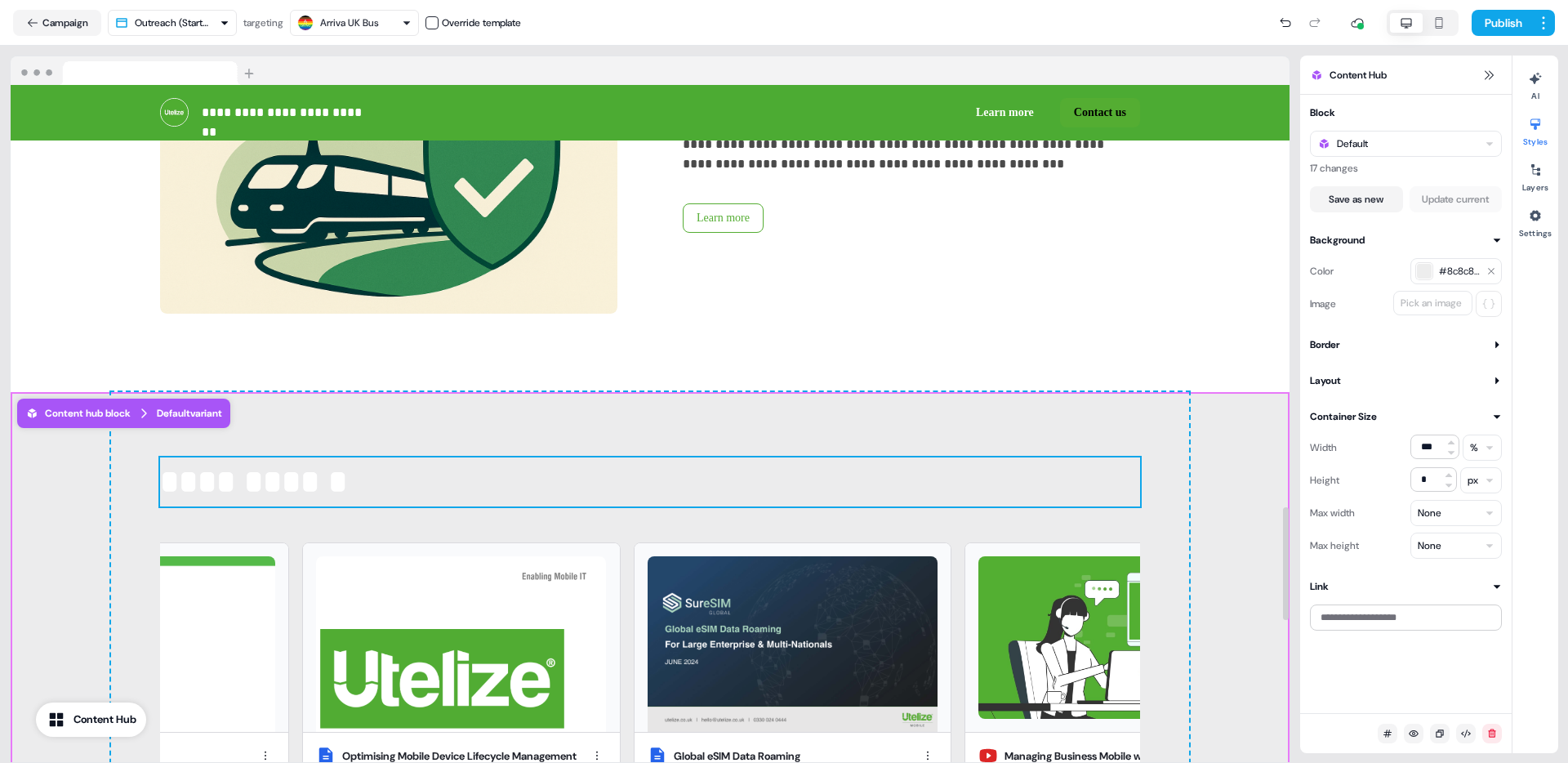 click on "**********" at bounding box center (650, 482) 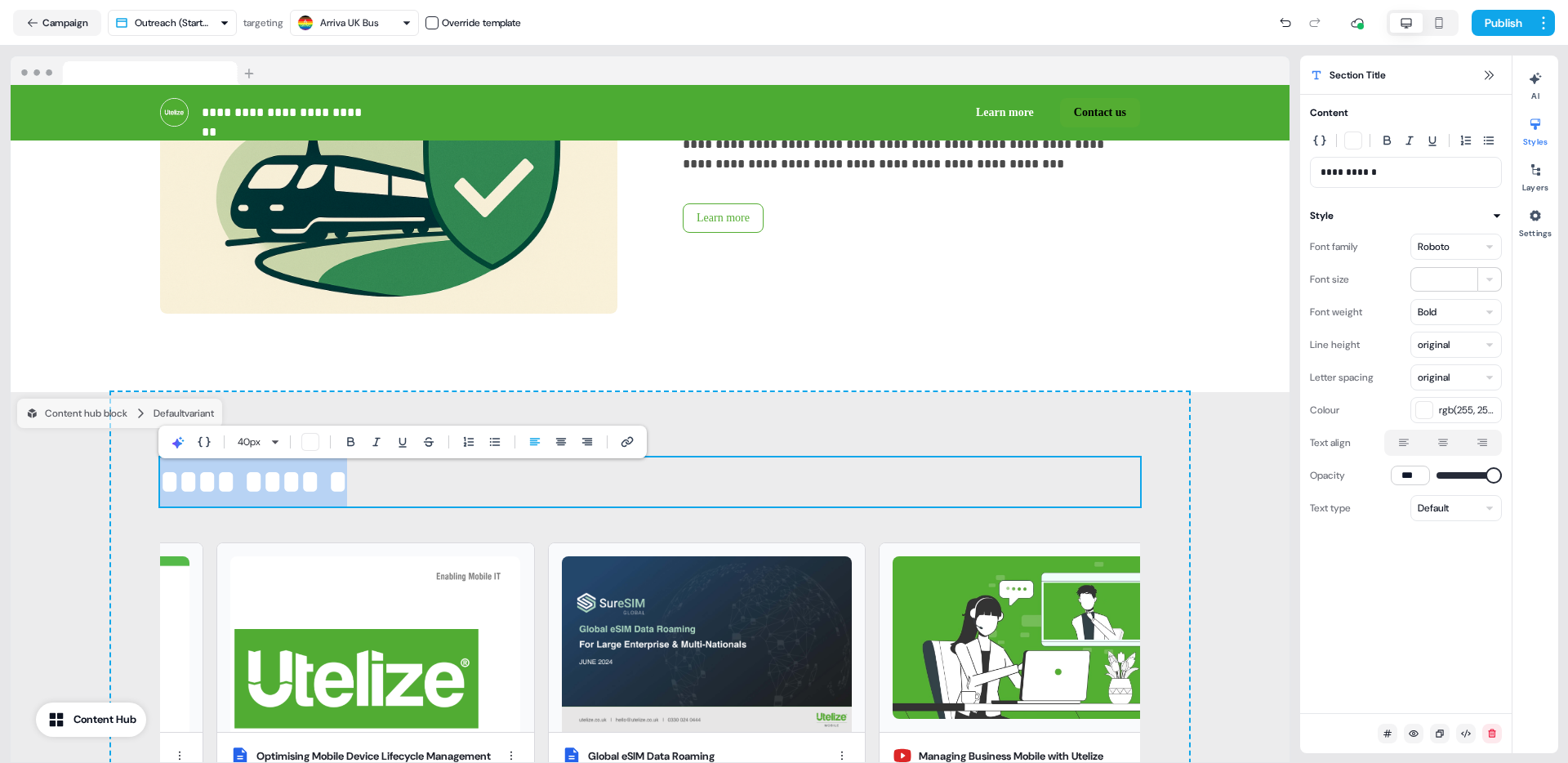 click on "rgb(255, 255, 255)" at bounding box center [1468, 410] 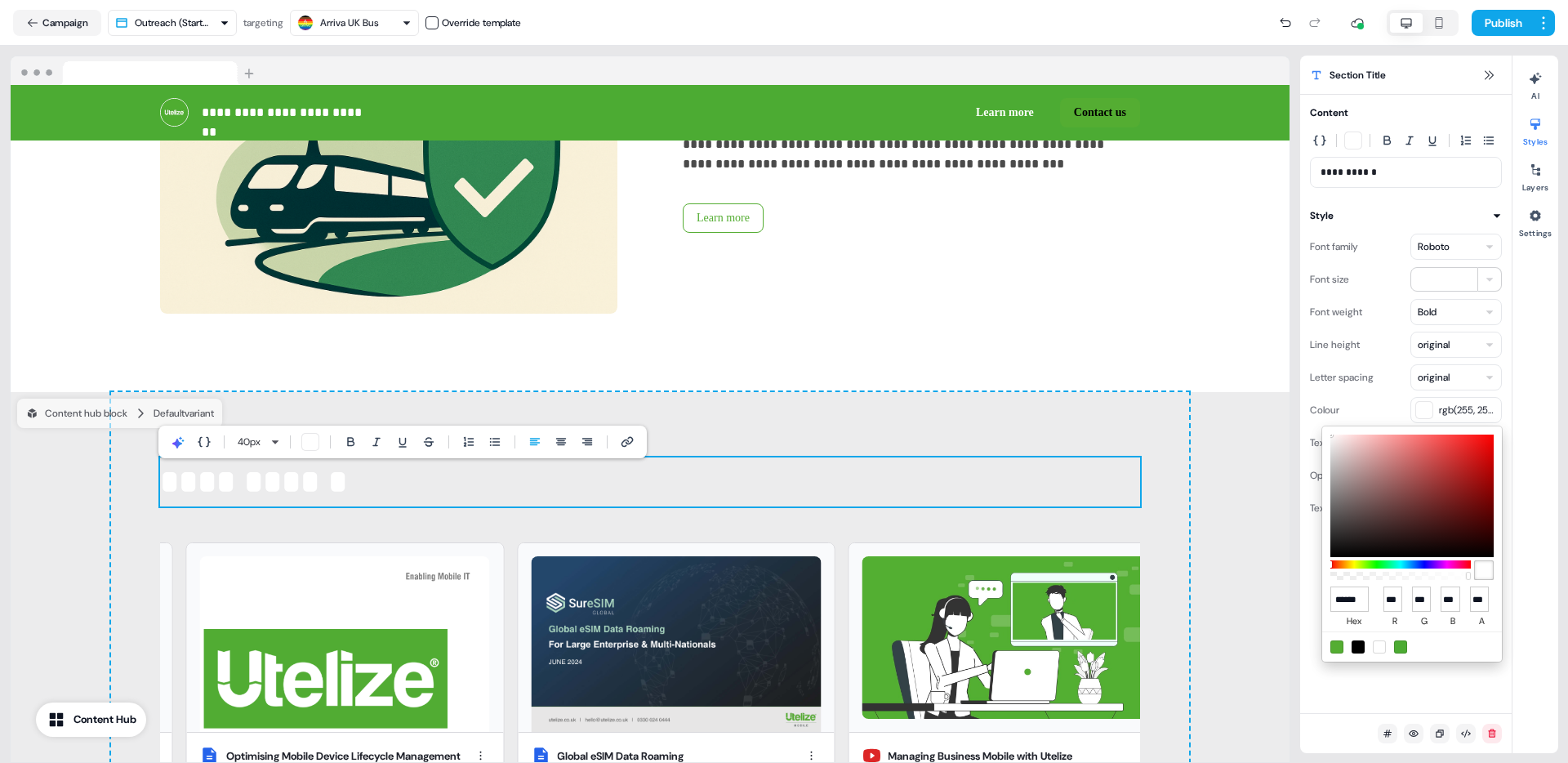 click at bounding box center [1358, 647] 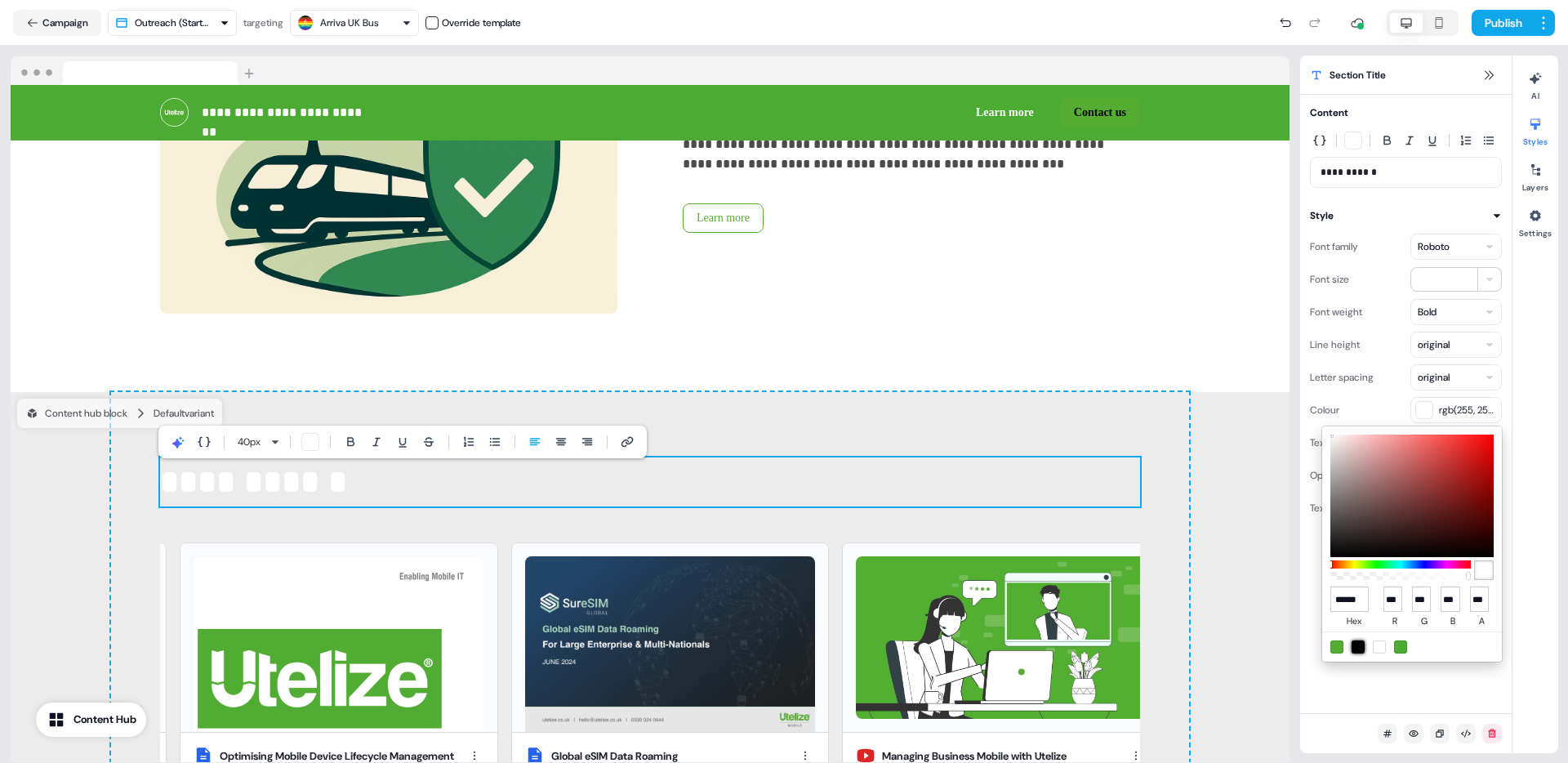 type on "******" 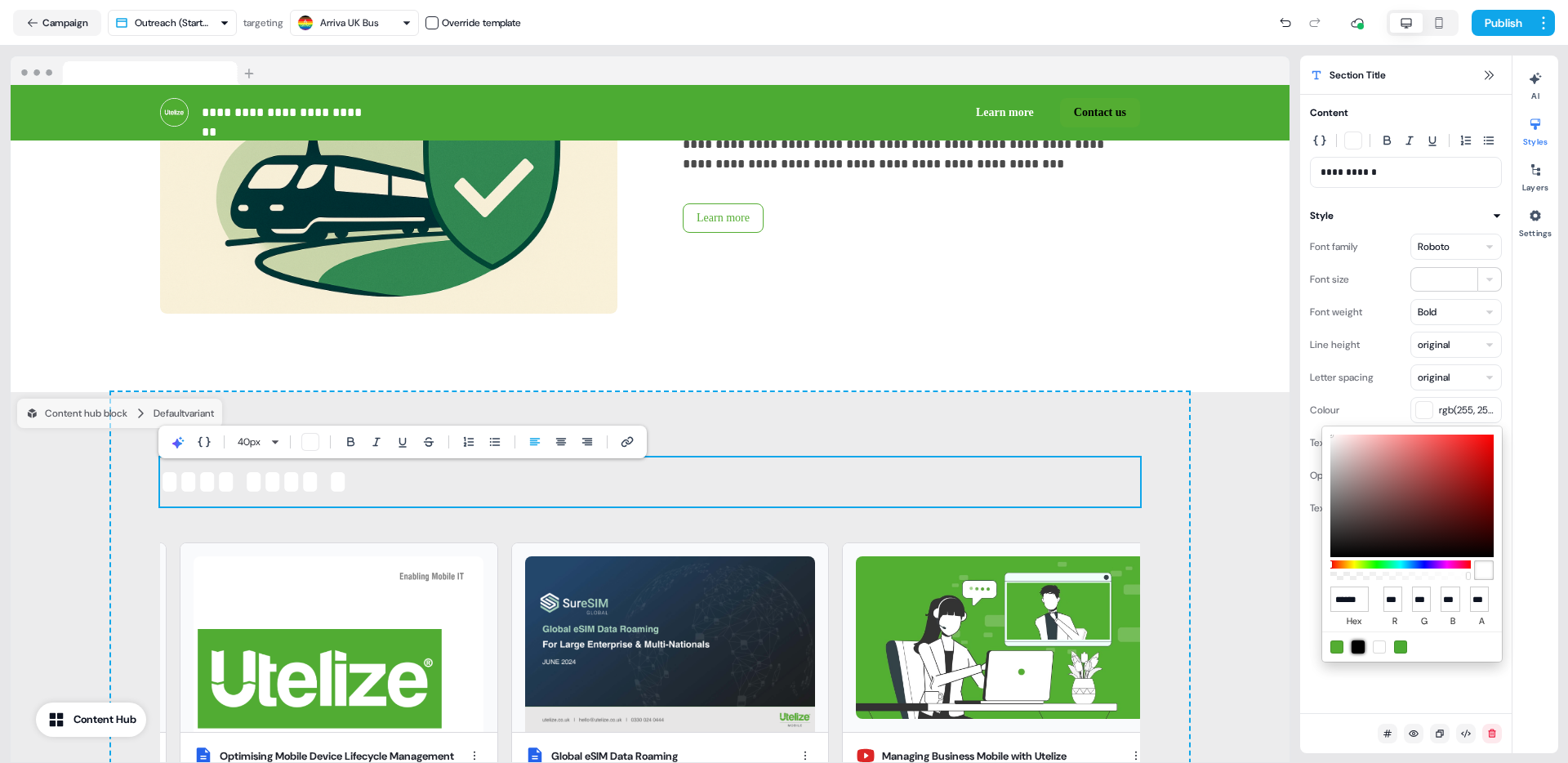 type on "*" 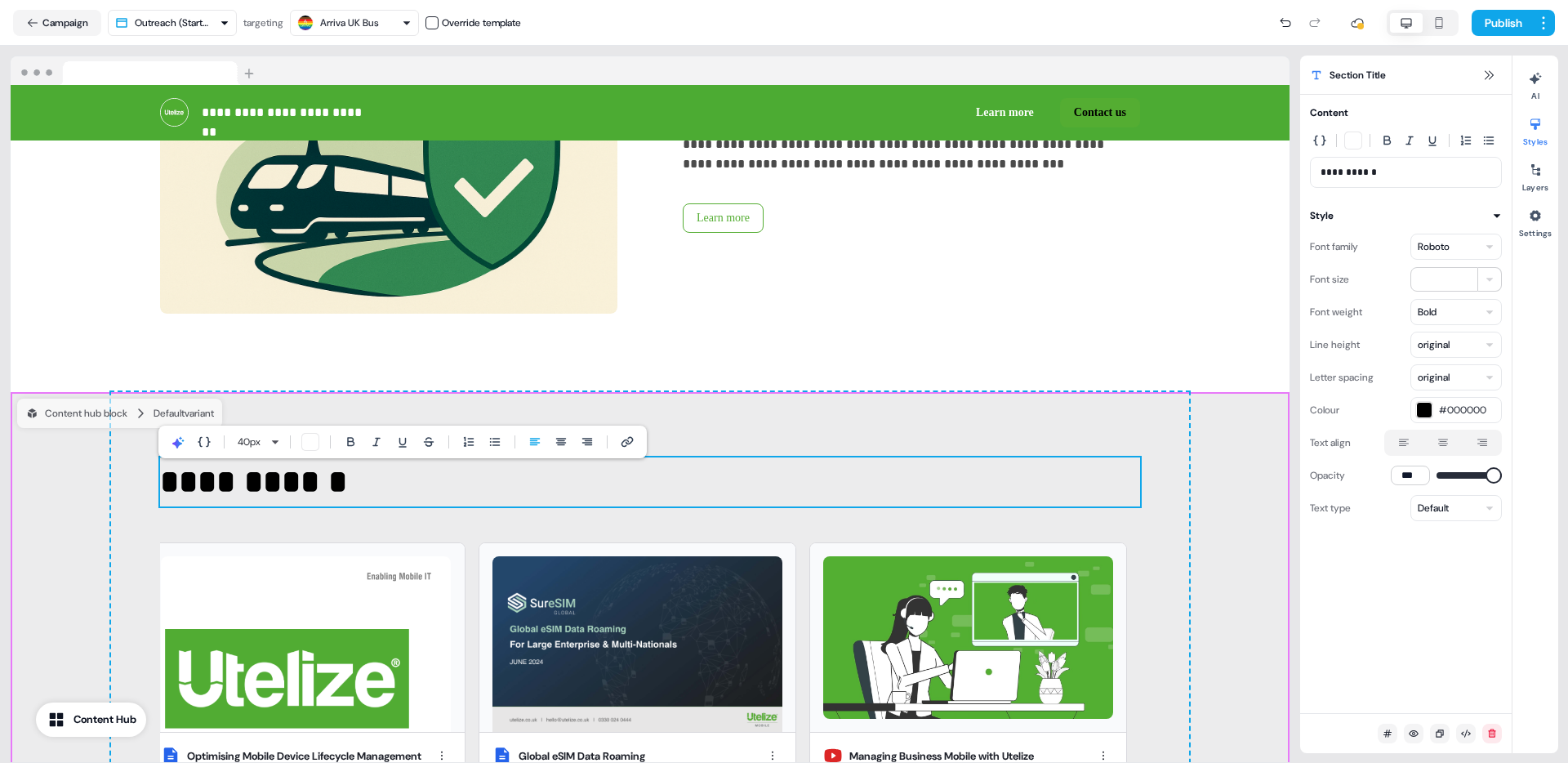 click on "**********" at bounding box center (650, 627) 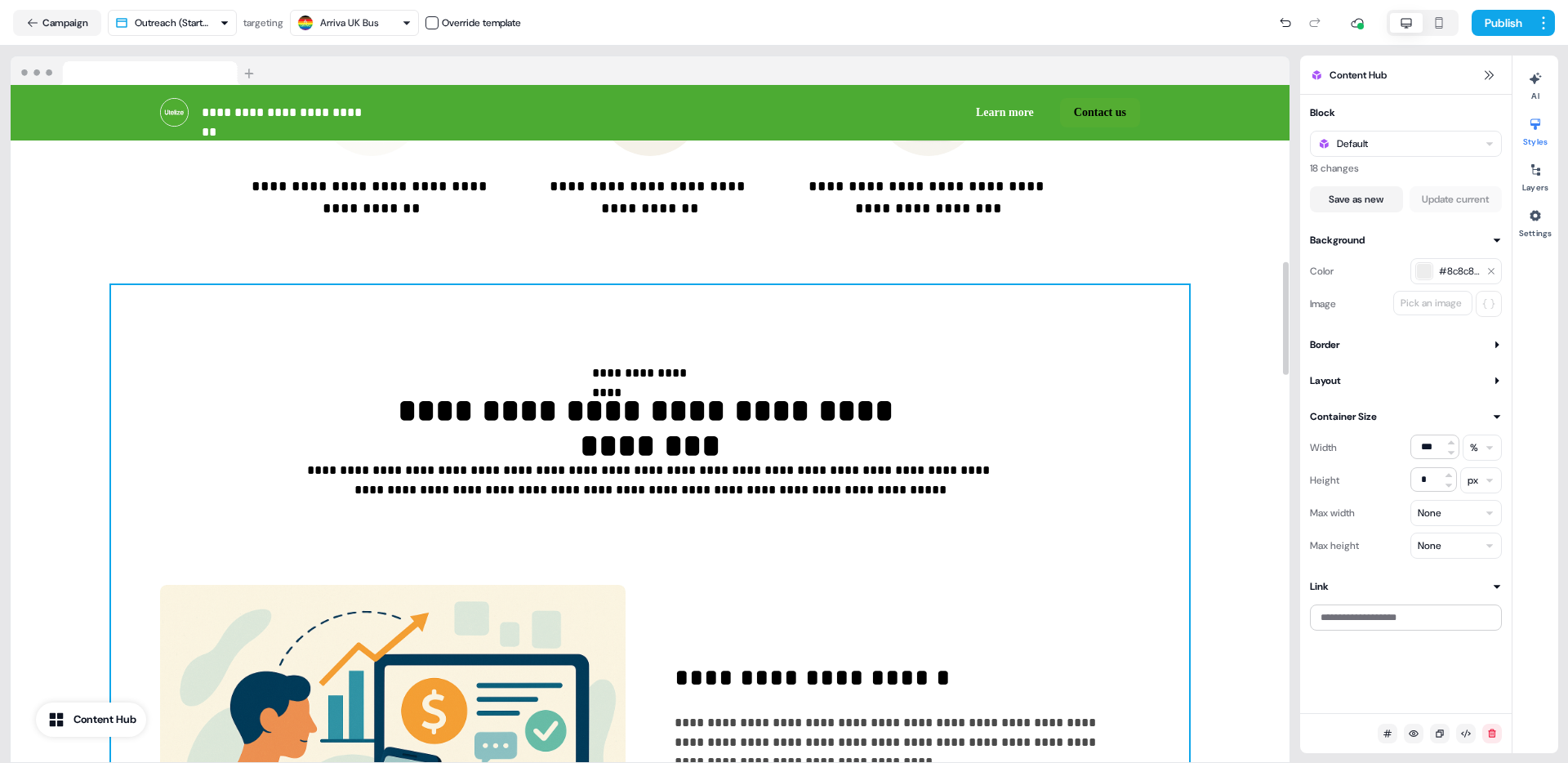 scroll, scrollTop: 0, scrollLeft: 0, axis: both 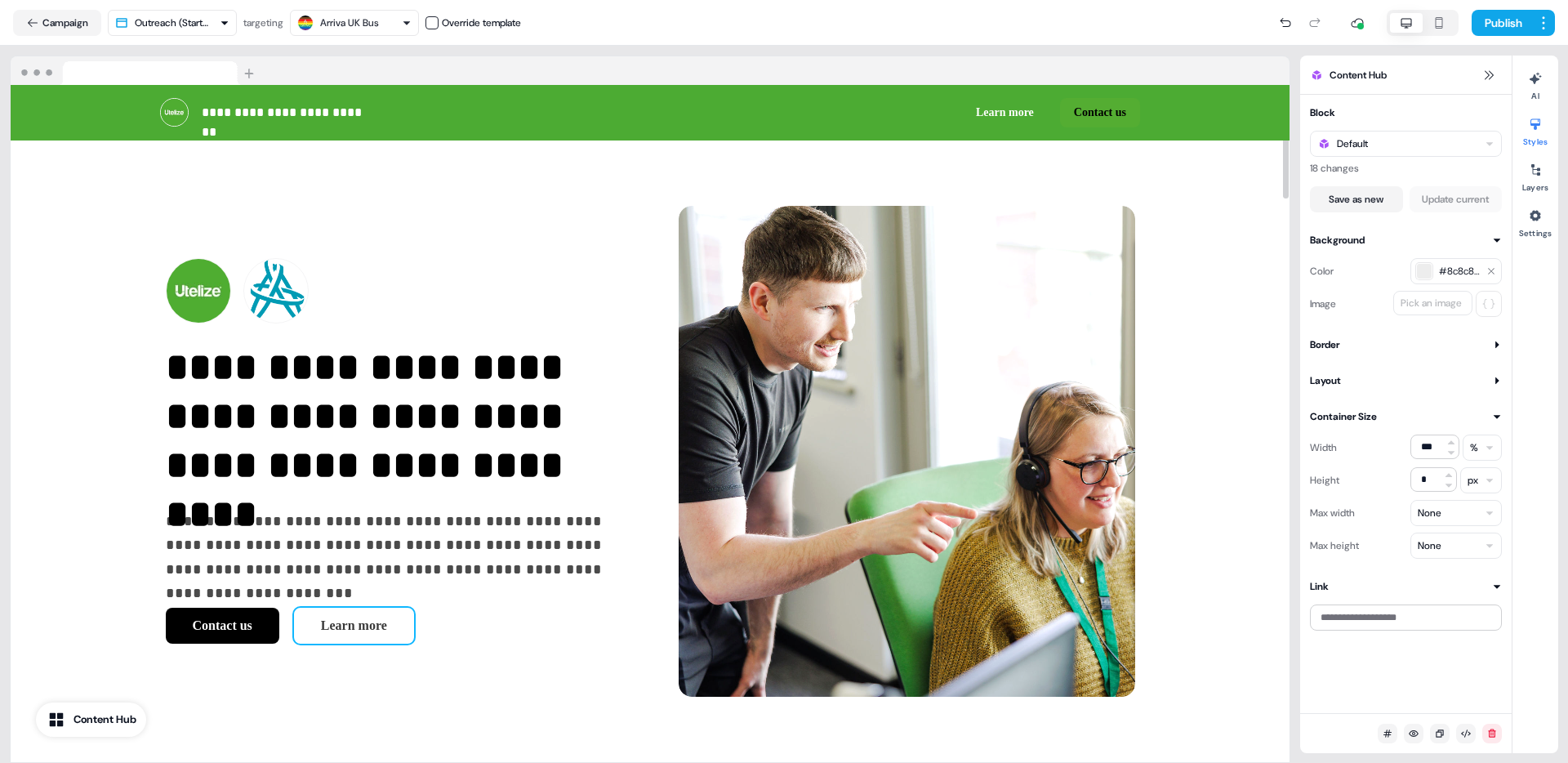 click on "Learn more" at bounding box center [354, 626] 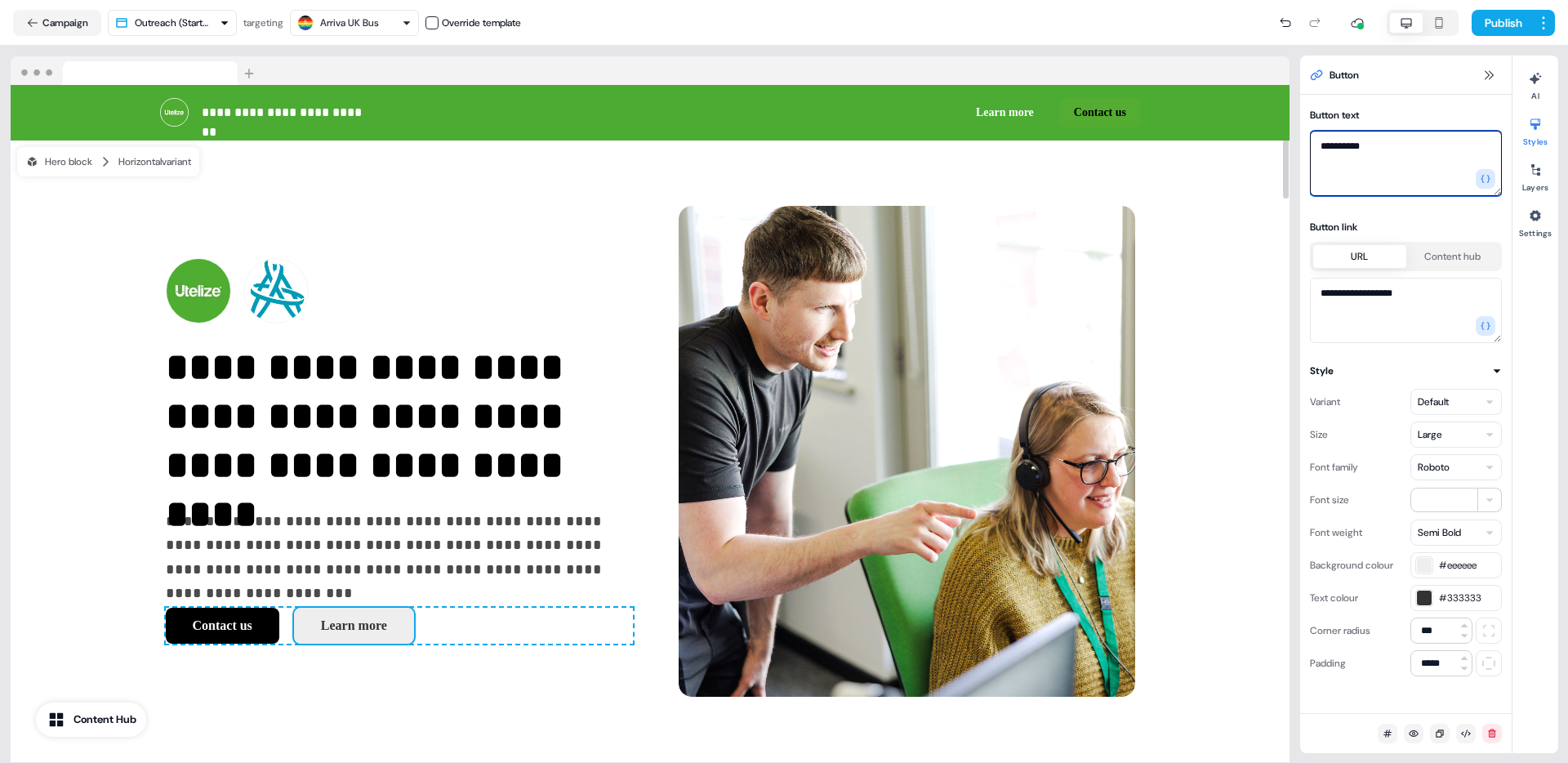 drag, startPoint x: 1411, startPoint y: 141, endPoint x: 1303, endPoint y: 141, distance: 108 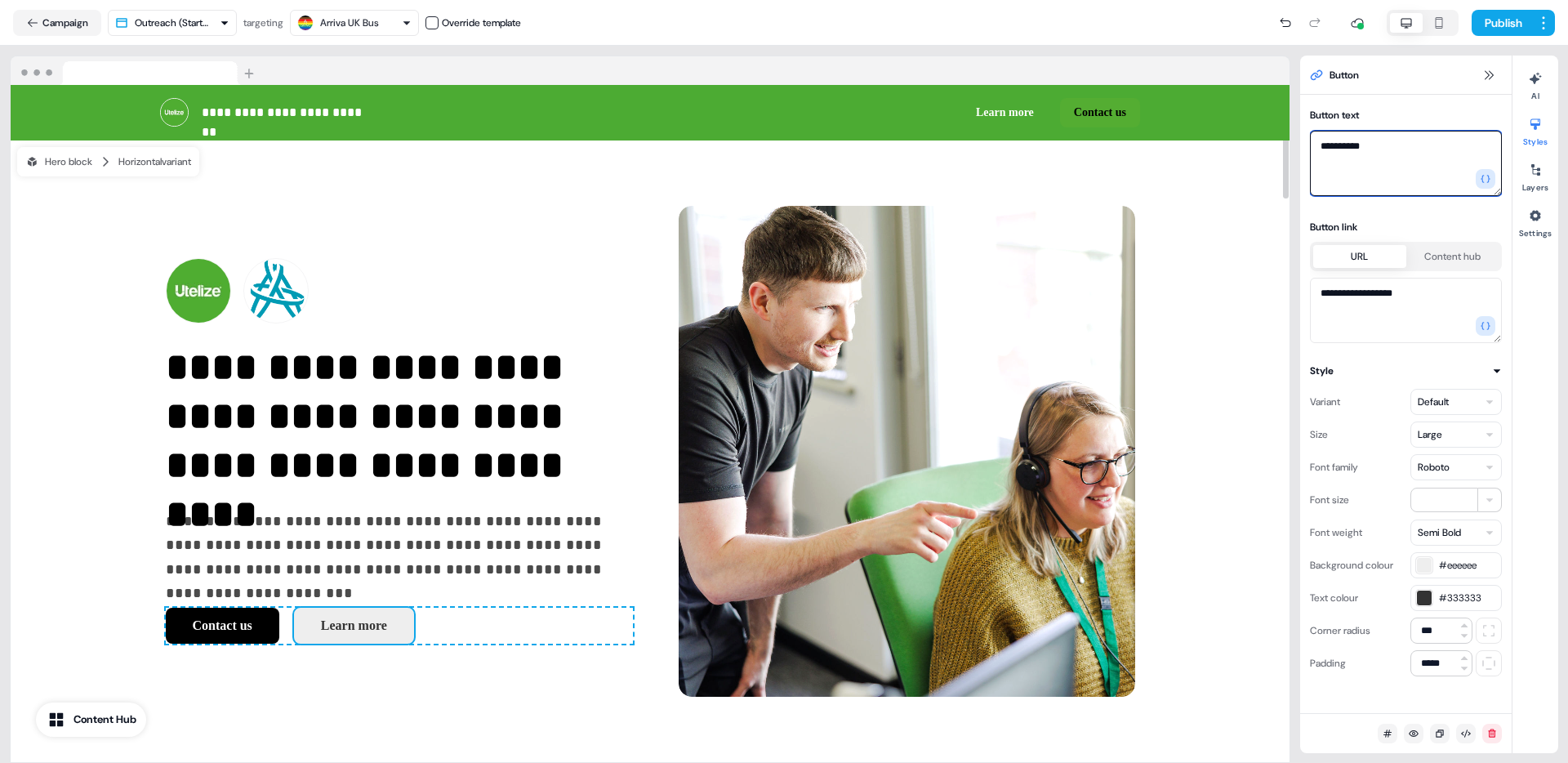 click on "**********" at bounding box center (1405, 224) 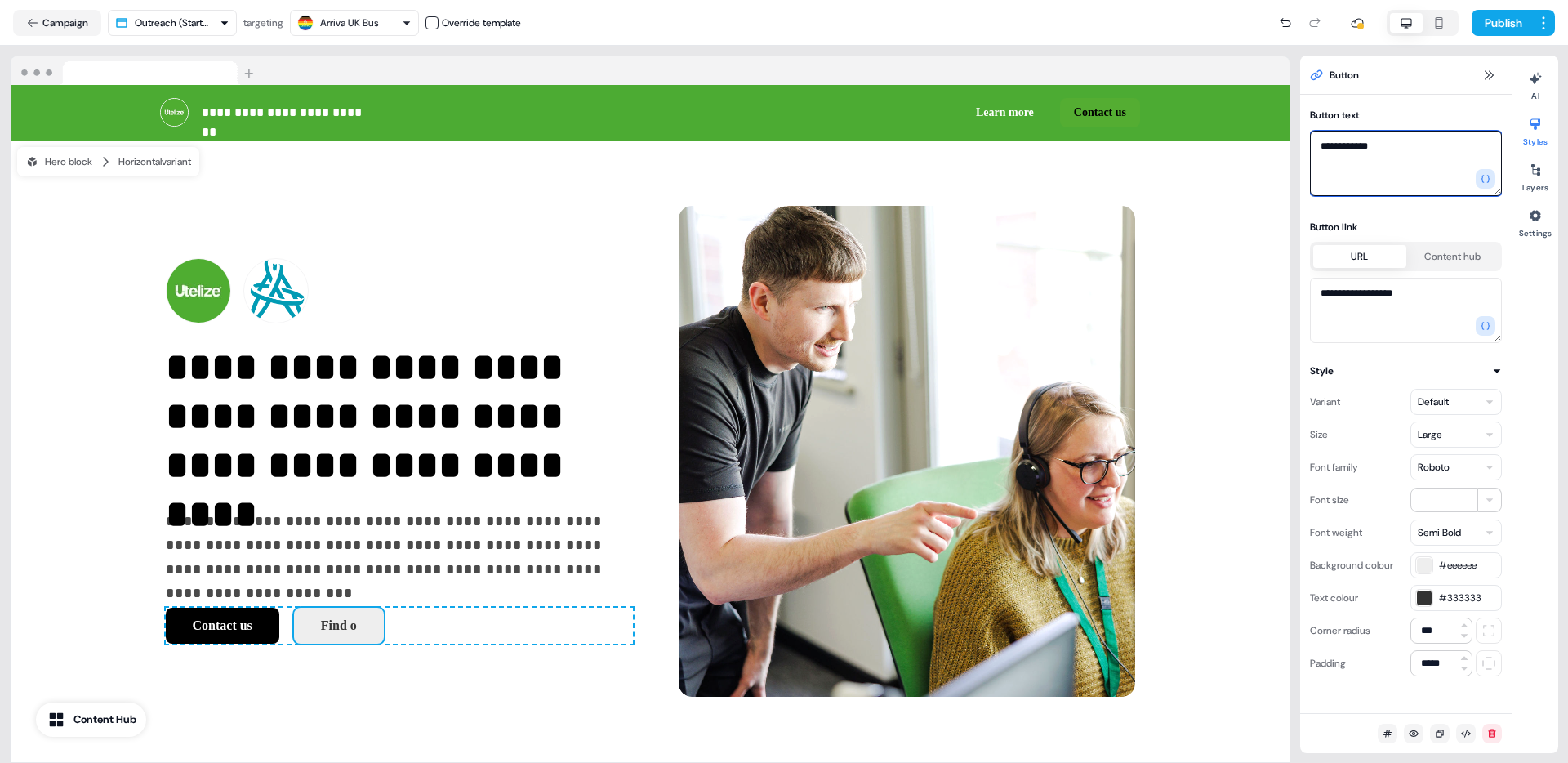 type on "**********" 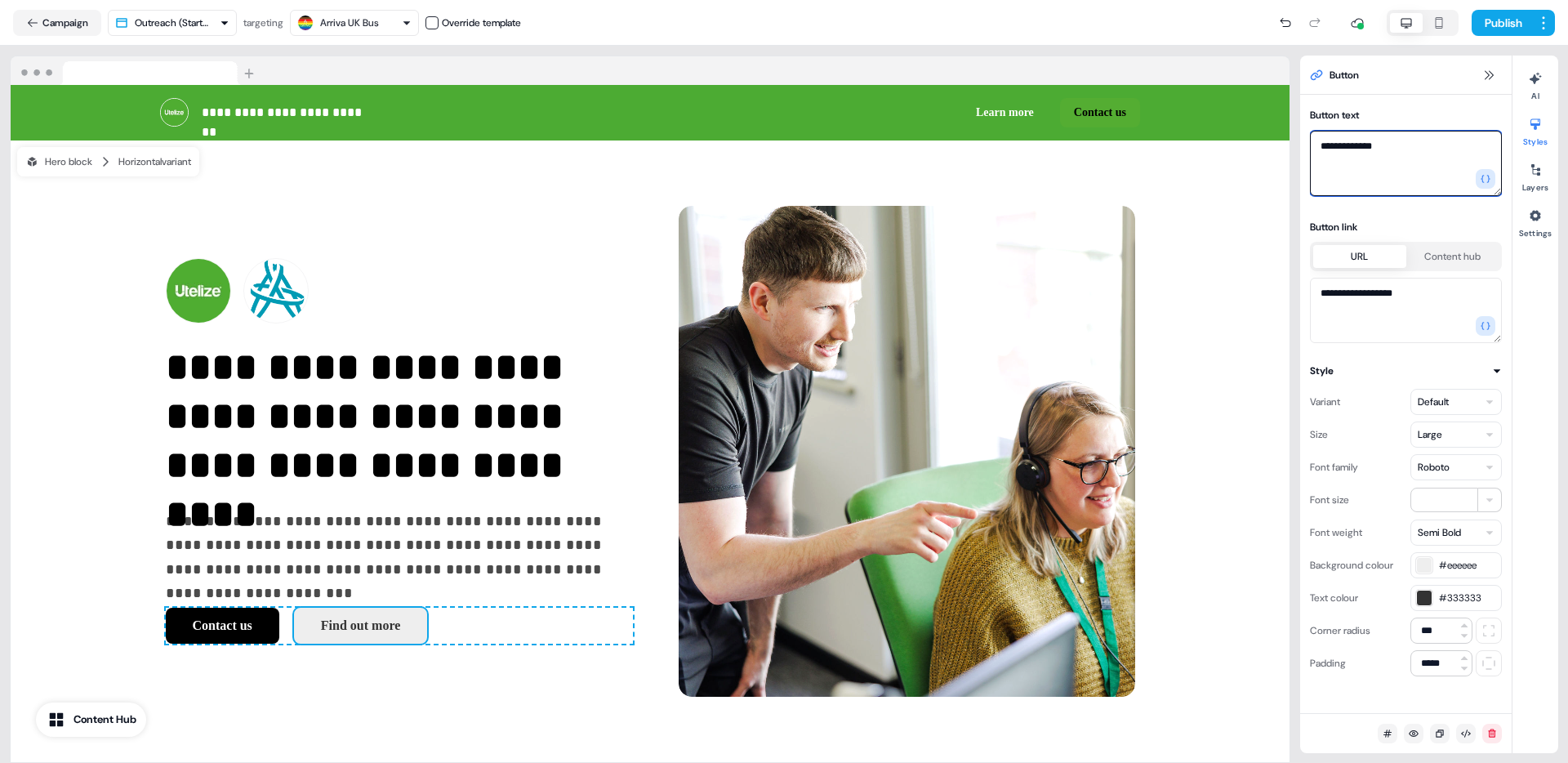 drag, startPoint x: 1385, startPoint y: 151, endPoint x: 1351, endPoint y: 151, distance: 34 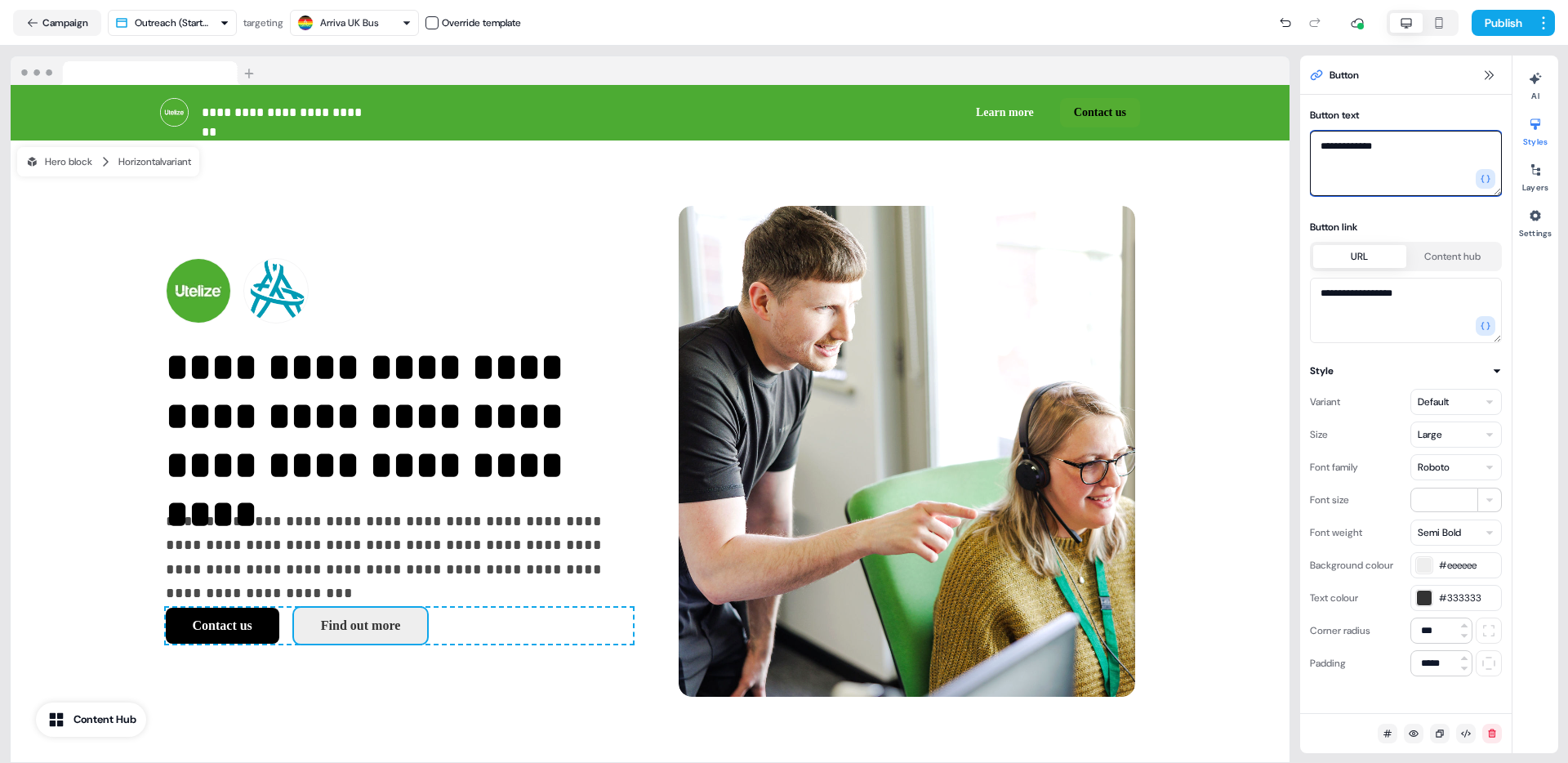 click on "**********" at bounding box center (1405, 163) 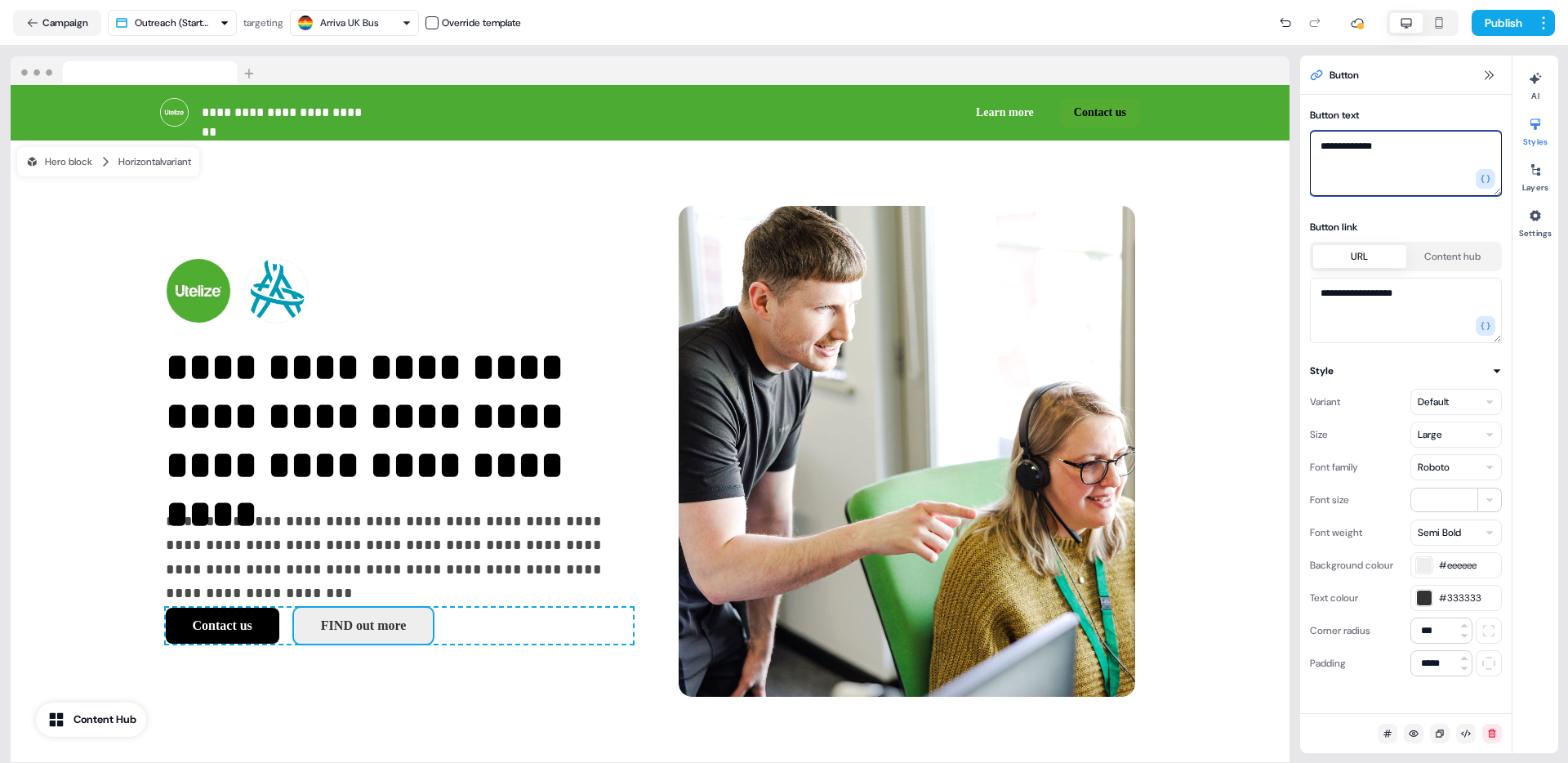 drag, startPoint x: 1410, startPoint y: 148, endPoint x: 1344, endPoint y: 149, distance: 66.00758 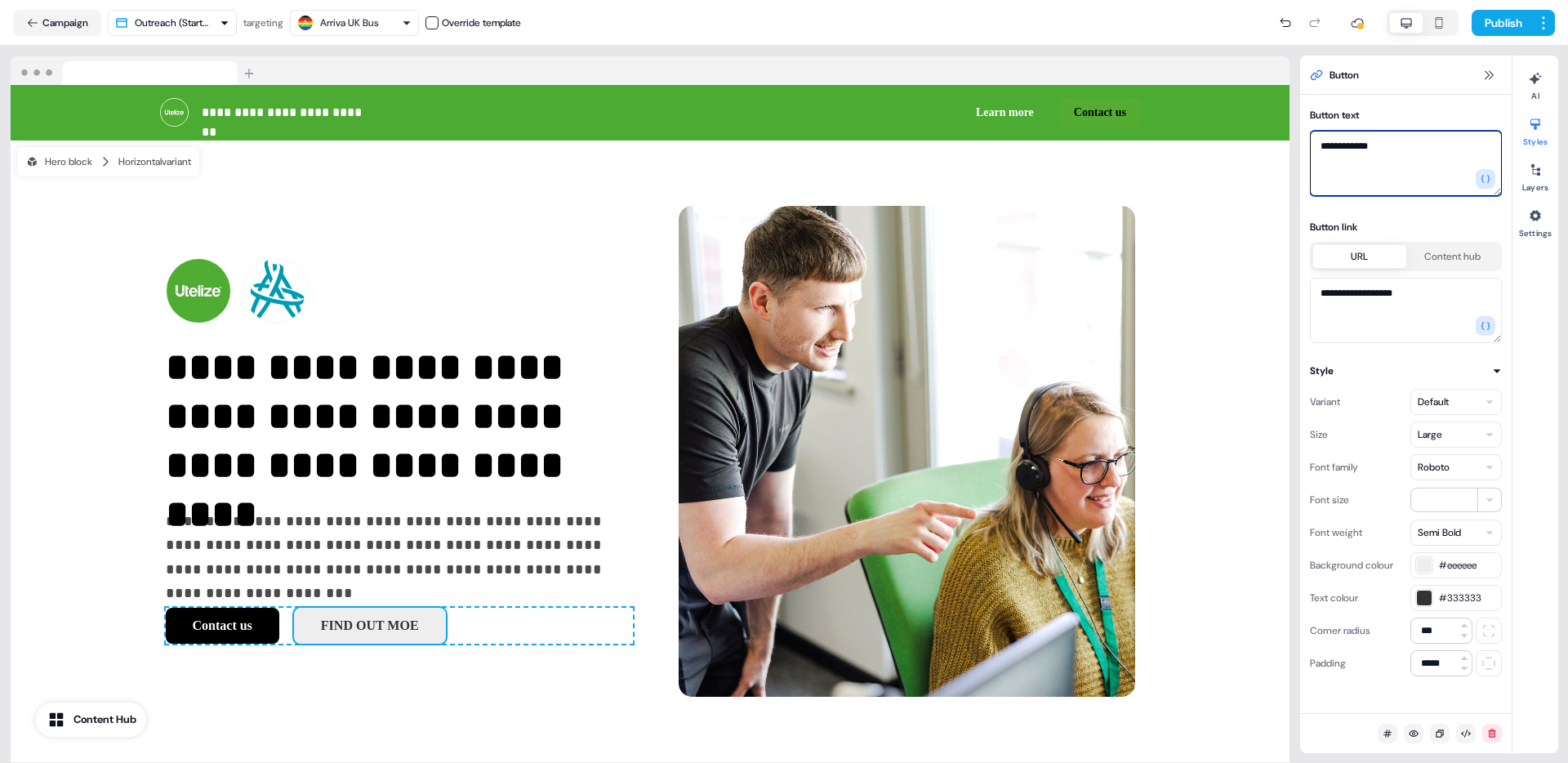 type on "**********" 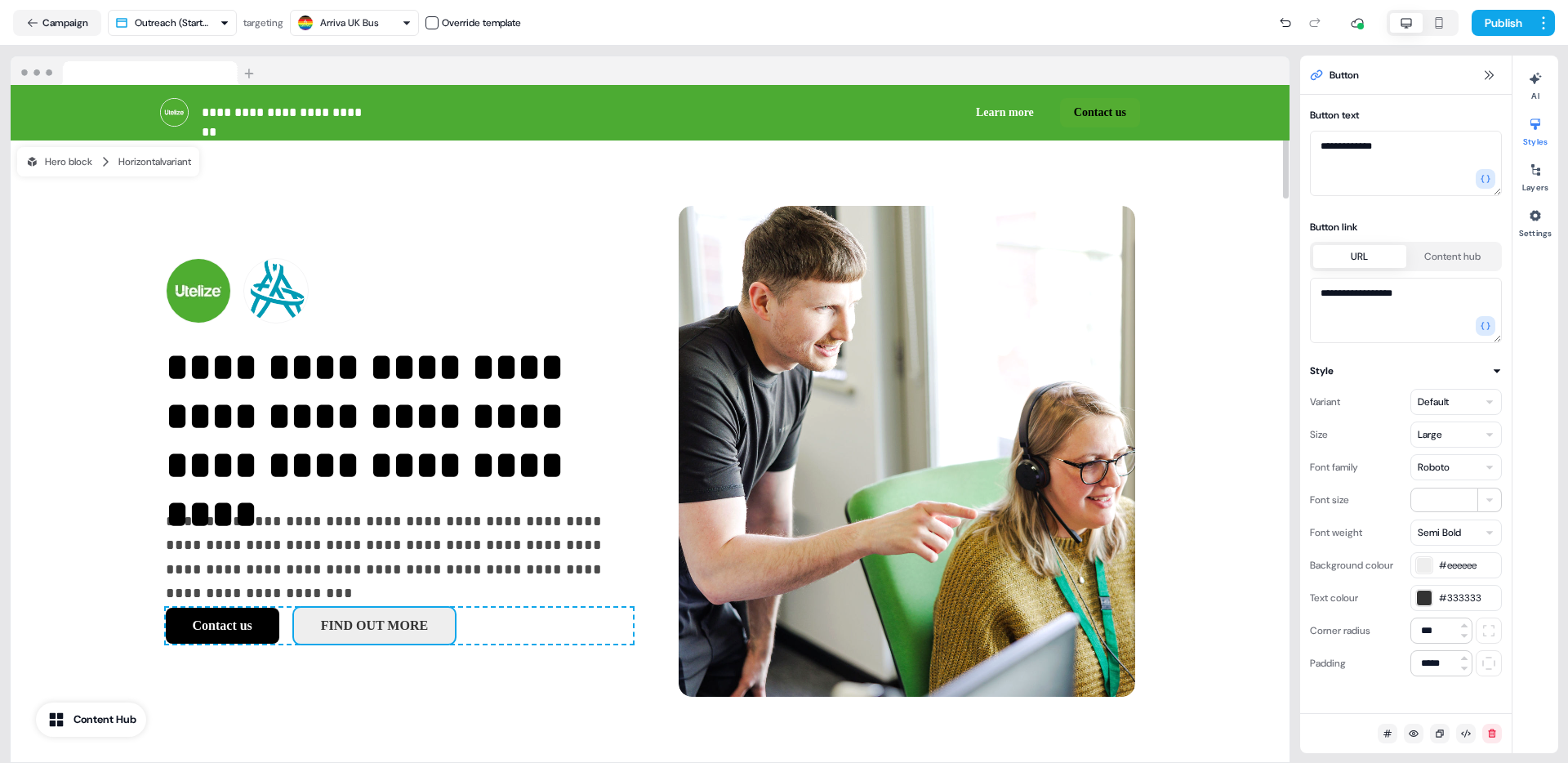 click on "#eeeeee" at bounding box center (1468, 565) 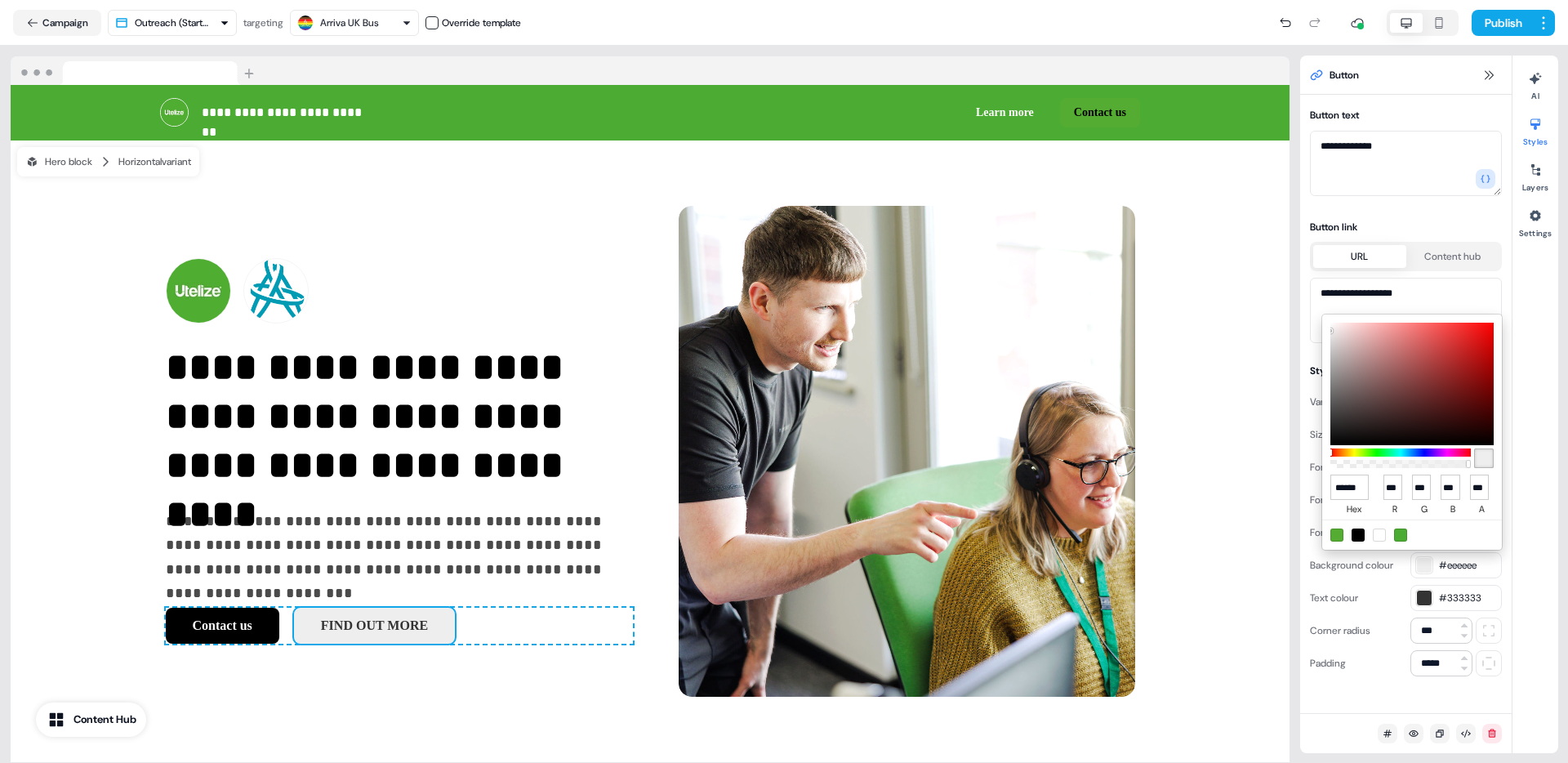 click on "**********" at bounding box center [784, 382] 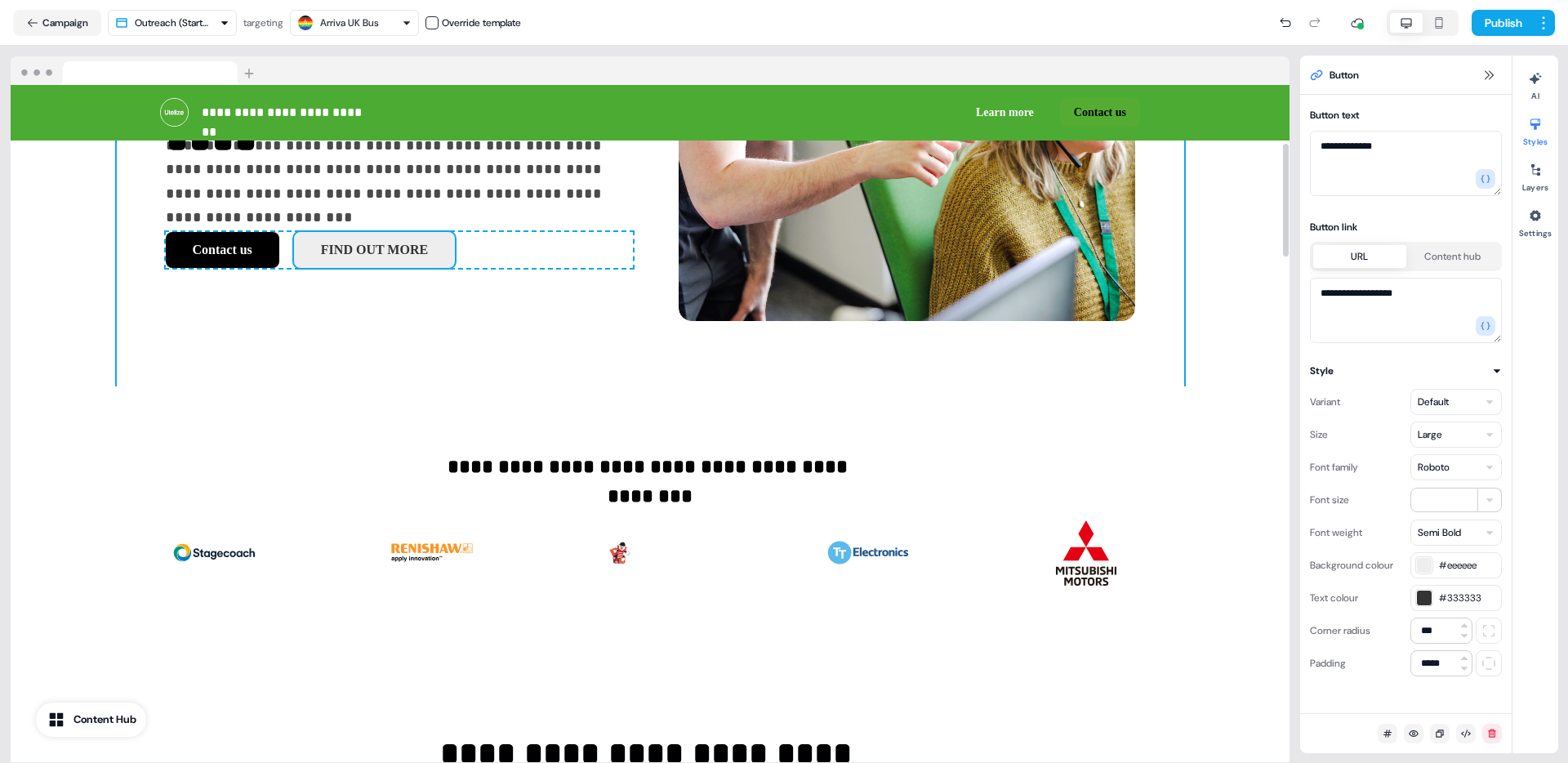 scroll, scrollTop: 337, scrollLeft: 0, axis: vertical 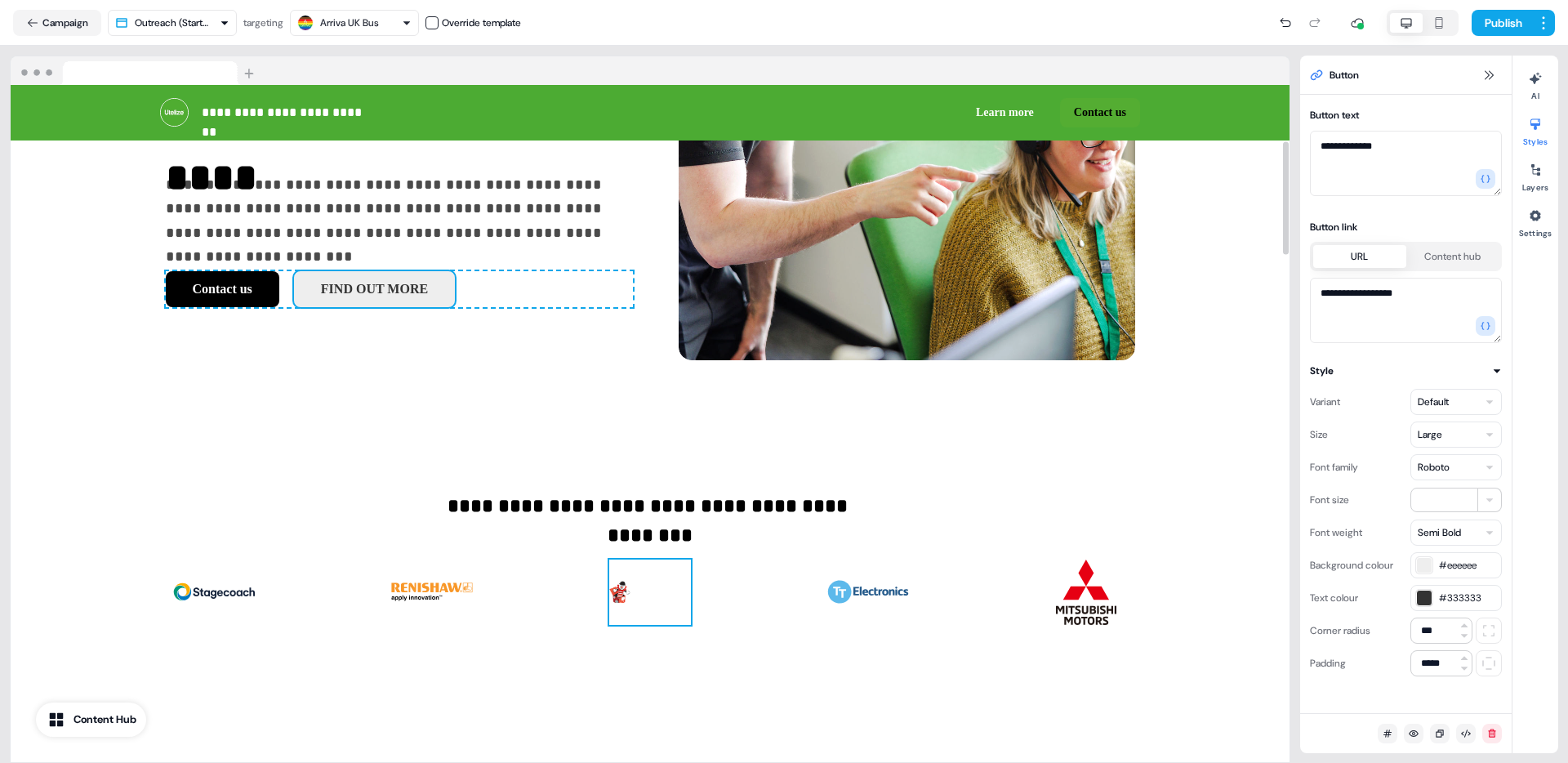 click at bounding box center [650, 592] 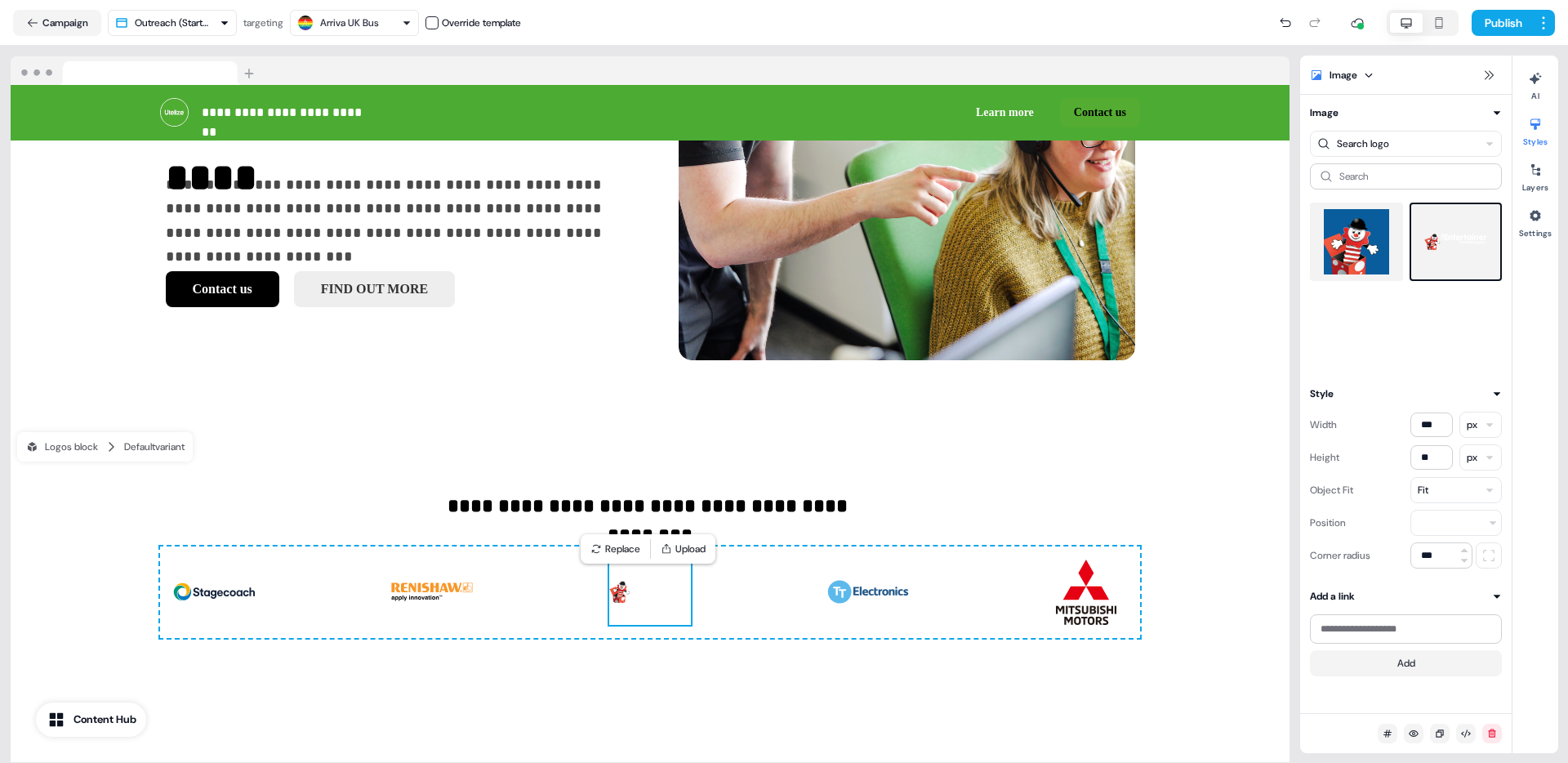 click at bounding box center [1356, 242] 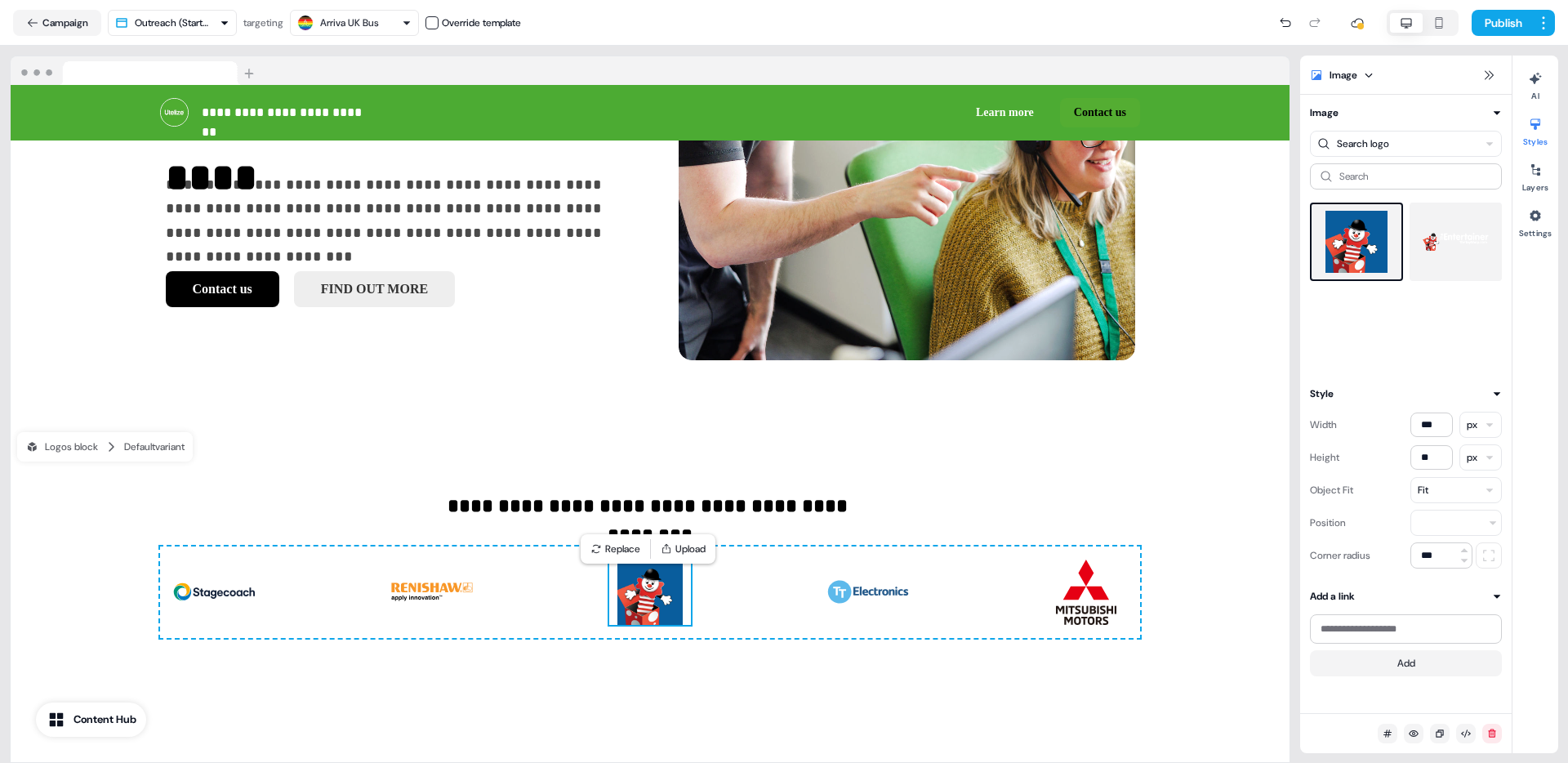 click at bounding box center [1456, 242] 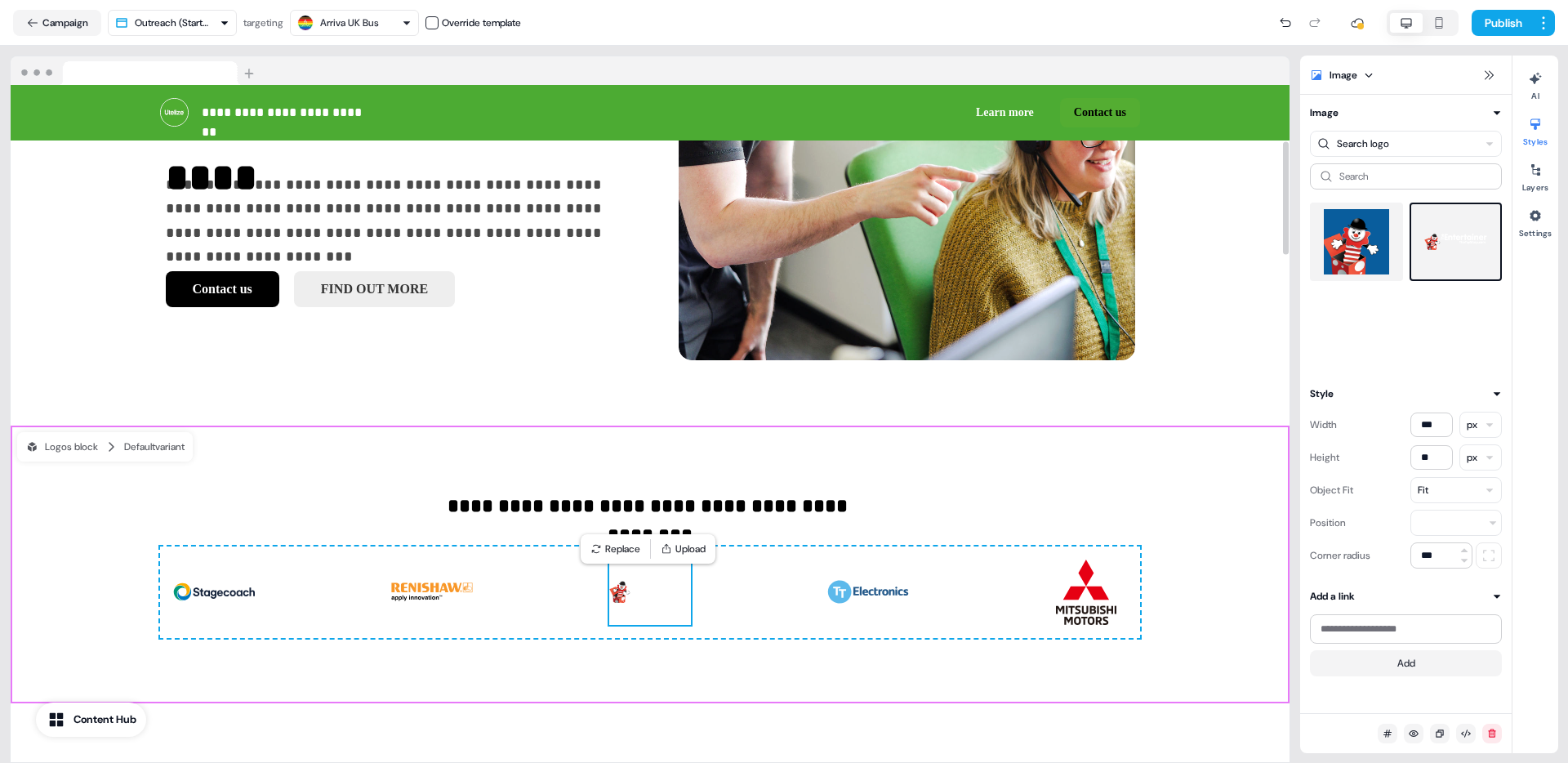 click on "**********" at bounding box center [650, 564] 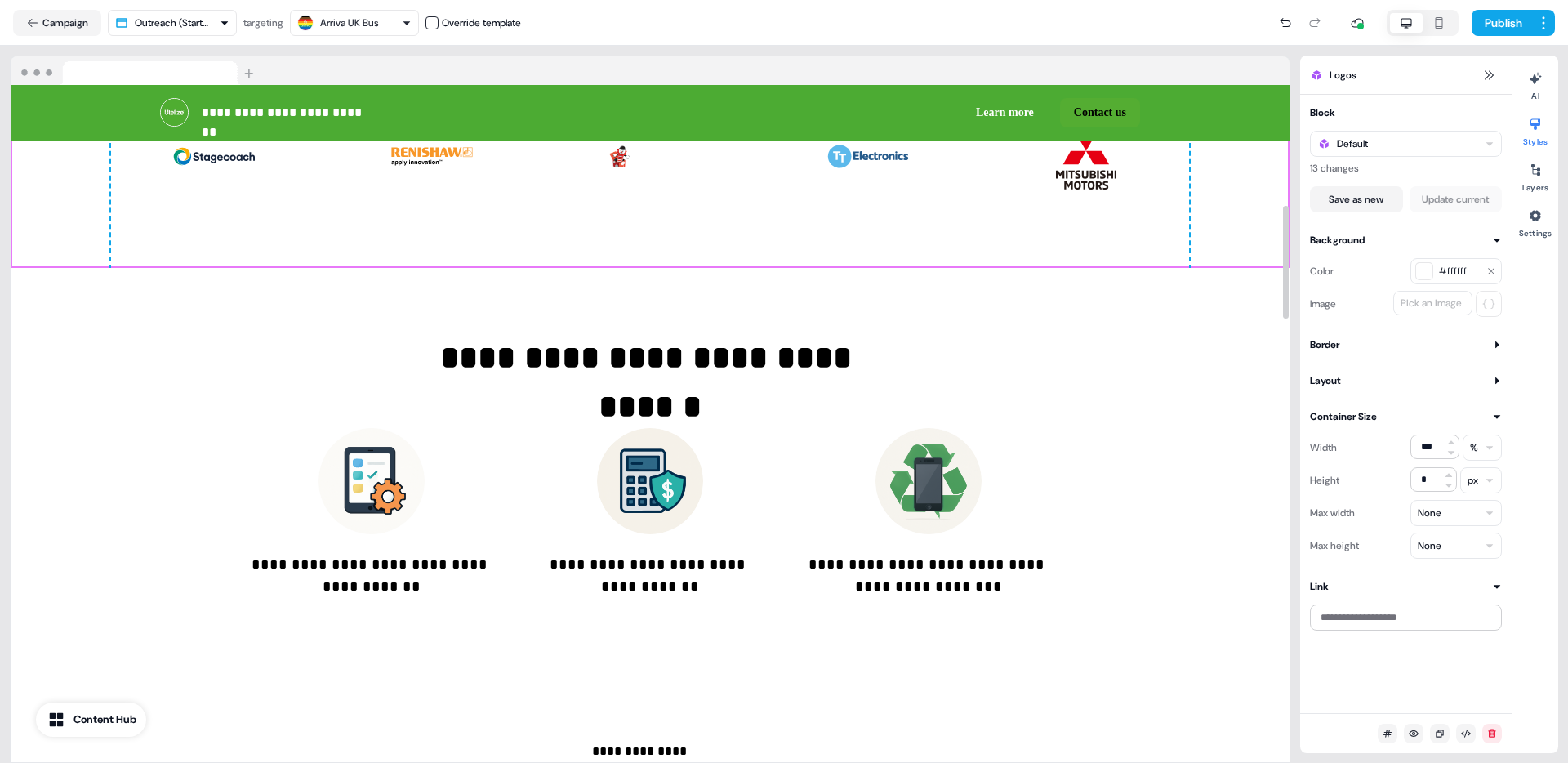 scroll, scrollTop: 863, scrollLeft: 0, axis: vertical 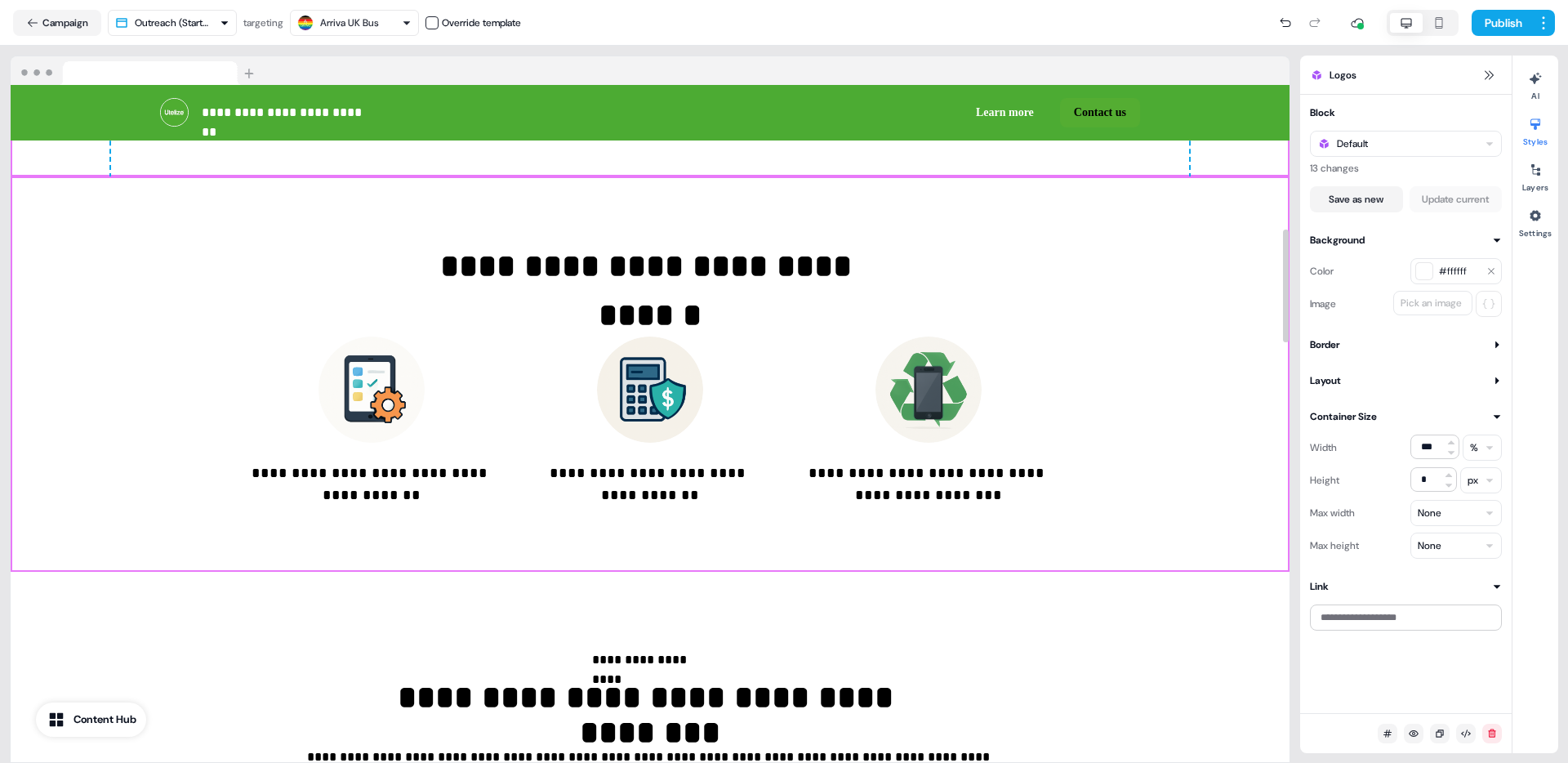 click on "**********" at bounding box center [650, 374] 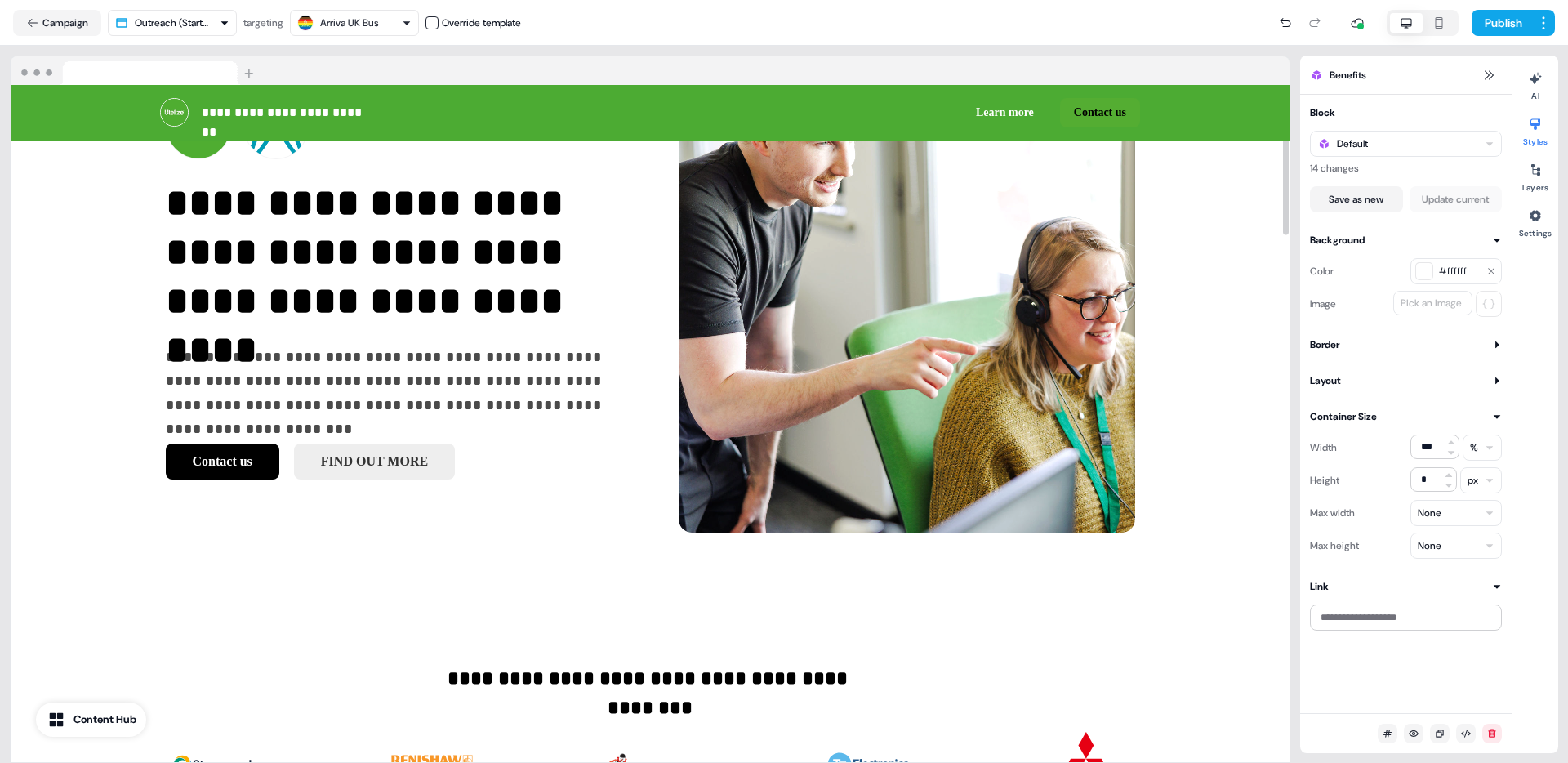 scroll, scrollTop: 0, scrollLeft: 0, axis: both 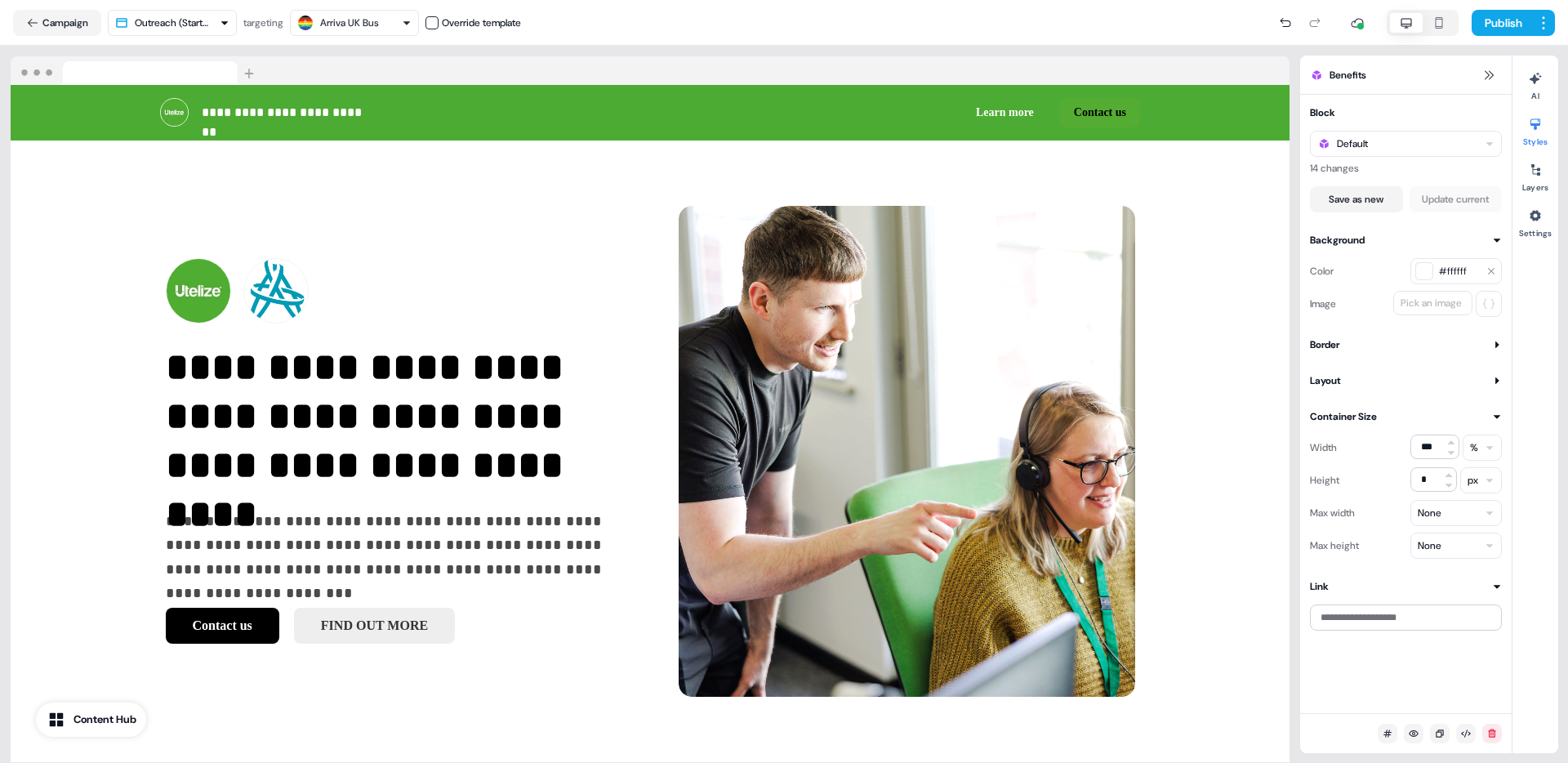 click on "Contact us" at bounding box center [222, 626] 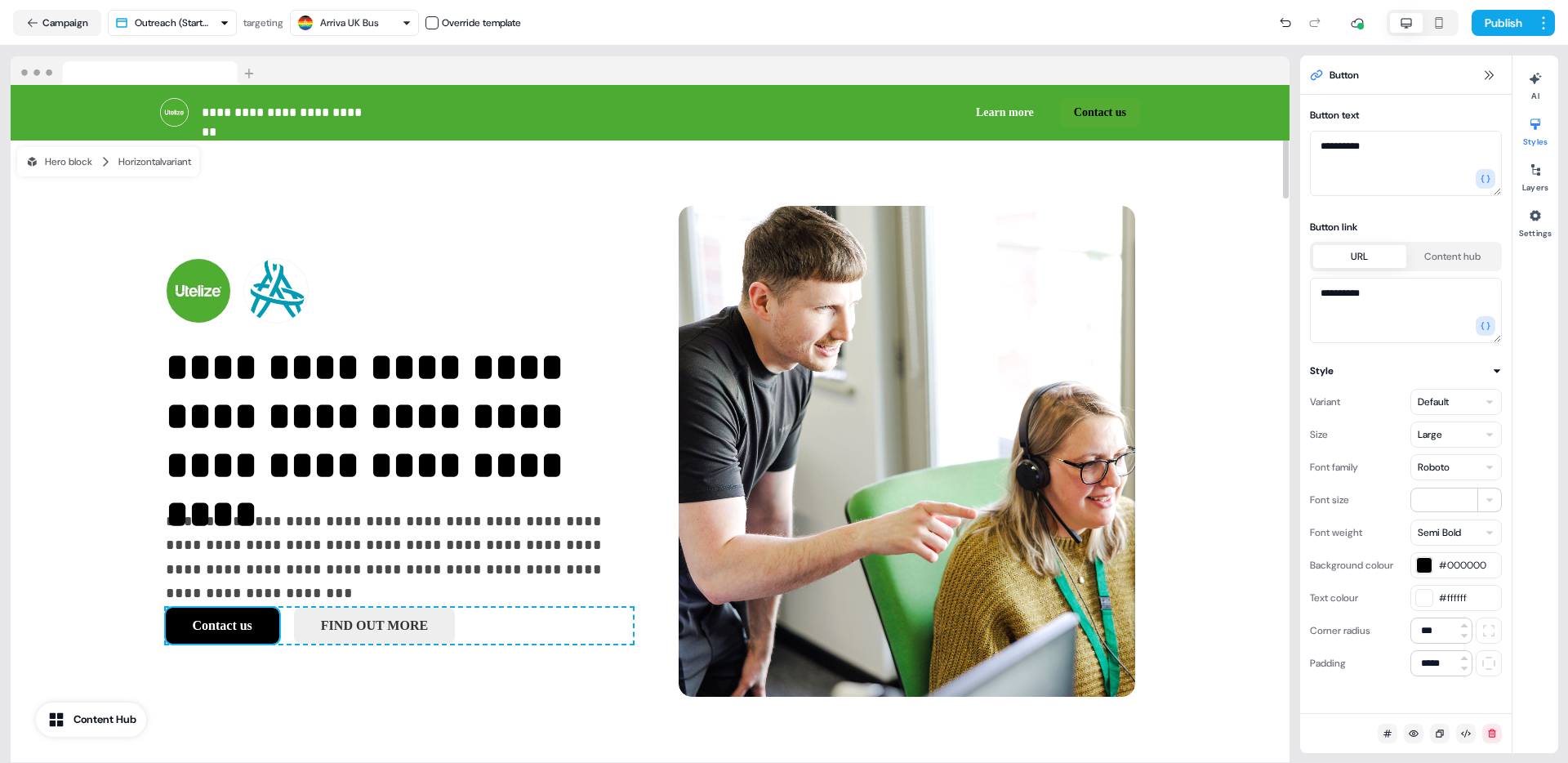 click on "Contact us" at bounding box center (222, 626) 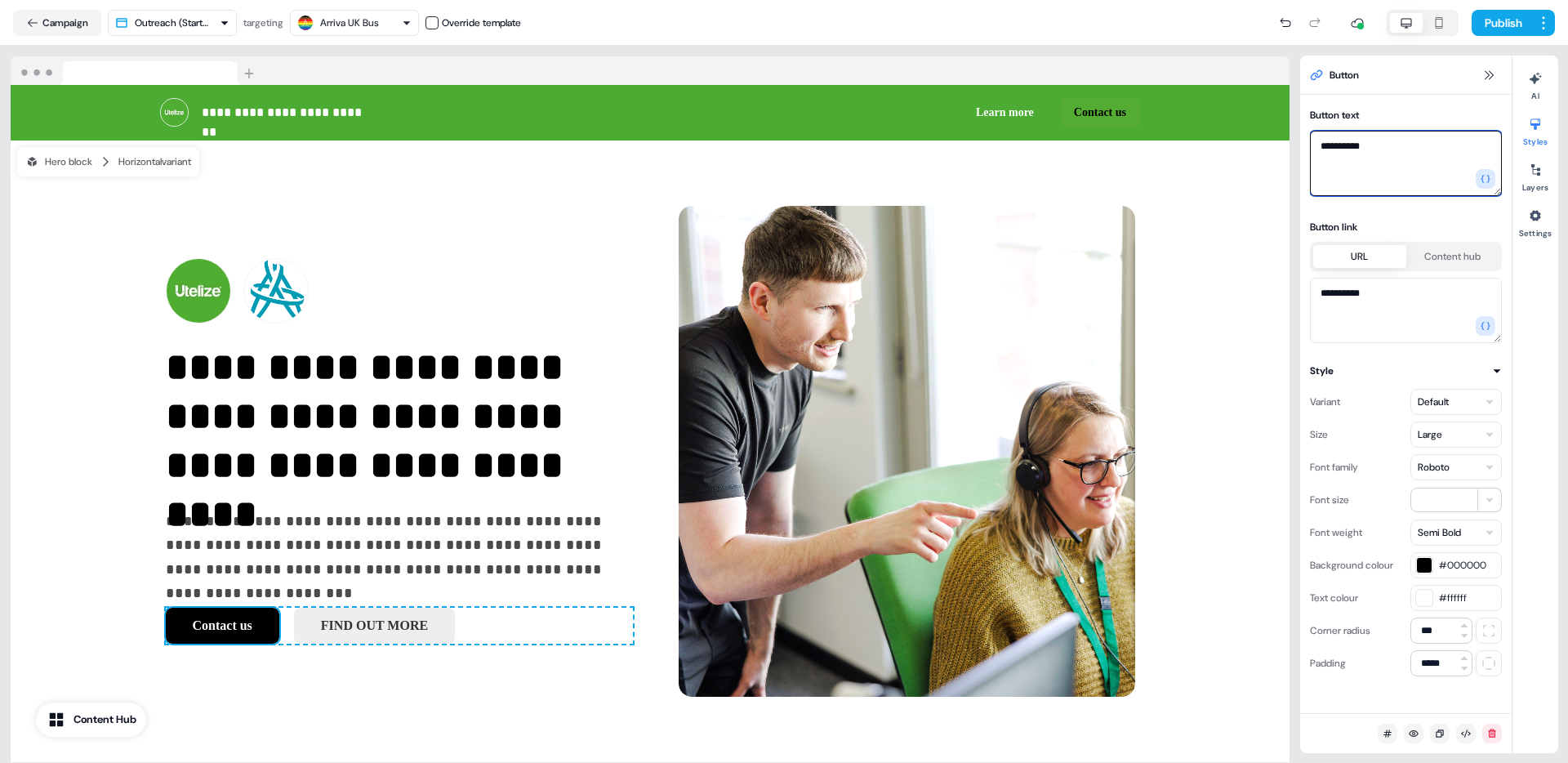 drag, startPoint x: 1420, startPoint y: 135, endPoint x: 1372, endPoint y: 157, distance: 52.801515 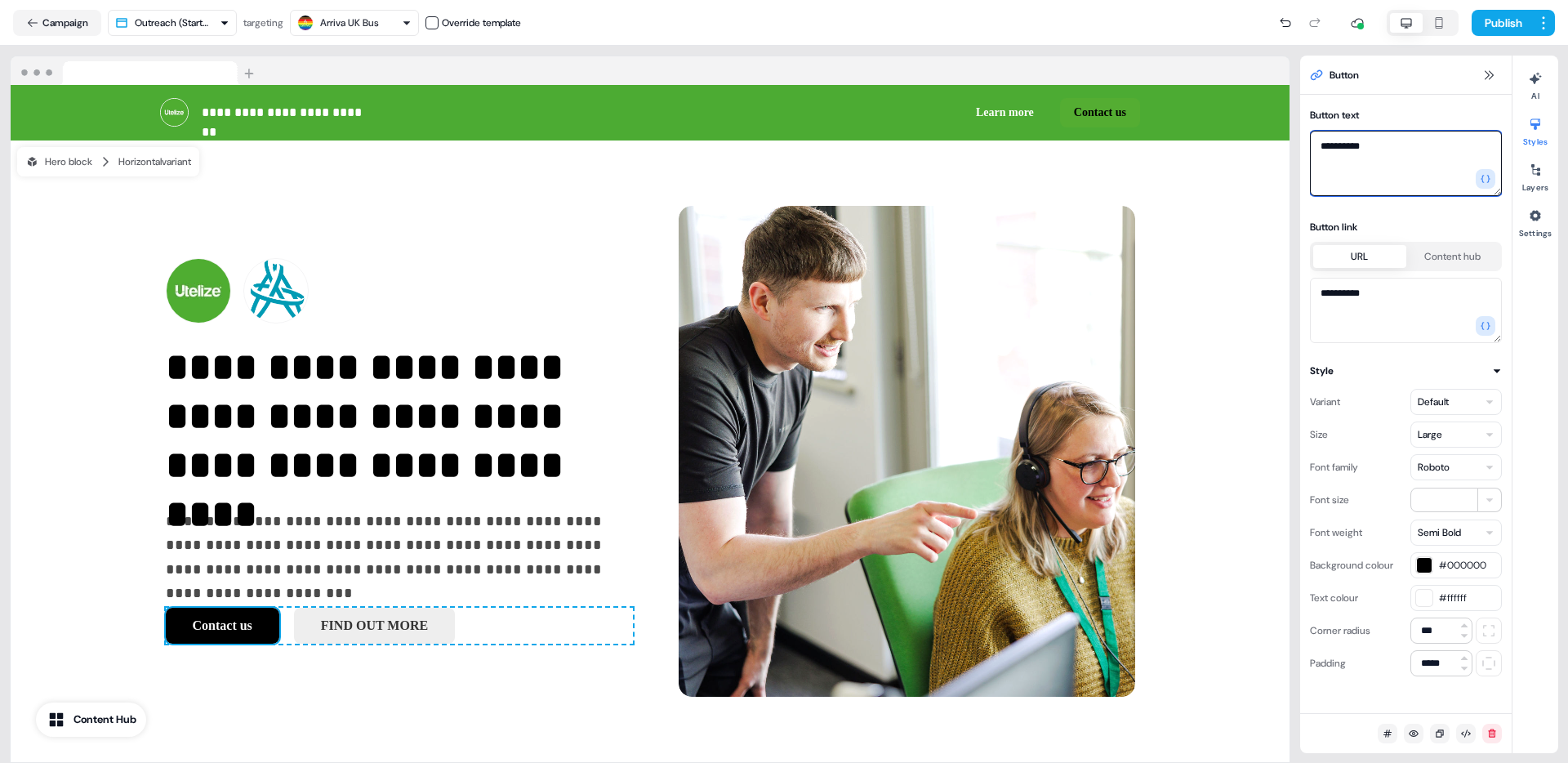 click on "**********" at bounding box center [1405, 163] 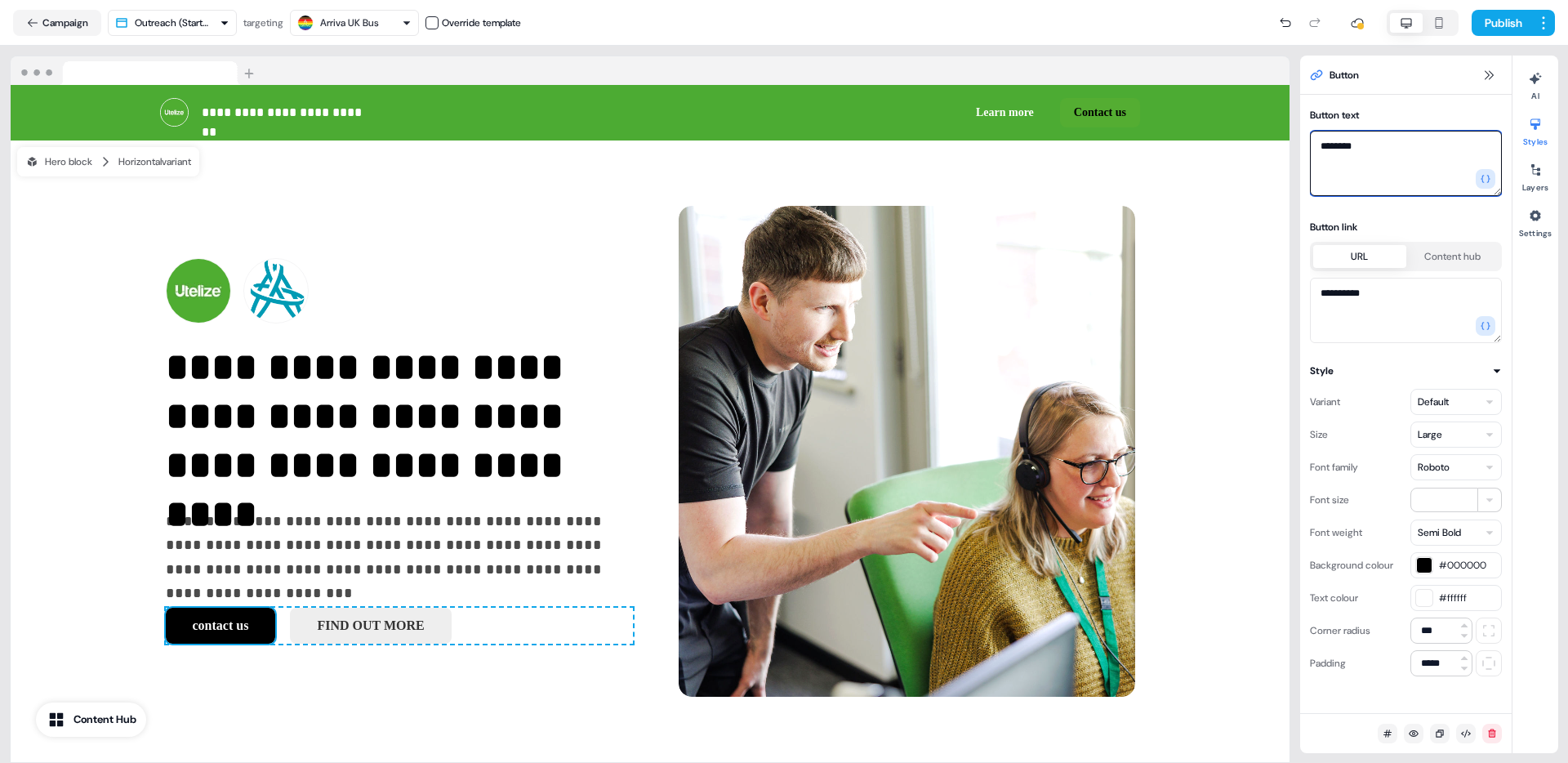 type on "*******" 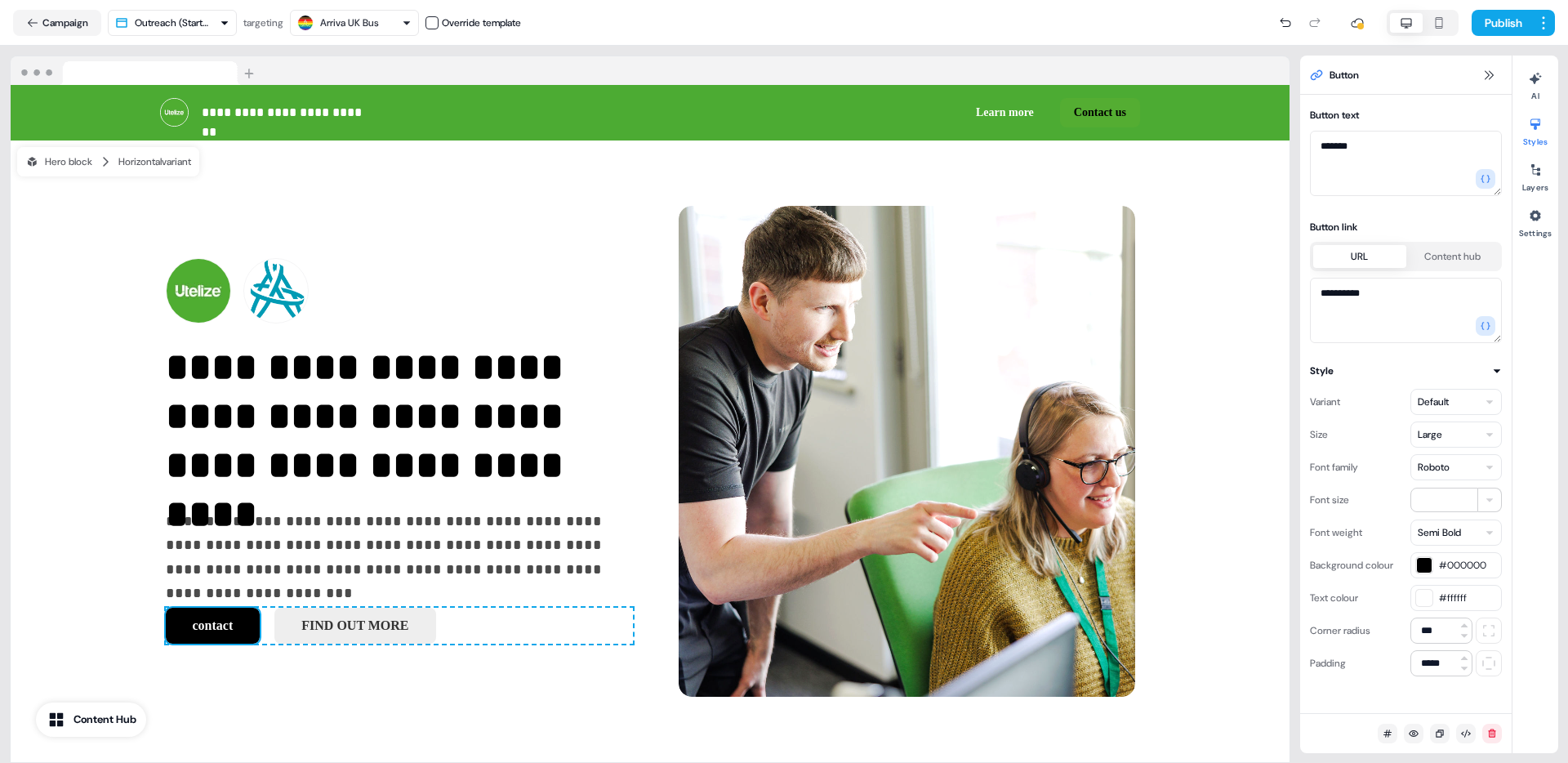 drag, startPoint x: 1392, startPoint y: 150, endPoint x: 1328, endPoint y: 152, distance: 64.031242 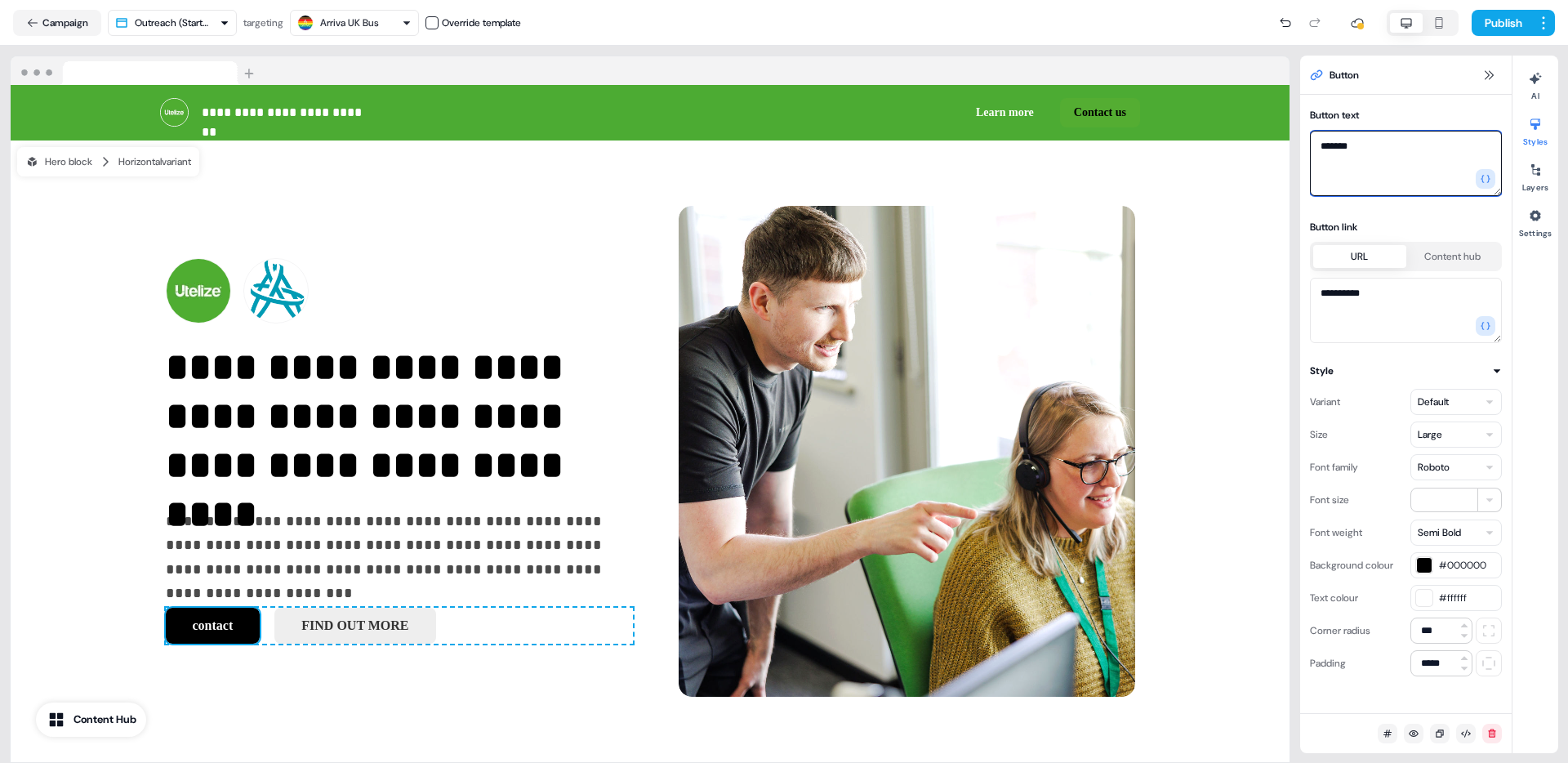 click on "*******" at bounding box center [1405, 163] 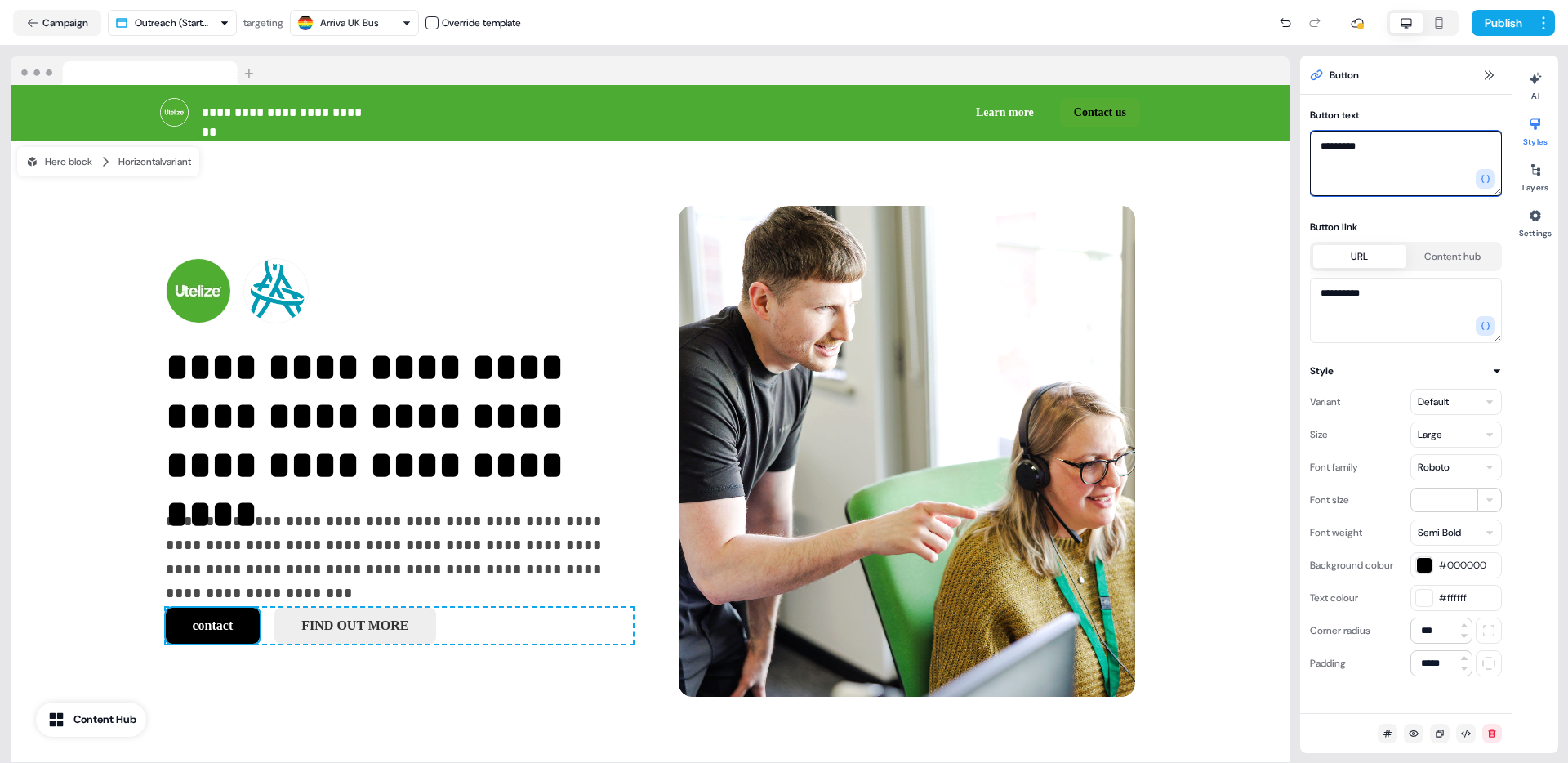 type on "**********" 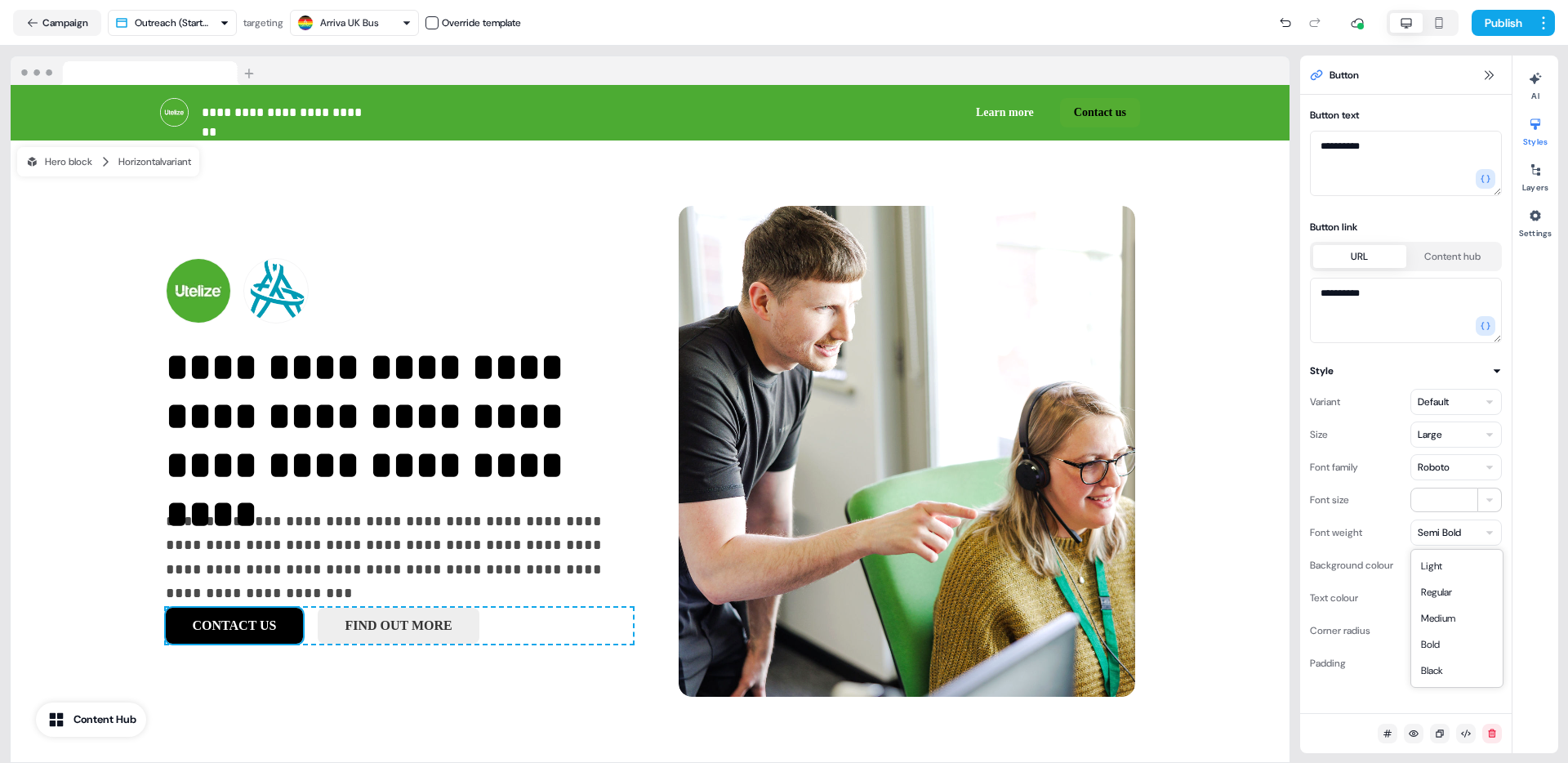 click on "**********" at bounding box center [784, 382] 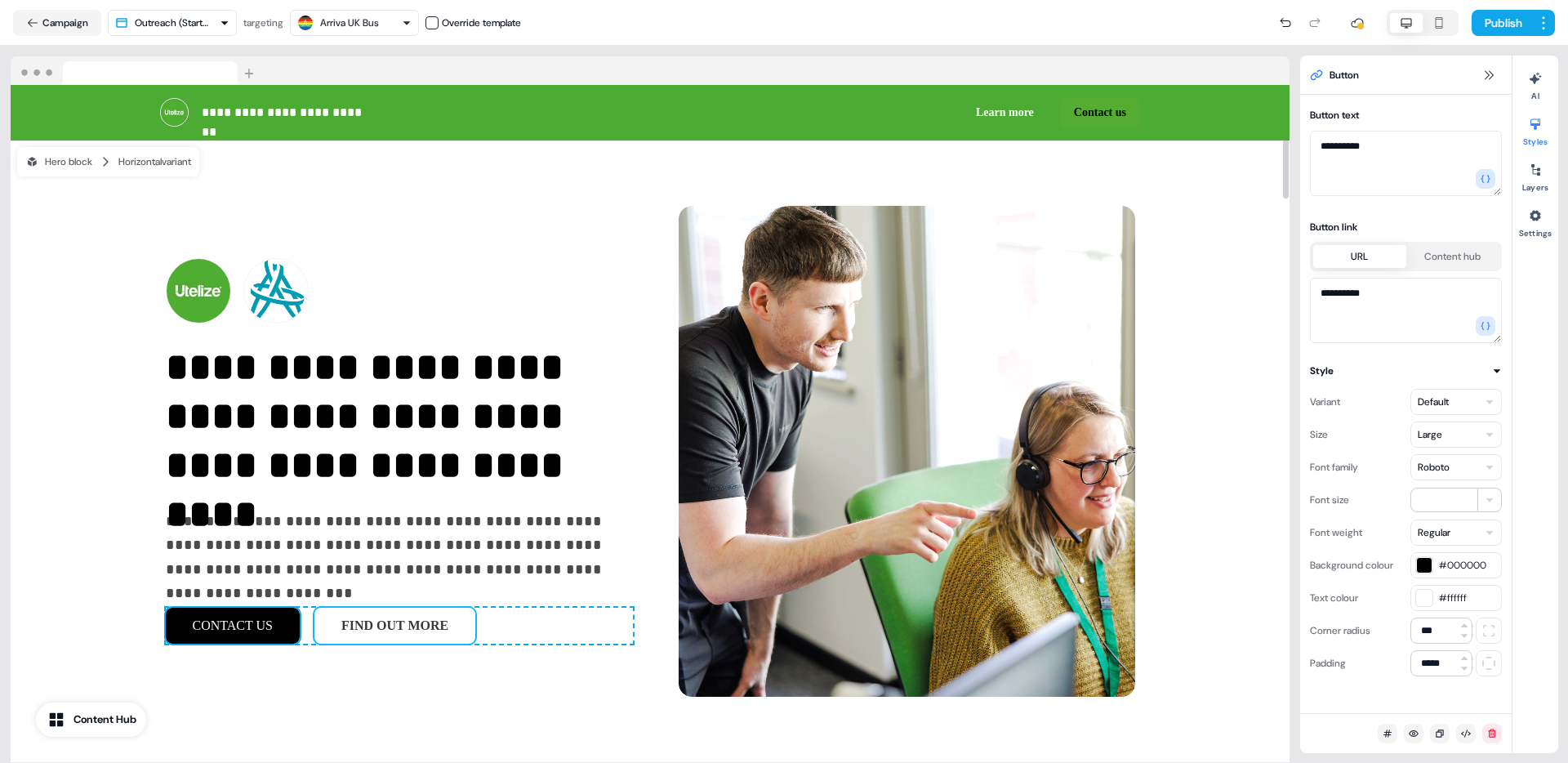 click on "FIND OUT MORE" at bounding box center (394, 626) 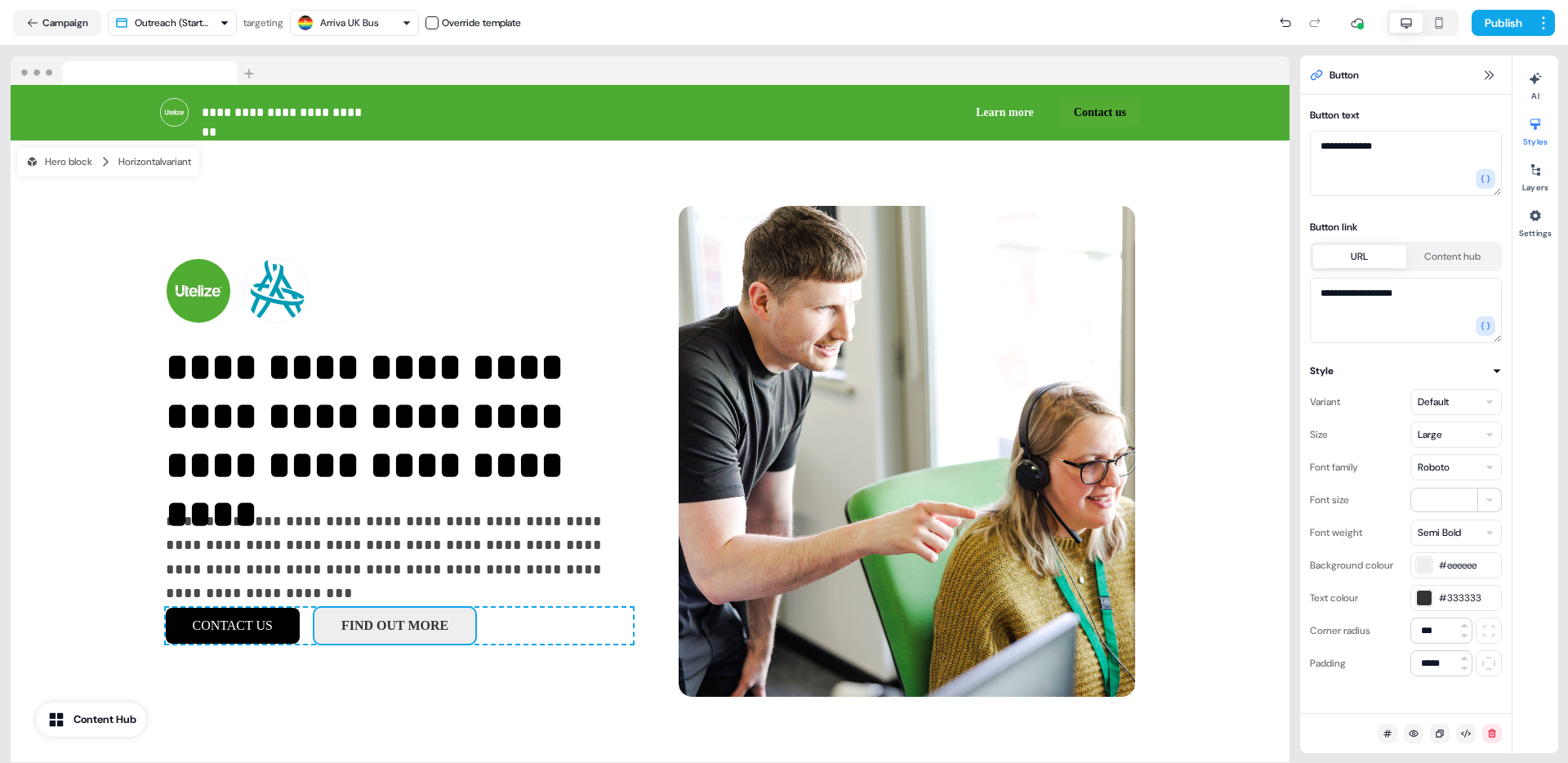 click on "**********" at bounding box center [784, 382] 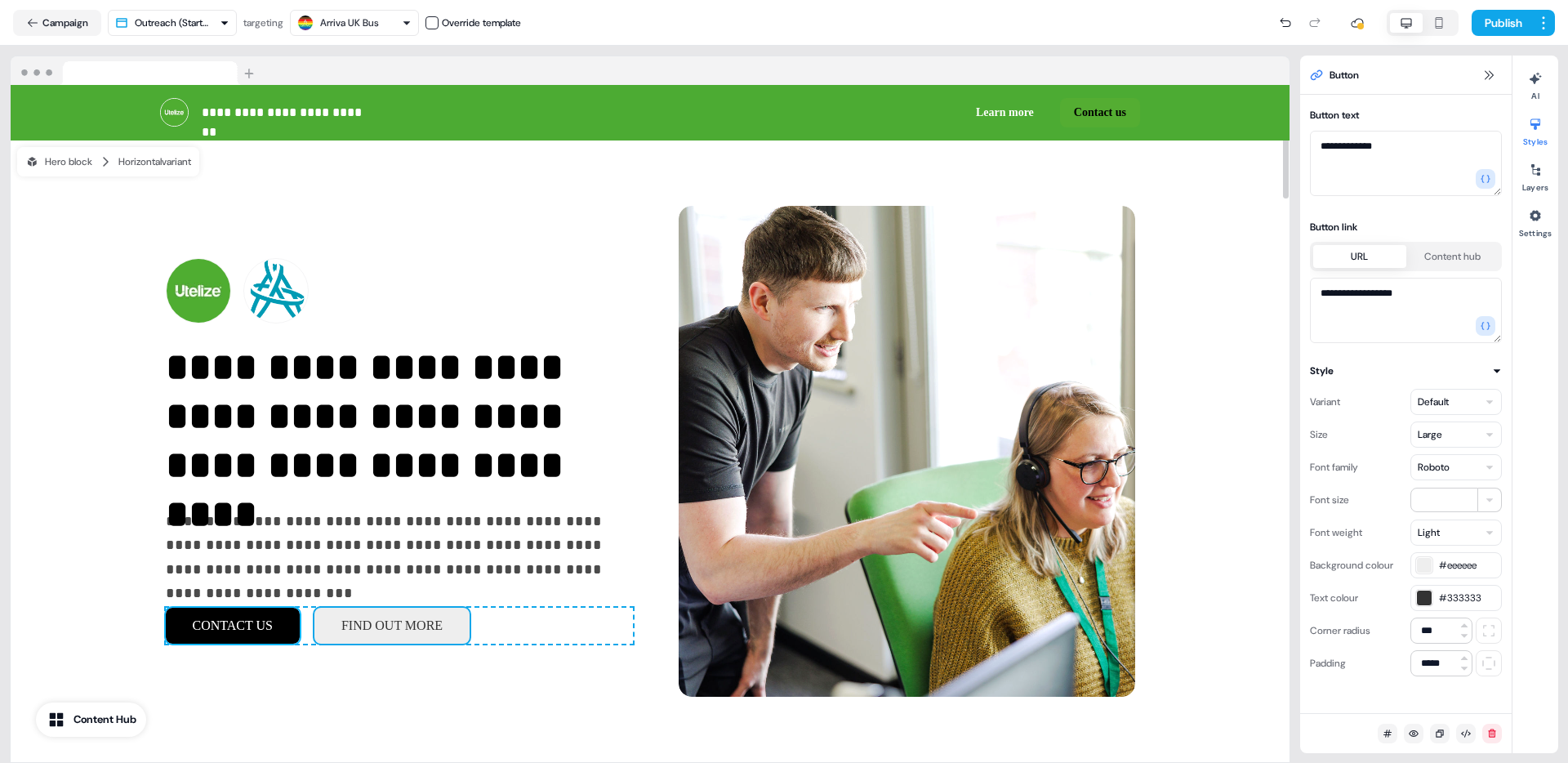 click on "CONTACT US" at bounding box center [233, 626] 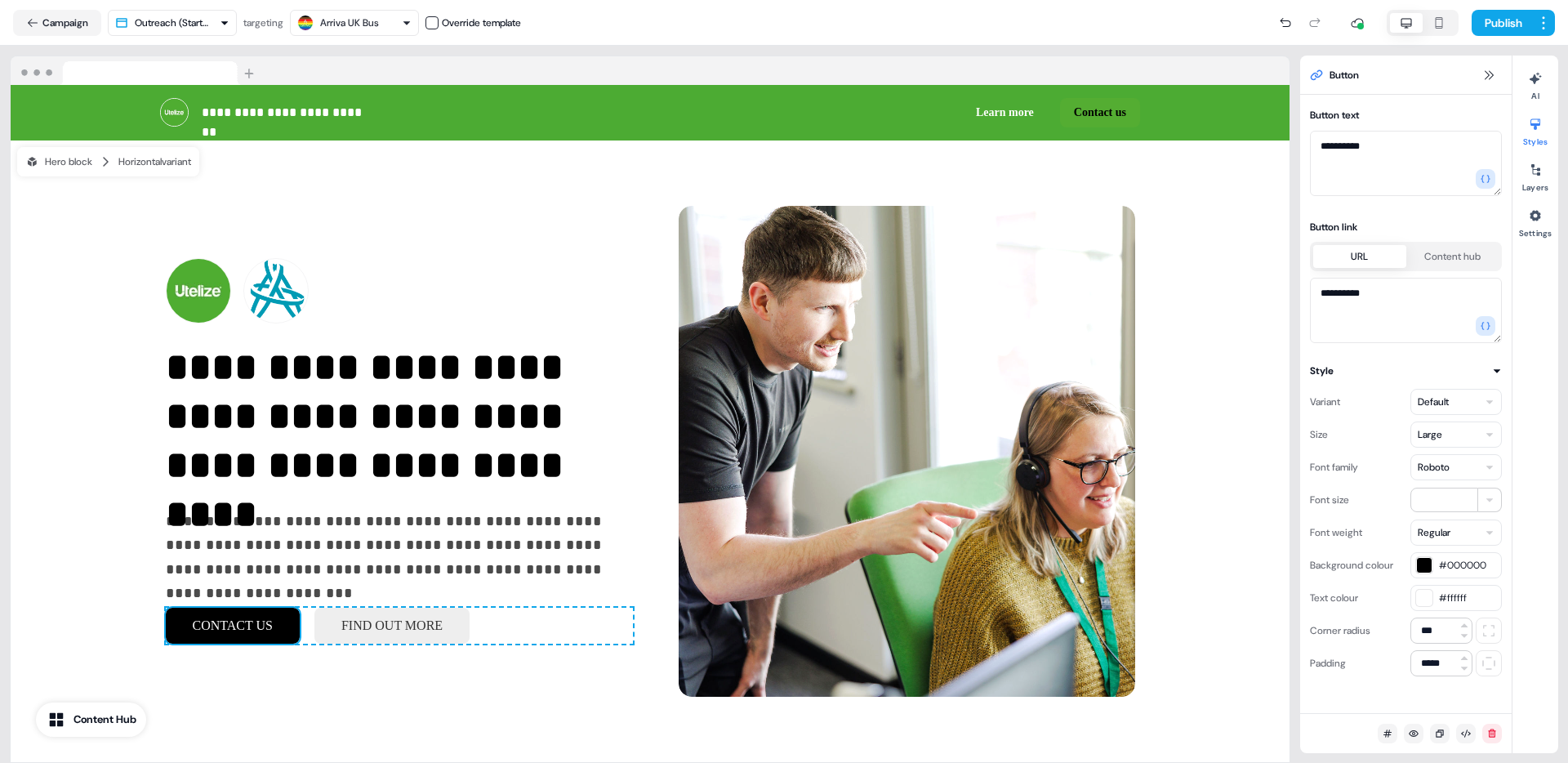 click on "**********" at bounding box center [784, 382] 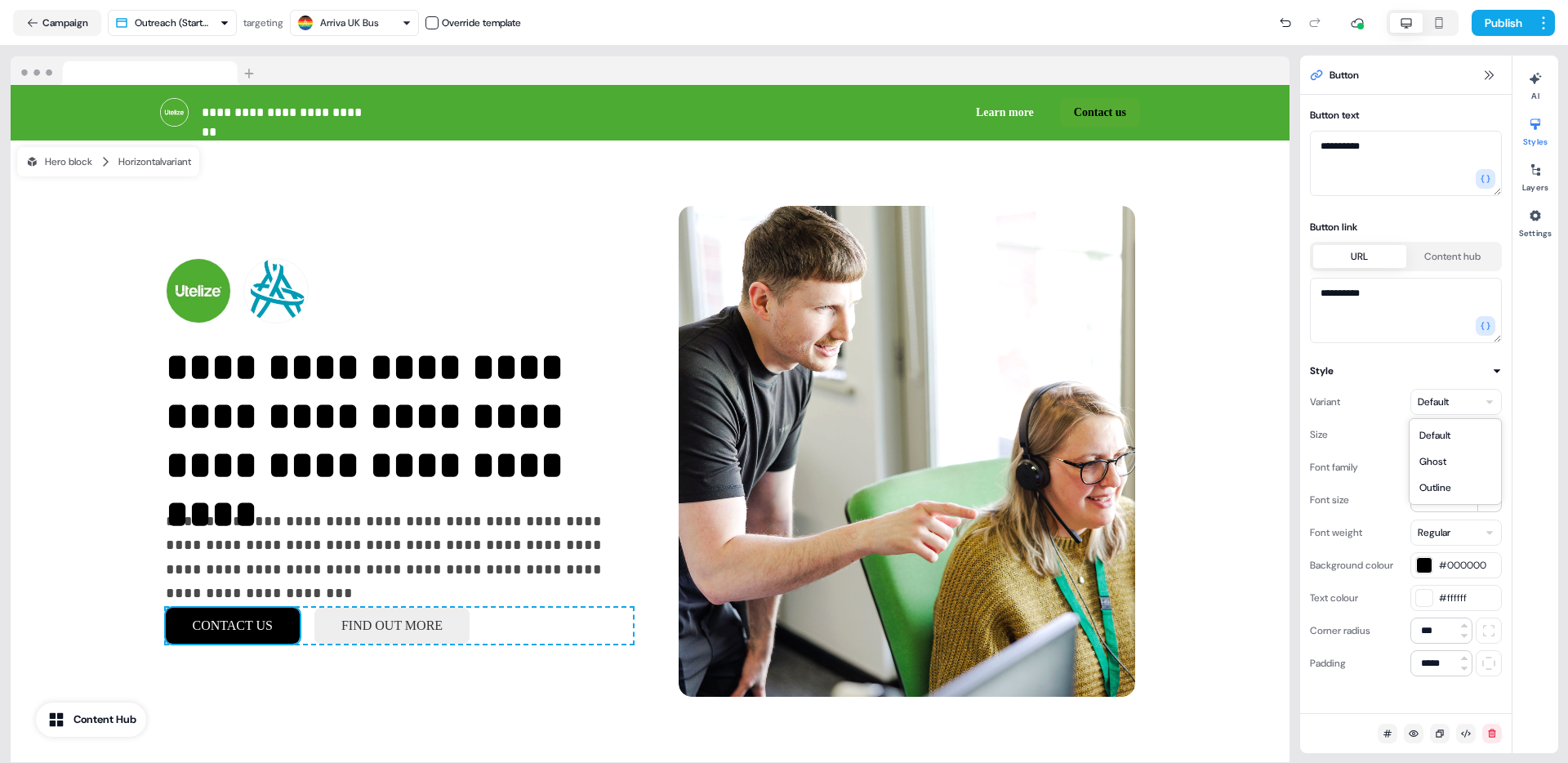 click on "**********" at bounding box center (784, 382) 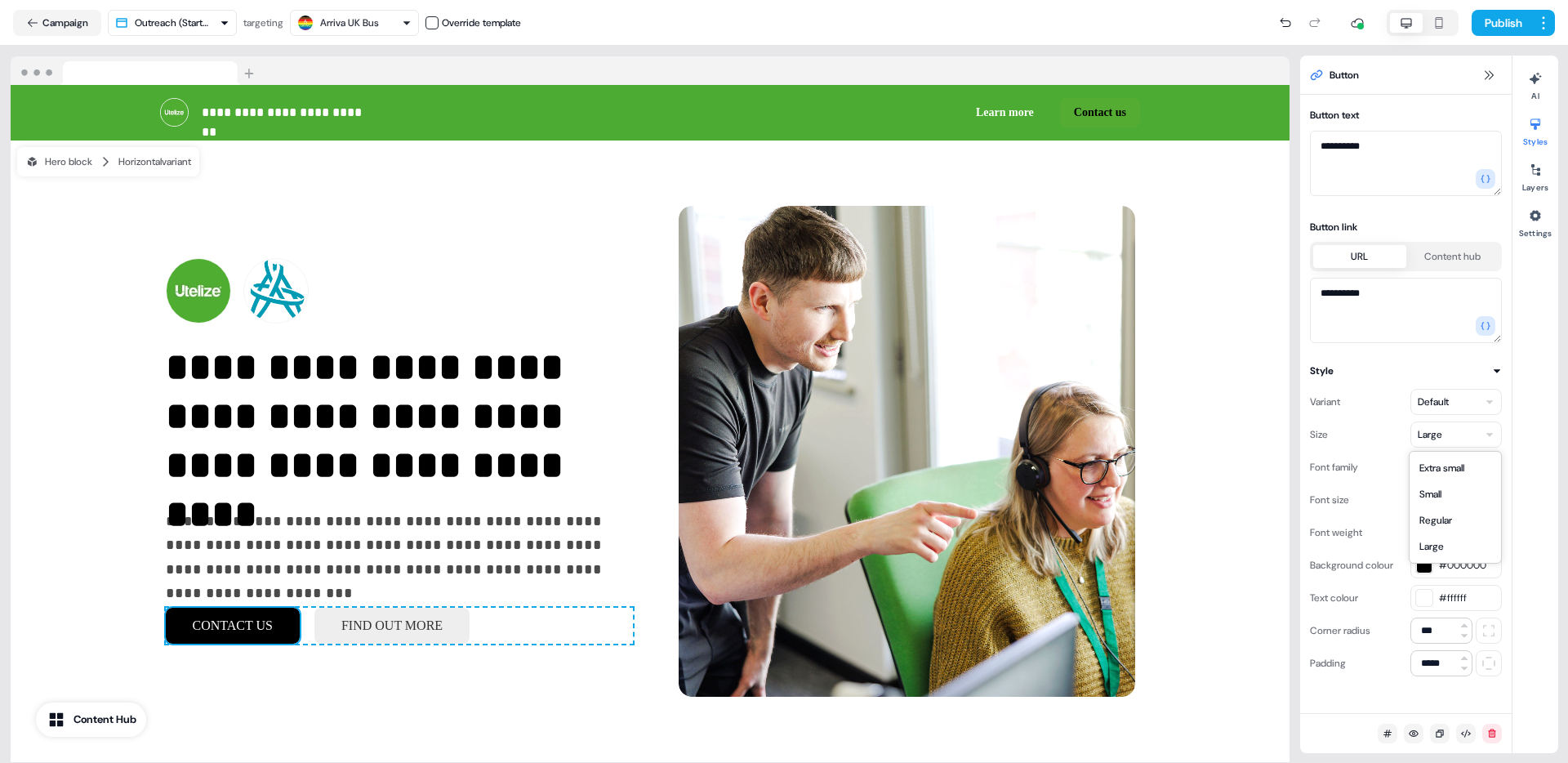 click on "**********" at bounding box center (784, 382) 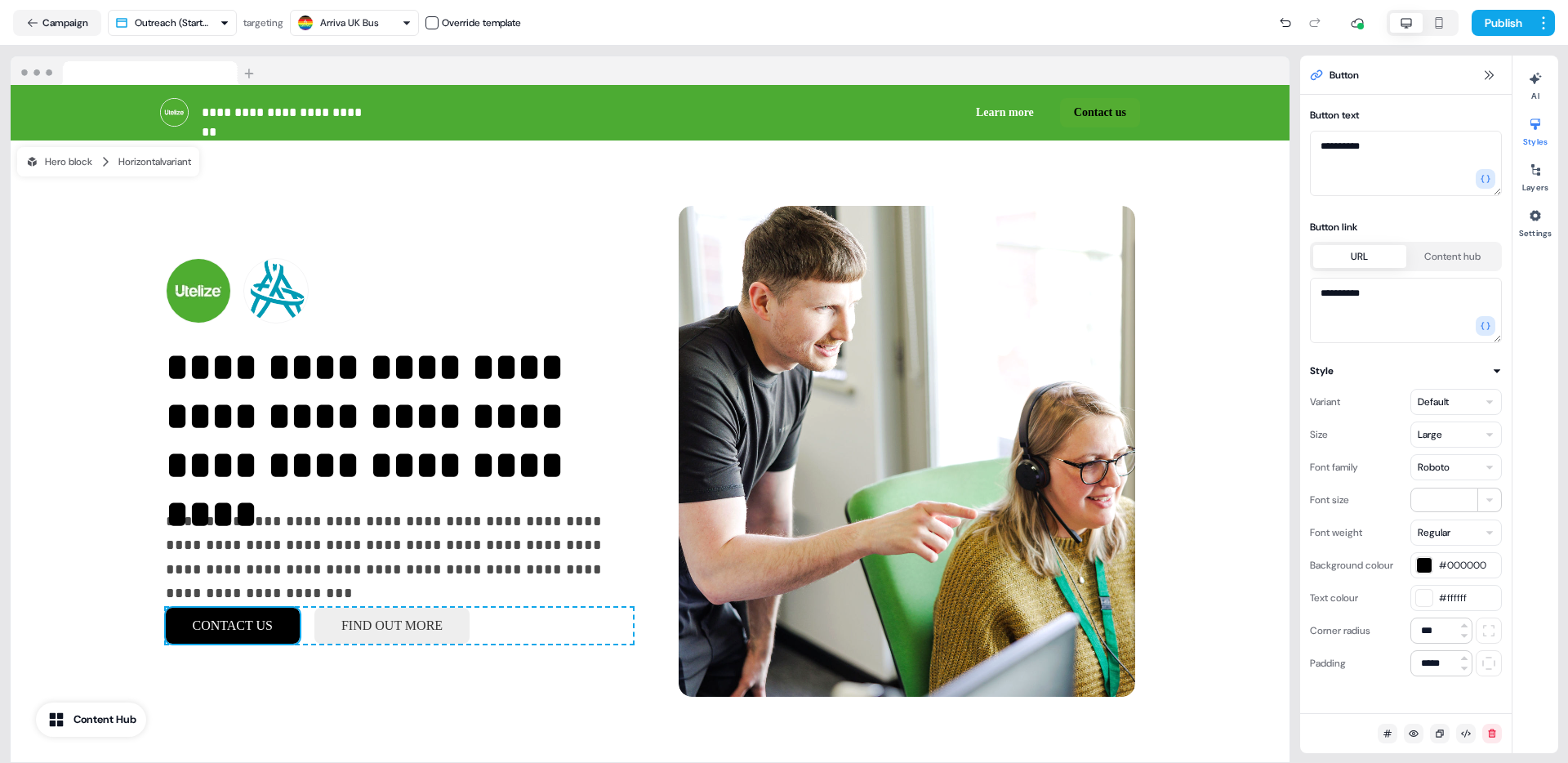 click on "**********" at bounding box center [784, 382] 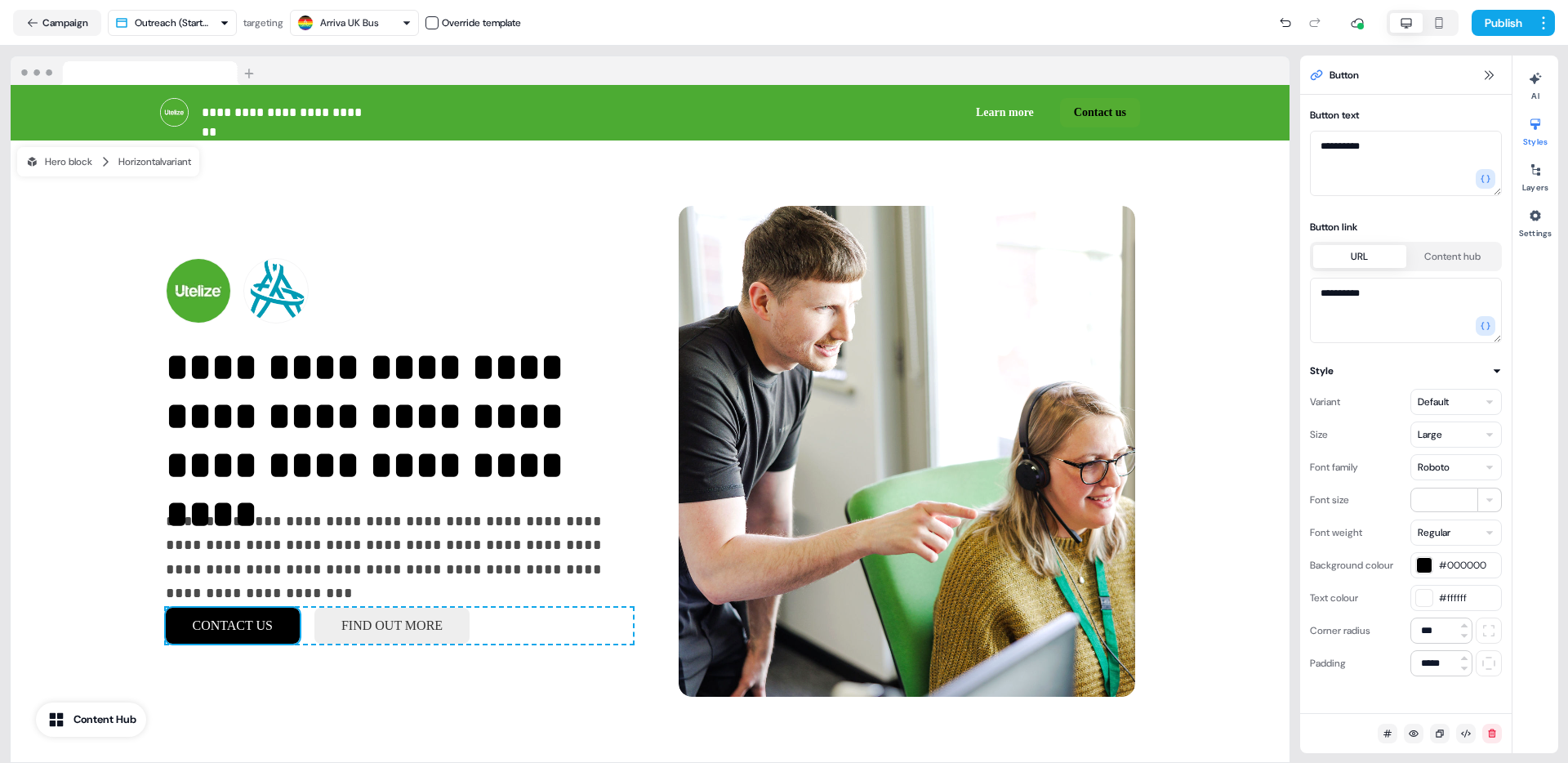 click on "**********" at bounding box center [784, 382] 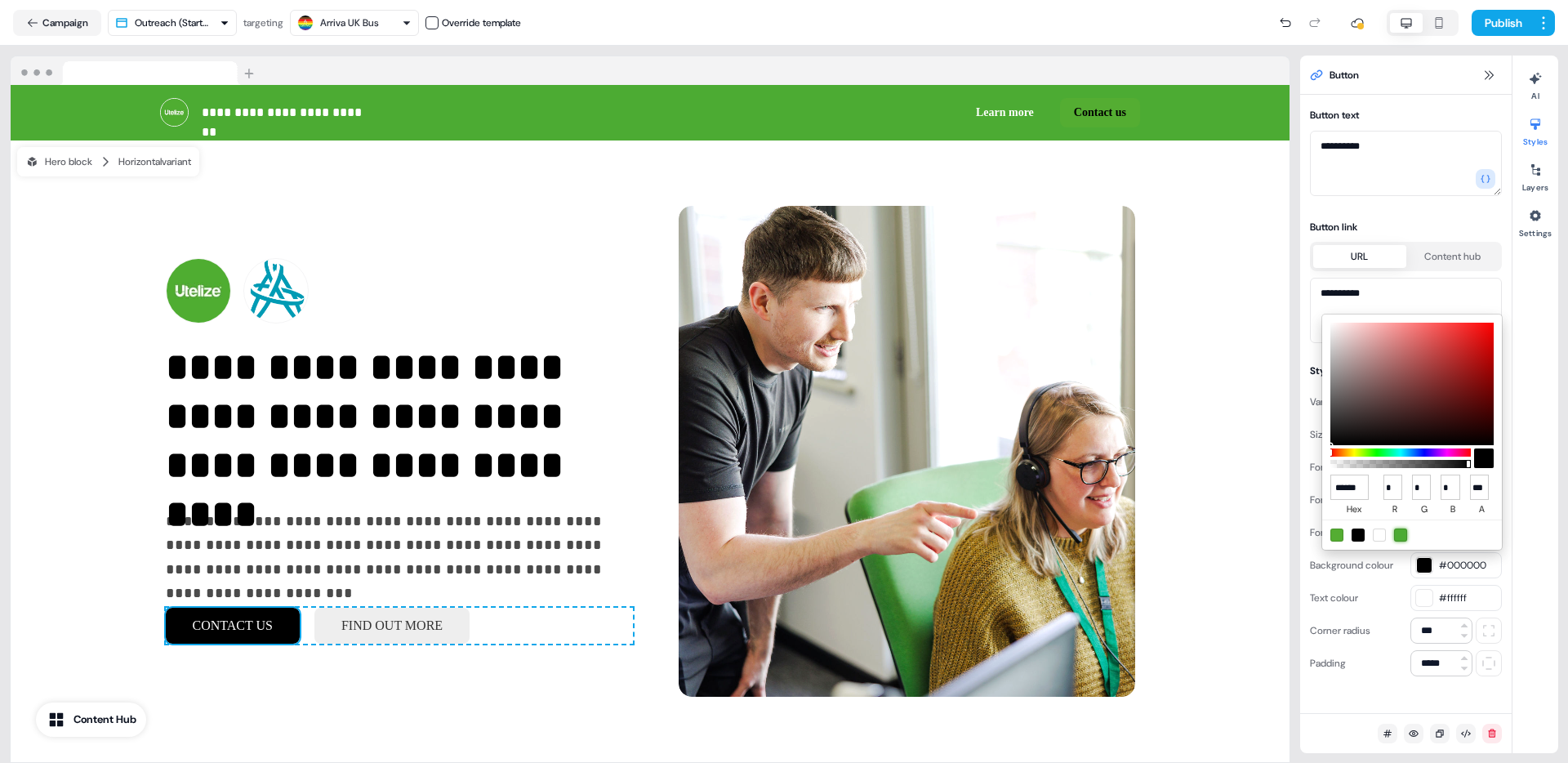 click at bounding box center (1401, 535) 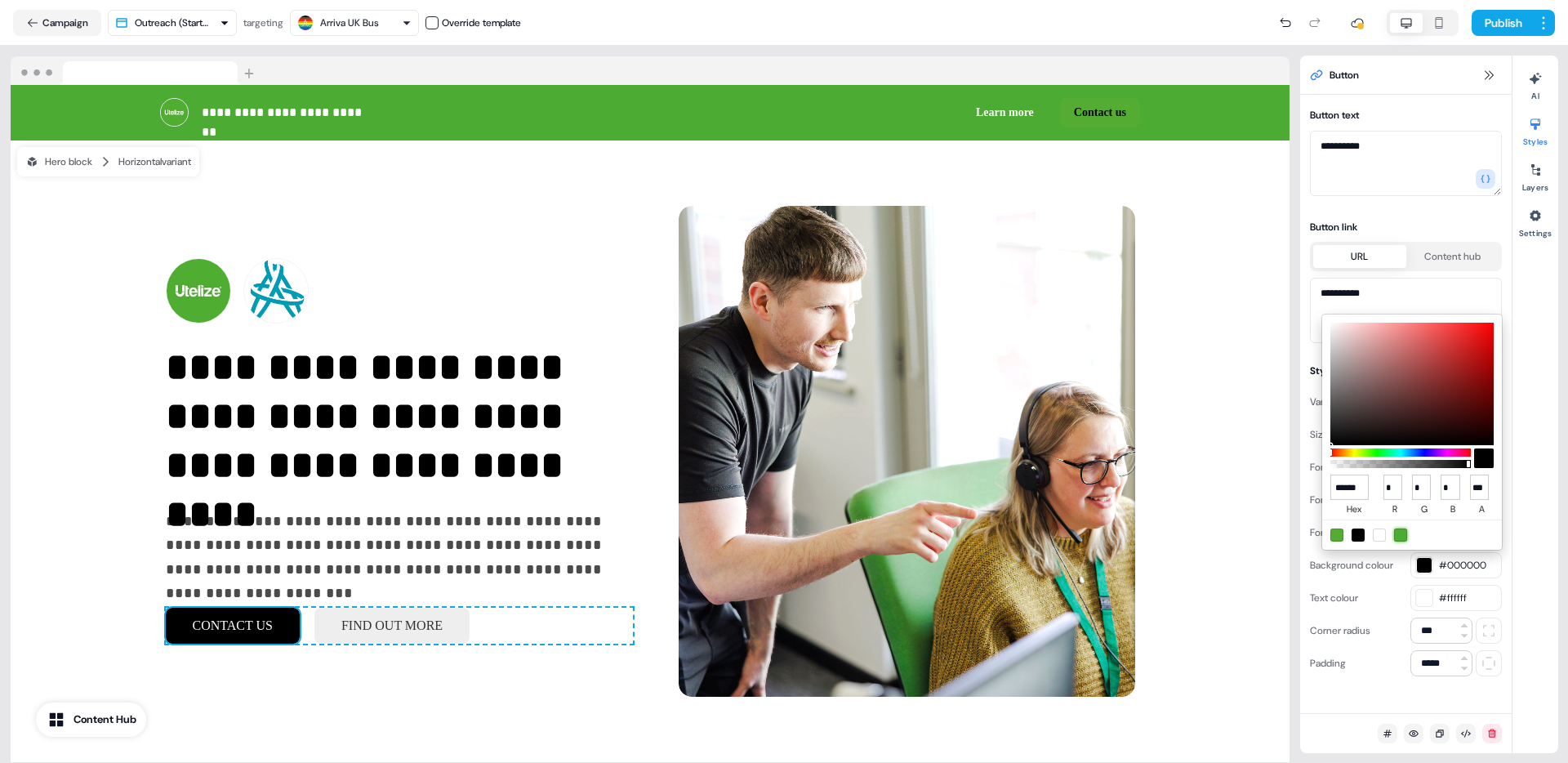 type on "******" 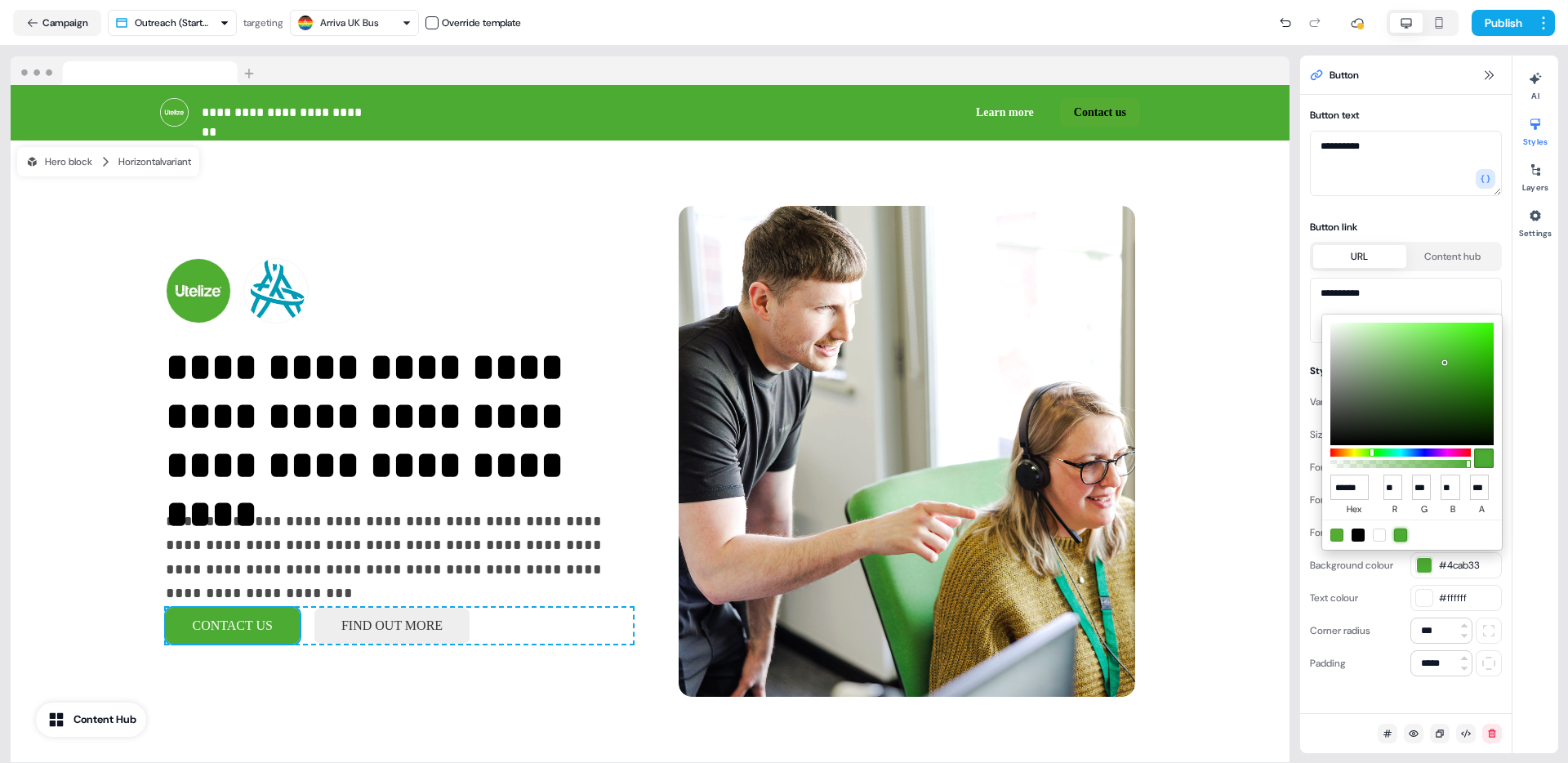 click on "**********" at bounding box center [784, 382] 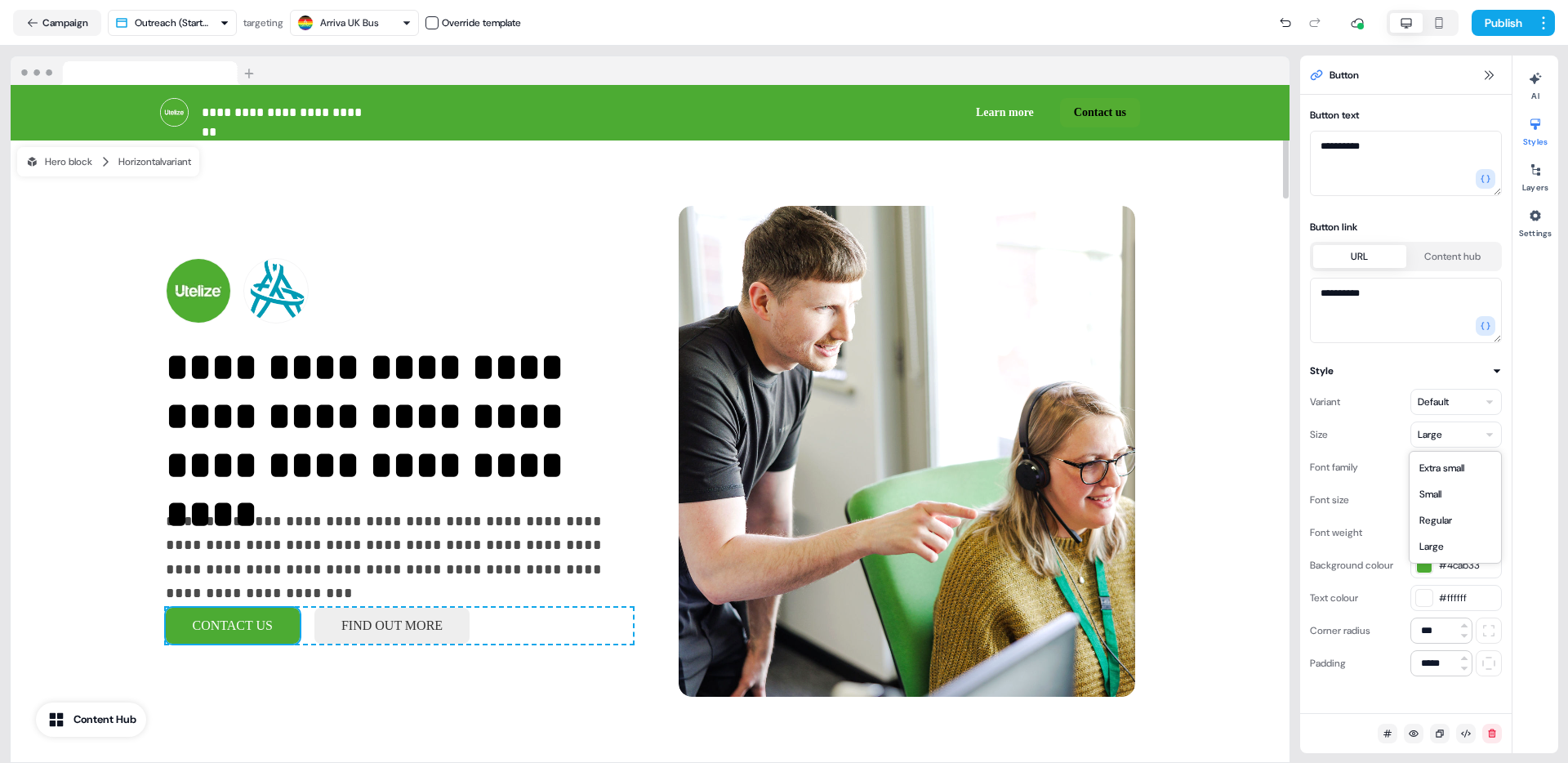 click on "**********" at bounding box center [784, 382] 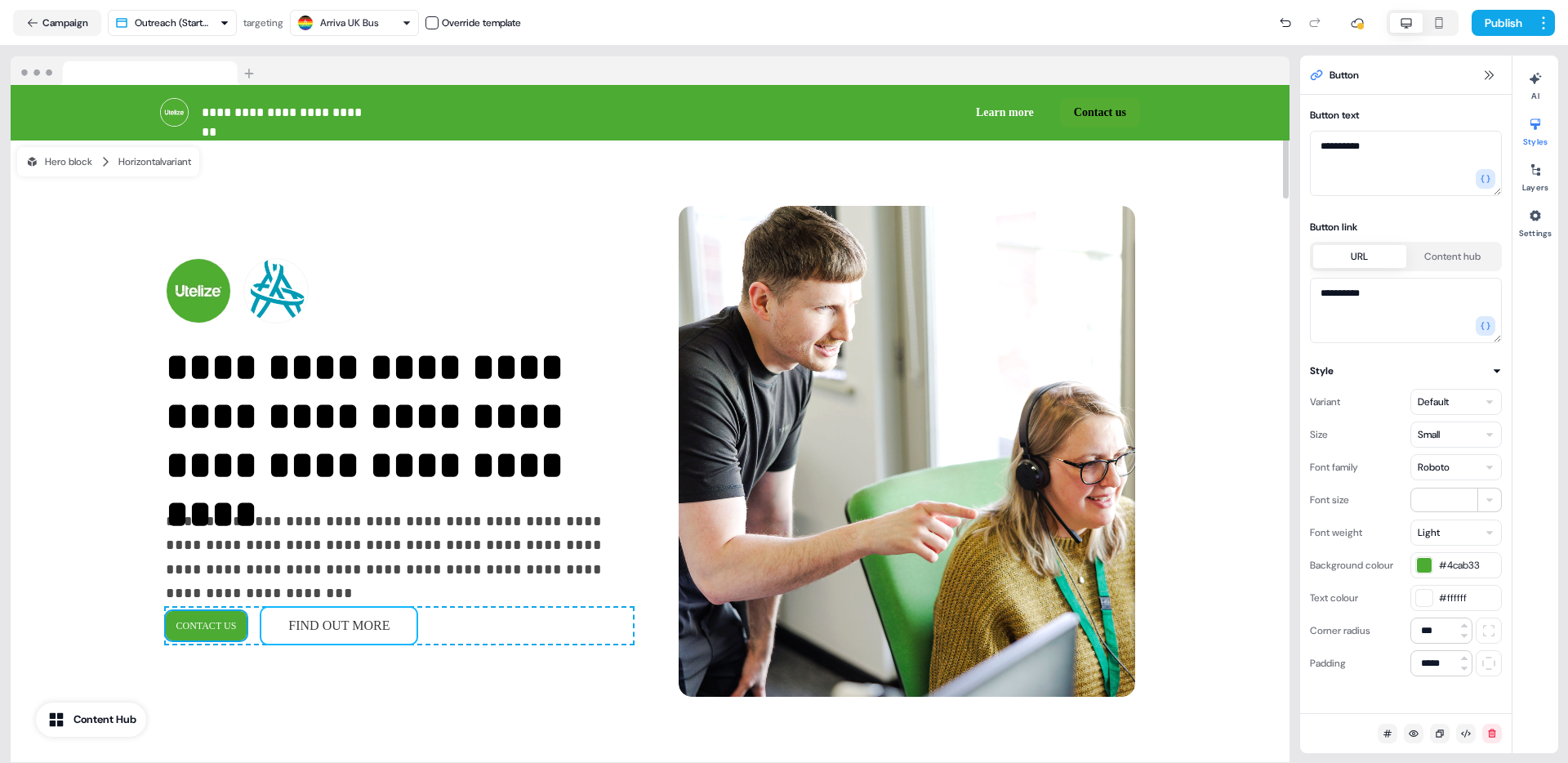 click on "FIND OUT MORE" at bounding box center (339, 626) 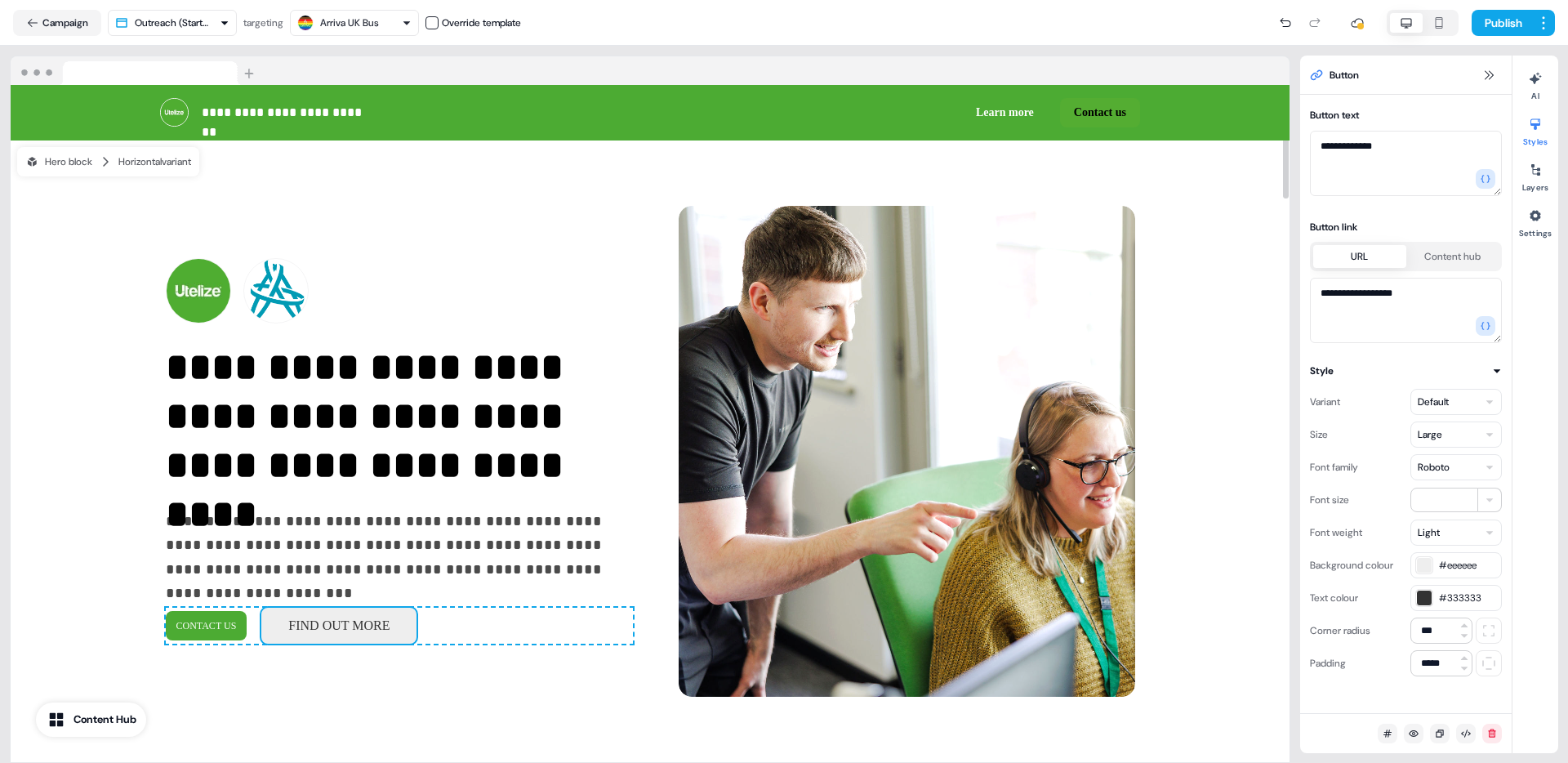 click on "**********" at bounding box center (784, 382) 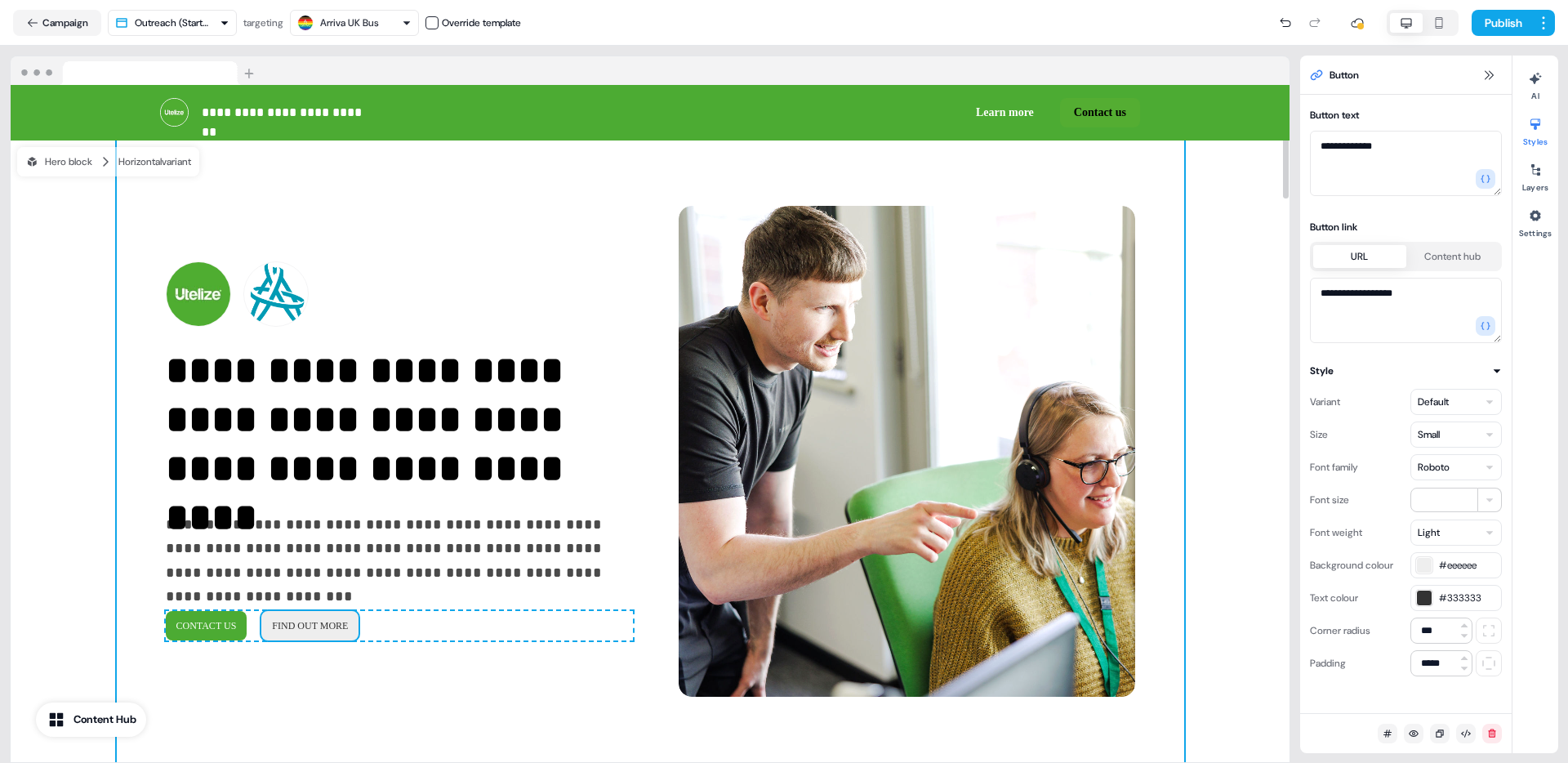 click on "**********" at bounding box center (650, 451) 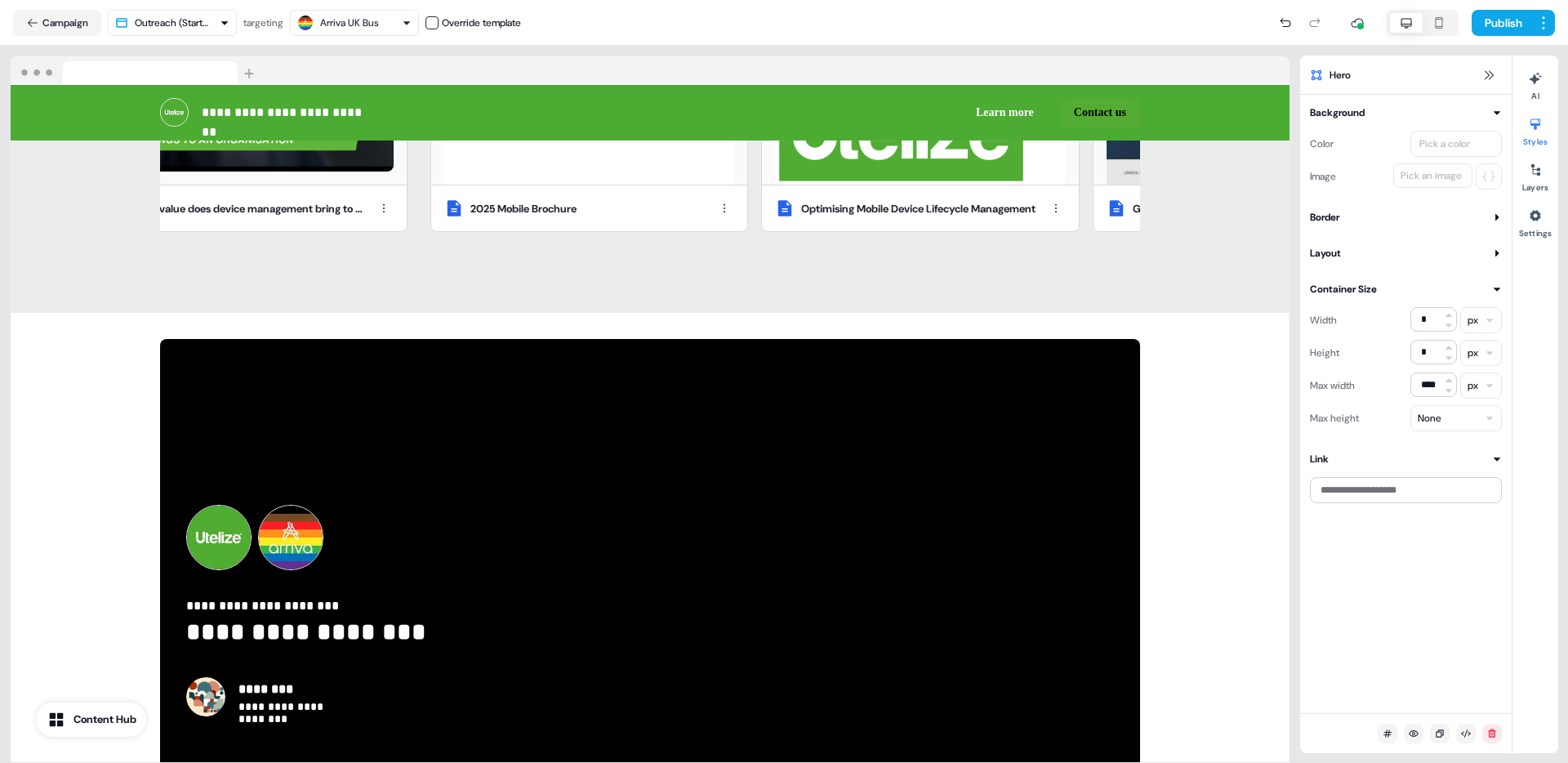 scroll, scrollTop: 3355, scrollLeft: 0, axis: vertical 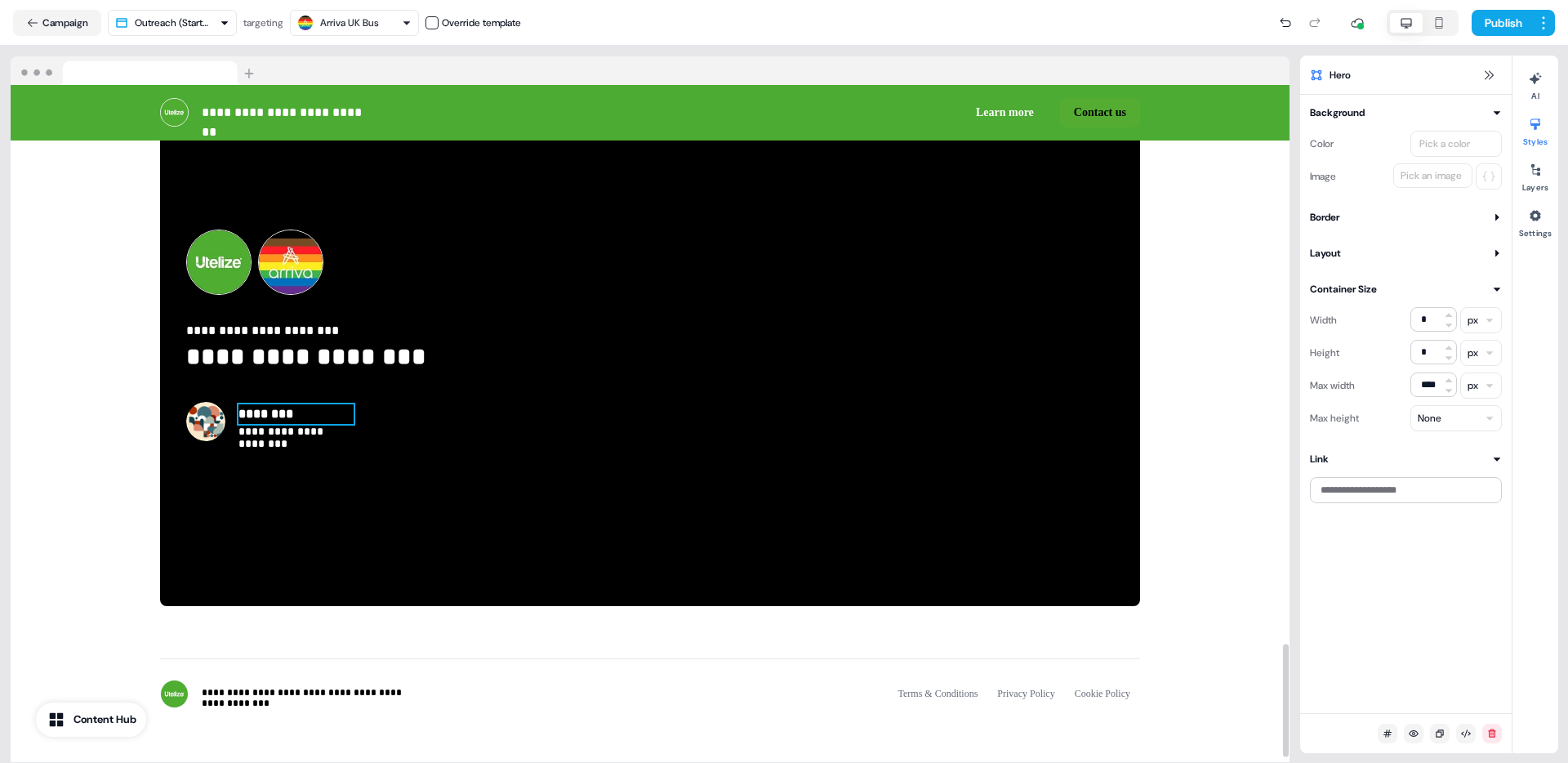 click on "********" at bounding box center (296, 414) 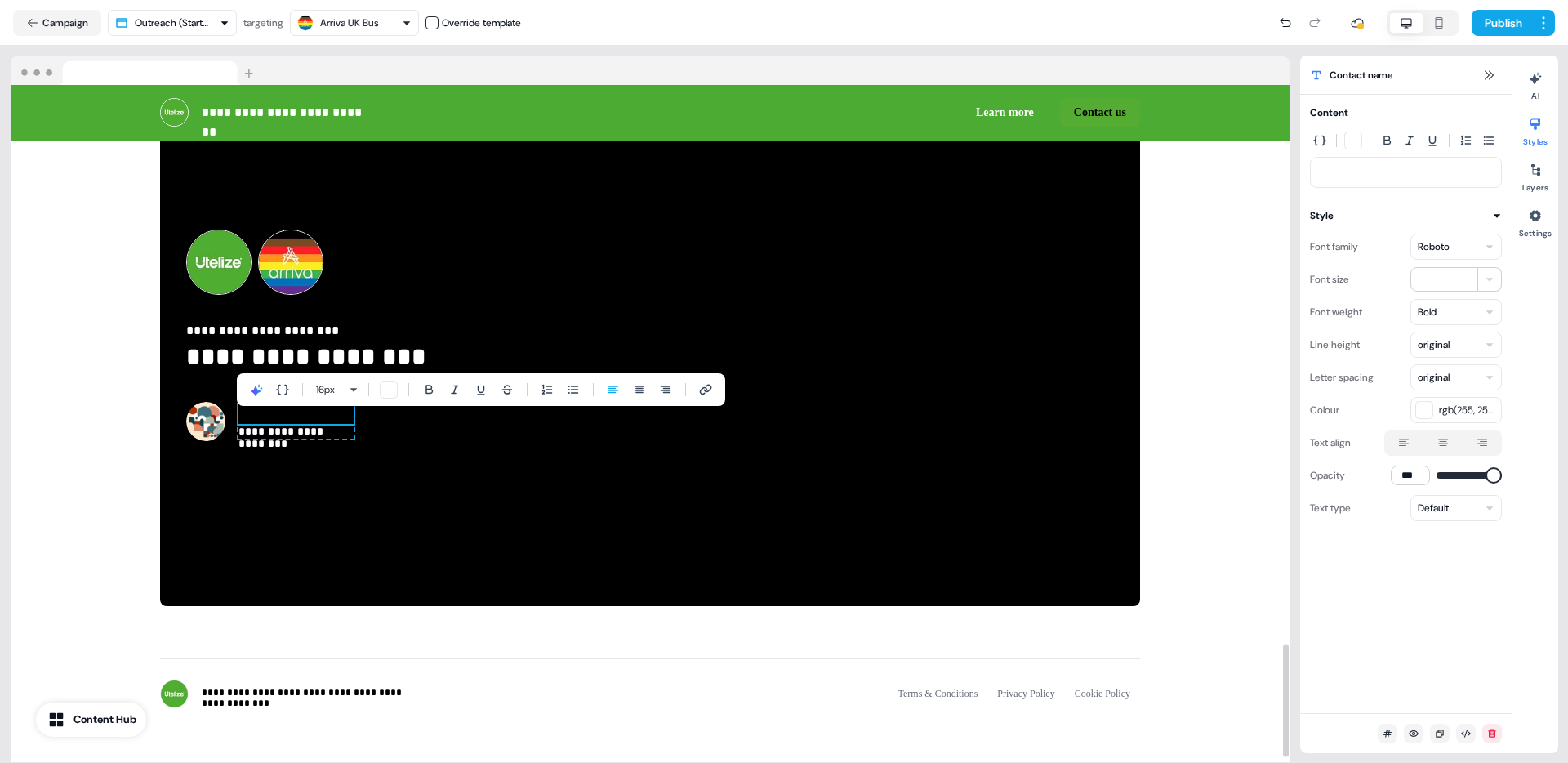 type 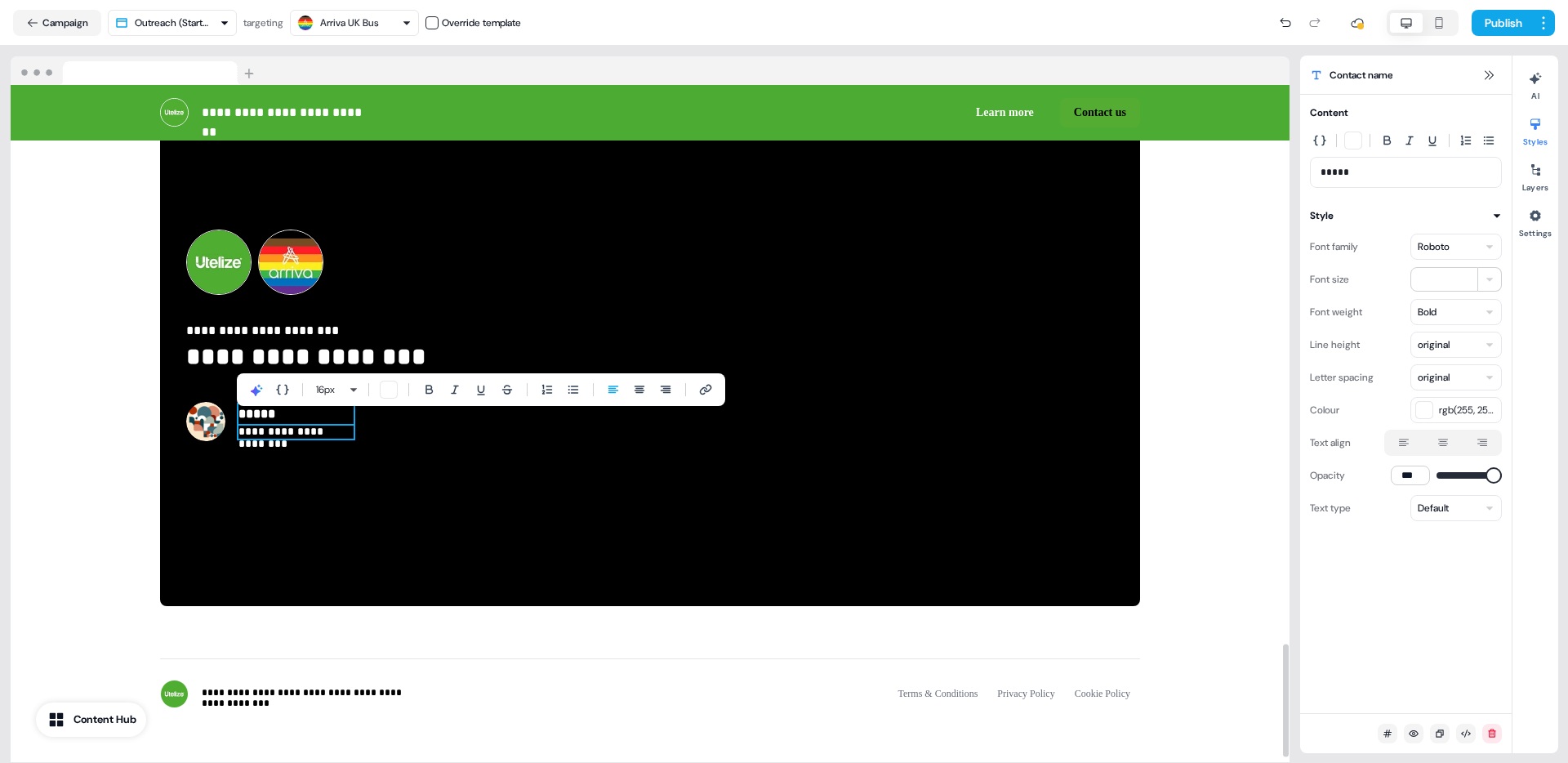 click on "**********" at bounding box center [296, 432] 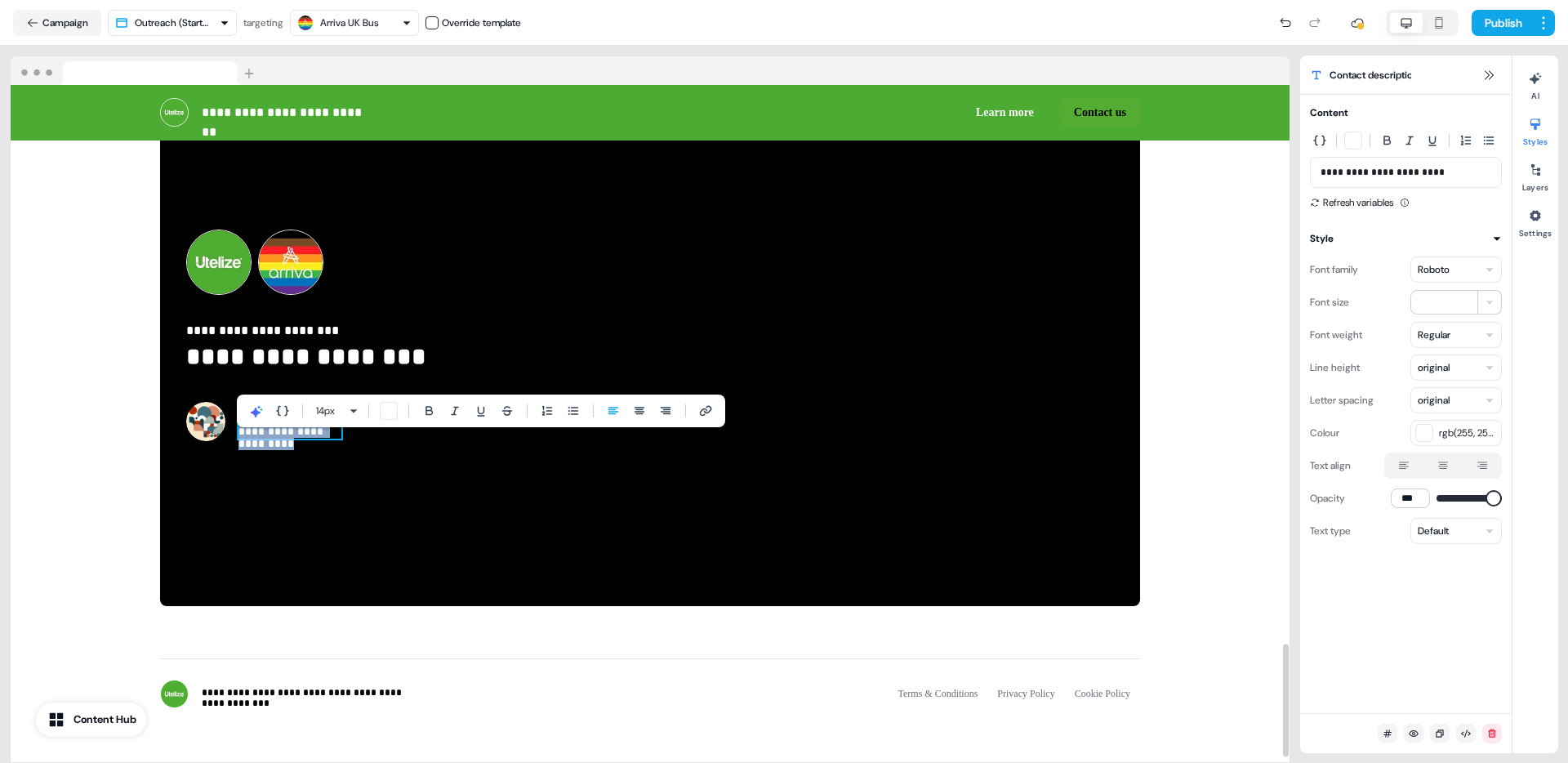 type 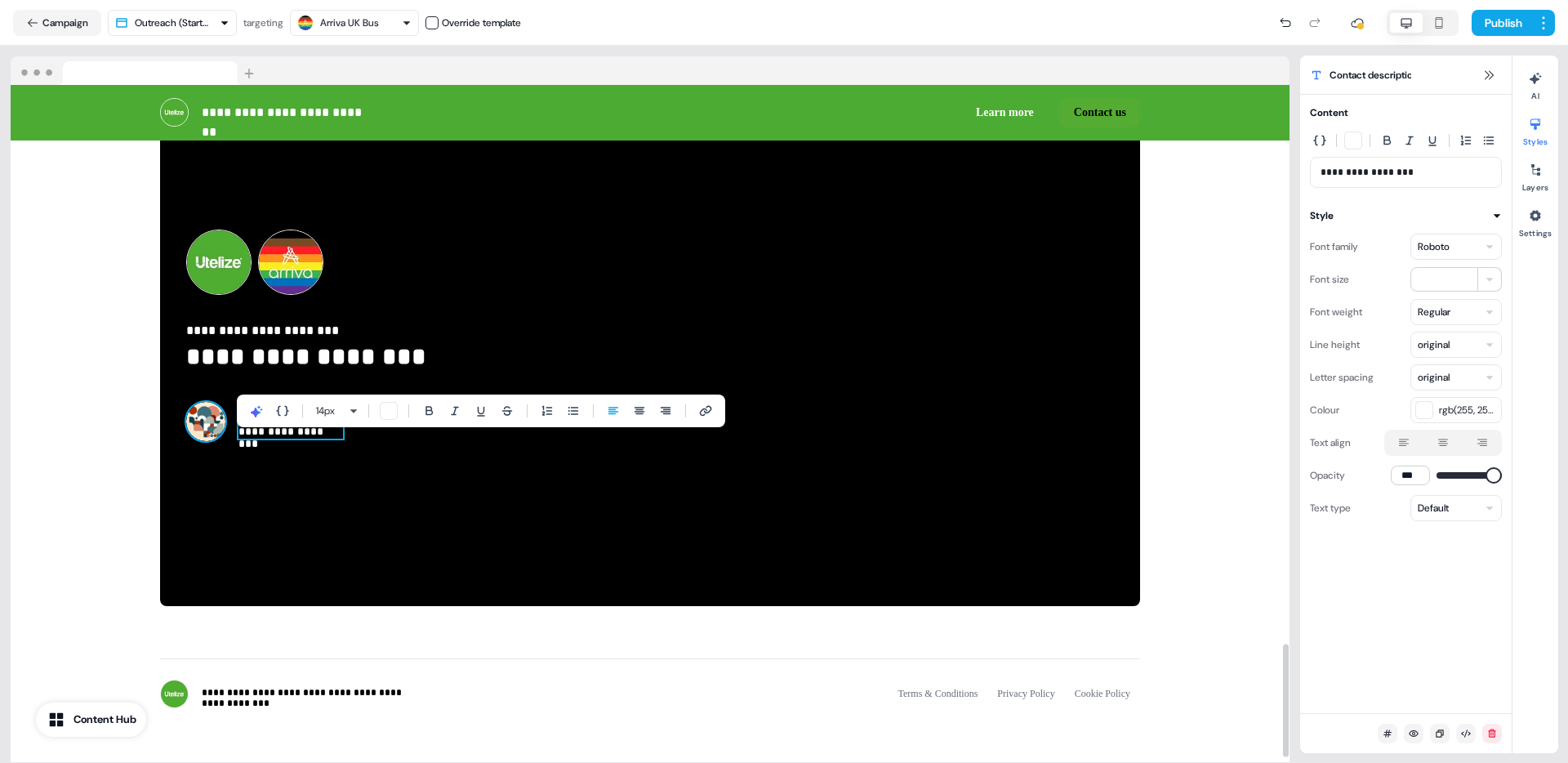 click at bounding box center [206, 422] 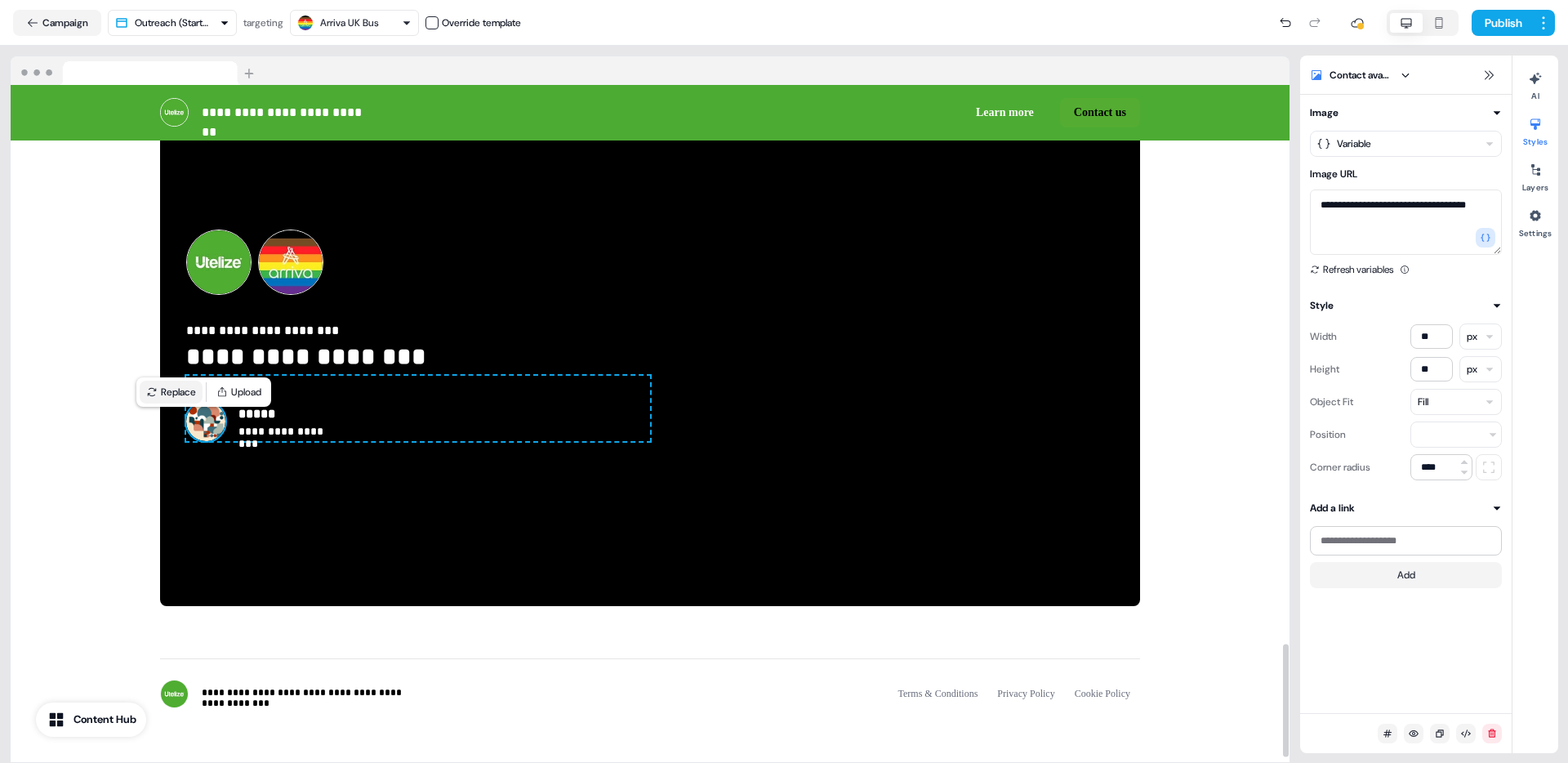 click on "Replace" at bounding box center (171, 392) 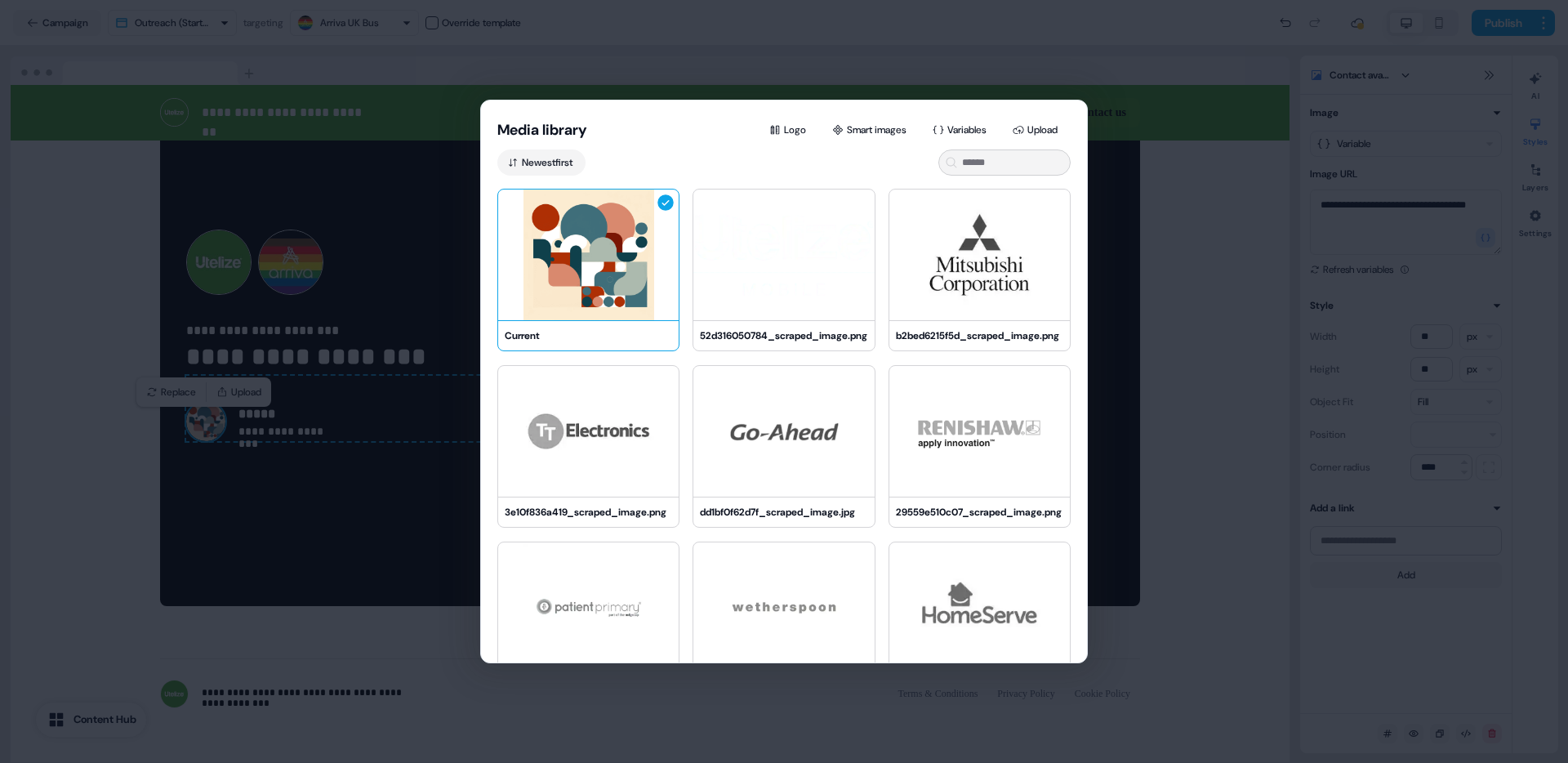 click on "Media library Logo Smart images Variables Upload Newest  first Current 52d316050784_scraped_image.png b2bed6215f5d_scraped_image.png 3e10f836a419_scraped_image.png dd1bf0f62d7f_scraped_image.jpg 29559e510c07_scraped_image.png 75769f792c25_scraped_image.png da9179bce69e_scraped_image.png 111d771e851c_scraped_image.png 34acce70305f_scraped_image.png a18fac67cc3e_scraped_image.jpg e0fc8e26e810_scraped_image.jpg" at bounding box center [784, 382] 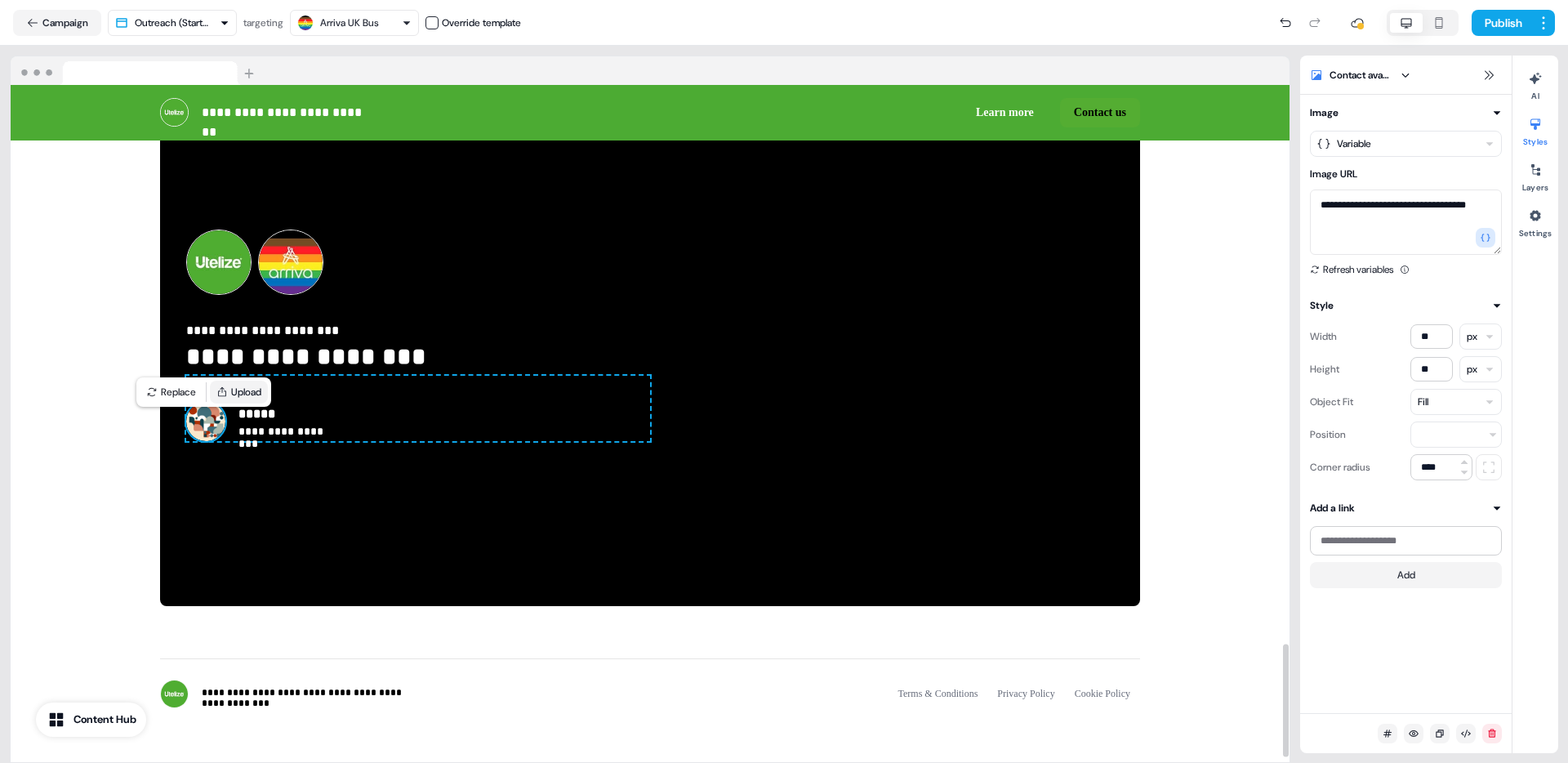 click on "Upload" at bounding box center (238, 392) 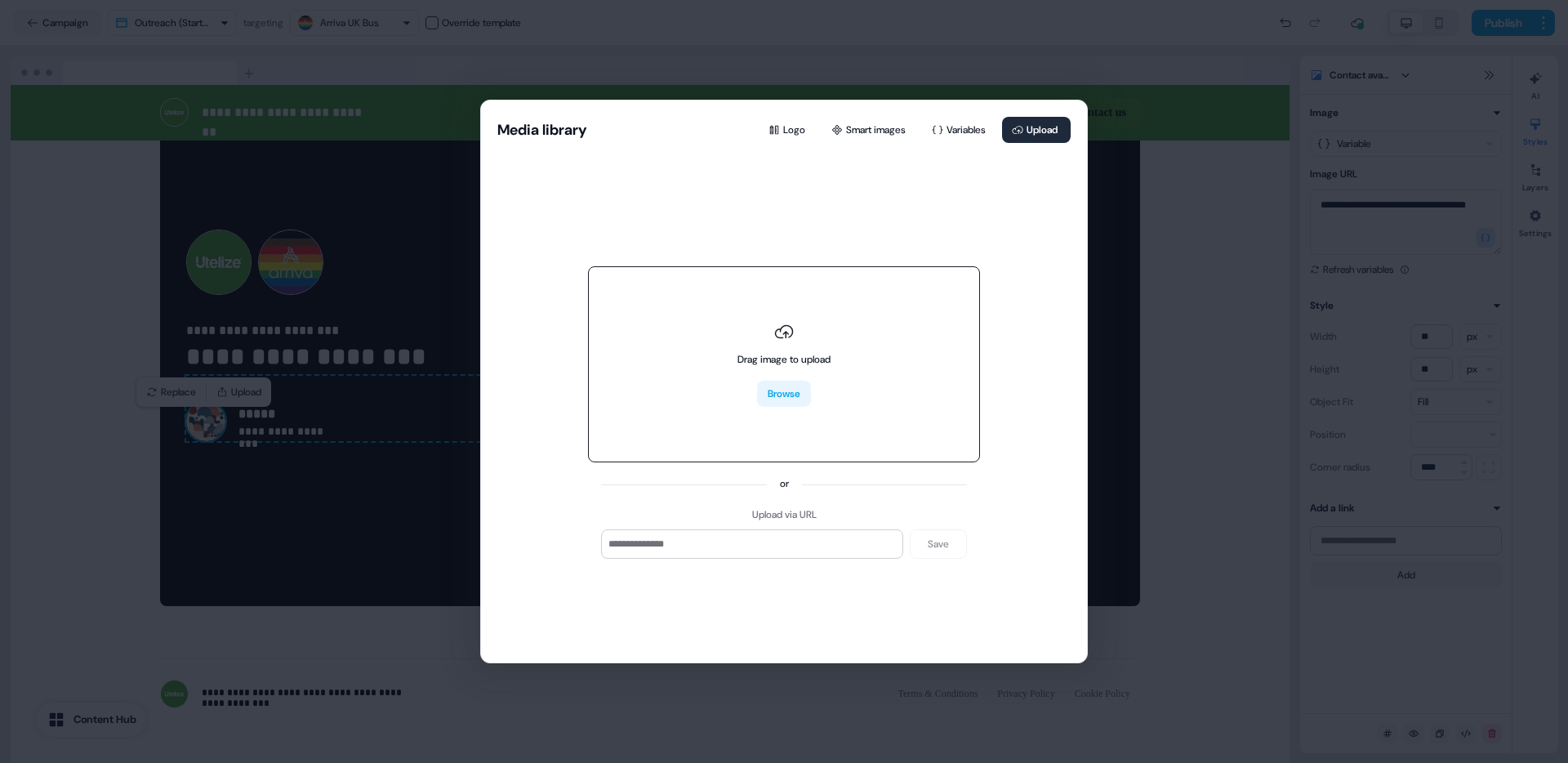 click on "Browse" at bounding box center [784, 394] 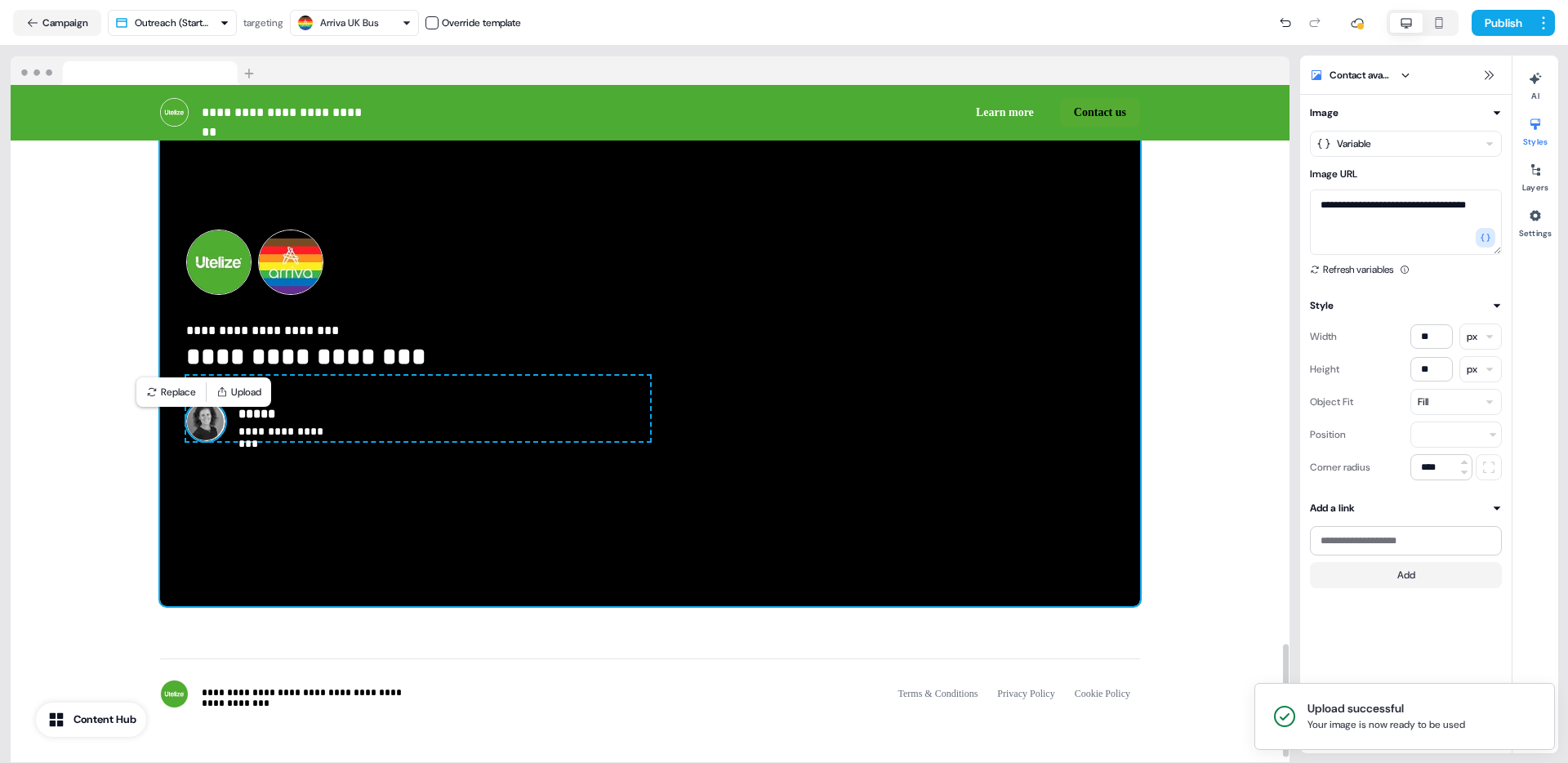 click on "**********" at bounding box center (650, 335) 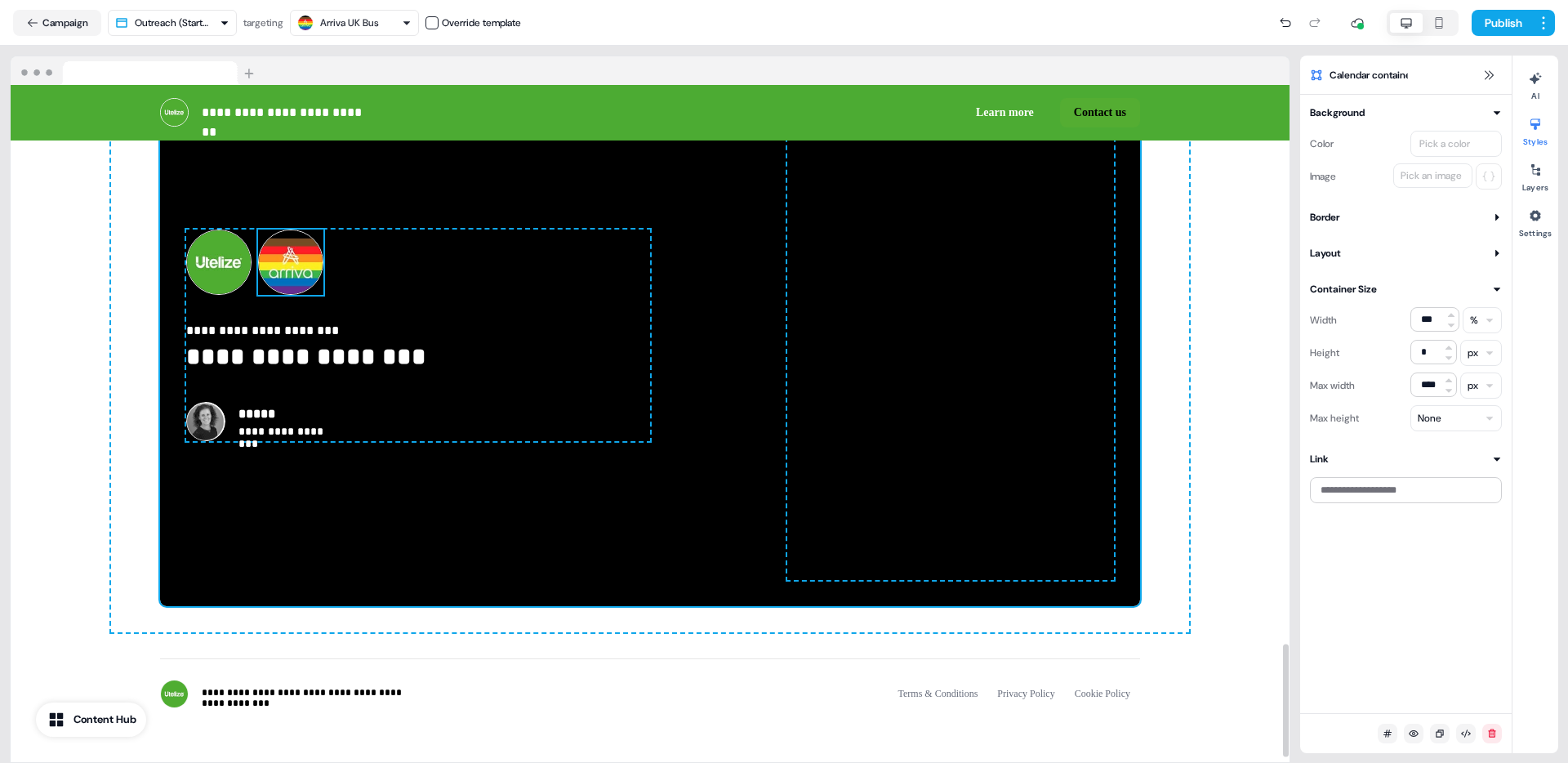 click at bounding box center [291, 262] 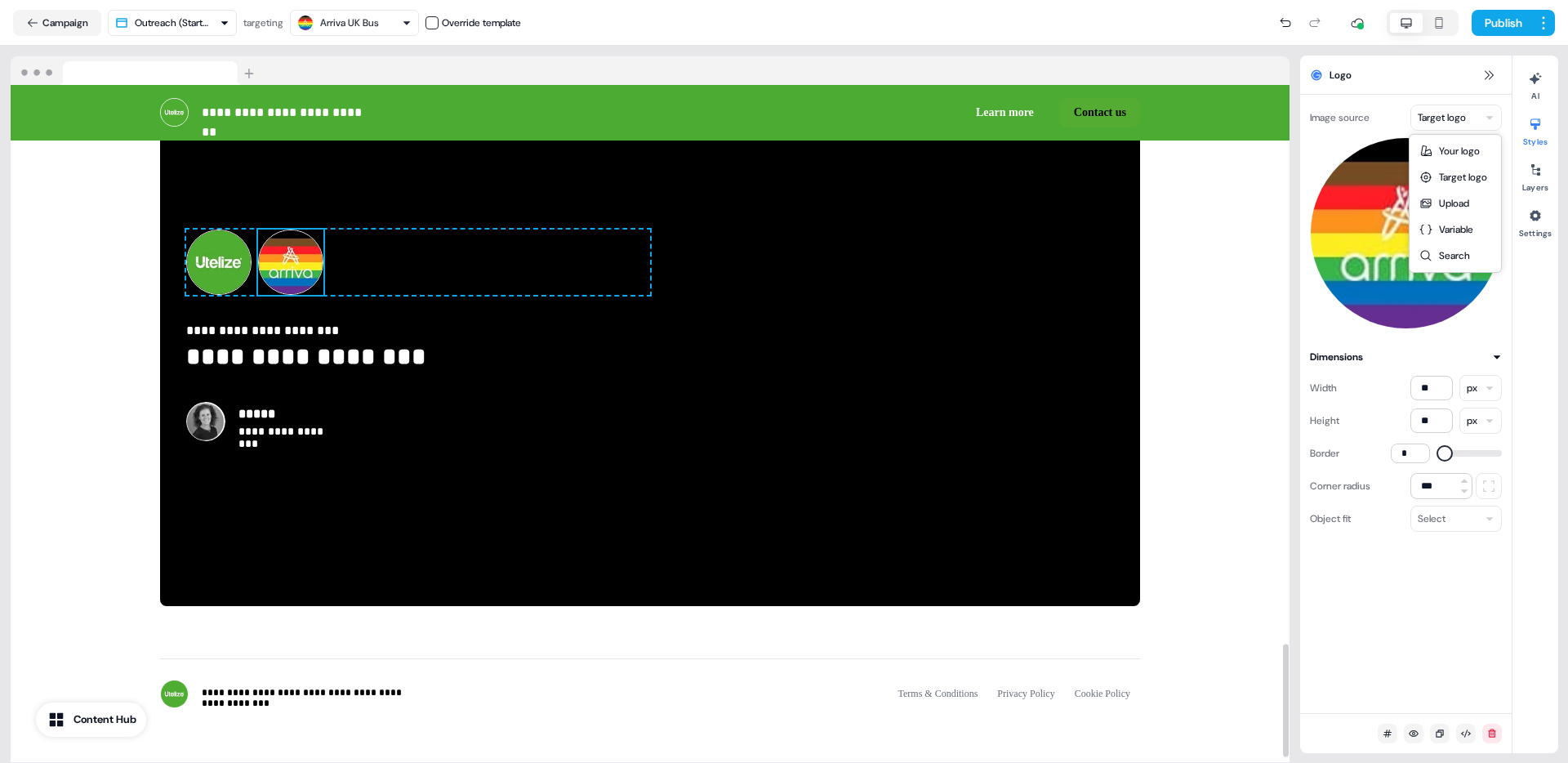 click on "**********" at bounding box center (784, 382) 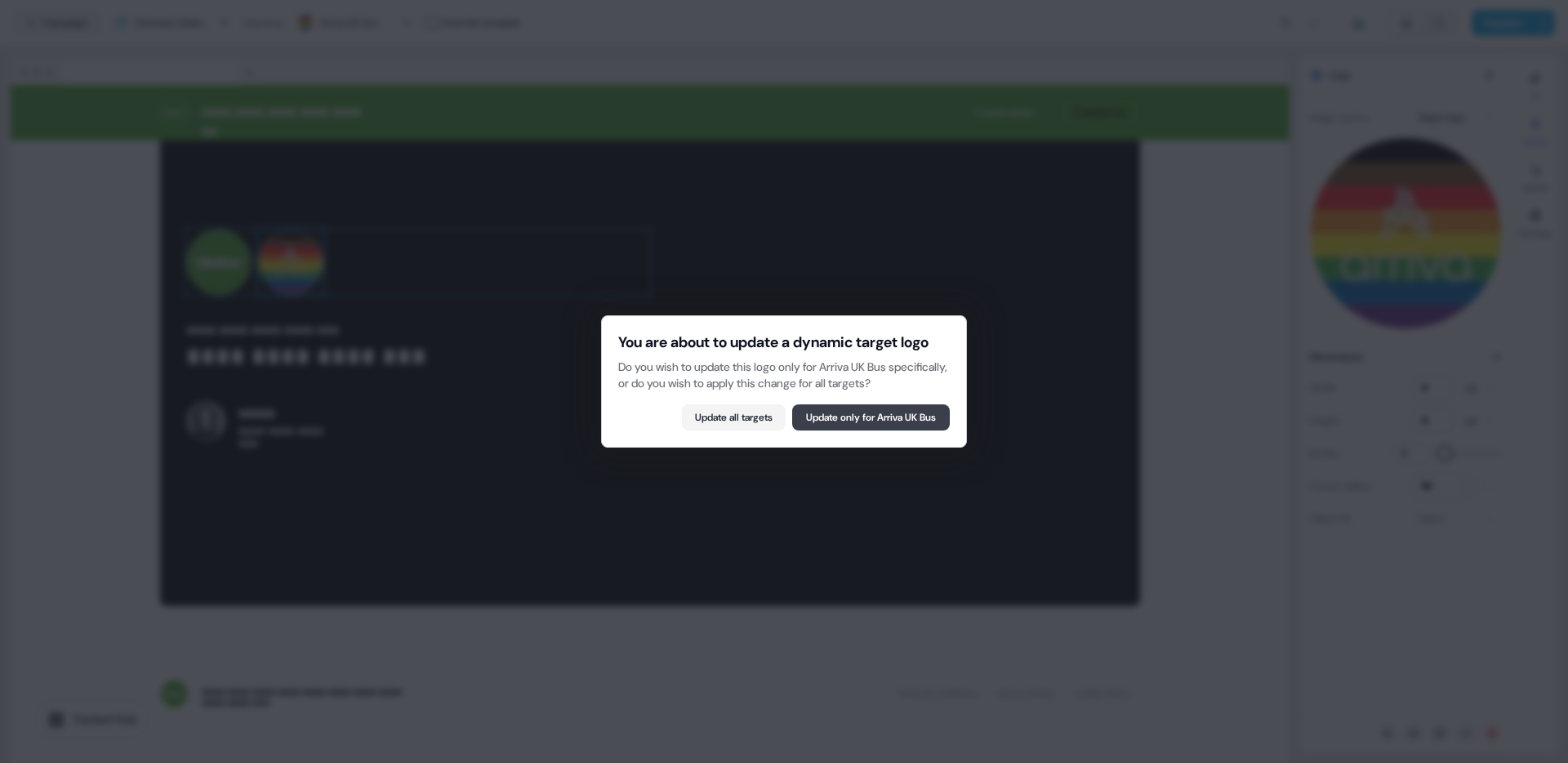 click on "Update only for Arriva UK Bus" at bounding box center (871, 417) 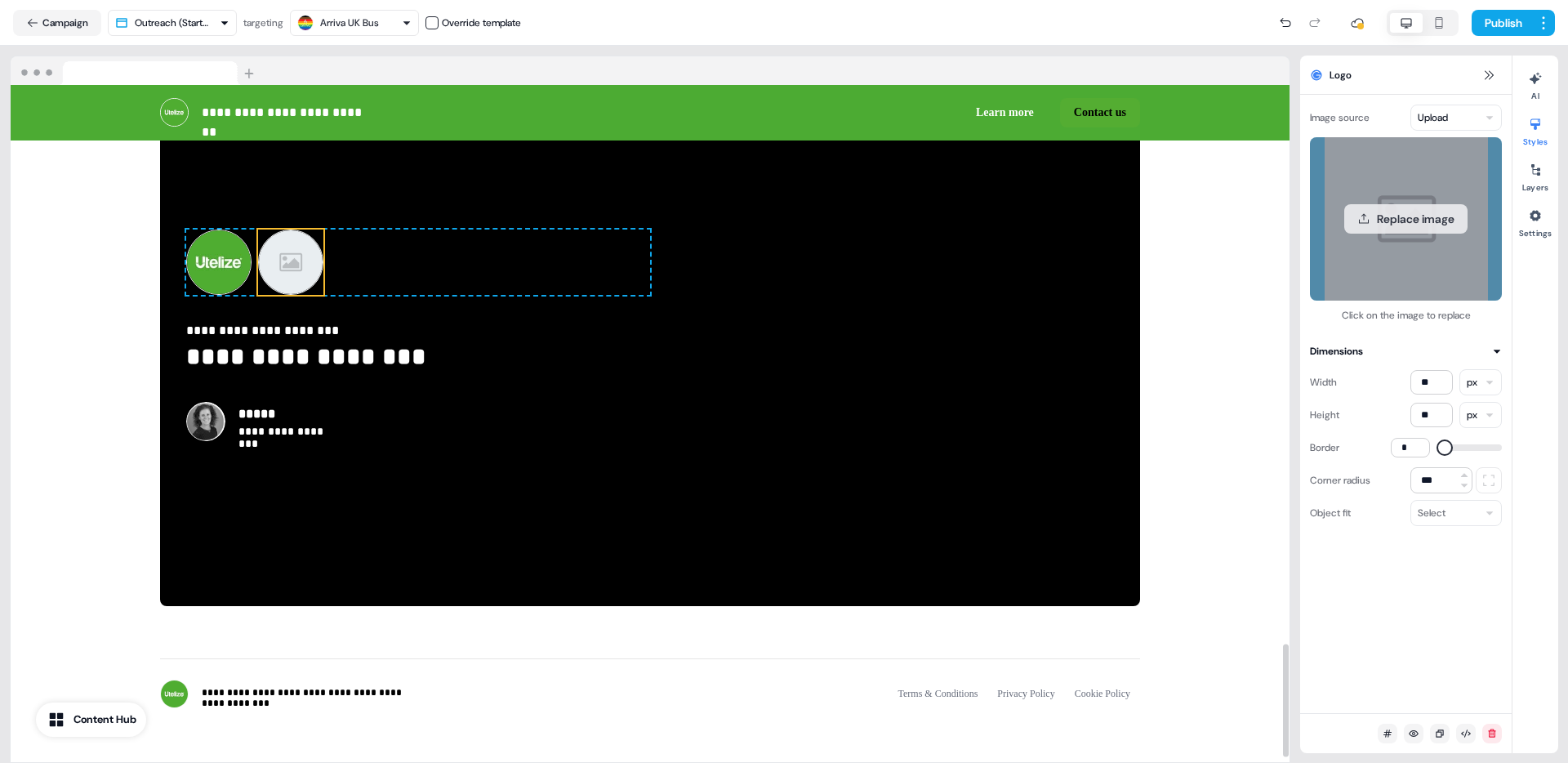 click on "Replace image" at bounding box center (1405, 219) 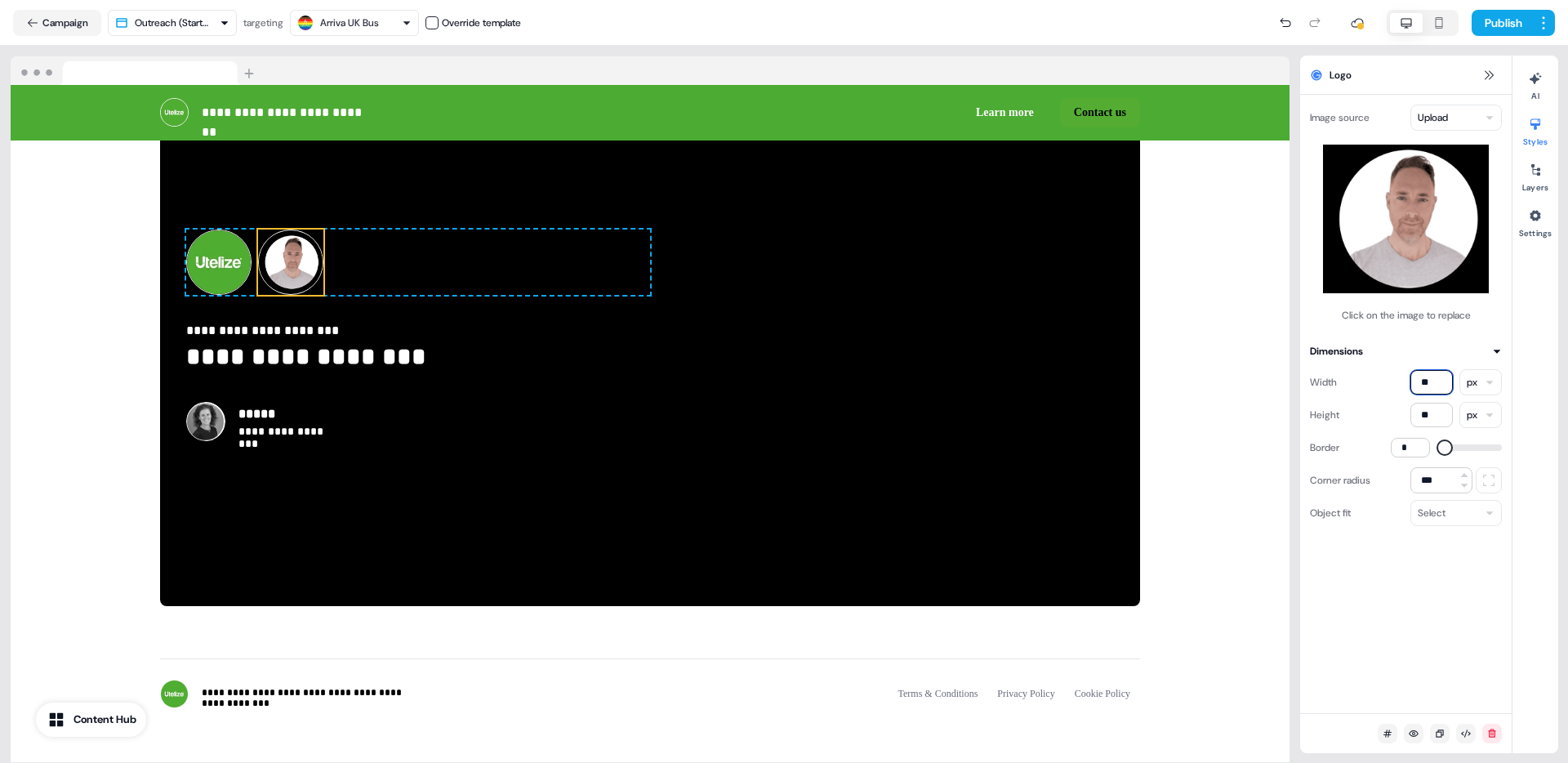 click on "**" at bounding box center (1432, 382) 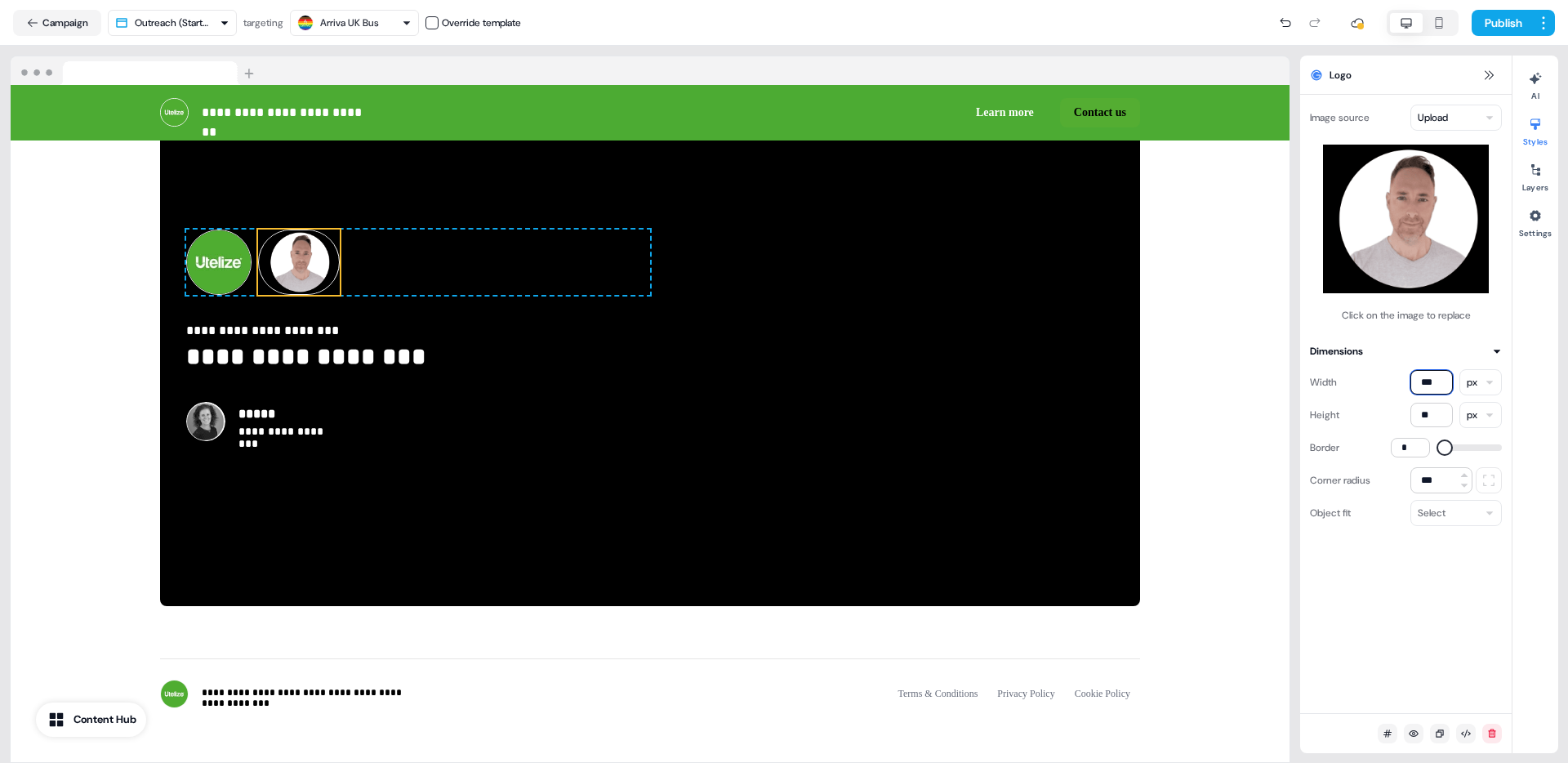 type on "***" 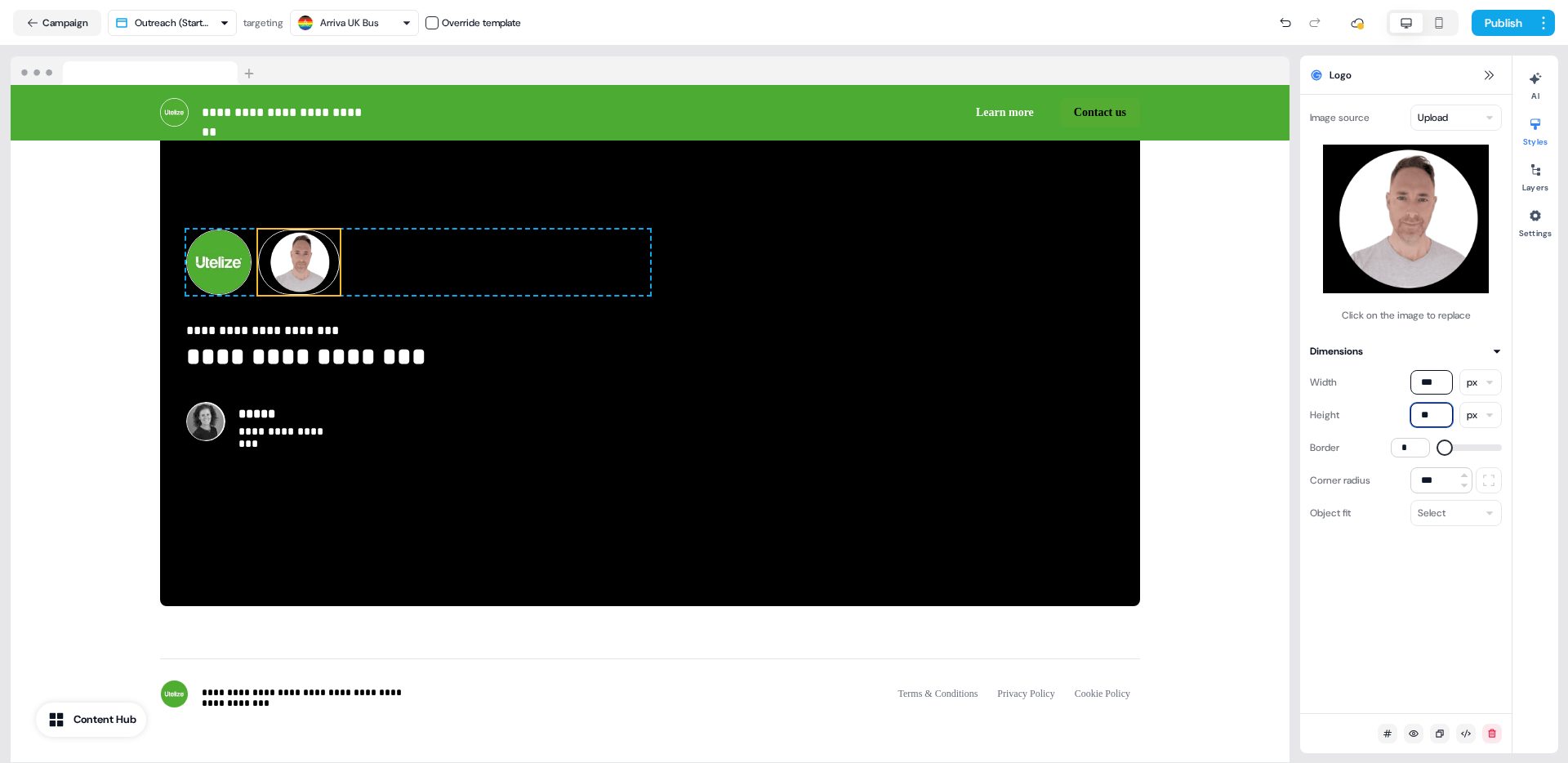 click on "**" at bounding box center [1432, 415] 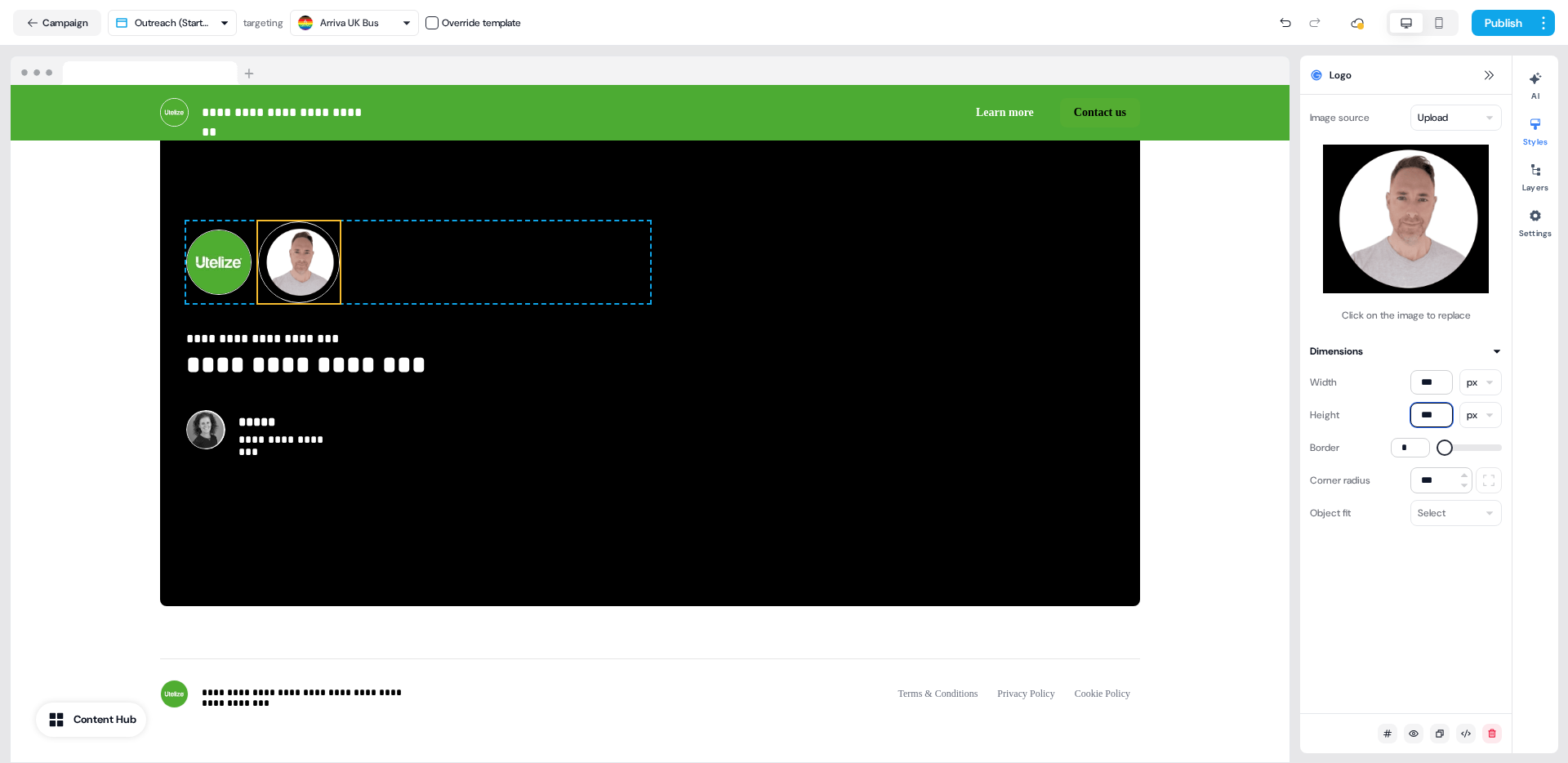 scroll, scrollTop: 3347, scrollLeft: 0, axis: vertical 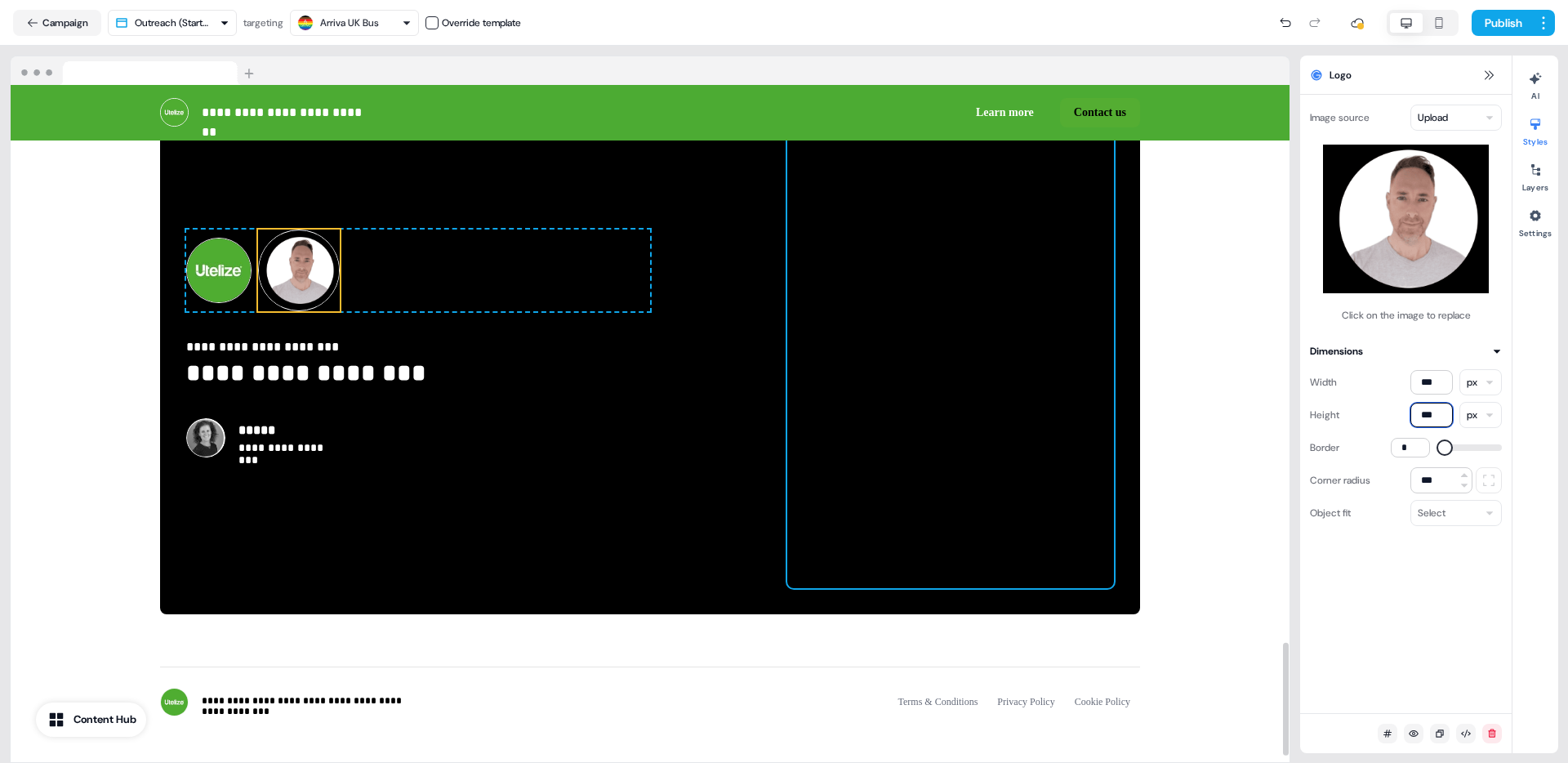 type on "***" 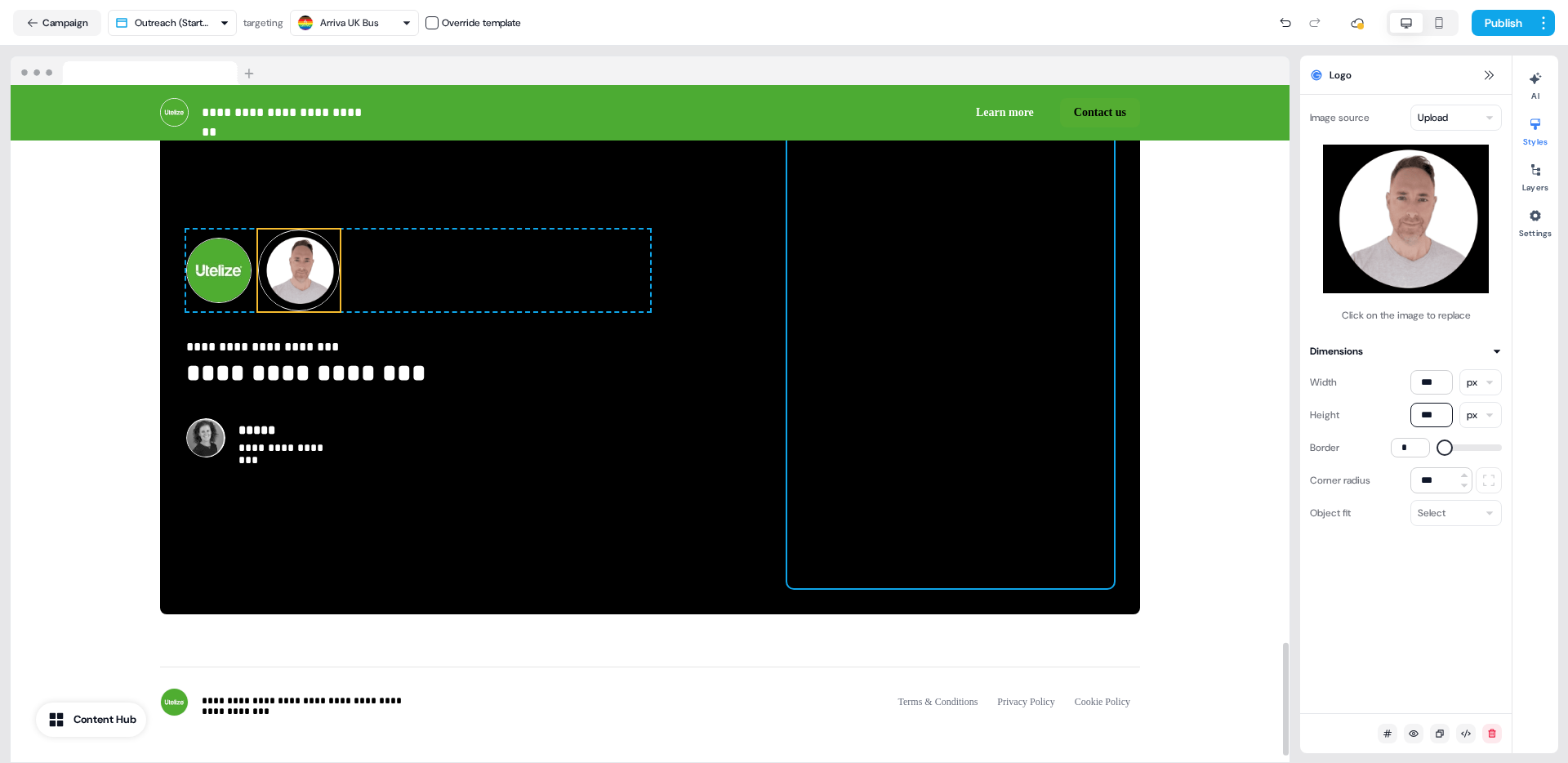 click at bounding box center (951, 343) 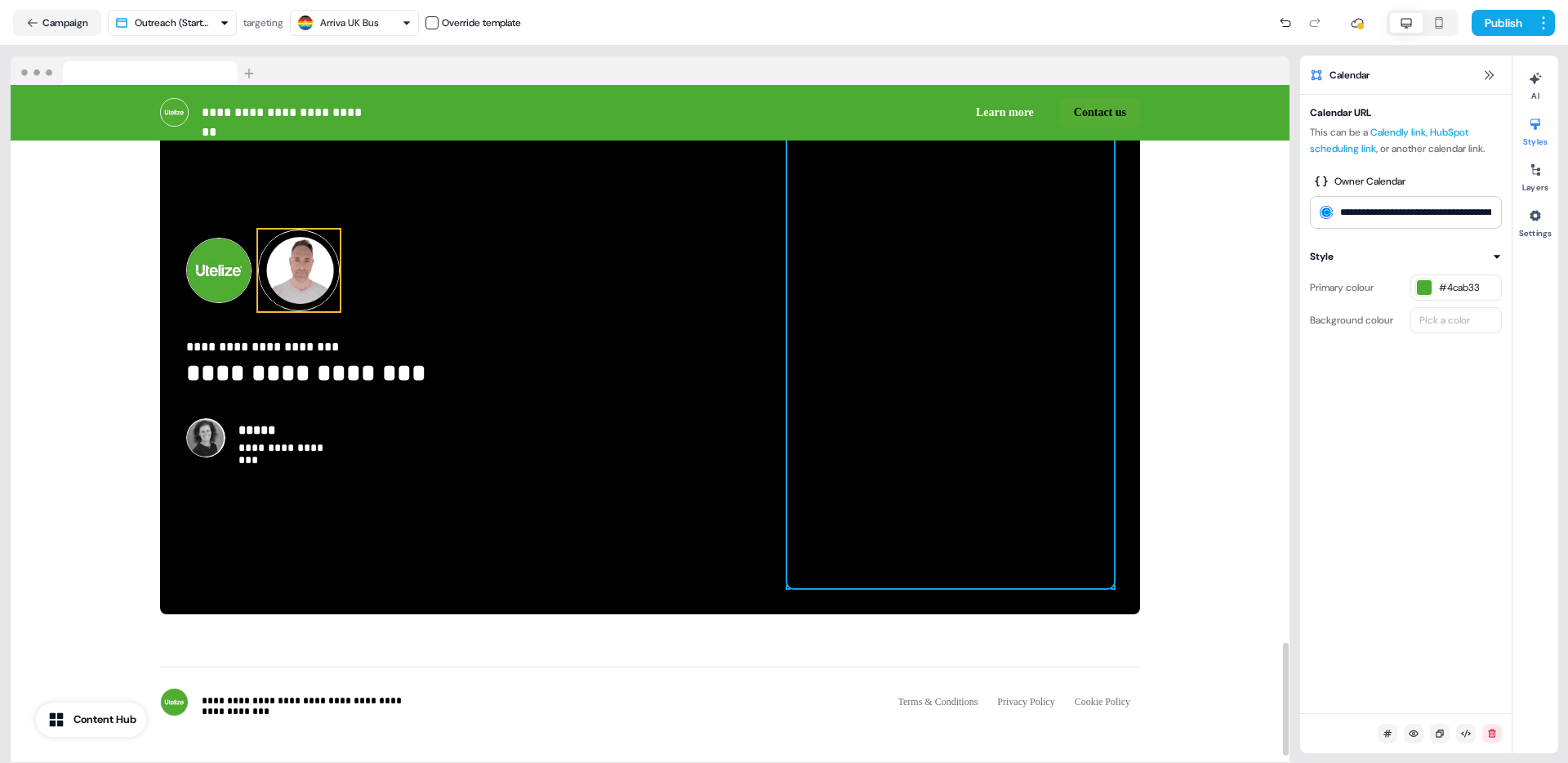 click at bounding box center (299, 270) 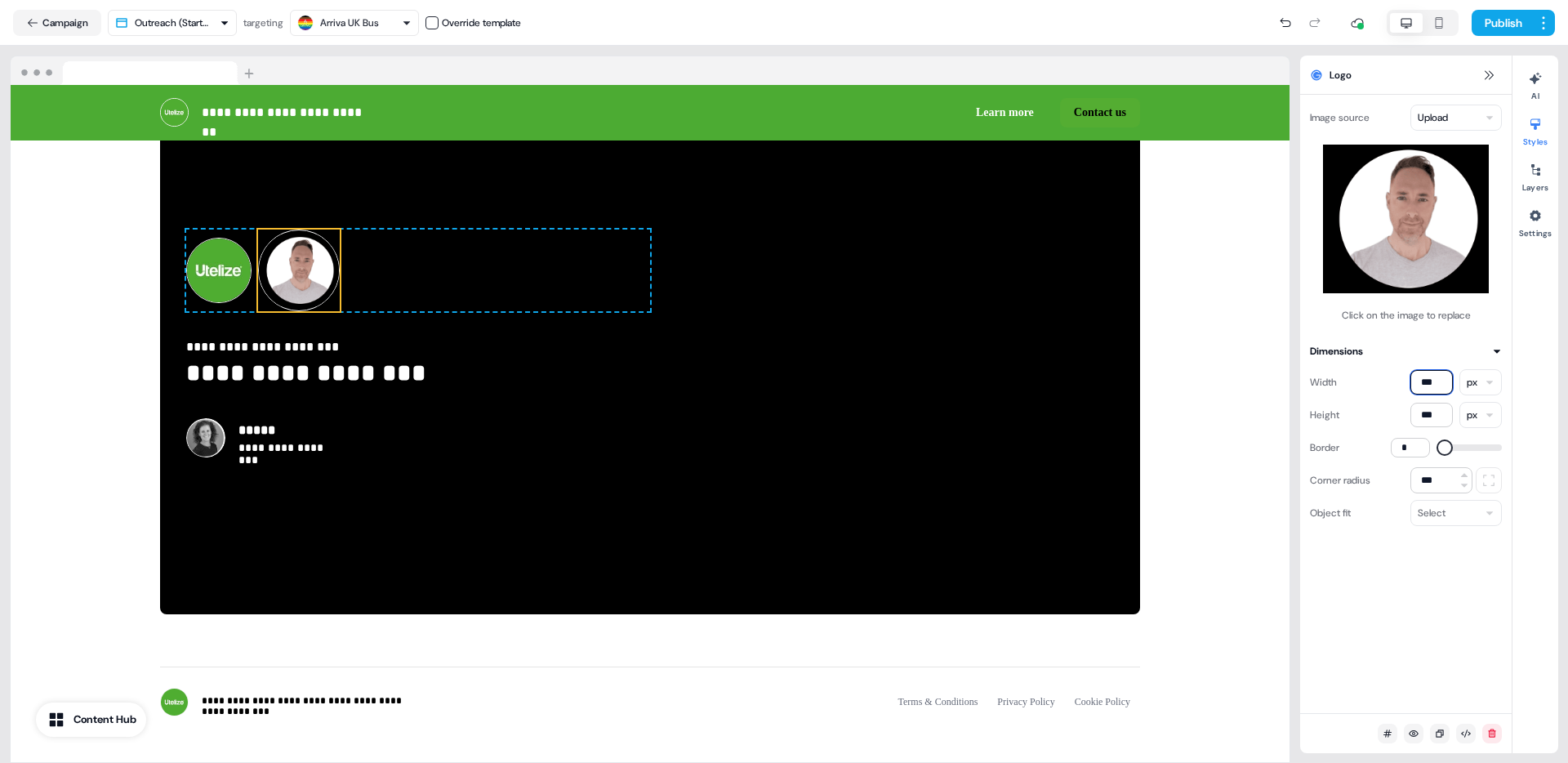 drag, startPoint x: 1439, startPoint y: 380, endPoint x: 1410, endPoint y: 378, distance: 29.068884 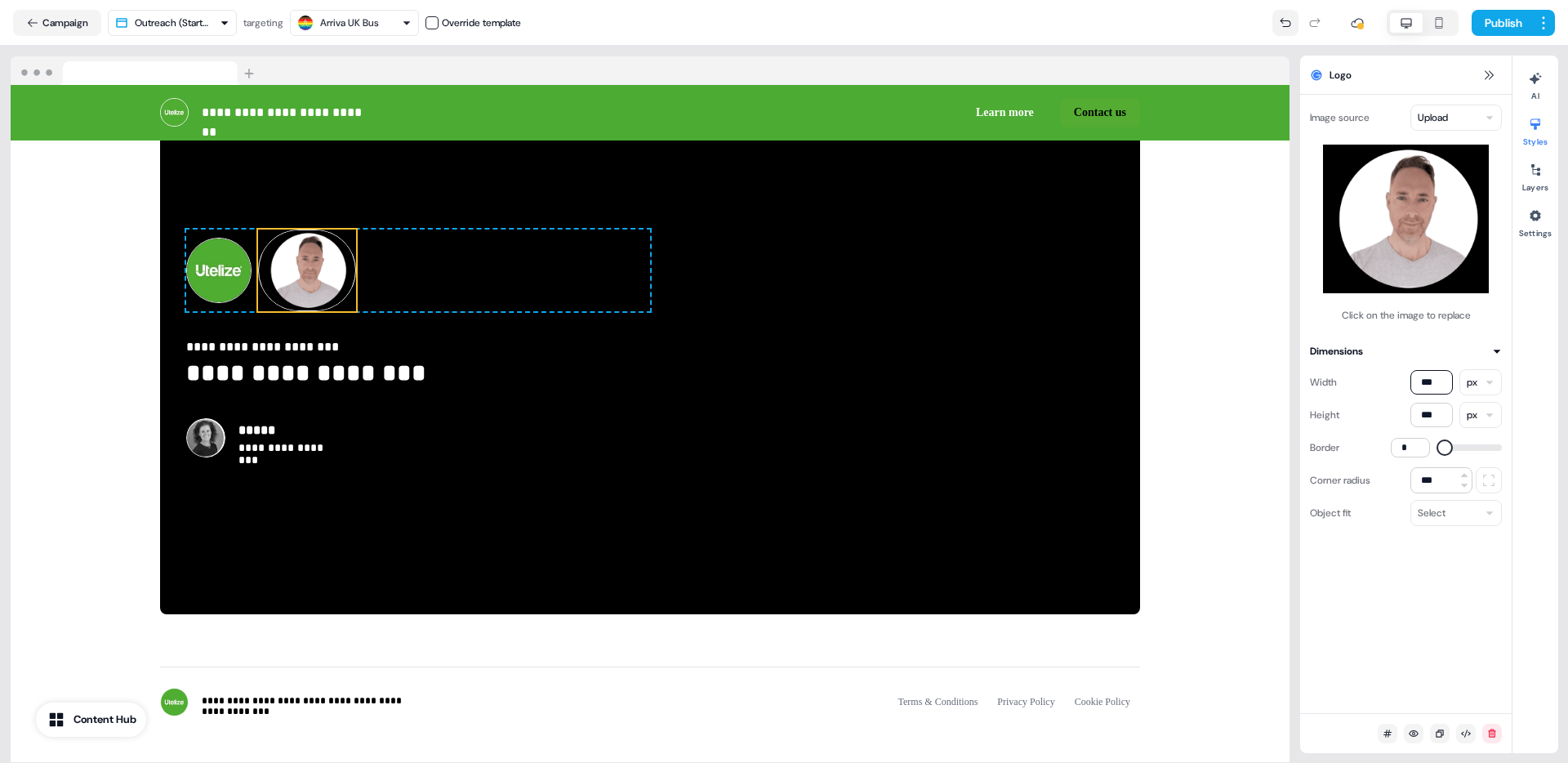 click 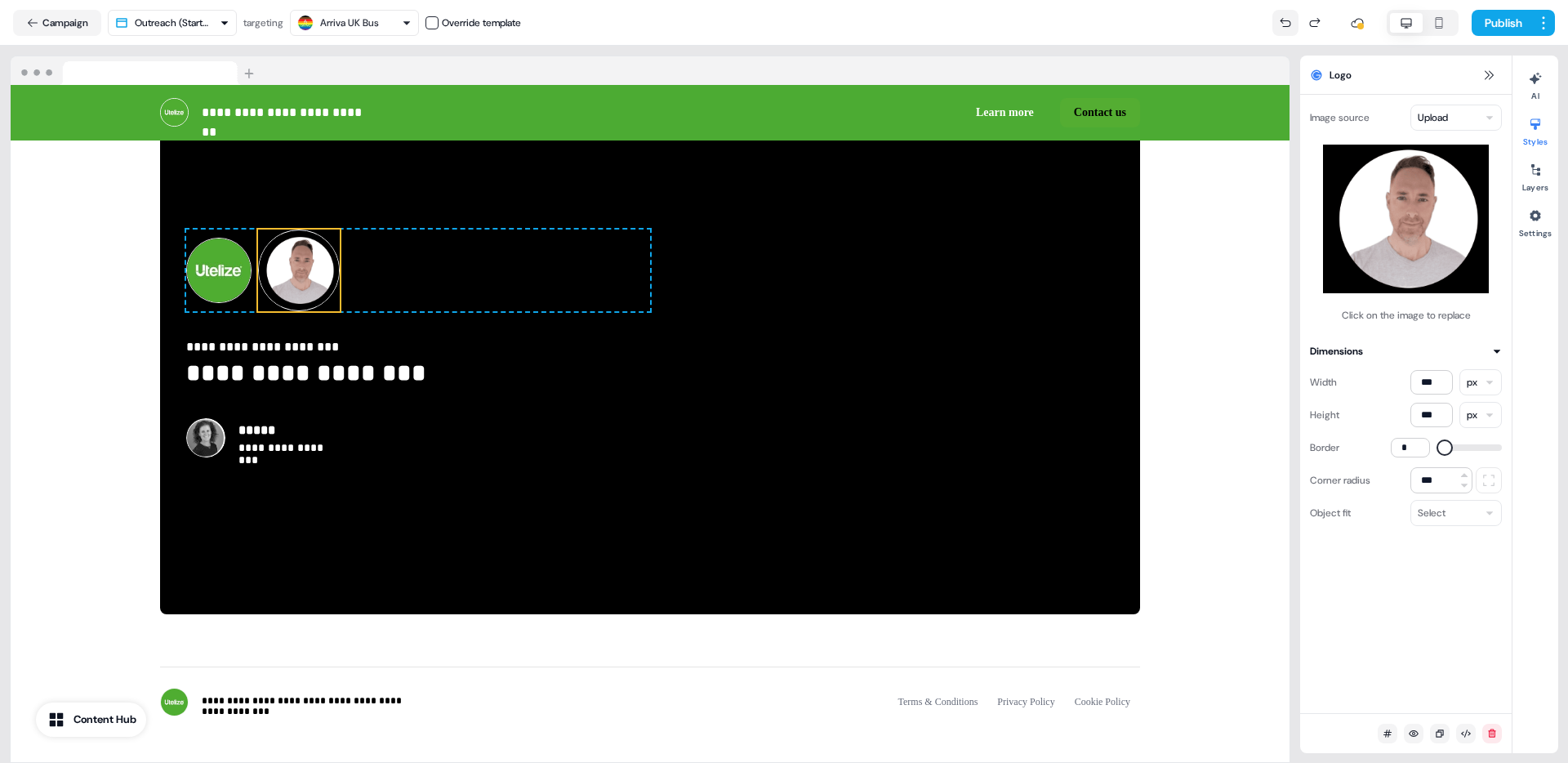 click 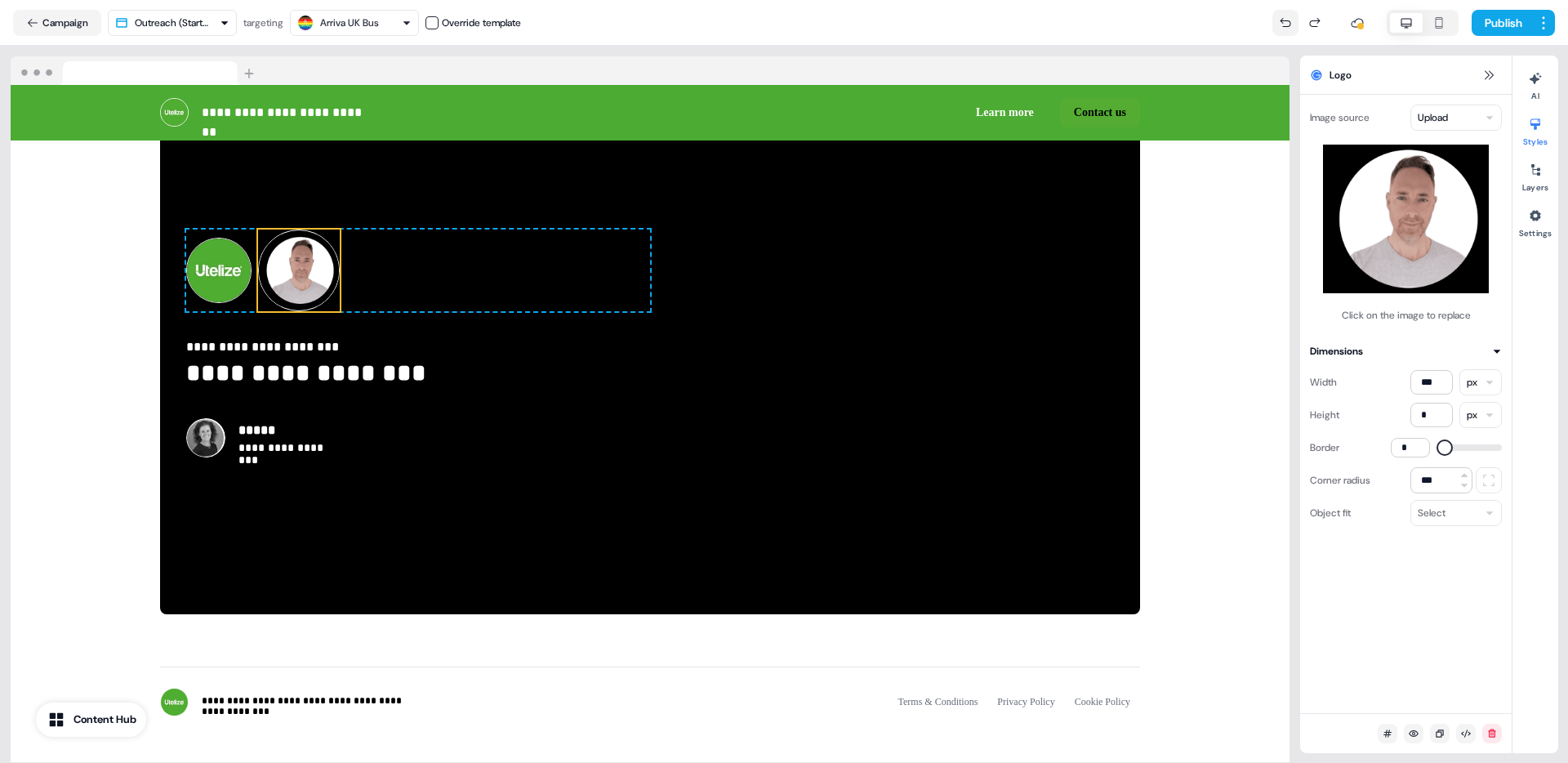 click 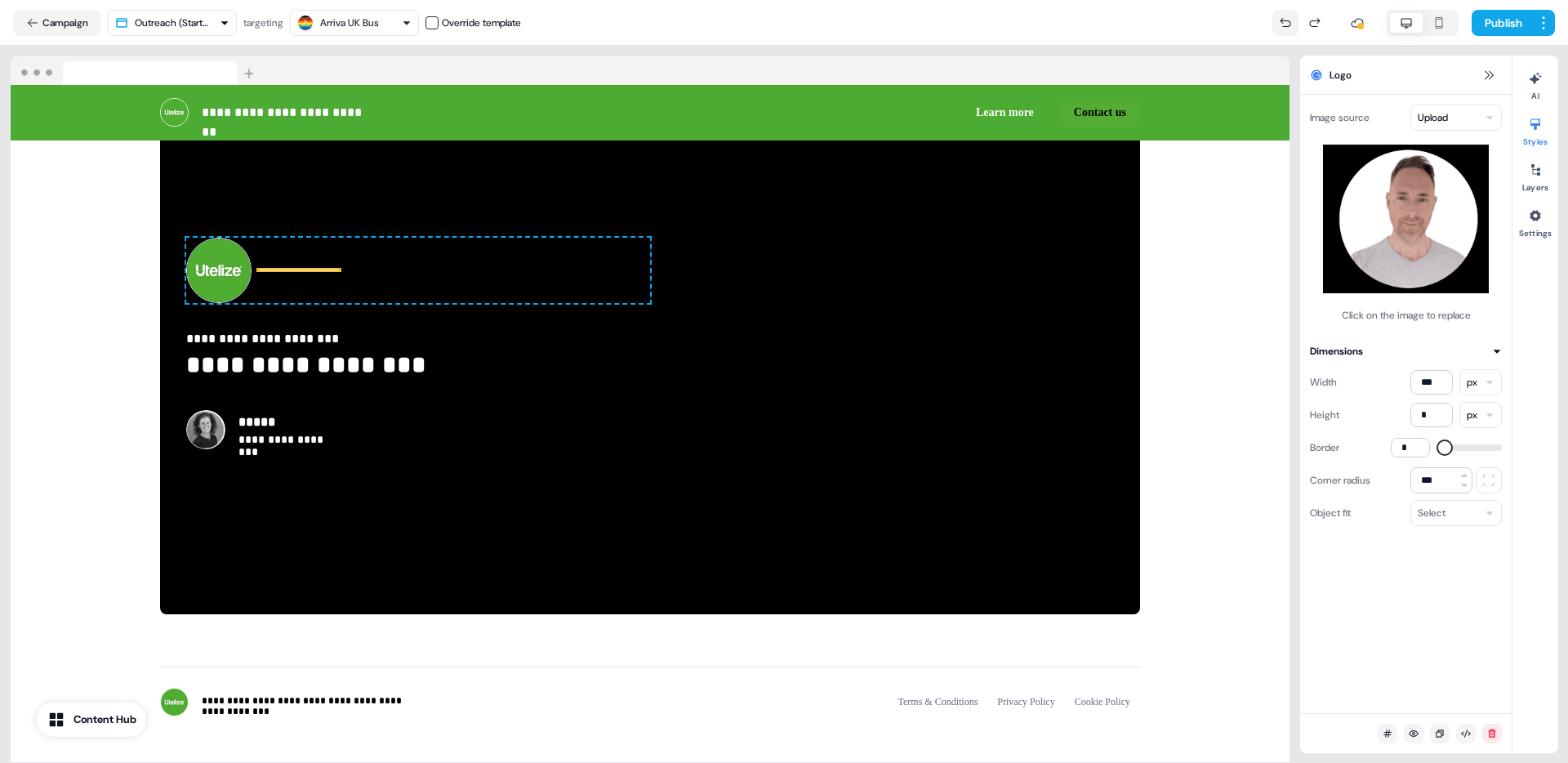 scroll, scrollTop: 3355, scrollLeft: 0, axis: vertical 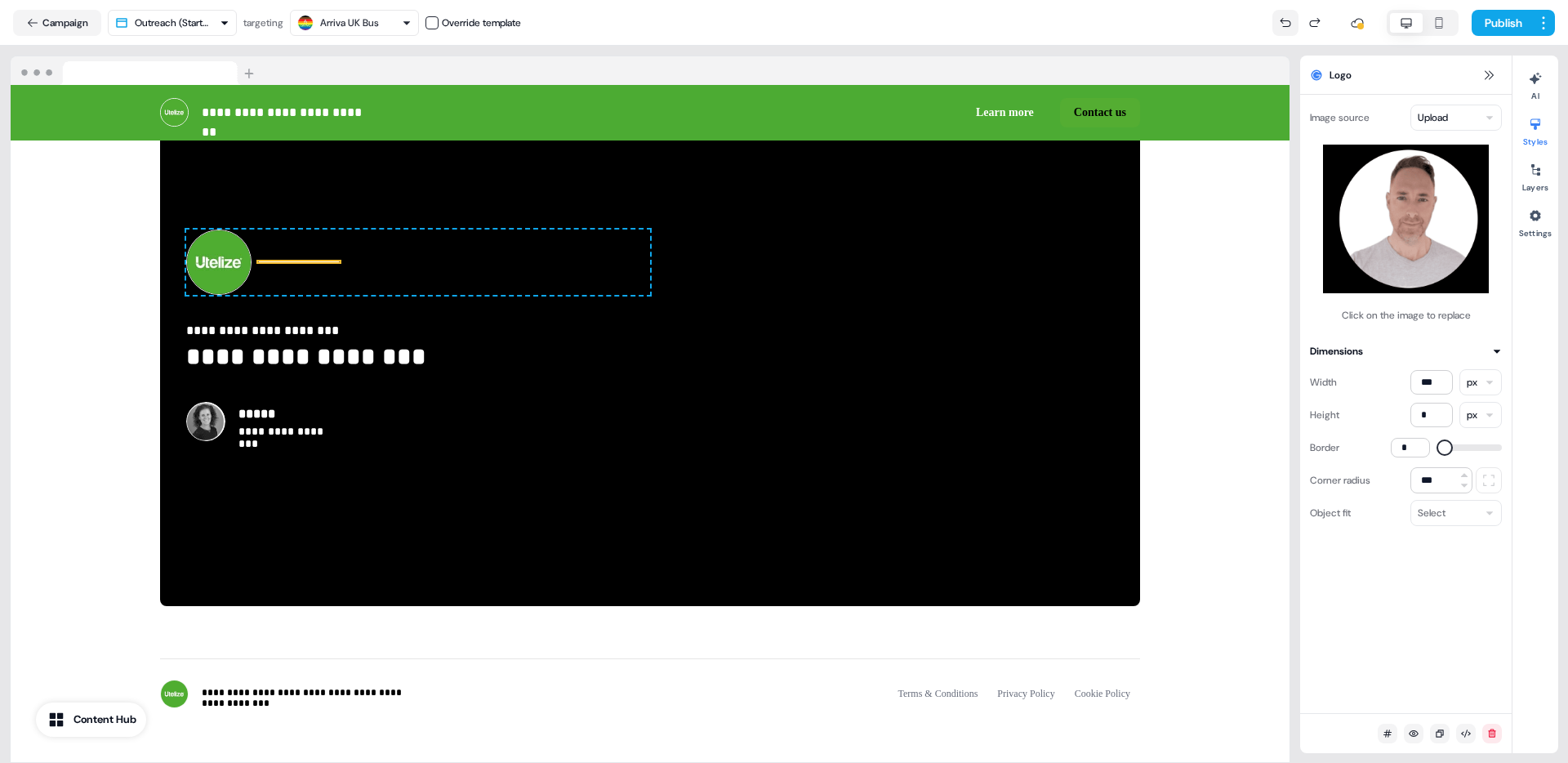 click 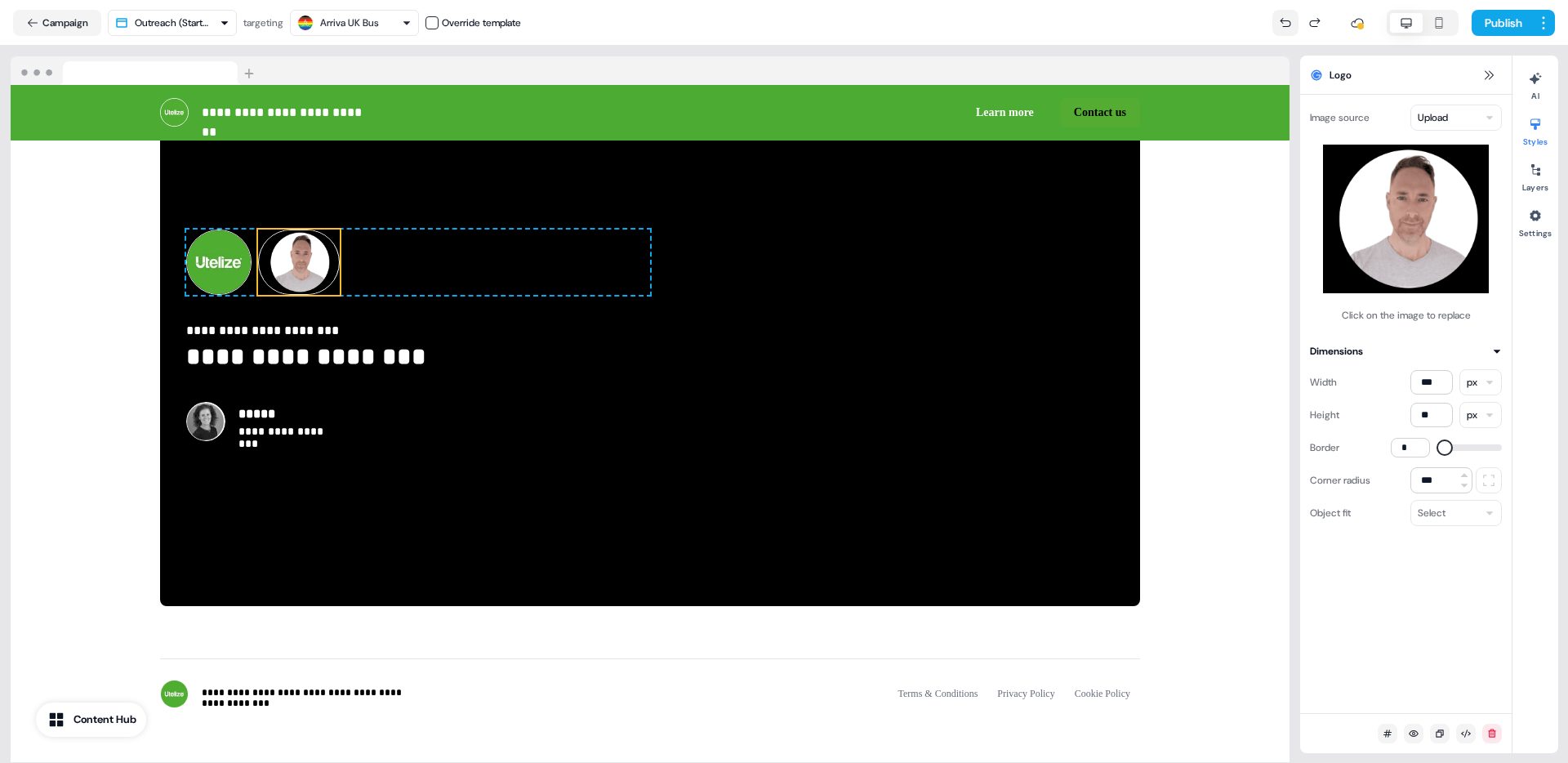 click 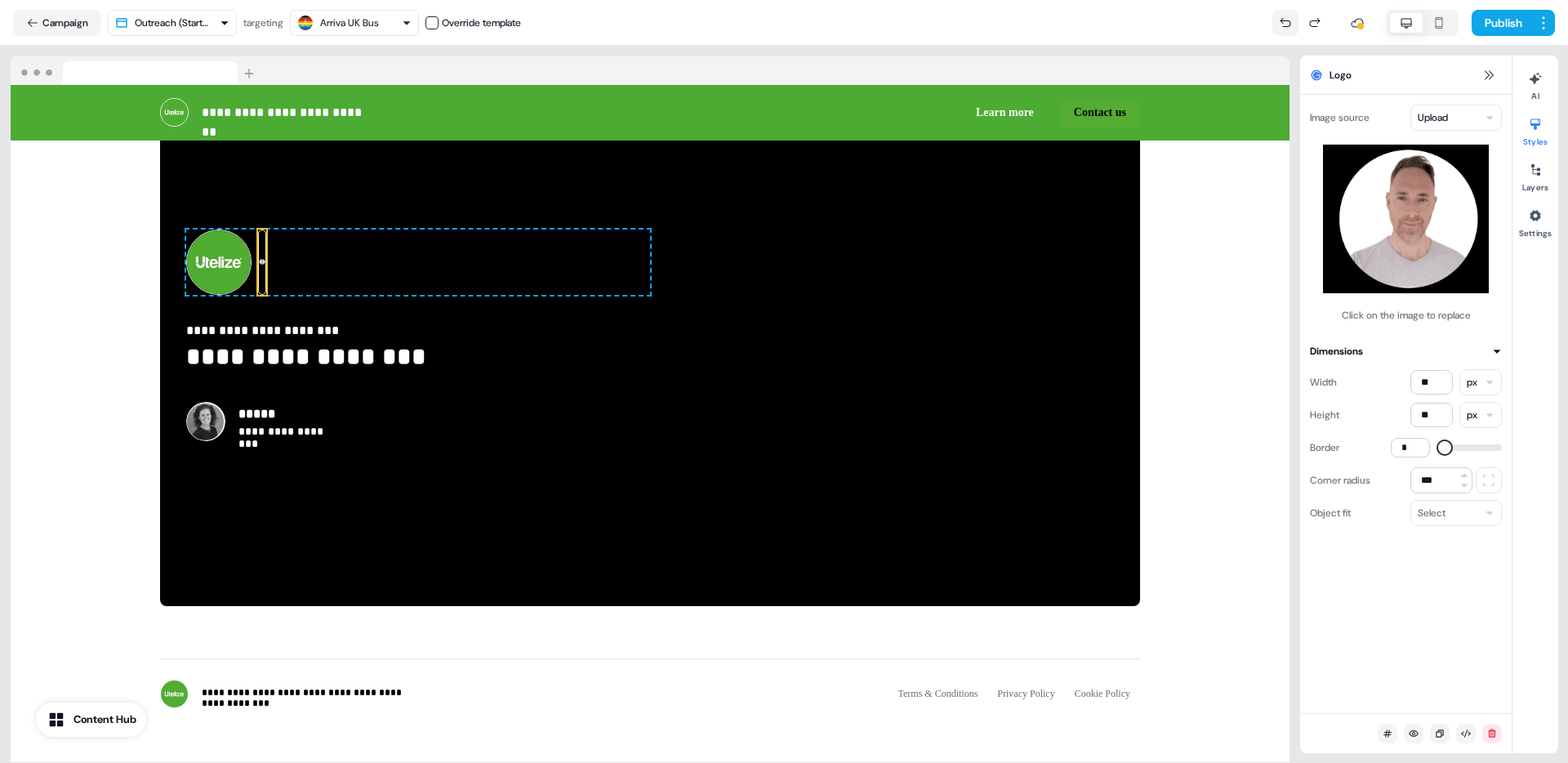 click 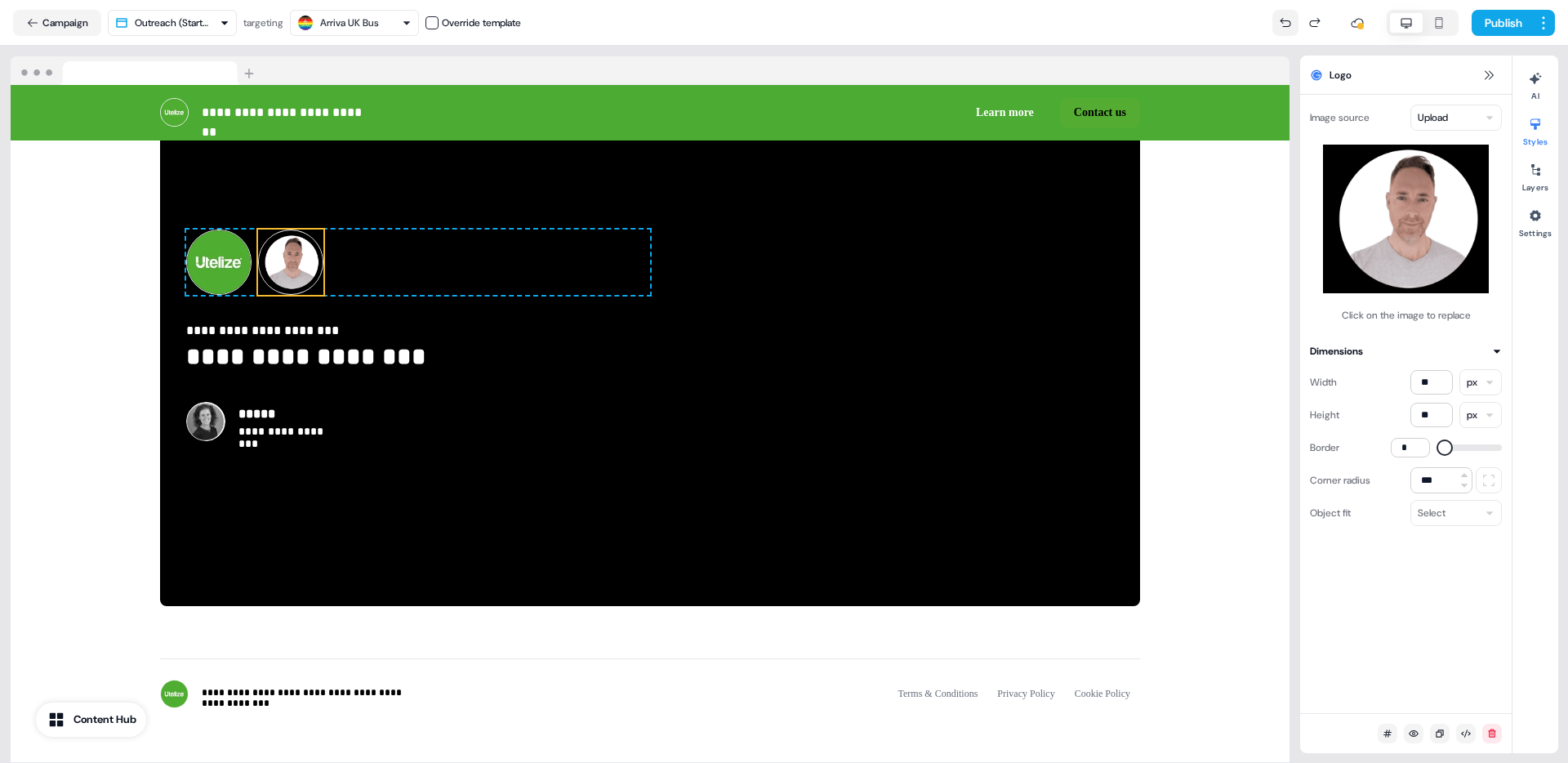 click 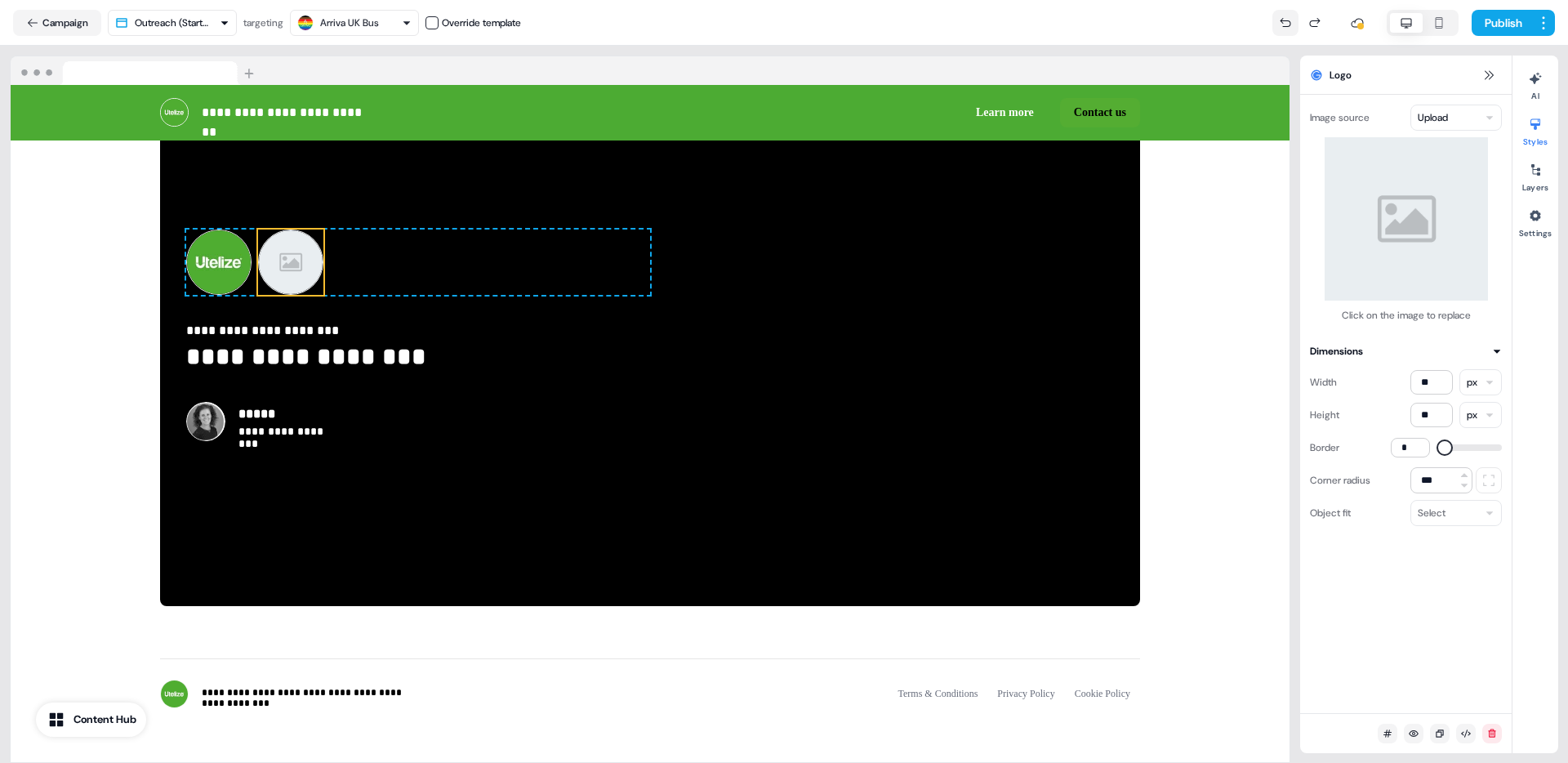 click 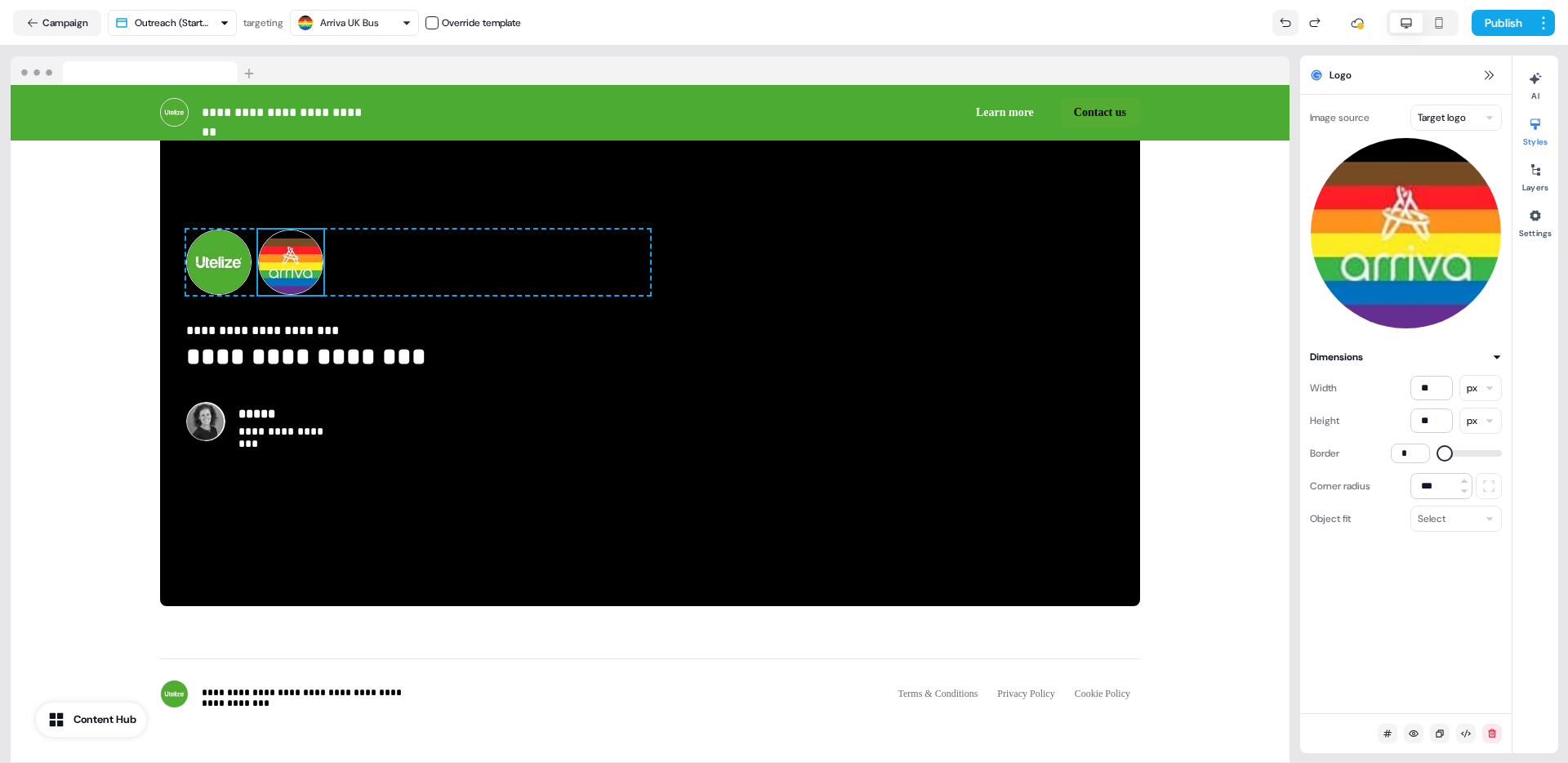 click 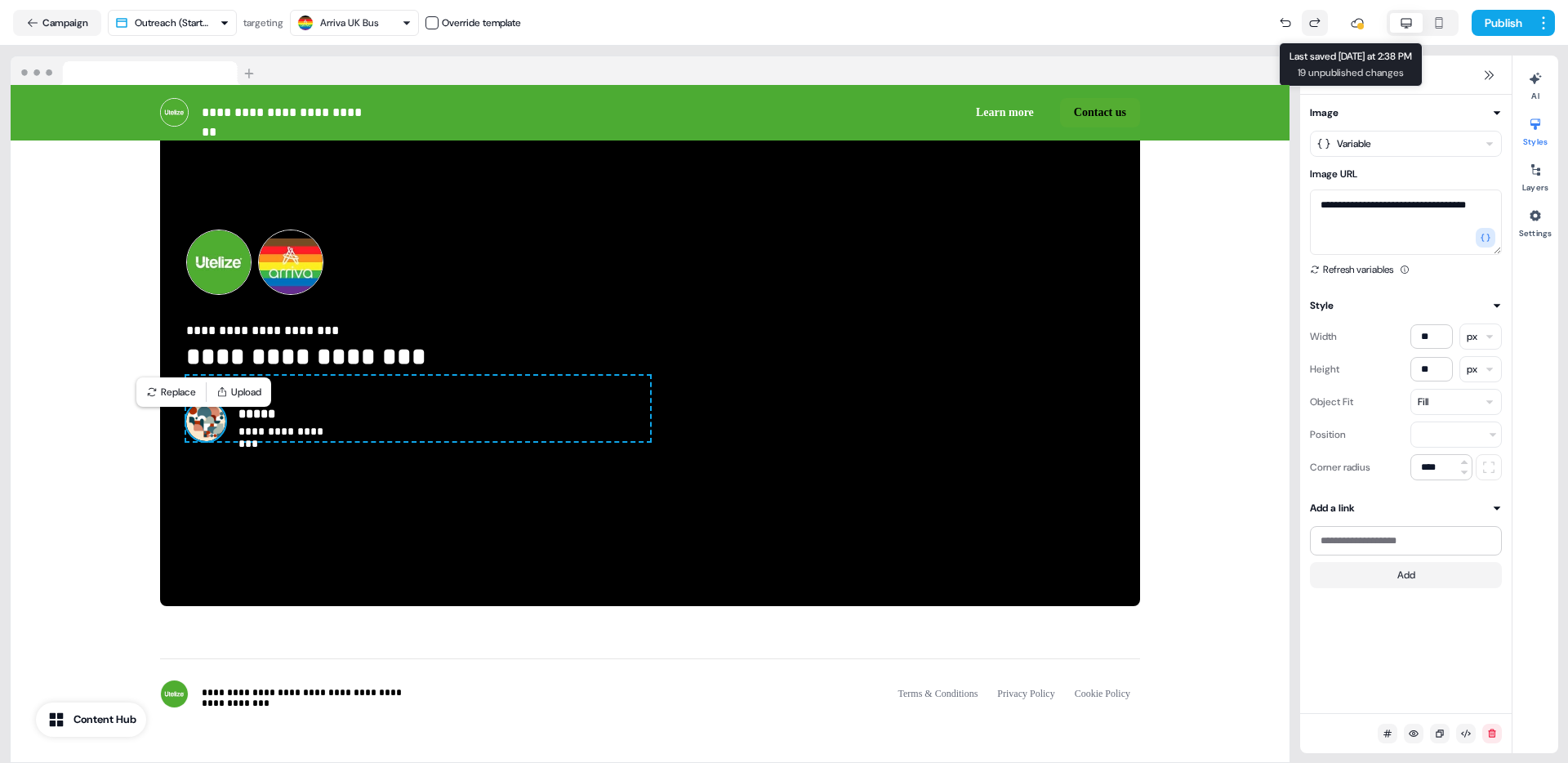 click at bounding box center [1315, 23] 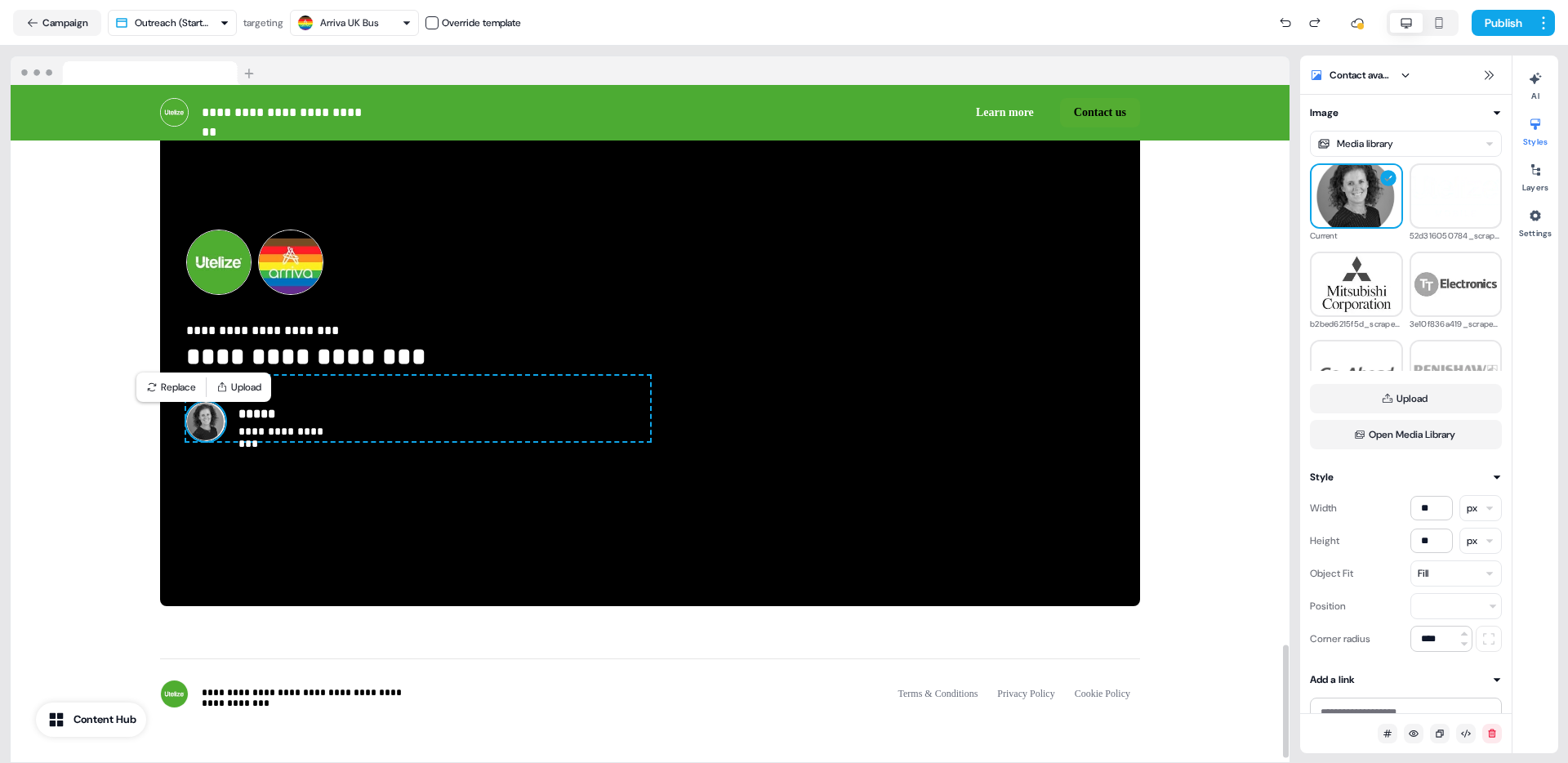 scroll, scrollTop: 3368, scrollLeft: 0, axis: vertical 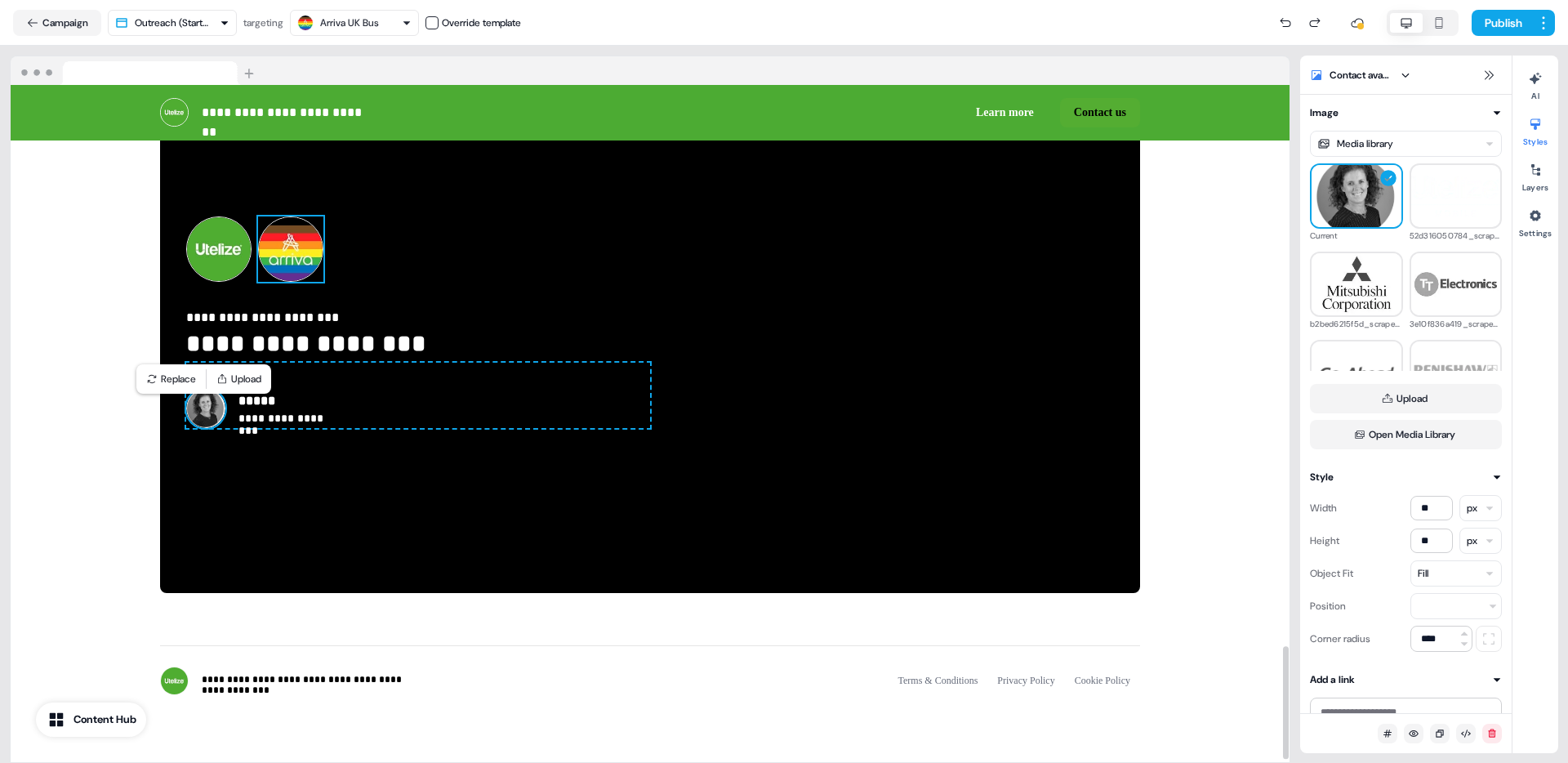 click at bounding box center [291, 249] 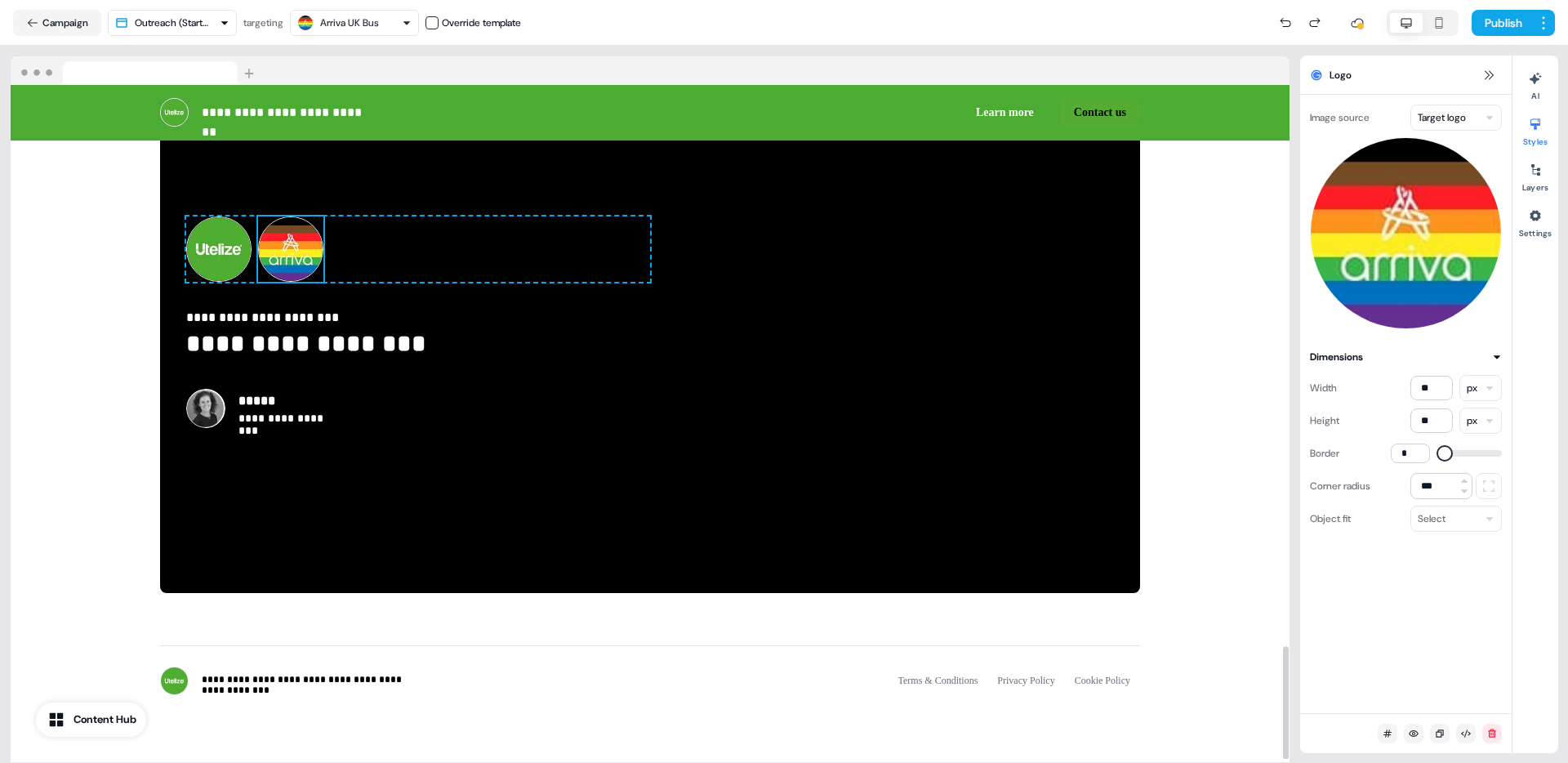 click on "**********" at bounding box center [784, 382] 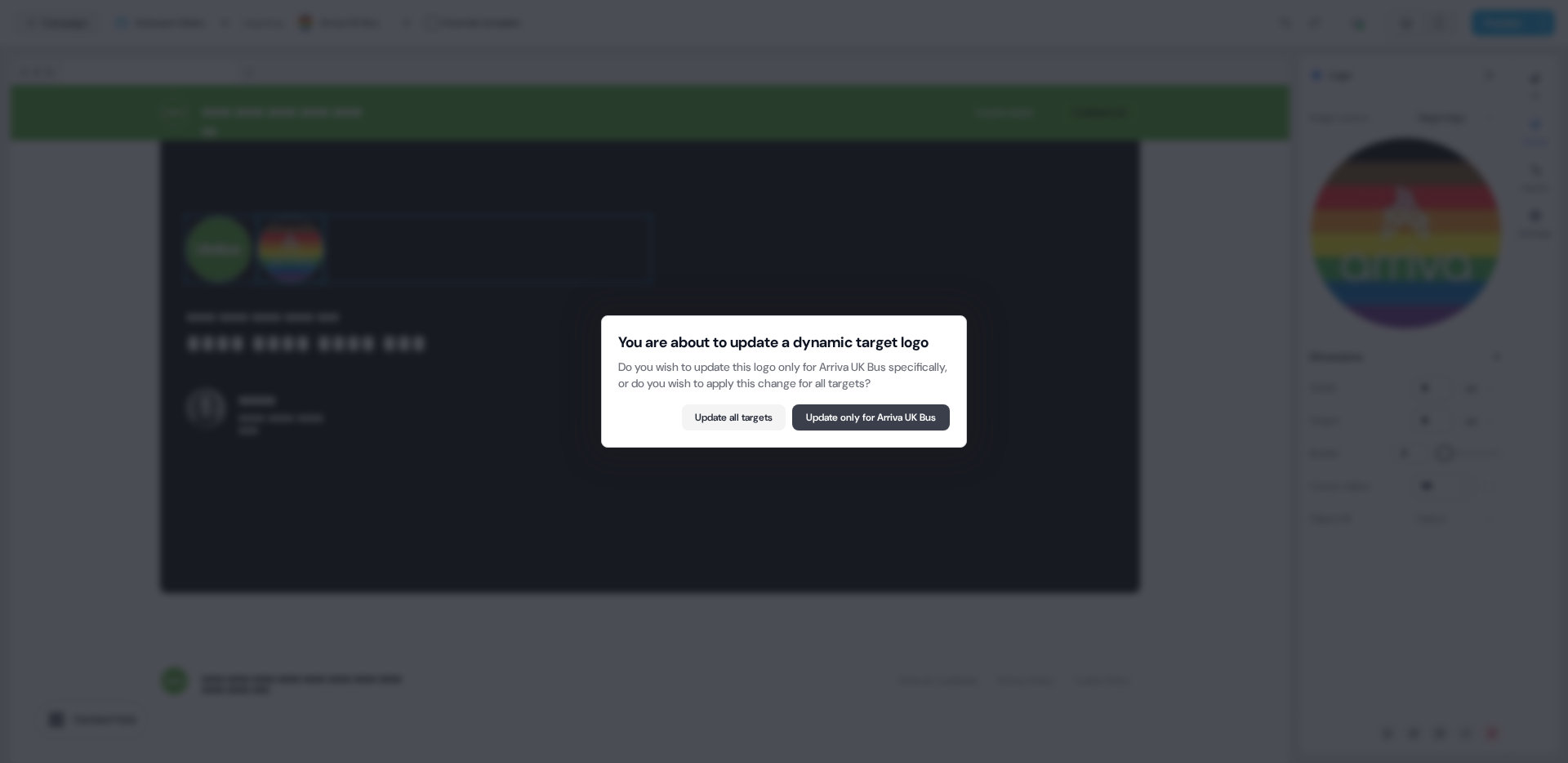 click on "Update only for Arriva UK Bus" at bounding box center (871, 417) 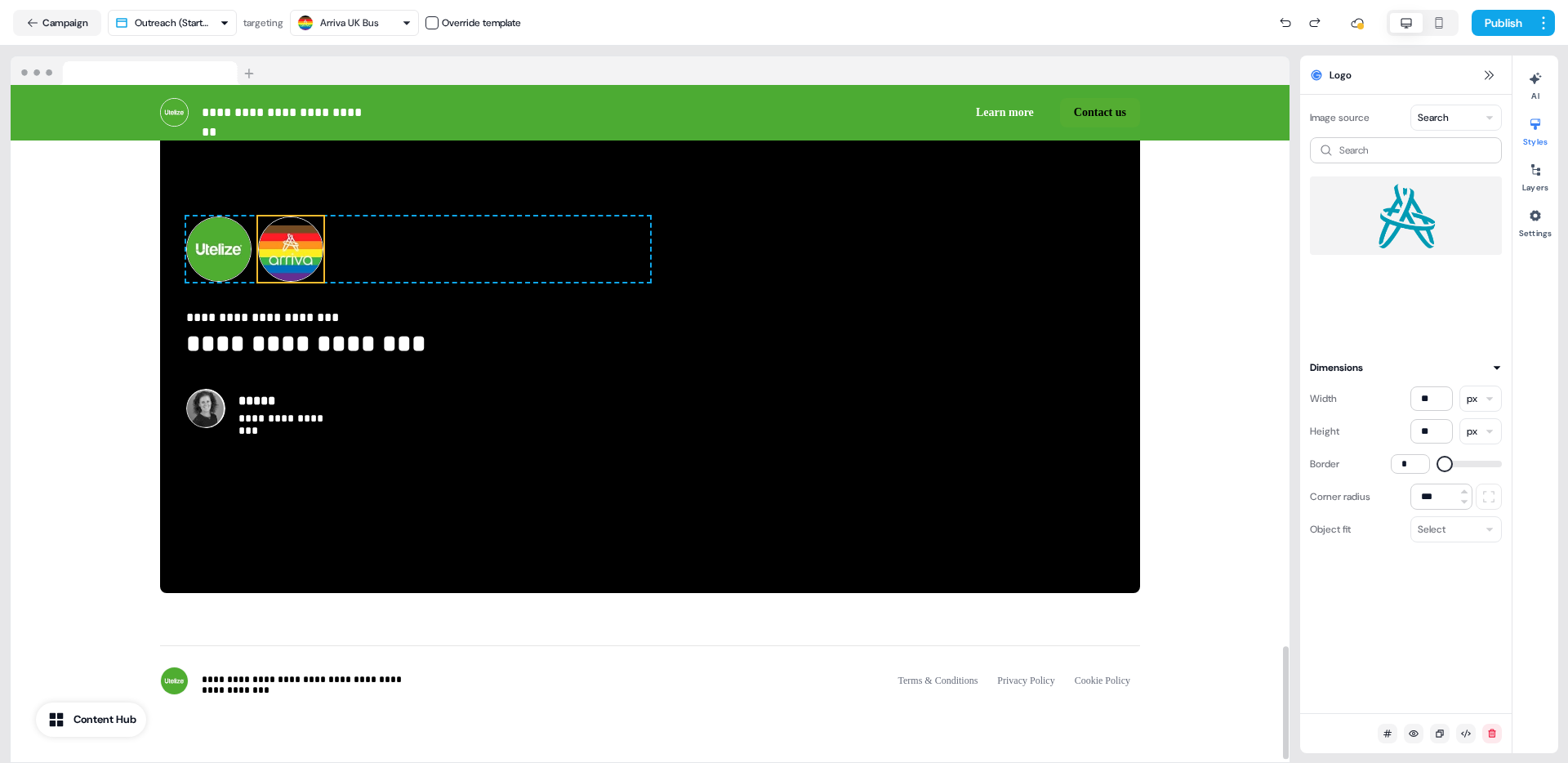 click at bounding box center (1405, 216) 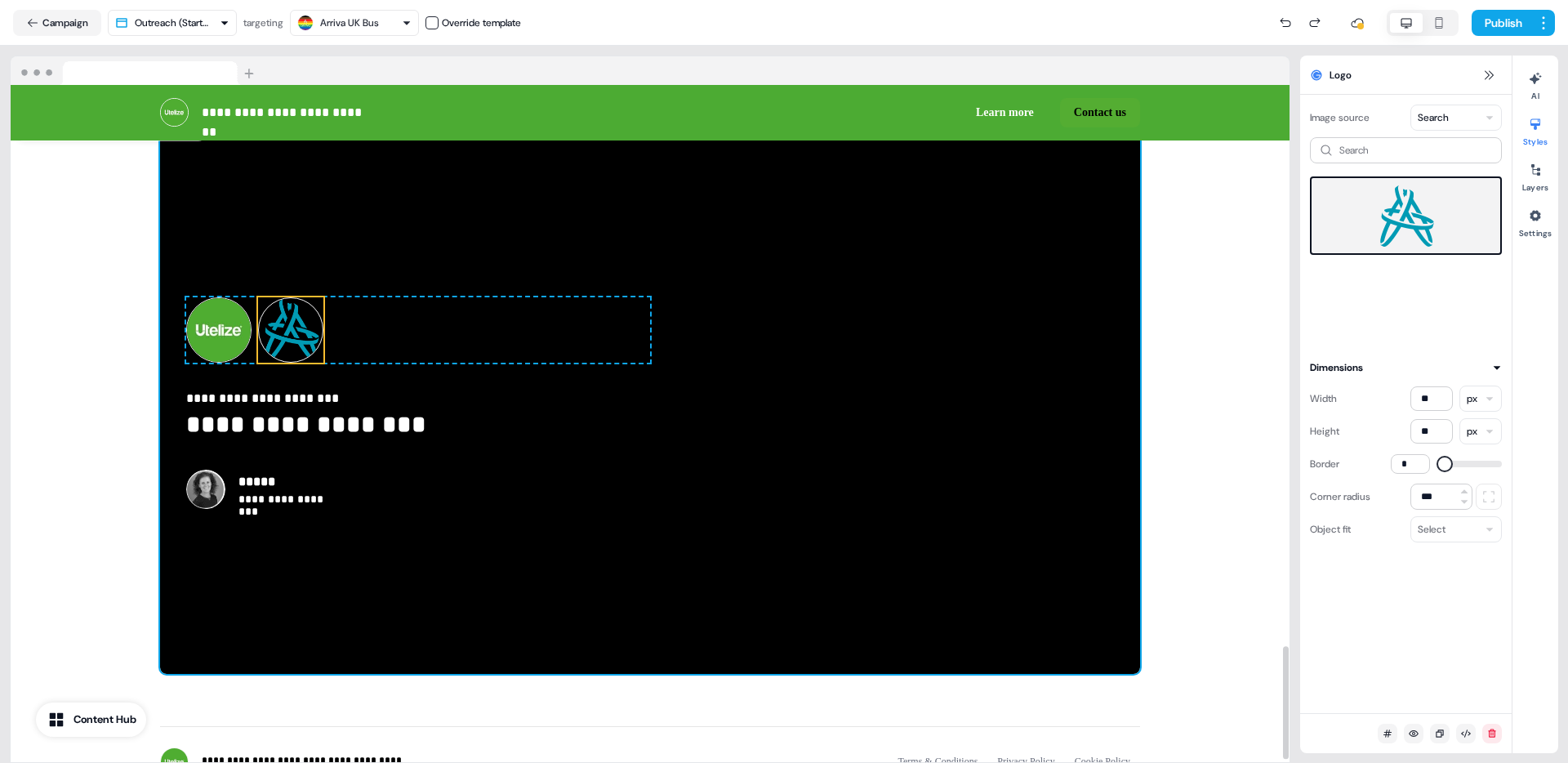 scroll, scrollTop: 3252, scrollLeft: 0, axis: vertical 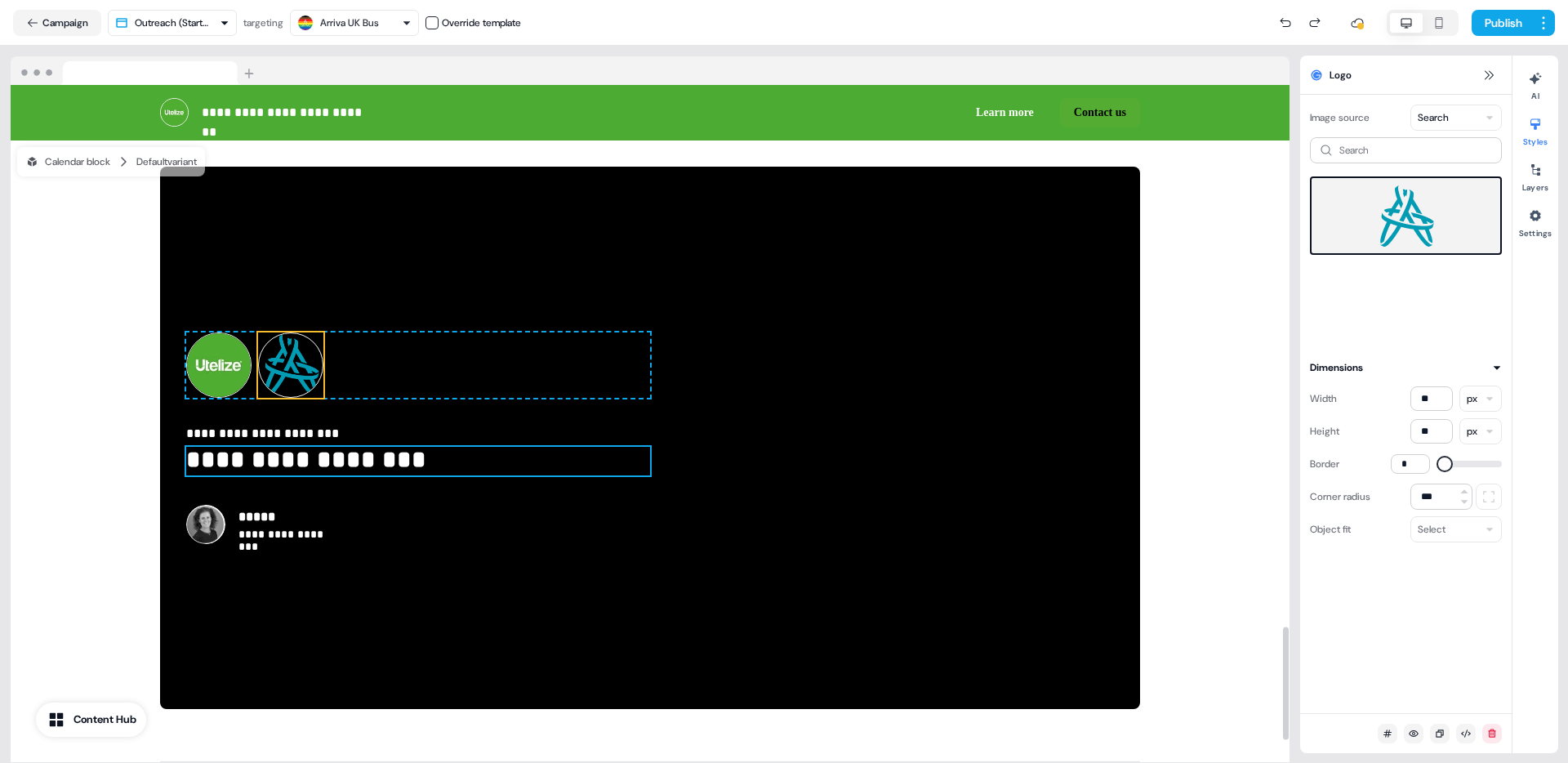 click on "**********" at bounding box center [418, 461] 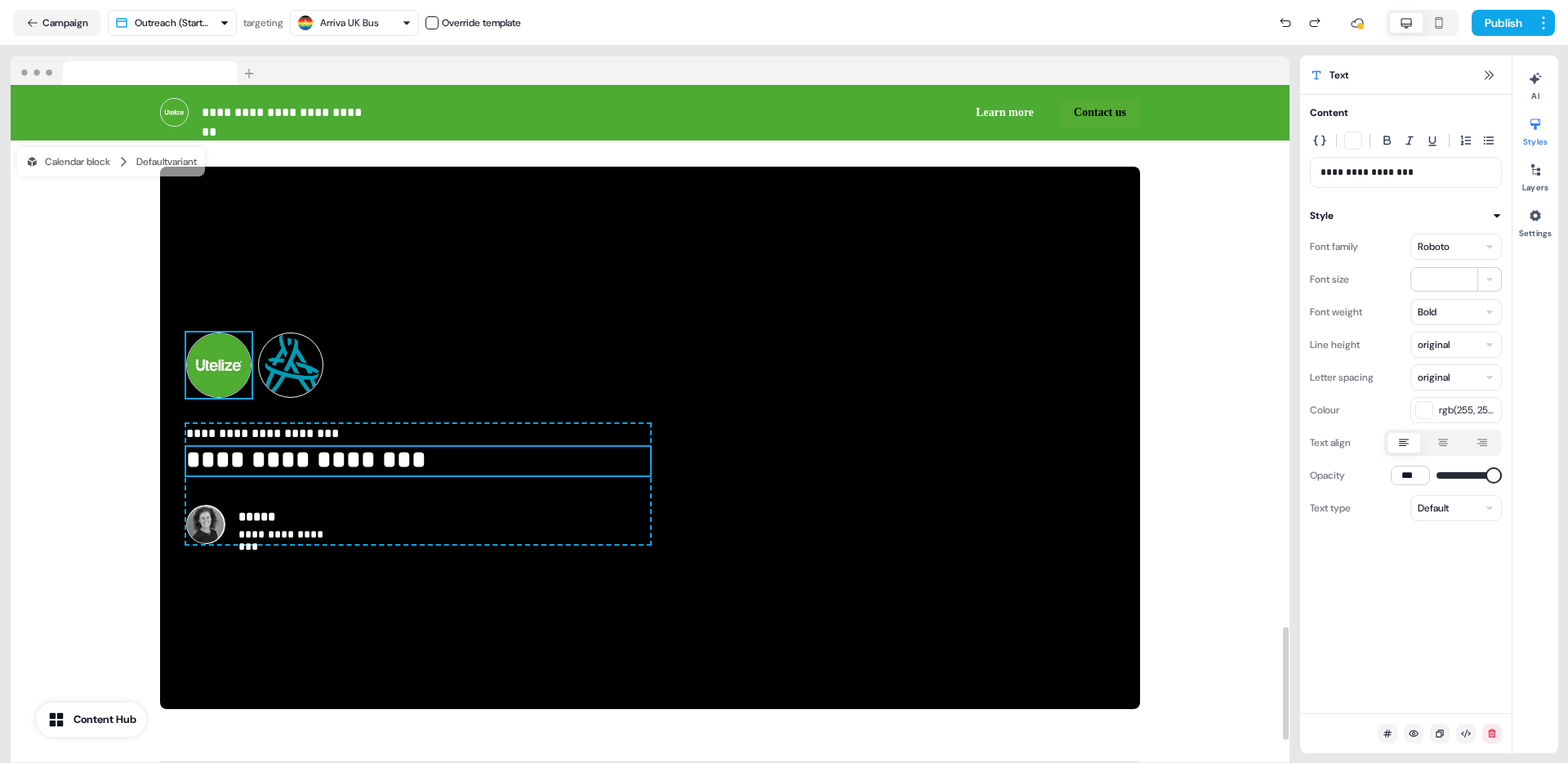 click at bounding box center [219, 365] 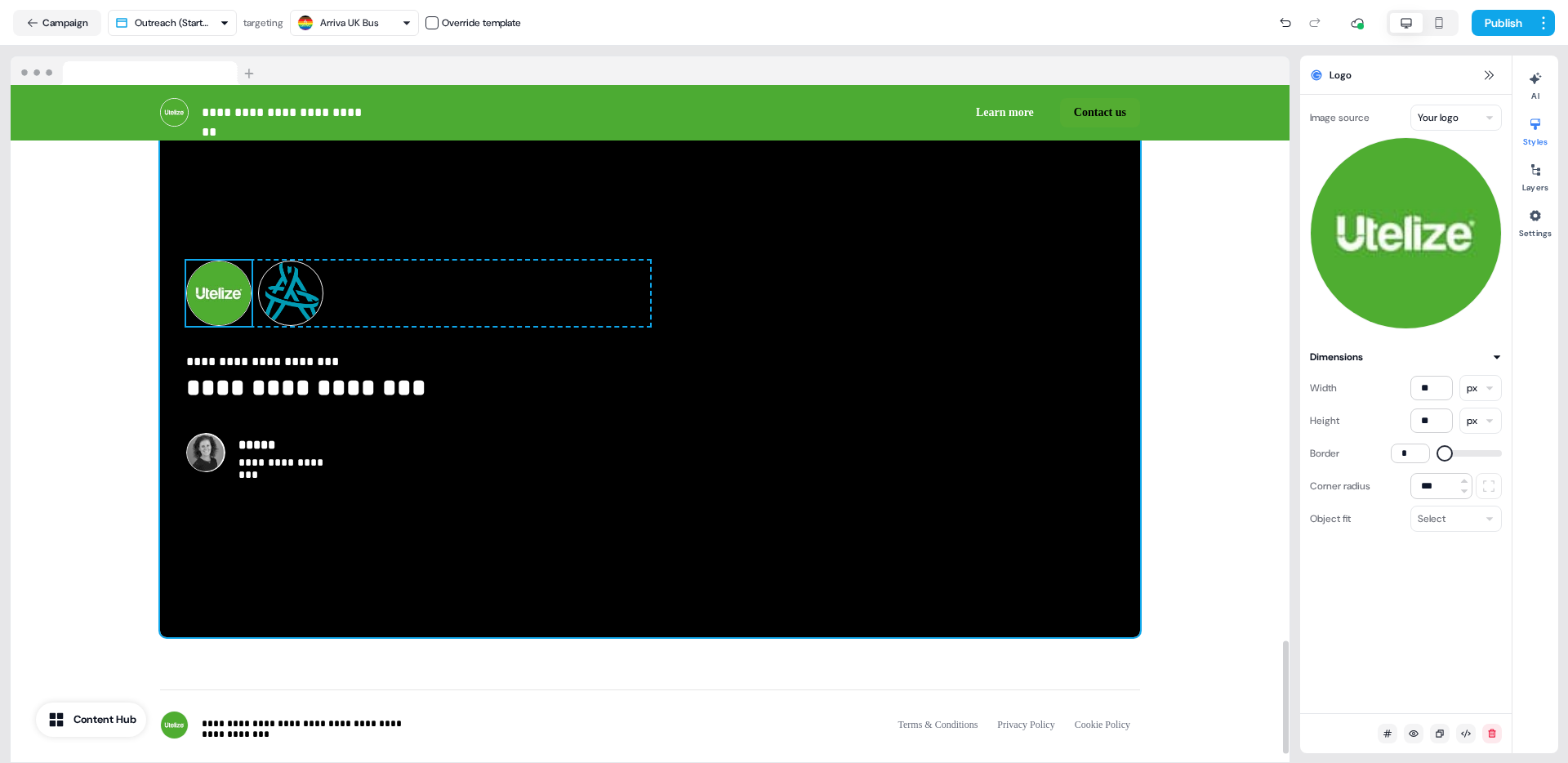 scroll, scrollTop: 3325, scrollLeft: 0, axis: vertical 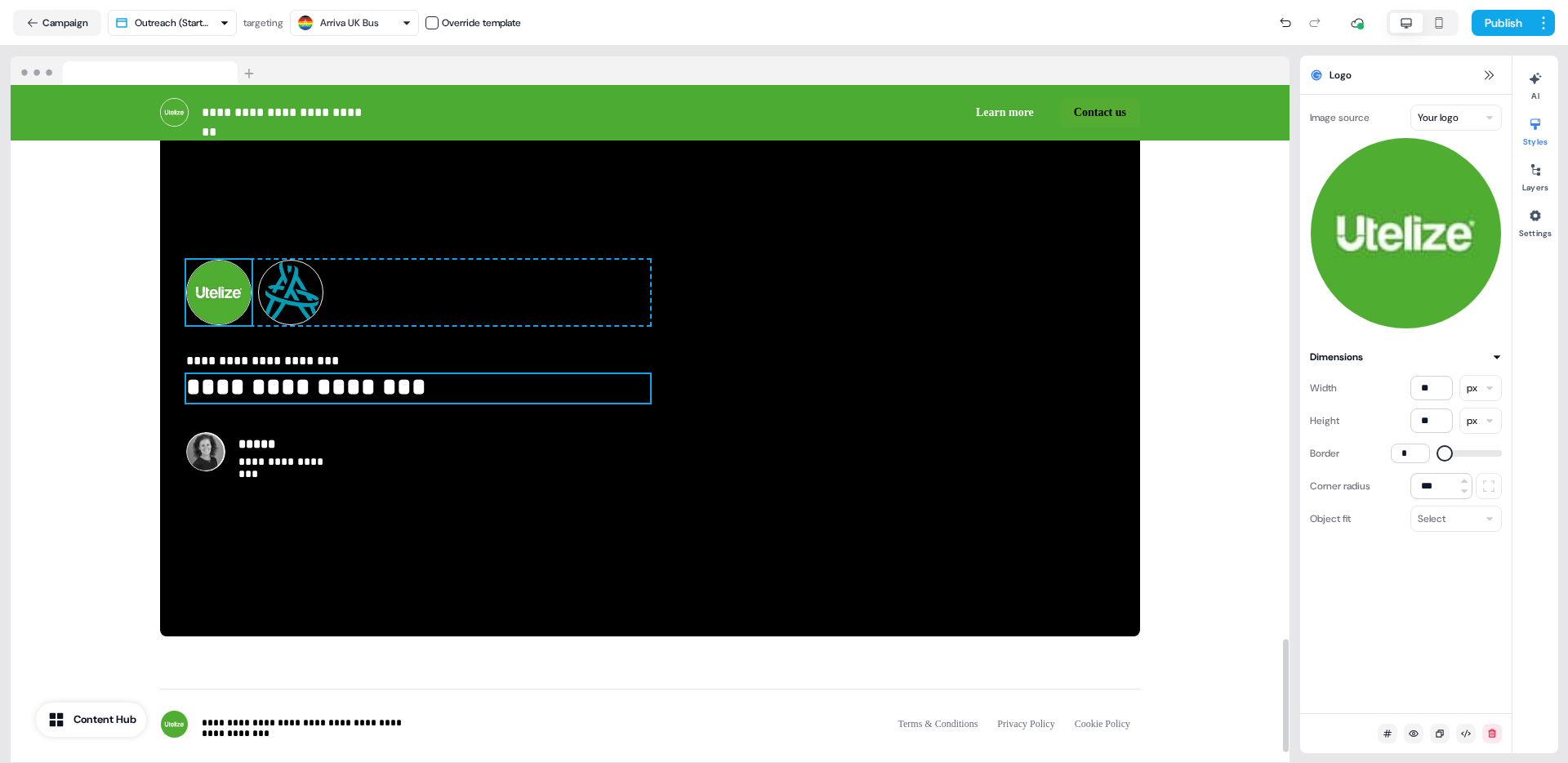 click on "**********" at bounding box center (418, 388) 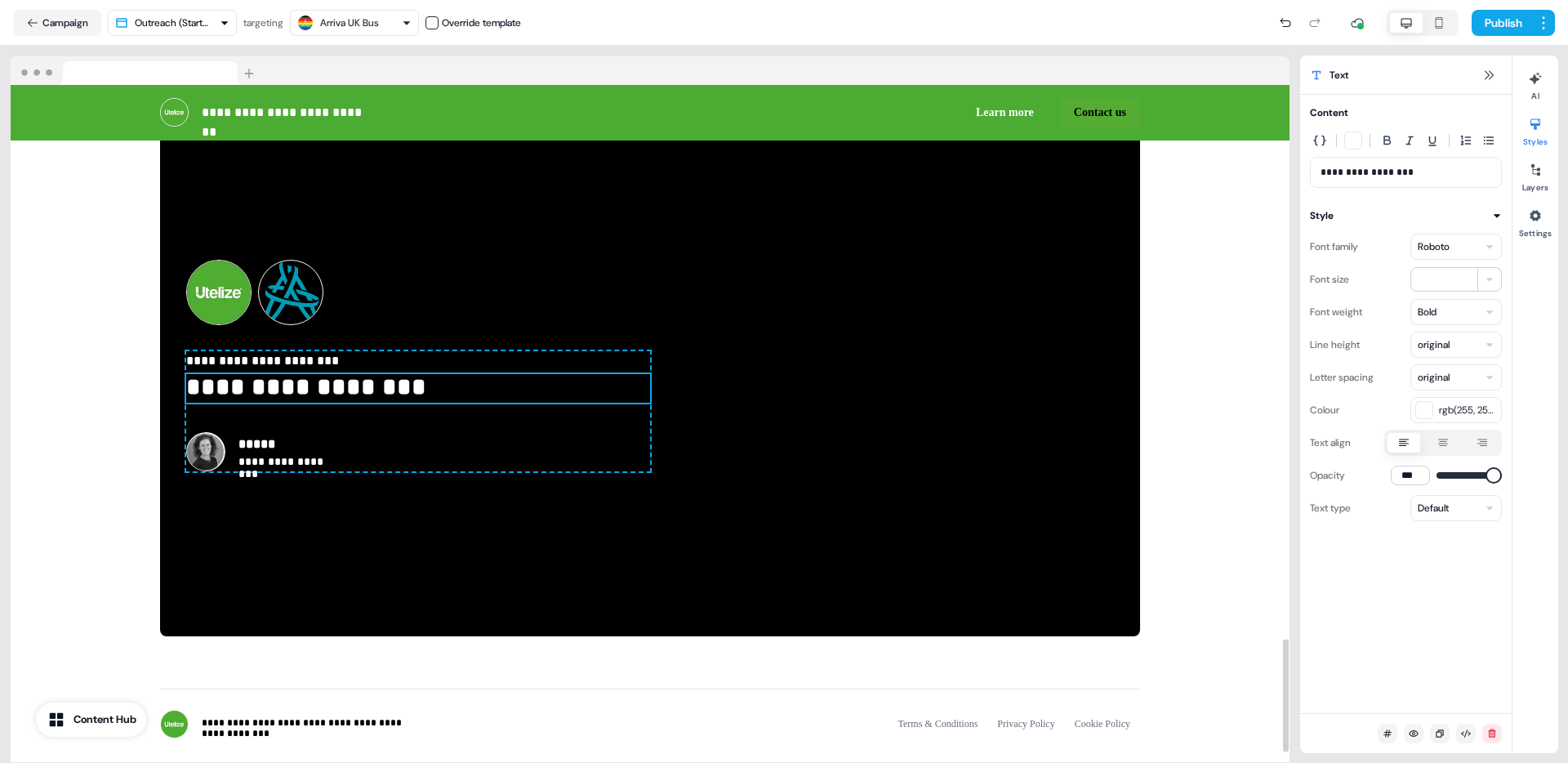 click on "**********" at bounding box center (418, 388) 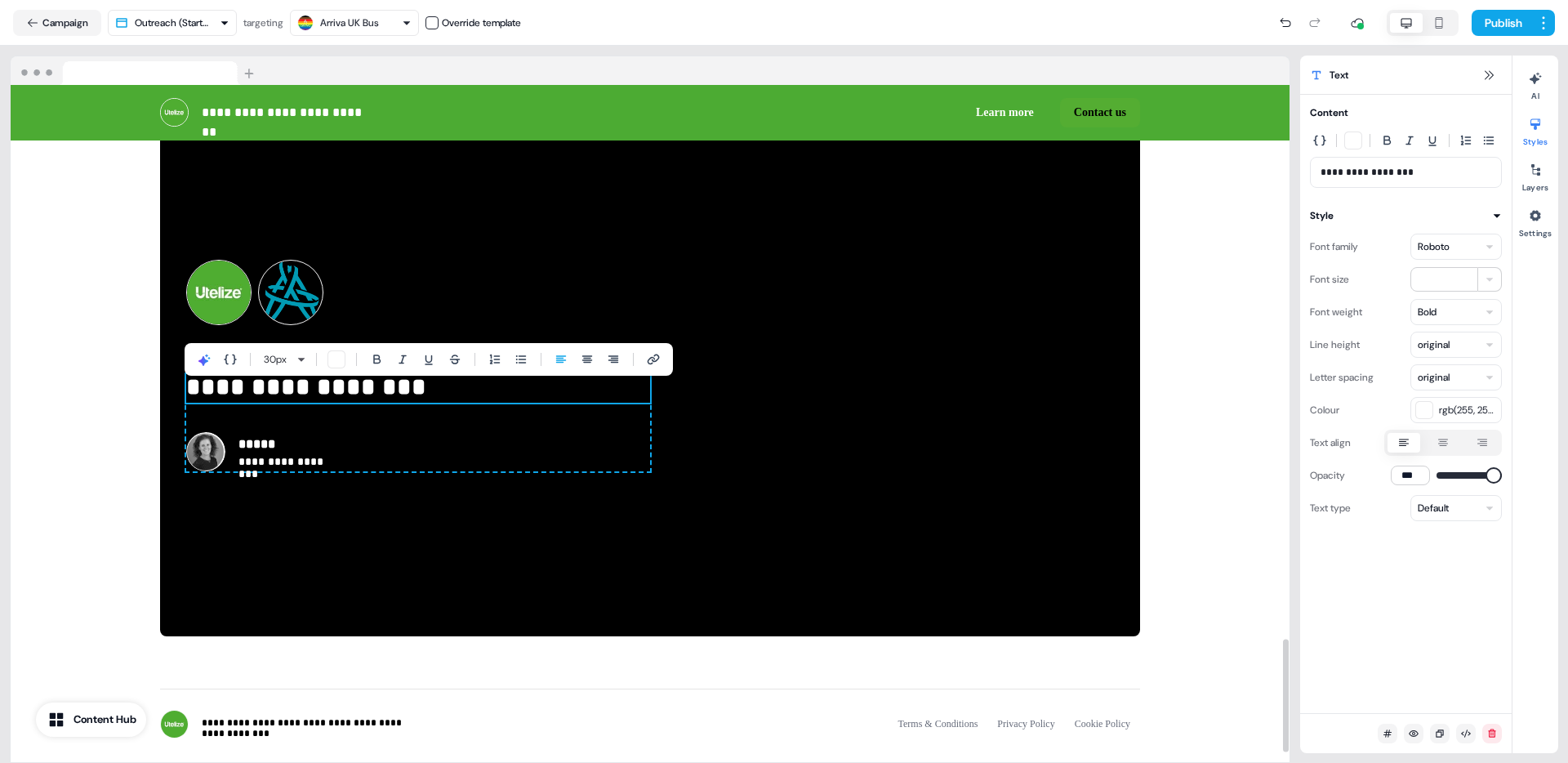 click on "**********" at bounding box center (418, 388) 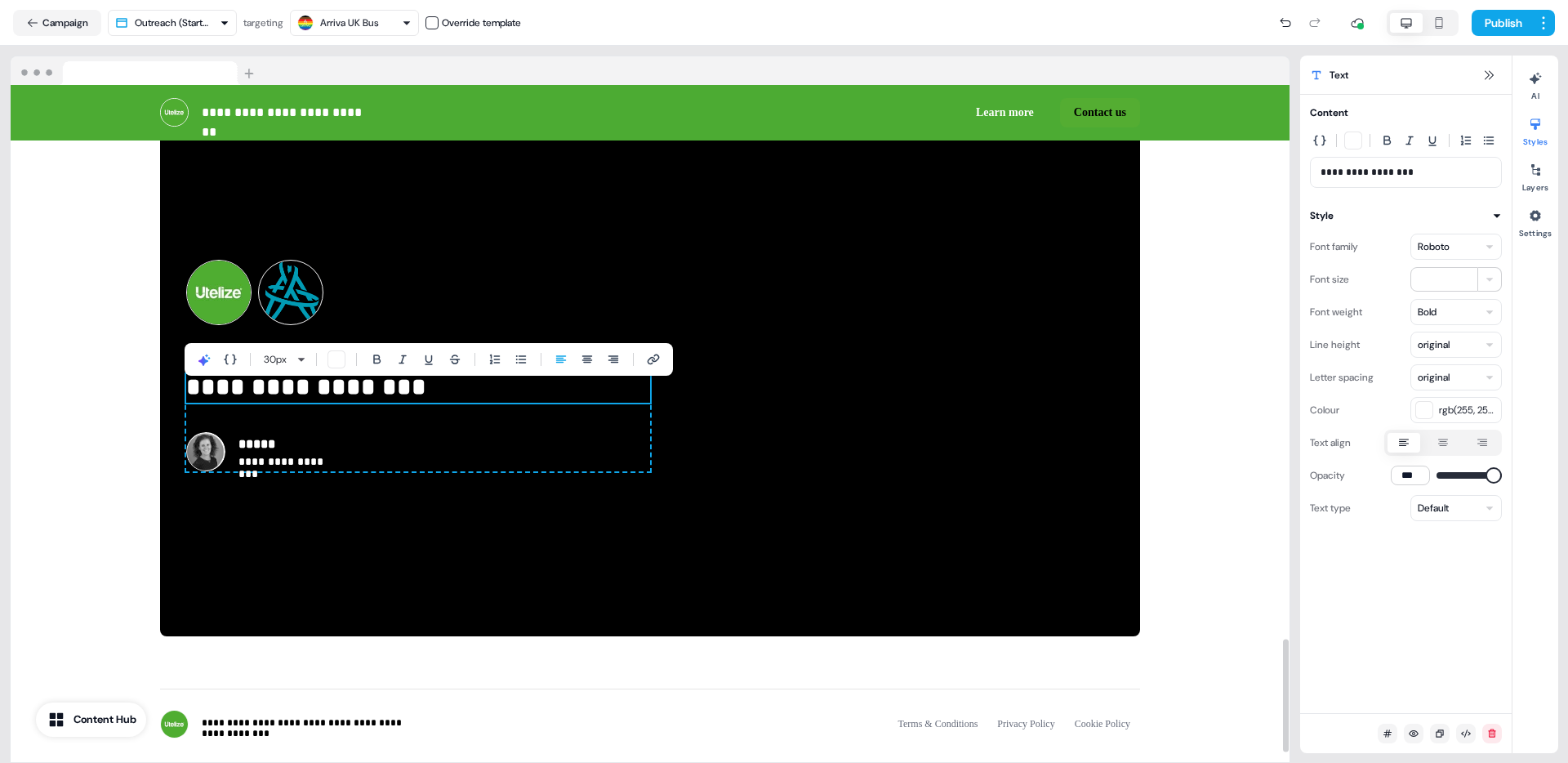 type 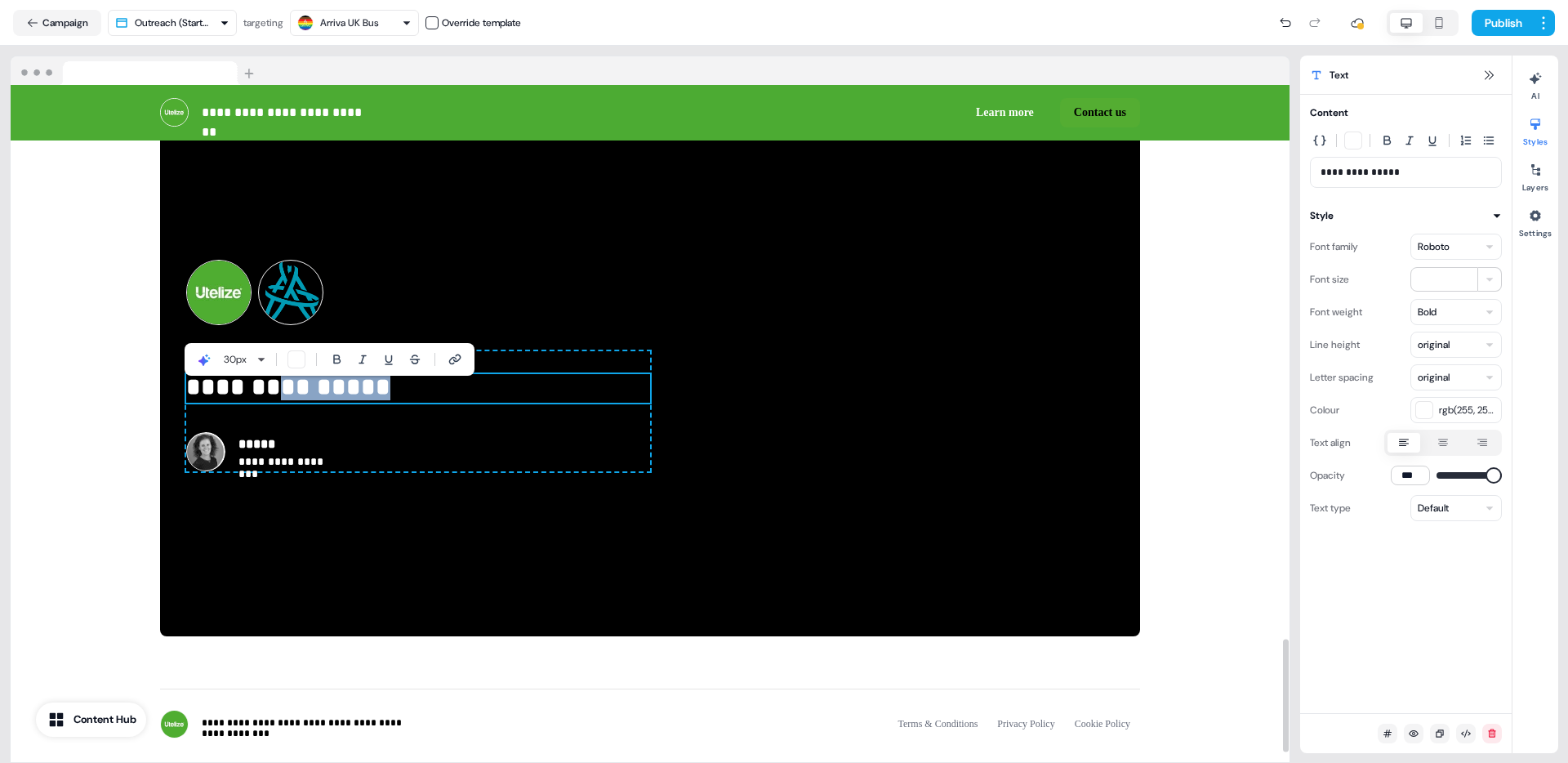 drag, startPoint x: 424, startPoint y: 408, endPoint x: 269, endPoint y: 403, distance: 155.08062 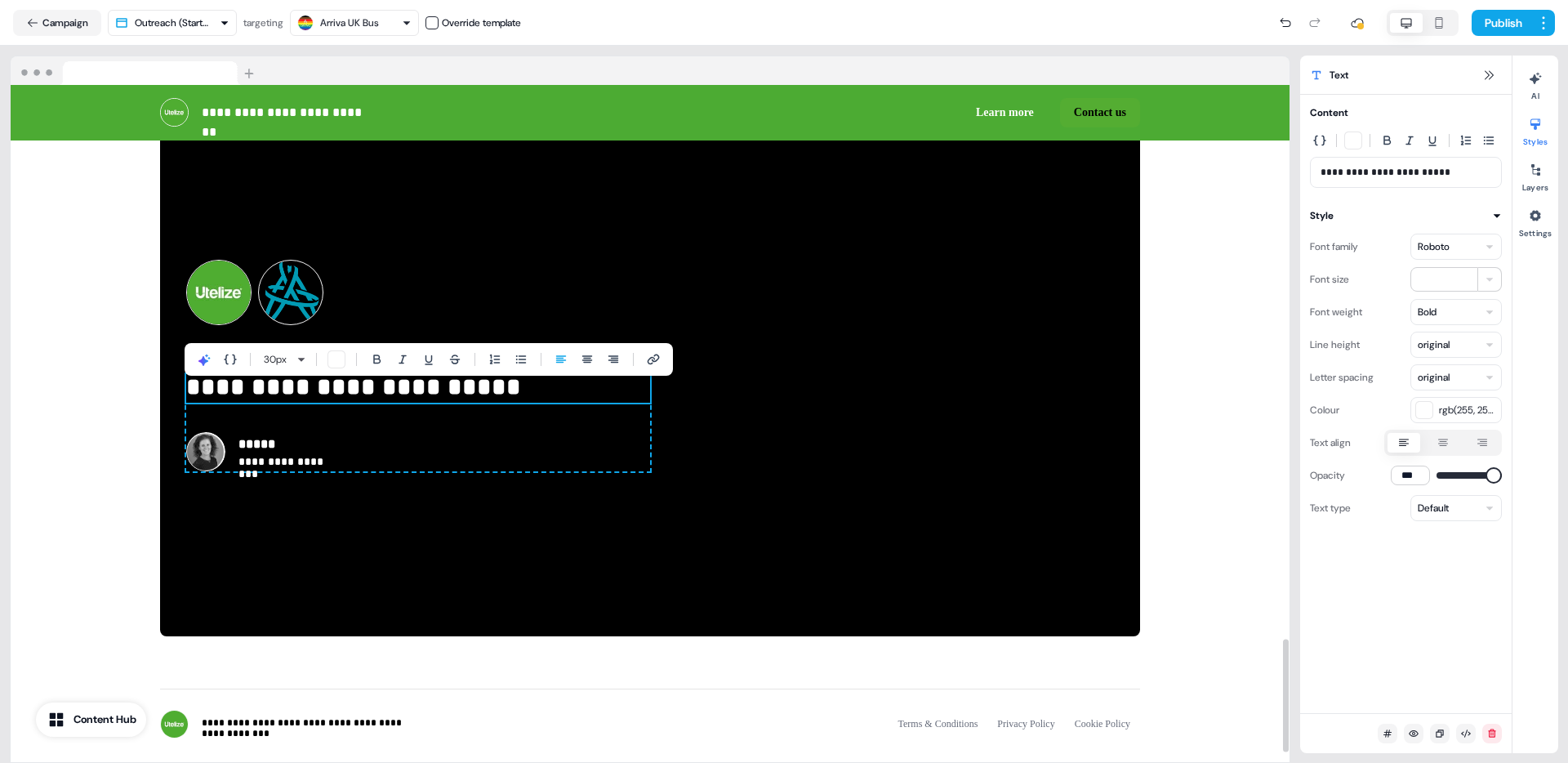 click on "**********" at bounding box center [418, 388] 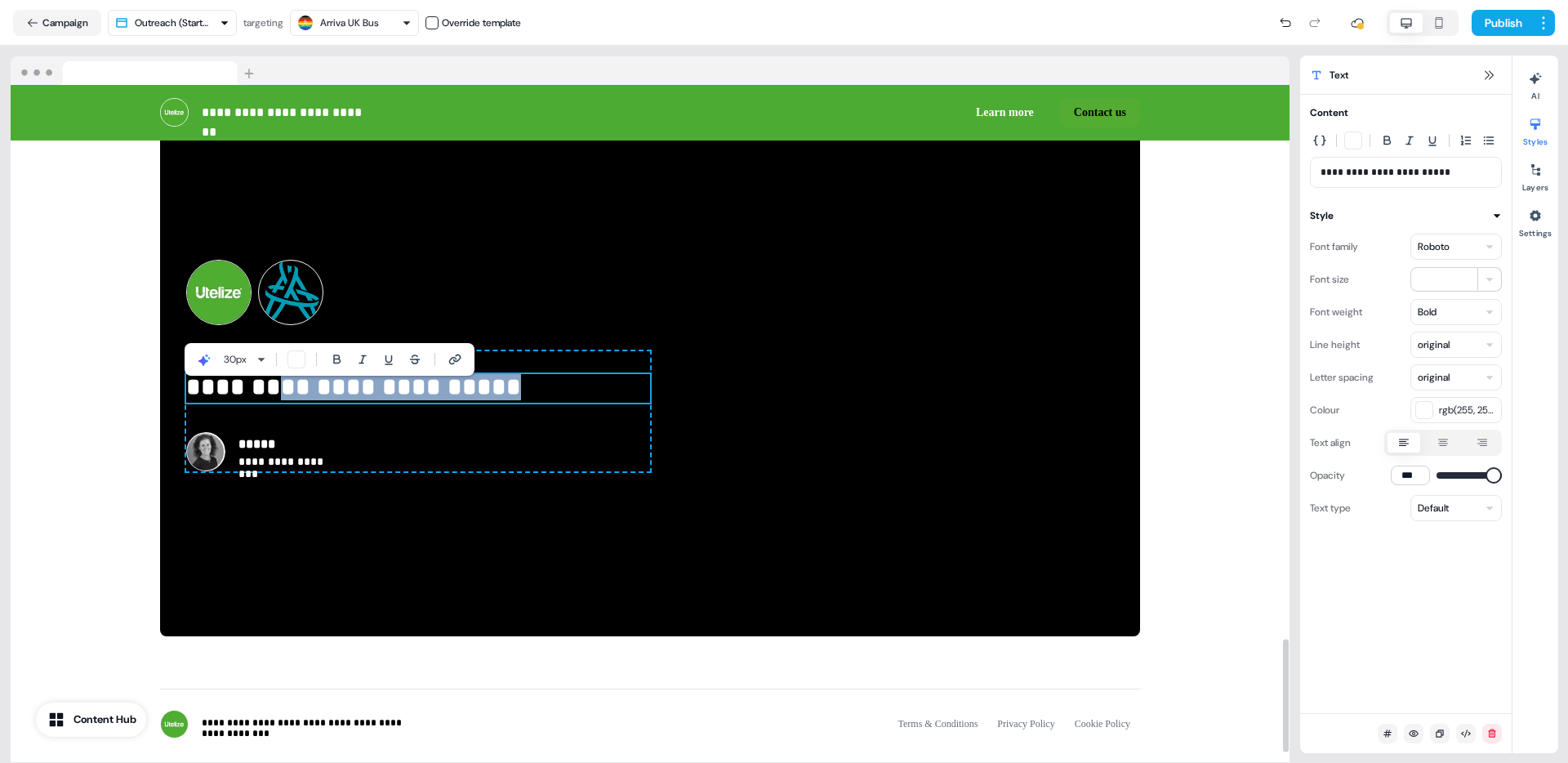 drag, startPoint x: 492, startPoint y: 404, endPoint x: 273, endPoint y: 393, distance: 219.27608 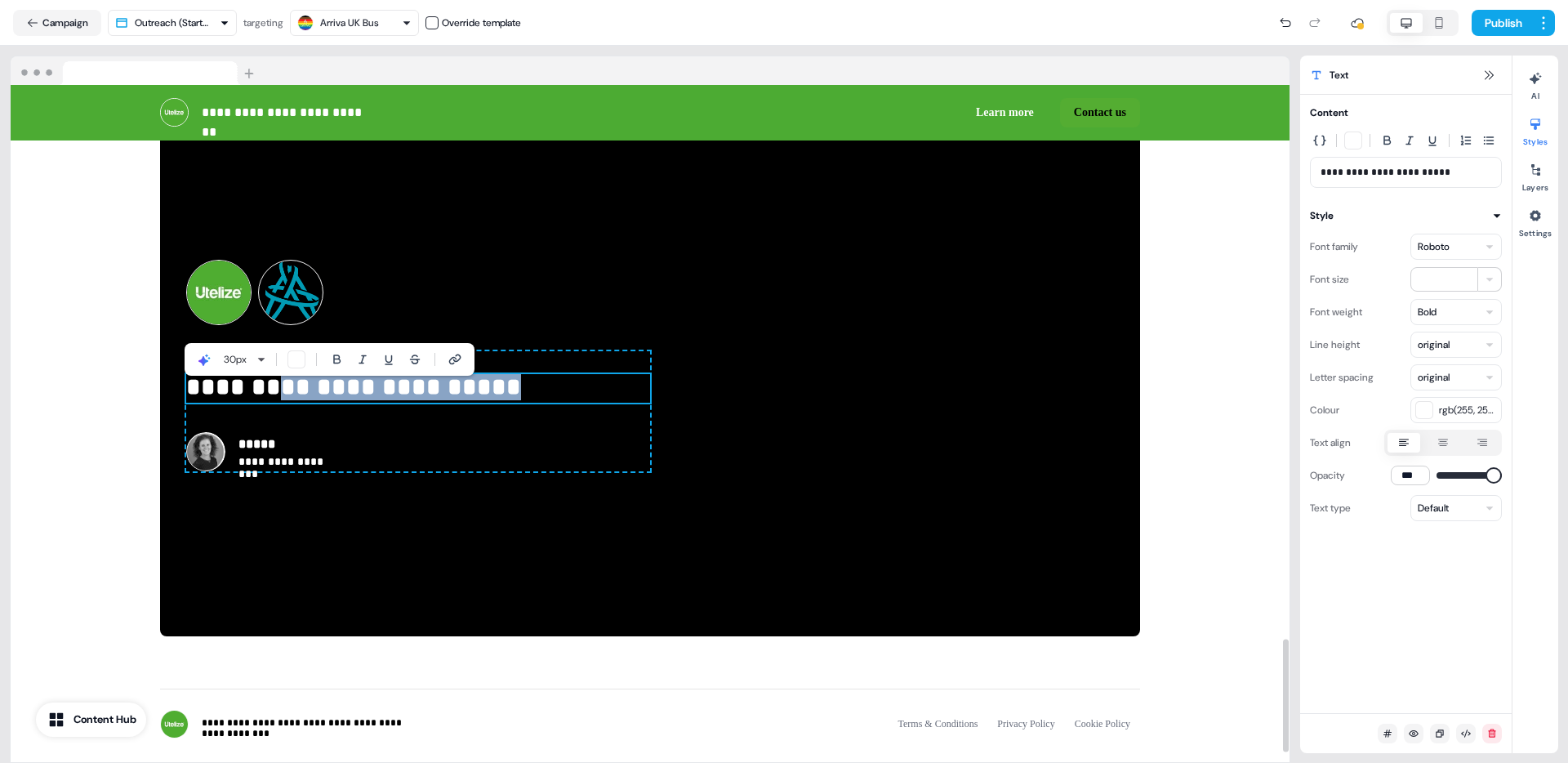 click on "**********" at bounding box center (418, 388) 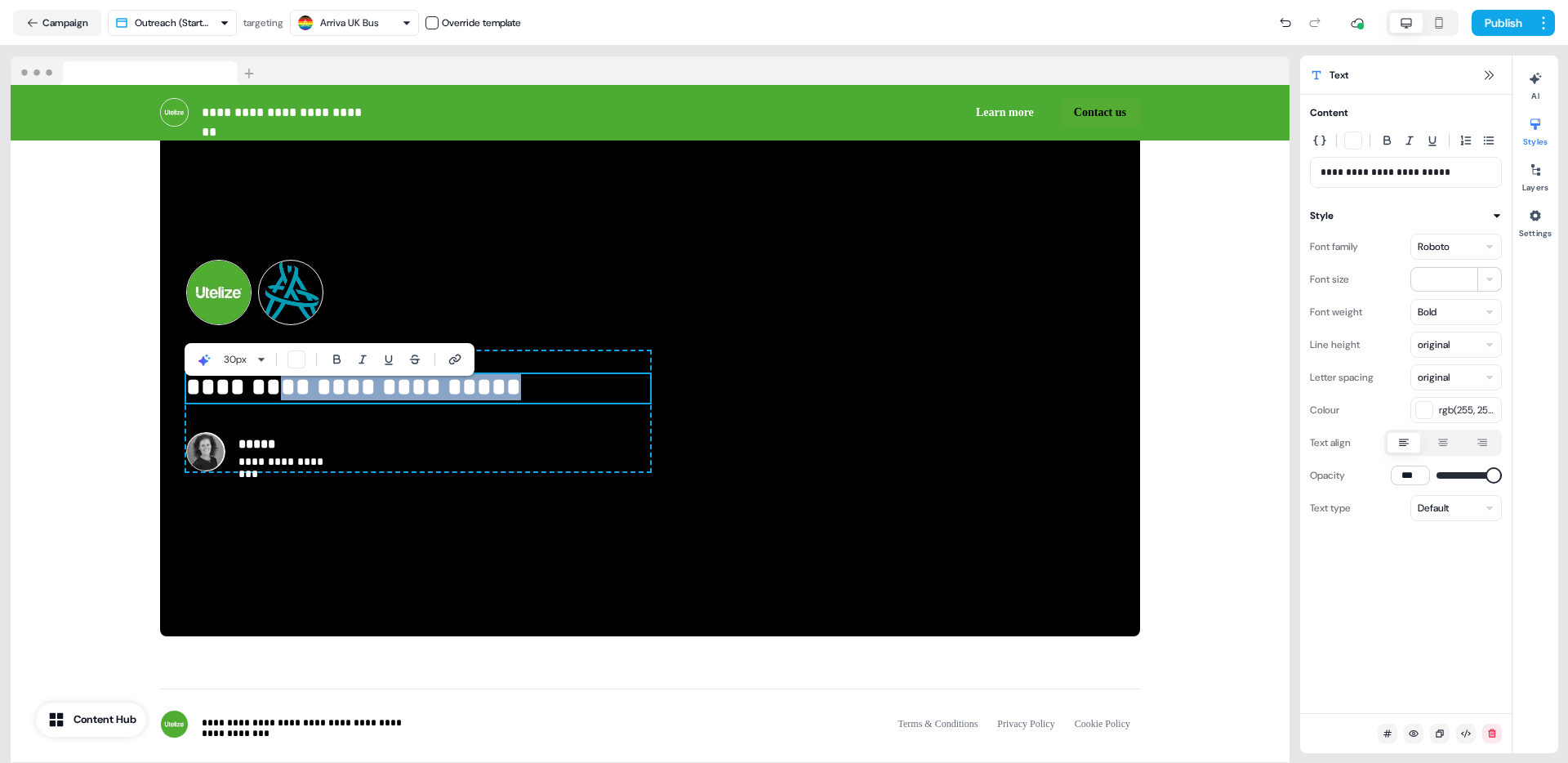 click on "rgb(255, 255, 255)" at bounding box center (1456, 410) 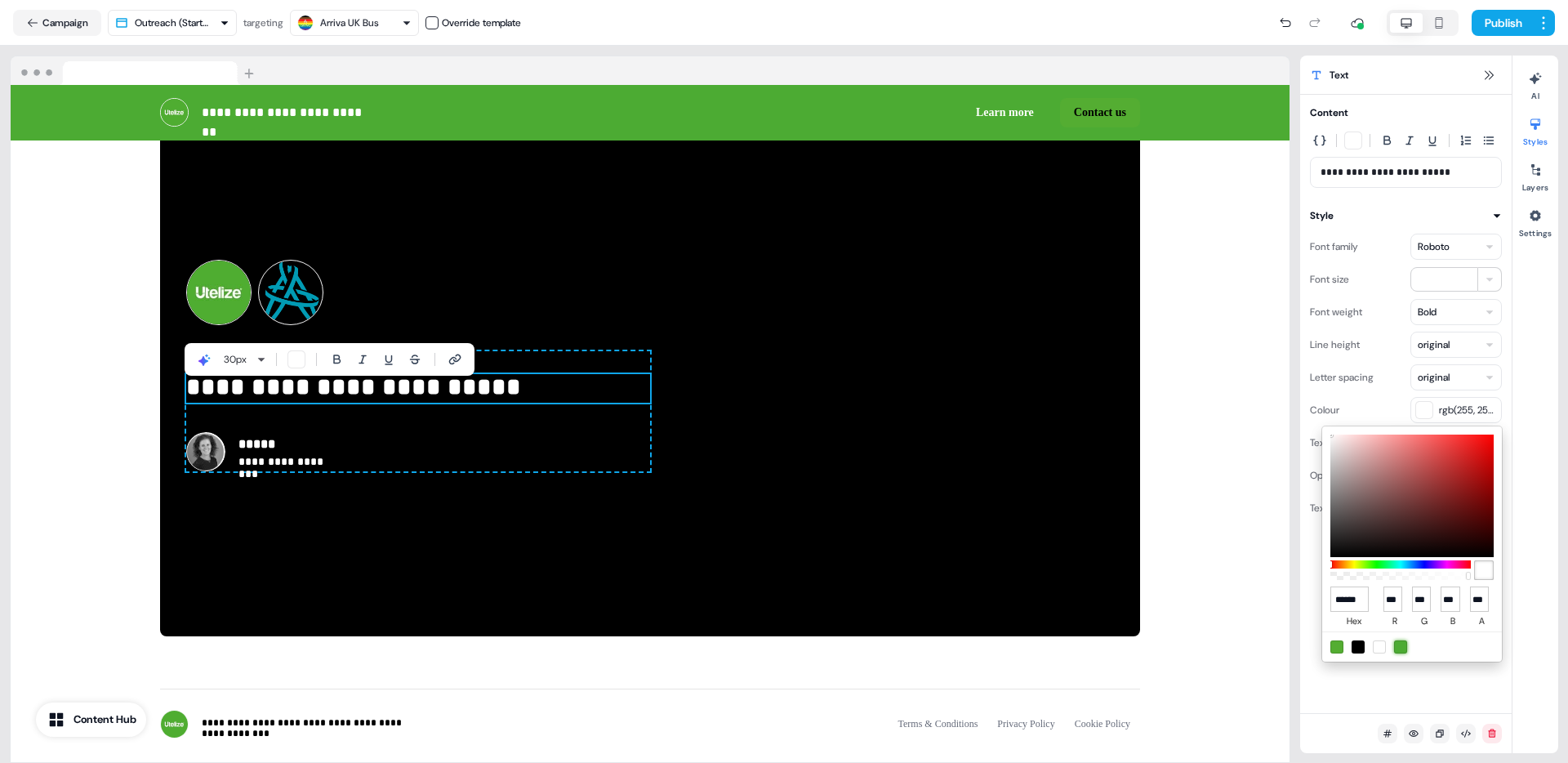 click at bounding box center (1401, 647) 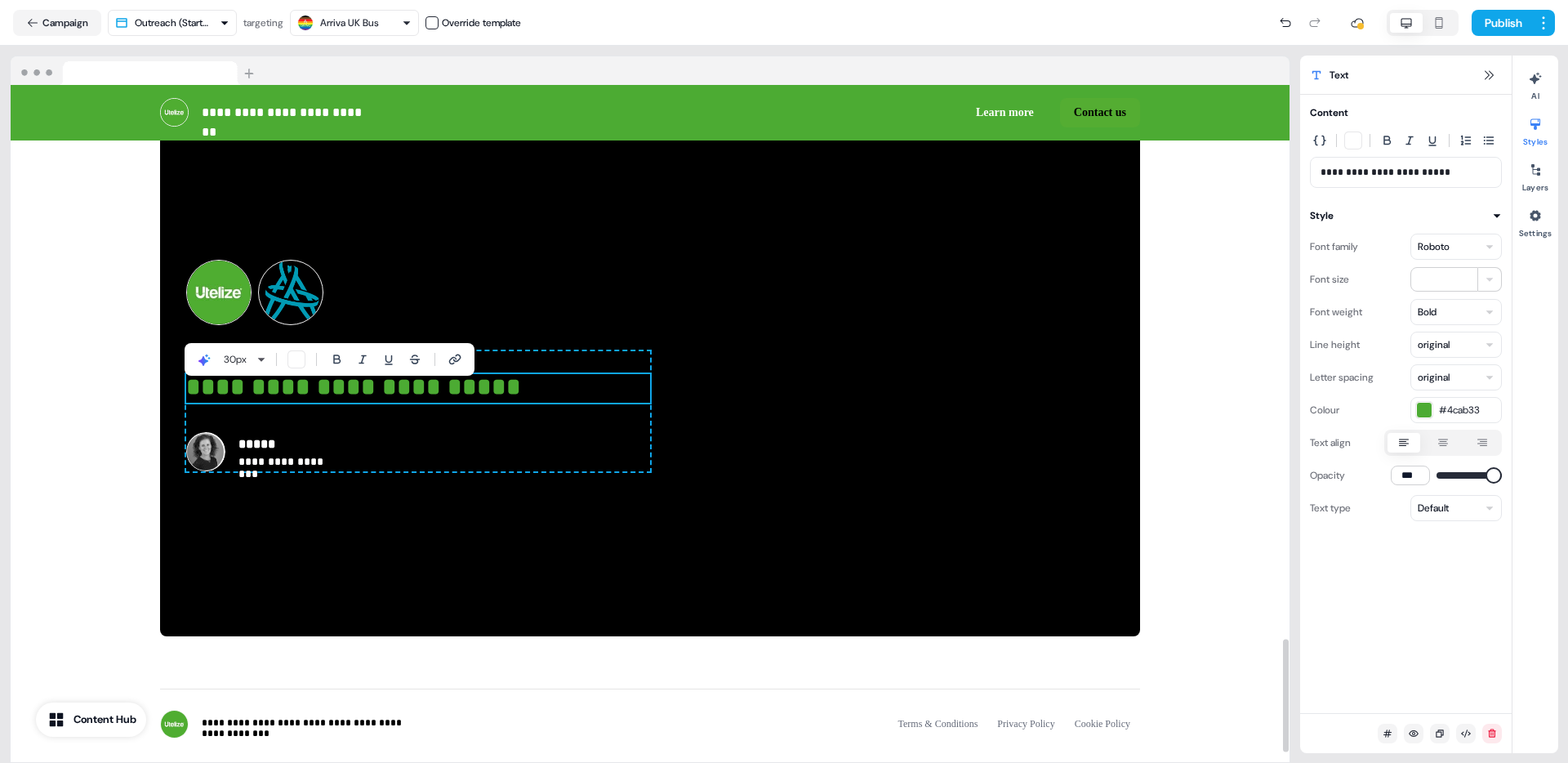click on "**********" at bounding box center (418, 388) 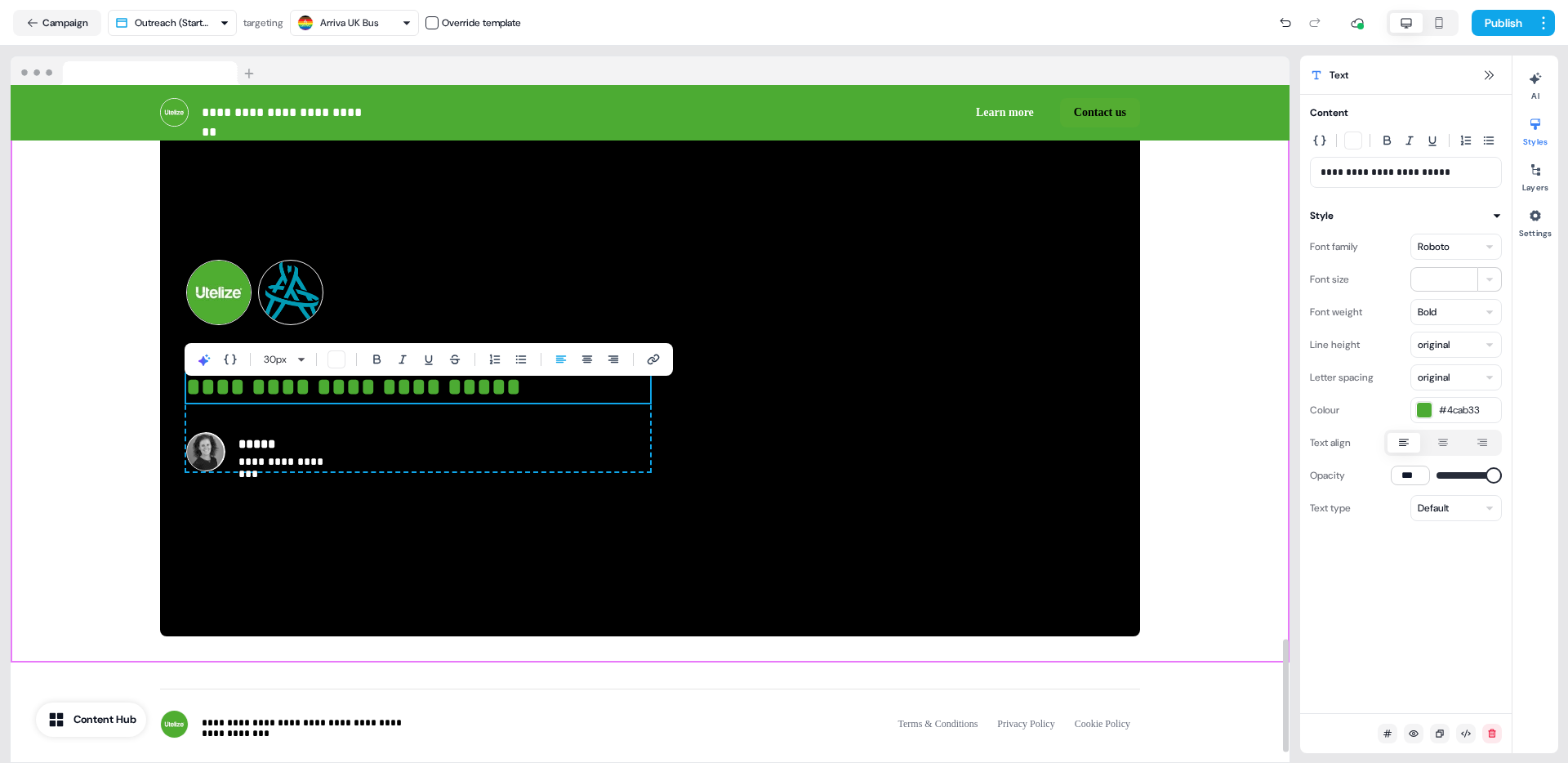 click on "**********" at bounding box center (650, 365) 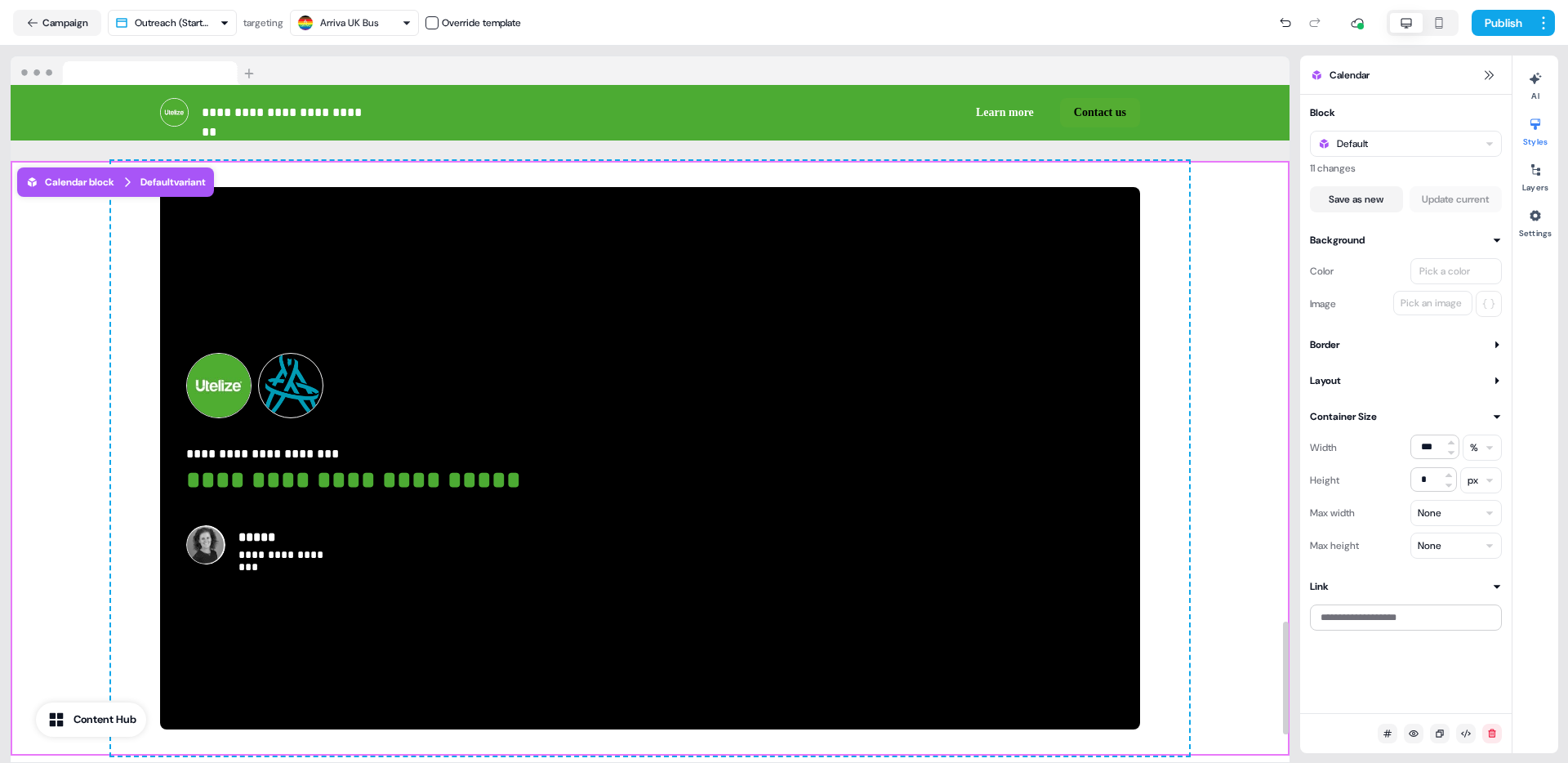 scroll, scrollTop: 3224, scrollLeft: 0, axis: vertical 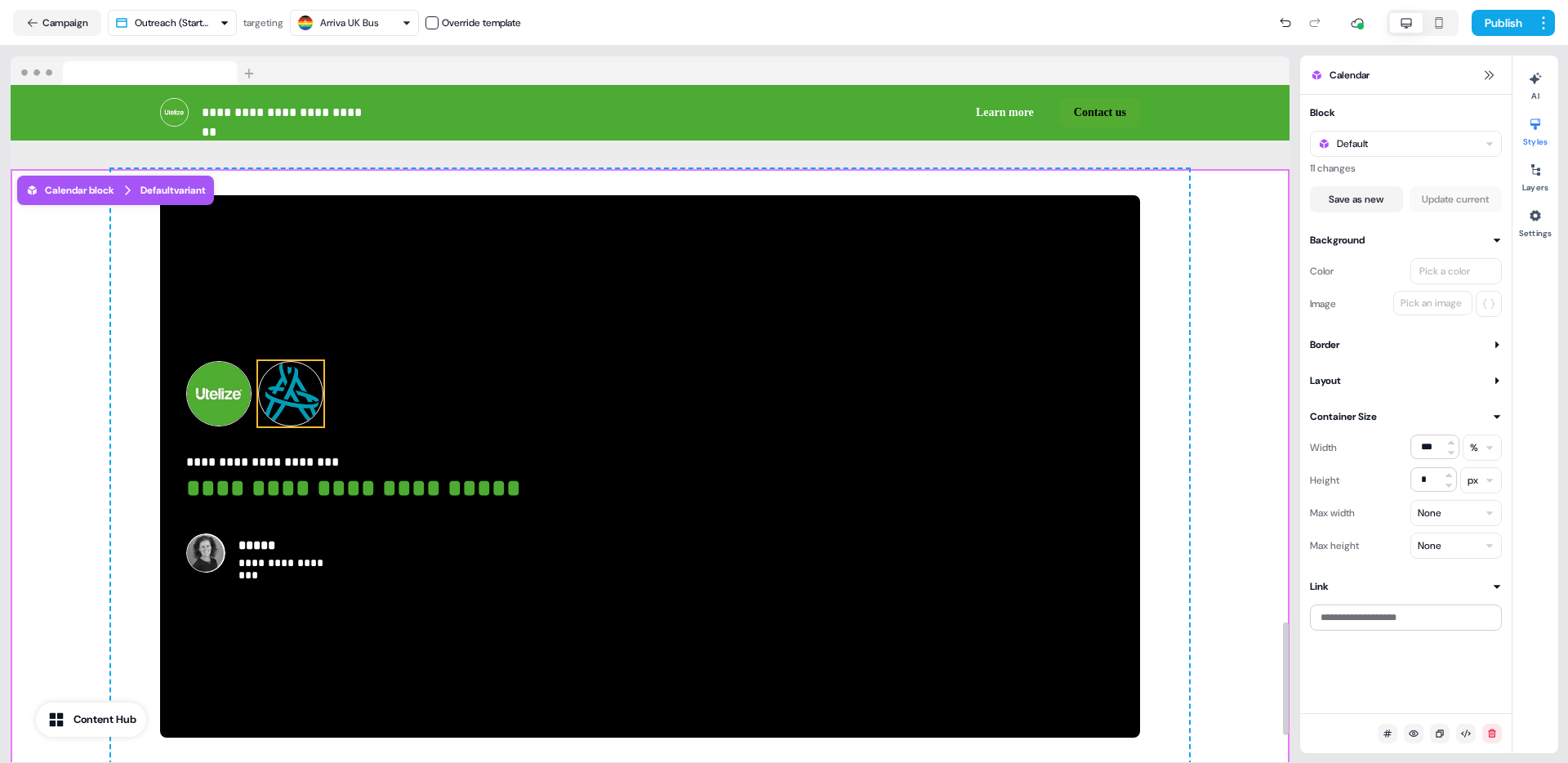 click at bounding box center (291, 394) 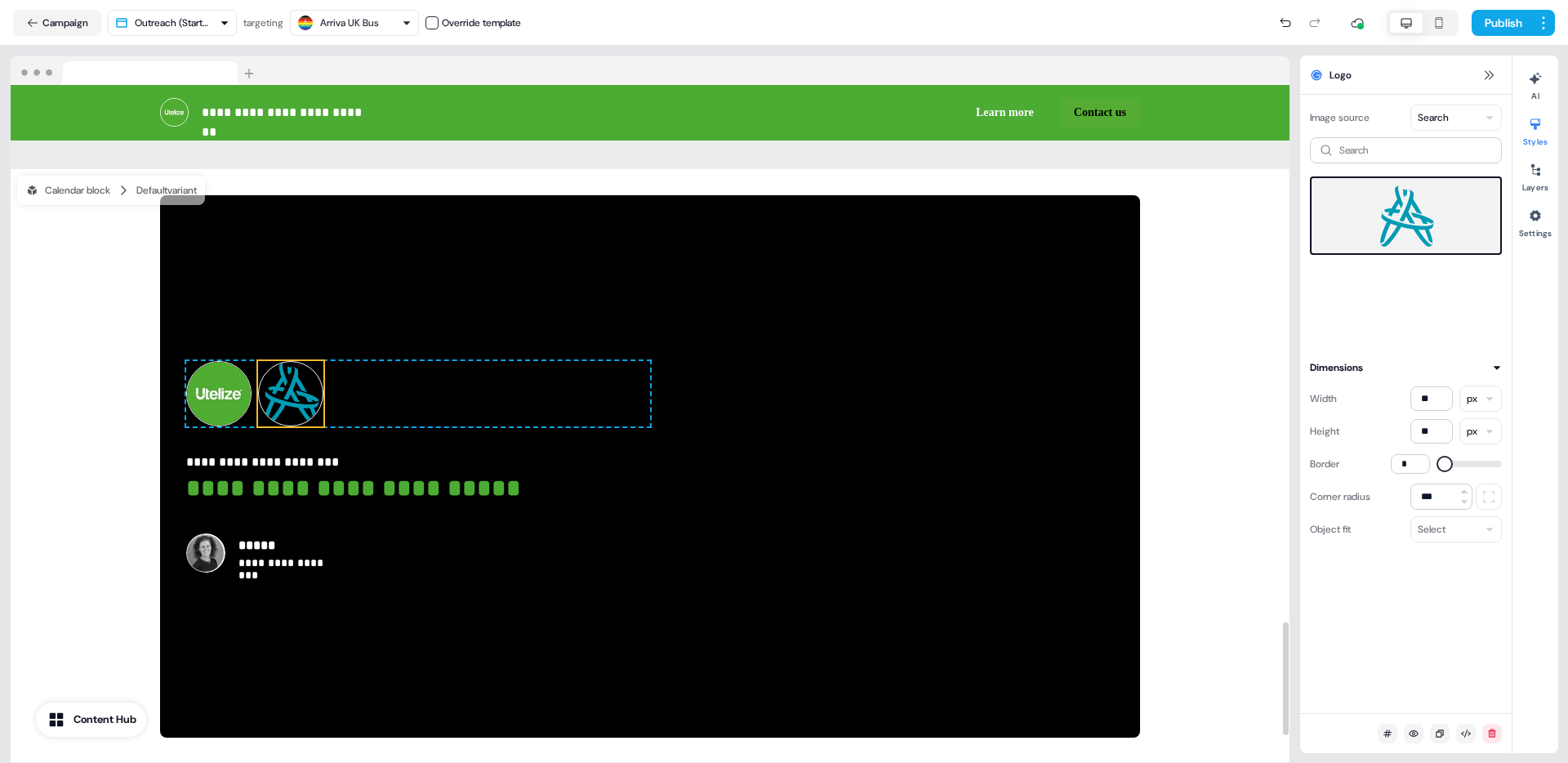 click at bounding box center (1405, 216) 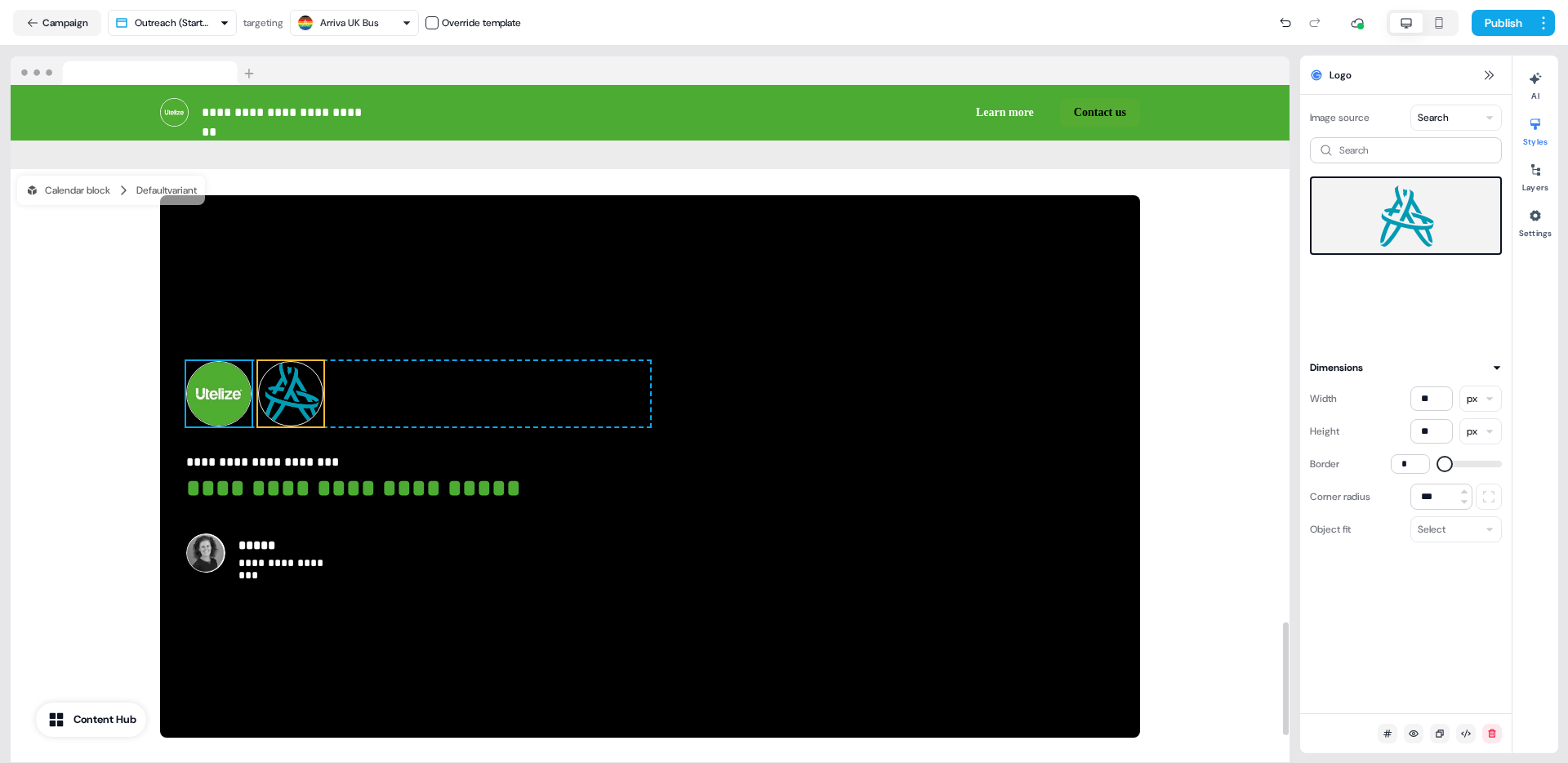 click at bounding box center [219, 394] 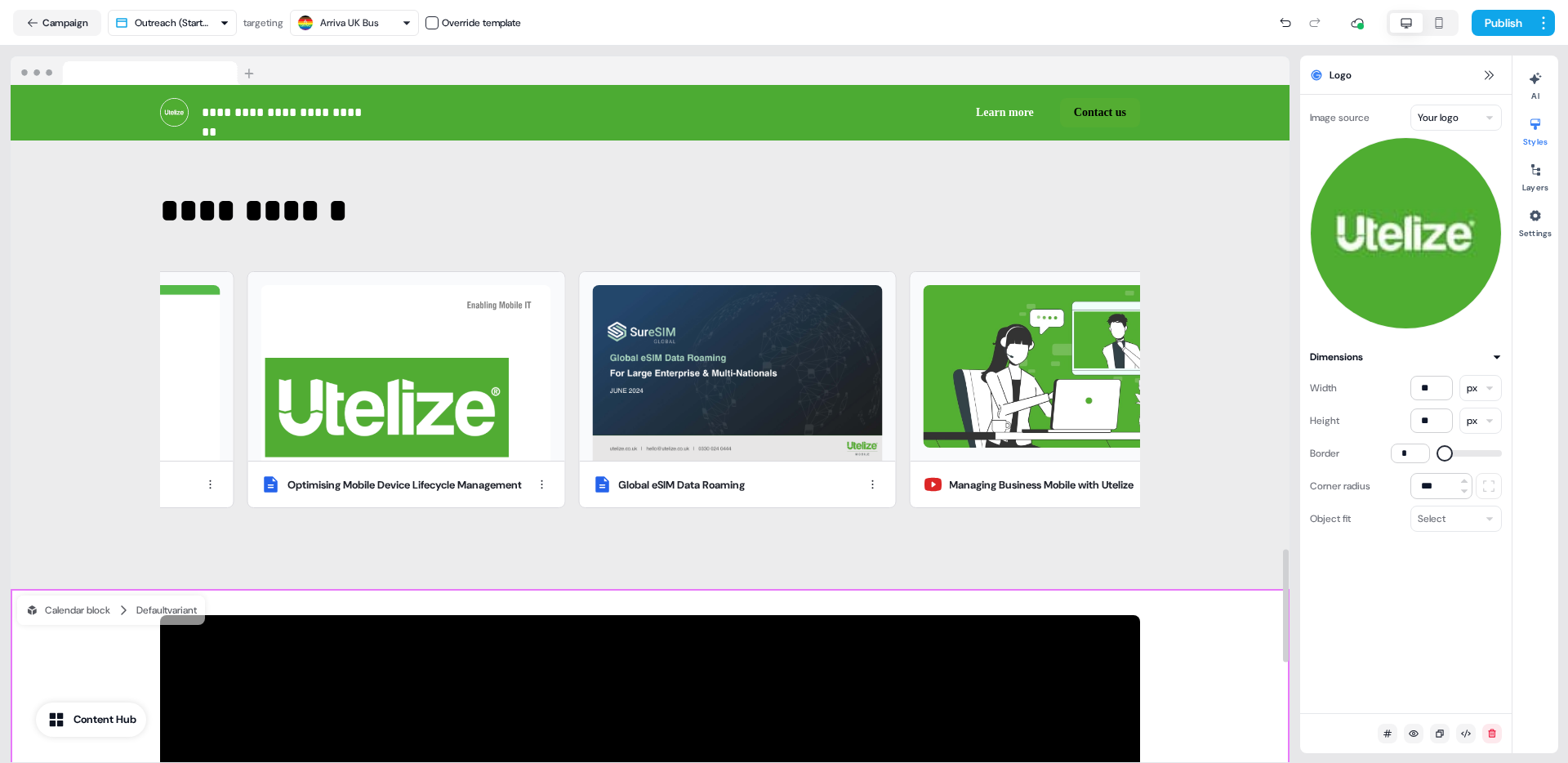 scroll, scrollTop: 2740, scrollLeft: 0, axis: vertical 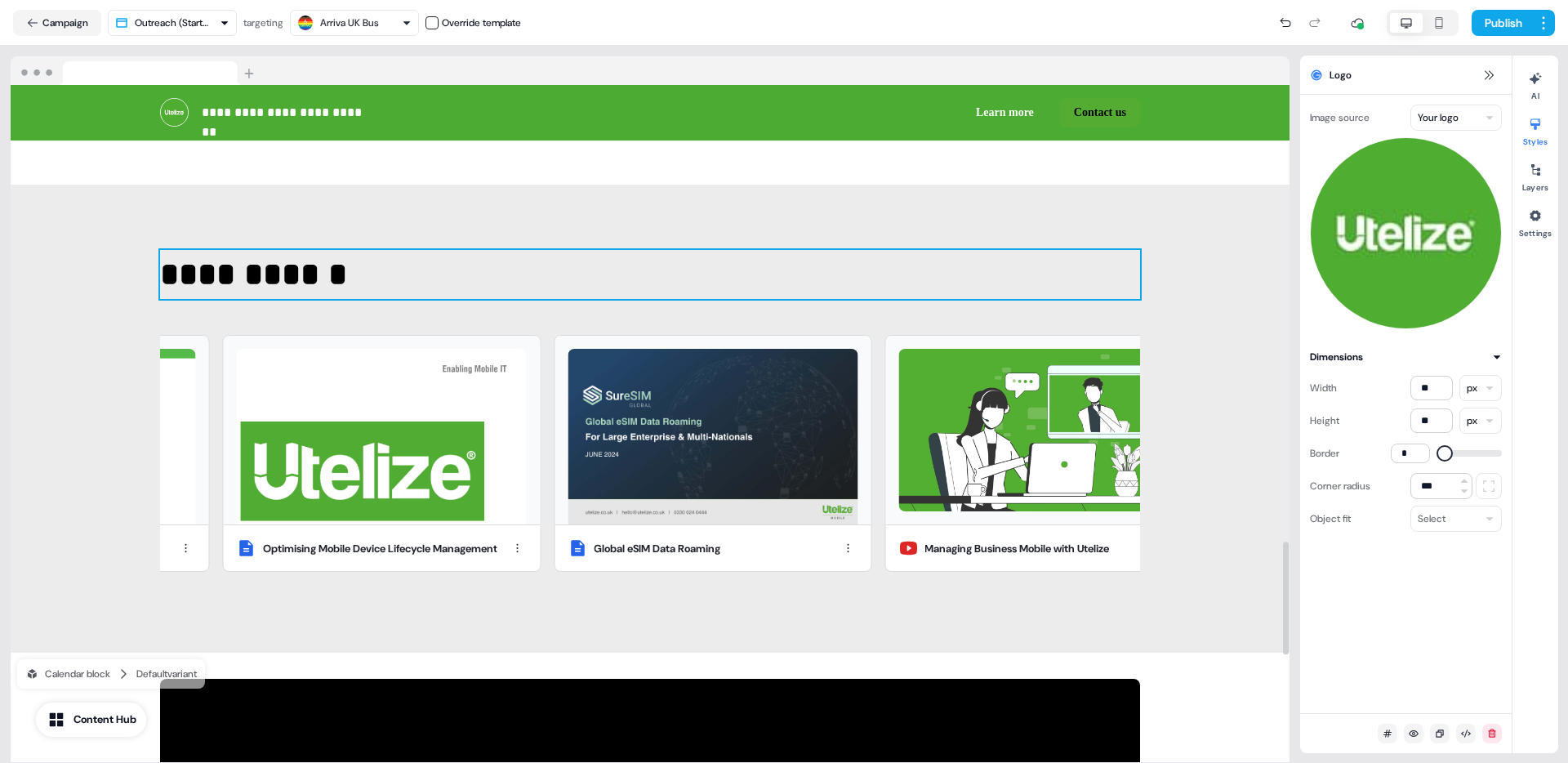 click on "**********" at bounding box center (650, 274) 